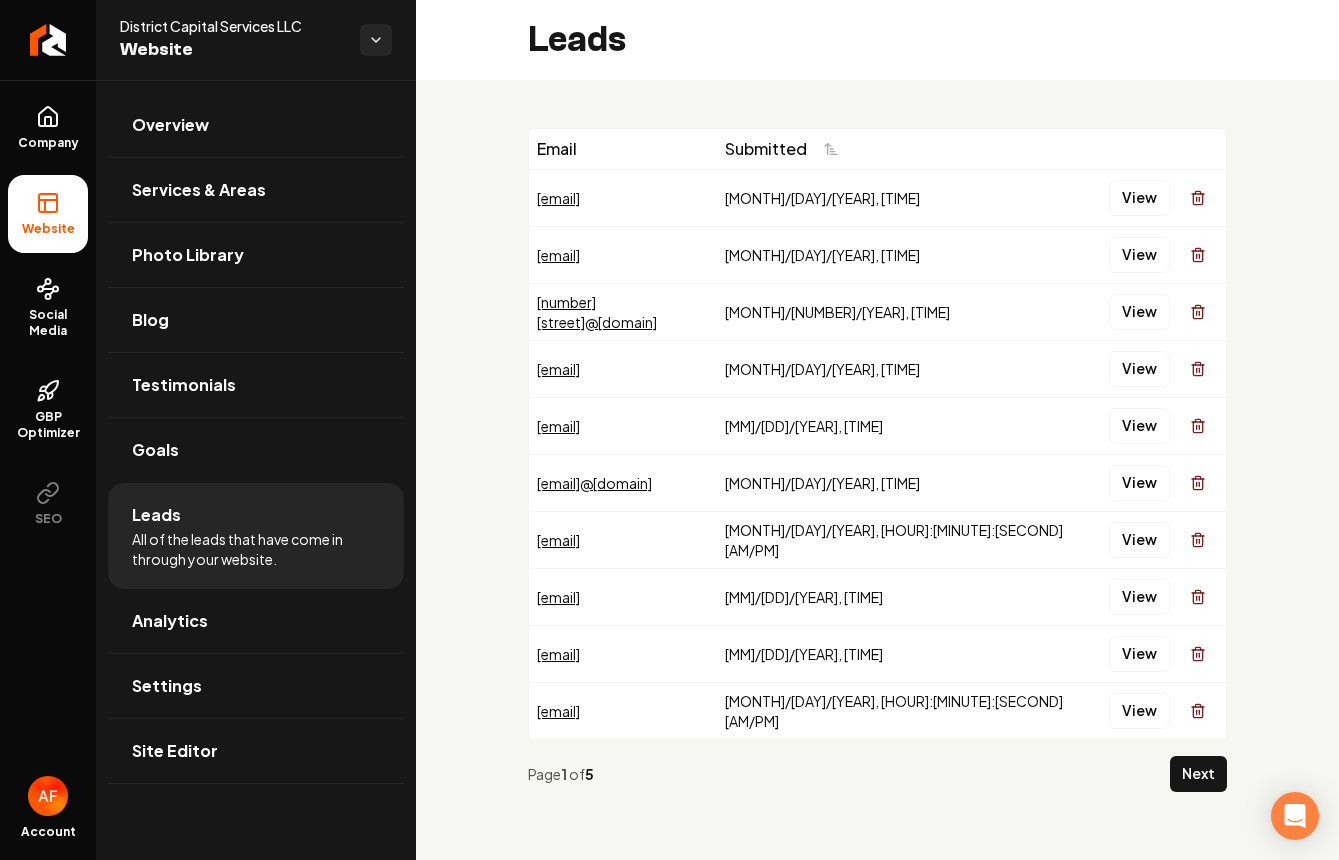 scroll, scrollTop: 0, scrollLeft: 0, axis: both 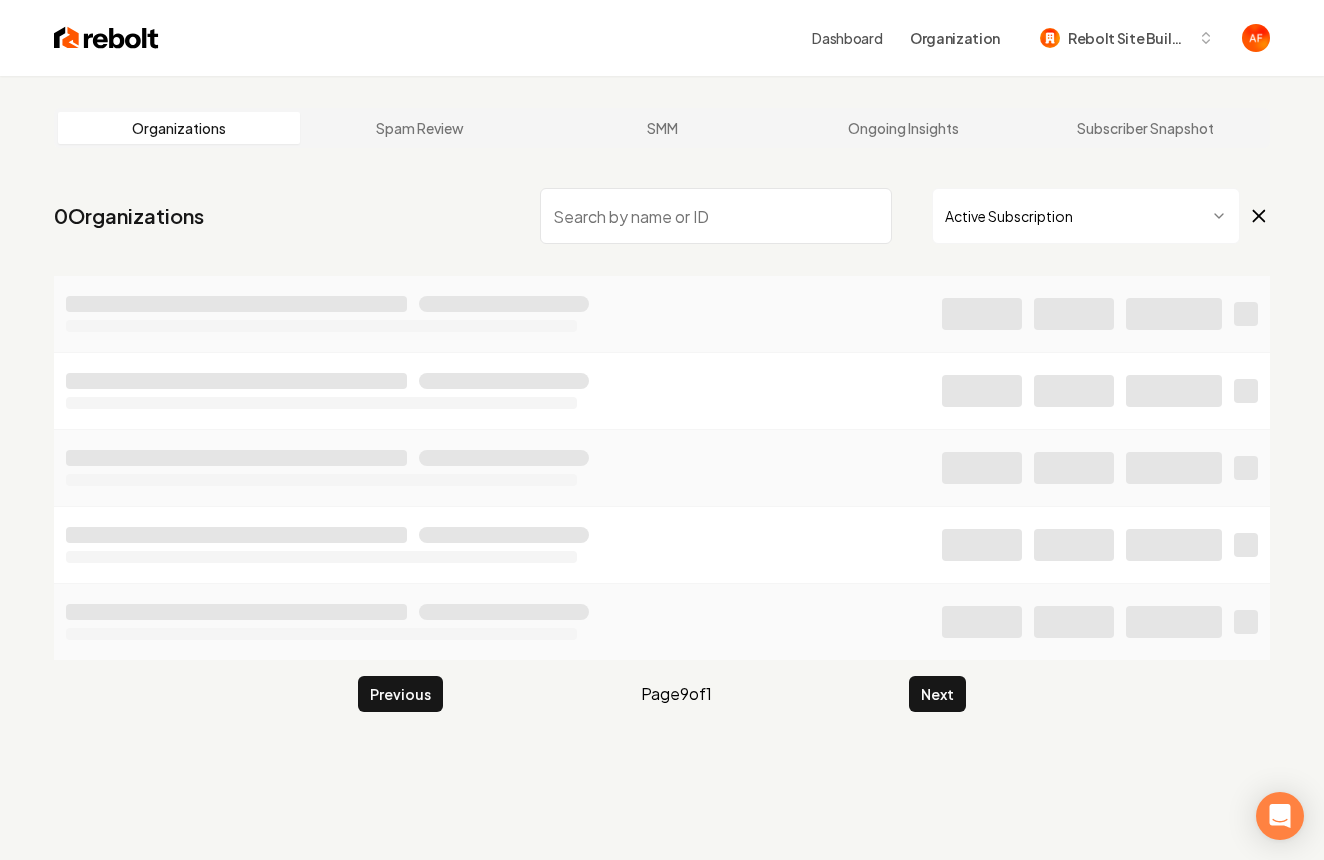 click at bounding box center (716, 216) 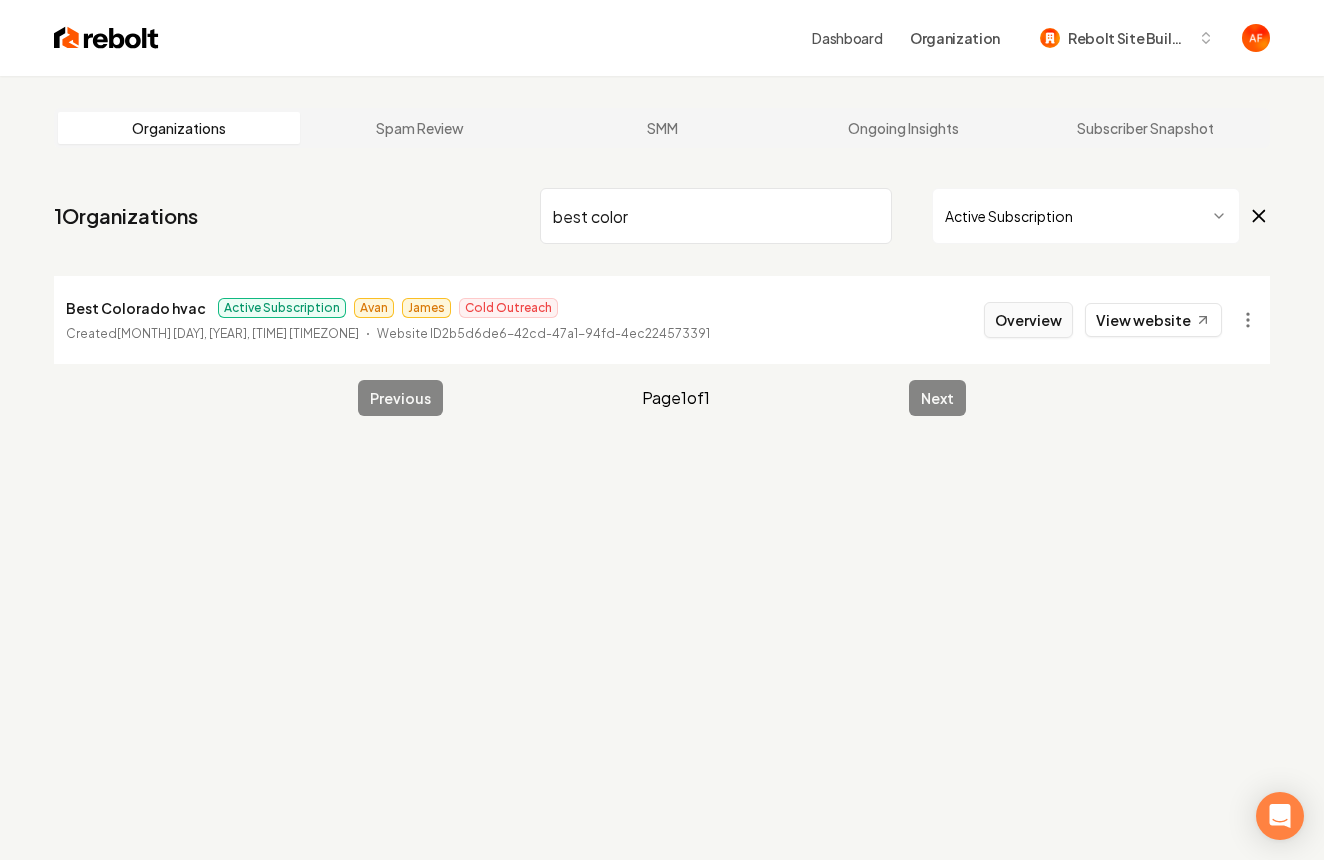 type on "best color" 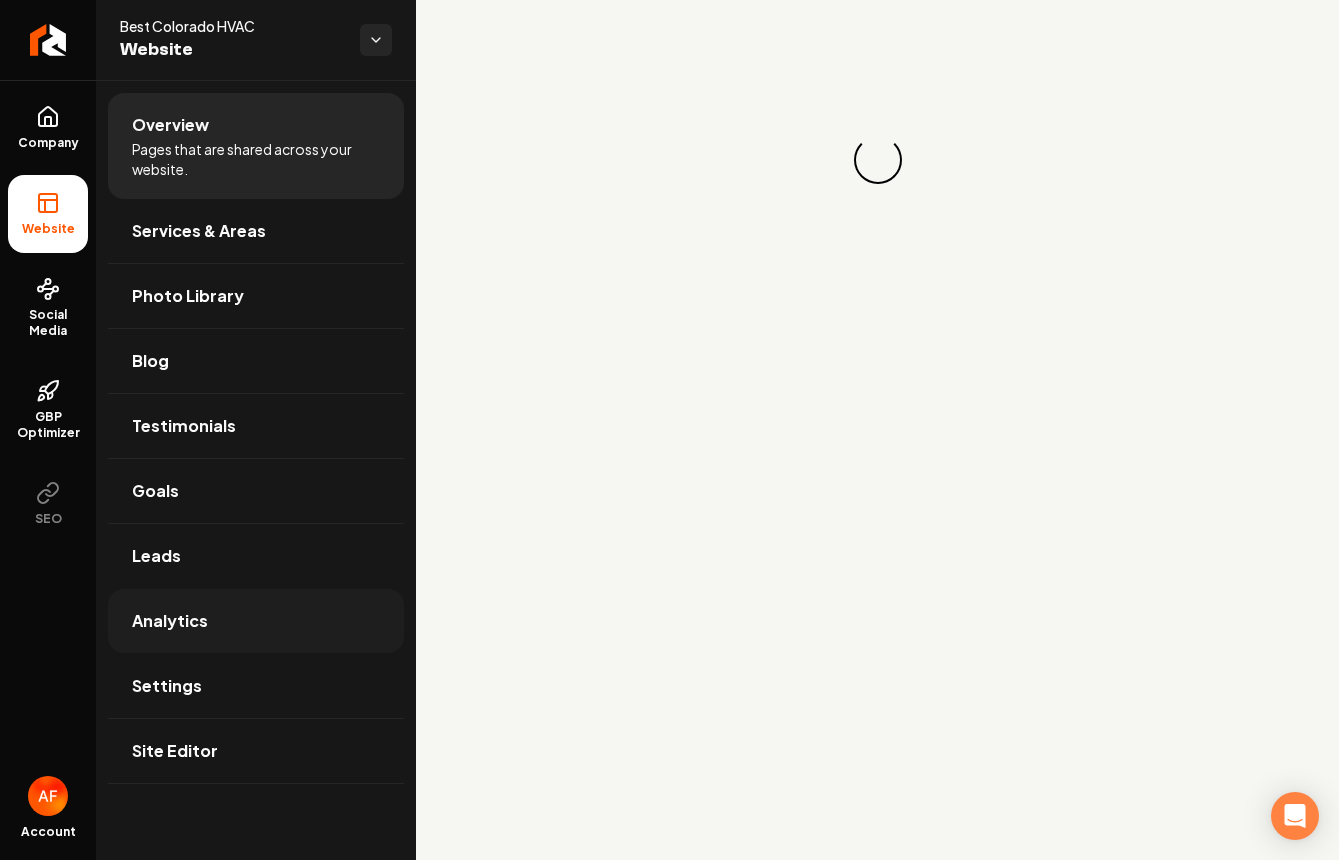 click on "Analytics" at bounding box center (256, 621) 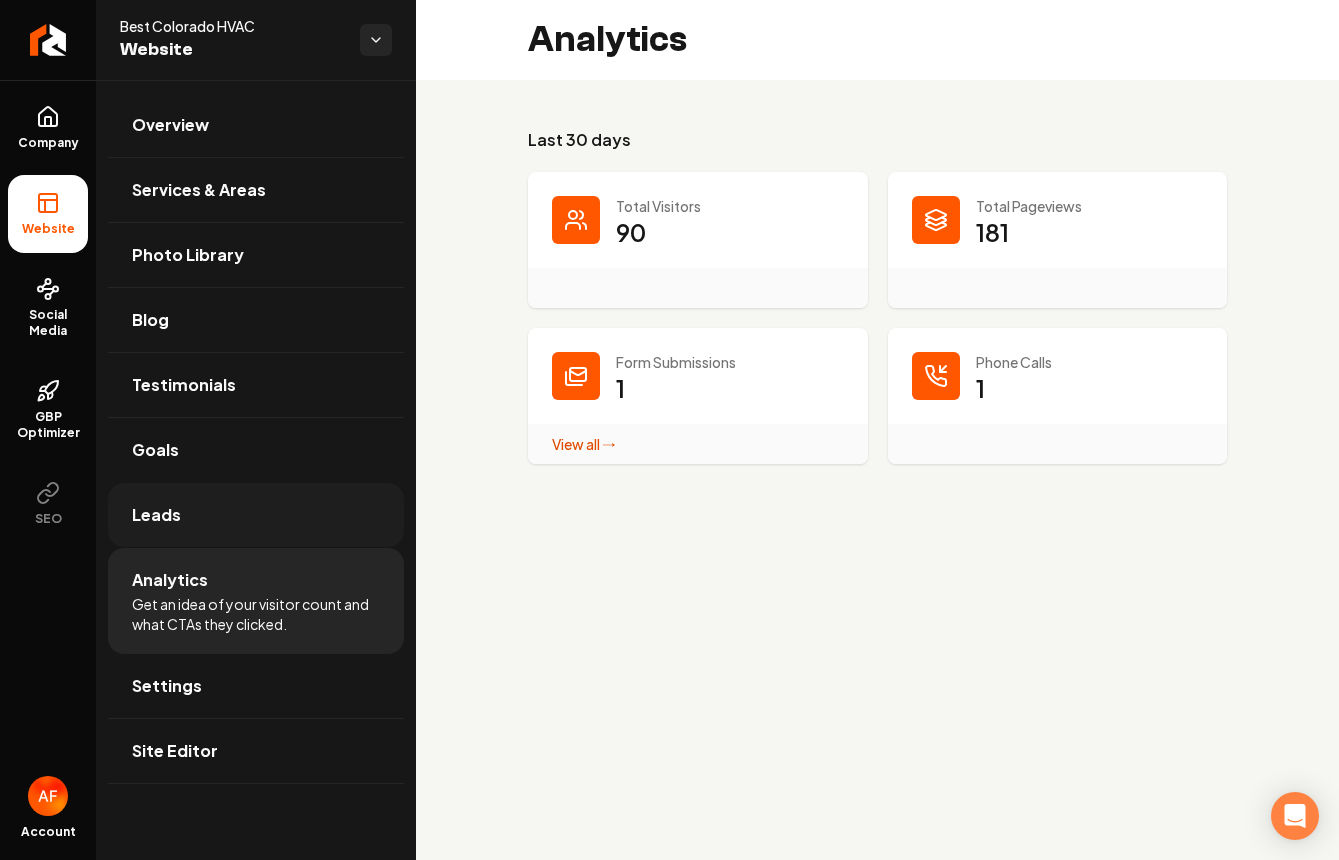 click on "Leads" at bounding box center [256, 515] 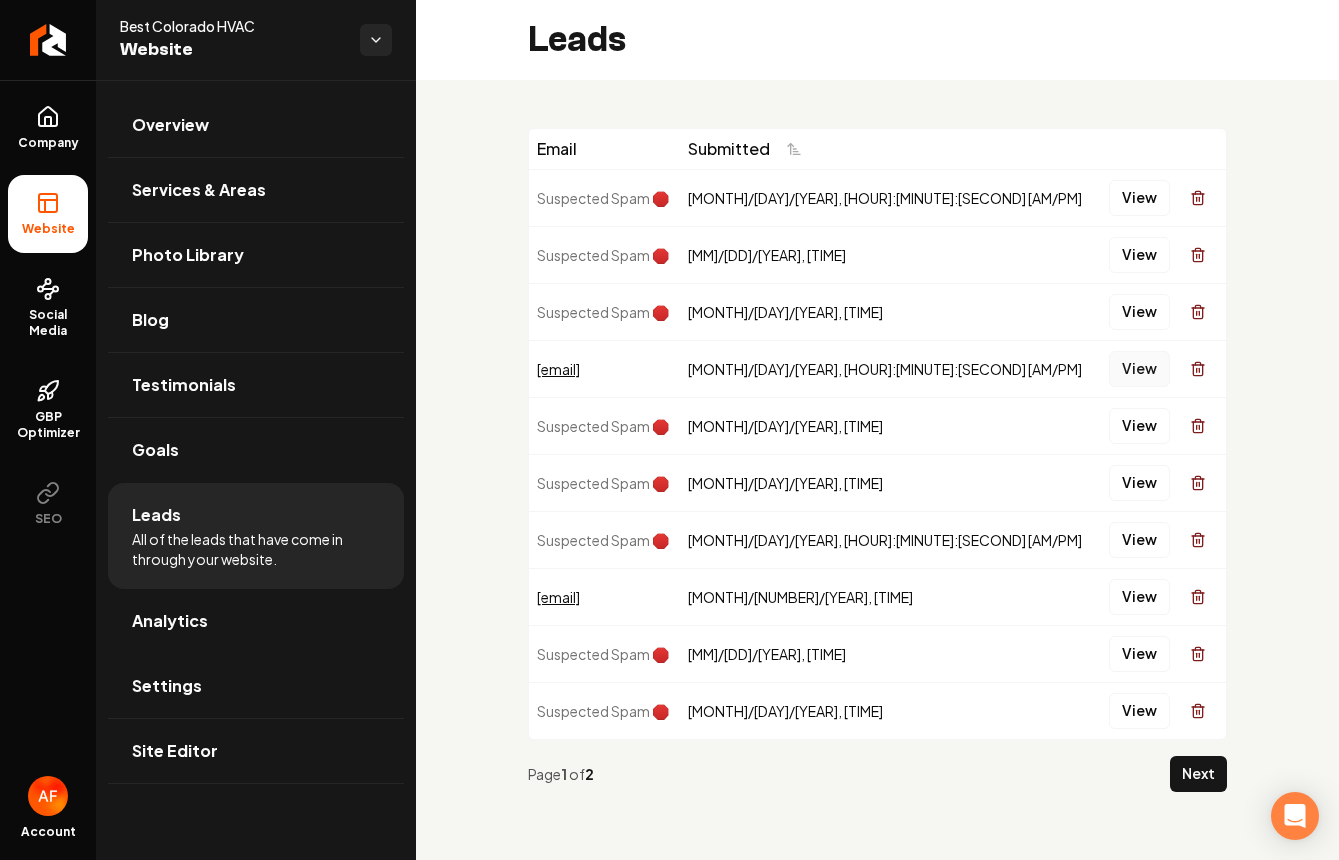 click on "View" at bounding box center [1139, 369] 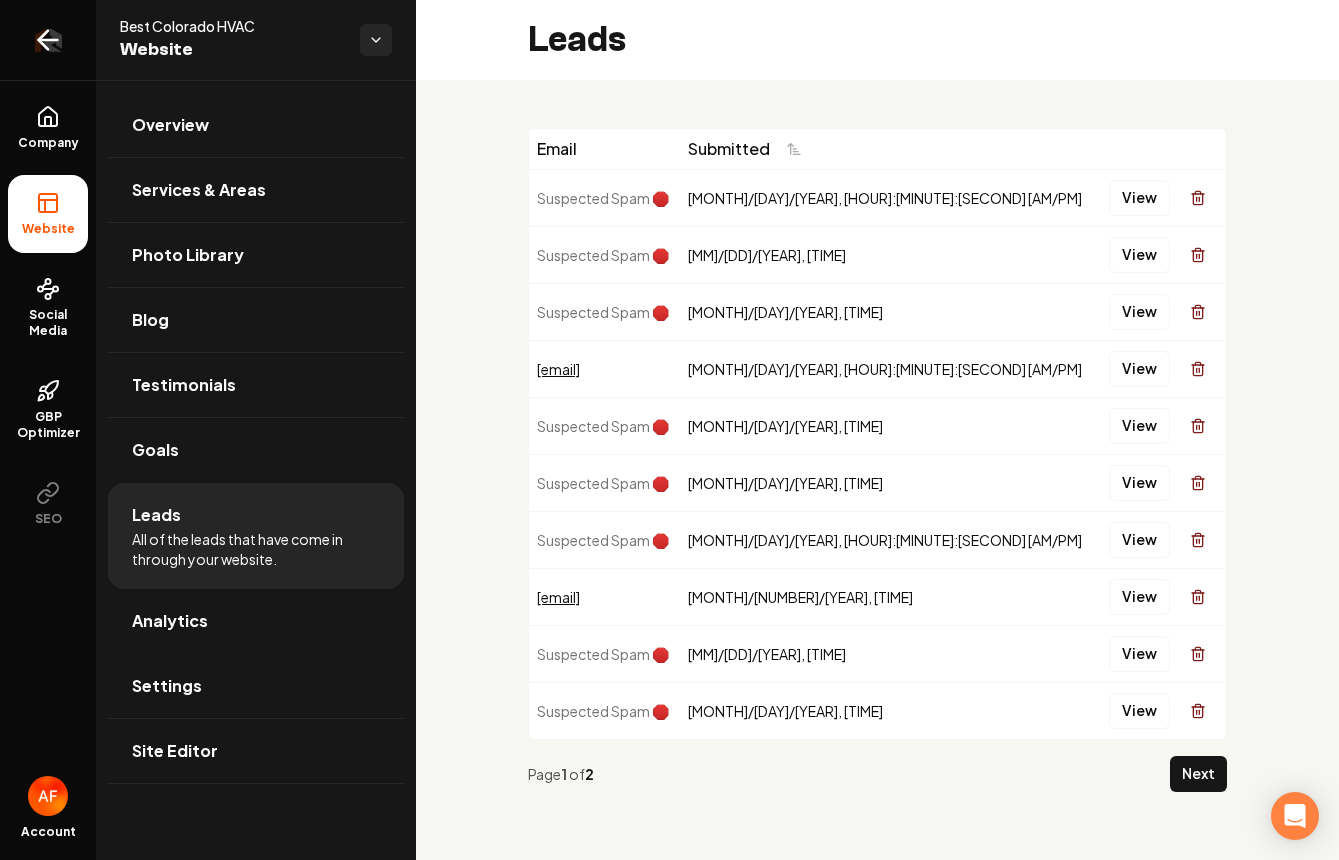 click 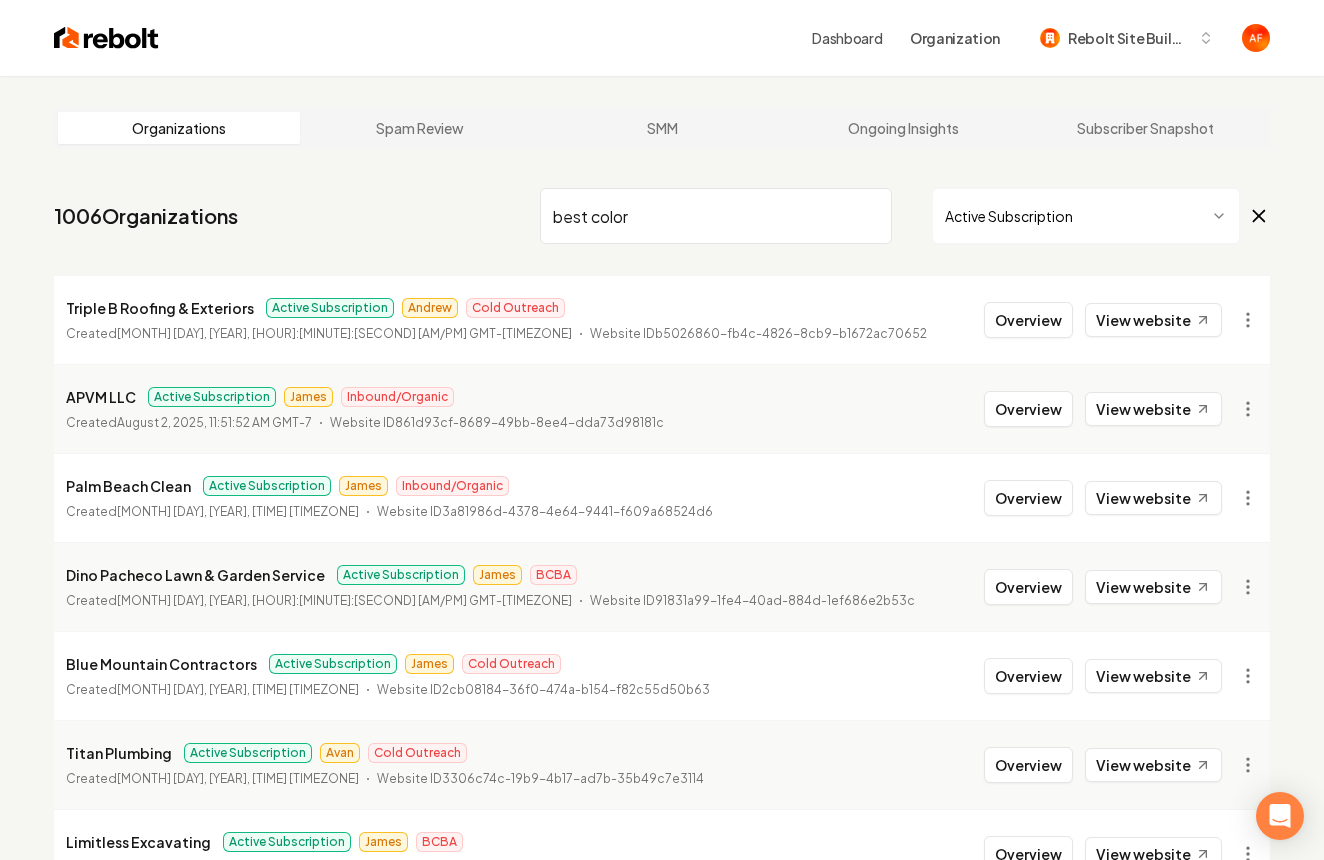 click on "best color" at bounding box center [716, 216] 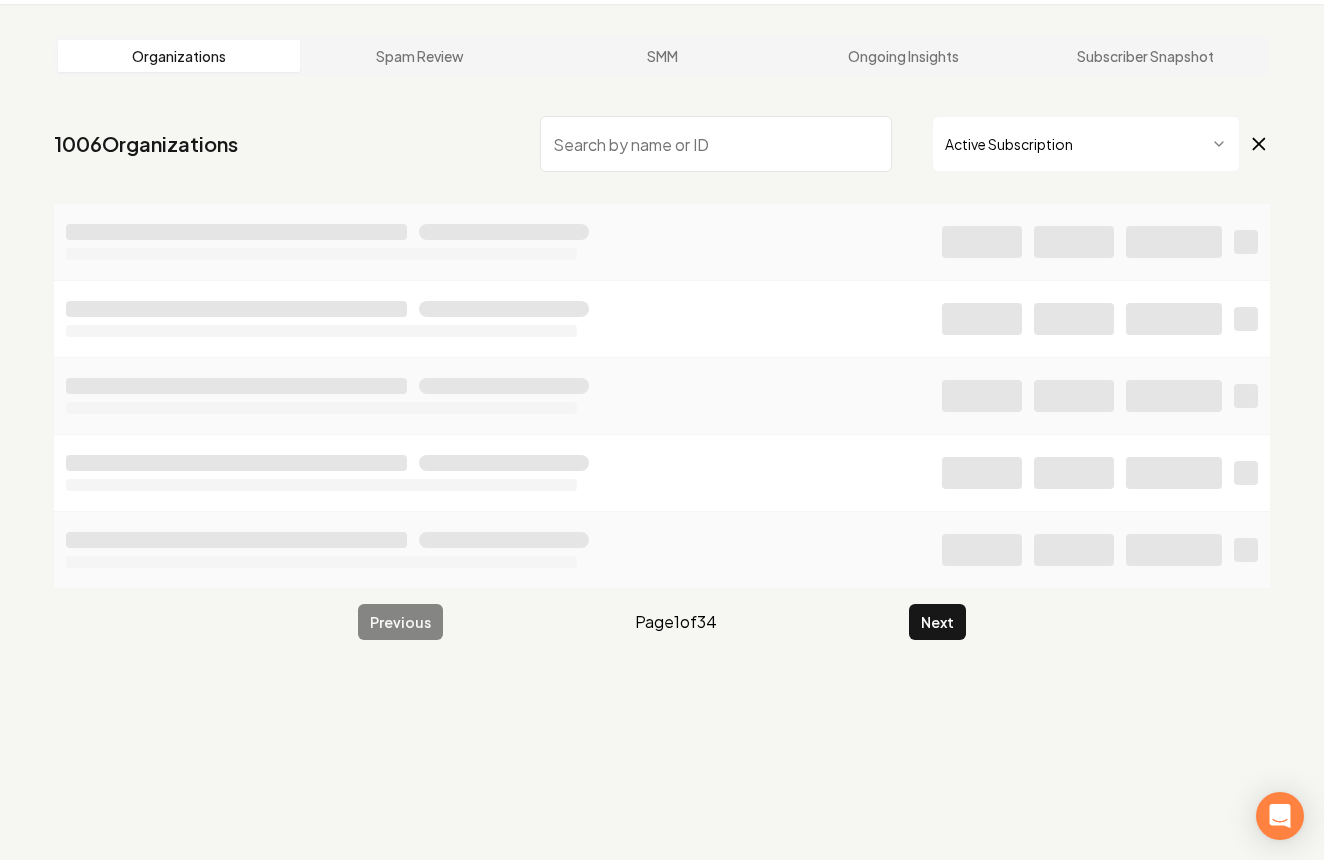 scroll, scrollTop: 76, scrollLeft: 0, axis: vertical 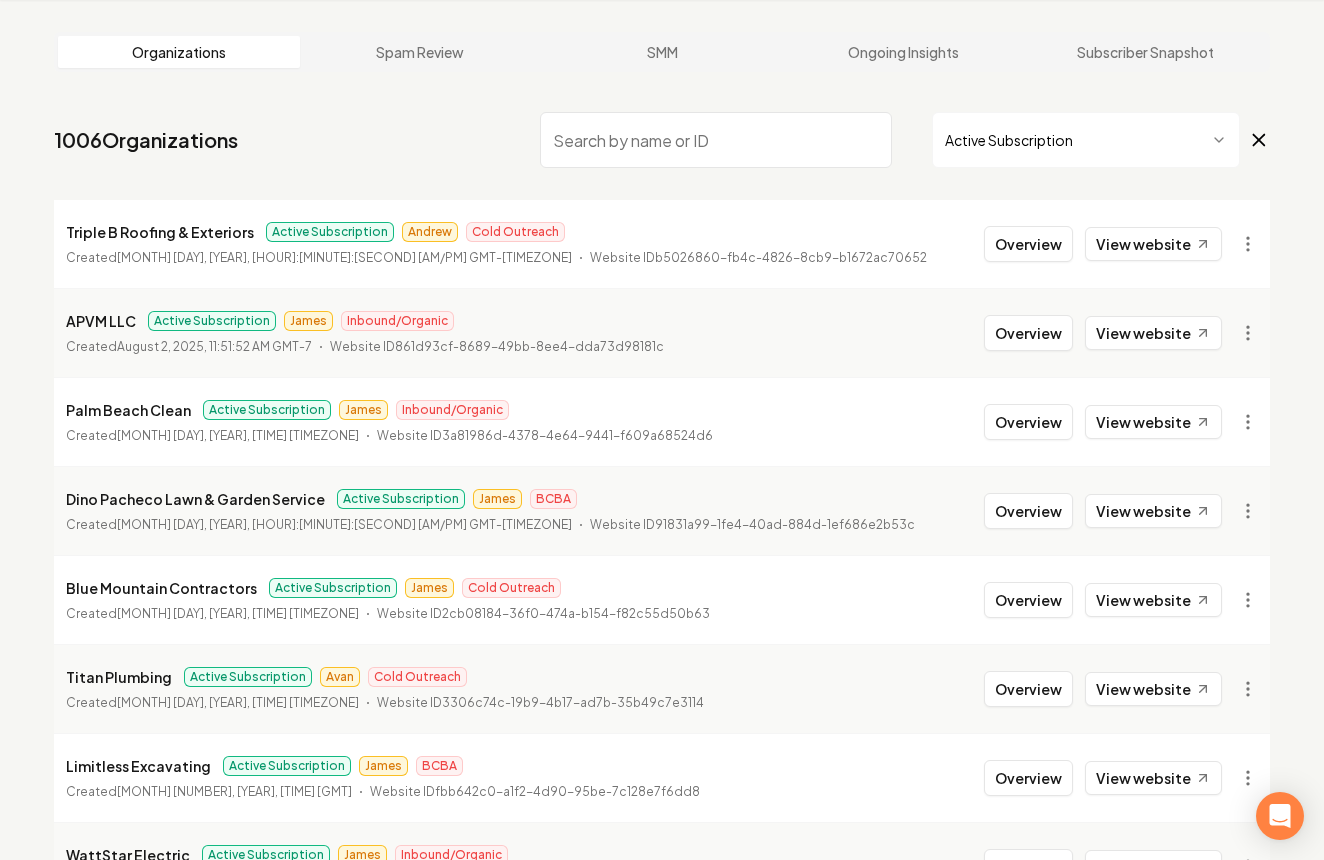 type 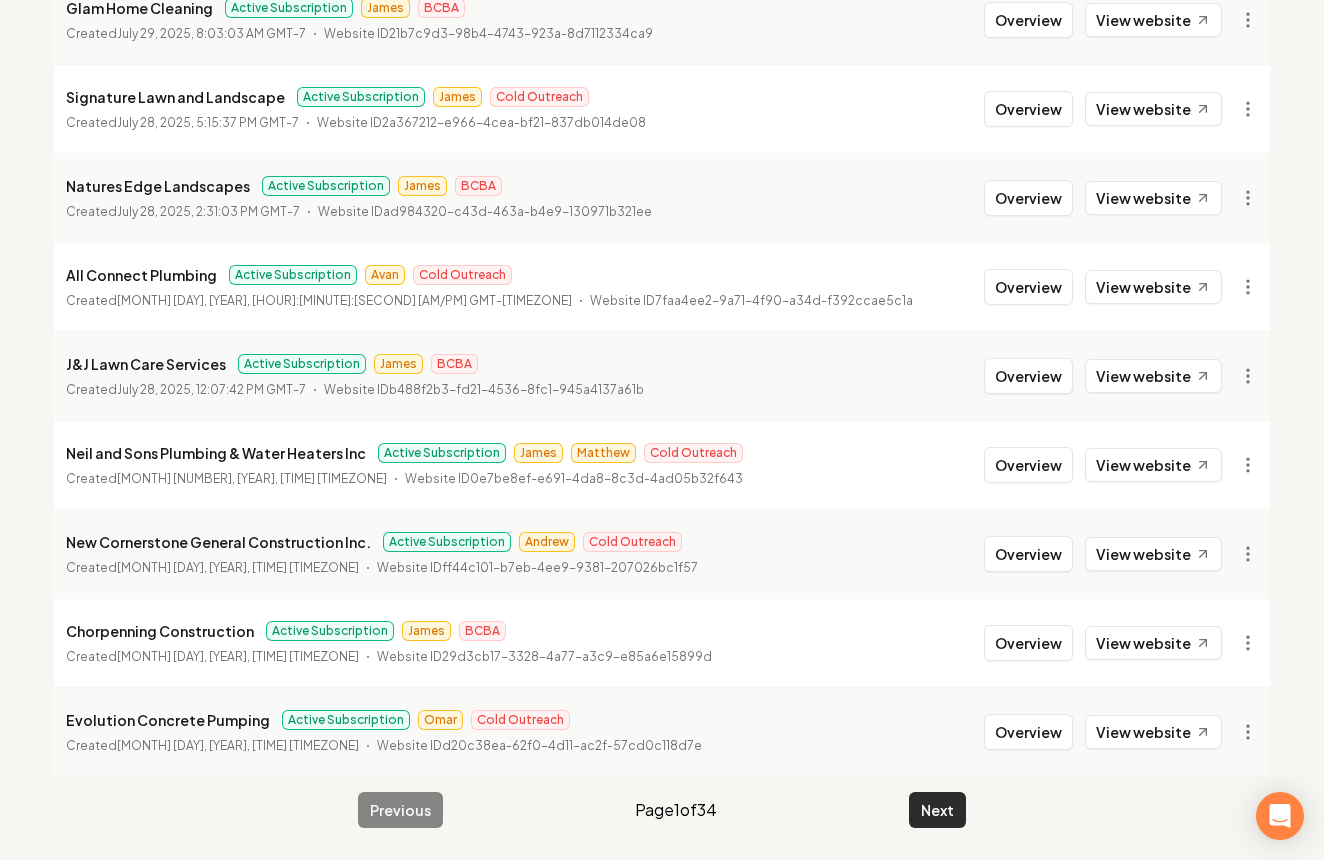 click on "Next" at bounding box center (937, 810) 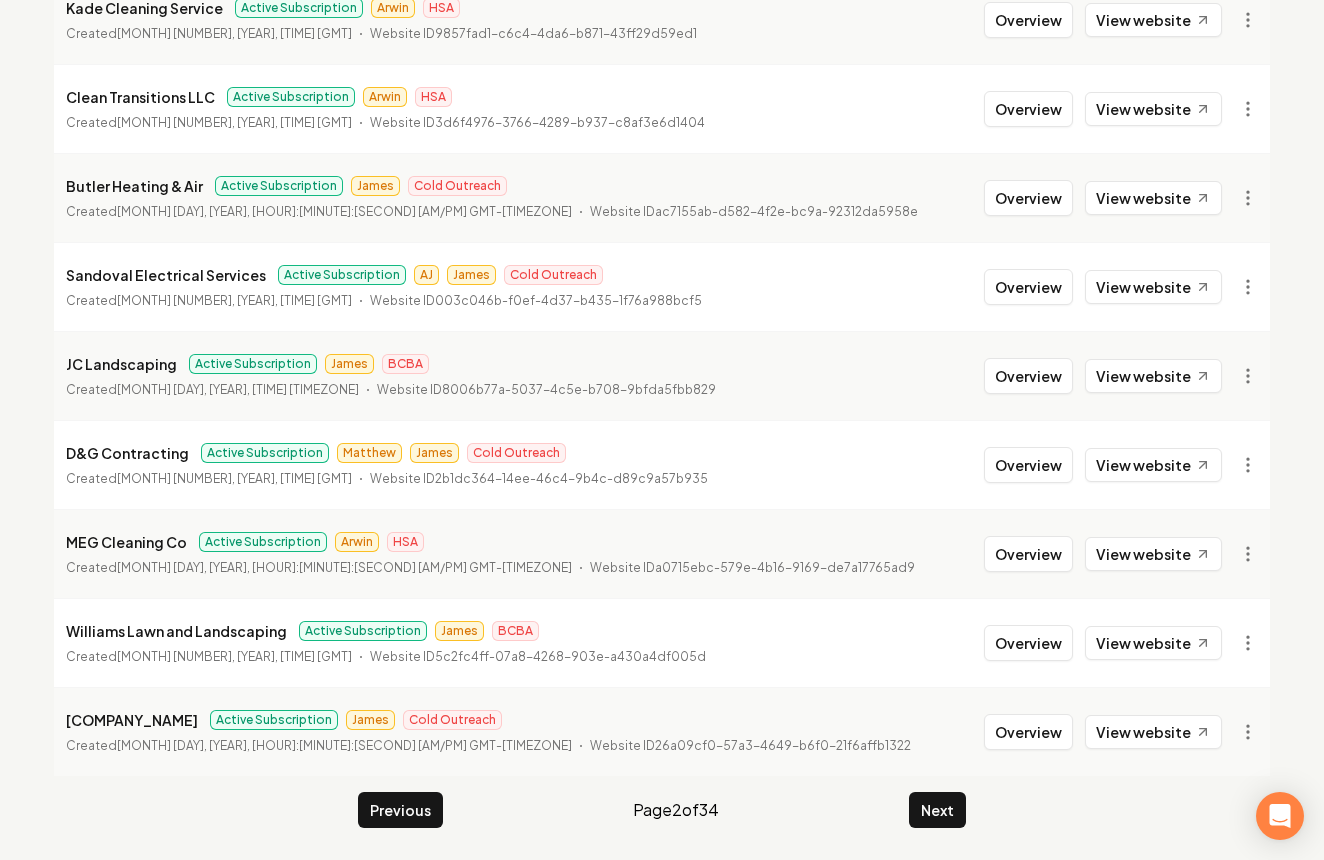 click on "Next" at bounding box center (937, 810) 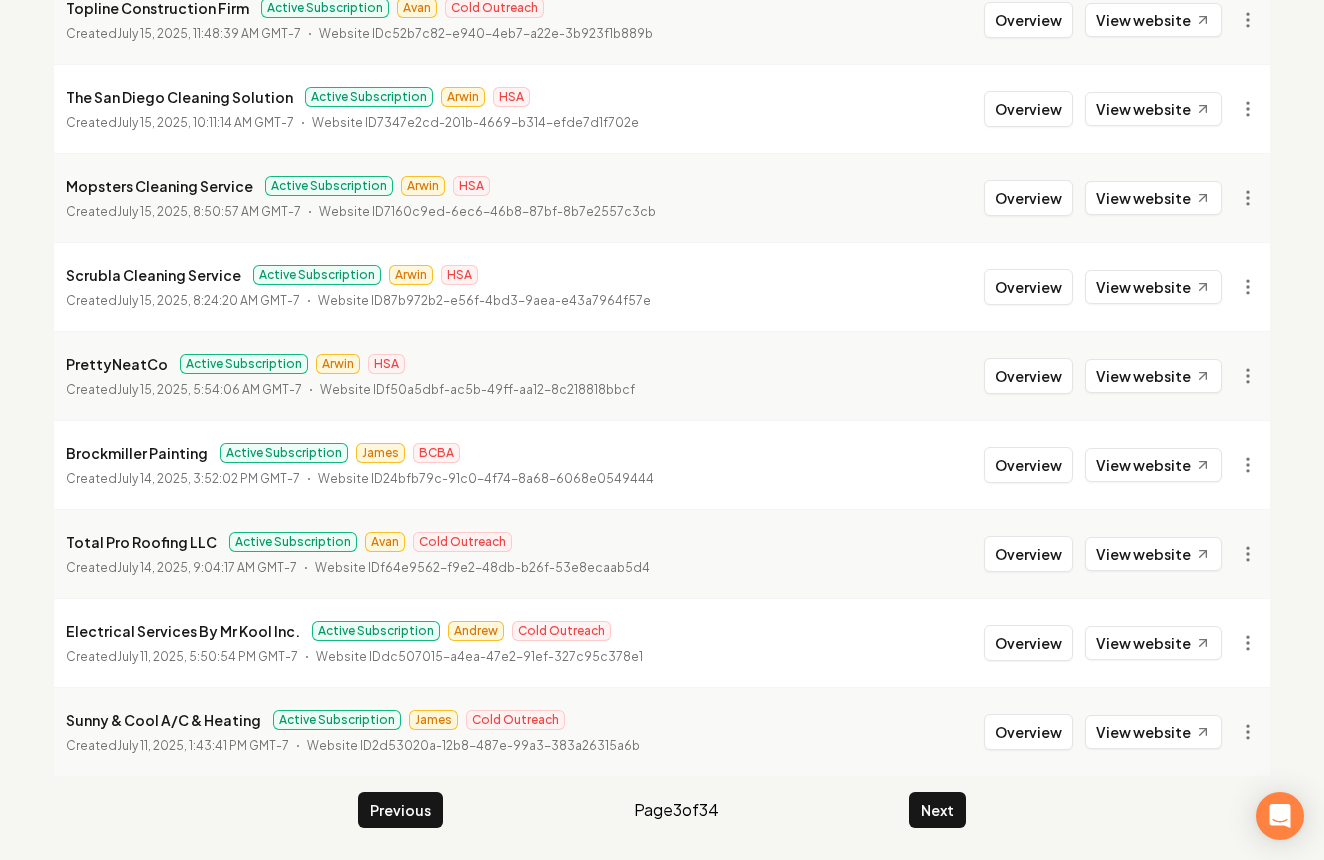 click on "Next" at bounding box center (937, 810) 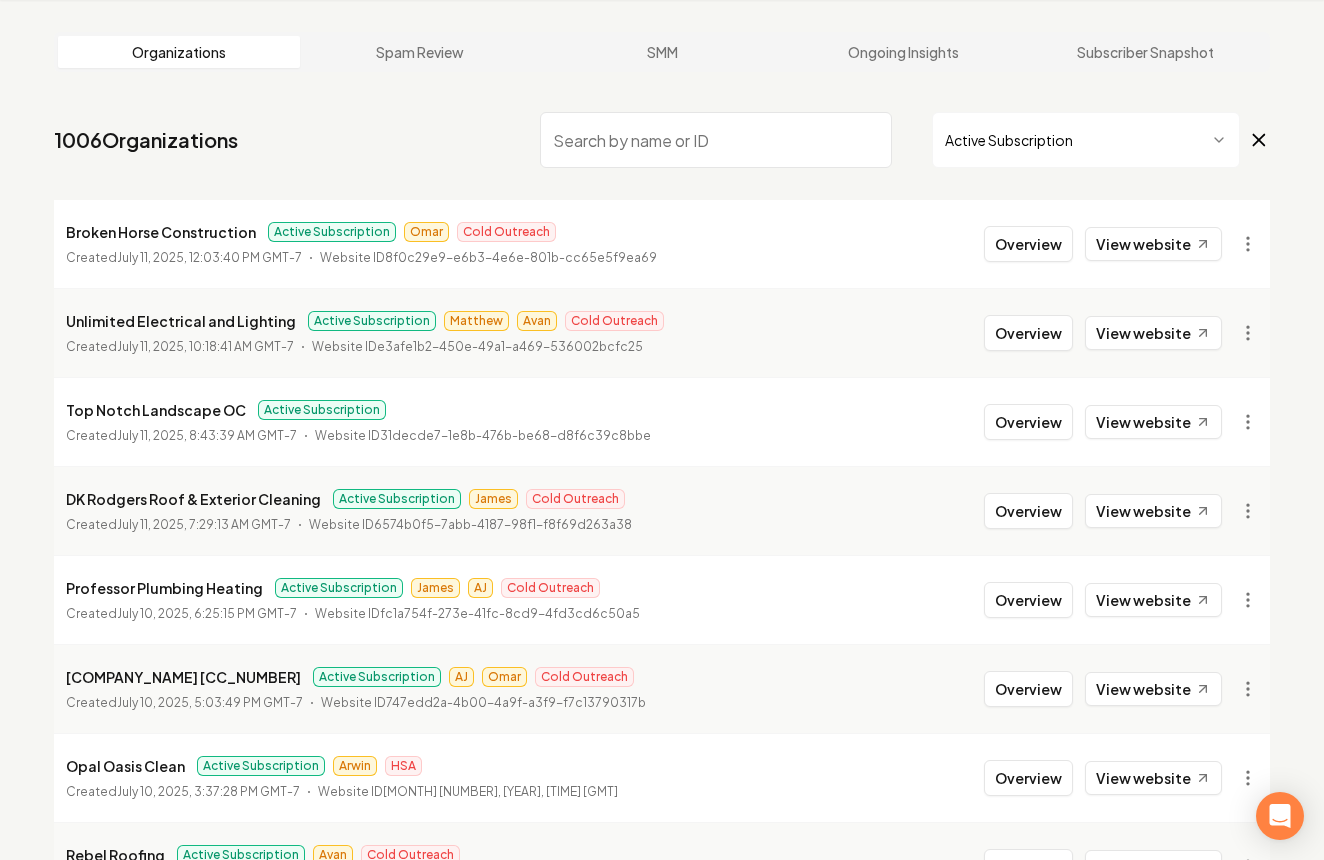 scroll, scrollTop: 2169, scrollLeft: 0, axis: vertical 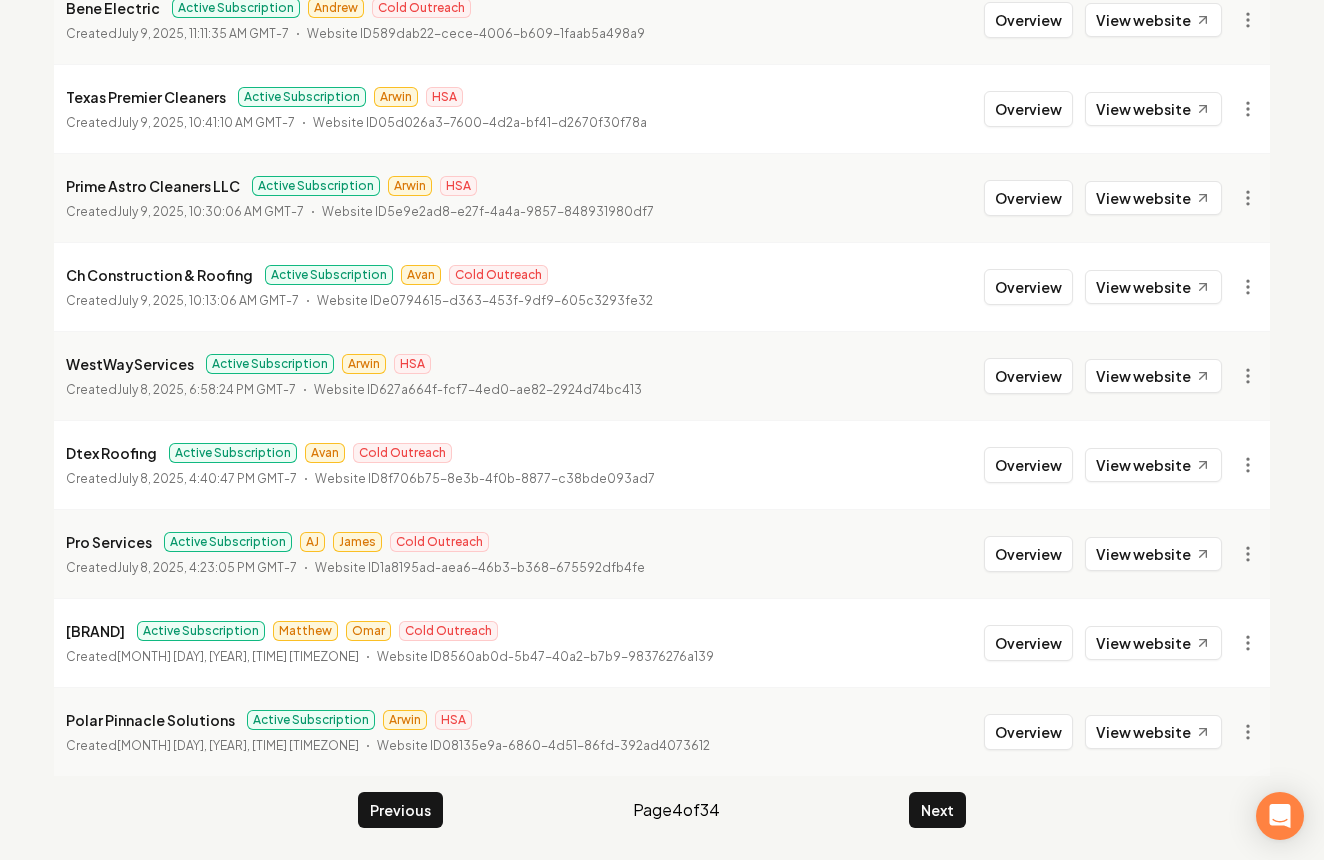click on "Next" at bounding box center [937, 810] 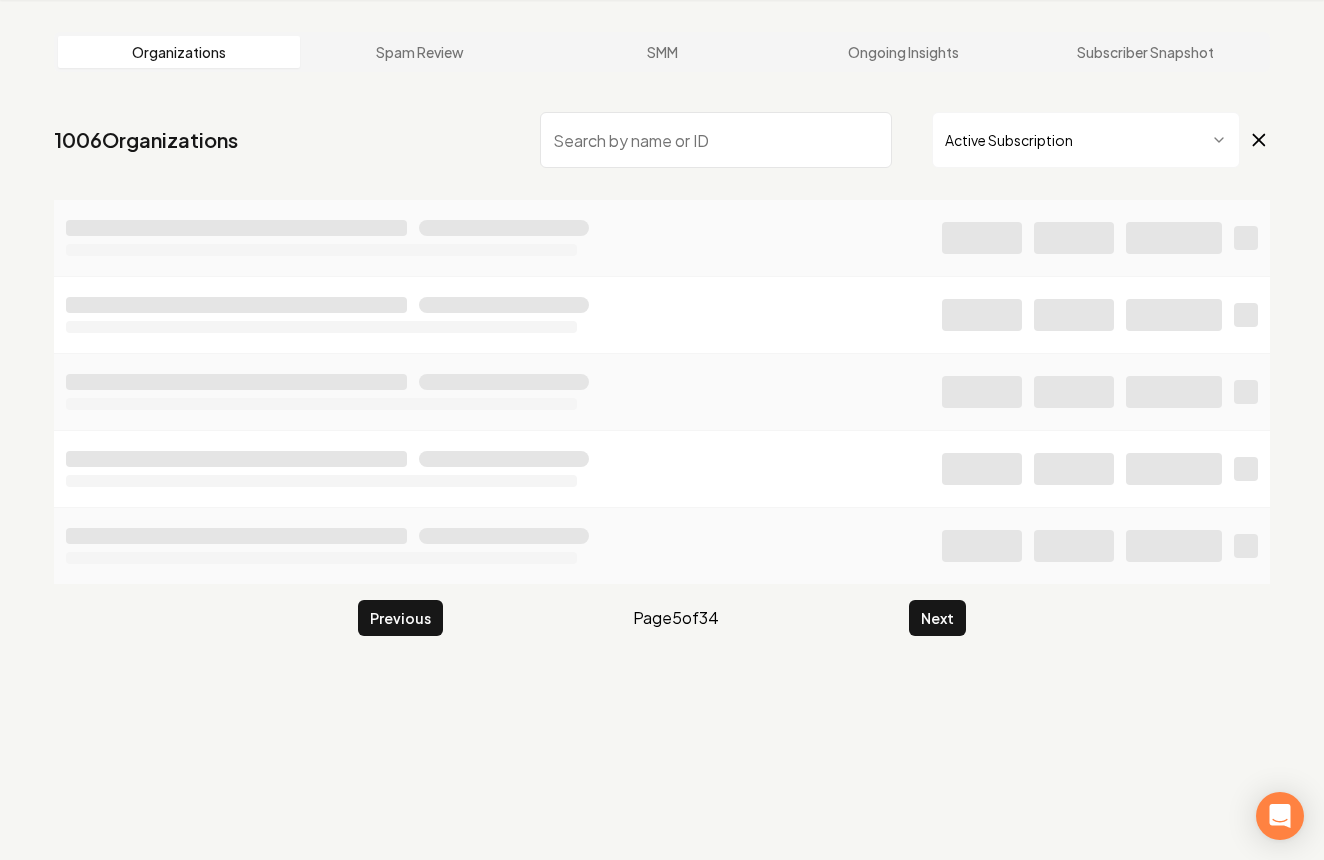 scroll, scrollTop: 2169, scrollLeft: 0, axis: vertical 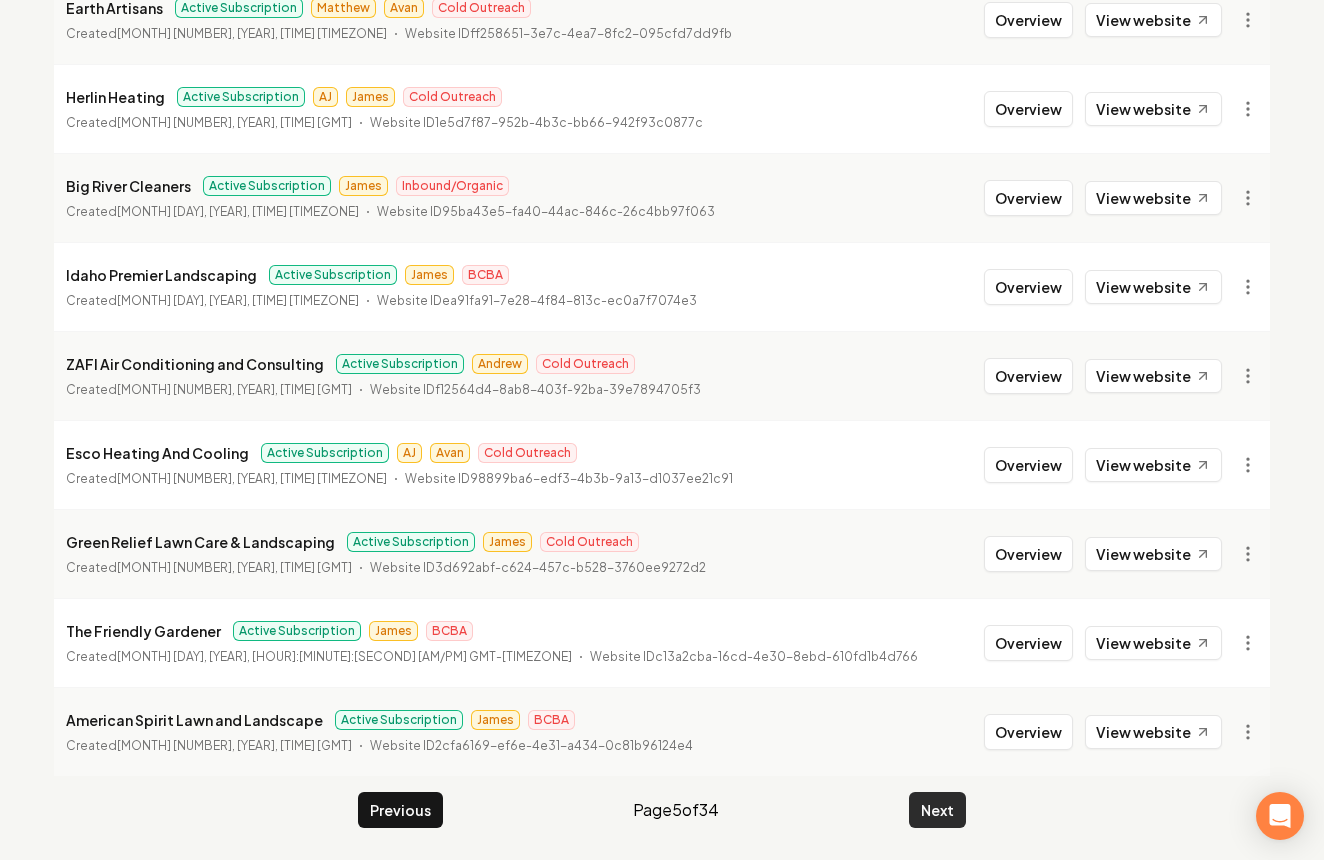 click on "Next" at bounding box center (937, 810) 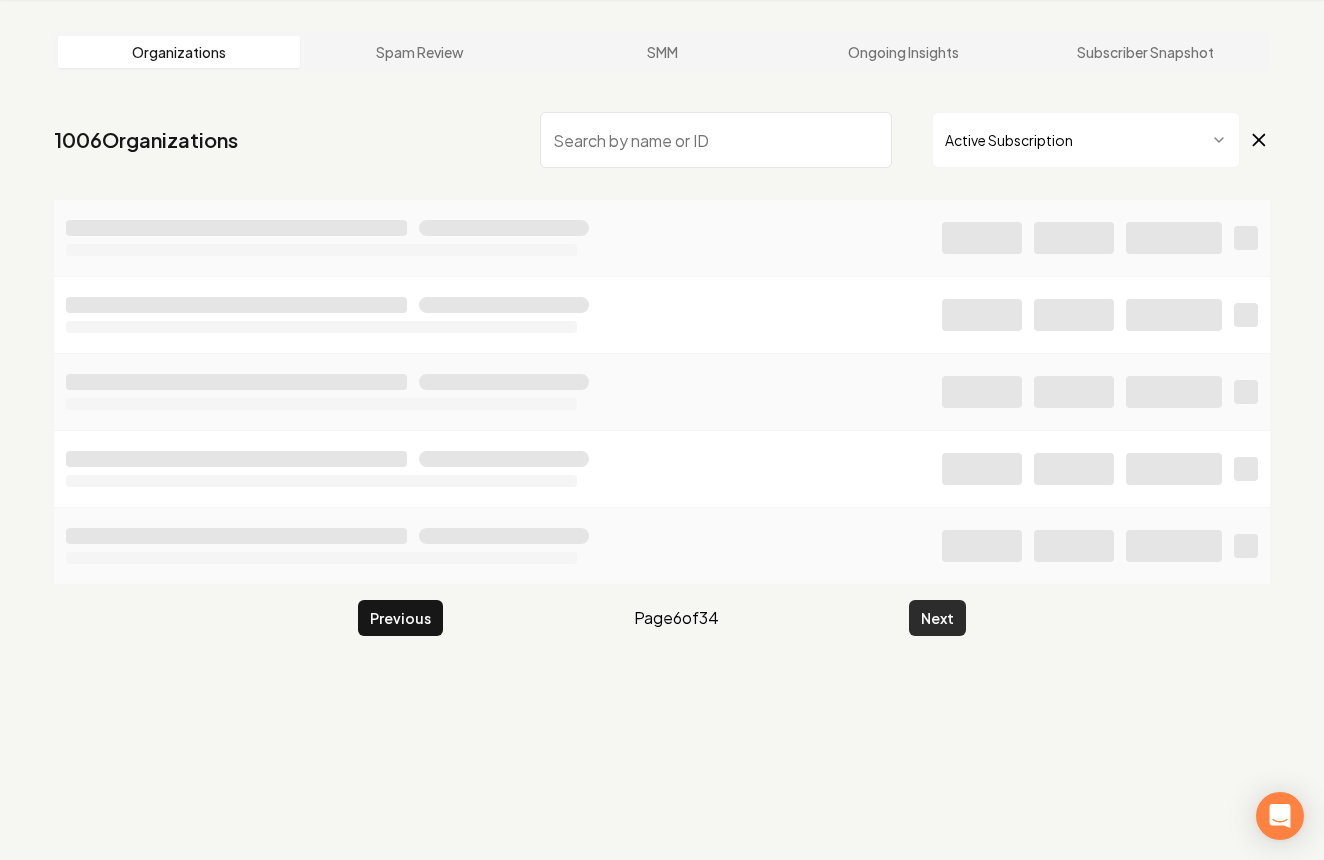 scroll, scrollTop: 76, scrollLeft: 0, axis: vertical 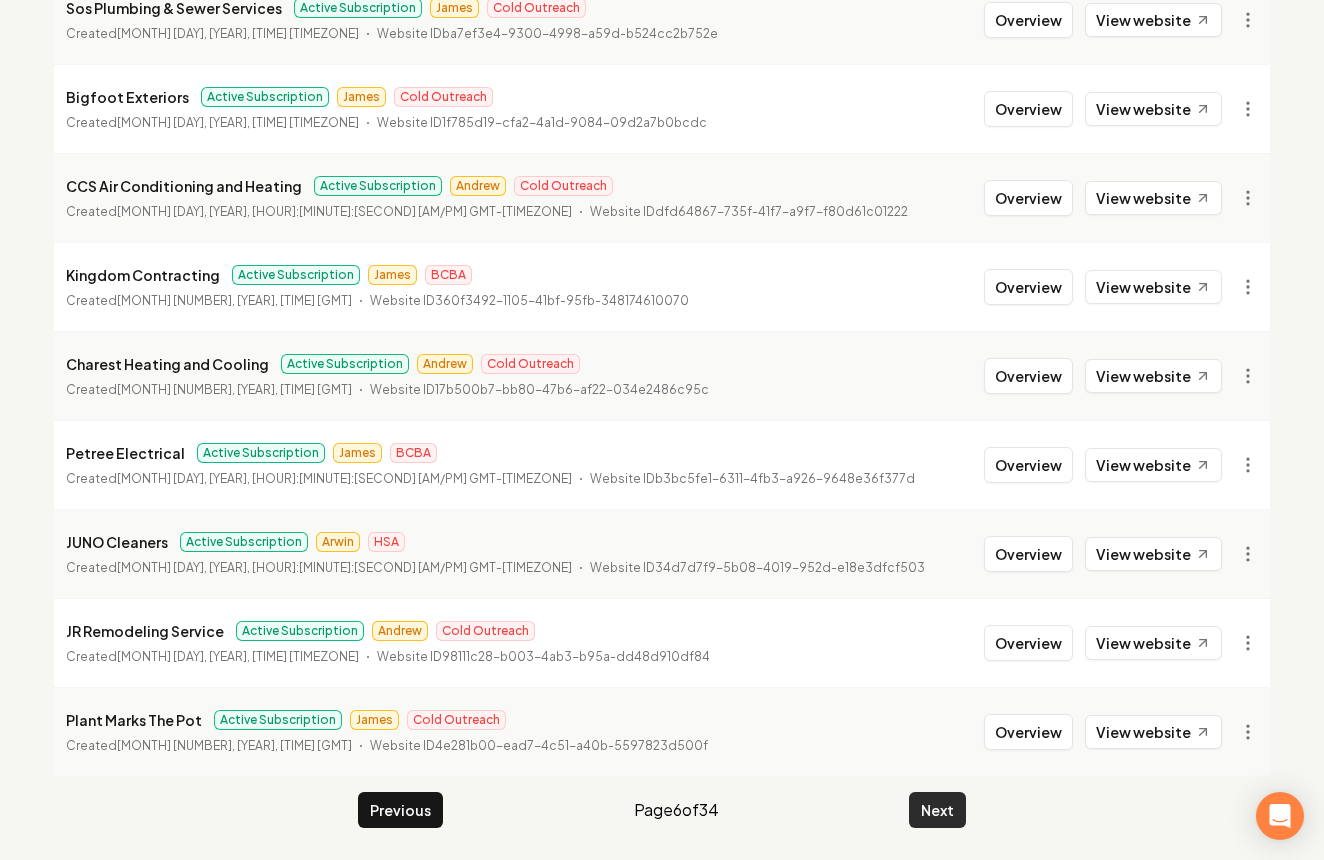 click on "Next" at bounding box center [937, 810] 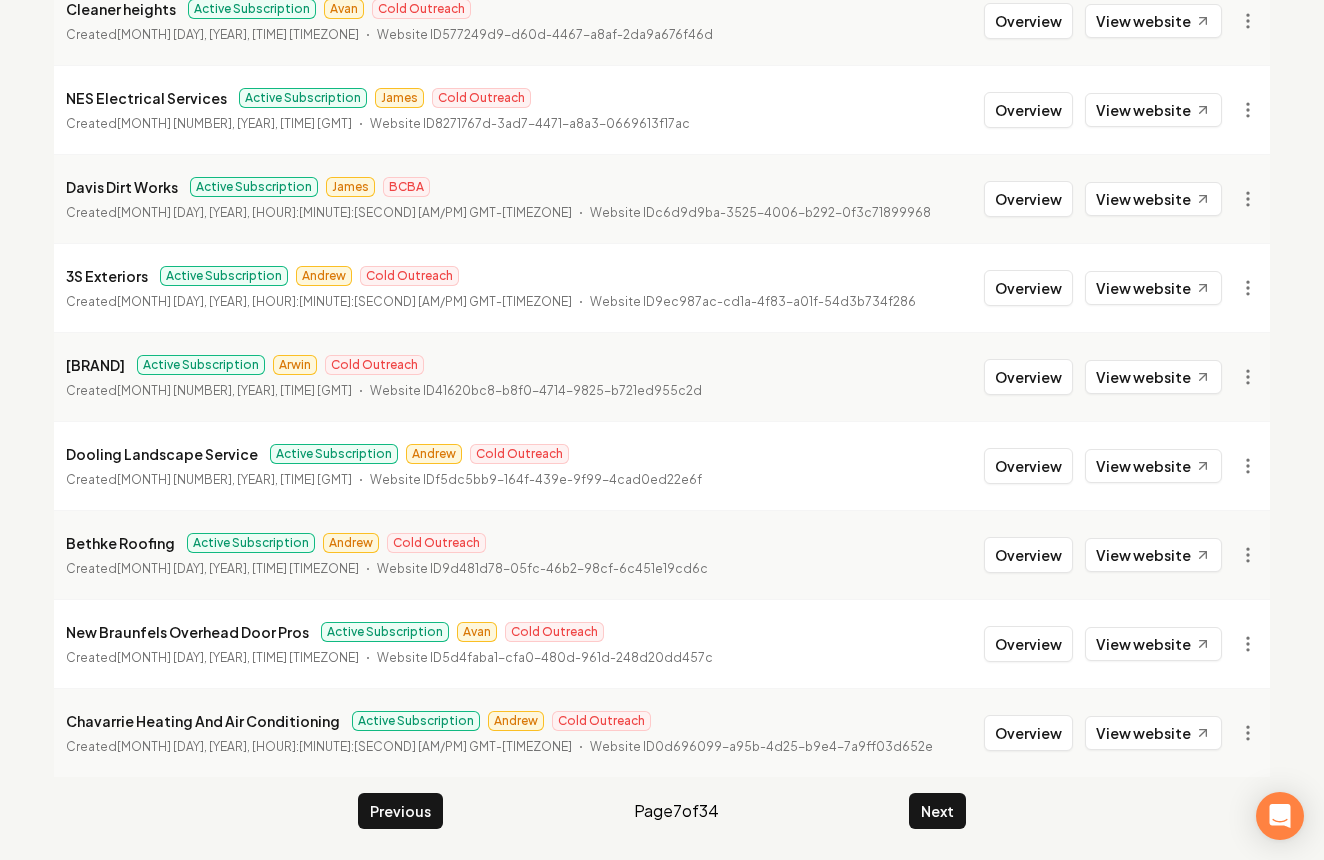 scroll, scrollTop: 2169, scrollLeft: 0, axis: vertical 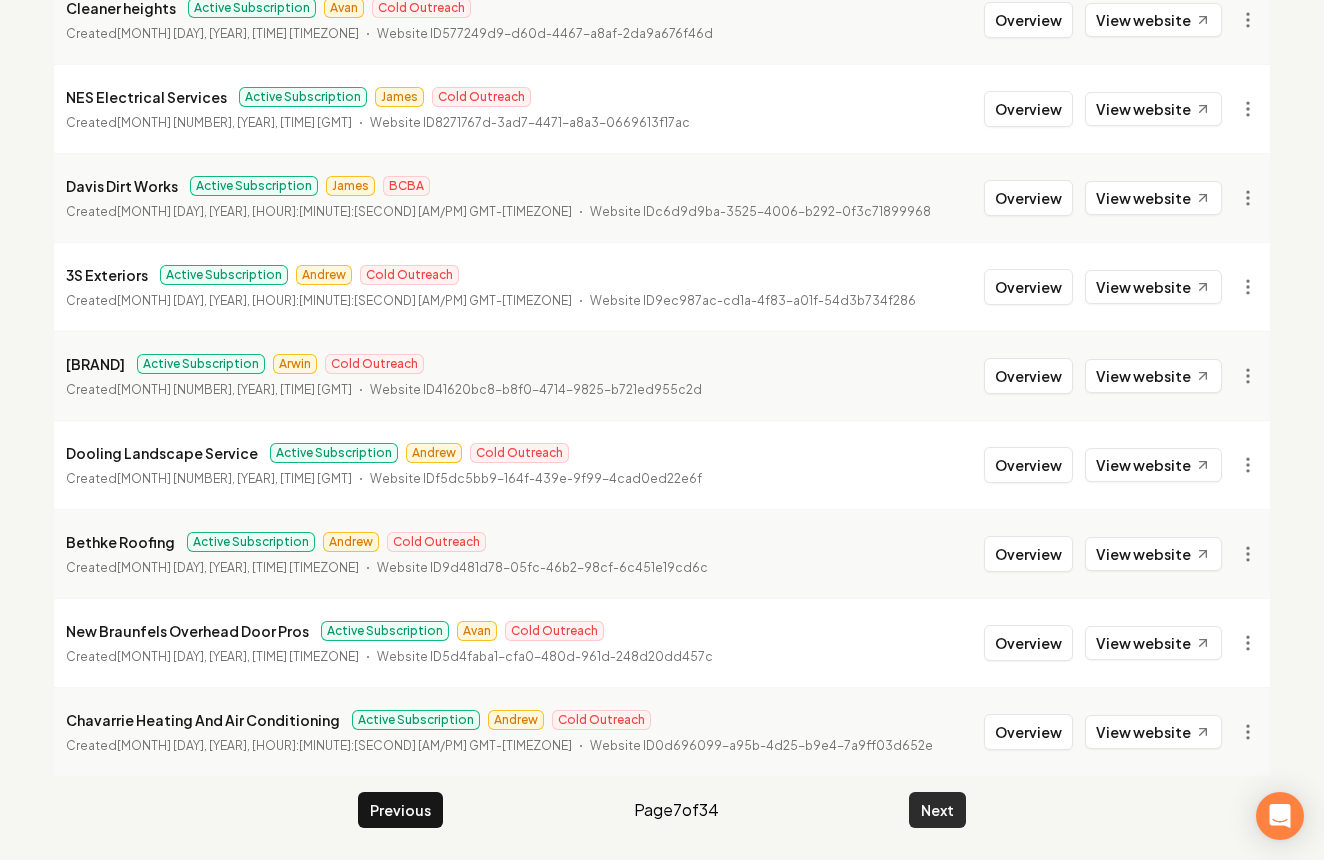 click on "Next" at bounding box center [937, 810] 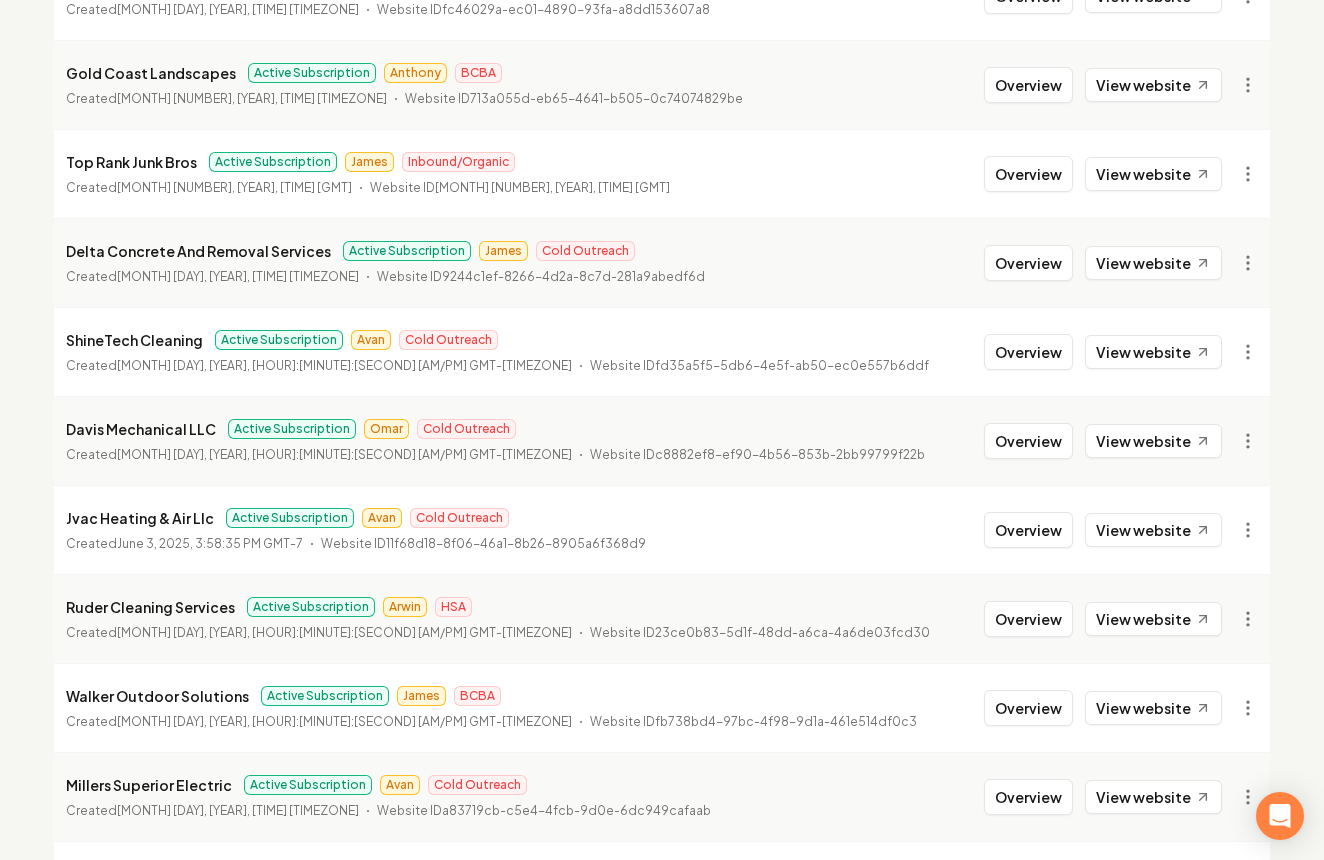 scroll, scrollTop: 2169, scrollLeft: 0, axis: vertical 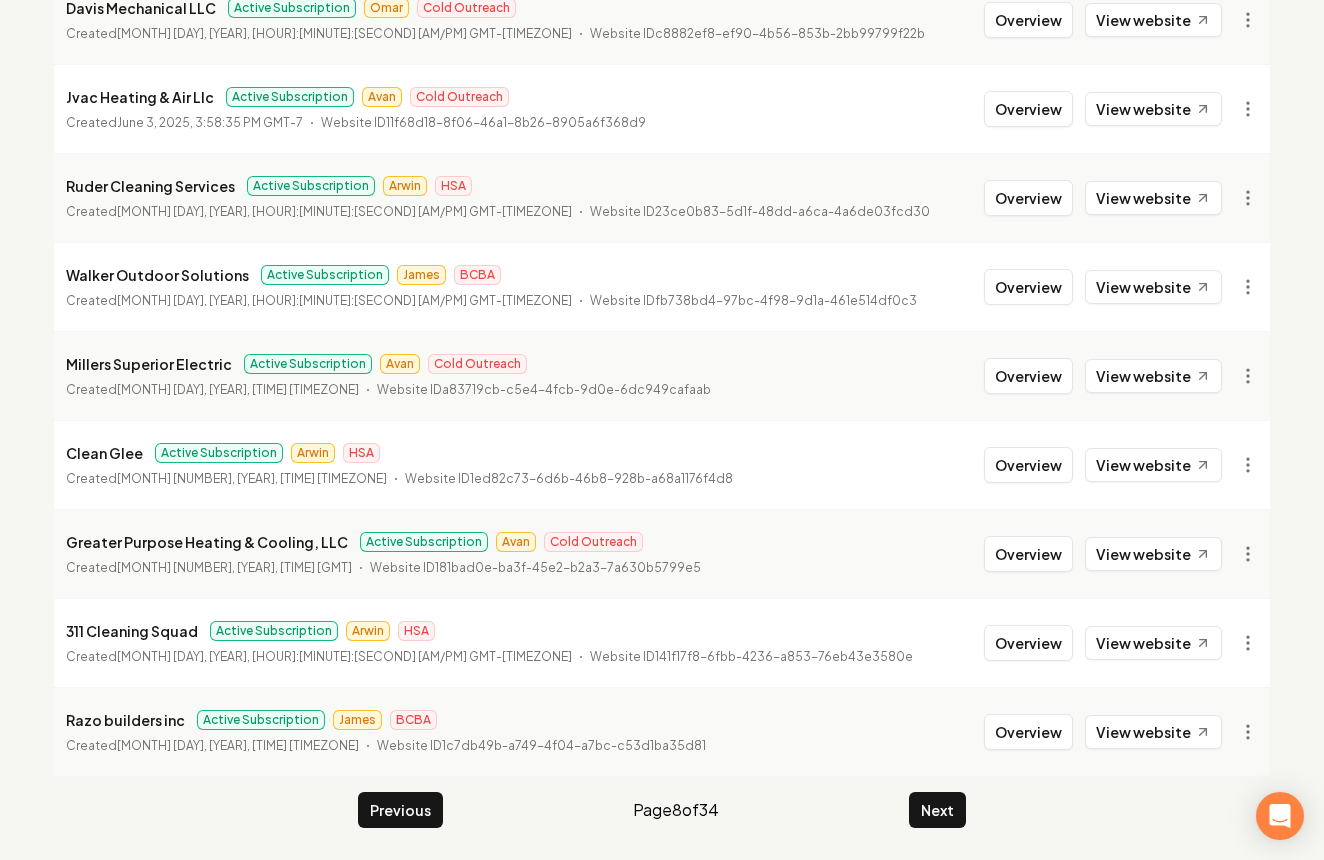 click on "Organizations Spam Review SMM Ongoing Insights Subscriber Snapshot 1006  Organizations Active Subscription Great Bison Heating and Cooling Active Subscription Avan Cold Outreach Created  June 11, 2025, 4:41:03 PM GMT-7   Website ID  896cfd11-4e05-47ff-8553-e4215db34255 Overview View website Ledbetter Construction Active Subscription Andrew Cold Outreach Created  June 11, 2025, 10:26:48 AM GMT-7   Website ID  a22cb134-5bfc-4257-83cb-17a9c90c8bab Overview View website Cole Knickerbocker Electric Active Subscription Omar Cold Outreach Created  June 11, 2025, 9:44:22 AM GMT-7   Website ID  1bd350a6-fe72-4f0b-aea5-faa24242ce03 Overview View website Dallas Windows and Gutter Cleaning Active Subscription Avan Cold Outreach Created  June 11, 2025, 7:33:52 AM GMT-7   Website ID  ec1d6645-82b9-4c4d-9a14-7ac451d97327 Overview View website Grey Mountain Exterior Pros Active Subscription James WCG Created  June 10, 2025, 6:18:05 PM GMT-7   Website ID  96e0e0b2-3fc6-4f16-8acd-4c9da0cb186a Overview View website Anthony" at bounding box center (662, -617) 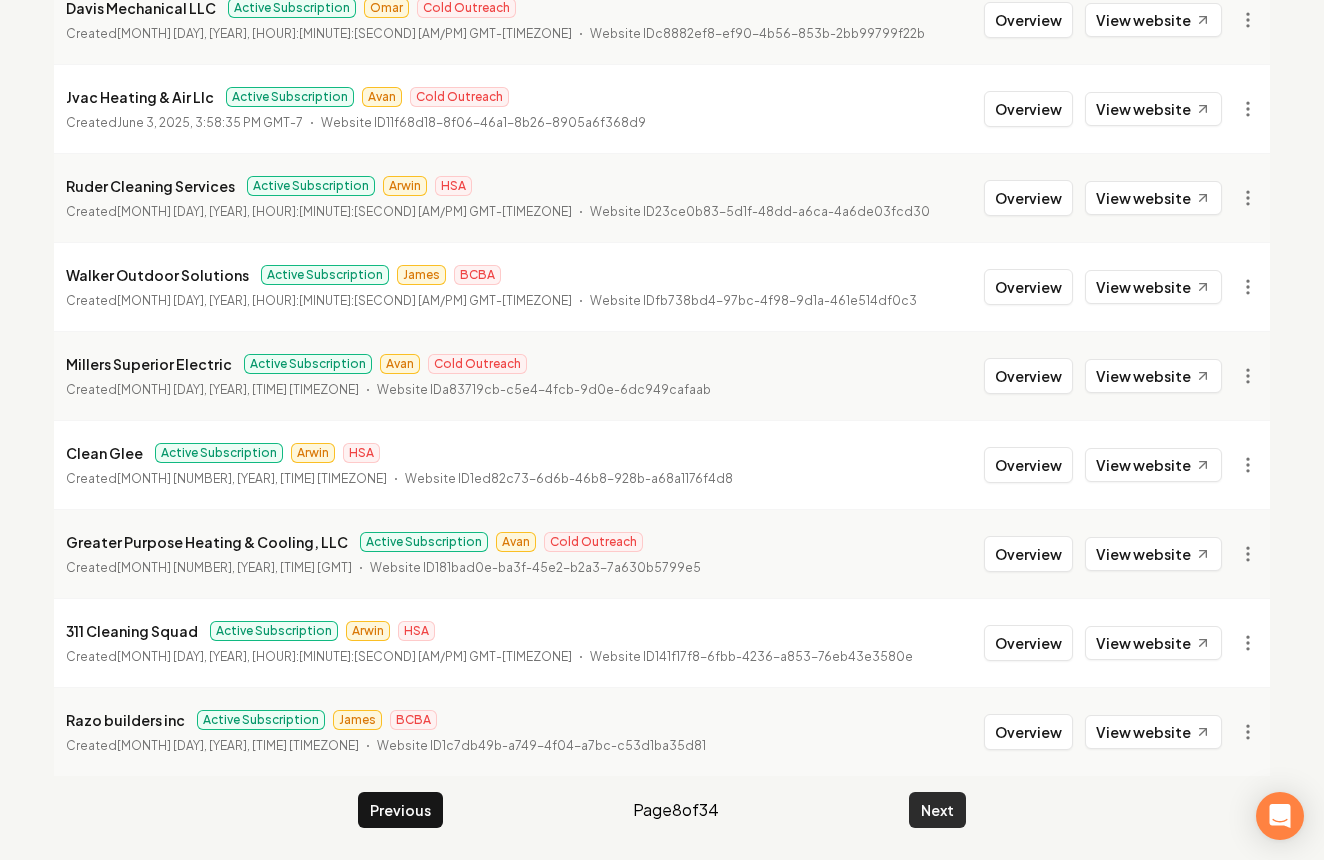 click on "Next" at bounding box center [937, 810] 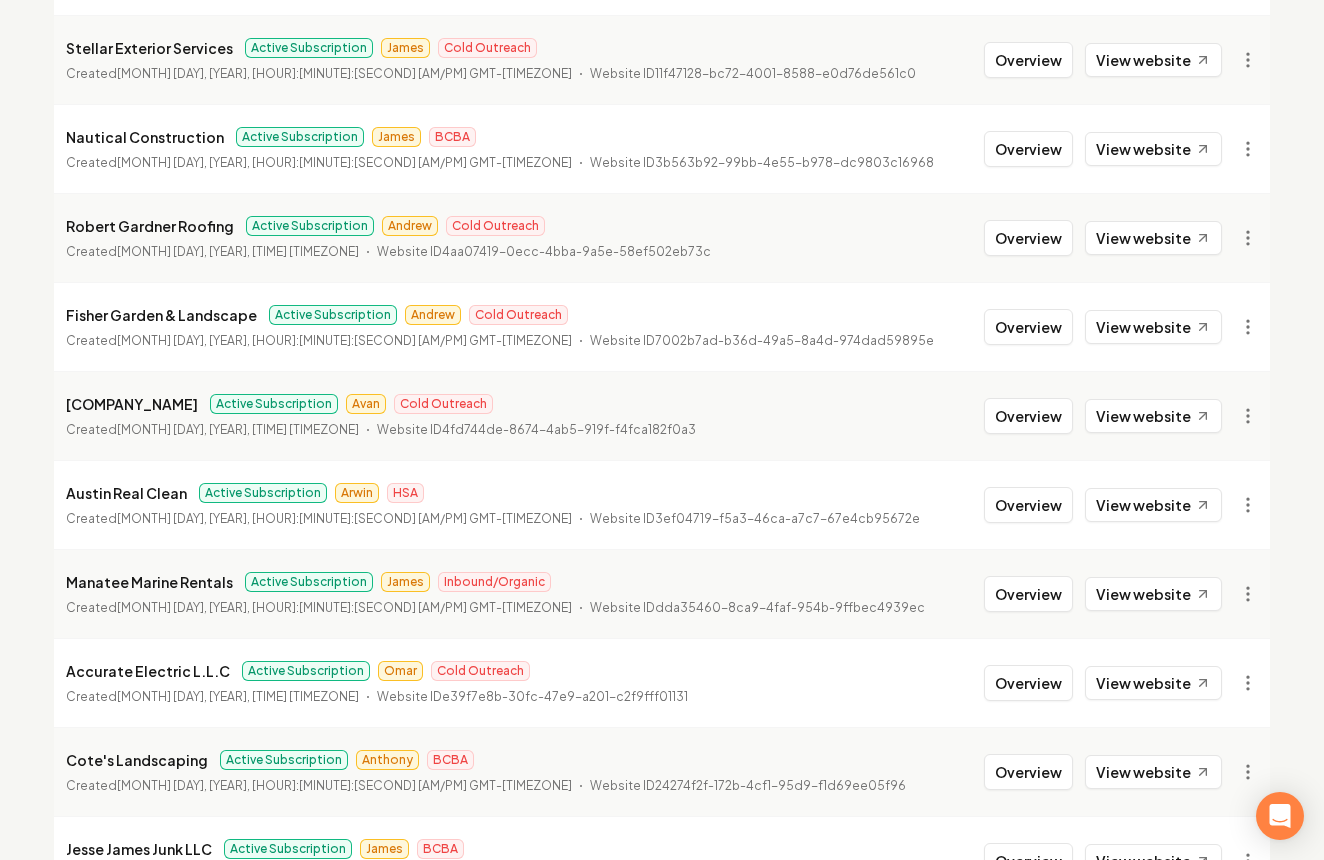 scroll, scrollTop: 747, scrollLeft: 0, axis: vertical 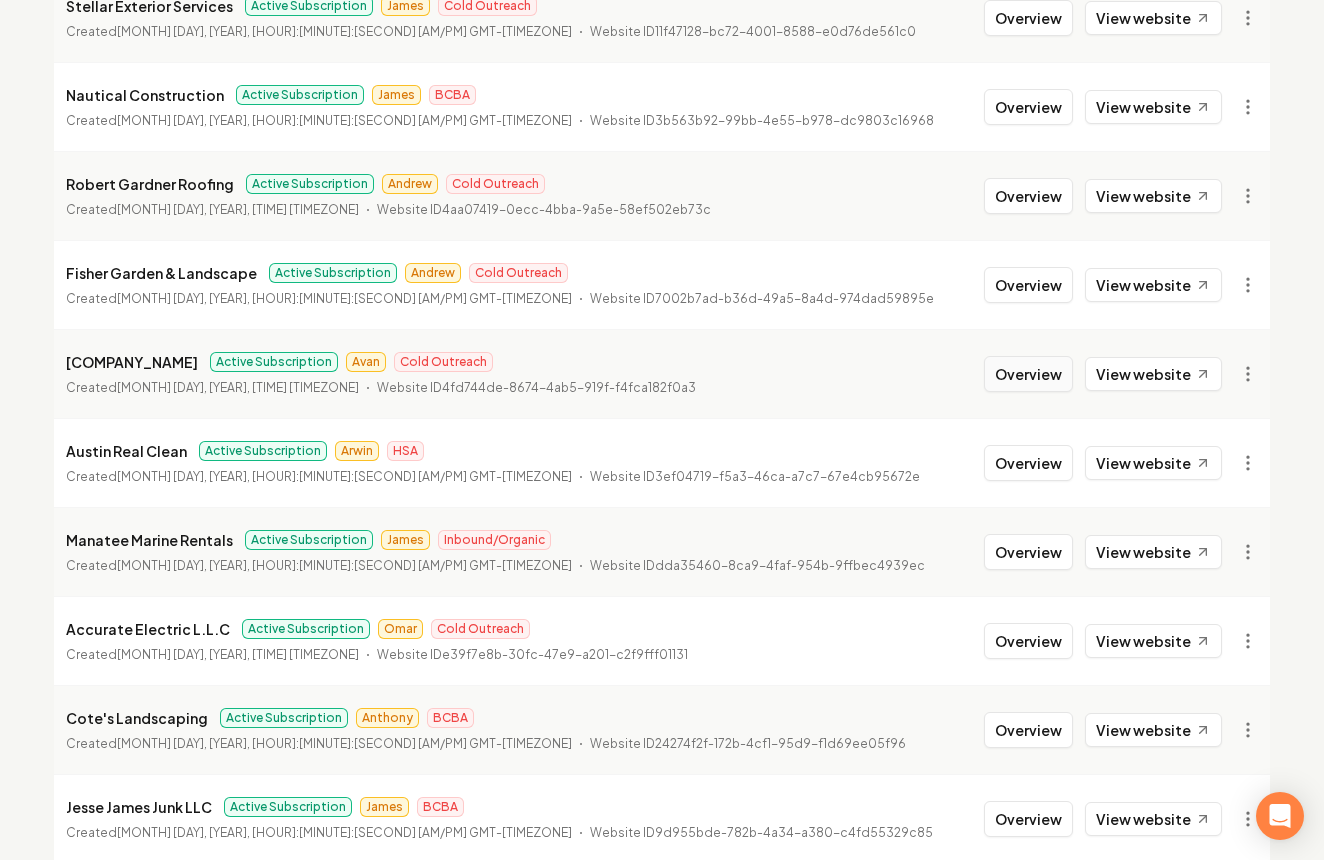 click on "Overview View website" at bounding box center [1103, 374] 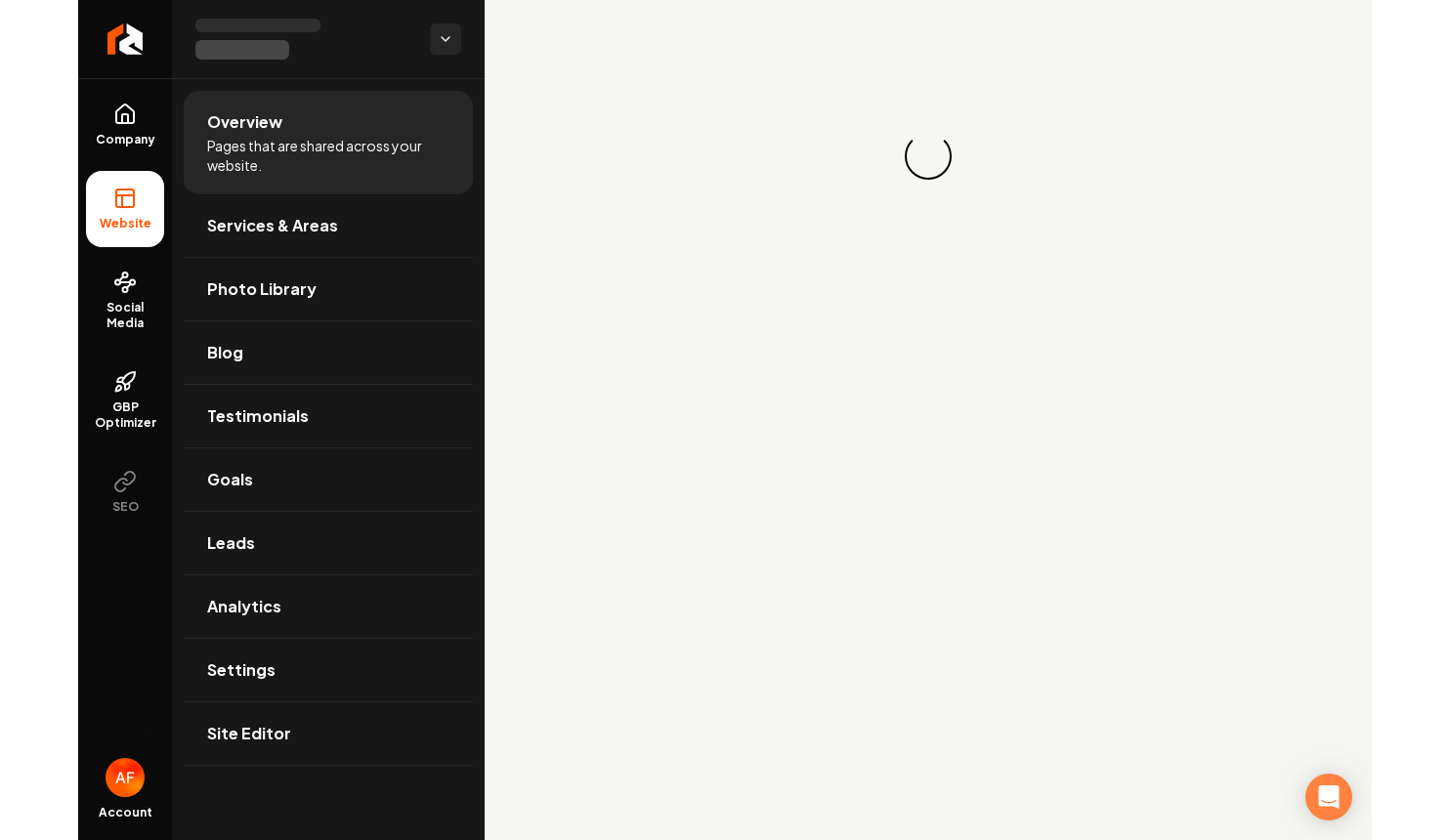 scroll, scrollTop: 0, scrollLeft: 0, axis: both 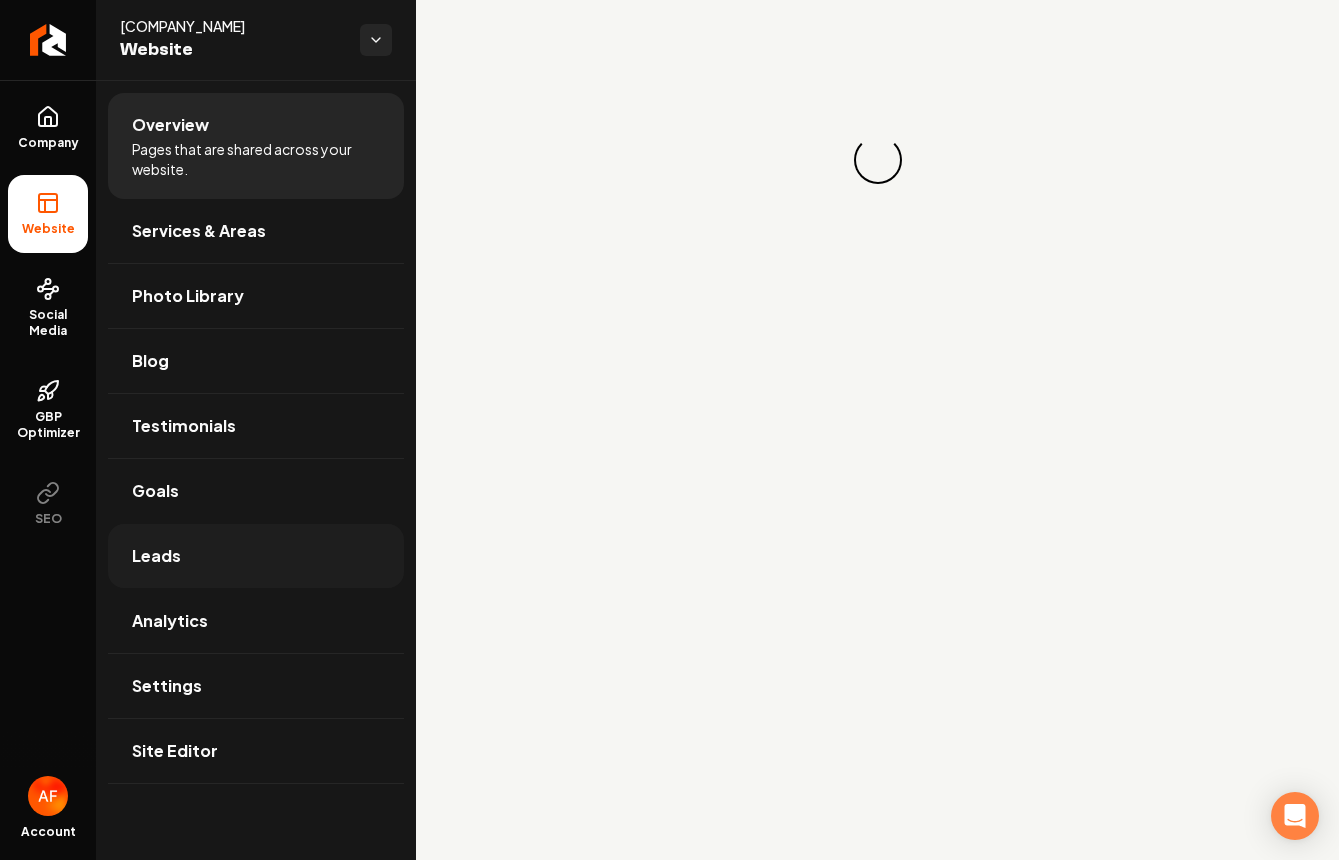 click on "Leads" at bounding box center (256, 556) 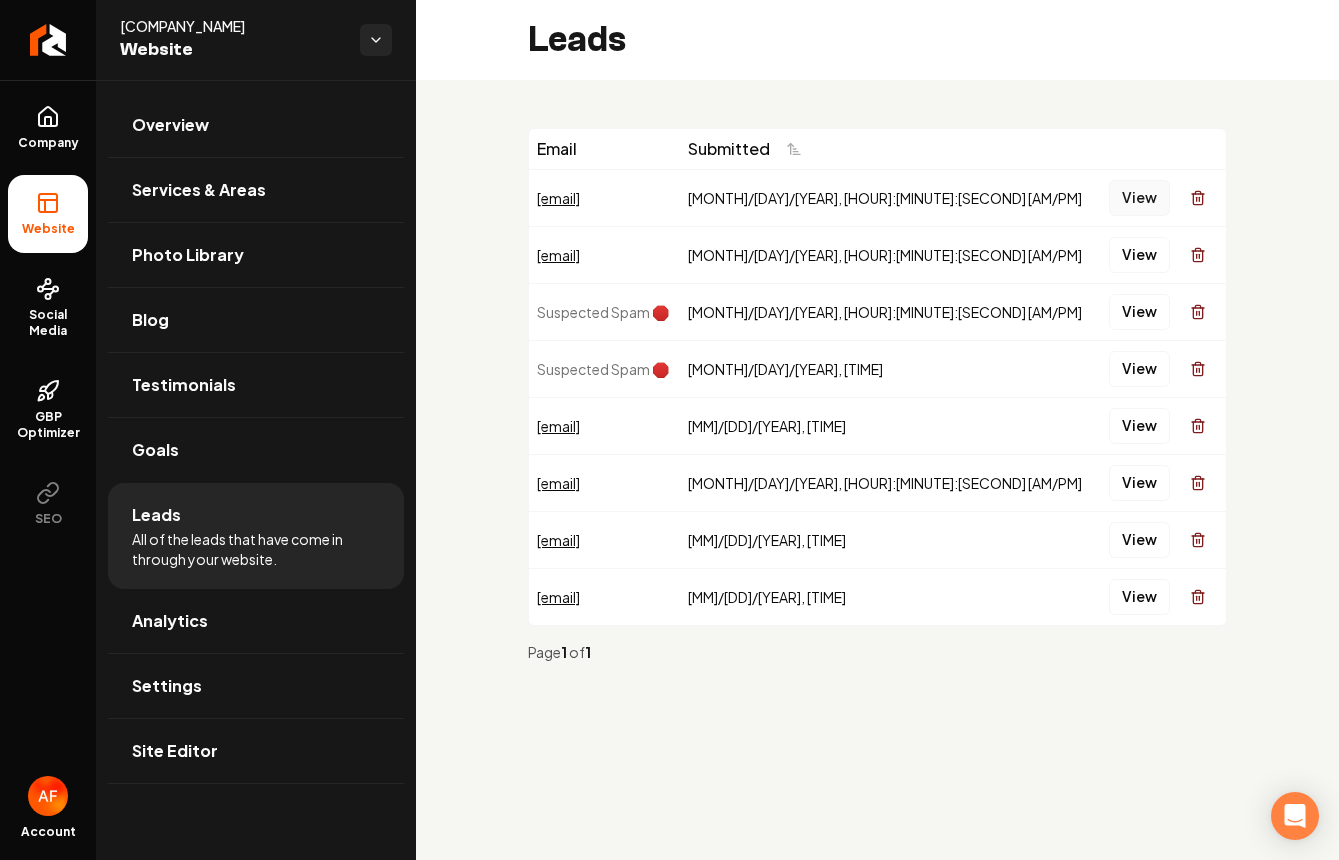 click on "View" at bounding box center [1139, 198] 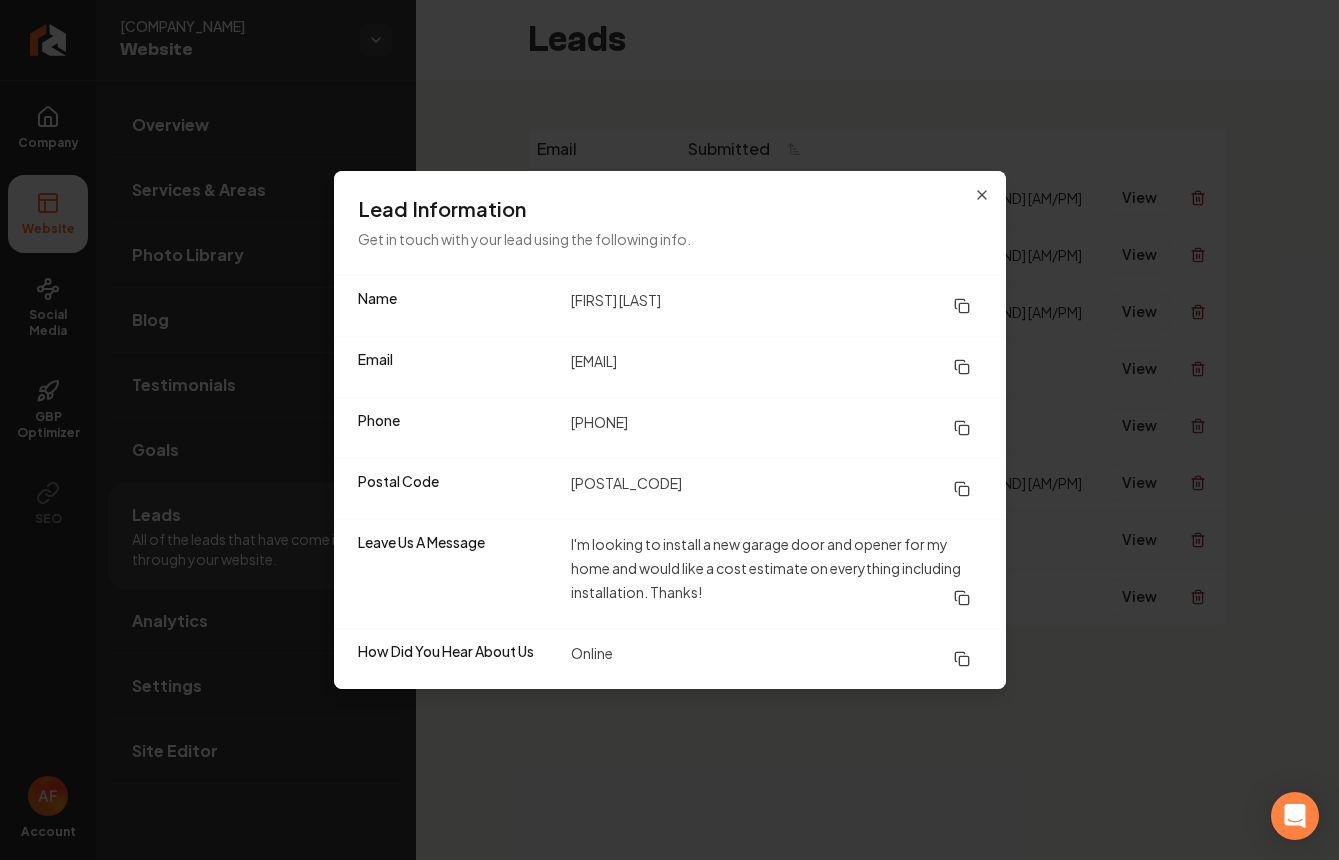 click on "Lead Information Get in touch with your lead using the following info." at bounding box center (670, 223) 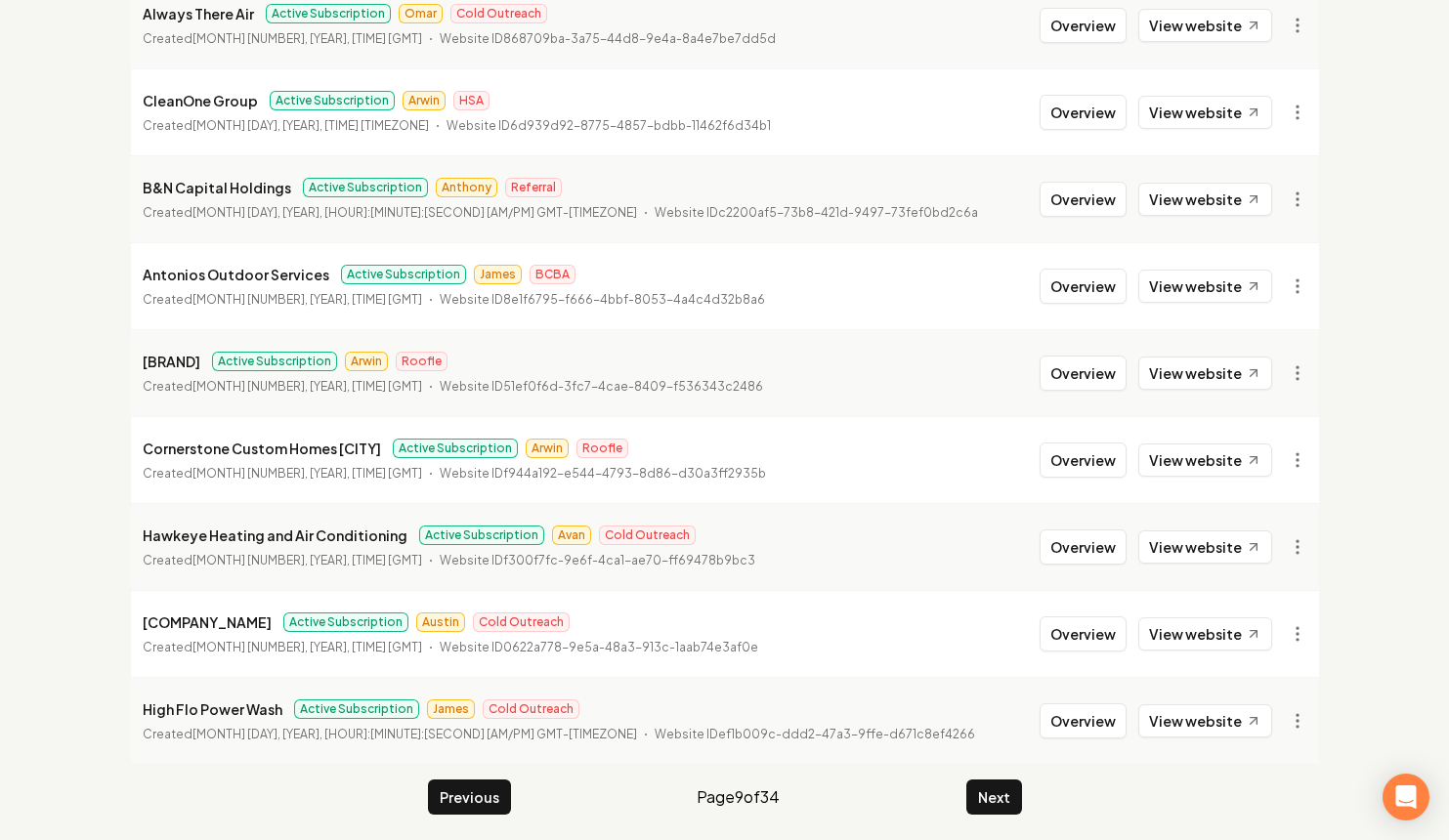 scroll, scrollTop: 2119, scrollLeft: 0, axis: vertical 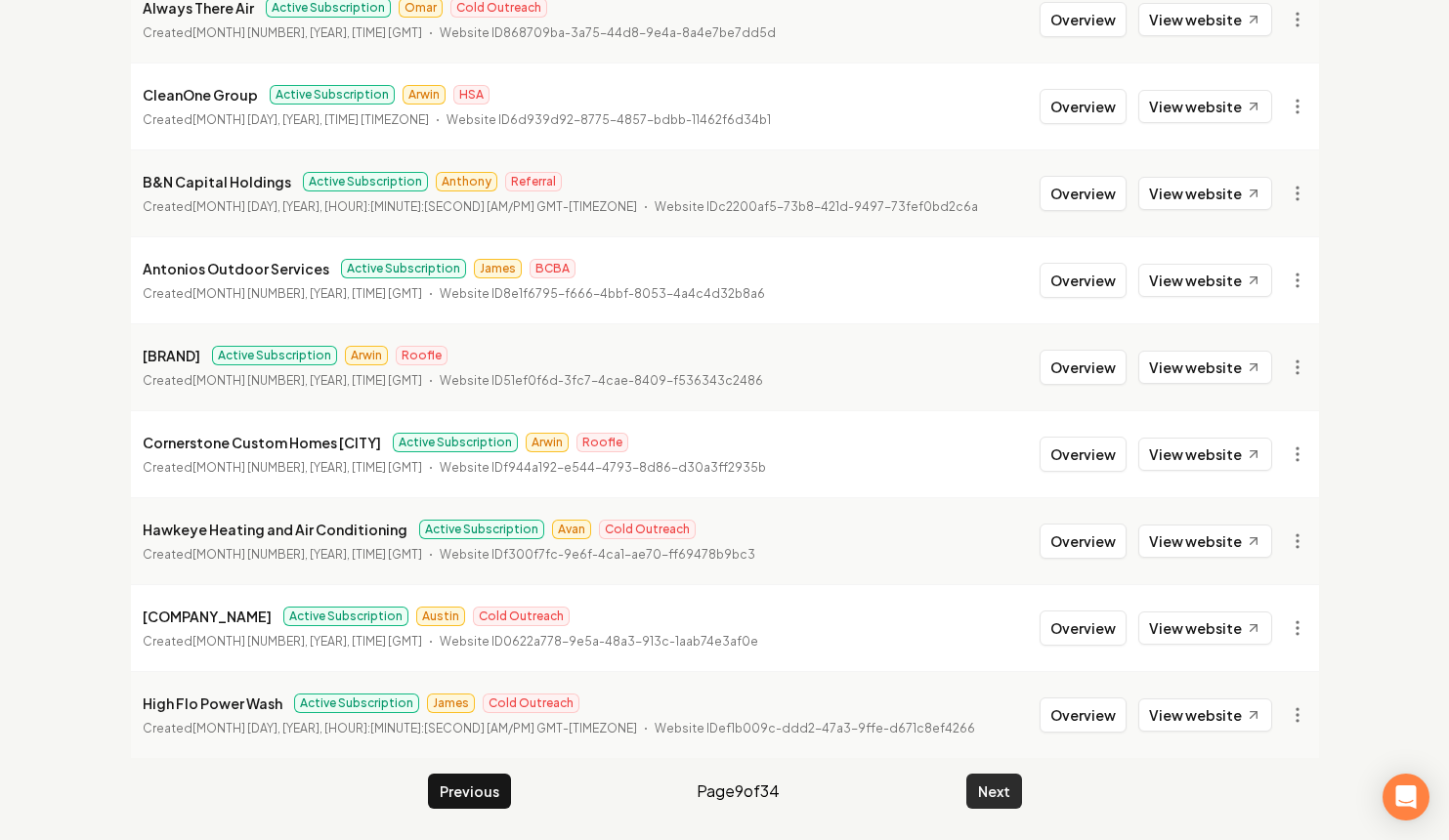 click on "Next" at bounding box center [994, 791] 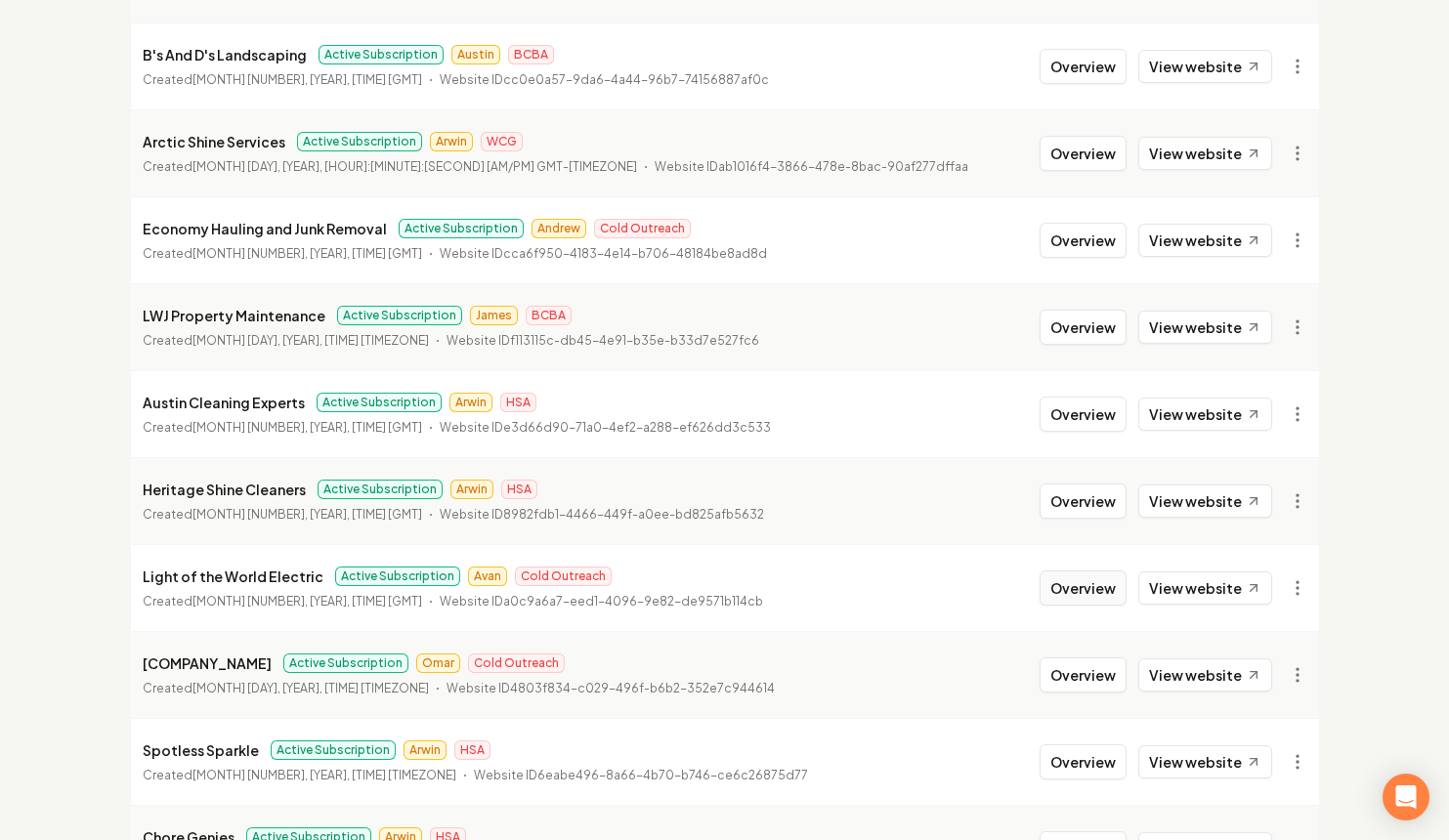 scroll, scrollTop: 1639, scrollLeft: 0, axis: vertical 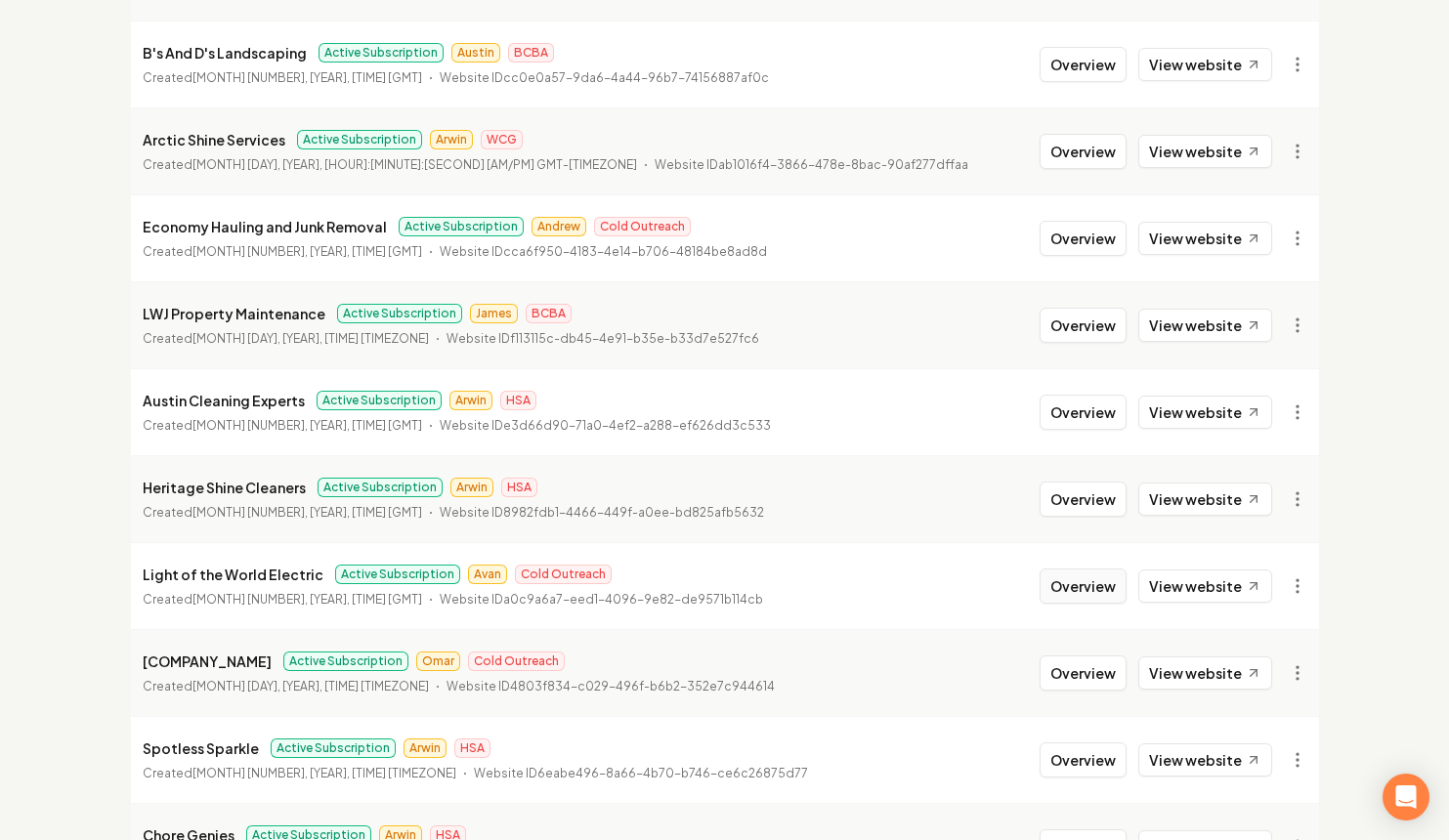 click on "Overview" at bounding box center (1083, 586) 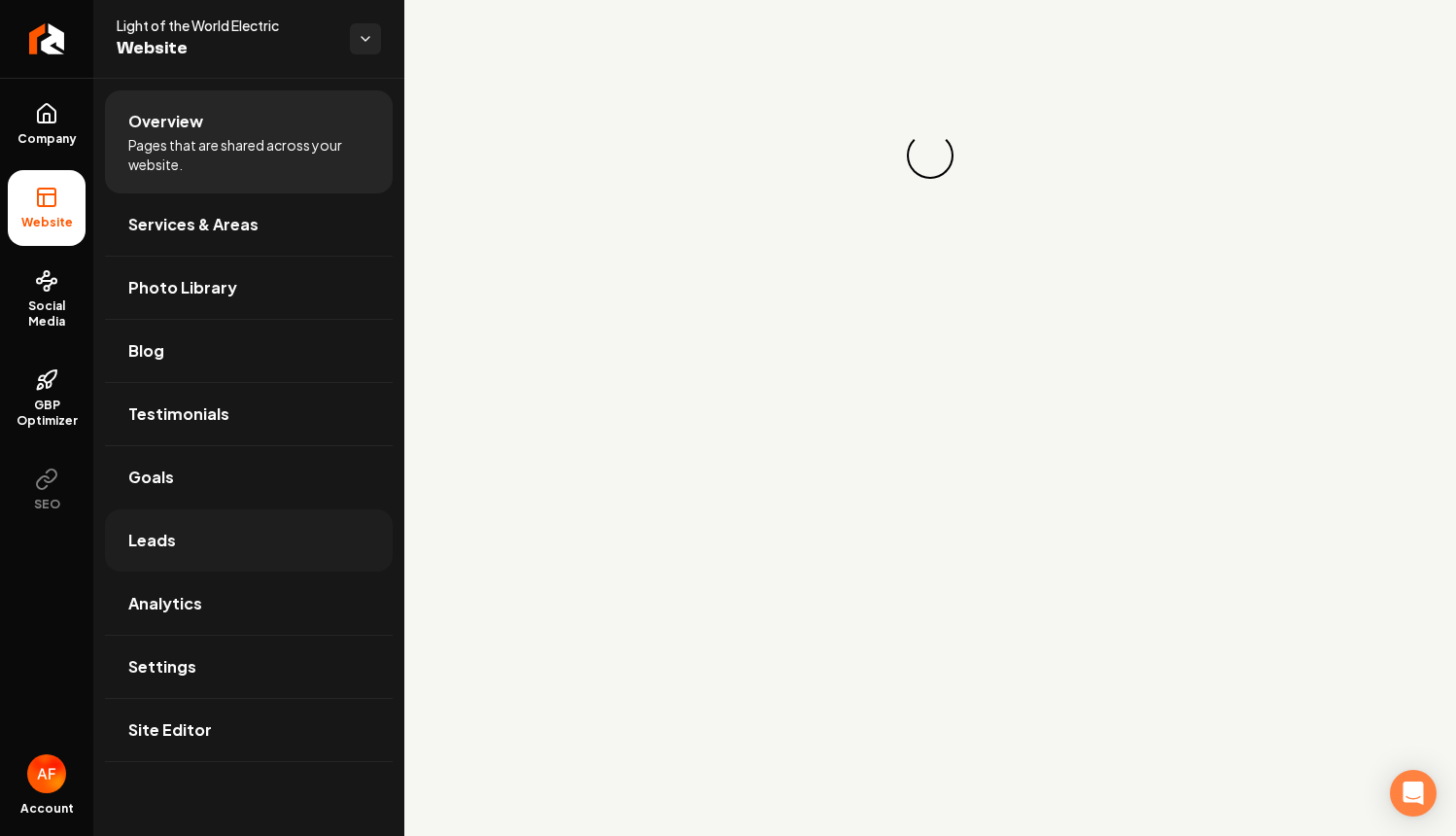click on "Leads" at bounding box center (249, 540) 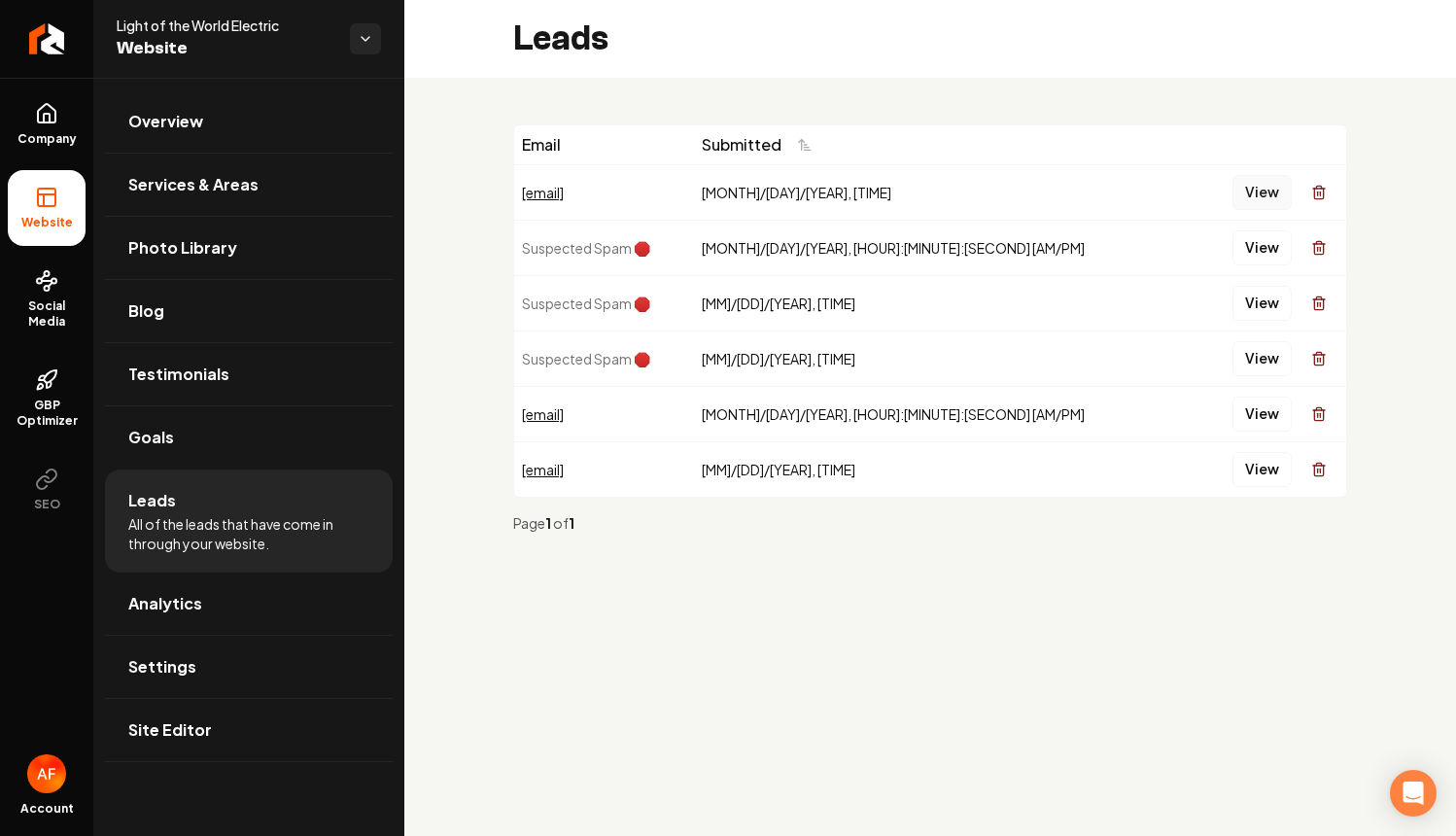 click on "View" at bounding box center [1262, 192] 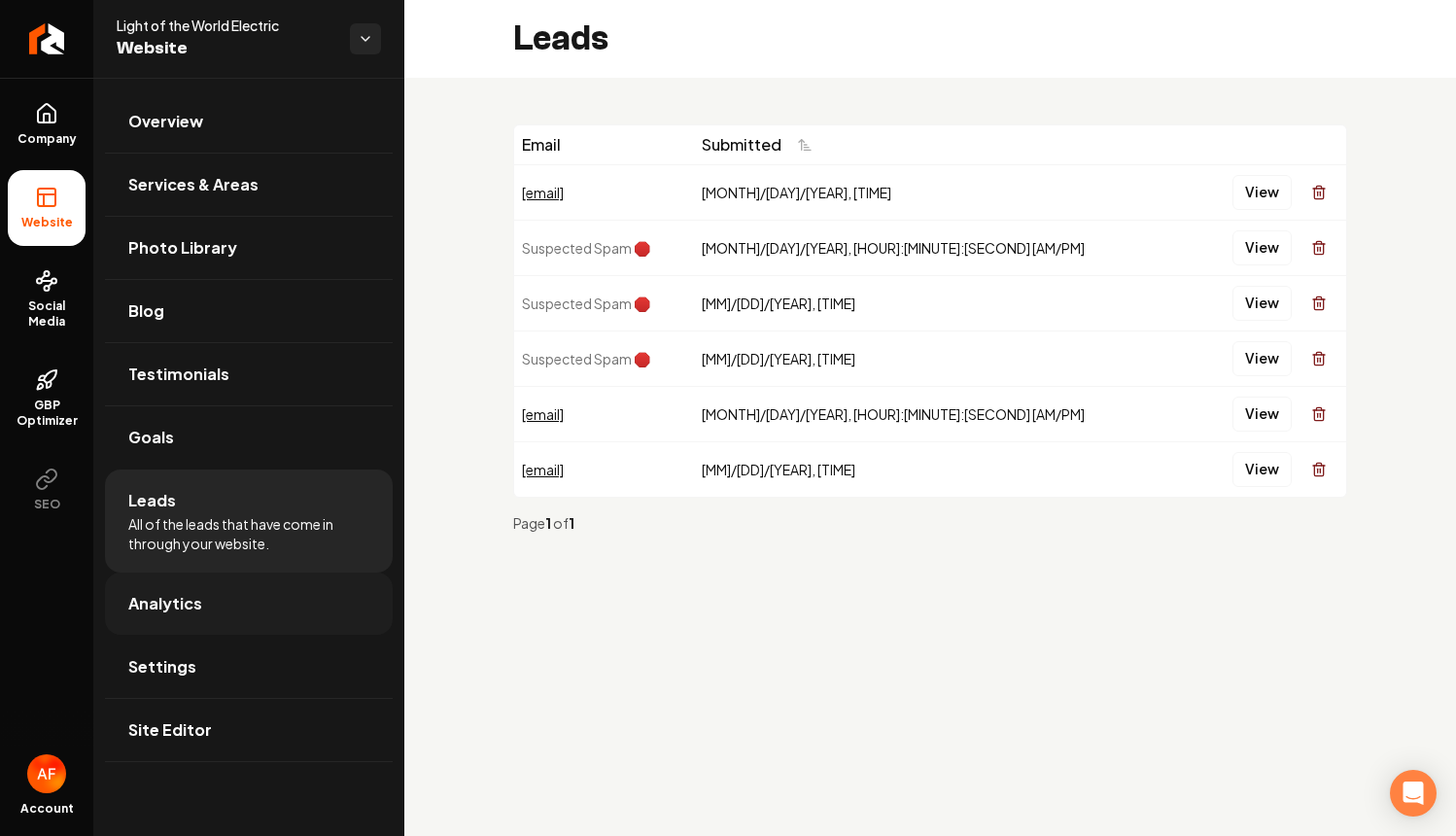 click on "Analytics" at bounding box center (249, 604) 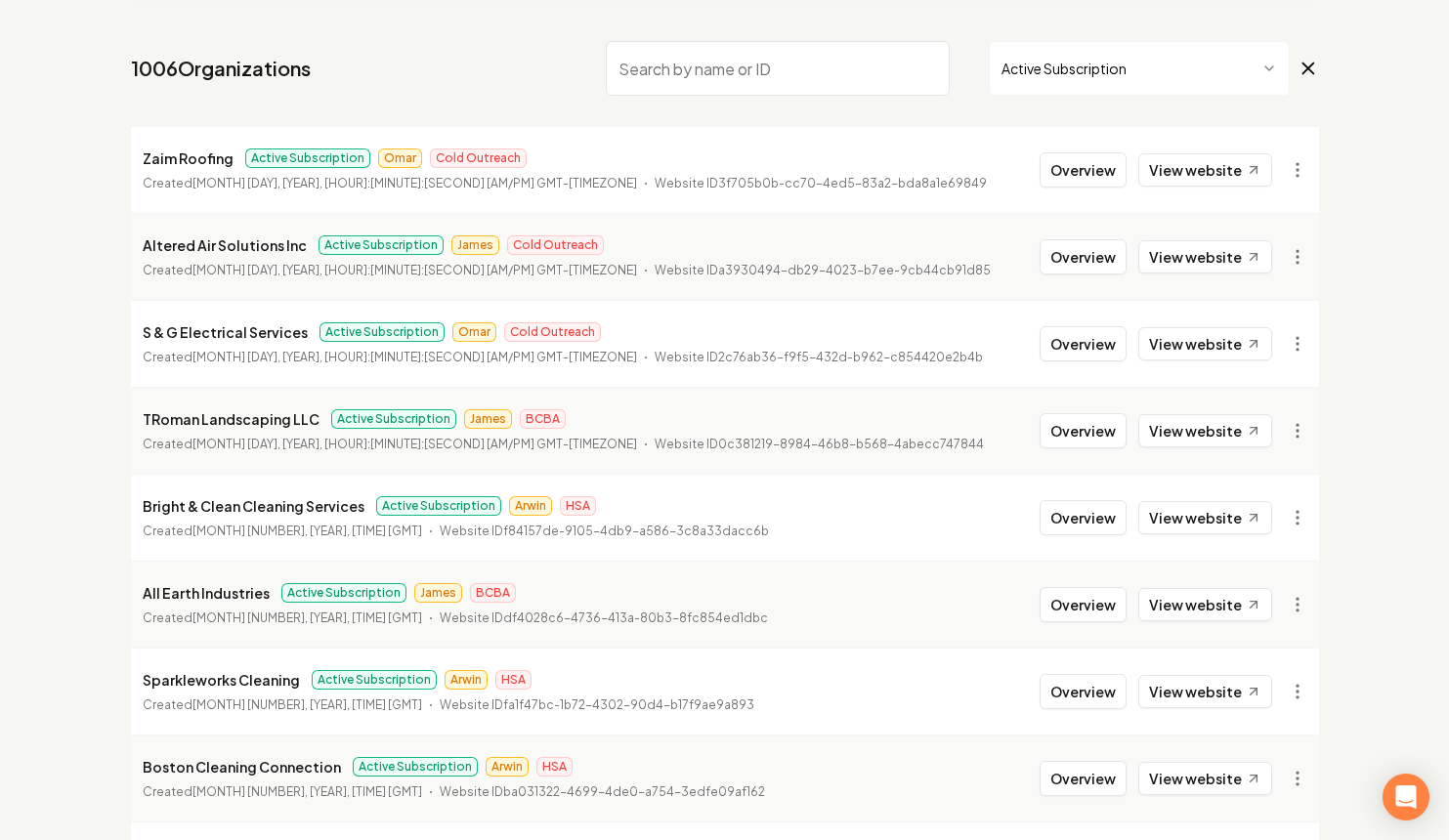 scroll, scrollTop: 161, scrollLeft: 0, axis: vertical 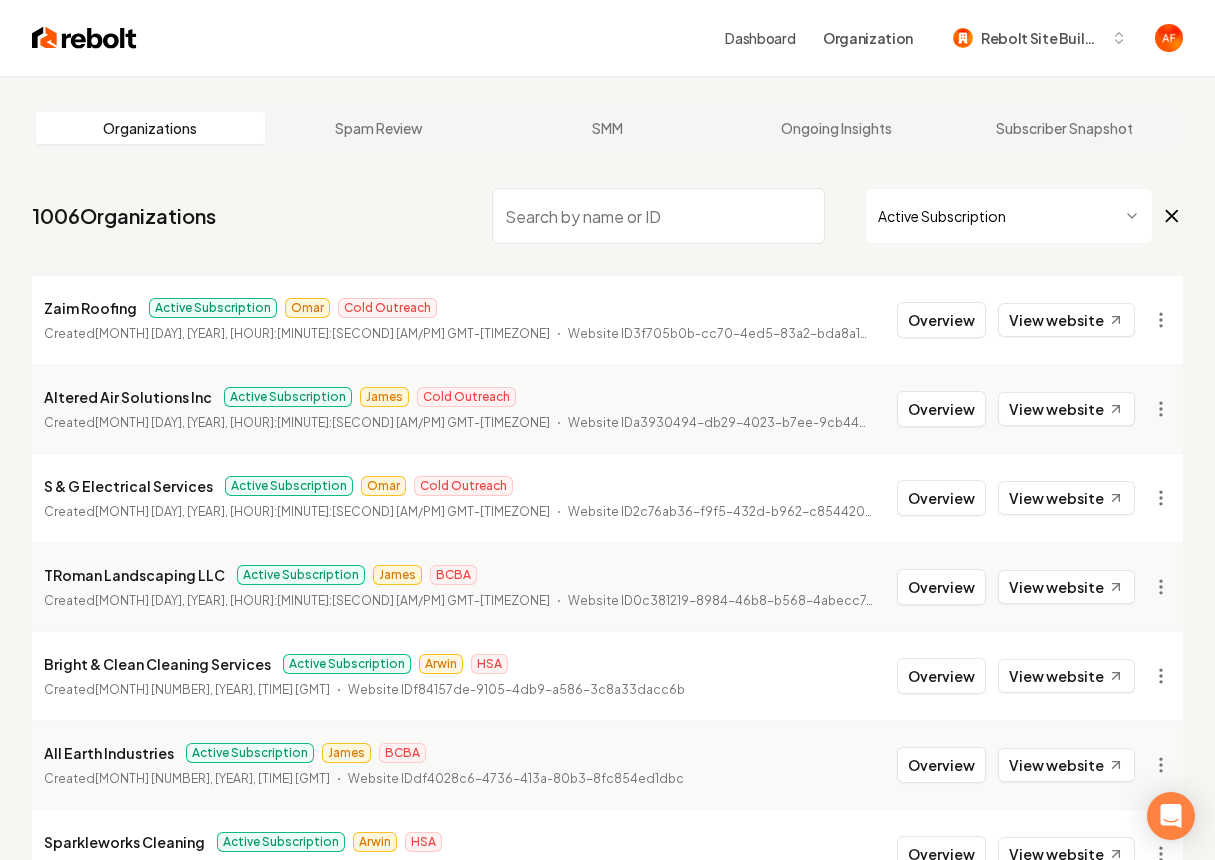 click at bounding box center [658, 216] 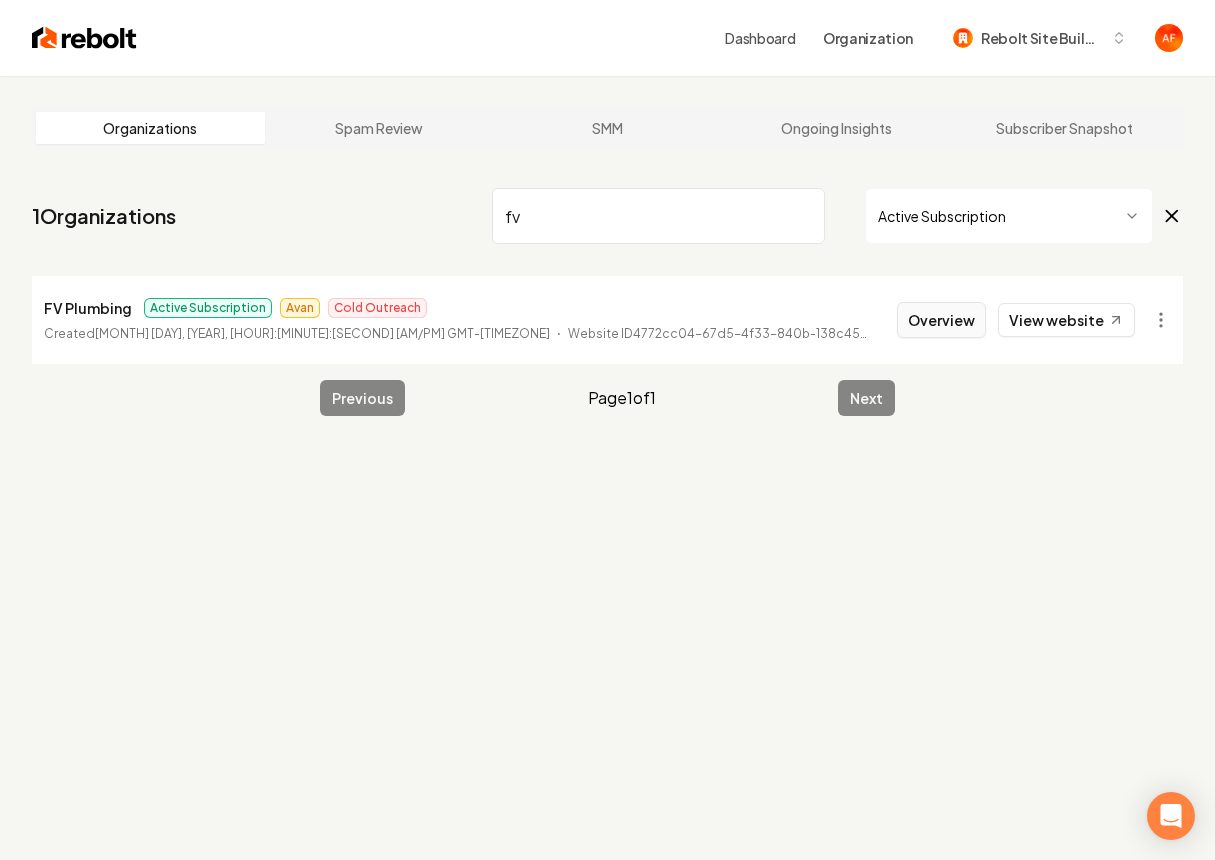 type on "fv" 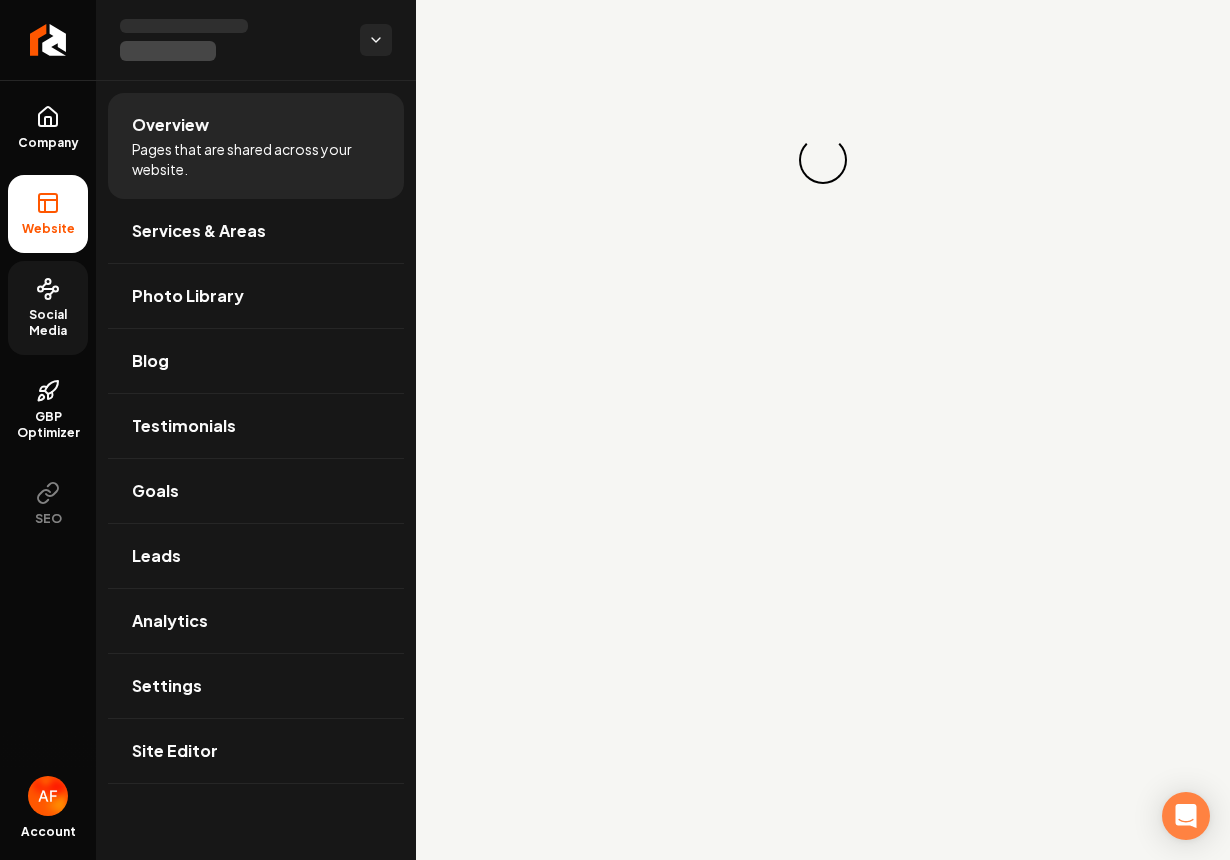 click on "Social Media" at bounding box center (48, 323) 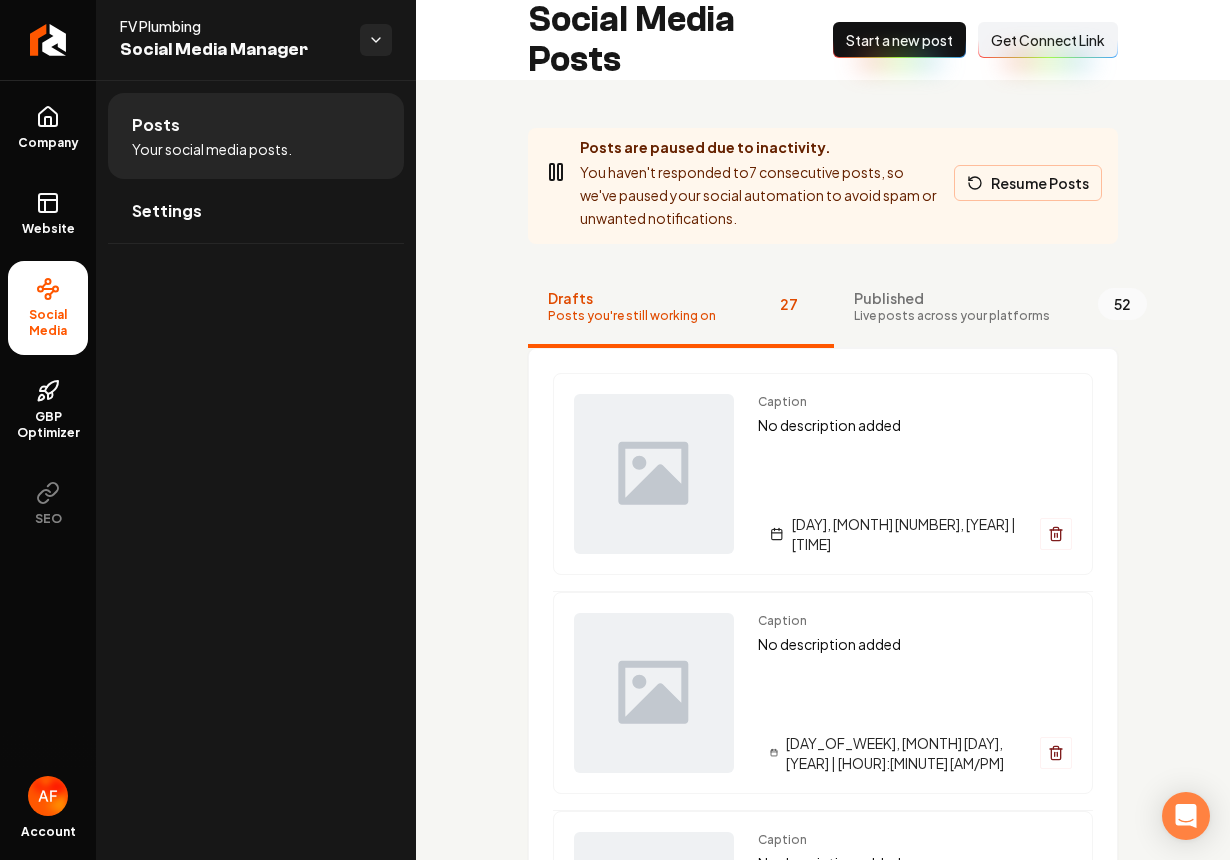 click on "Resume Posts" at bounding box center (1028, 183) 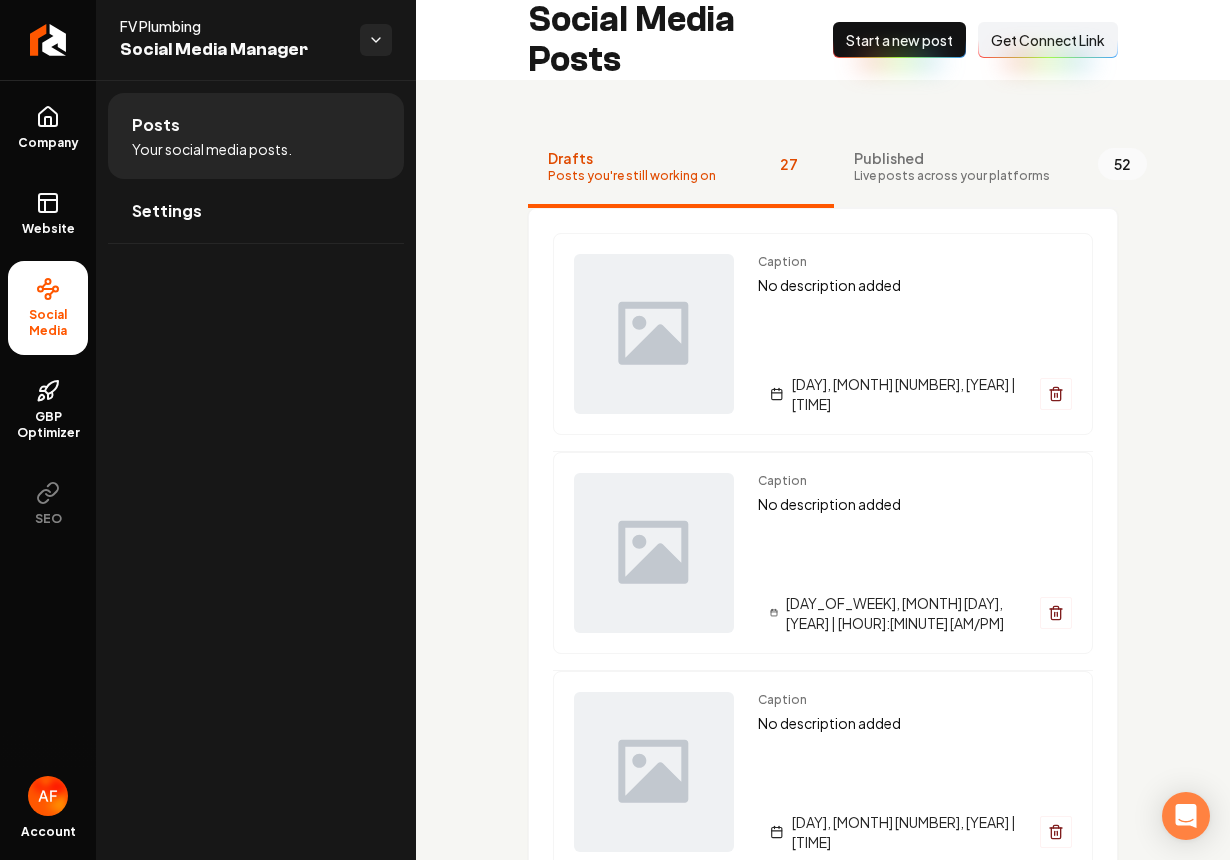 click on "Start a new post" at bounding box center [899, 40] 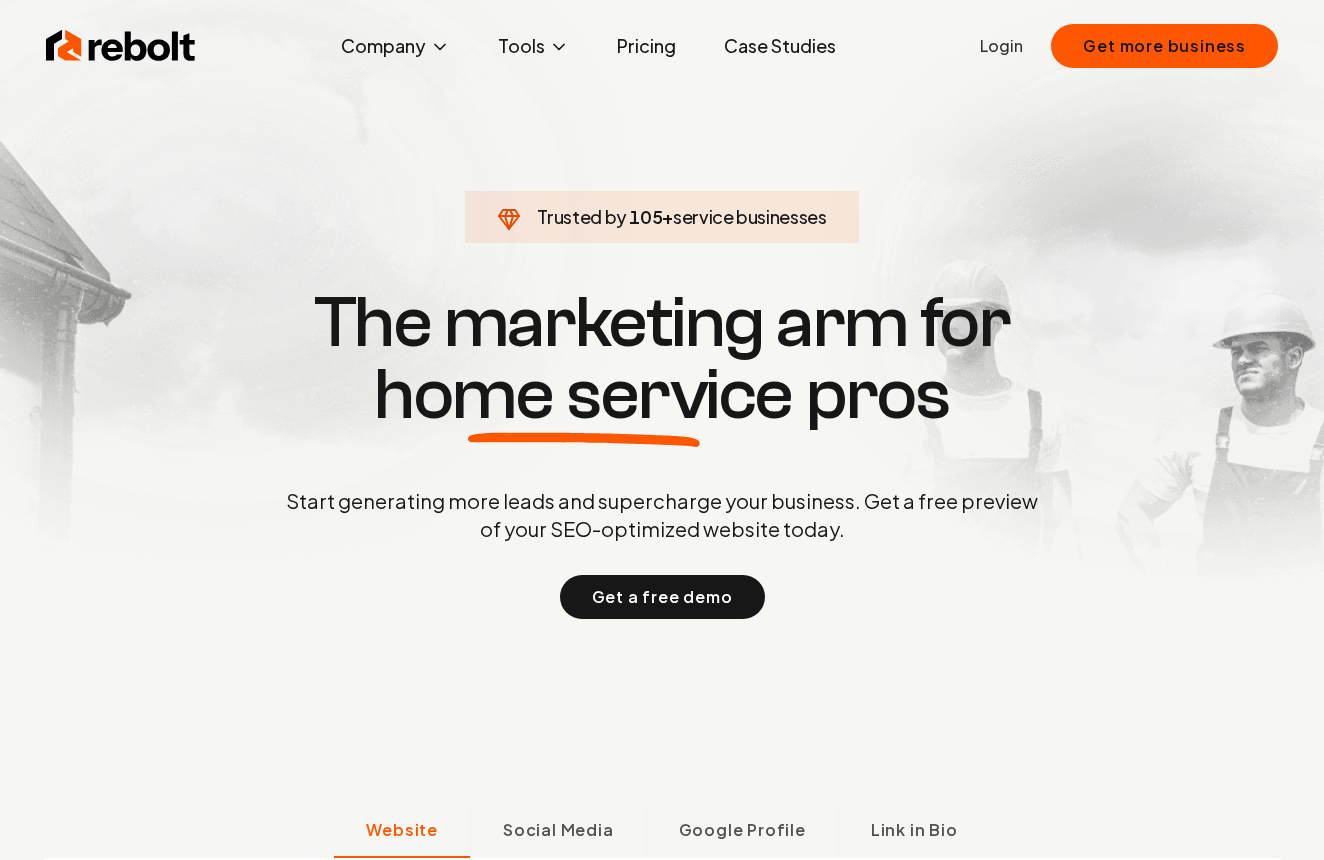 scroll, scrollTop: 0, scrollLeft: 0, axis: both 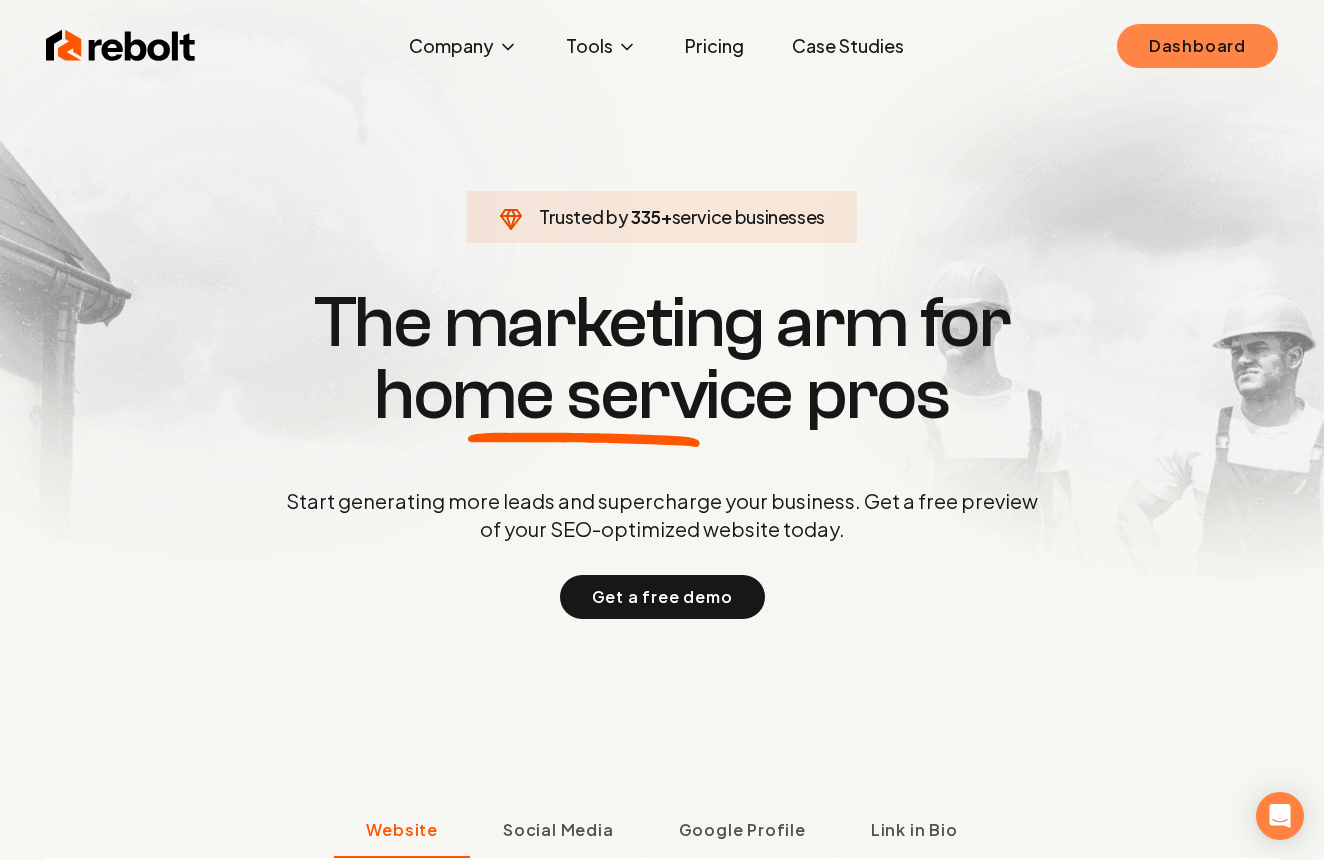 click on "Dashboard" at bounding box center [1197, 46] 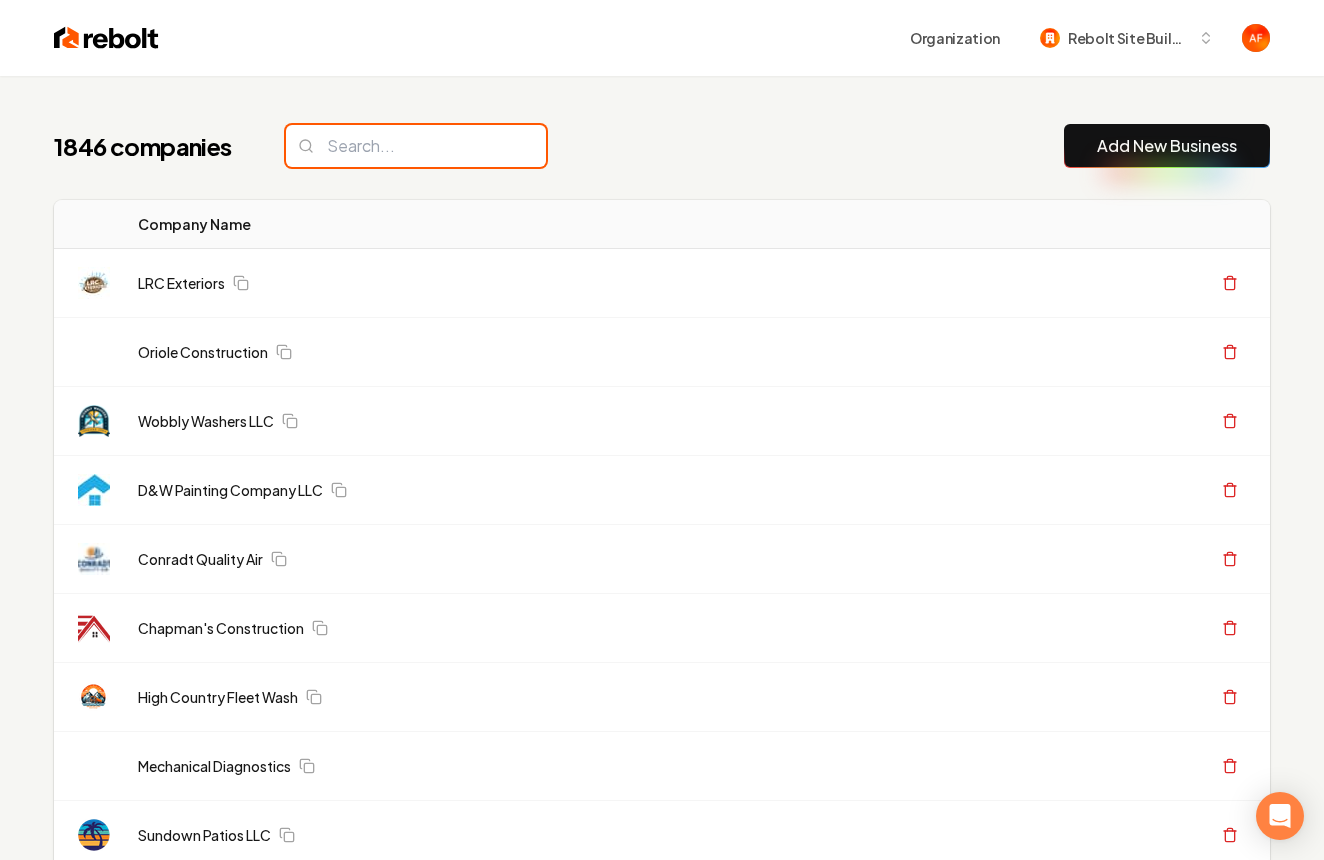 click at bounding box center (416, 146) 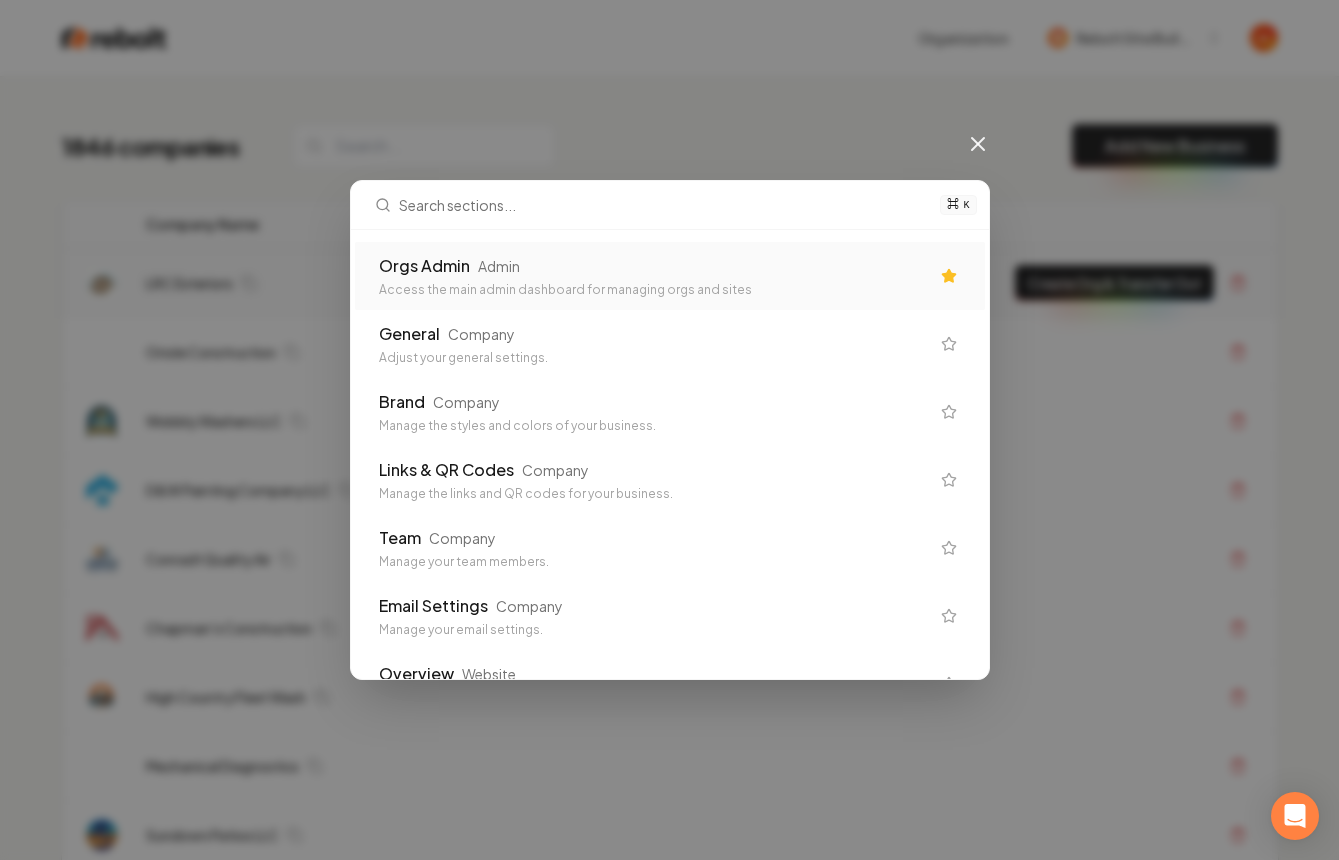 click on "Orgs Admin  Admin" at bounding box center [654, 266] 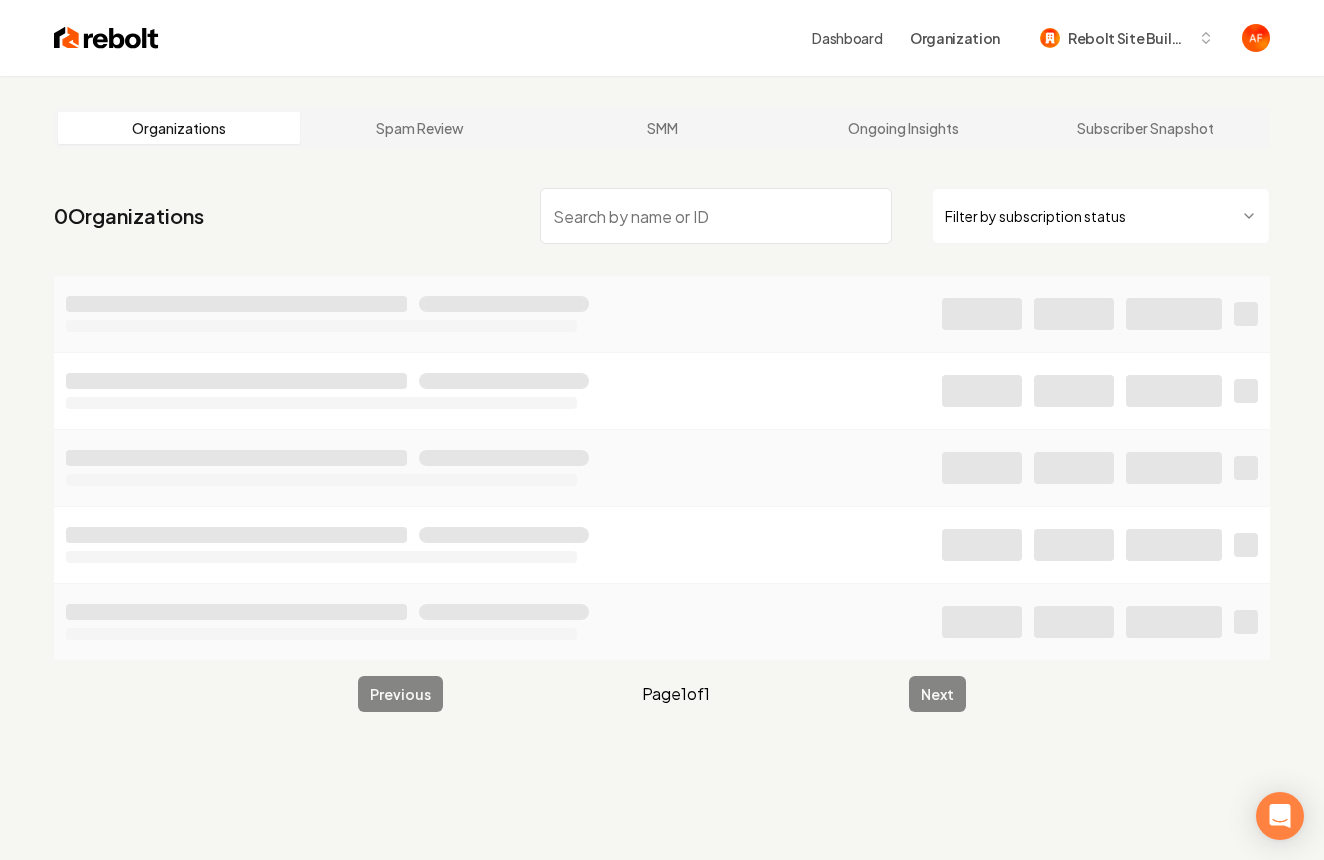 click at bounding box center (716, 216) 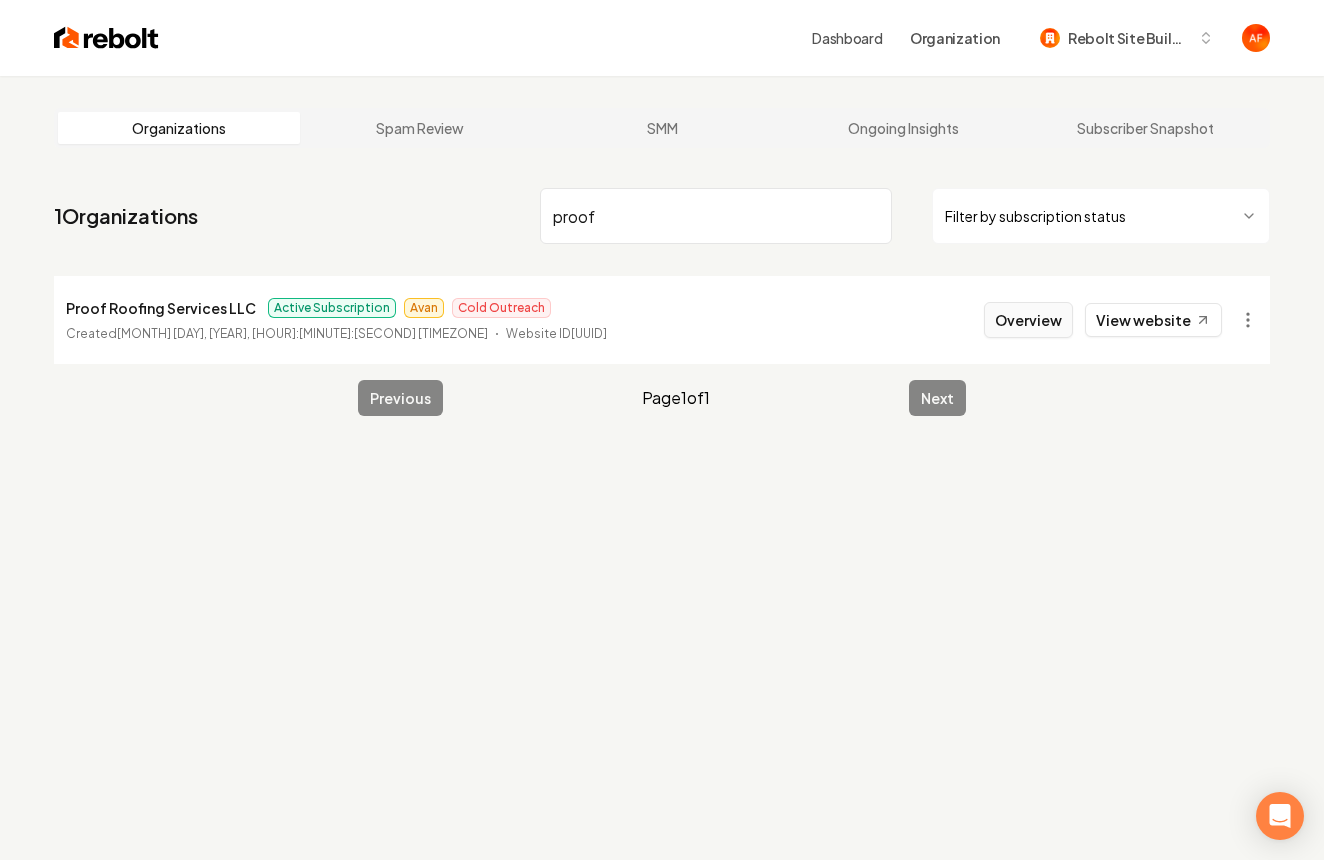 type on "proof" 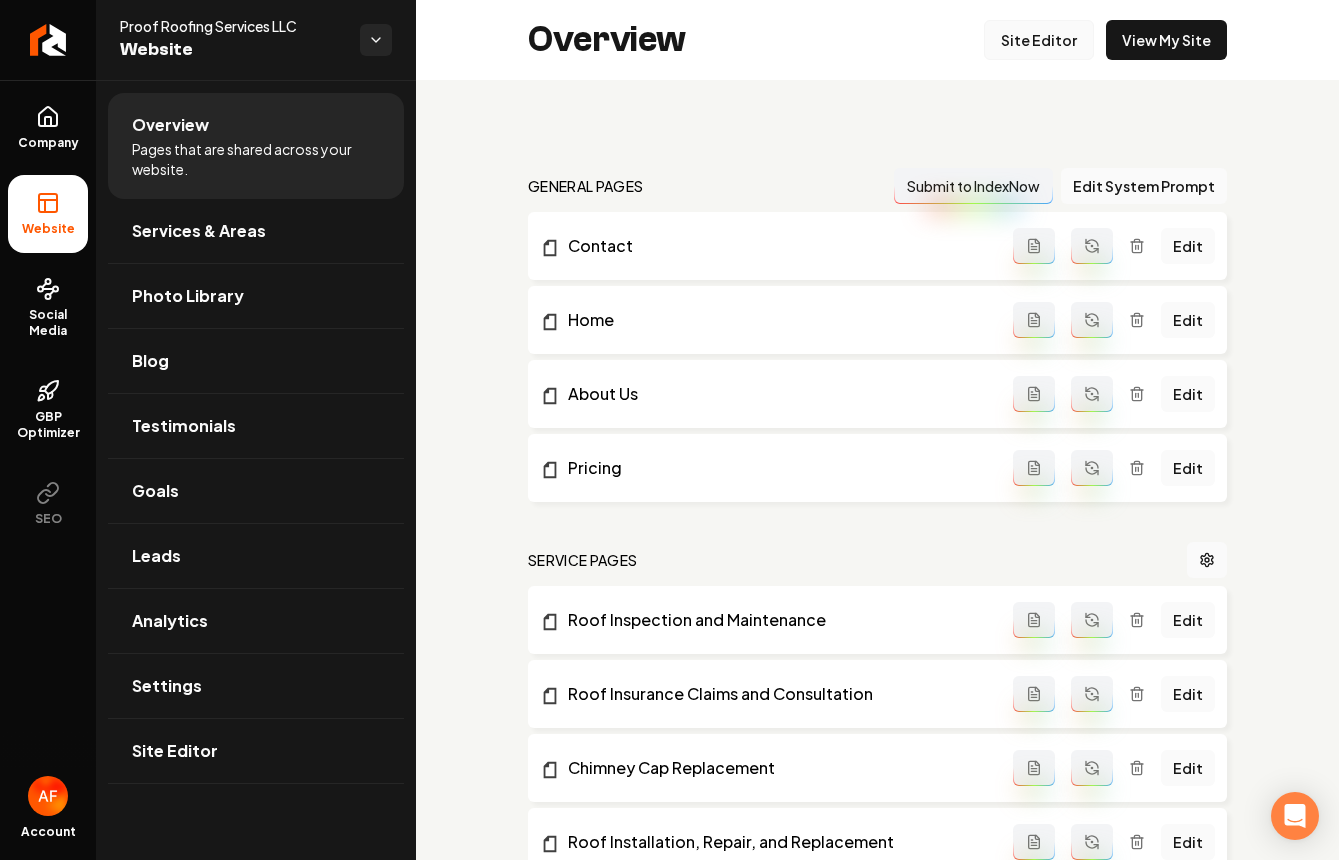 click on "Site Editor" at bounding box center [1039, 40] 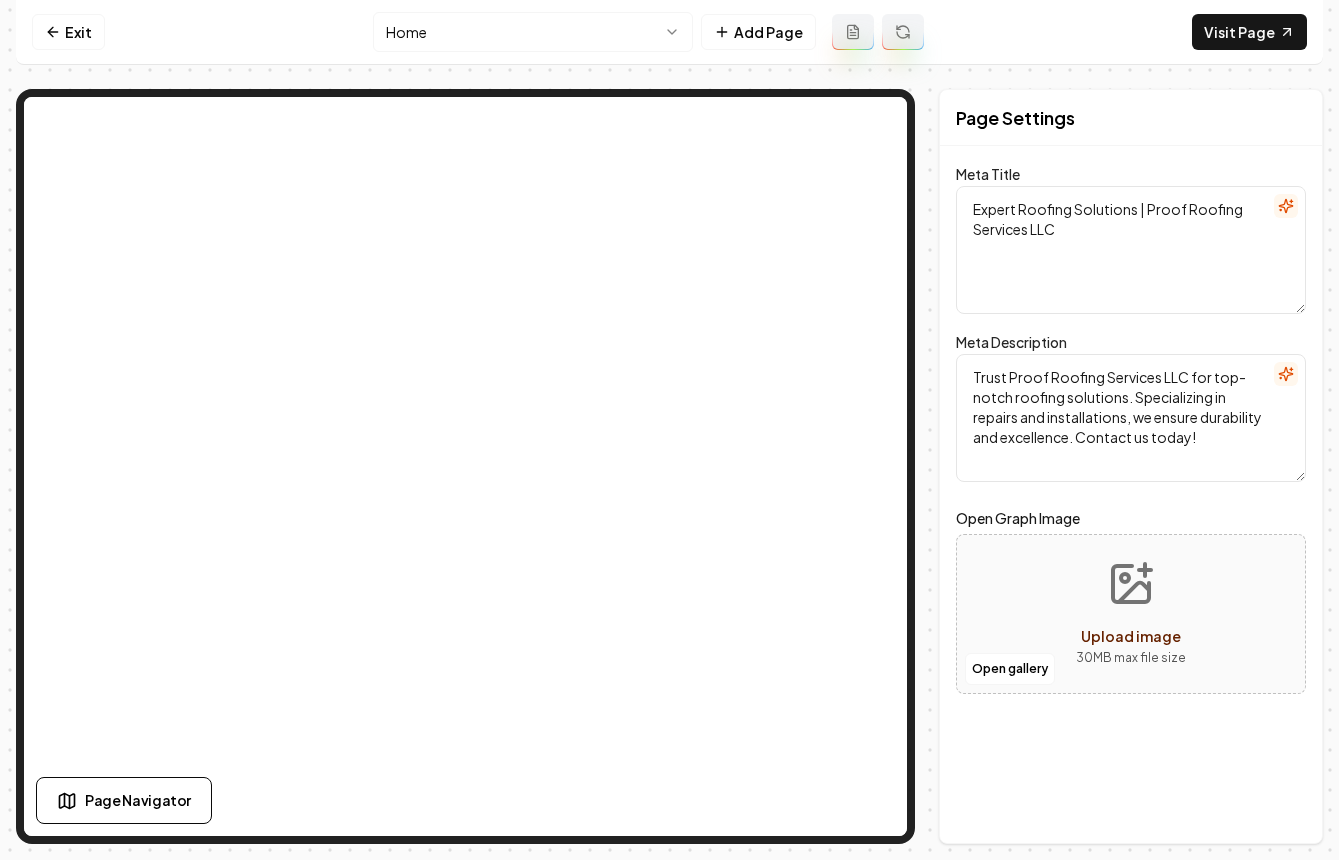 click on "Computer Required This feature is only available on a computer. Please switch to a computer to edit your site. Go back  Exit Home Add Page Visit Page  Page Navigator Page Settings Meta Title Expert Roofing Solutions | Proof Roofing Services LLC Meta Description Trust Proof Roofing Services LLC for top-notch roofing solutions. Specializing in repairs and installations, we ensure durability and excellence. Contact us today! Open Graph Image Open gallery Upload image 30  MB max file size Discard Changes Save Section Editor Unsupported section type /dashboard/sites/c116c774-8779-4d69-bd6c-1c72bd418671/pages/a00ae066-9c58-41d9-bdd1-dbb0591cf657" at bounding box center [669, 430] 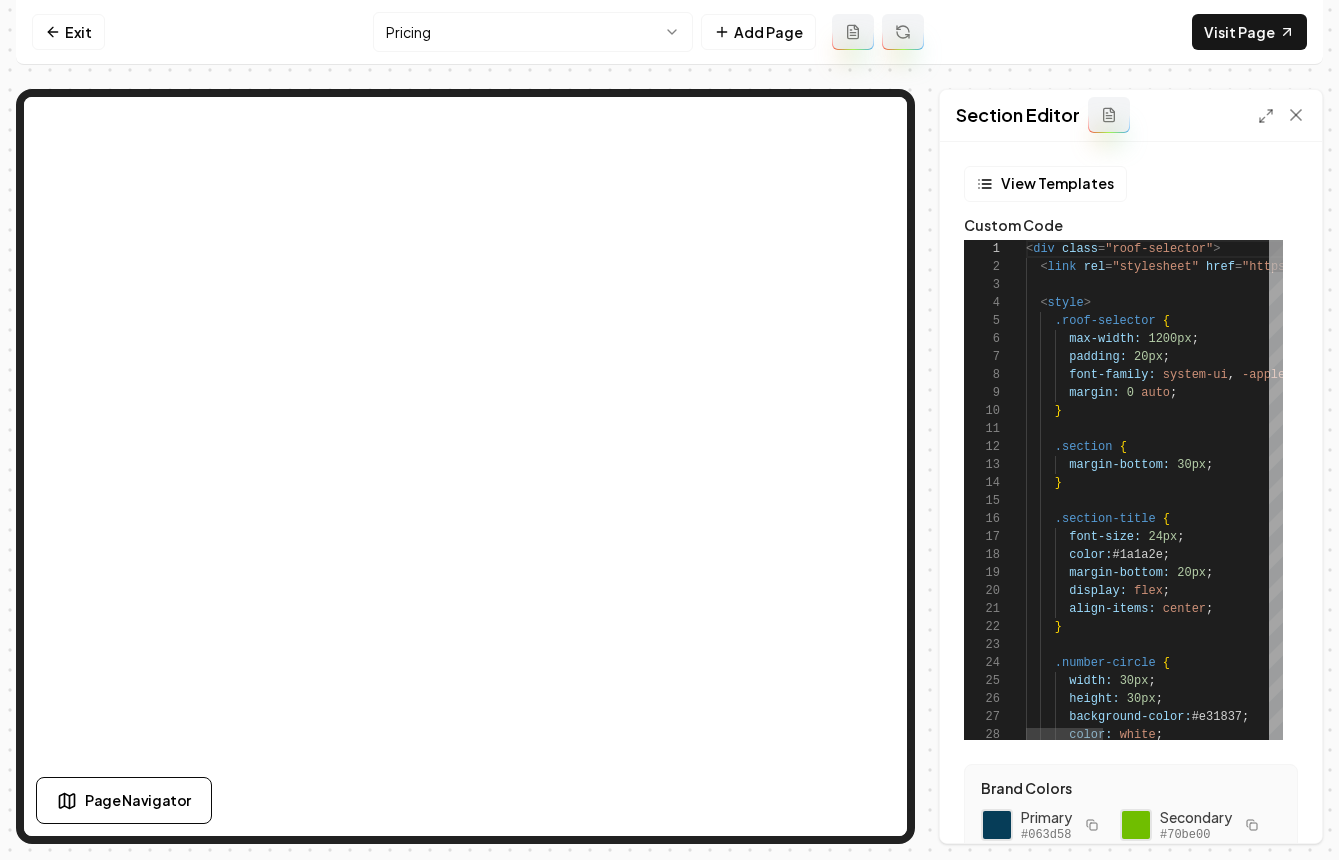 scroll, scrollTop: 180, scrollLeft: 0, axis: vertical 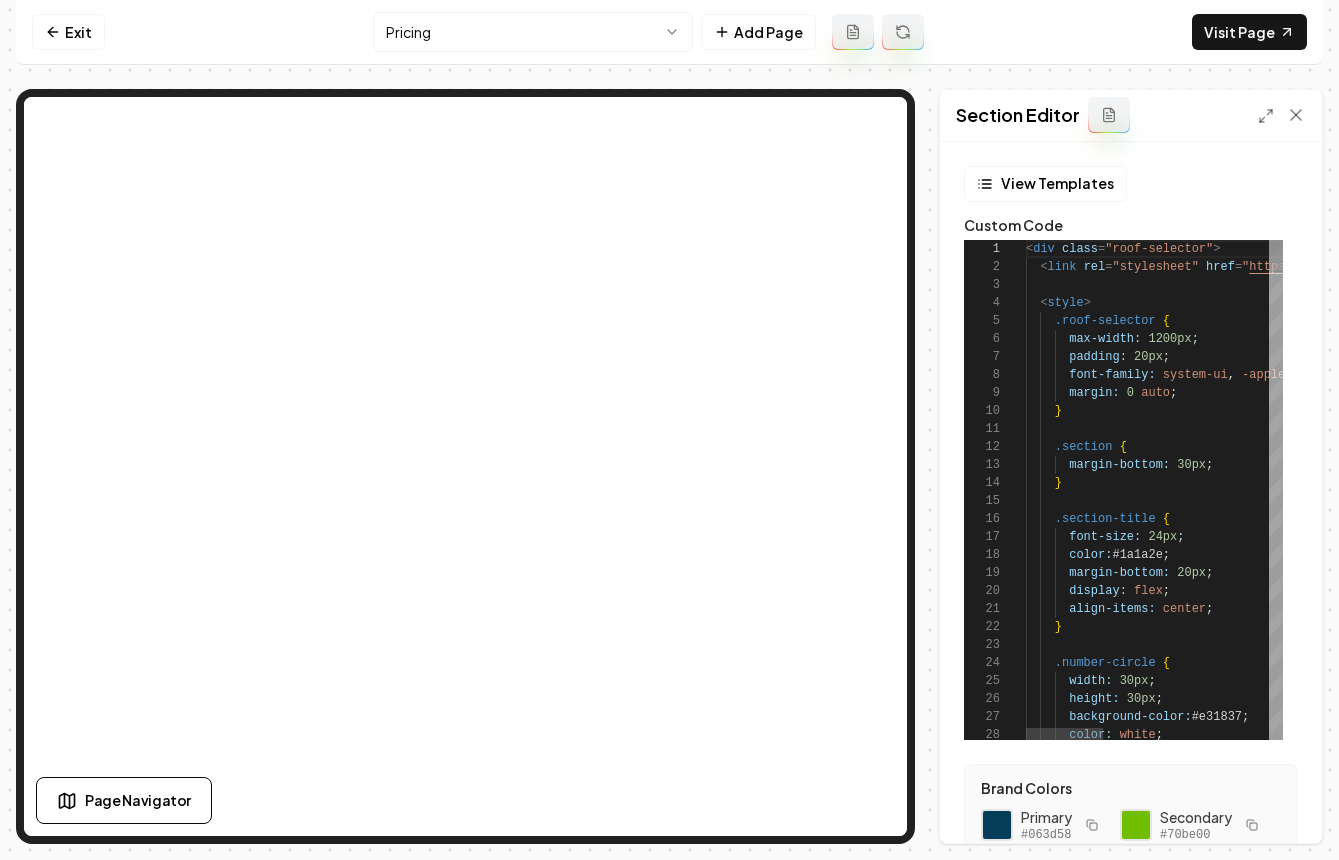 click on "< div   class = "roof-selector" >    < link   rel = "stylesheet"   href = " https://cdnjs.cloudflare.com/ajax/libs/font-awesom e/6.5.1/css/all.min.css " >    < style >      .roof-selector   {        max-width:   1200px ;        padding:   20px ;        font-family:   system-ui ,   -apple-system ,   sans-serif ;        margin:   0   auto ;      }      .section   {        margin-bottom:   30px ;      }      .section-title   {        font-size:   24px ;        color:  #1a1a2e ;        margin-bottom:   20px ;        display:   flex ;        align-items:   center ;      }      .number-circle   {        width:   30px ;        height:   30px ;        background-color:  #e31837 ;        color:   white ;" at bounding box center (1430, 4125) 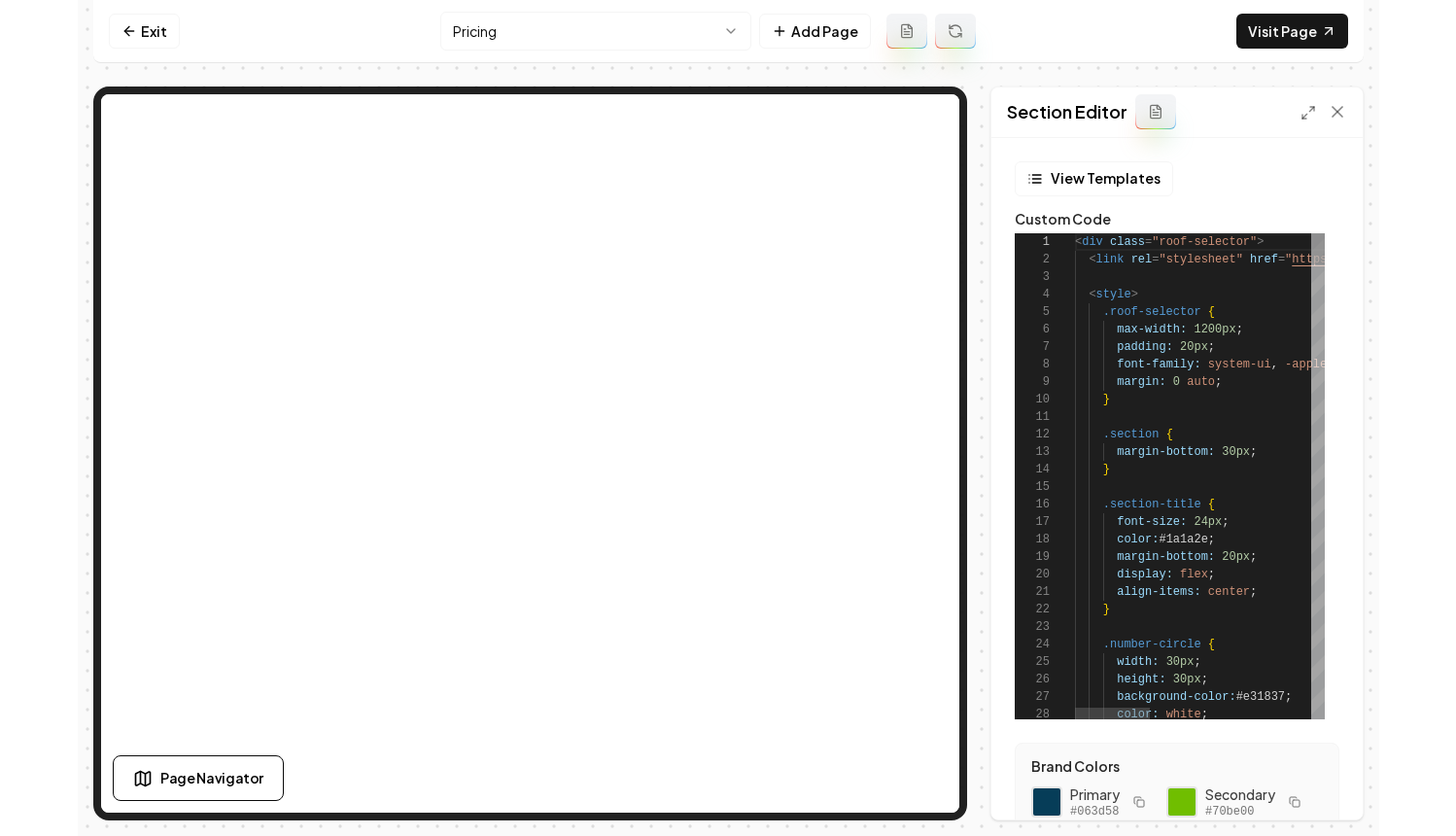 scroll, scrollTop: 157, scrollLeft: 35, axis: both 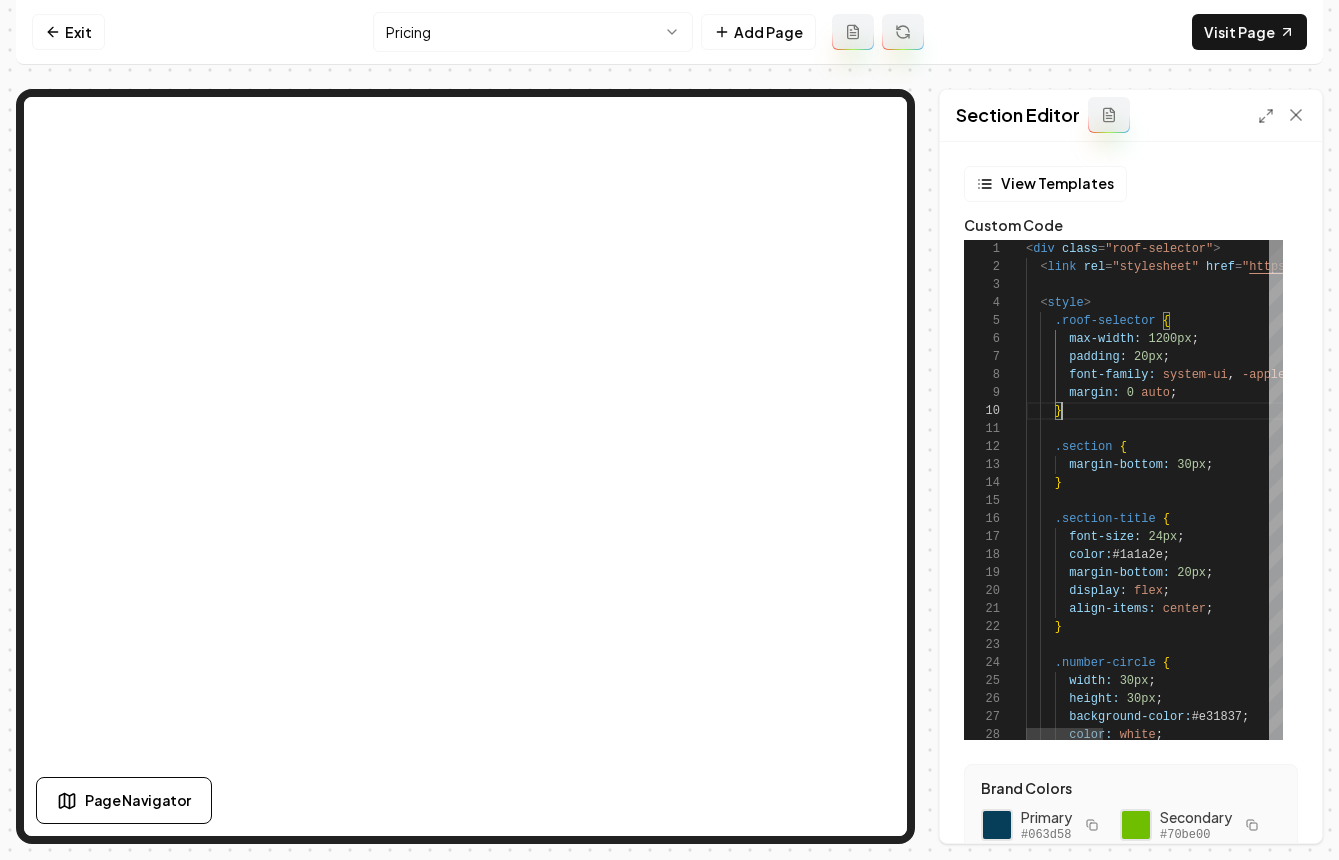 type on "**********" 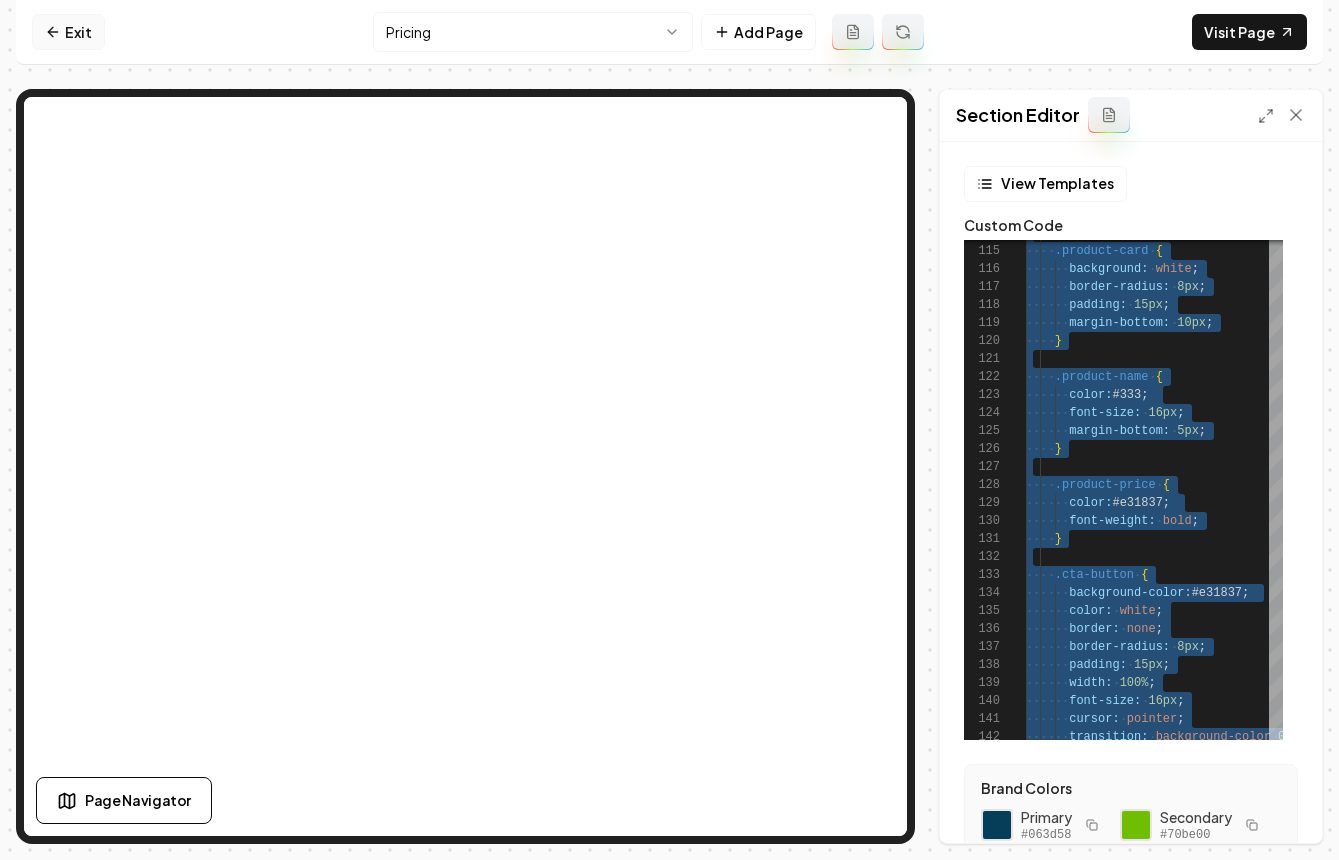 click on "Exit" at bounding box center (68, 32) 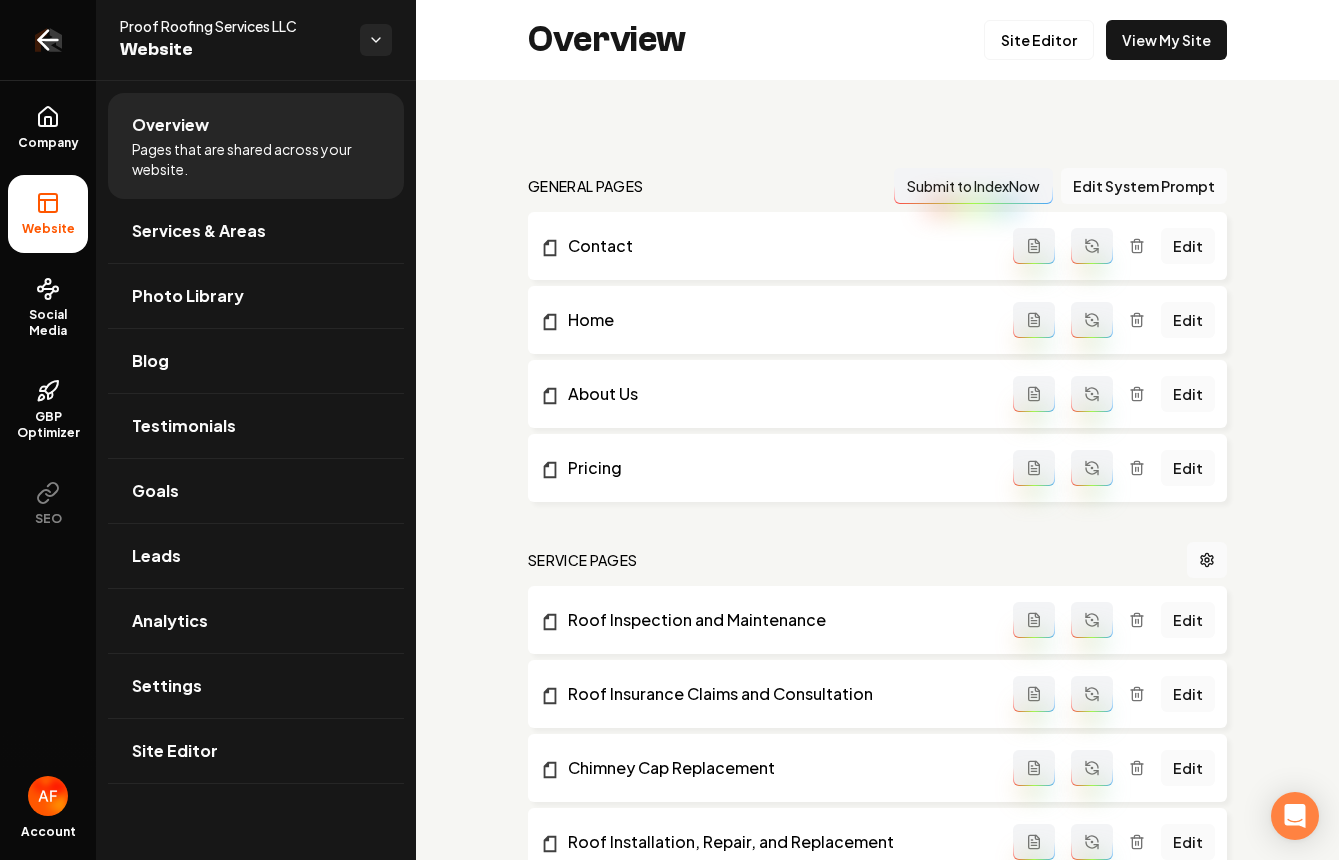 click at bounding box center (48, 40) 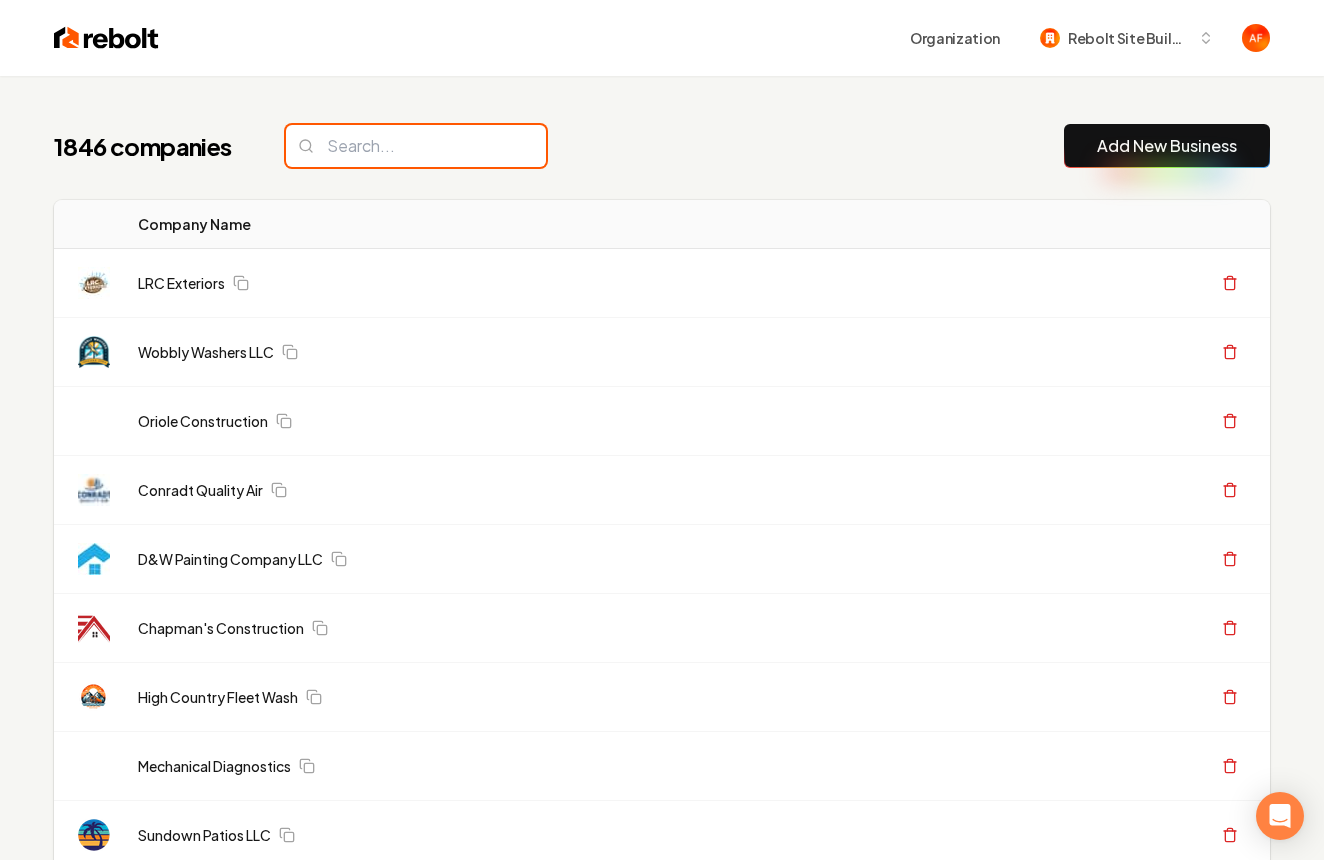 click at bounding box center (416, 146) 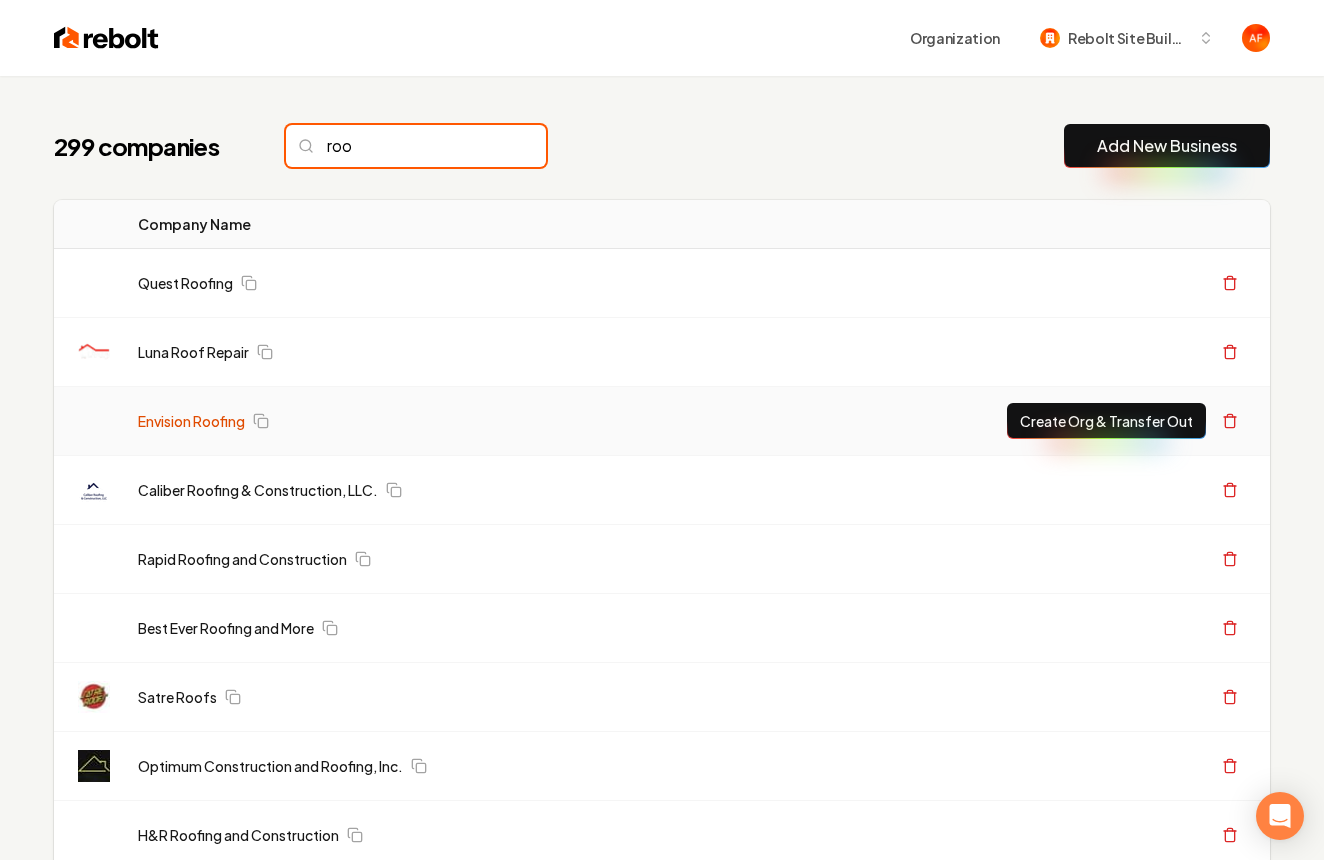 type on "roo" 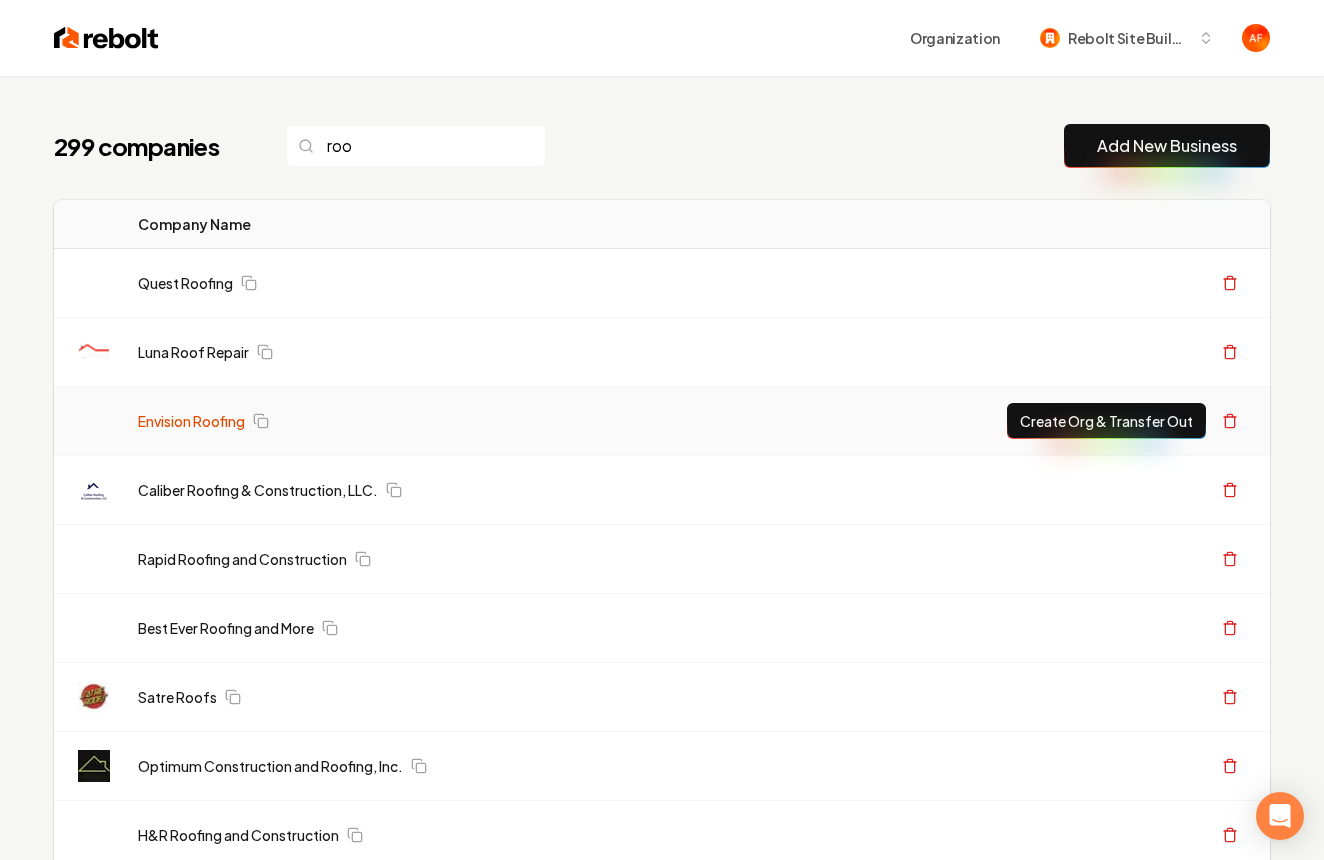 click on "Envision Roofing" at bounding box center (191, 421) 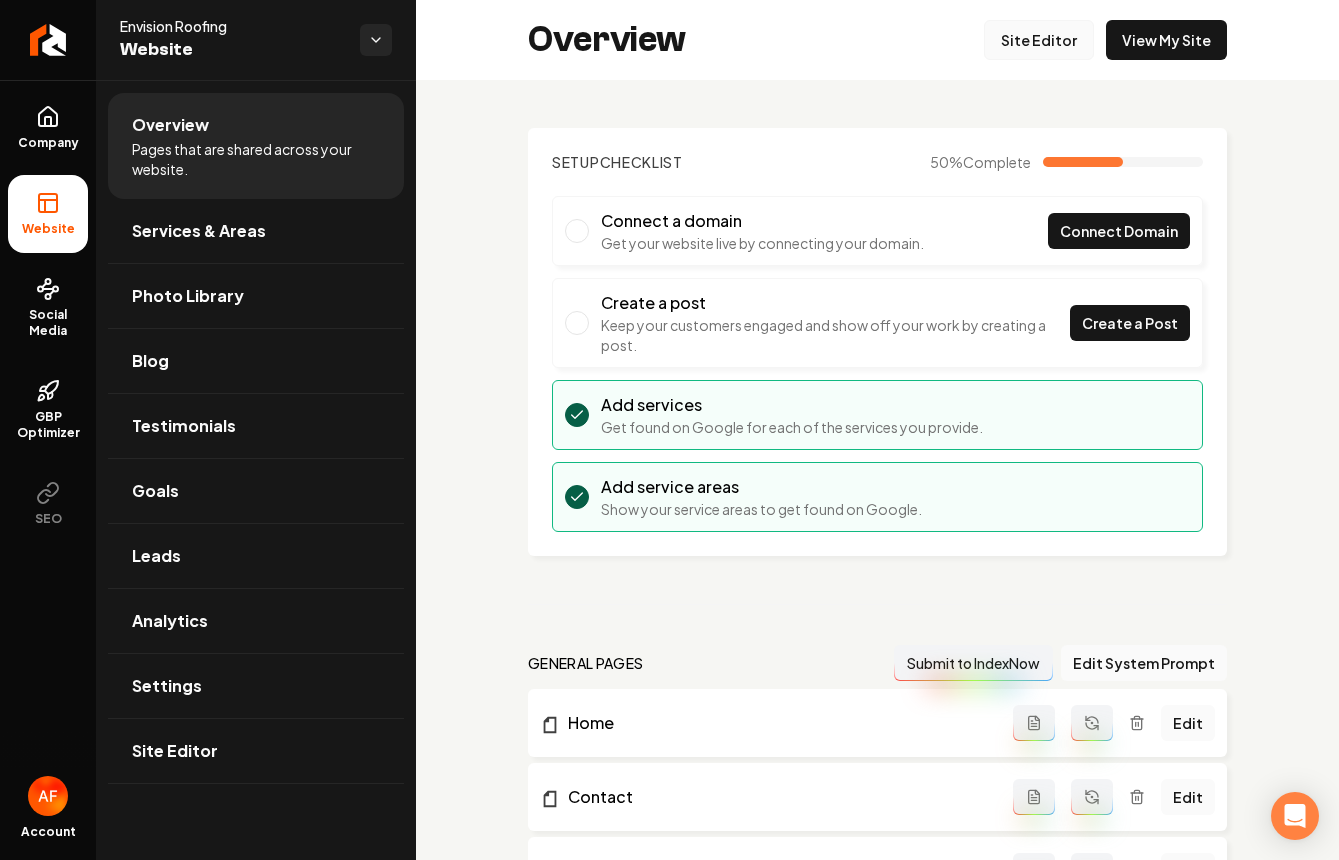 click on "Site Editor" at bounding box center (1039, 40) 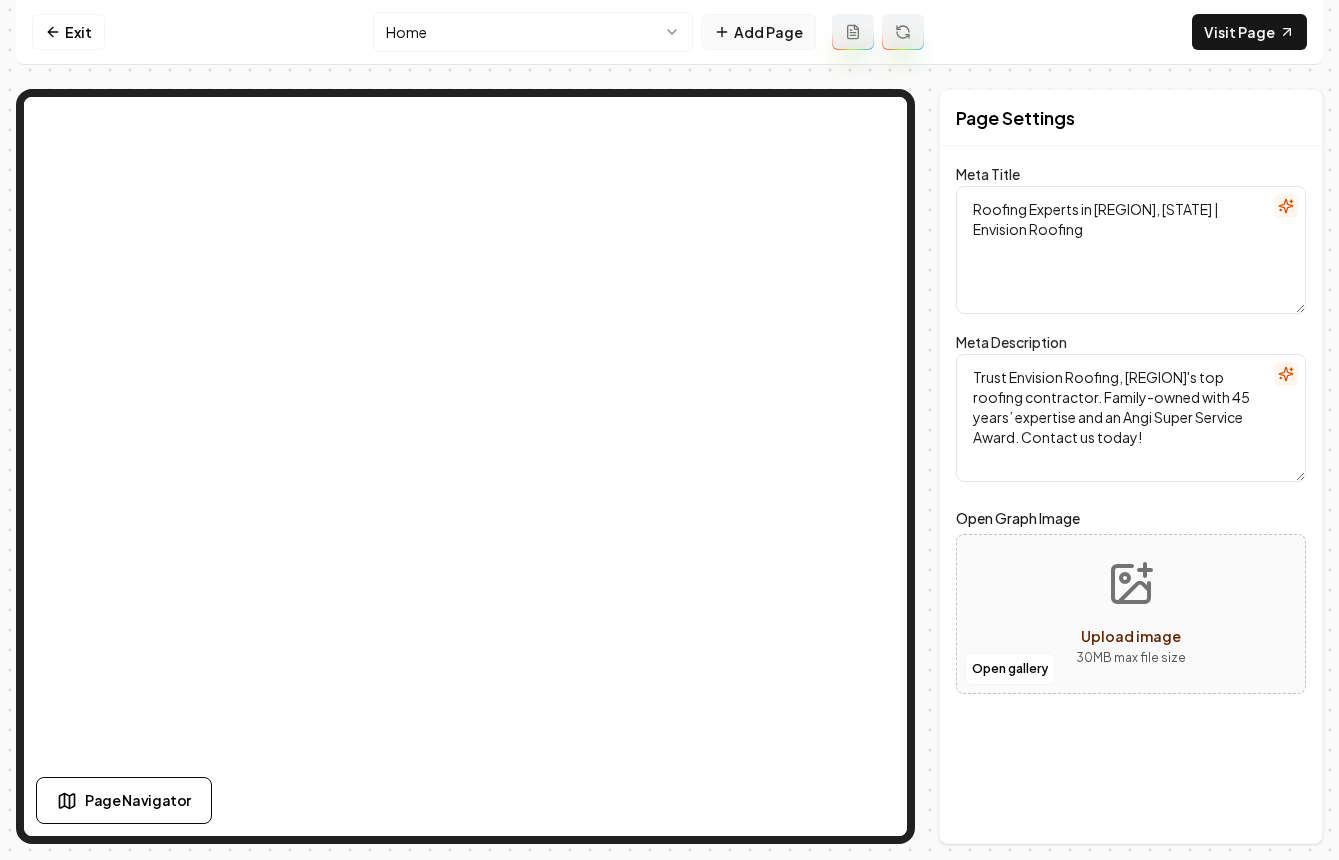 click on "Add Page" at bounding box center (758, 32) 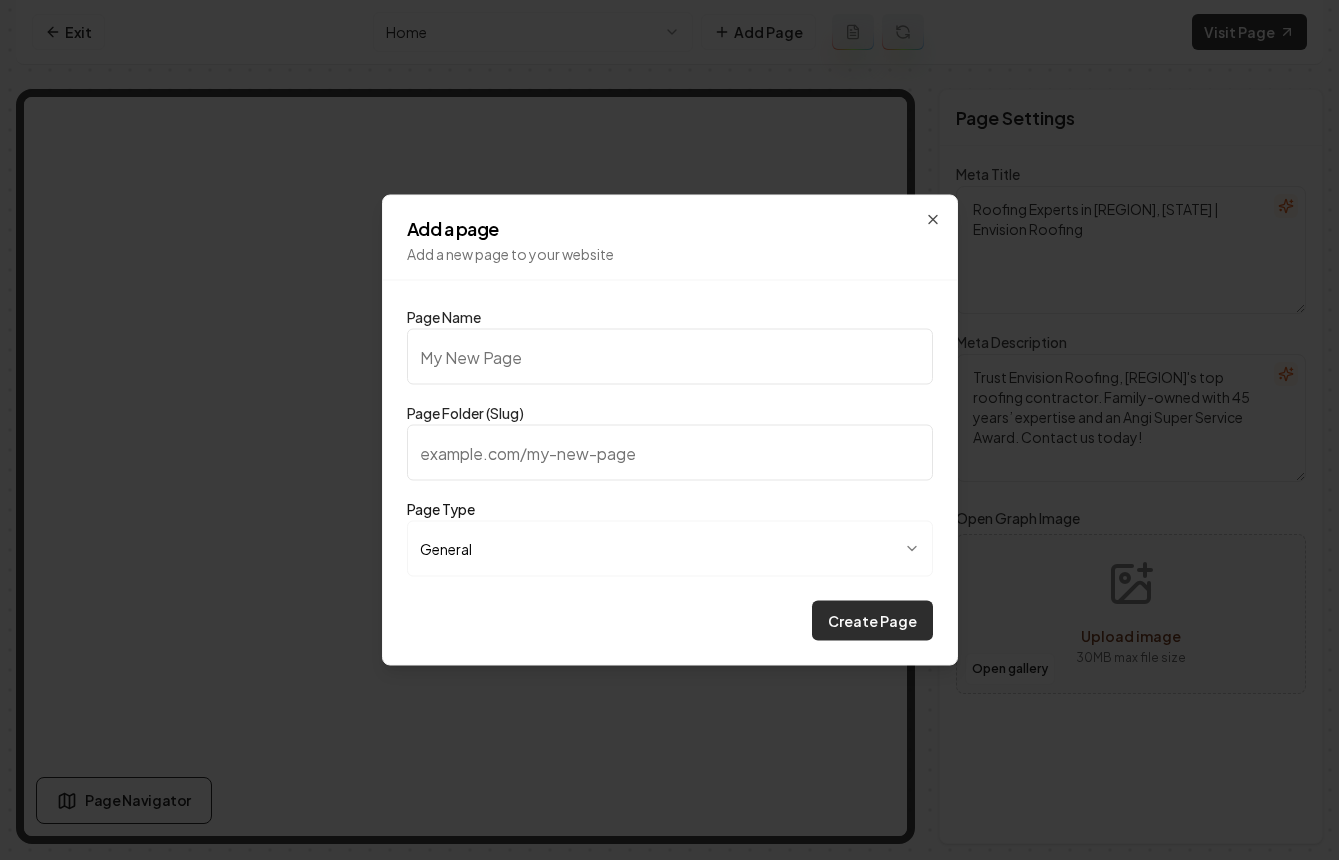 click on "Create Page" at bounding box center (872, 621) 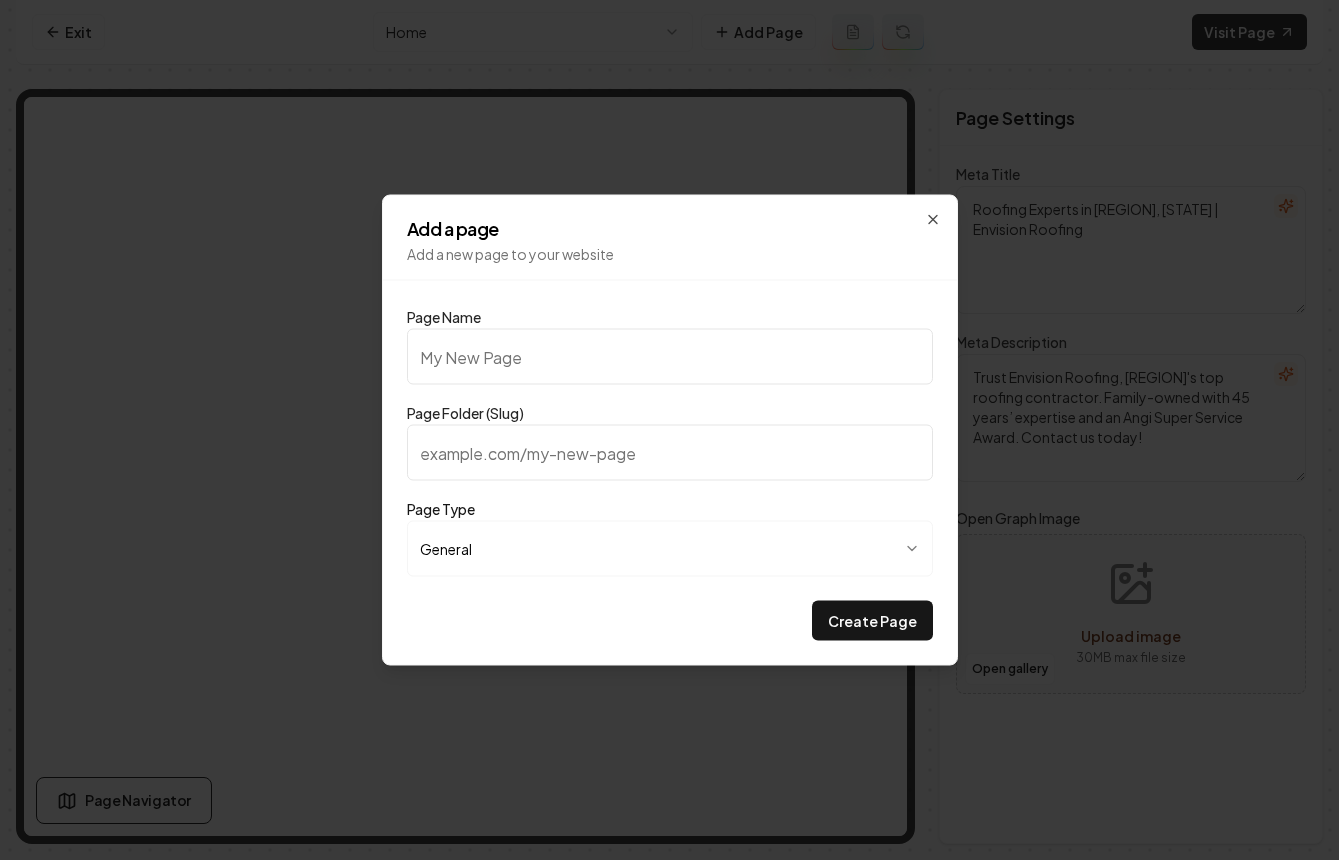 type on "P" 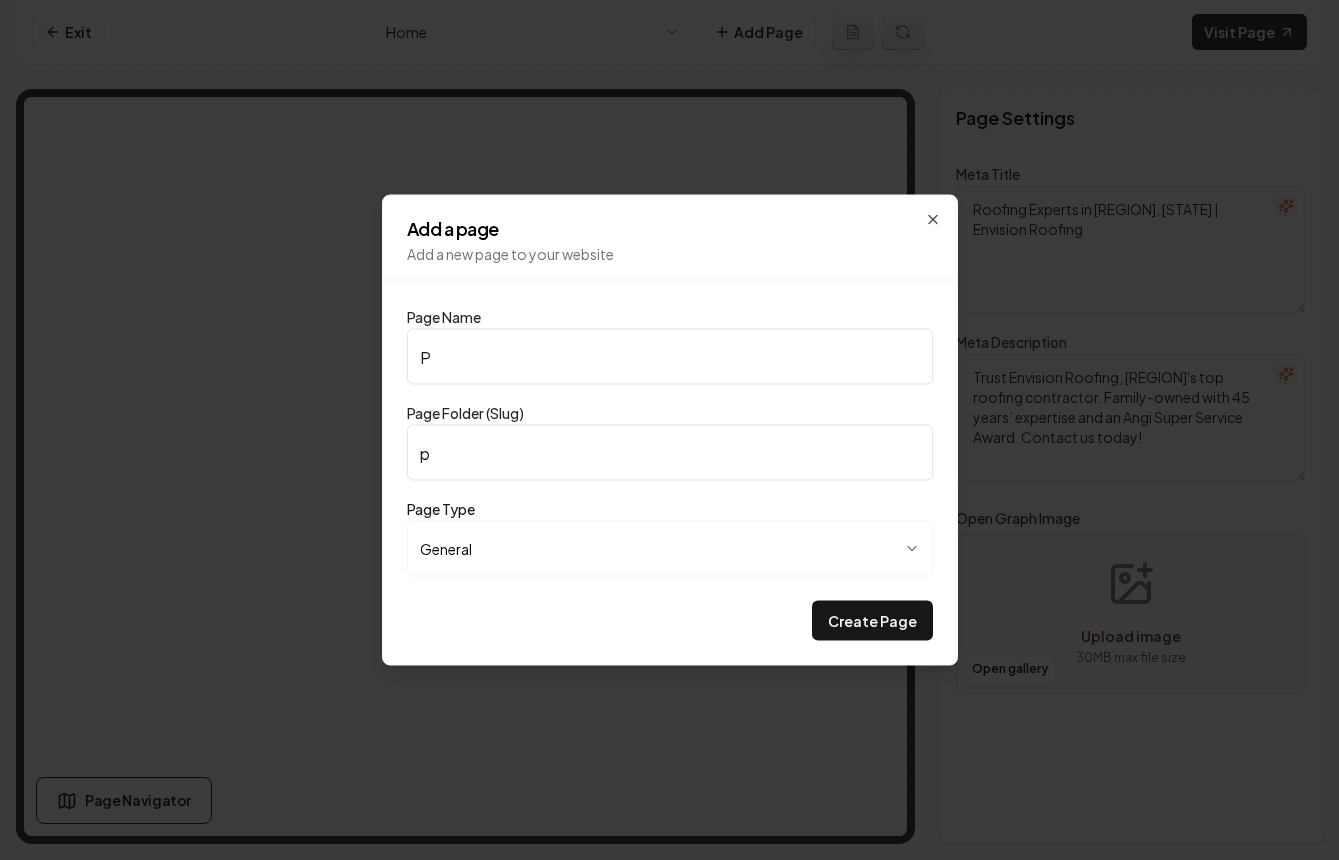 type on "Pr" 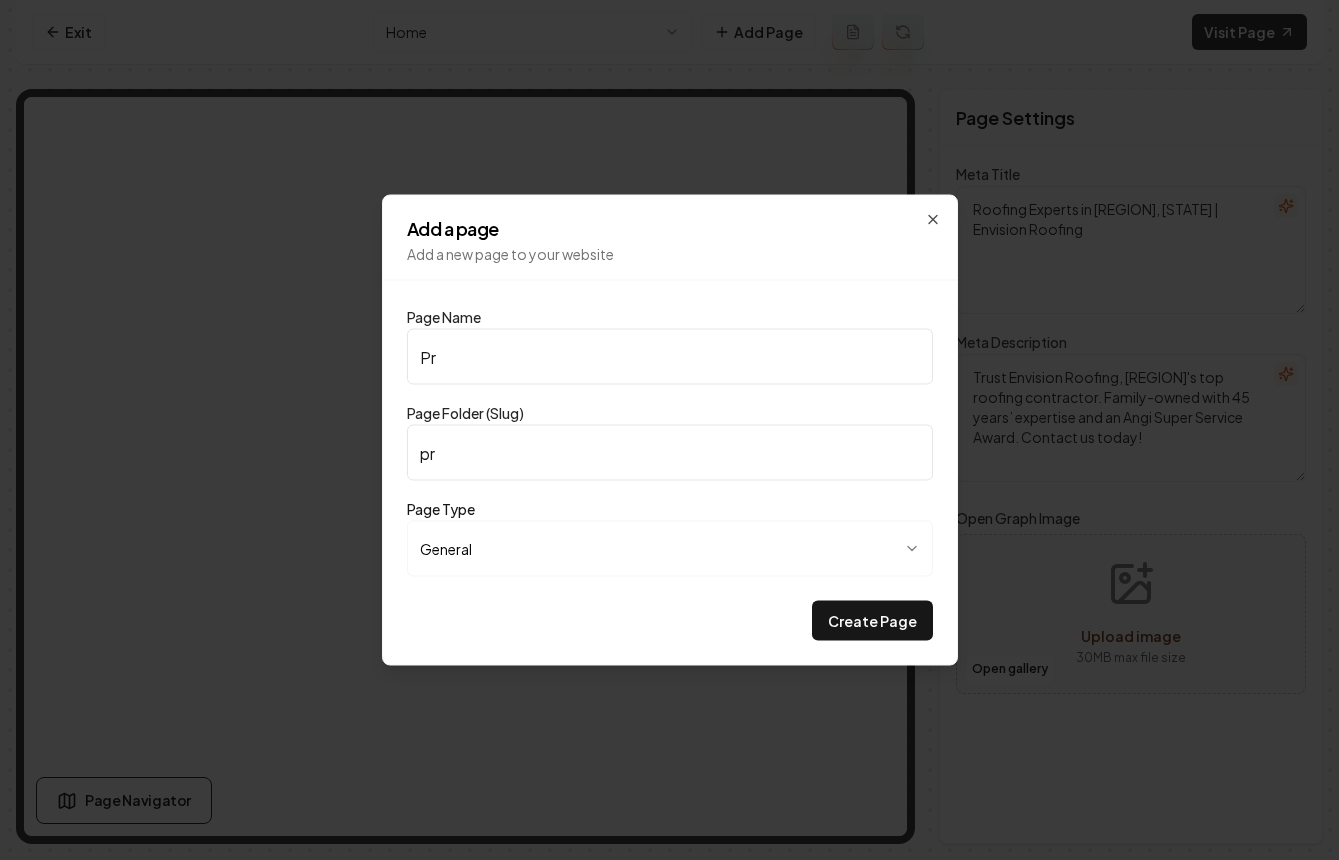 type on "Pri" 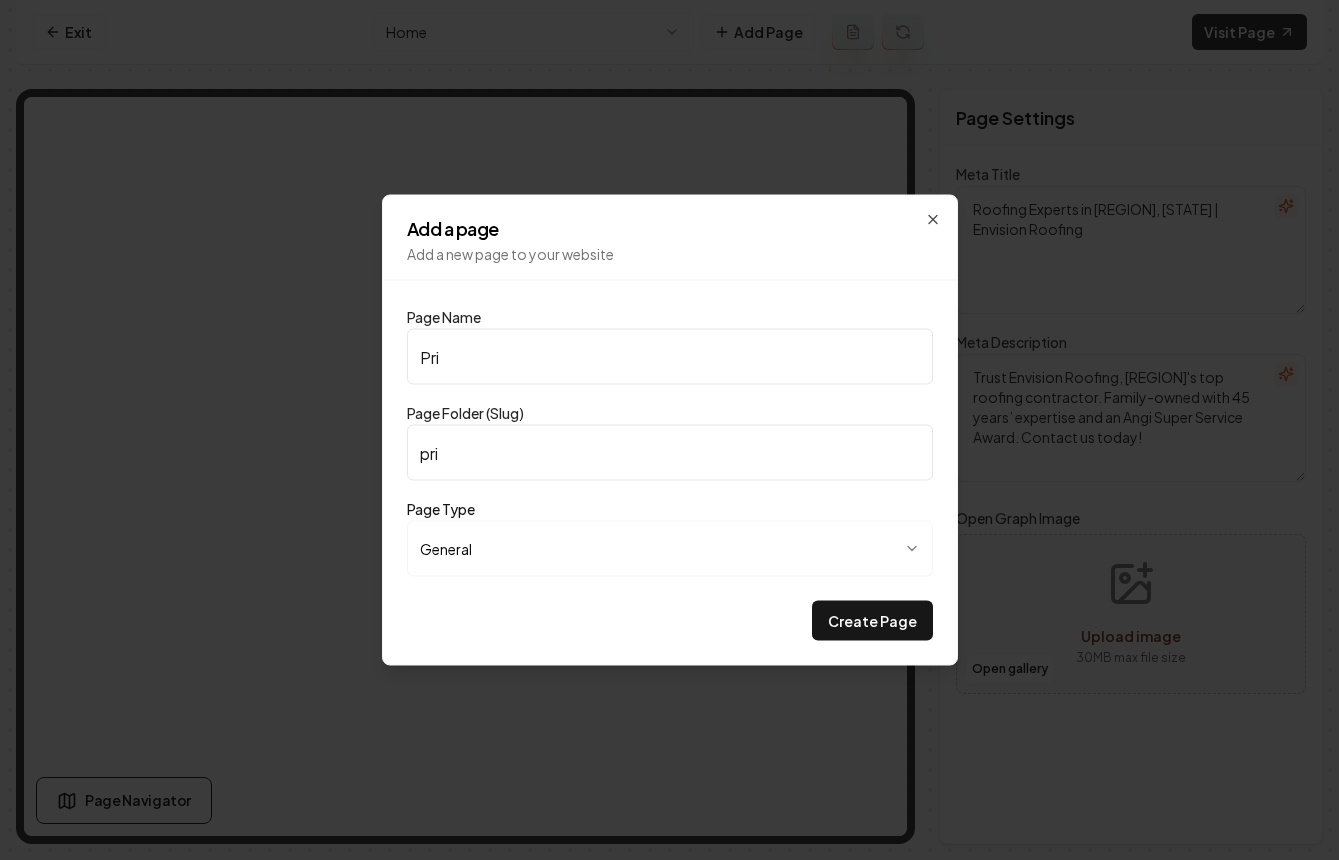 type on "Pric" 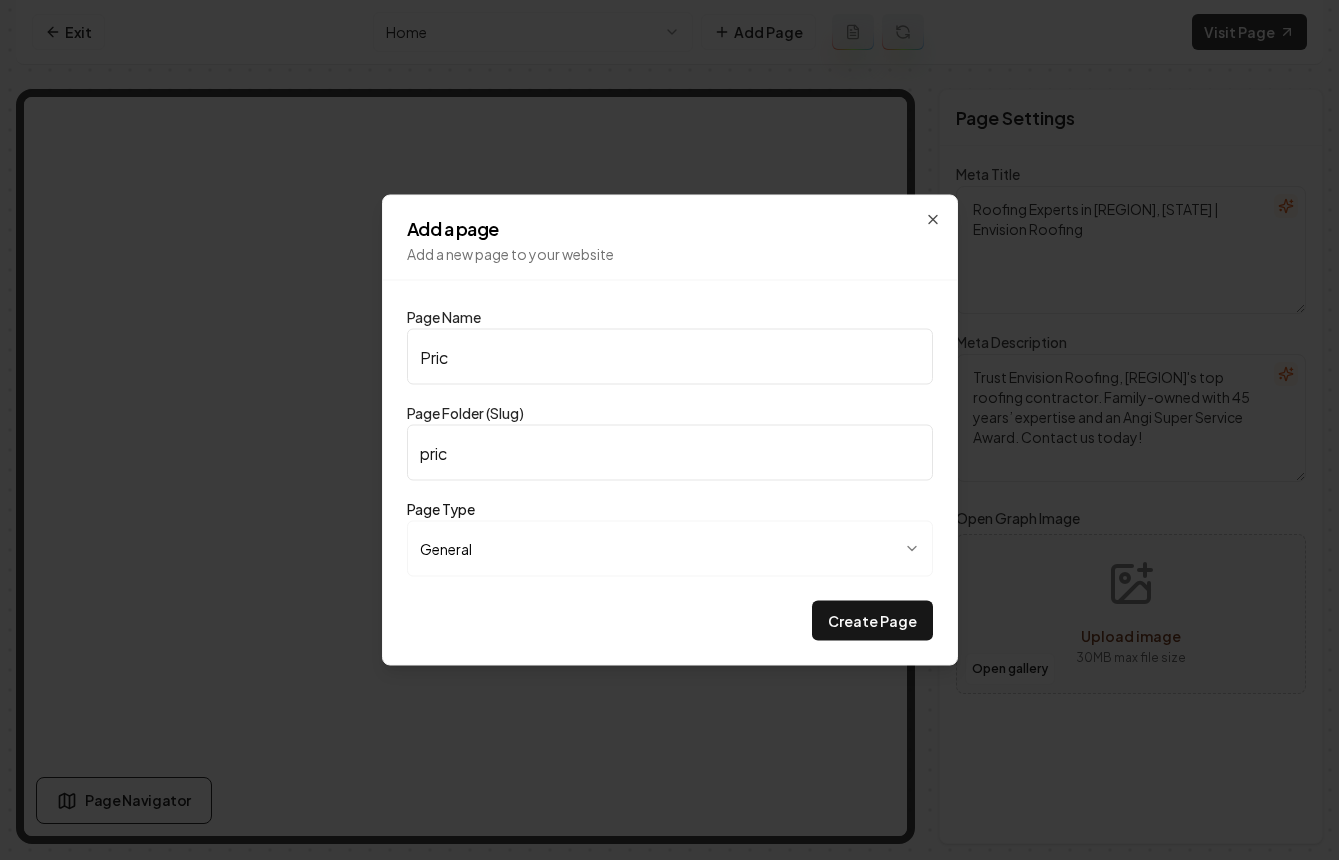 type on "Prici" 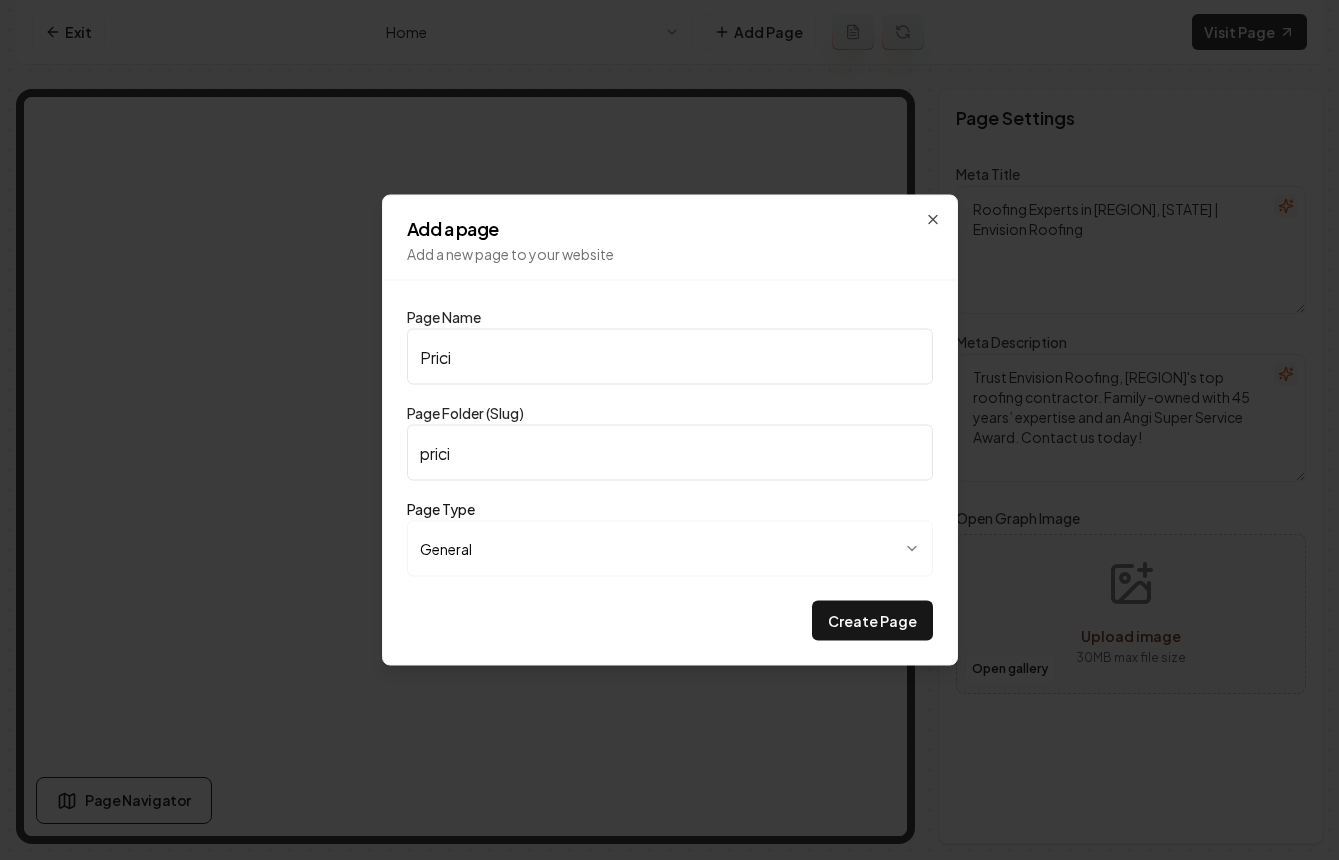 type on "Pricin" 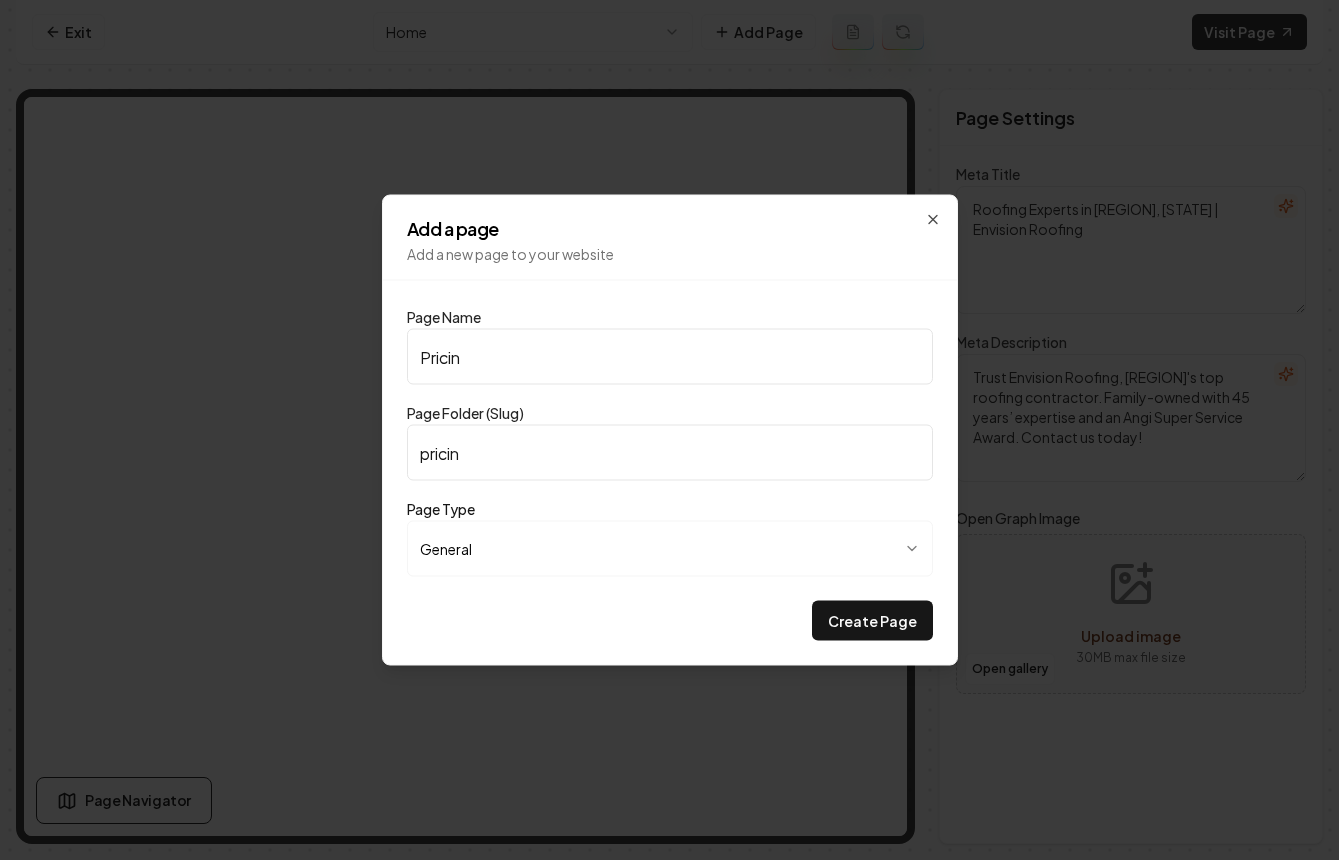 type on "Pricing" 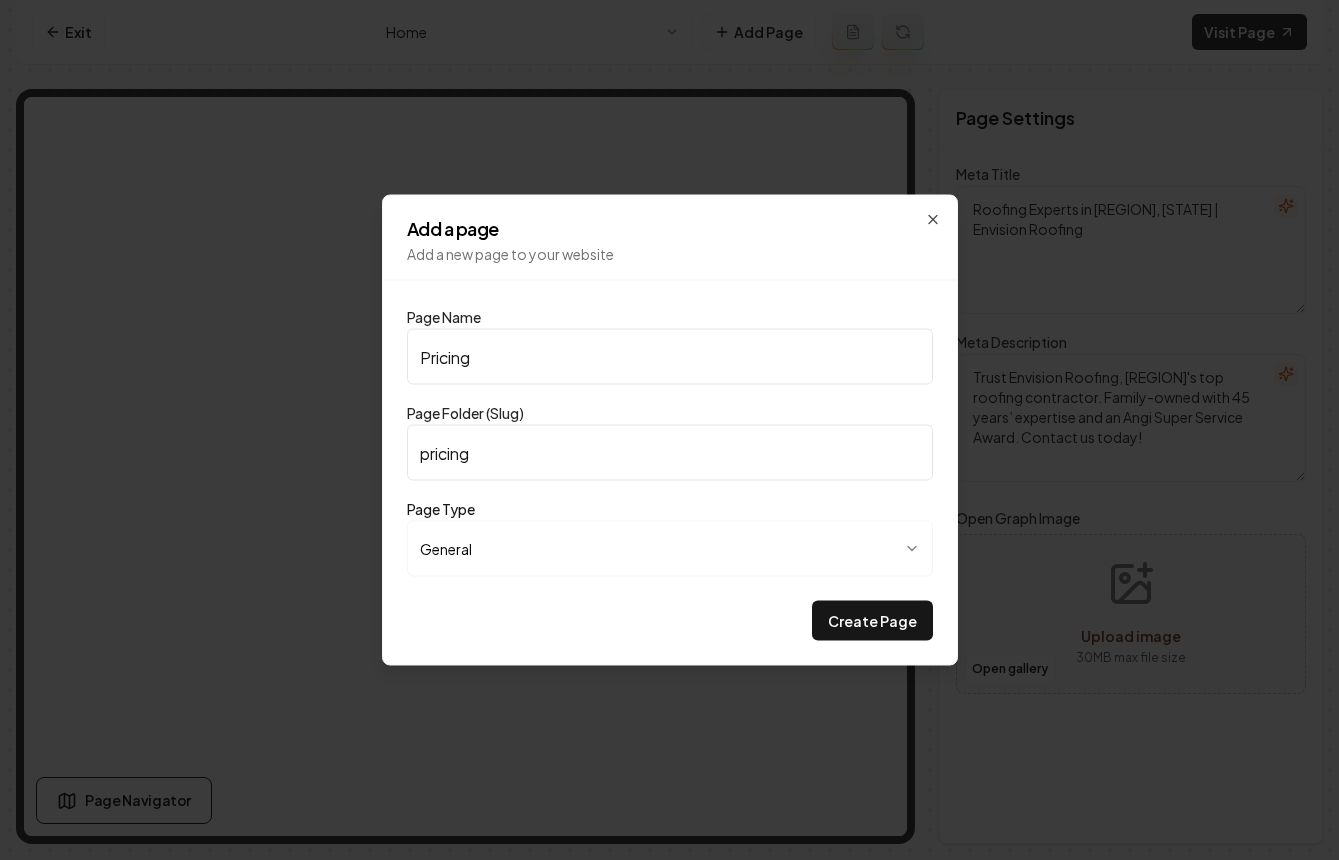 type on "Pricing" 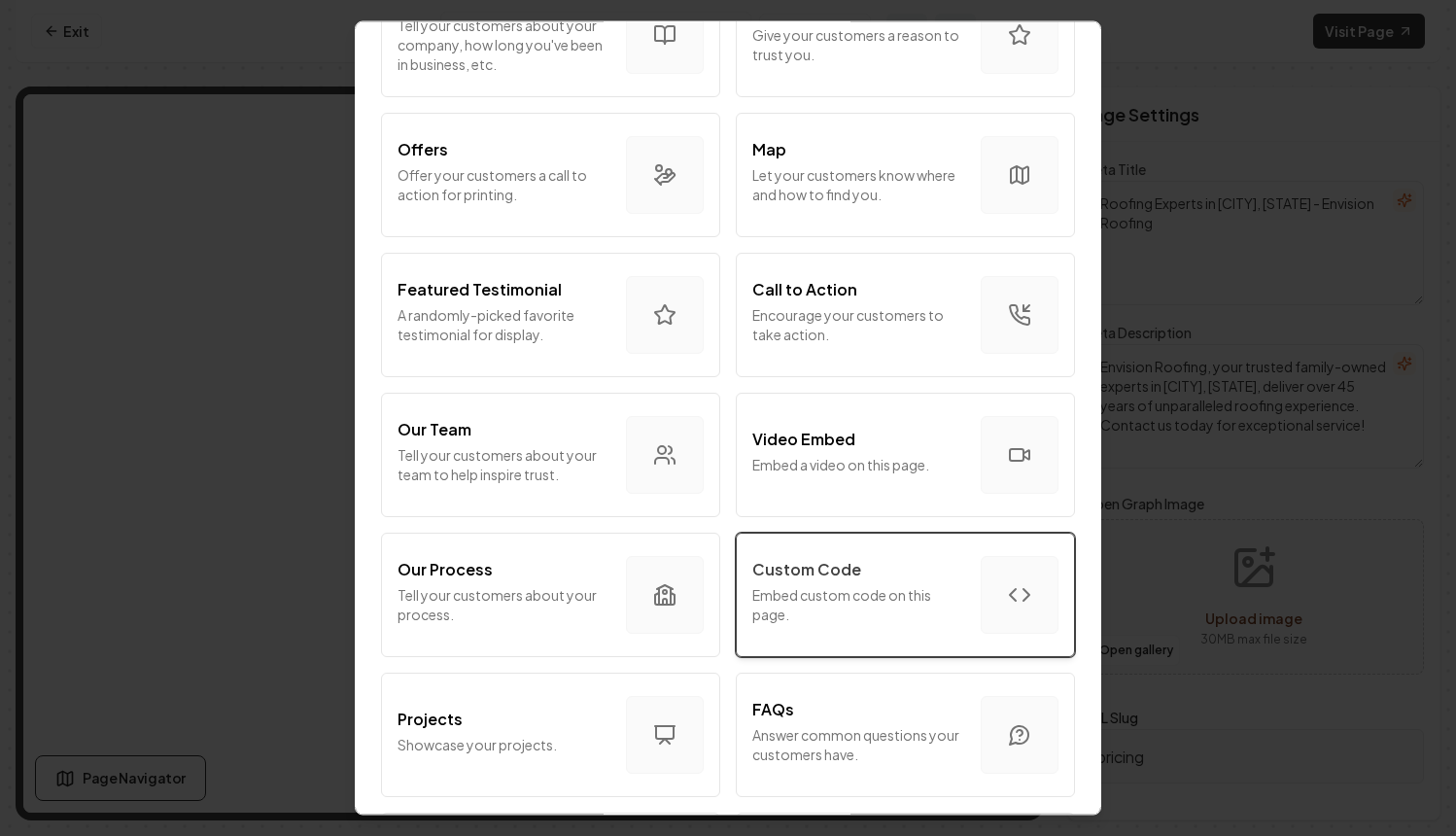 scroll, scrollTop: 340, scrollLeft: 0, axis: vertical 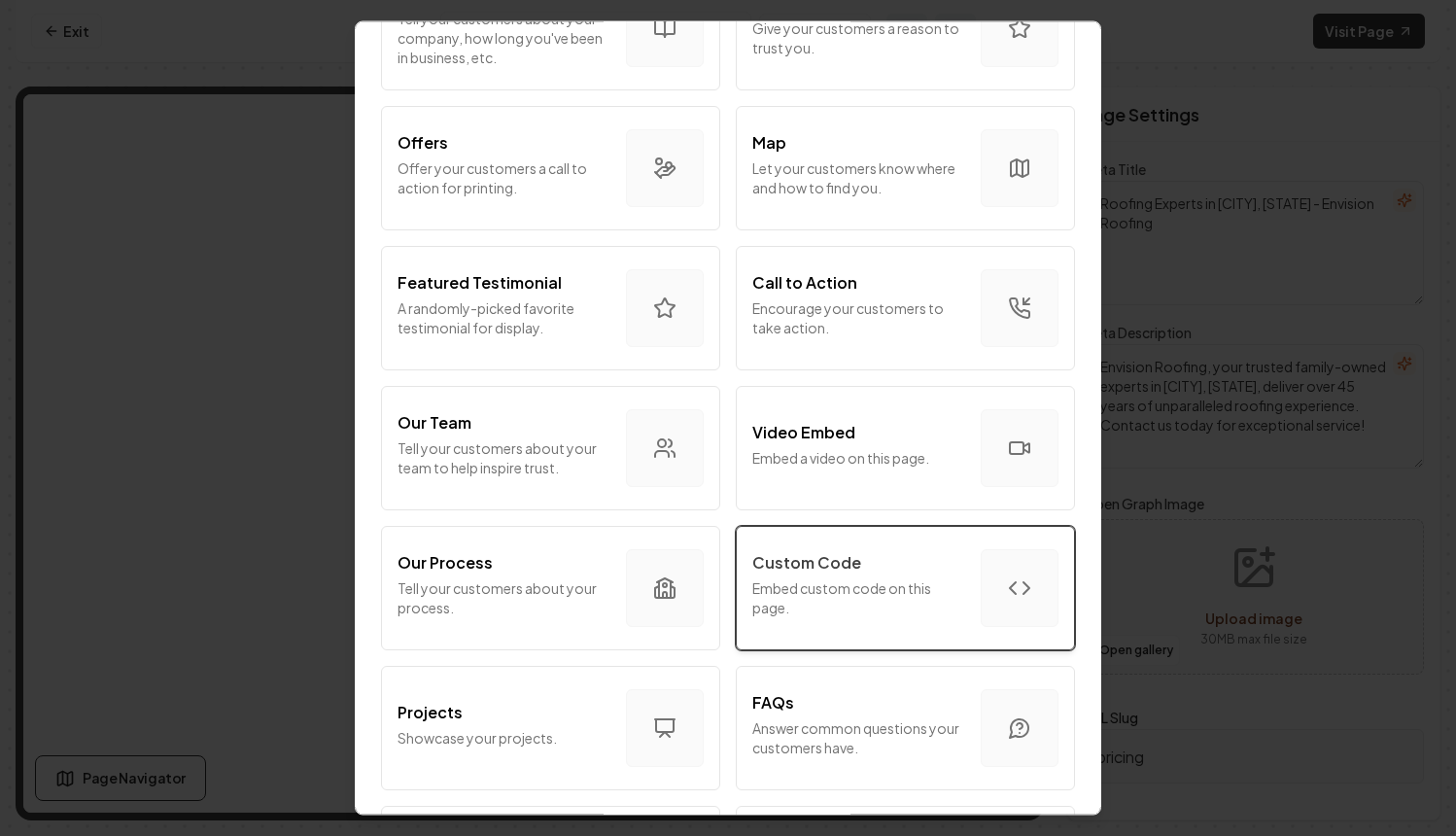 click on "Embed custom code on this page." at bounding box center [858, 599] 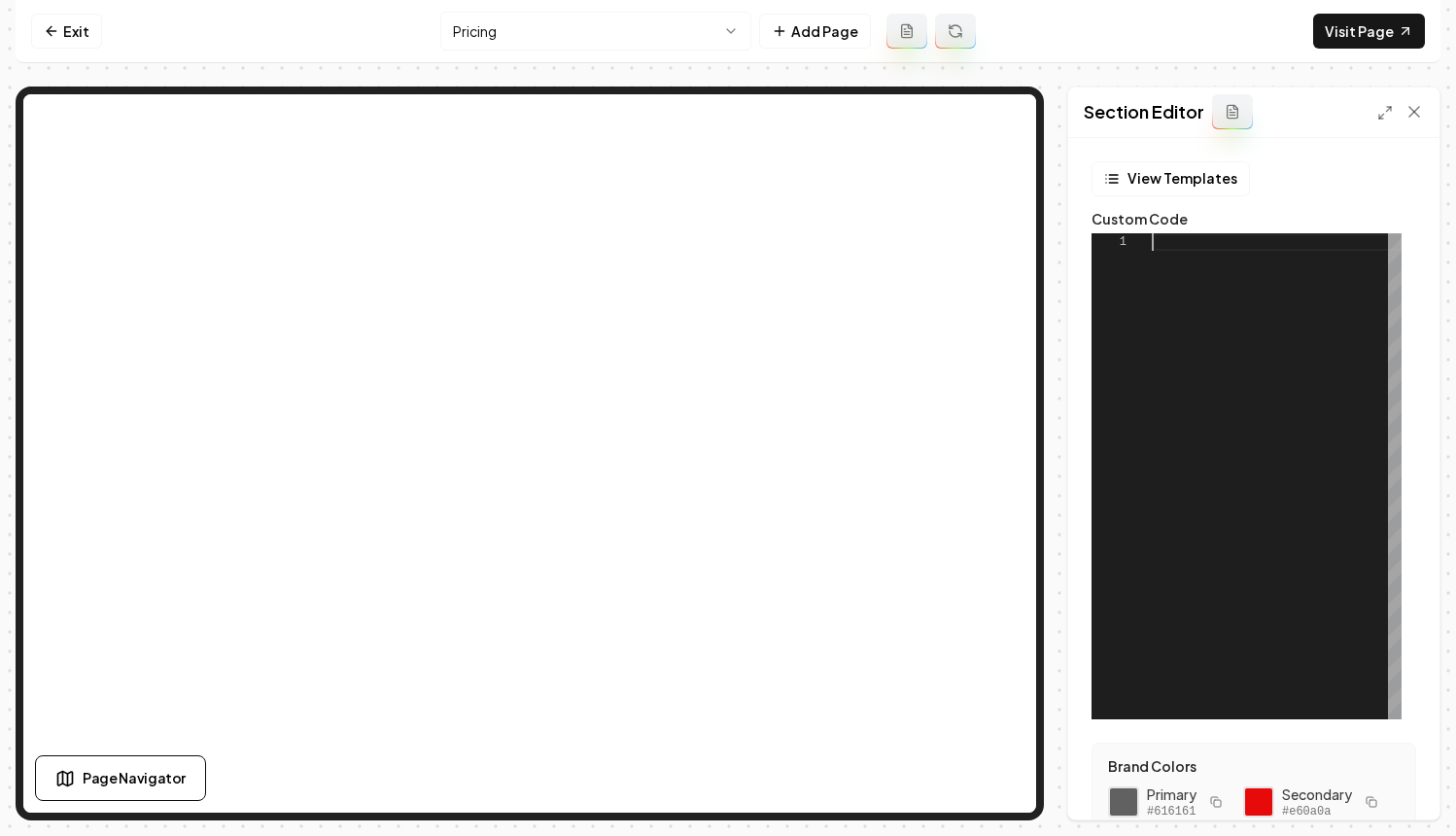 click at bounding box center [1276, 476] 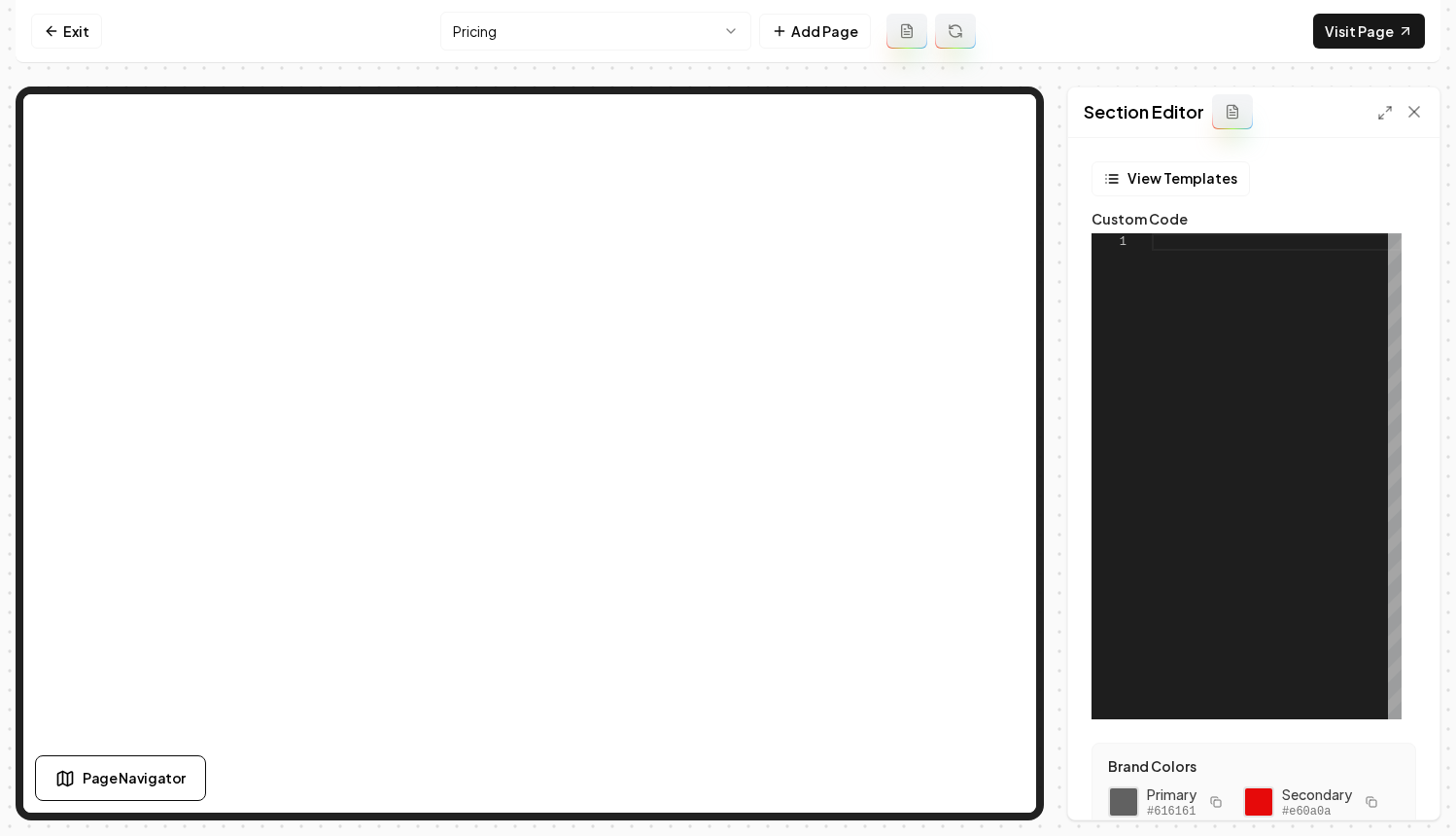 type on "**********" 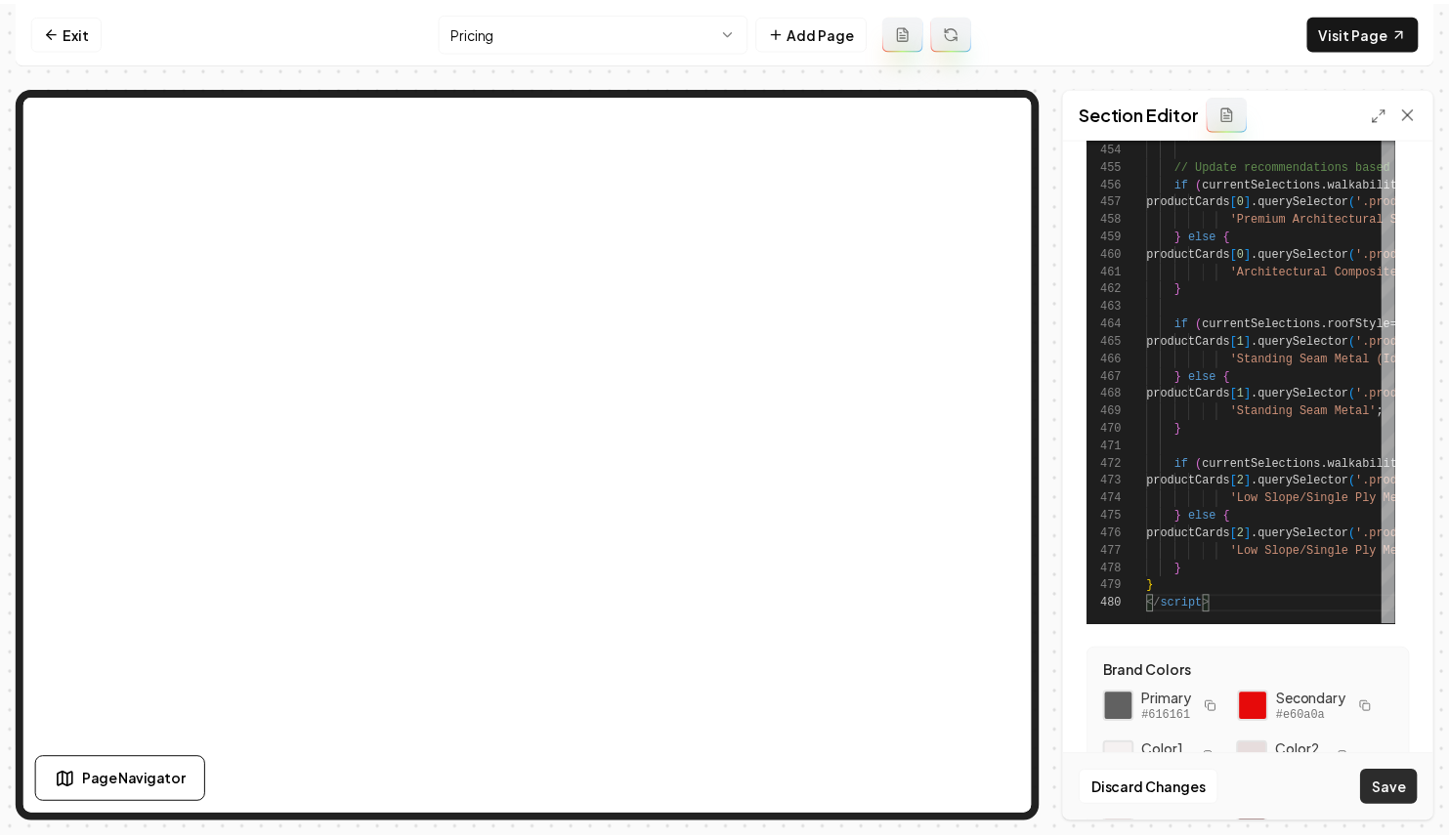 scroll, scrollTop: 188, scrollLeft: 0, axis: vertical 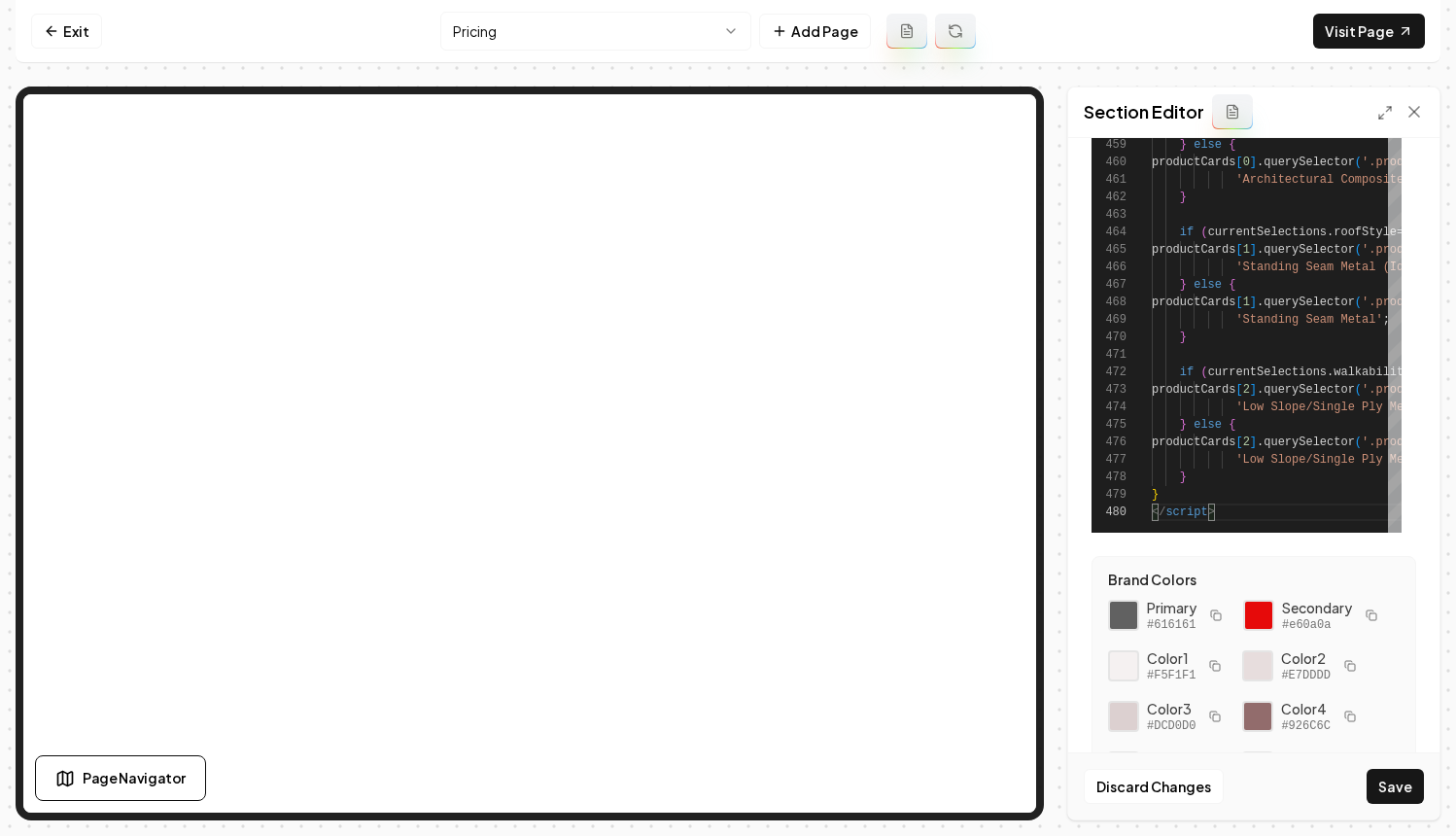 drag, startPoint x: 1405, startPoint y: 780, endPoint x: 1195, endPoint y: 716, distance: 219.53587 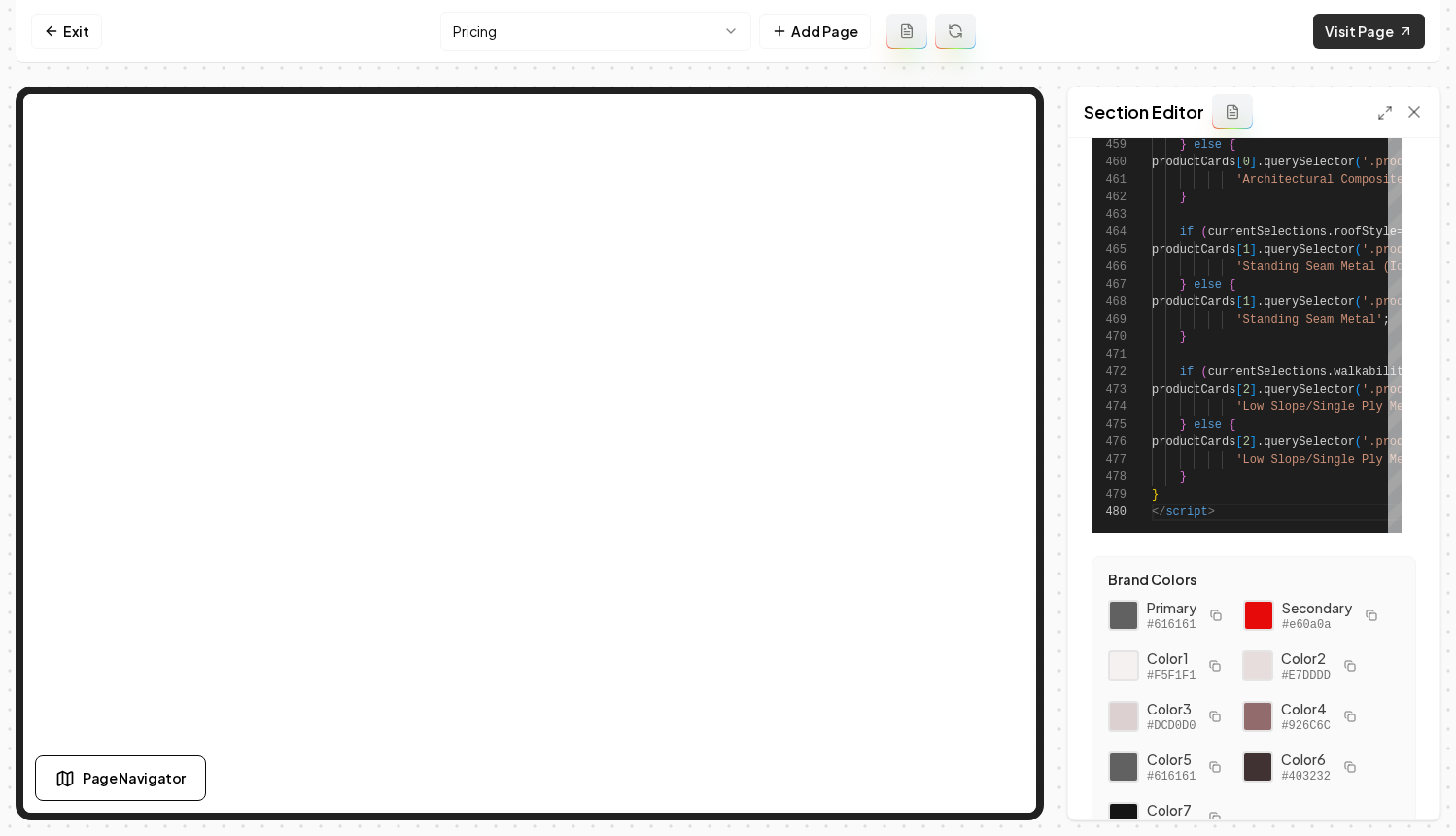 click on "Visit Page" at bounding box center (1369, 31) 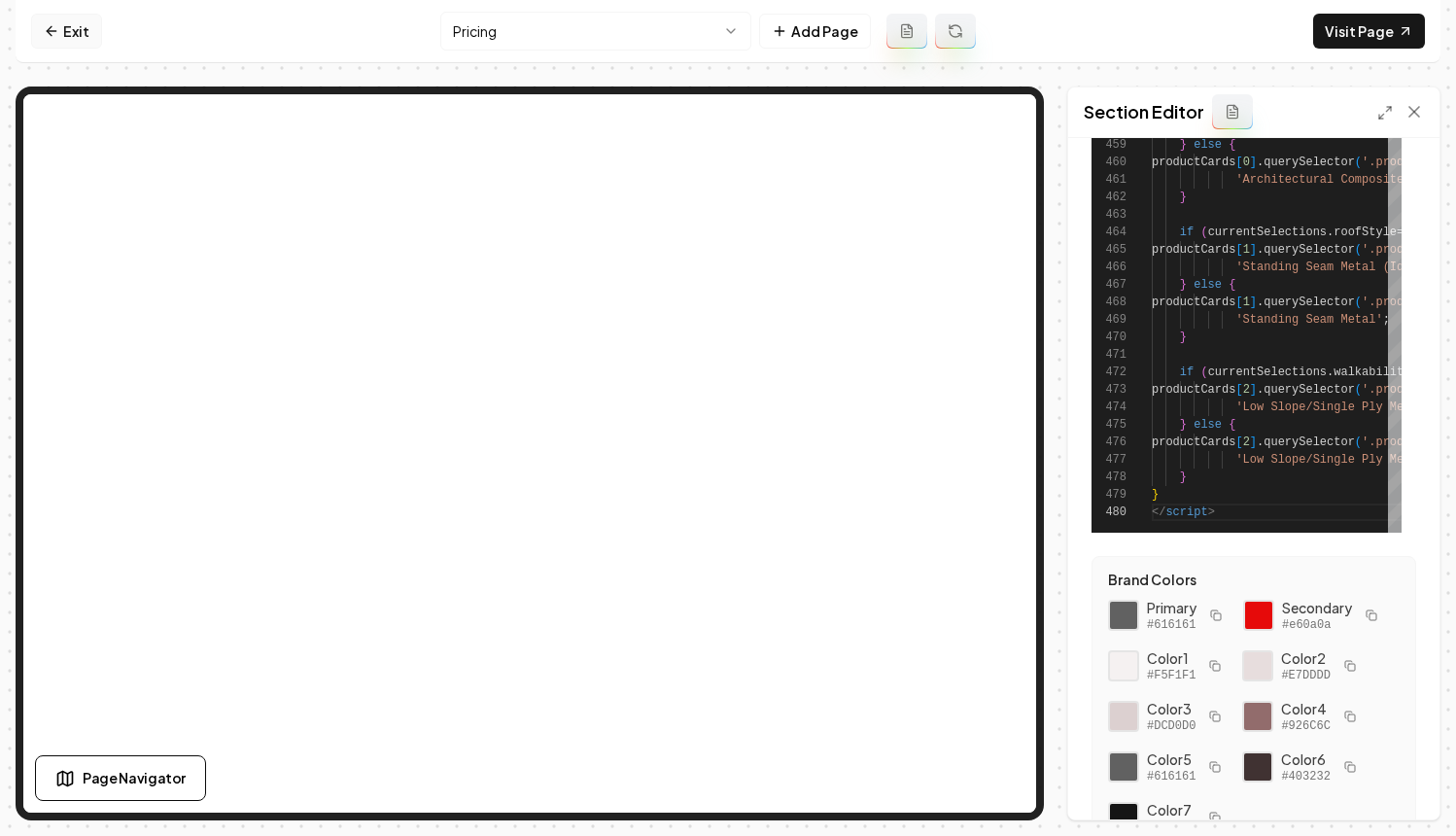 click on "Exit" at bounding box center [66, 31] 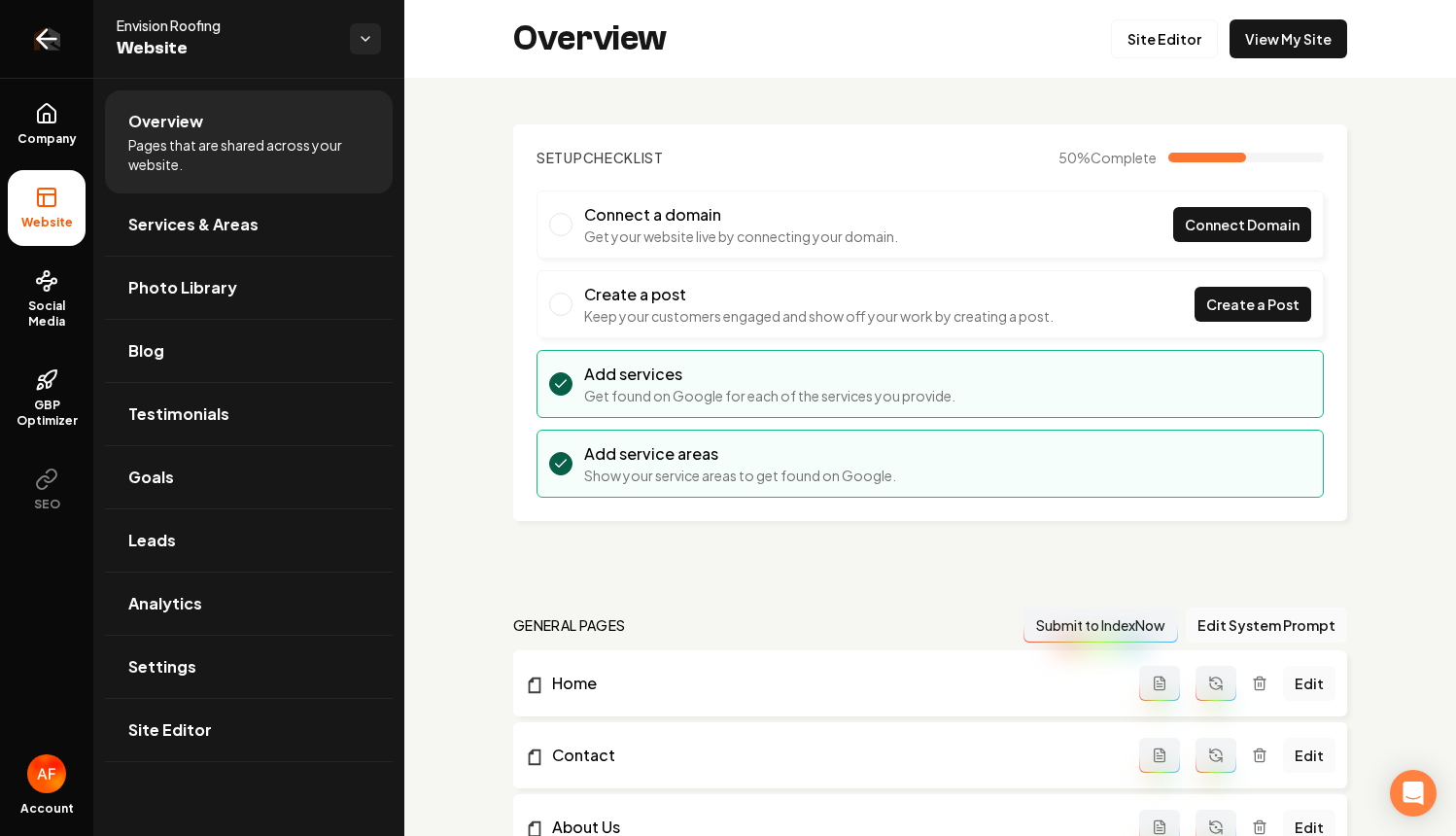 click at bounding box center (47, 39) 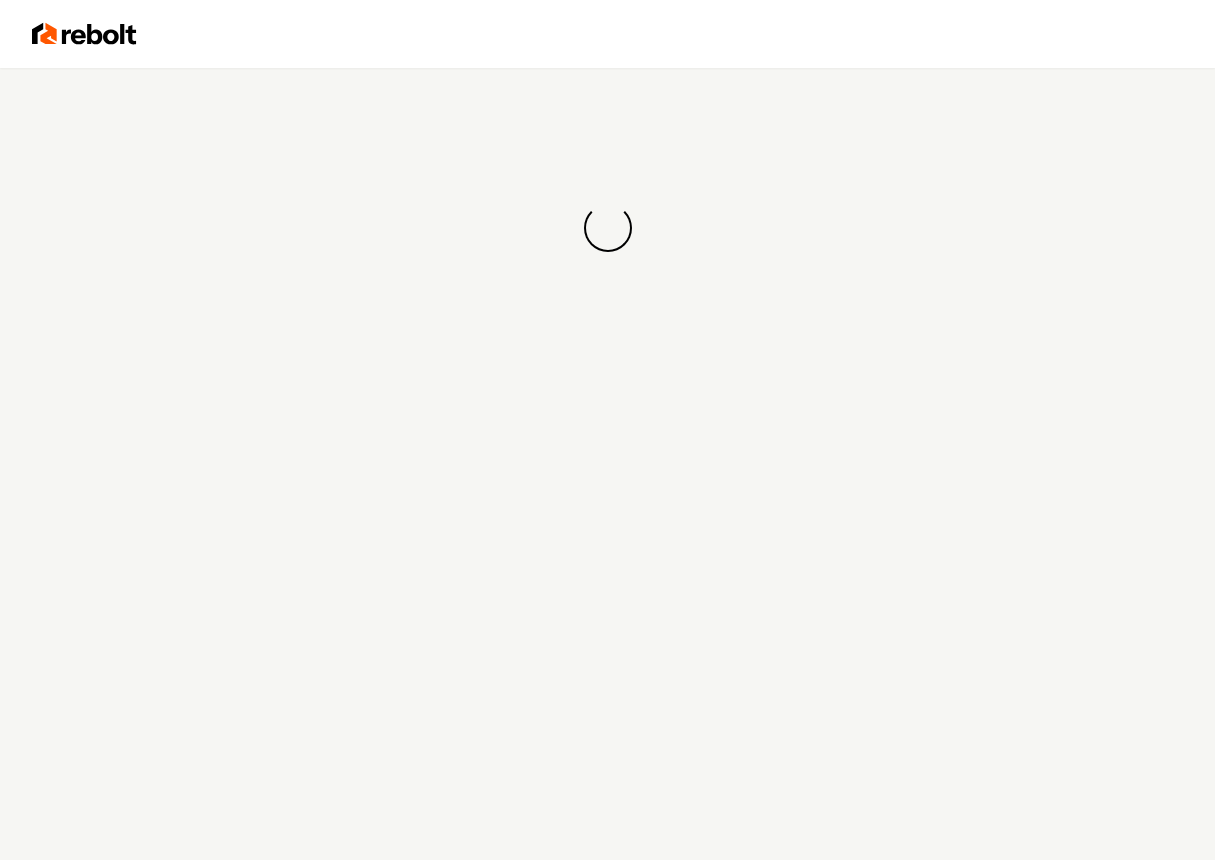 scroll, scrollTop: 0, scrollLeft: 0, axis: both 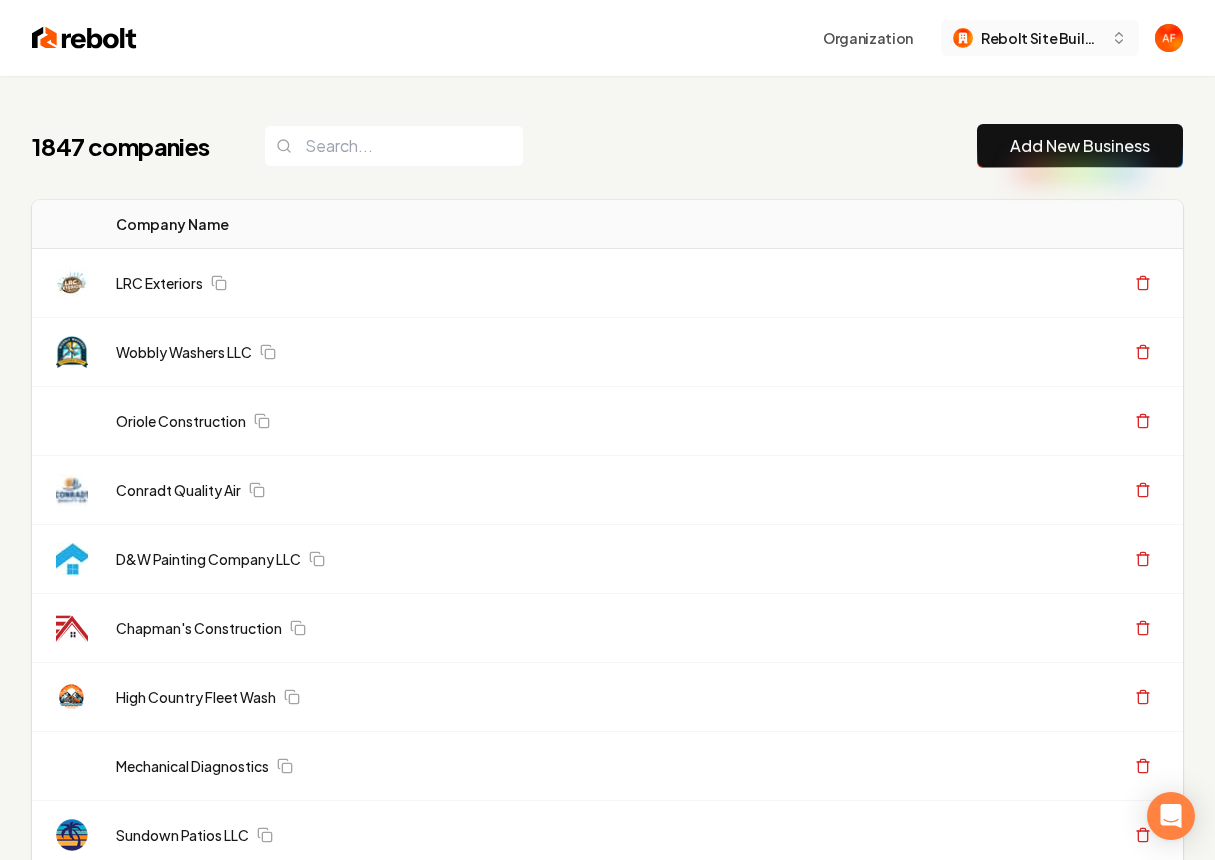 click on "Rebolt Site Builder" at bounding box center [1042, 38] 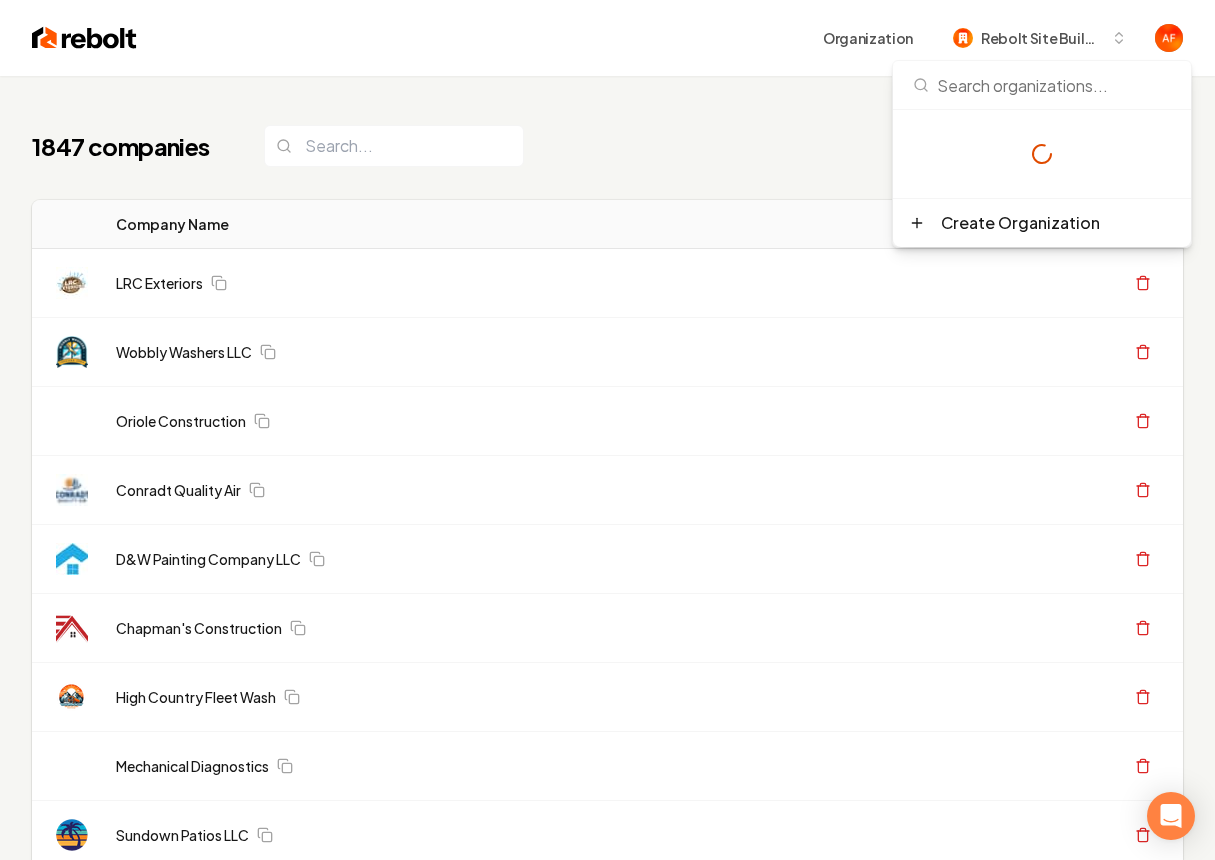 drag, startPoint x: 618, startPoint y: 188, endPoint x: 558, endPoint y: 190, distance: 60.033325 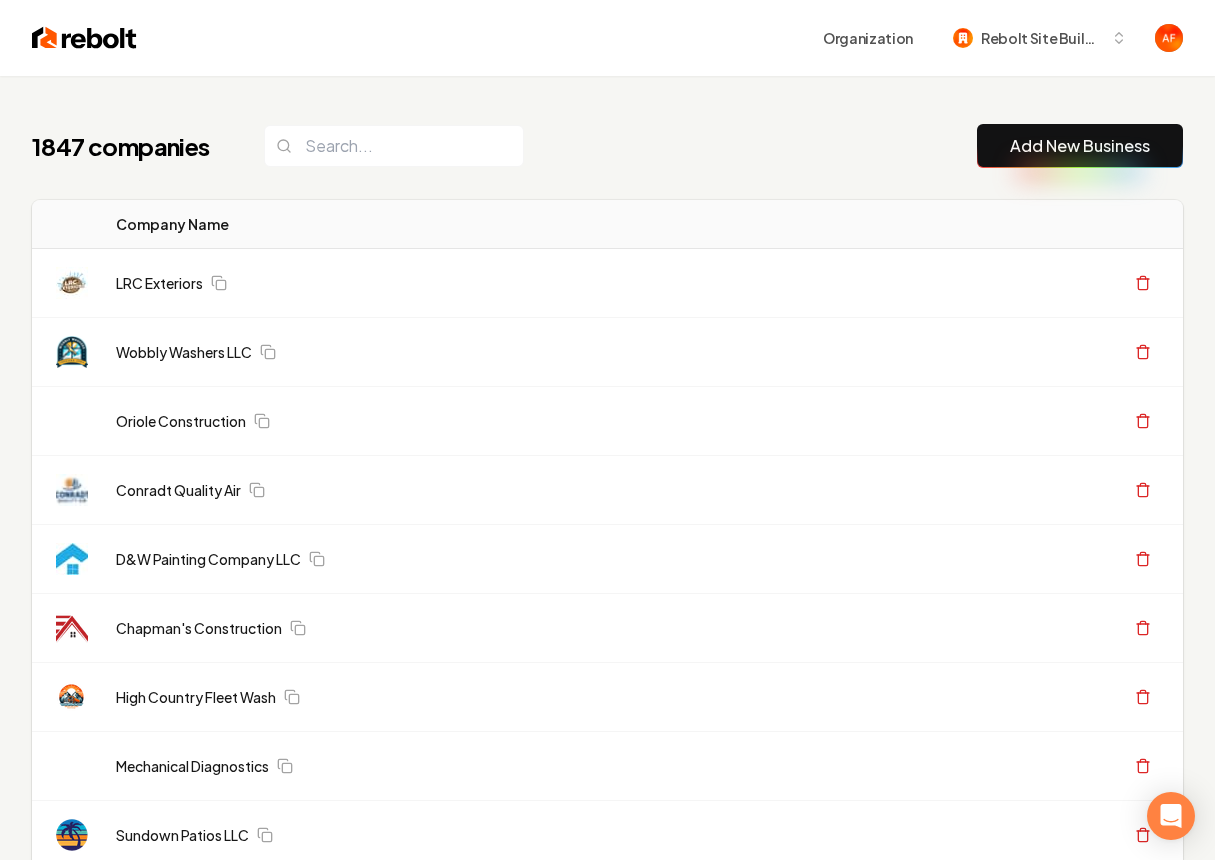 click on "1847   companies Add New Business Logo Company Name Actions LRC Exteriors  Create Org & Transfer Out Wobbly Washers LLC Create Org & Transfer Out Oriole Construction Create Org & Transfer Out Conradt Quality Air Create Org & Transfer Out D&W Painting Company LLC Create Org & Transfer Out Chapman's Construction Create Org & Transfer Out High Country Fleet Wash Create Org & Transfer Out Mechanical Diagnostics Create Org & Transfer Out Sundown Patios LLC Create Org & Transfer Out Executive Lawn Care & Landscaping Create Org & Transfer Out Precision Junk Removal Create Org & Transfer Out Michaels Tile N Stone Create Org & Transfer Out Bear Painting Co. Create Org & Transfer Out AAA Ruiz Construction LLC Create Org & Transfer Out New Moon Janitorial And Floor Care Corp Create Org & Transfer Out Quest Roofing Create Org & Transfer Out Skyline Transformation LLC Create Org & Transfer Out Luna Roof Repair Create Org & Transfer Out Caprio's Seal Coating Create Org & Transfer Out Junk Yard Dog Junk Removal My Company" at bounding box center (607, 63947) 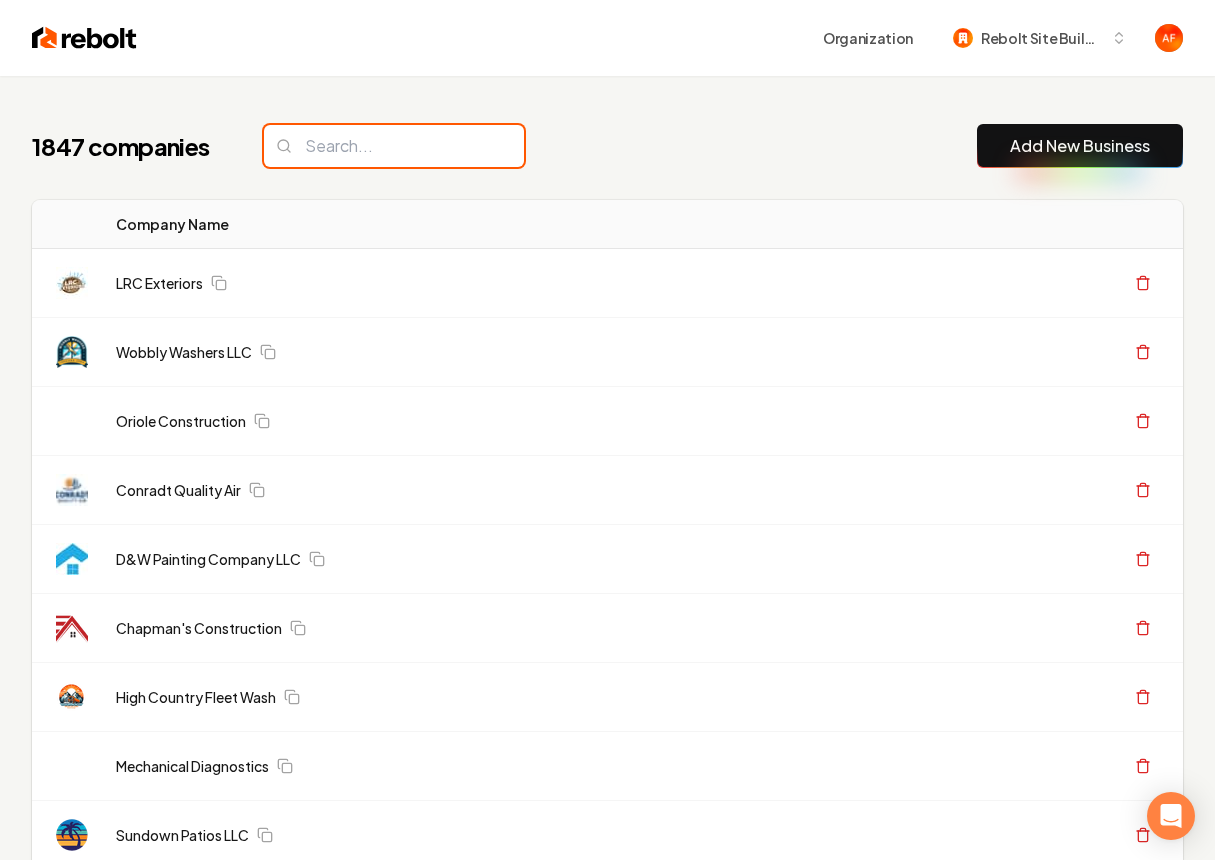 click at bounding box center [394, 146] 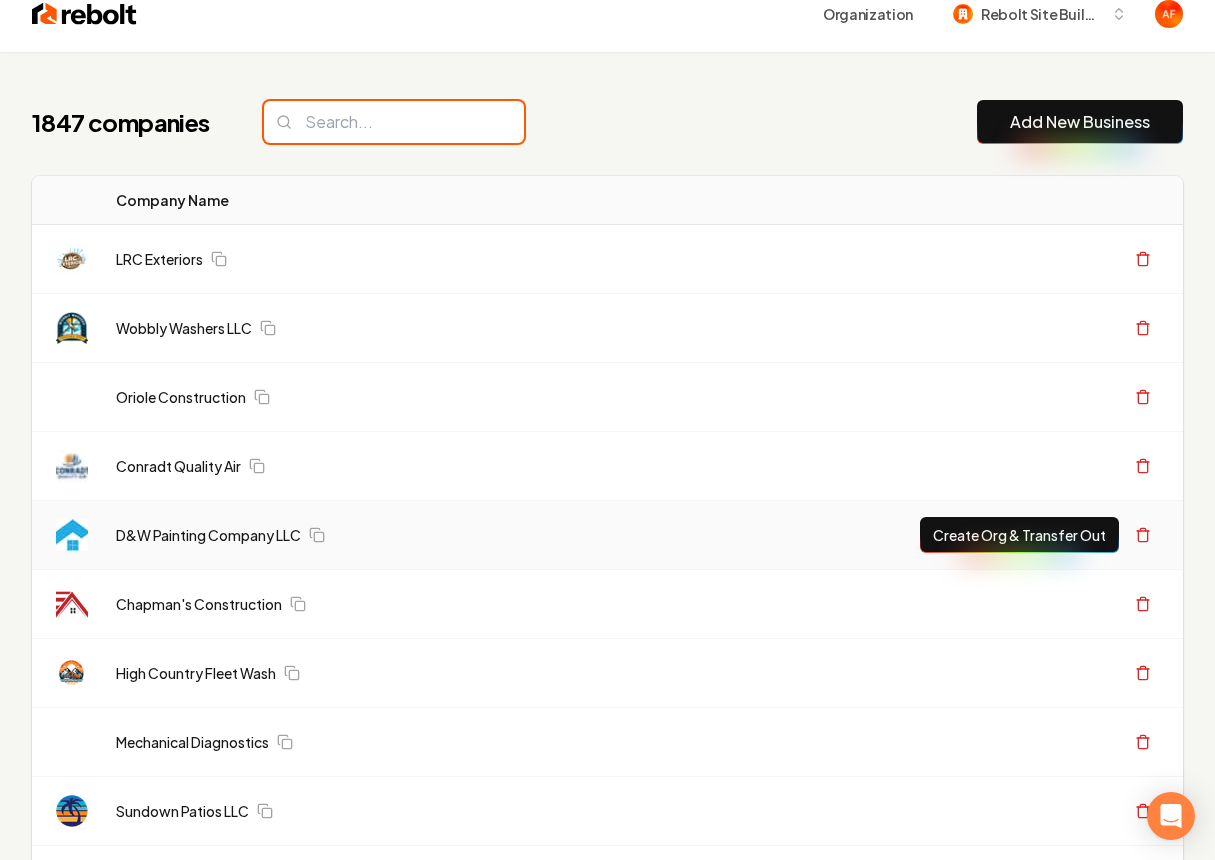 scroll, scrollTop: 43, scrollLeft: 0, axis: vertical 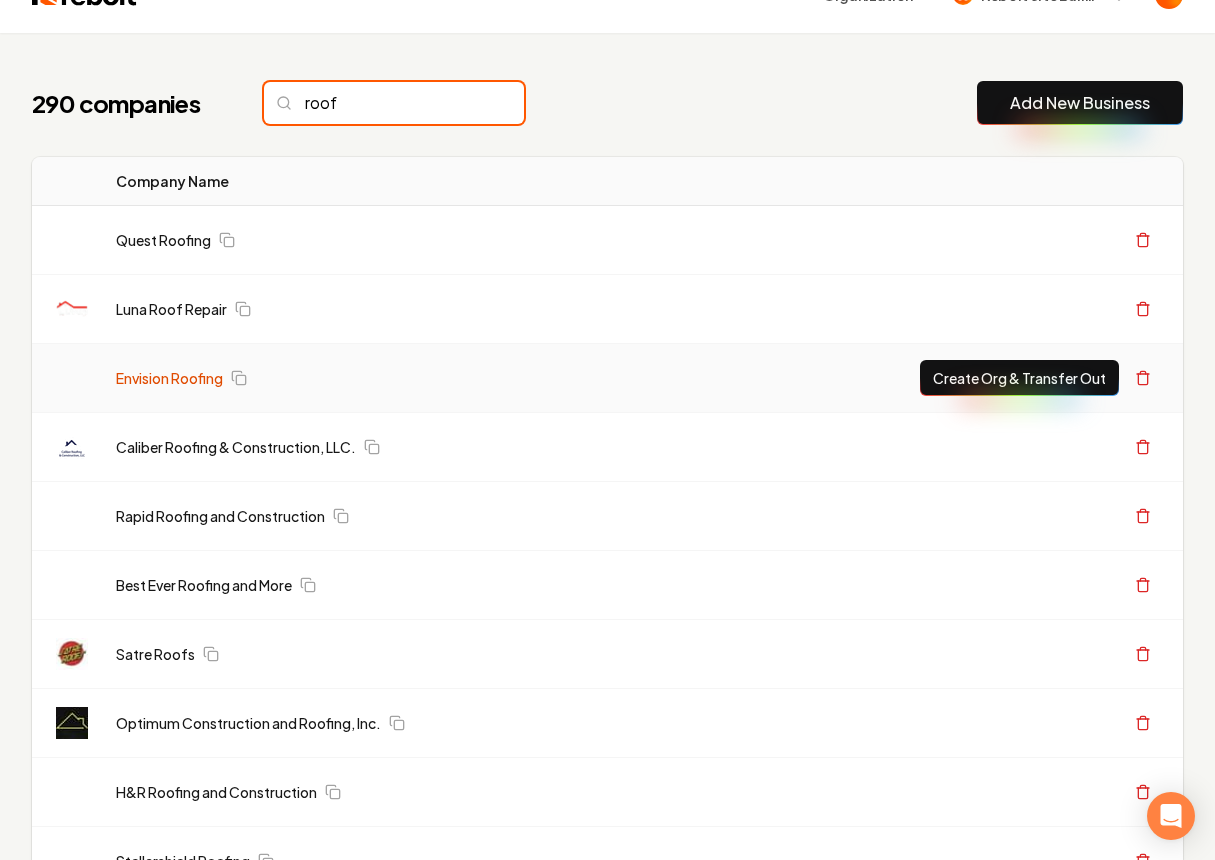 type on "roof" 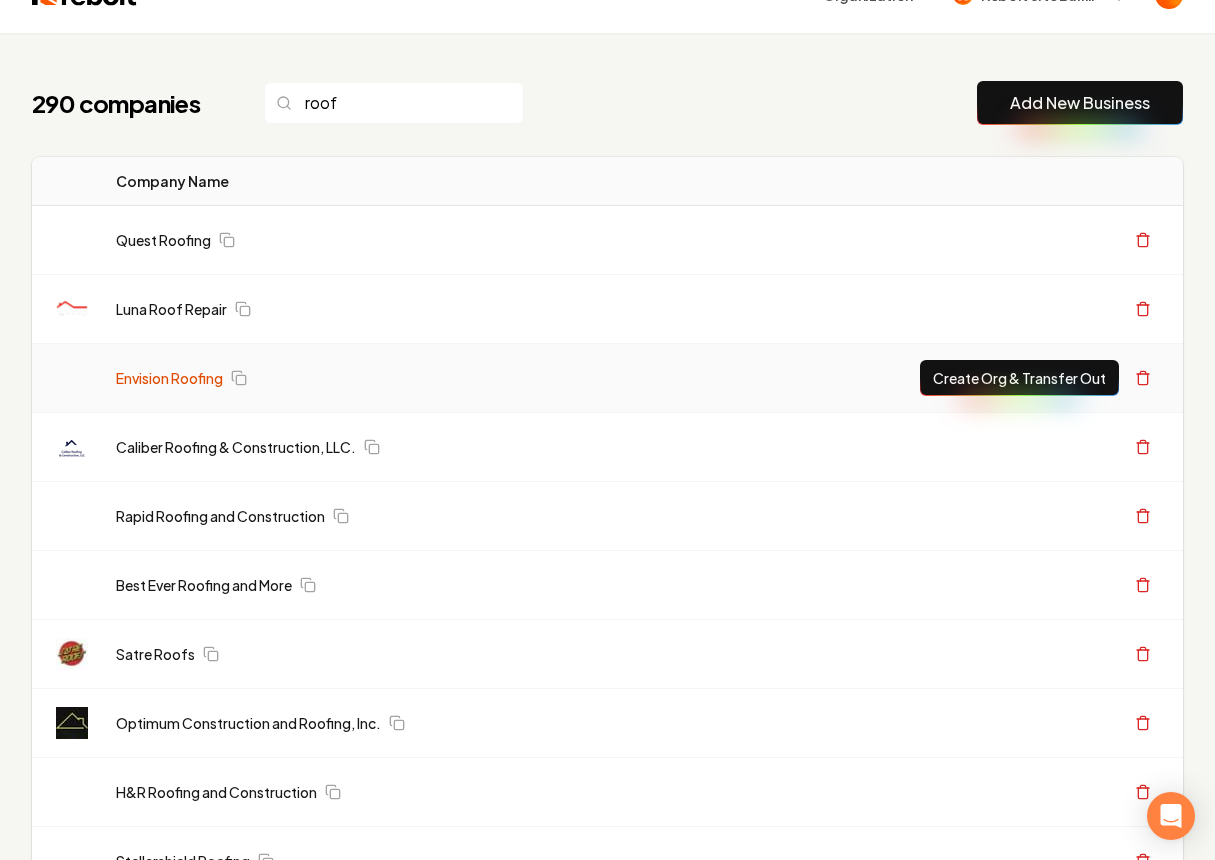 click on "Envision Roofing" at bounding box center [169, 378] 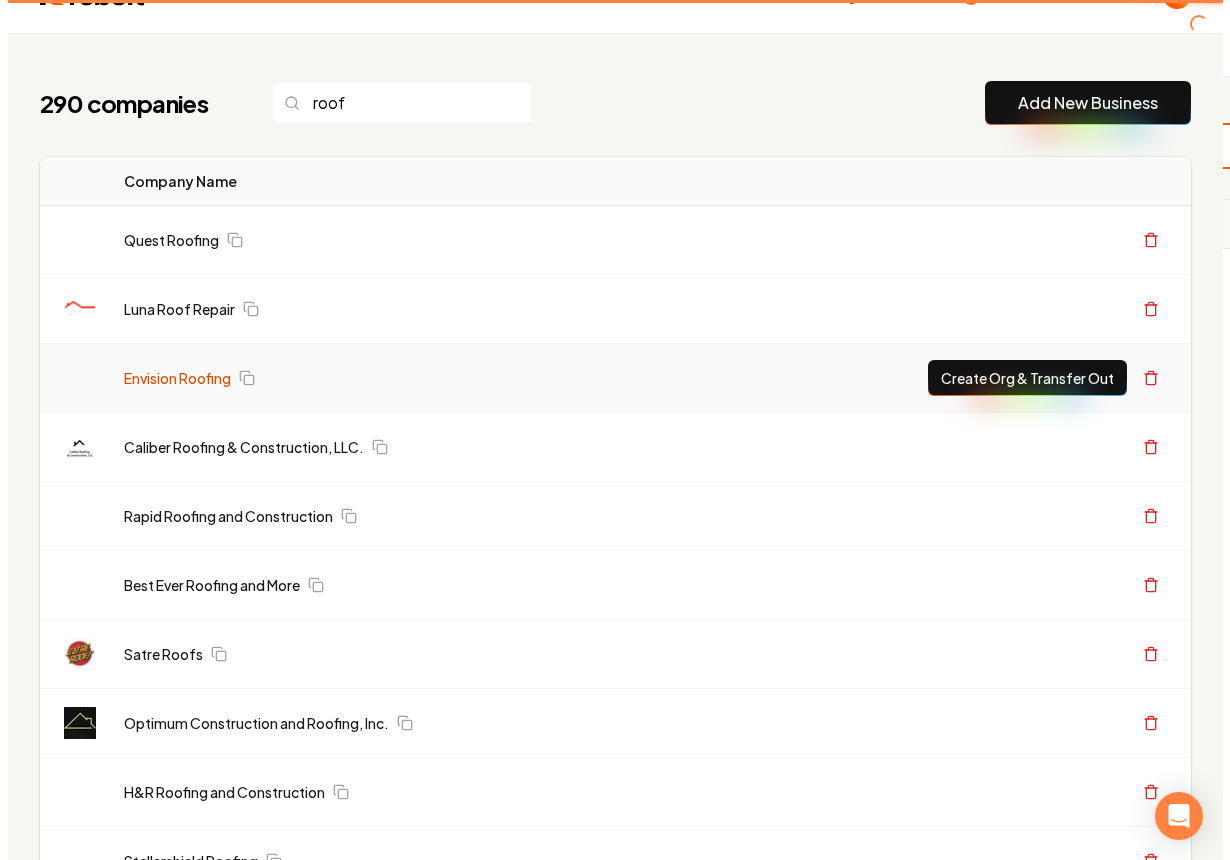 scroll, scrollTop: 0, scrollLeft: 0, axis: both 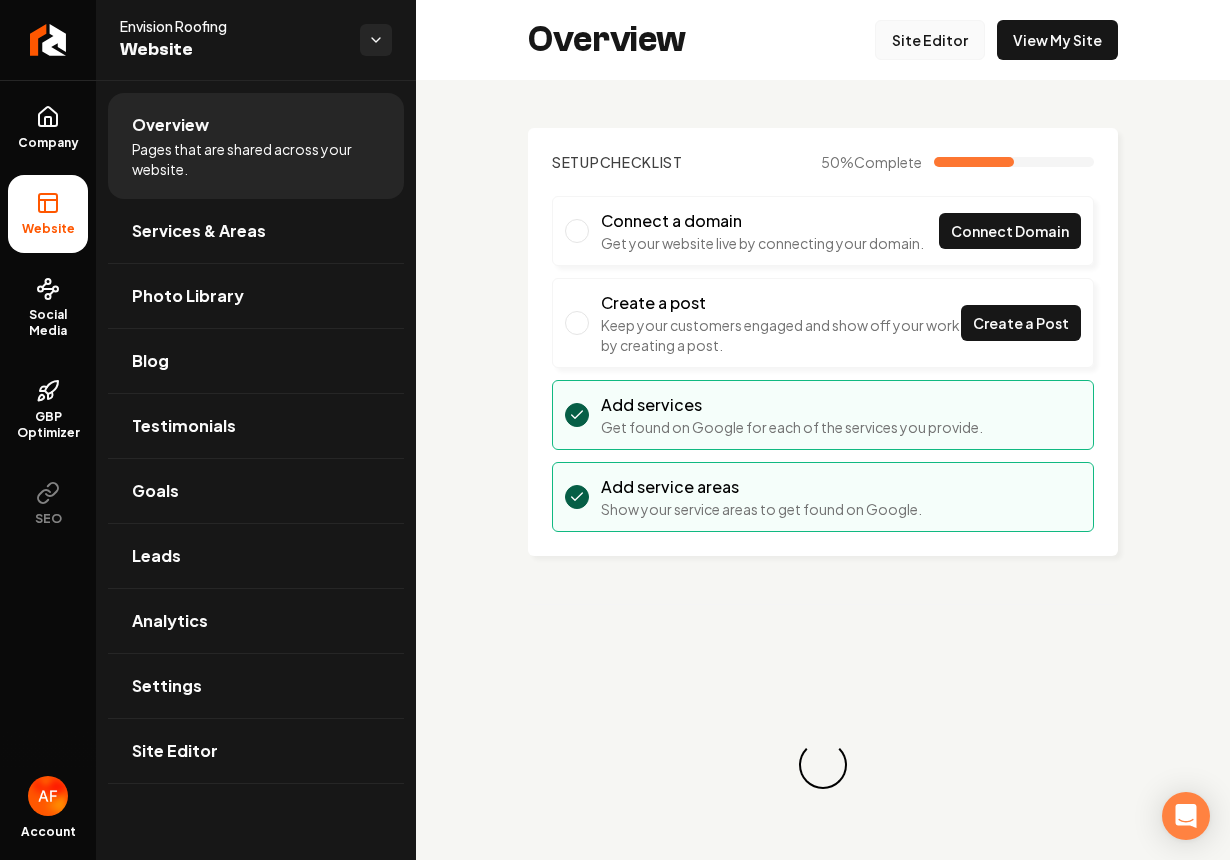 click on "Site Editor" at bounding box center [930, 40] 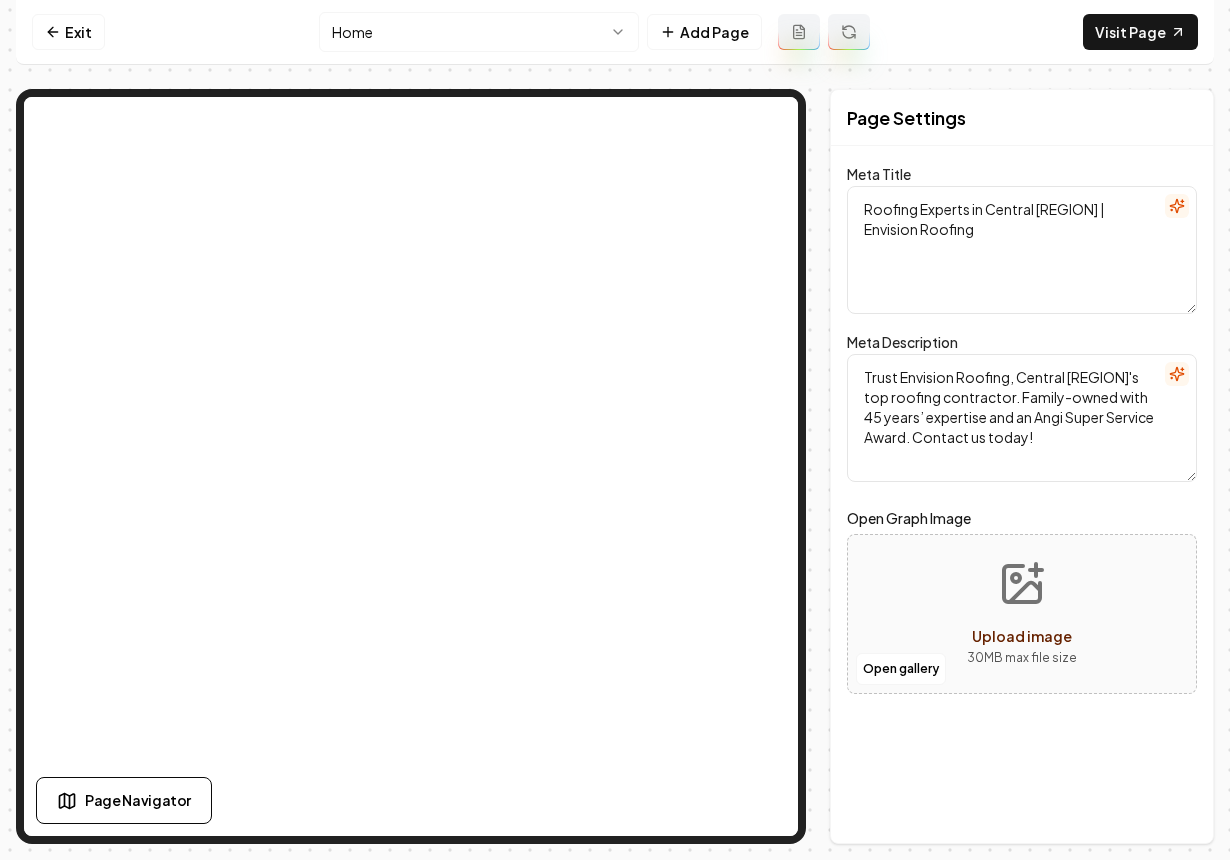 click on "Computer Required This feature is only available on a computer. Please switch to a computer to edit your site. Go back  Exit Home Add Page Visit Page  Page Navigator Page Settings Meta Title Roofing Experts in Central Alabama | Envision Roofing Meta Description Trust Envision Roofing, Central Alabama's top roofing contractor. Family-owned with 45 years’ expertise and an Angi Super Service Award. Contact us today! Open Graph Image Open gallery Upload image 30  MB max file size Discard Changes Save Section Editor Unsupported section type /dashboard/sites/fca72420-9c76-4c63-ae78-71d72d0ba011/pages/4b611cd0-bd52-4d62-b0b9-5c895818e67c" at bounding box center (615, 430) 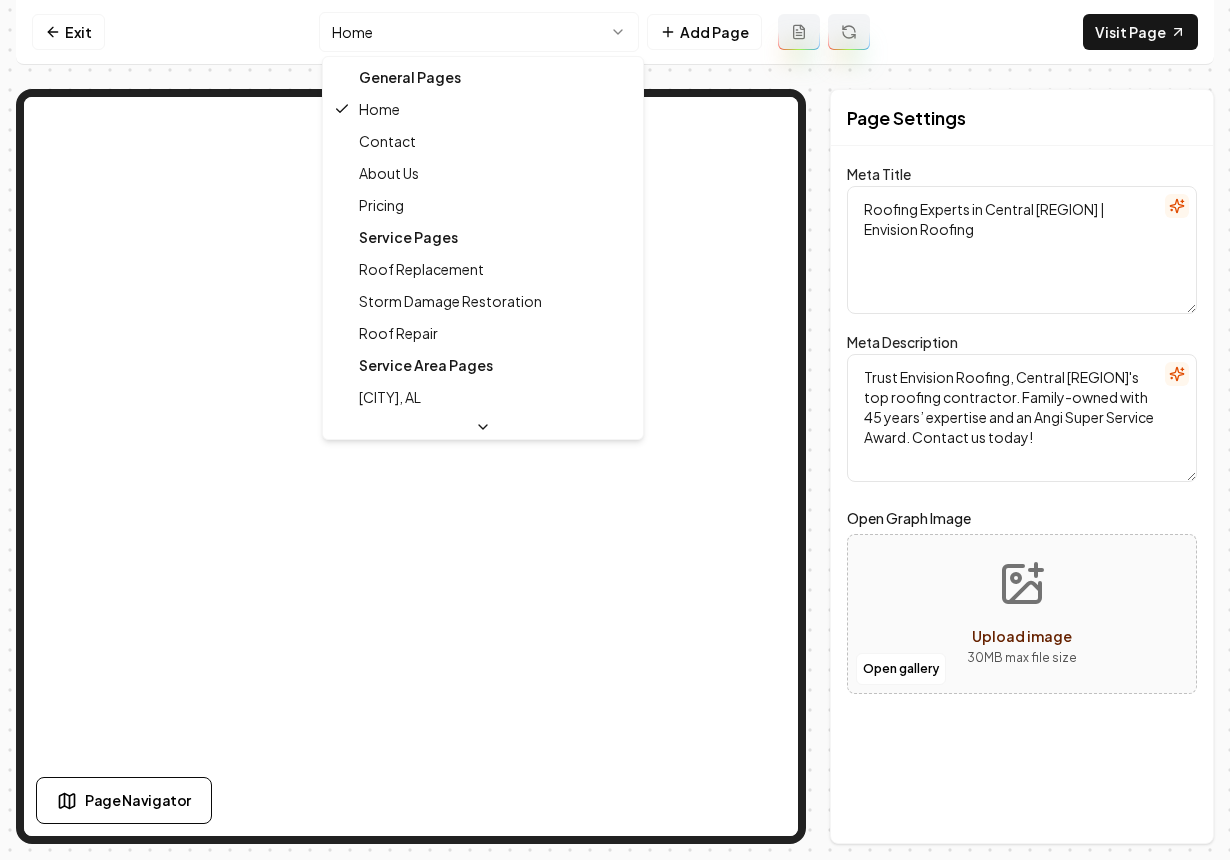 click on "Service Pages" at bounding box center (483, 237) 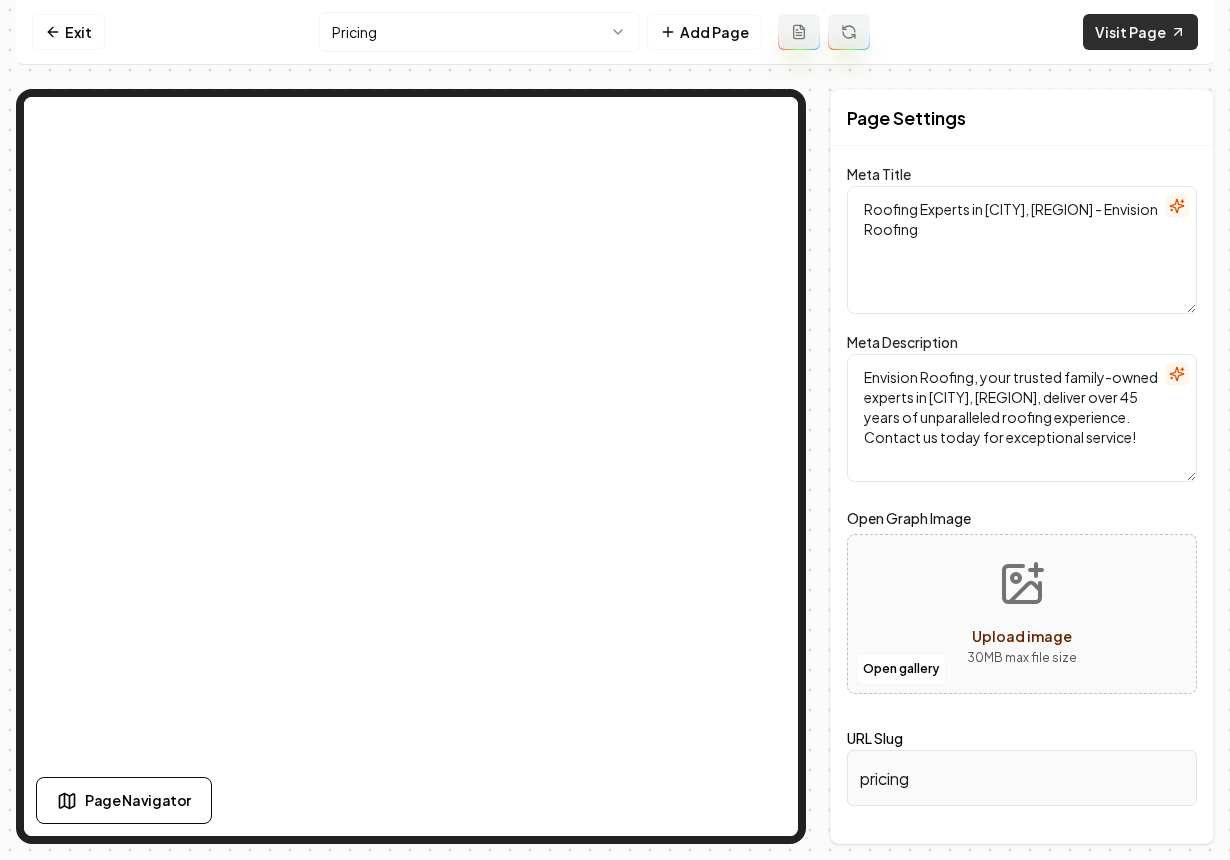click on "Visit Page" at bounding box center (1140, 32) 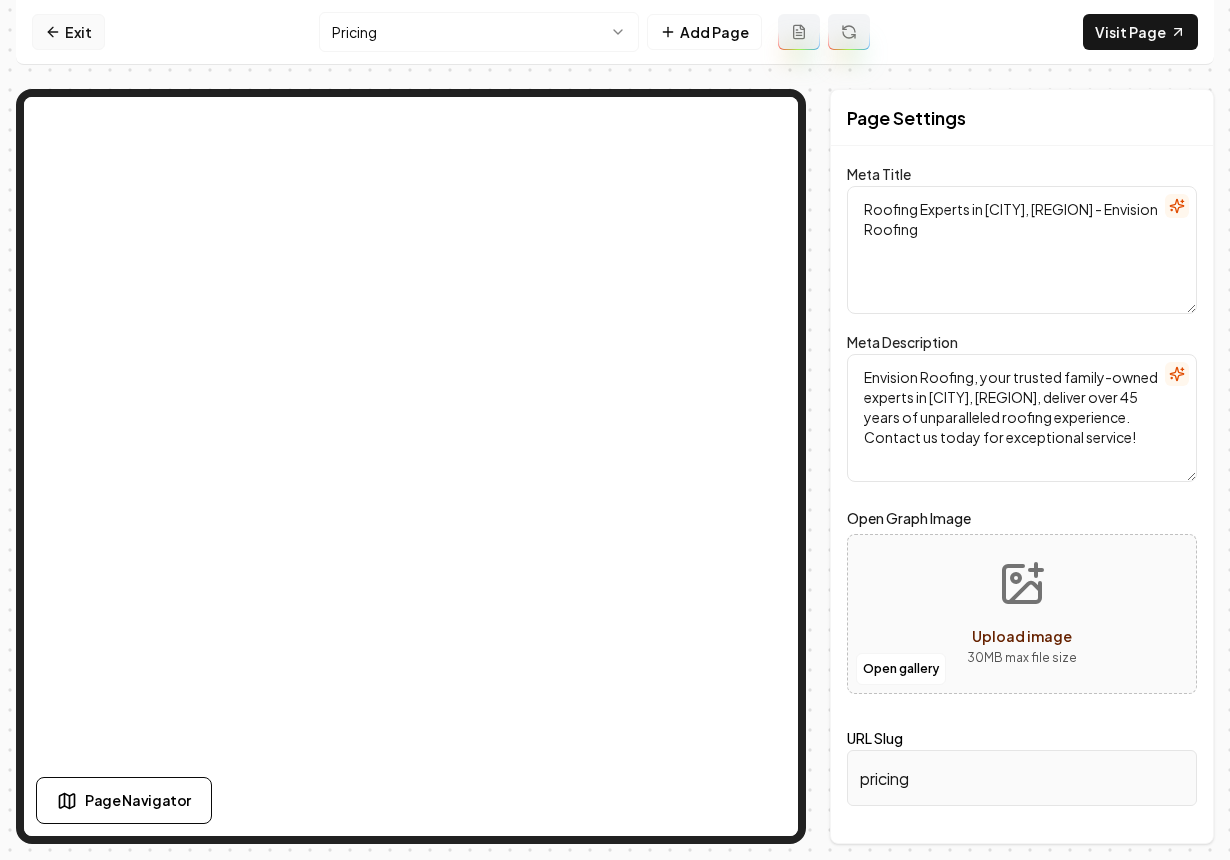 click on "Exit" at bounding box center (68, 32) 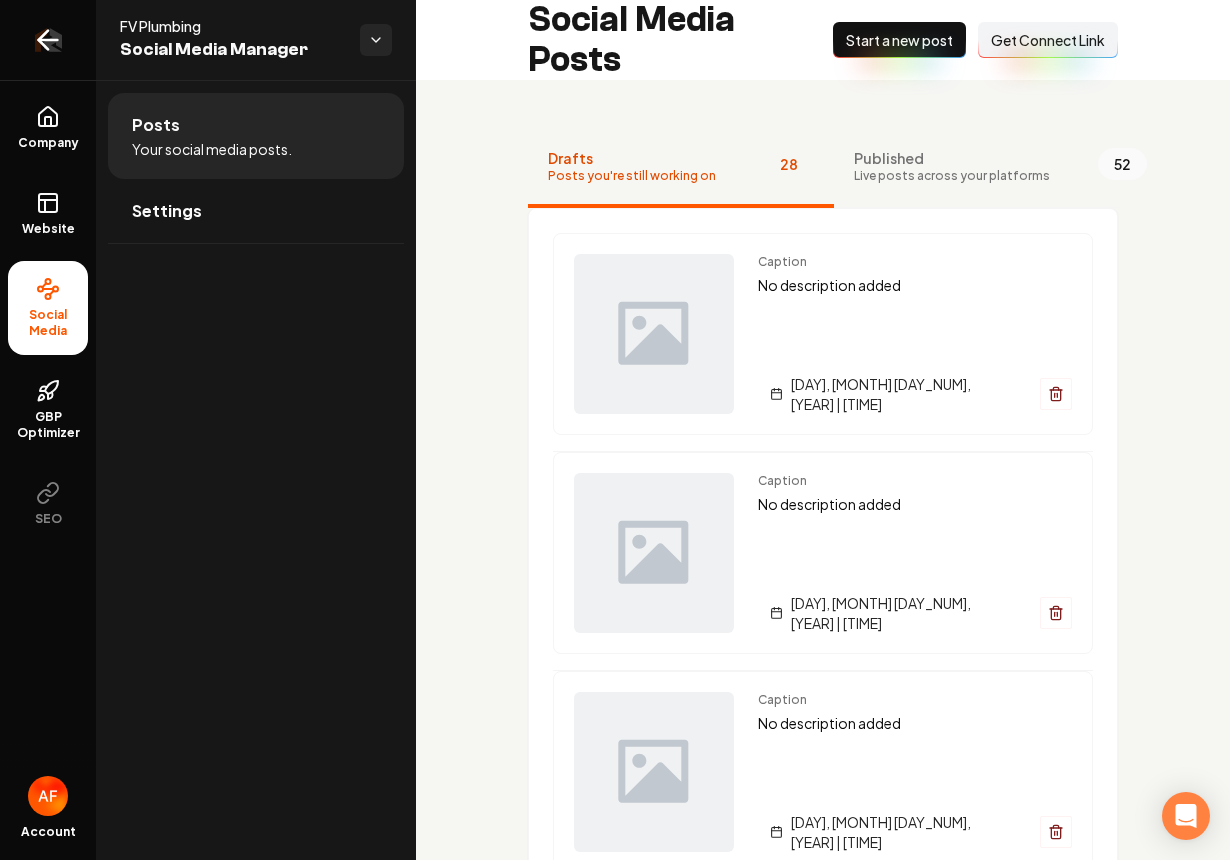 scroll, scrollTop: 0, scrollLeft: 0, axis: both 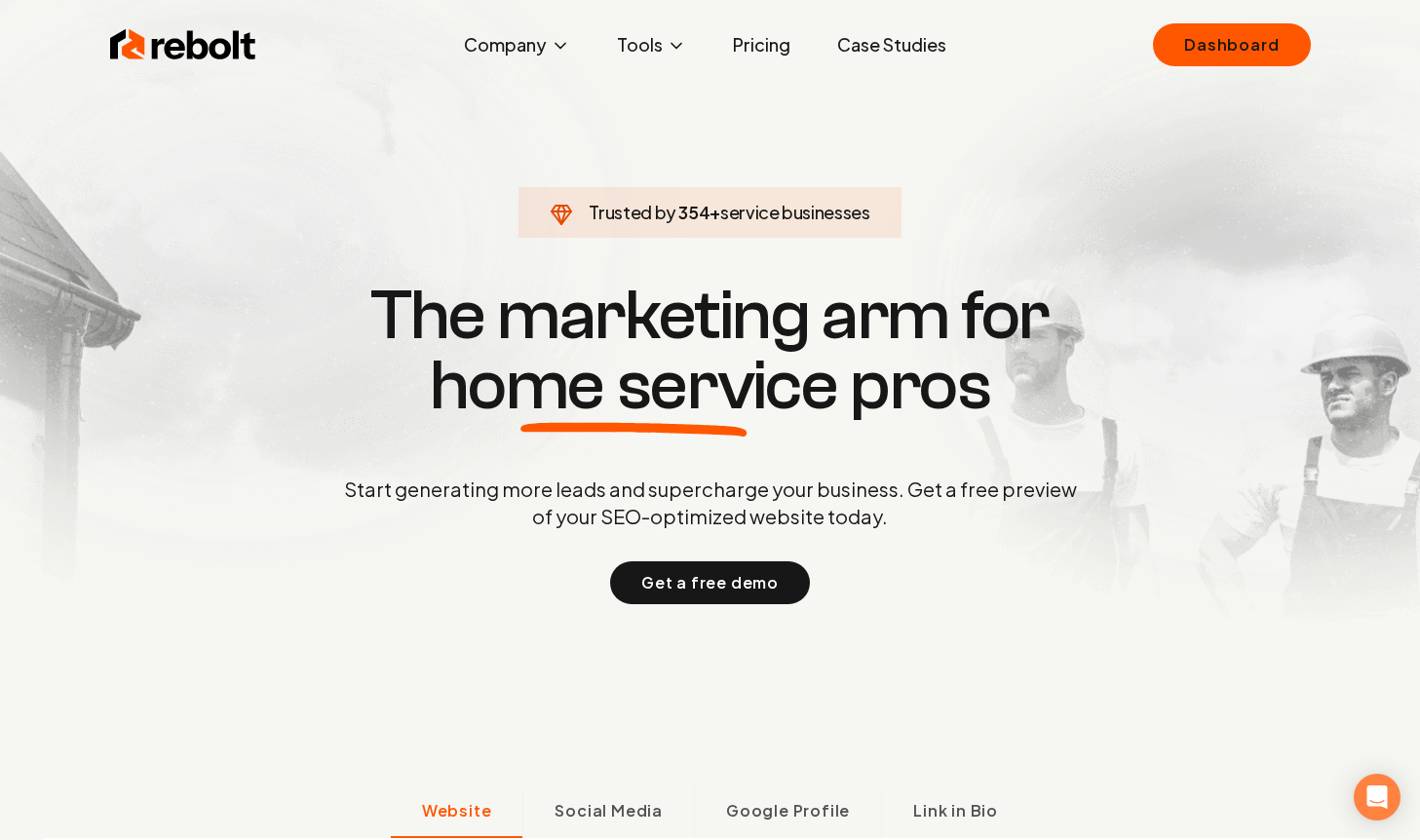 click on "Case Studies" at bounding box center (892, 45) 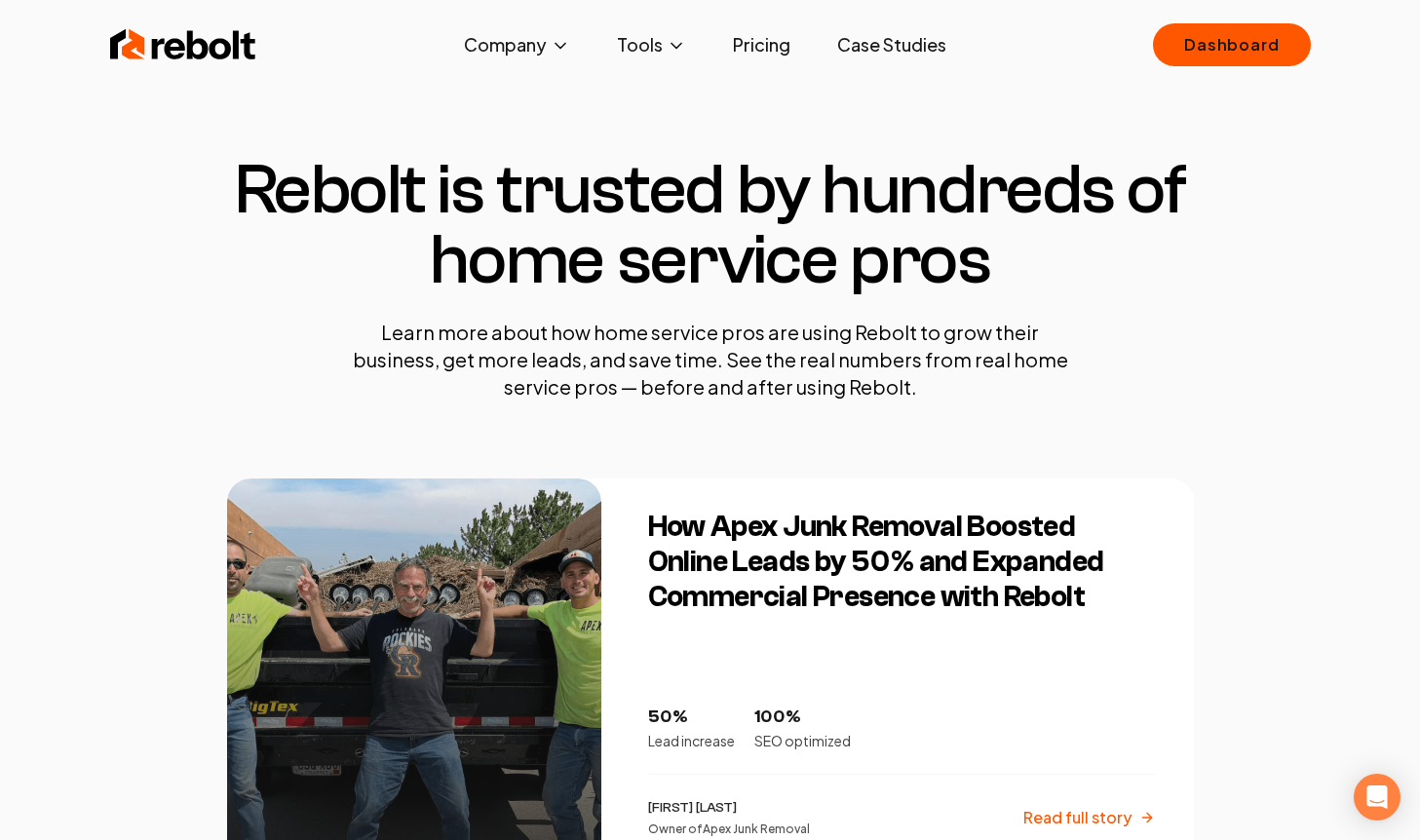 scroll, scrollTop: 0, scrollLeft: 0, axis: both 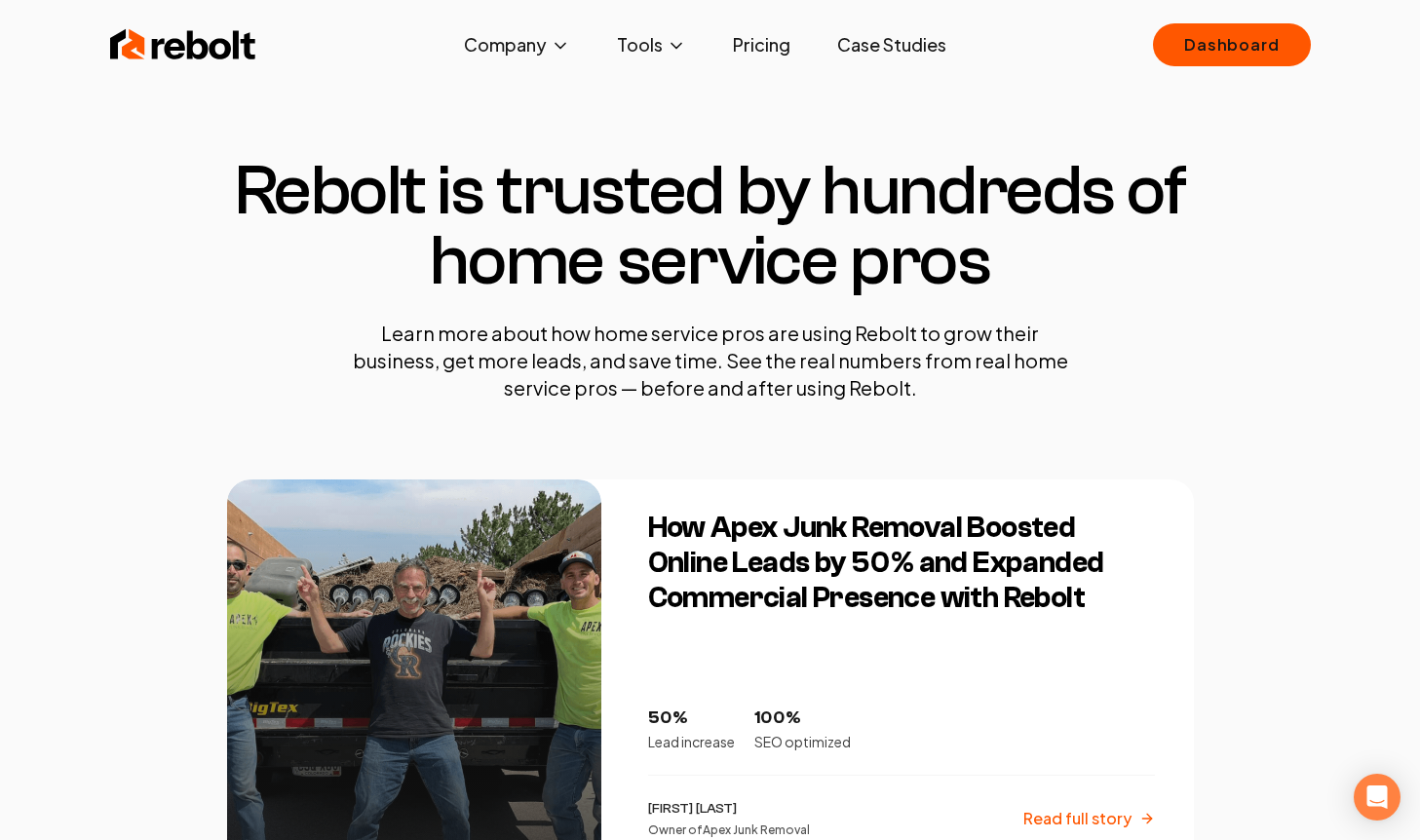 click at bounding box center (183, 45) 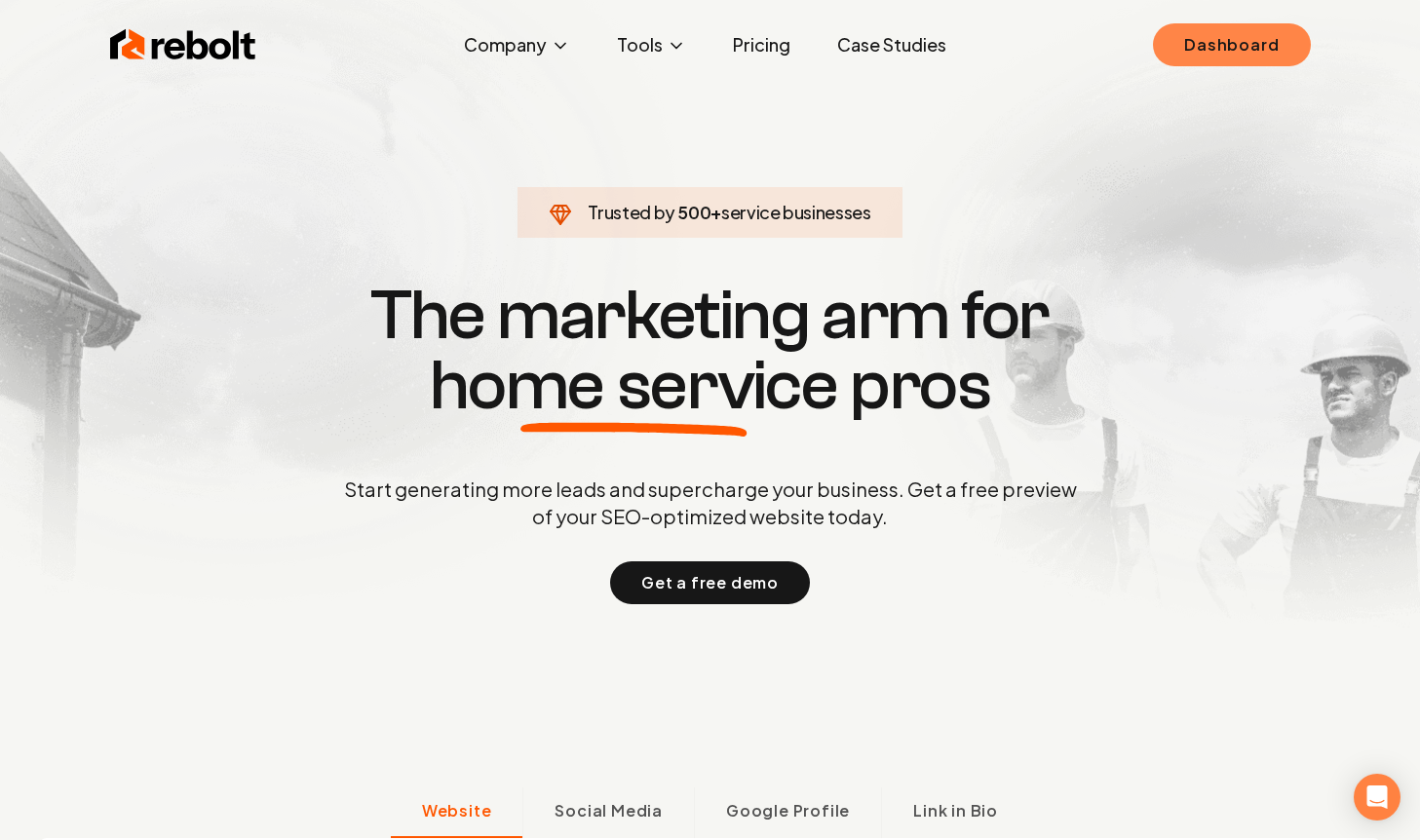 click on "Dashboard" at bounding box center [1231, 45] 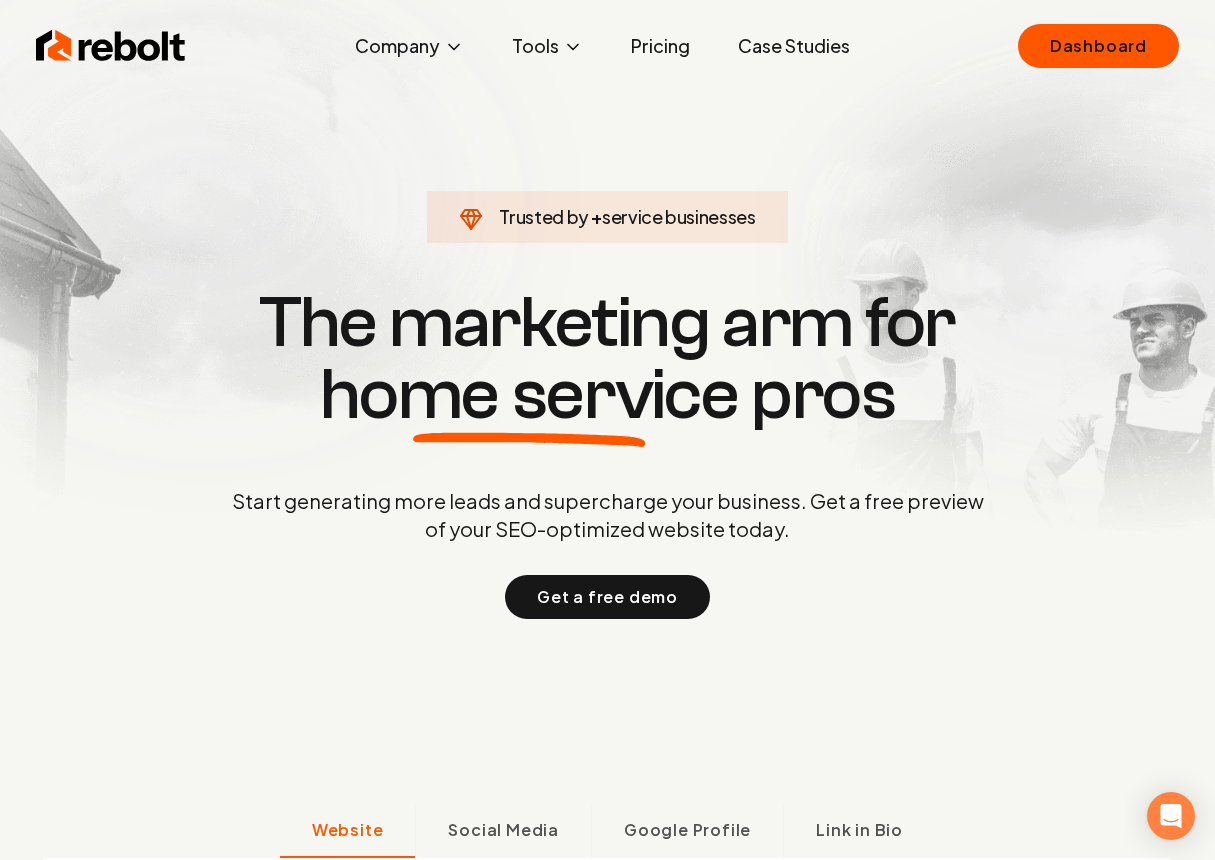 scroll, scrollTop: 0, scrollLeft: 0, axis: both 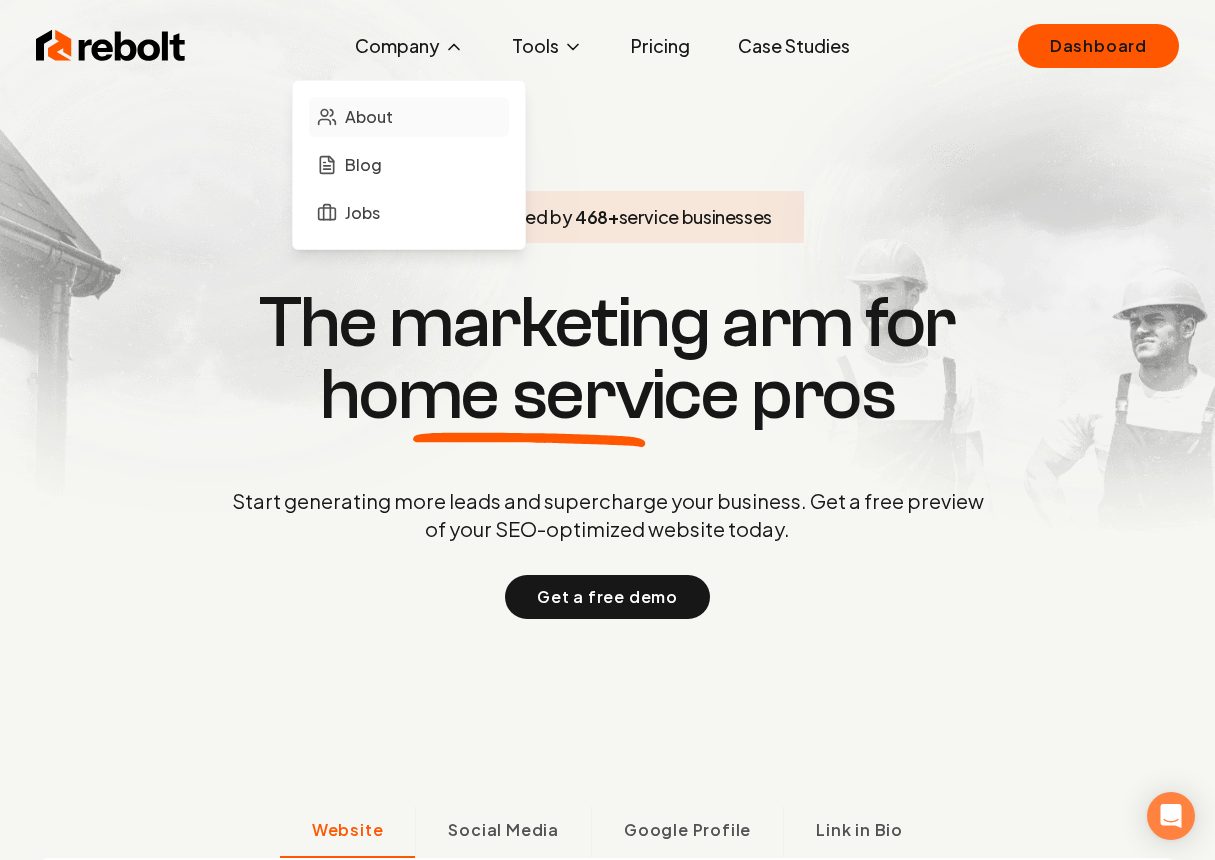 click on "About" at bounding box center [369, 117] 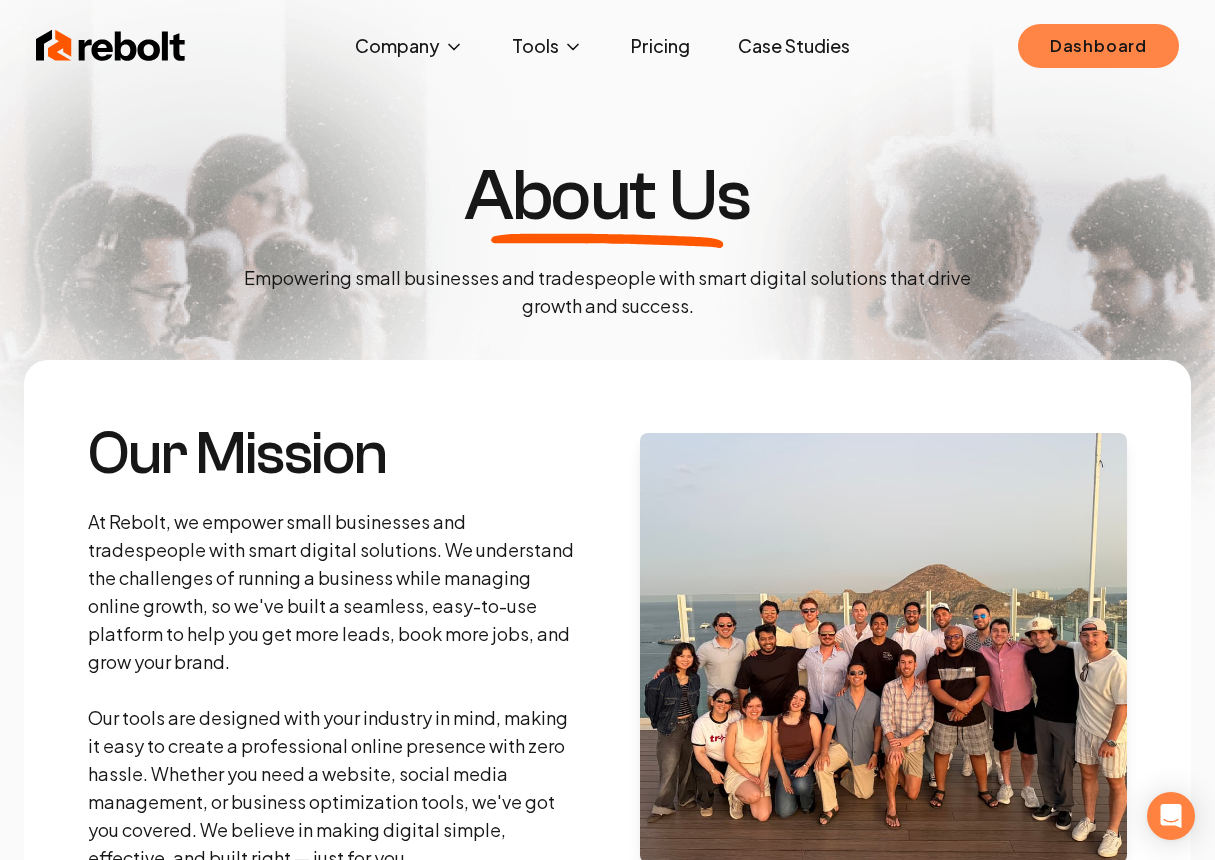 click on "Dashboard" at bounding box center [1098, 46] 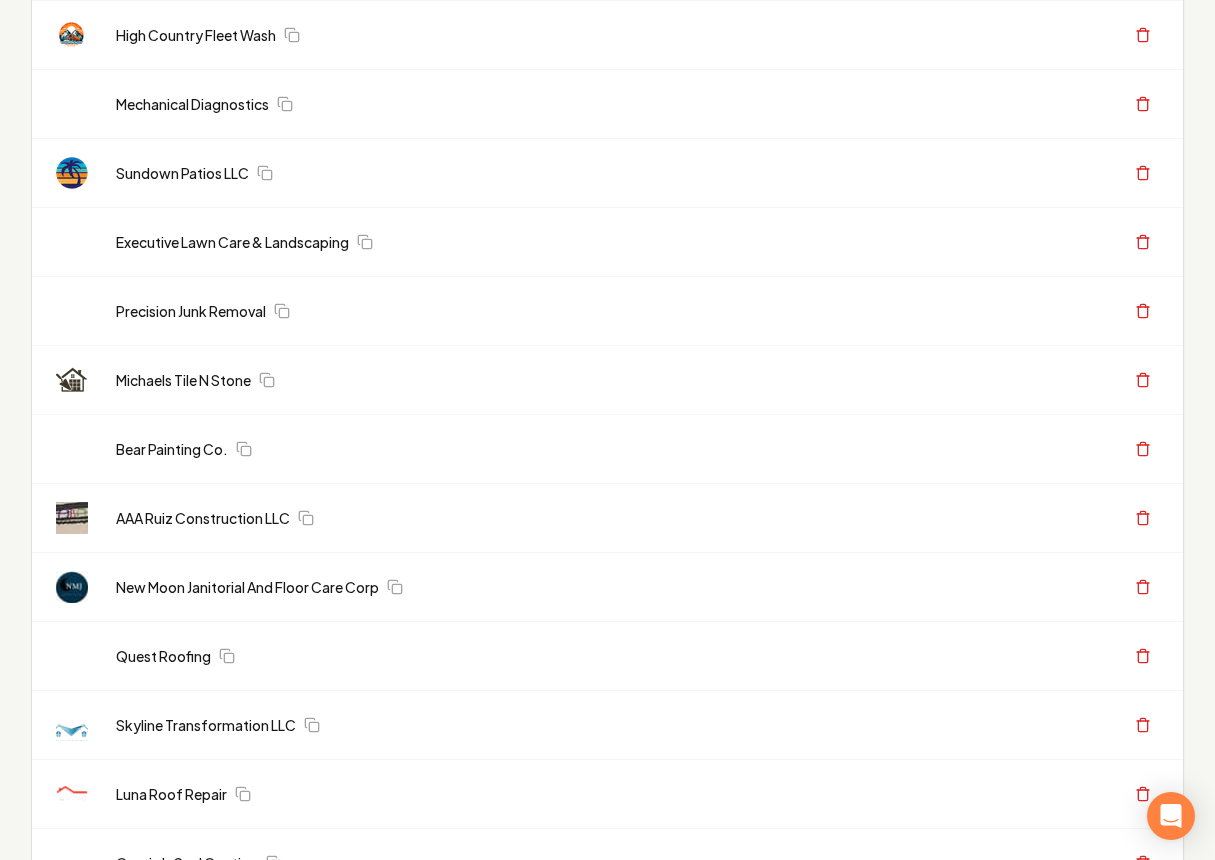 scroll, scrollTop: 0, scrollLeft: 0, axis: both 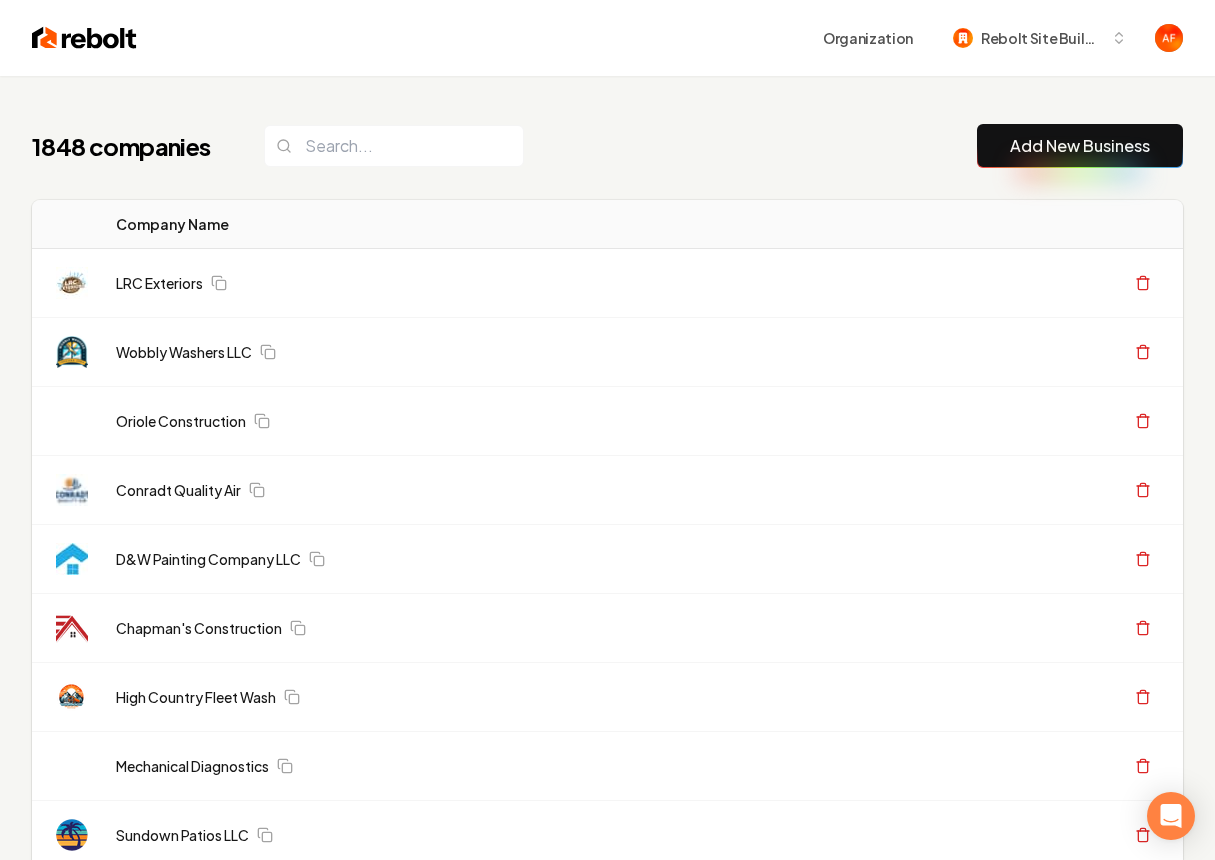 click at bounding box center (84, 38) 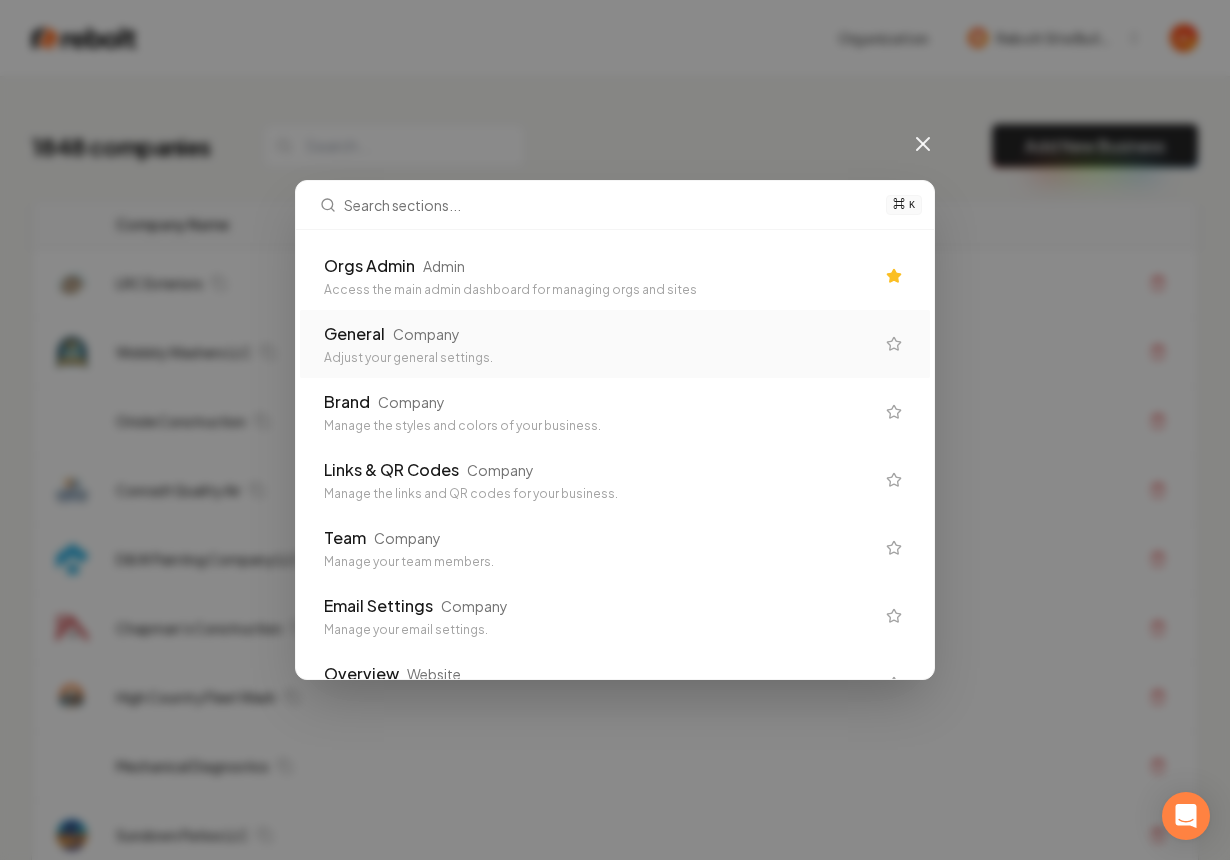 click on "Access the main admin dashboard for managing orgs and sites" at bounding box center (599, 290) 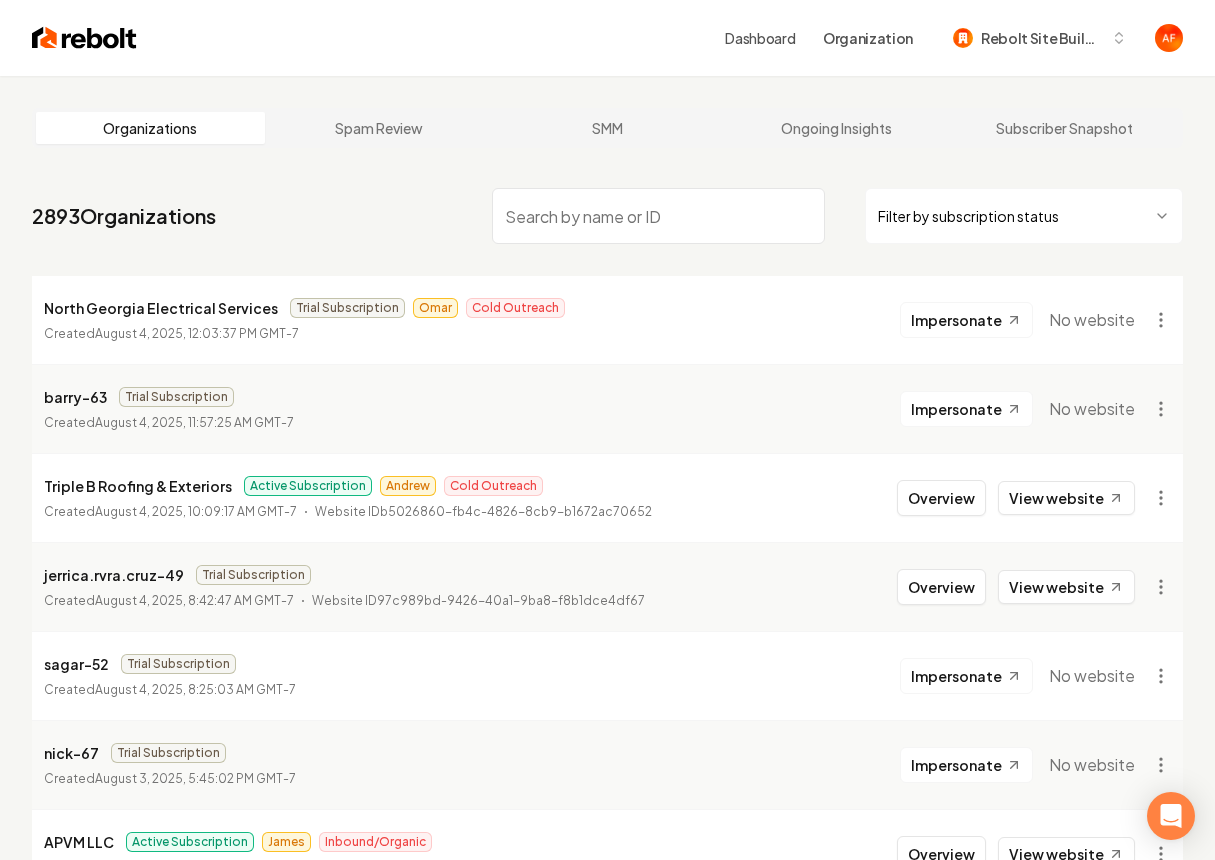 click on "Dashboard Organization Rebolt Site Builder Organizations Spam Review SMM Ongoing Insights Subscriber Snapshot 2893  Organizations Filter by subscription status North Georgia Electrical Services Trial Subscription [FIRST] [LAST] Cold Outreach Created  [DATE], [TIME] GMT-7 Impersonate No website [USERNAME] Trial Subscription Created  [DATE], [TIME] GMT-7 Impersonate No website Triple B Roofing & Exteriors Active Subscription [FIRST] Cold Outreach Created  [DATE], [TIME] GMT-7   Website ID  [UUID] Overview View website [USERNAME] Trial Subscription Created  [DATE], [TIME] GMT-7   Website ID  [UUID] Overview View website [USERNAME] Trial Subscription Created  [DATE], [TIME] GMT-7 Impersonate No website [USERNAME] Trial Subscription Created  [DATE], [TIME] GMT-7 Impersonate No website APVM LLC Active Subscription [FIRST] Inbound/Organic Created  [DATE], [TIME] GMT-7" at bounding box center (607, 430) 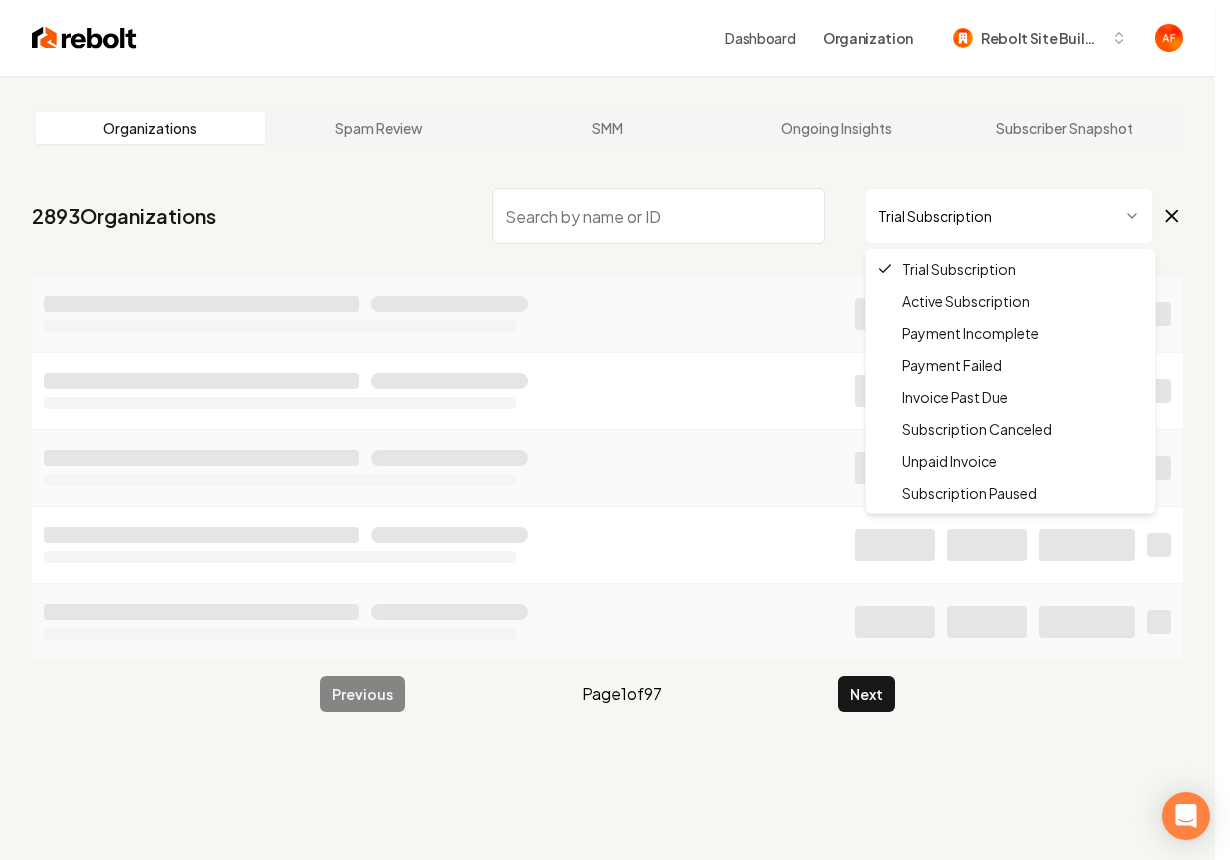 click on "Dashboard Organization Rebolt Site Builder Organizations Spam Review SMM Ongoing Insights Subscriber Snapshot 2893  Organizations Trial Subscription Previous Page  1  of  97 Next /dashboard/admin?subscriptionStatus=trialing
Trial Subscription Active Subscription Payment Incomplete Payment Failed Invoice Past Due Subscription Canceled Unpaid Invoice Subscription Paused" at bounding box center [615, 430] 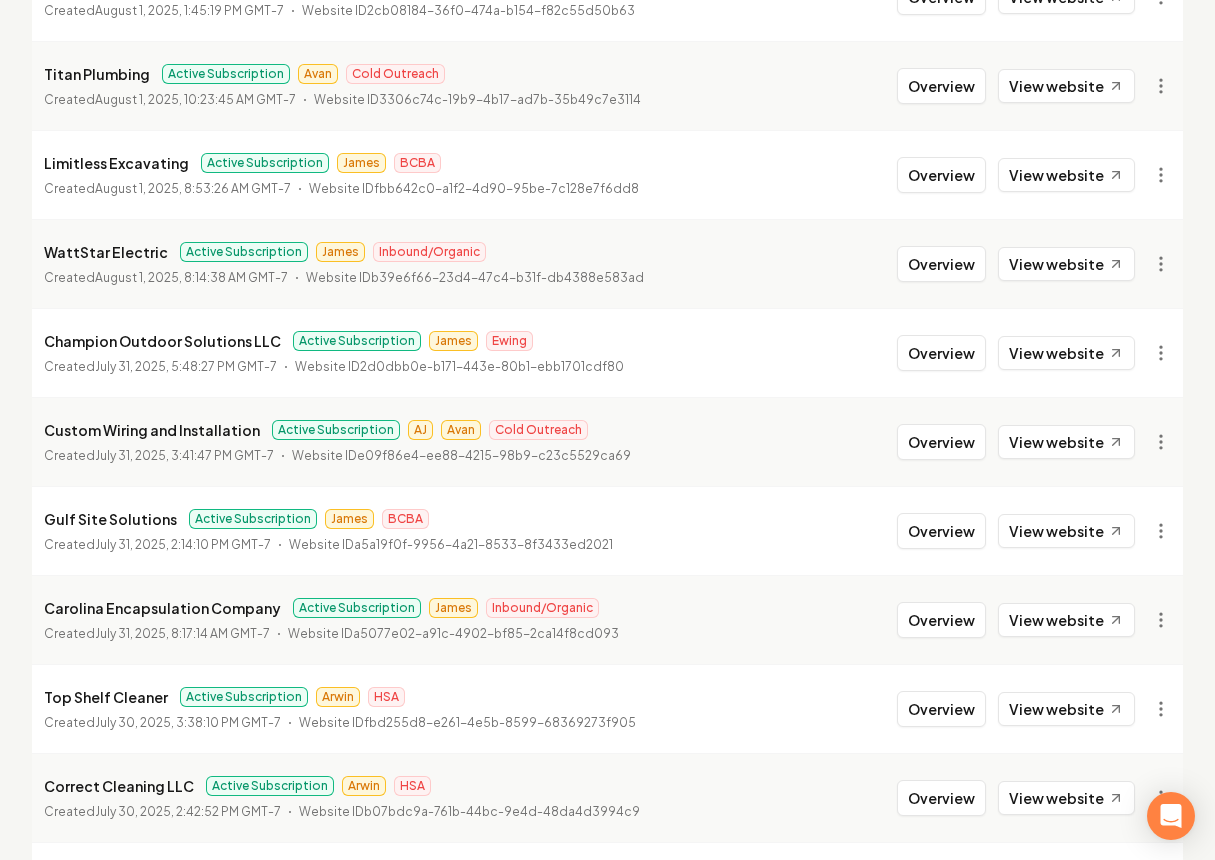 scroll, scrollTop: 534, scrollLeft: 0, axis: vertical 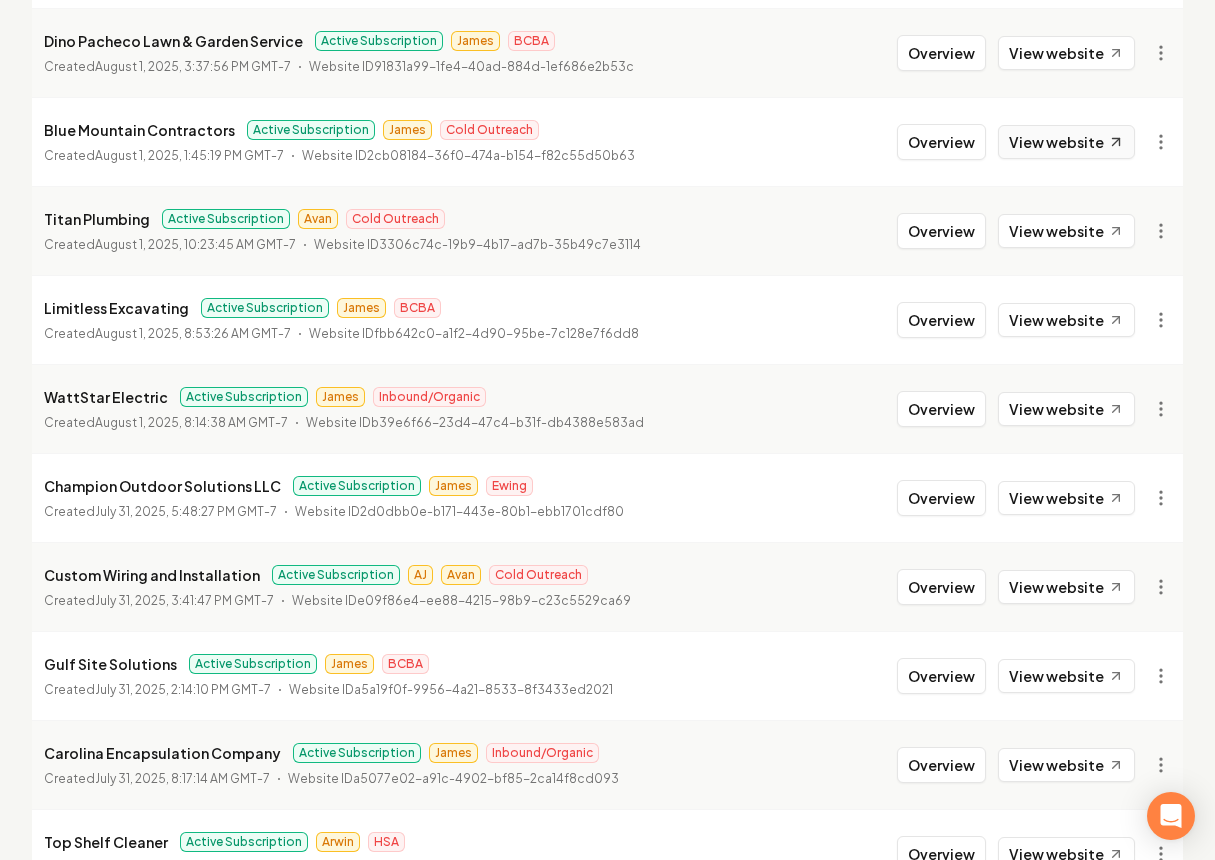 click on "View website" at bounding box center (1066, 142) 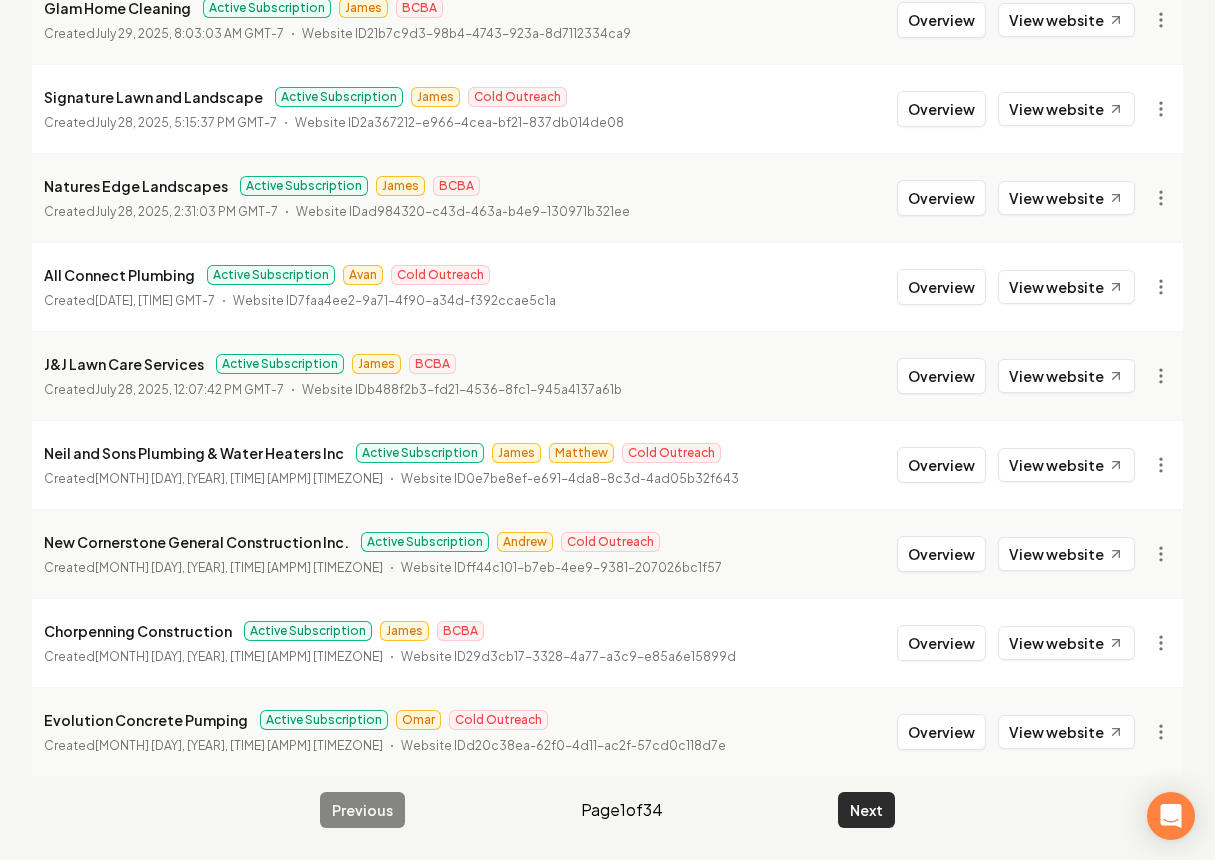 click on "Next" at bounding box center [866, 810] 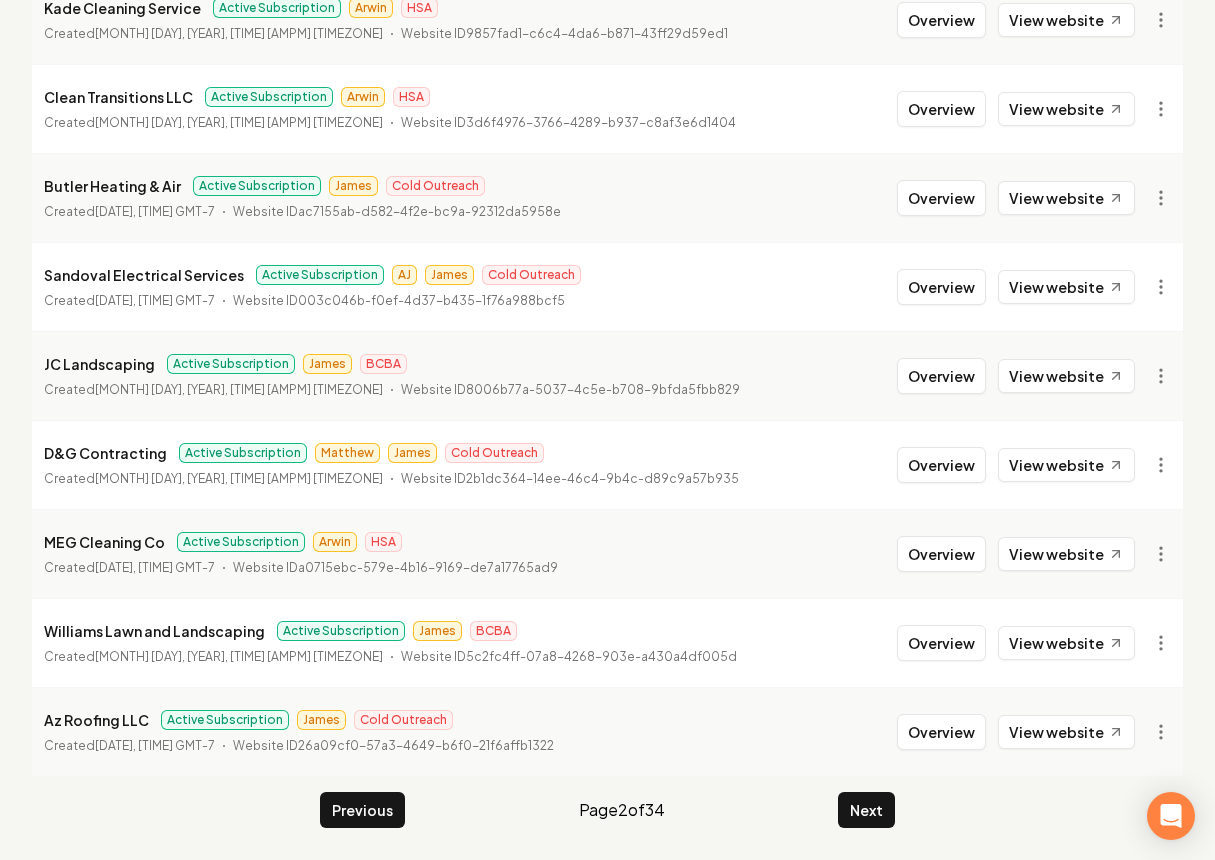 click on "Next" at bounding box center (866, 810) 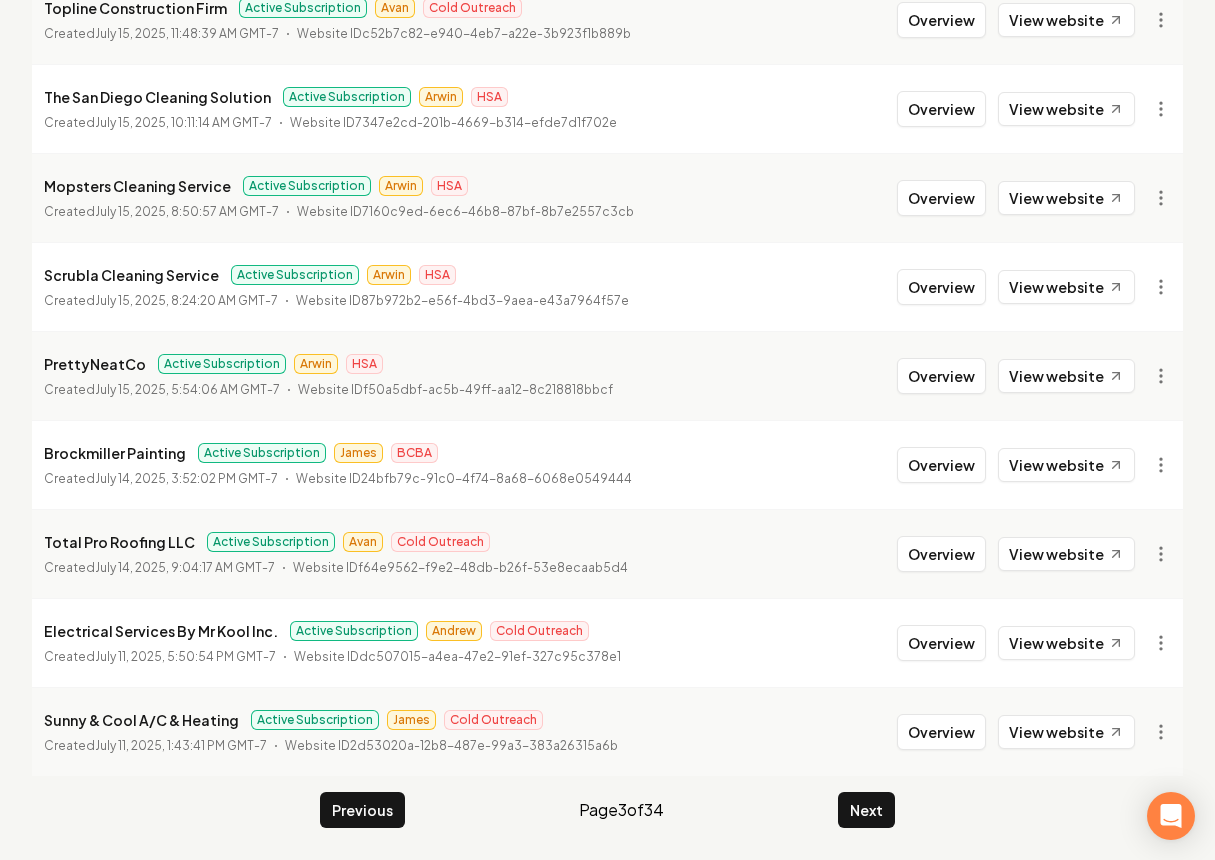 click on "Next" at bounding box center (866, 810) 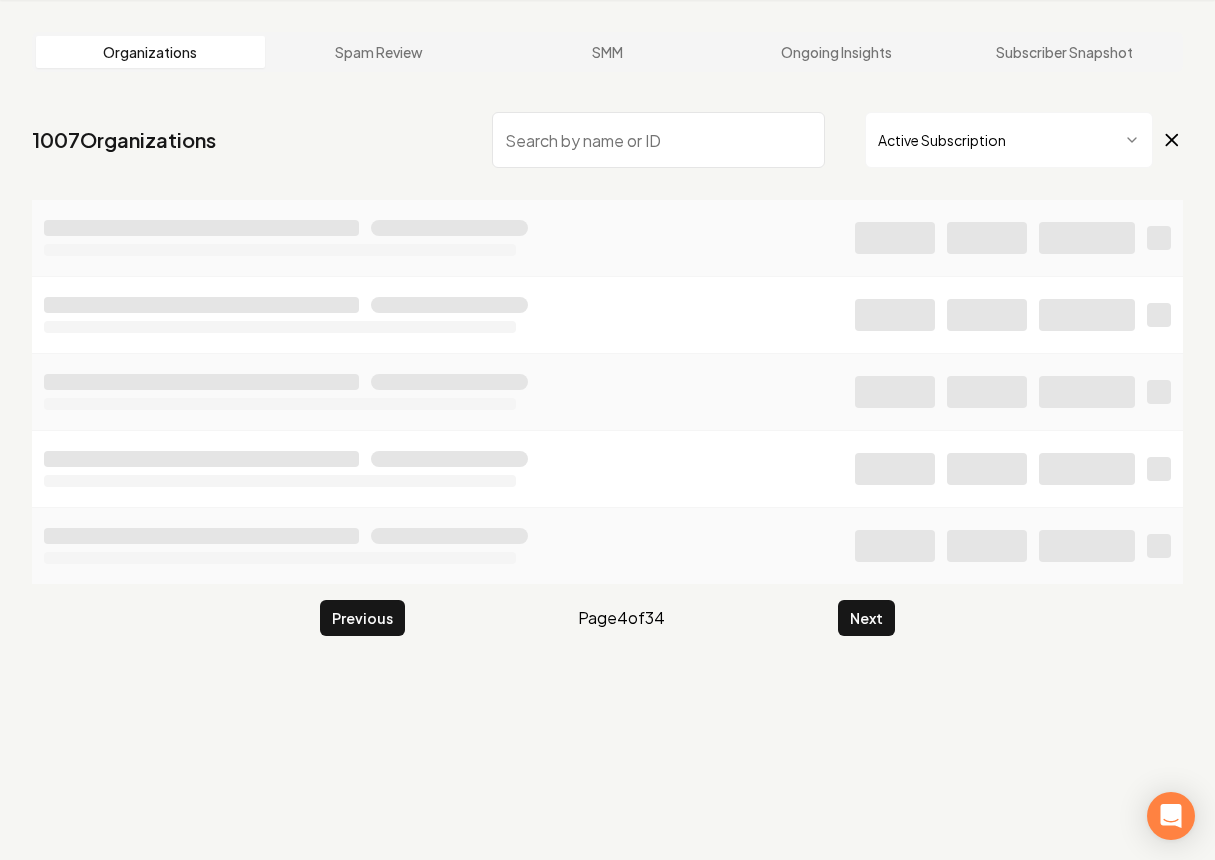 click on "Organizations Spam Review SMM Ongoing Insights Subscriber Snapshot 1007  Organizations Active Subscription Previous Page  4  of  34 Next" at bounding box center (607, 430) 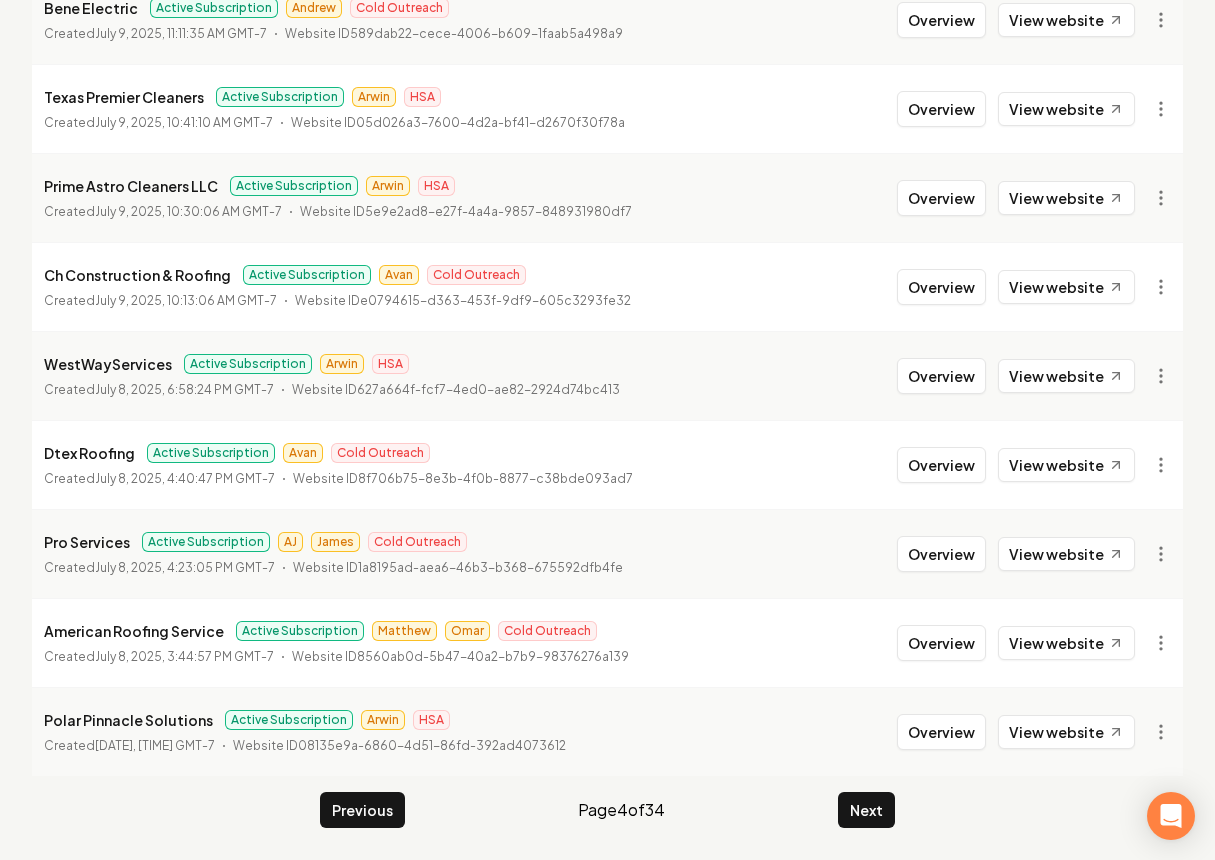 click on "Next" at bounding box center [866, 810] 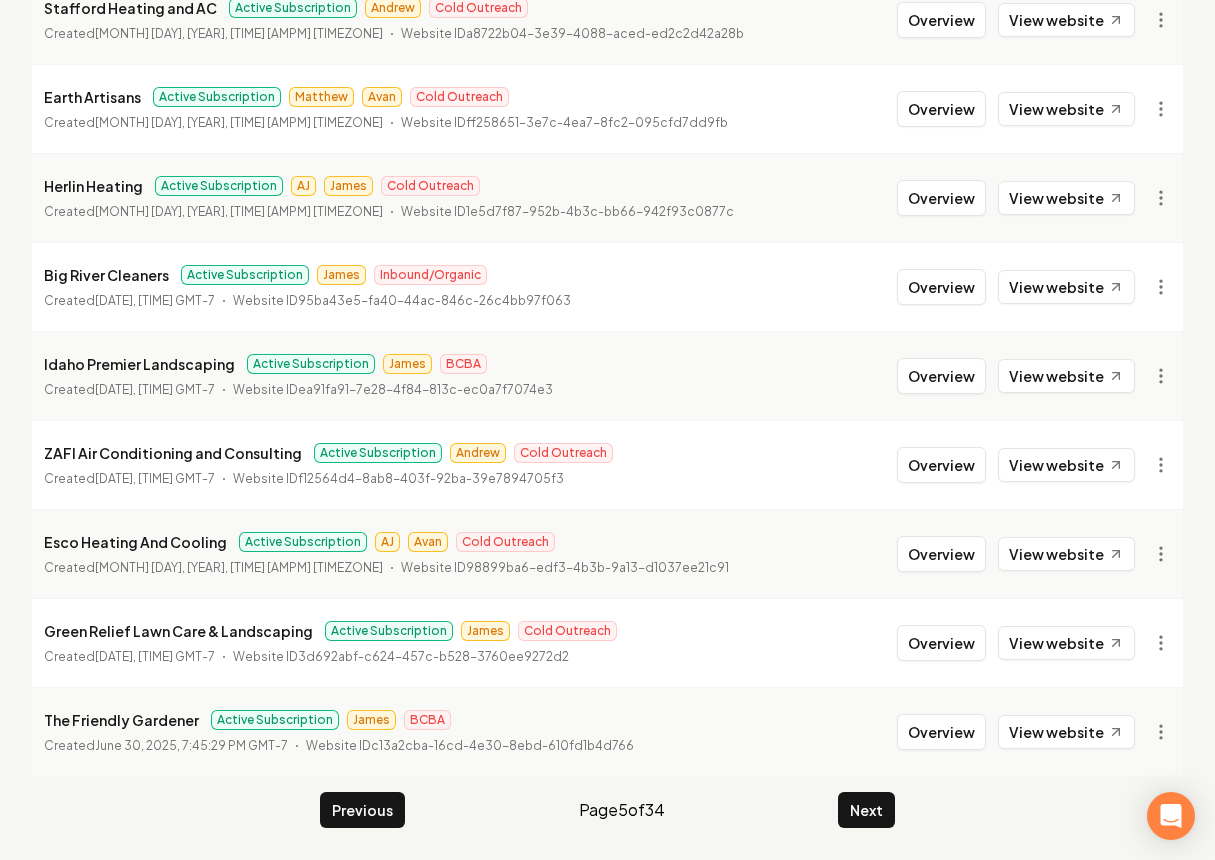 click on "Next" at bounding box center (866, 810) 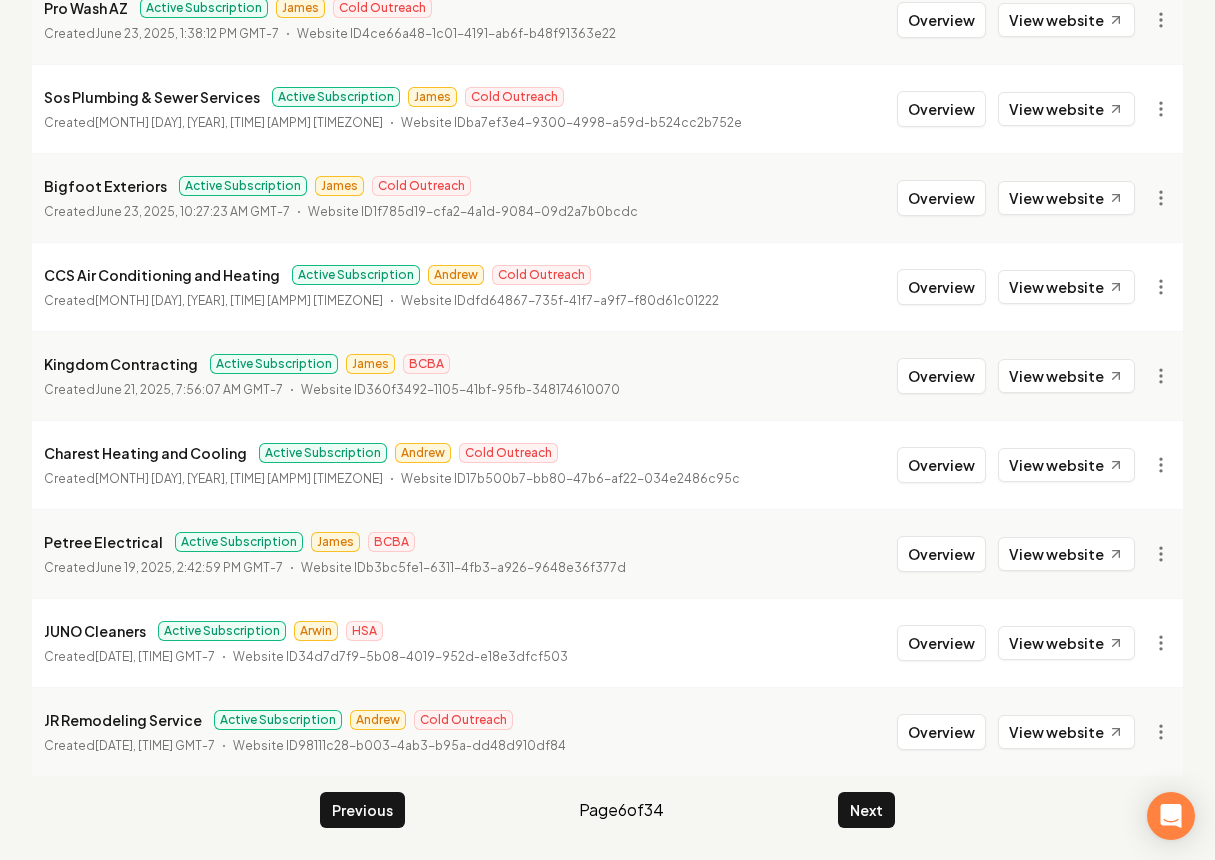 click on "Next" at bounding box center [866, 810] 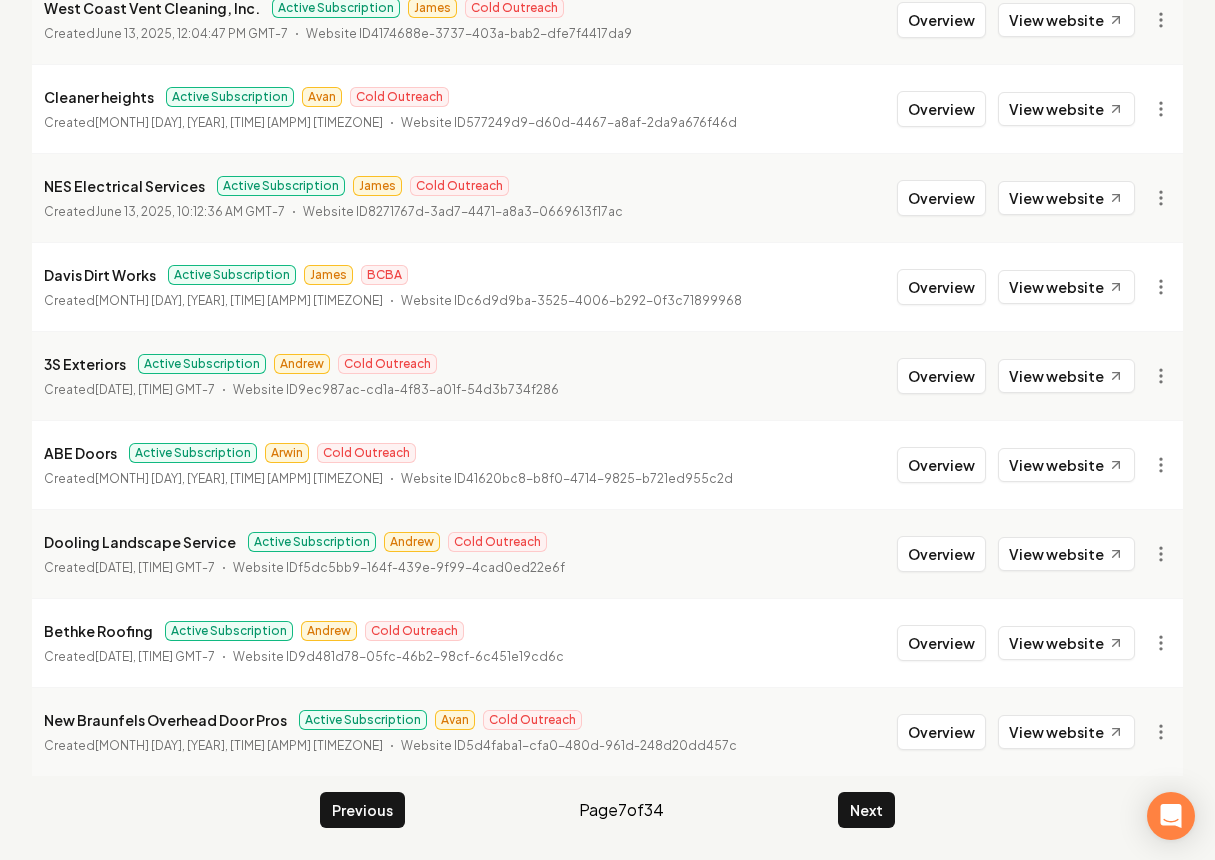click on "Next" at bounding box center (866, 810) 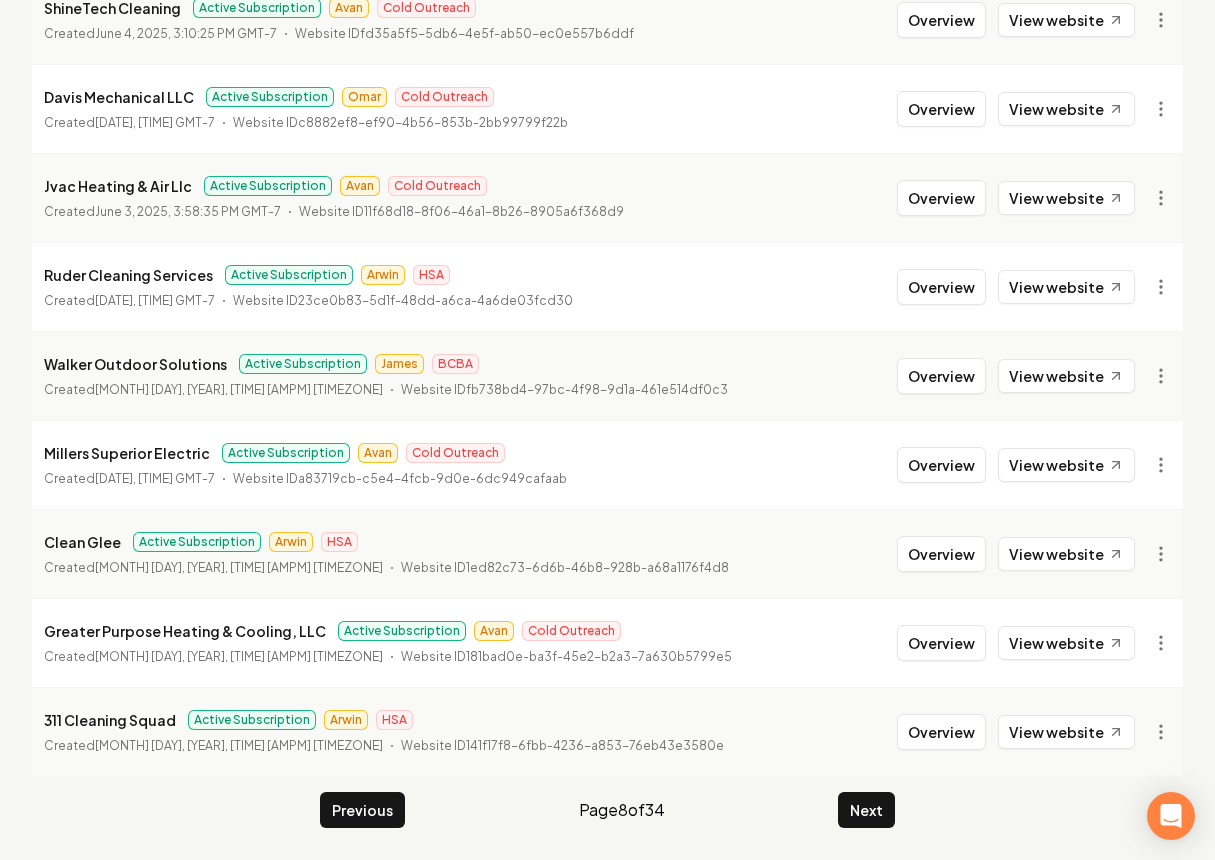click on "Next" at bounding box center [866, 810] 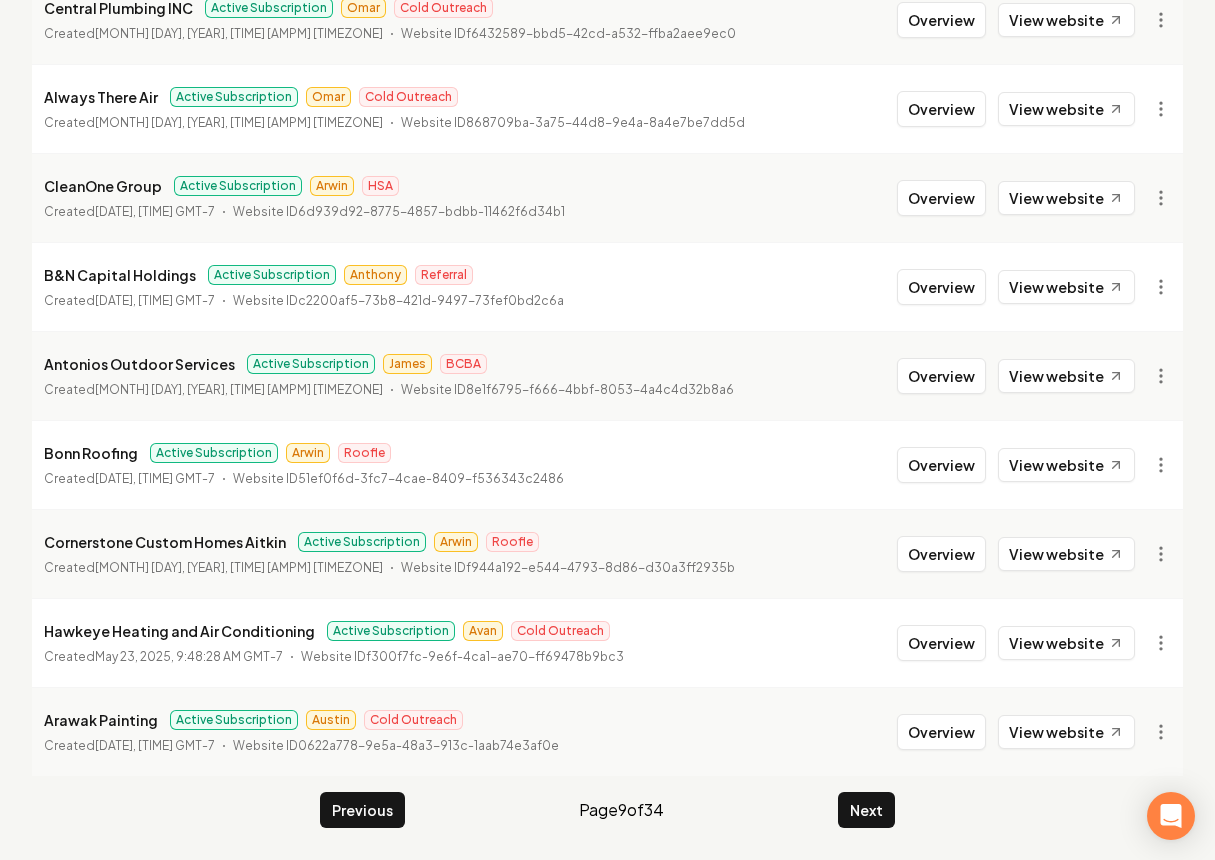 click on "Next" at bounding box center (866, 810) 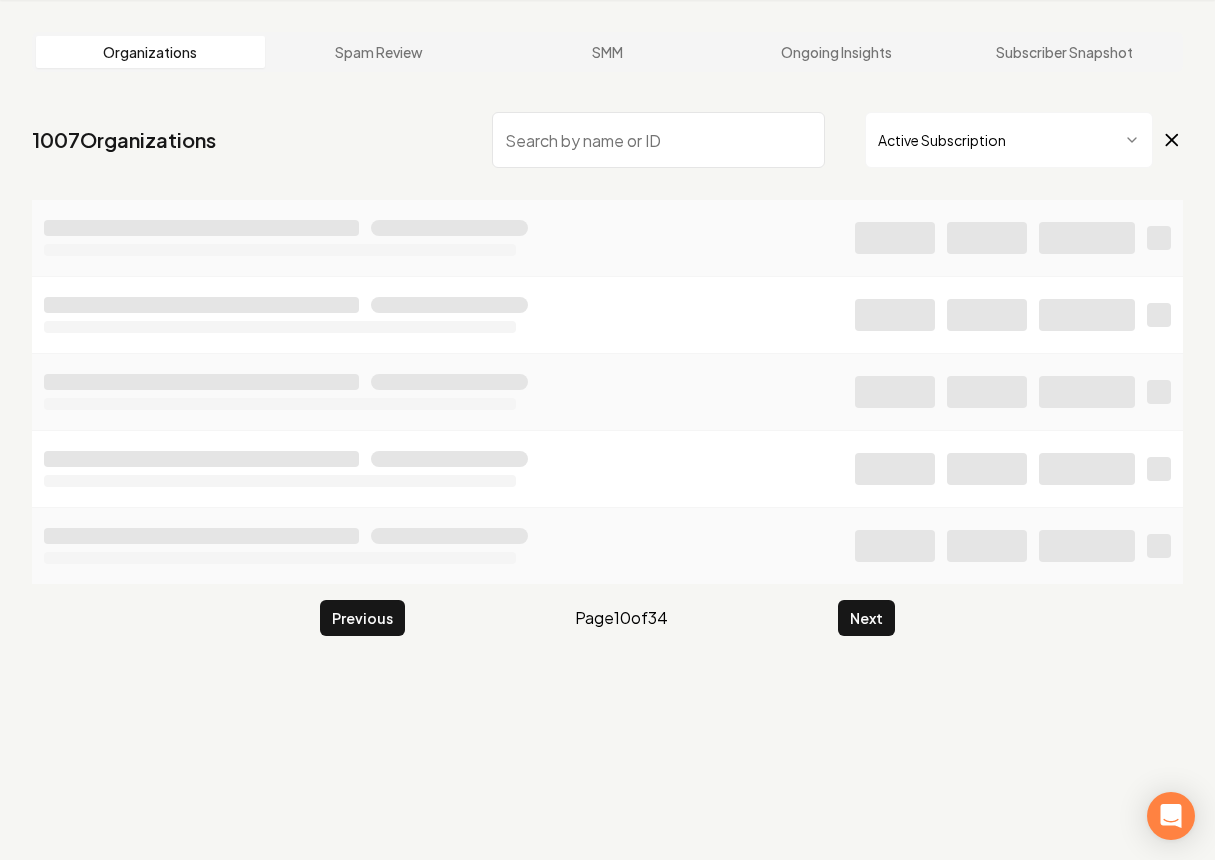 scroll, scrollTop: 2169, scrollLeft: 0, axis: vertical 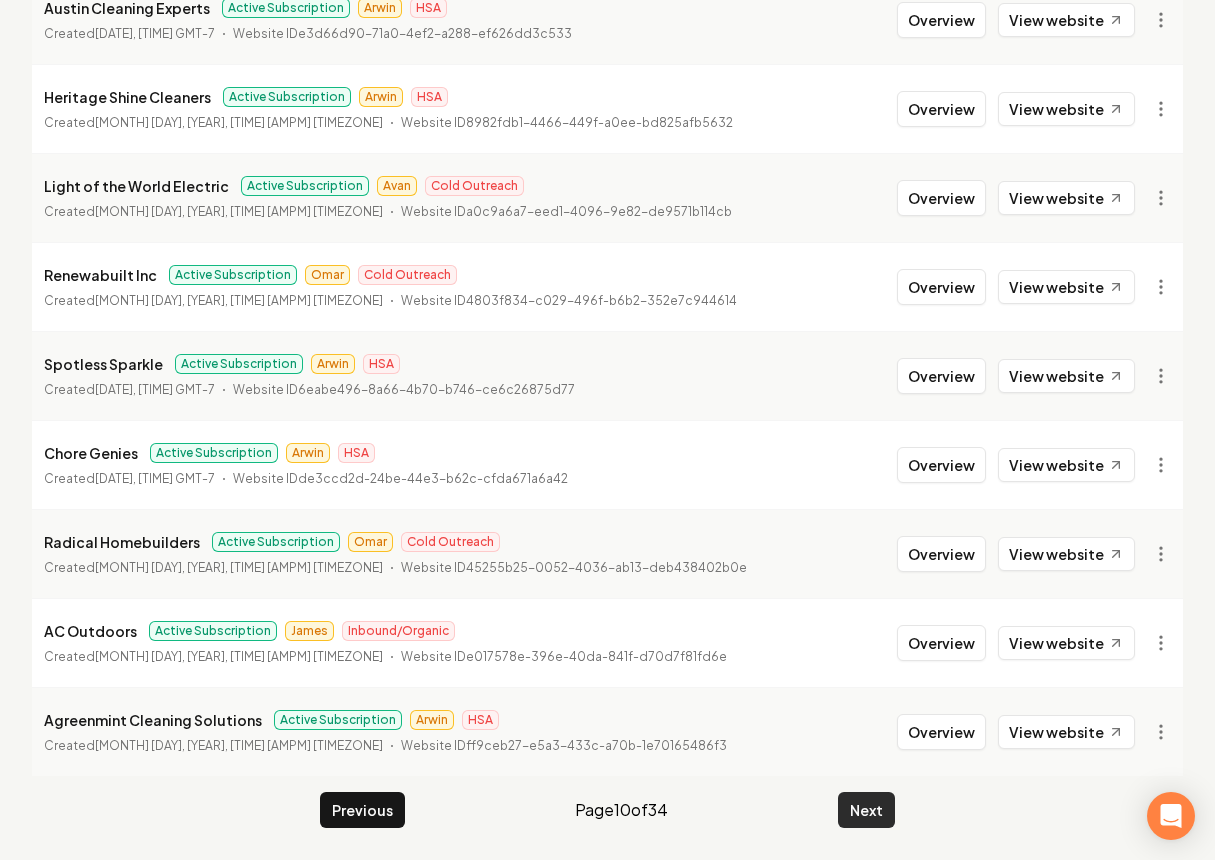 click on "Next" at bounding box center [866, 810] 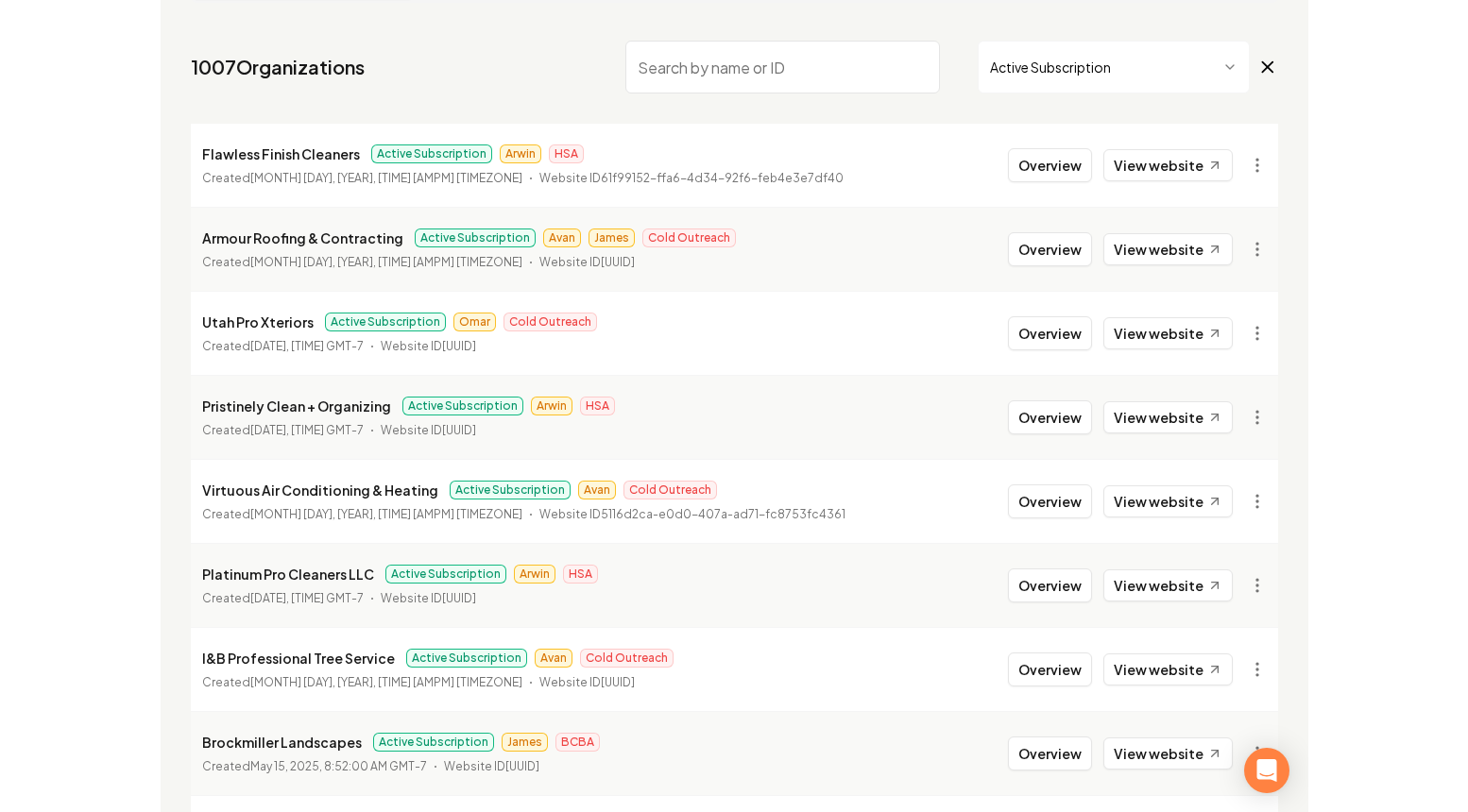 scroll, scrollTop: 0, scrollLeft: 0, axis: both 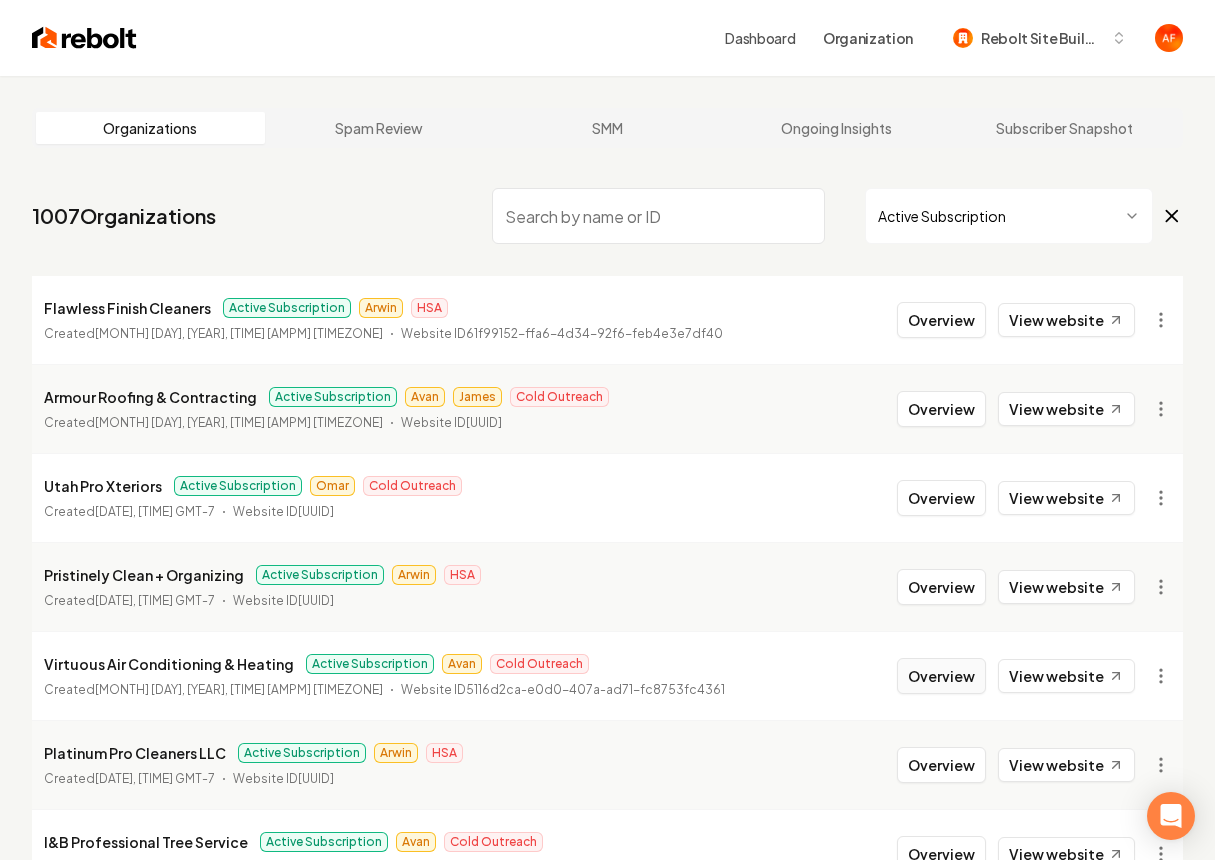 click on "Overview" at bounding box center (941, 676) 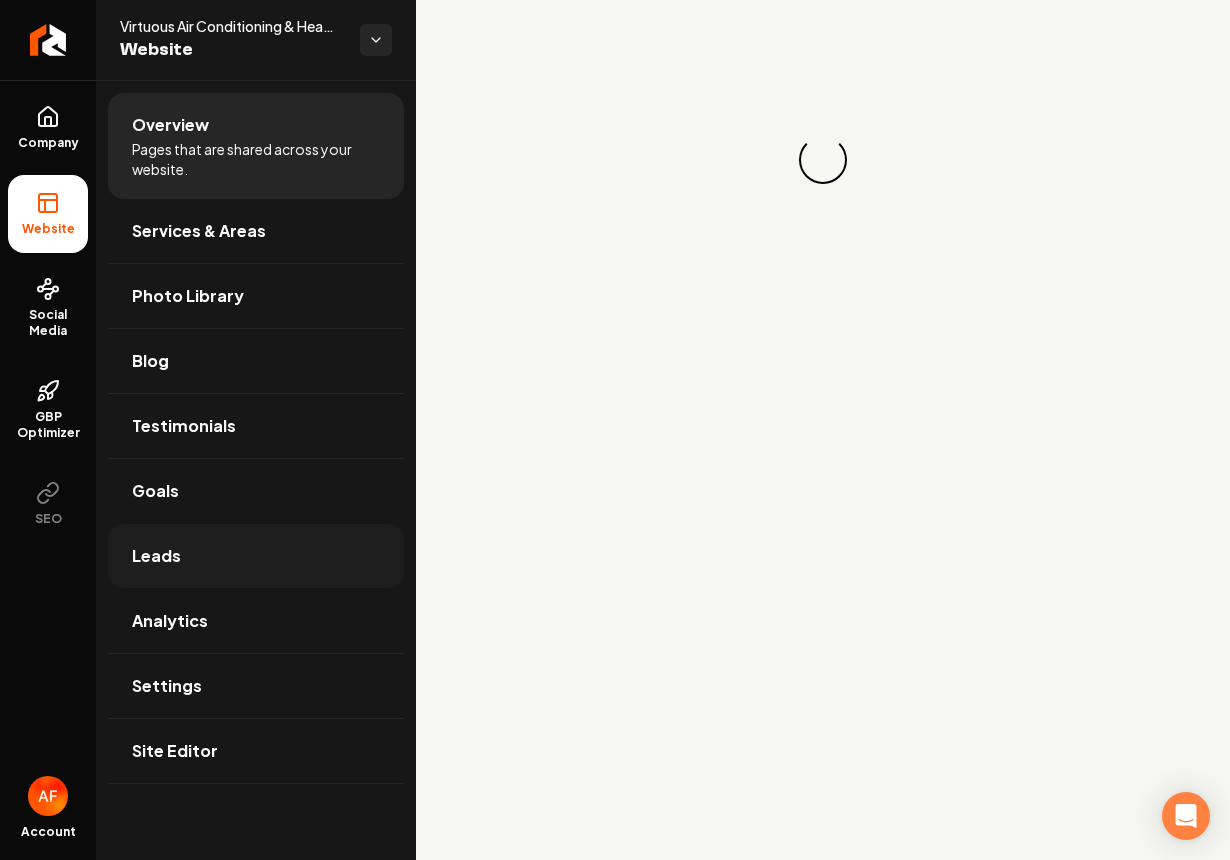click on "Leads" at bounding box center [256, 556] 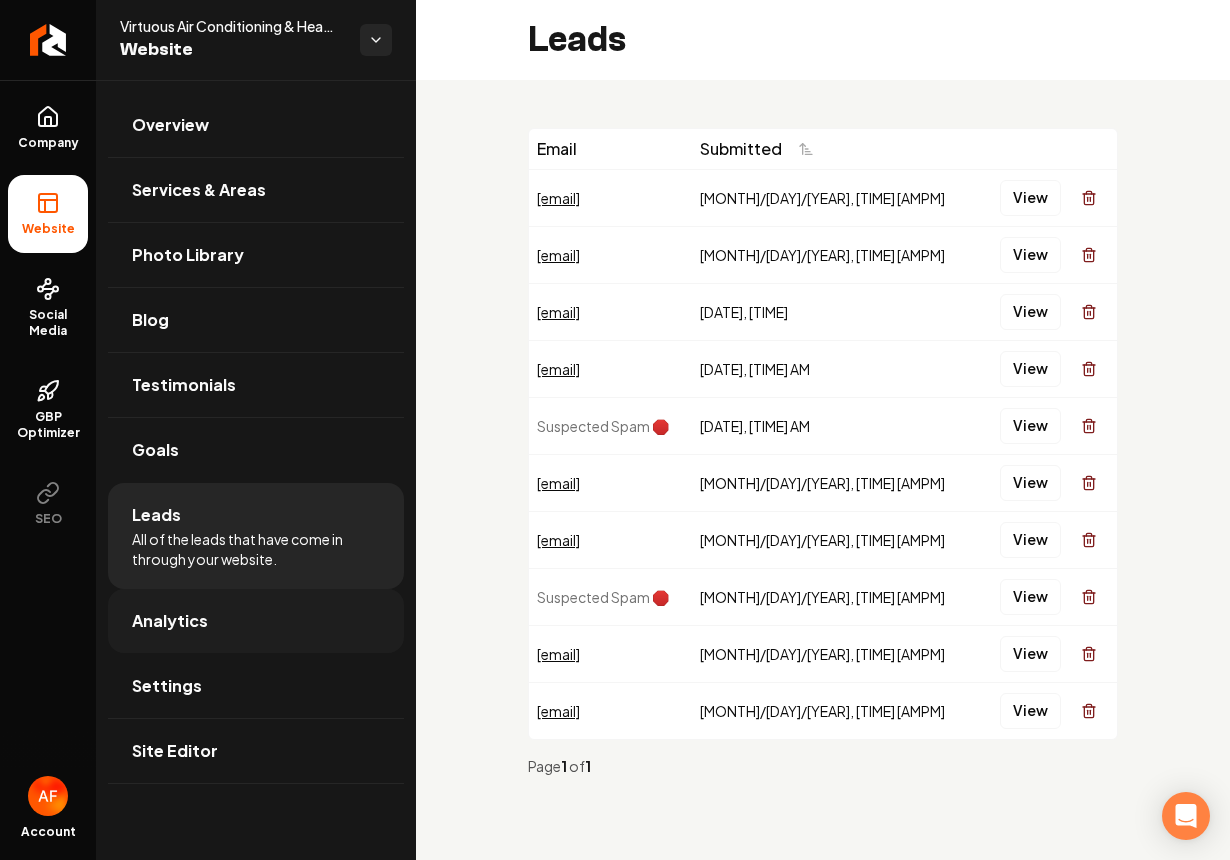 click on "Analytics" at bounding box center [170, 621] 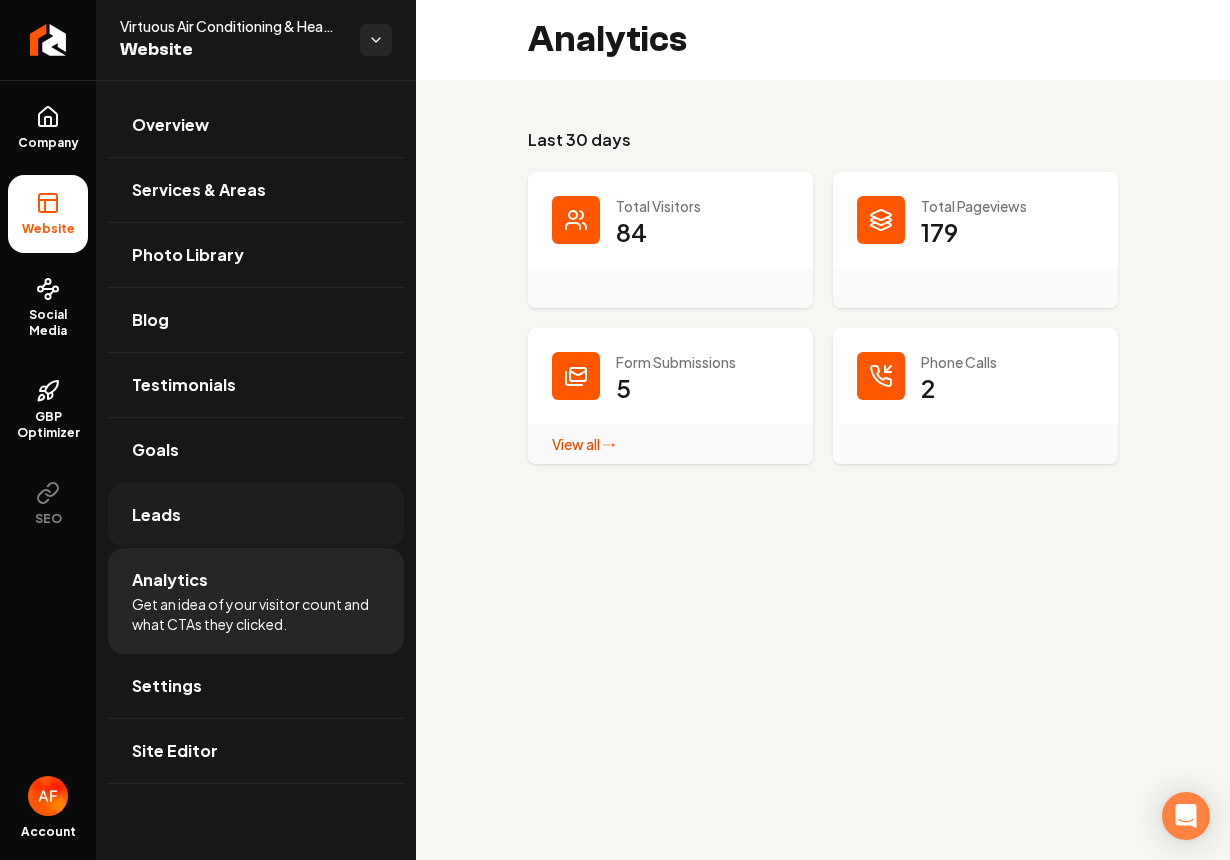 click on "Leads" at bounding box center [256, 515] 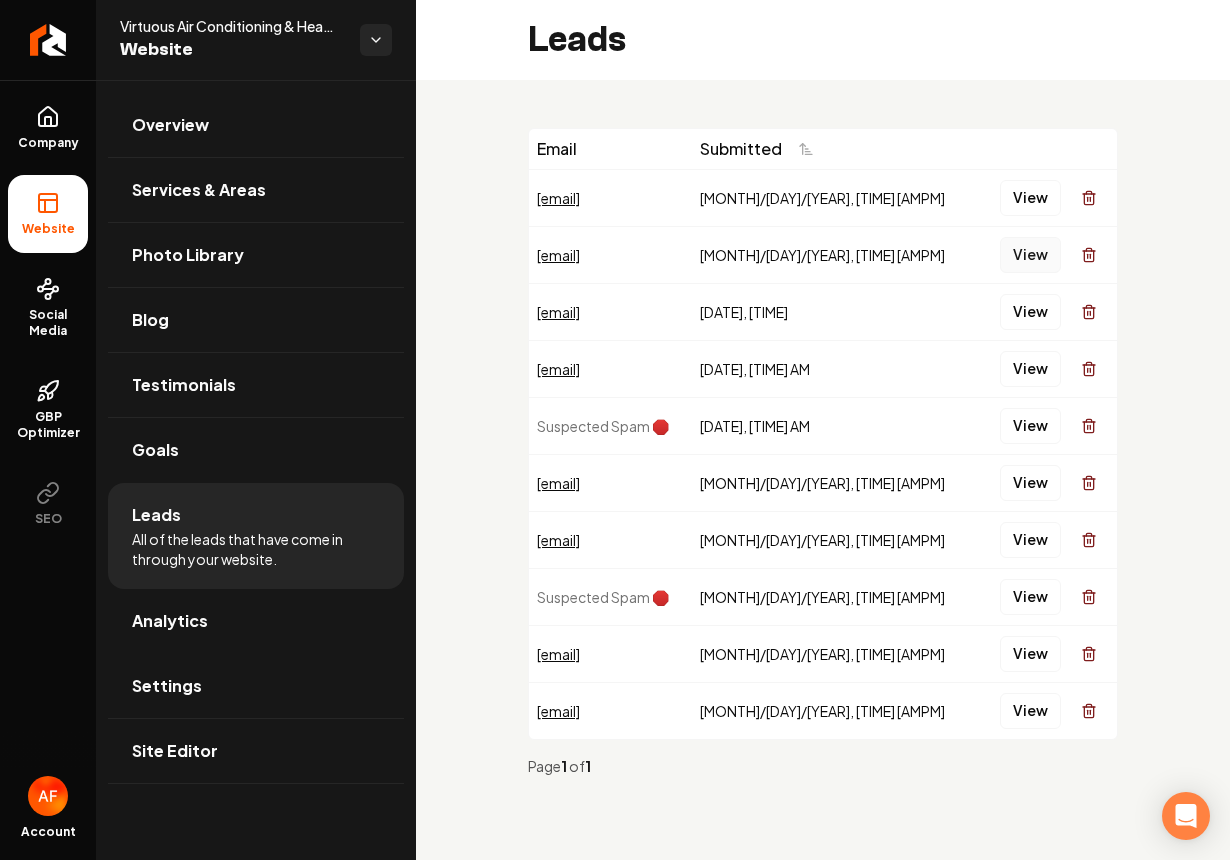 click on "View" at bounding box center (1030, 255) 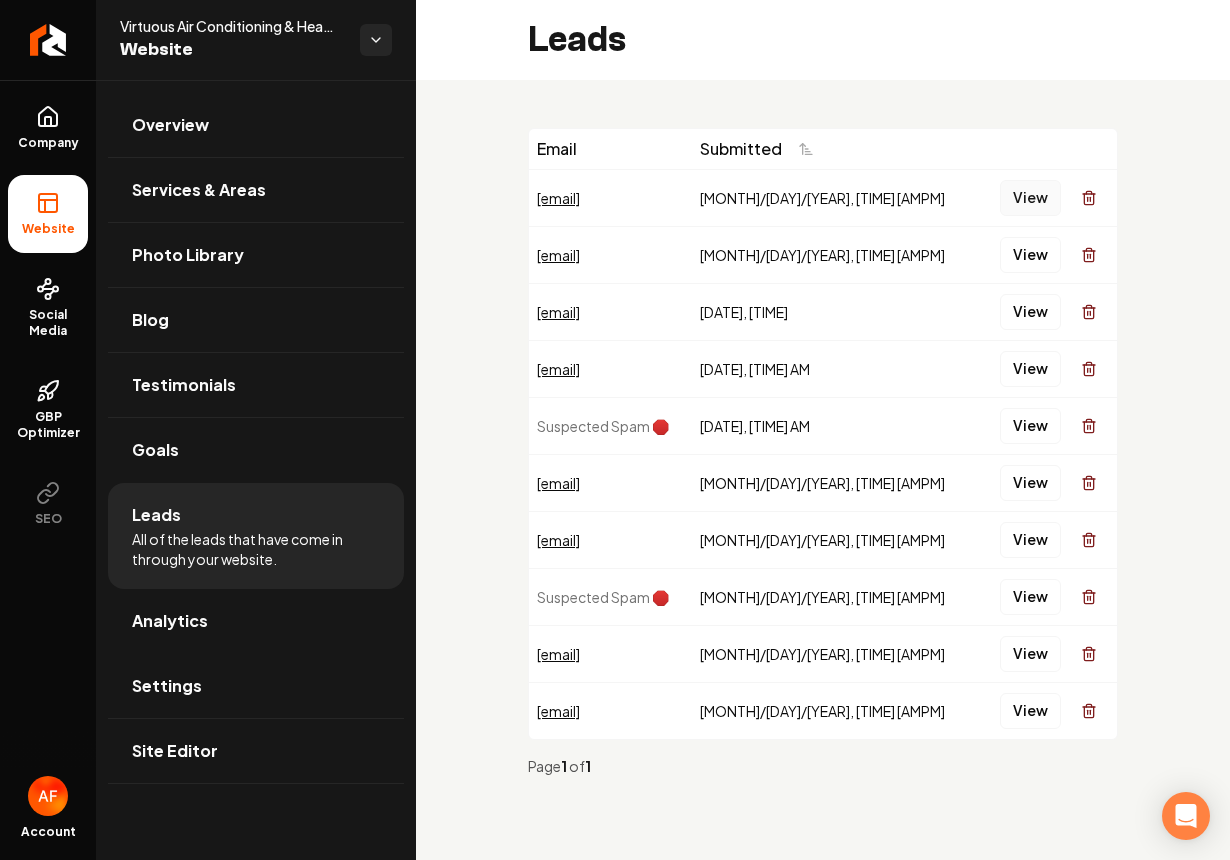 click on "View" at bounding box center [1048, 197] 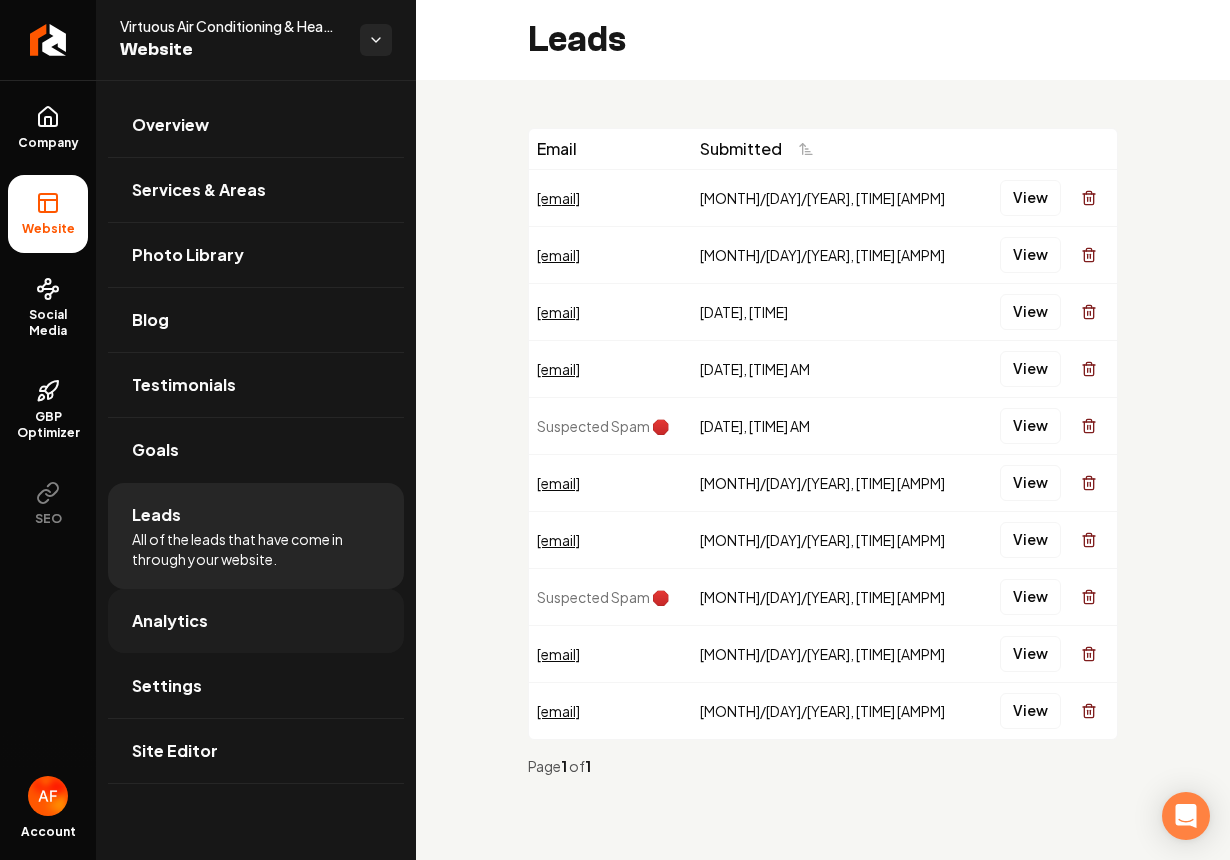 click on "Analytics" at bounding box center [256, 621] 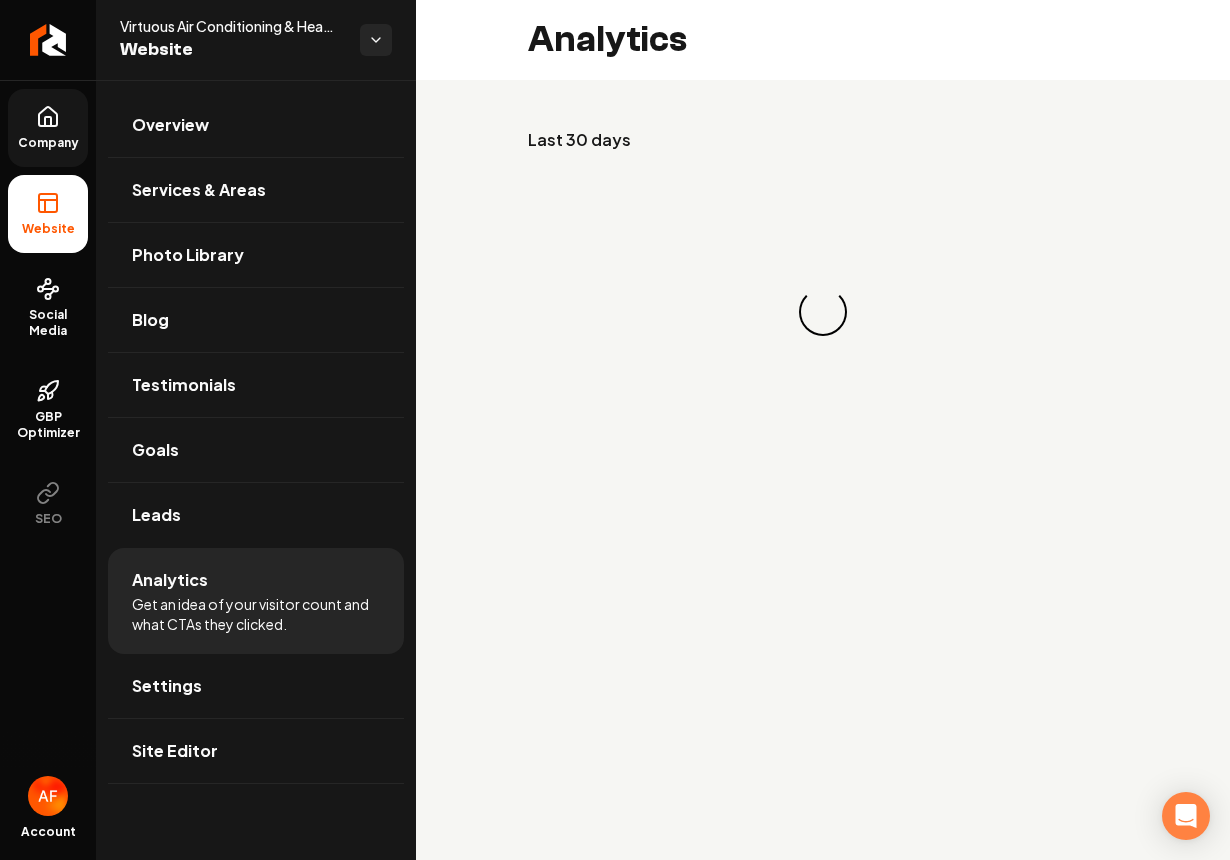 click on "Company" at bounding box center [48, 143] 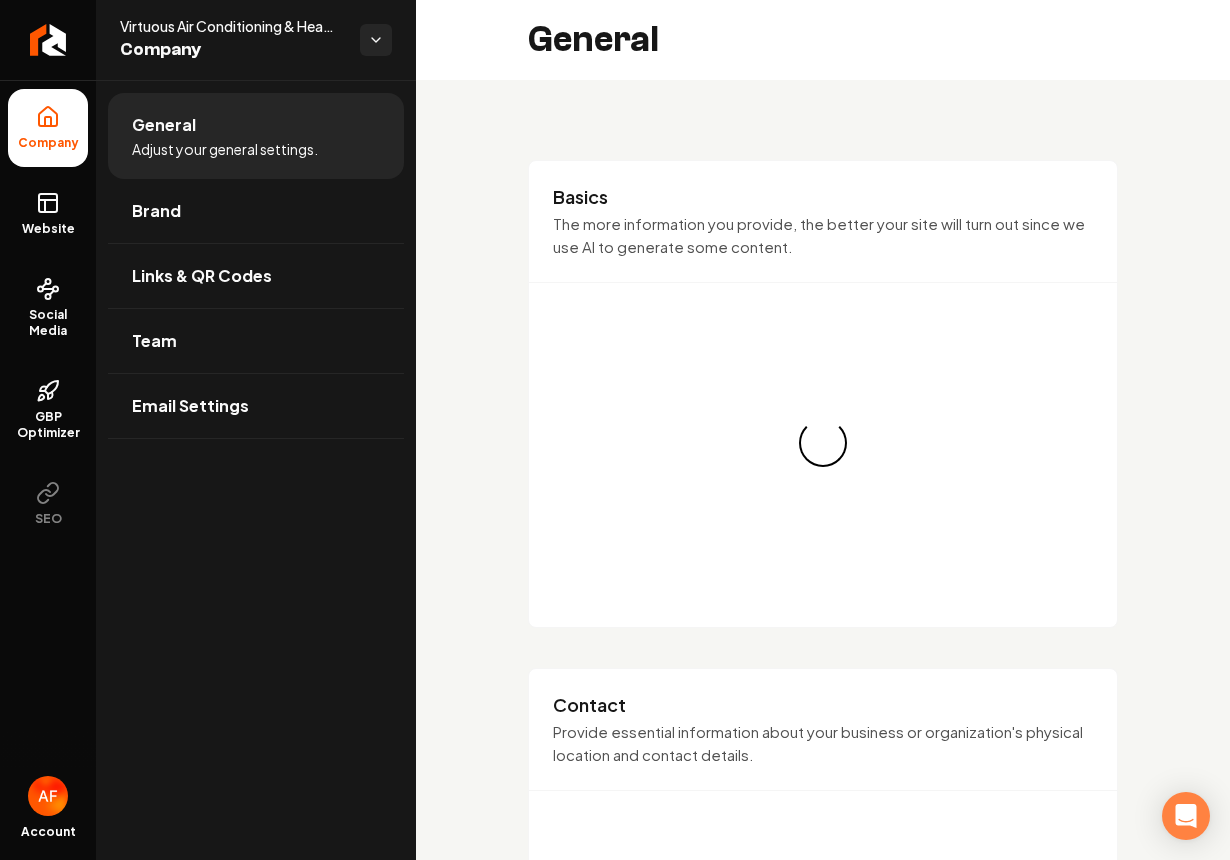 click 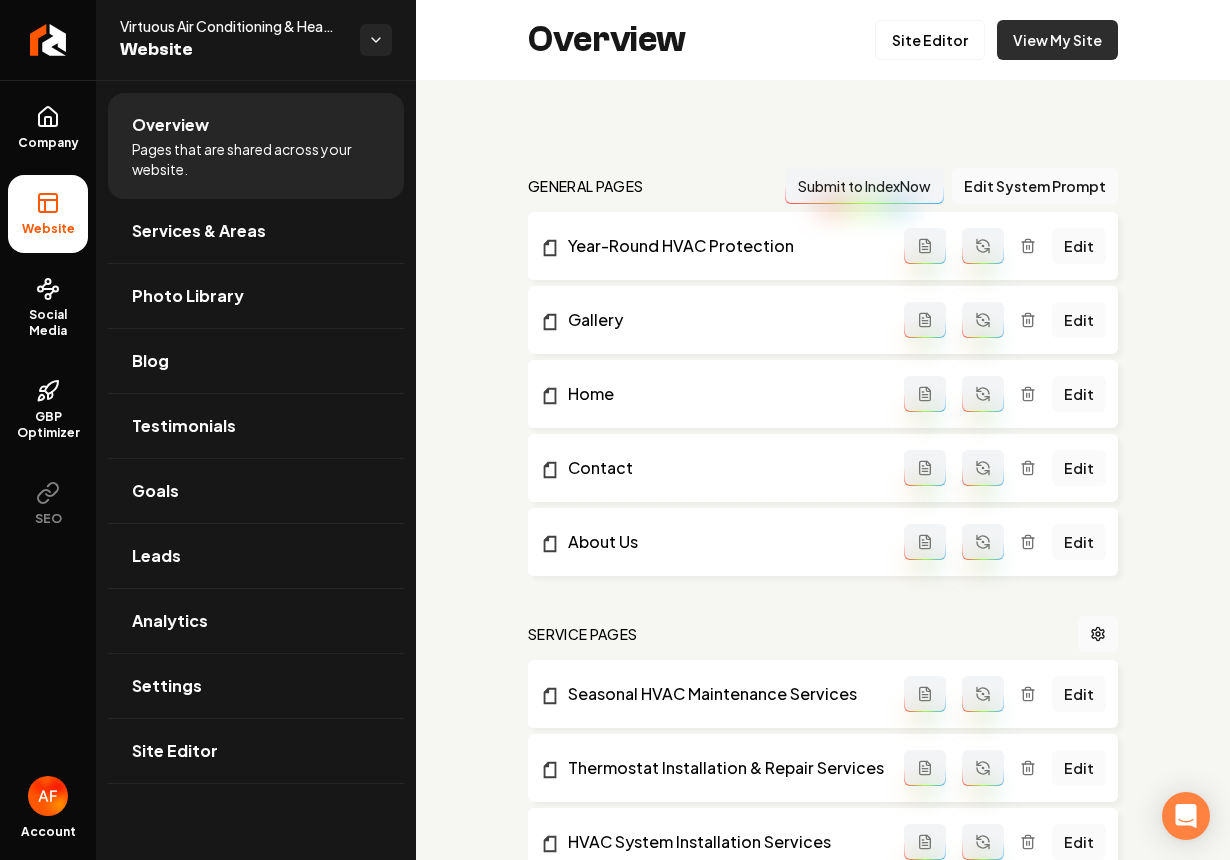 click on "View My Site" at bounding box center [1057, 40] 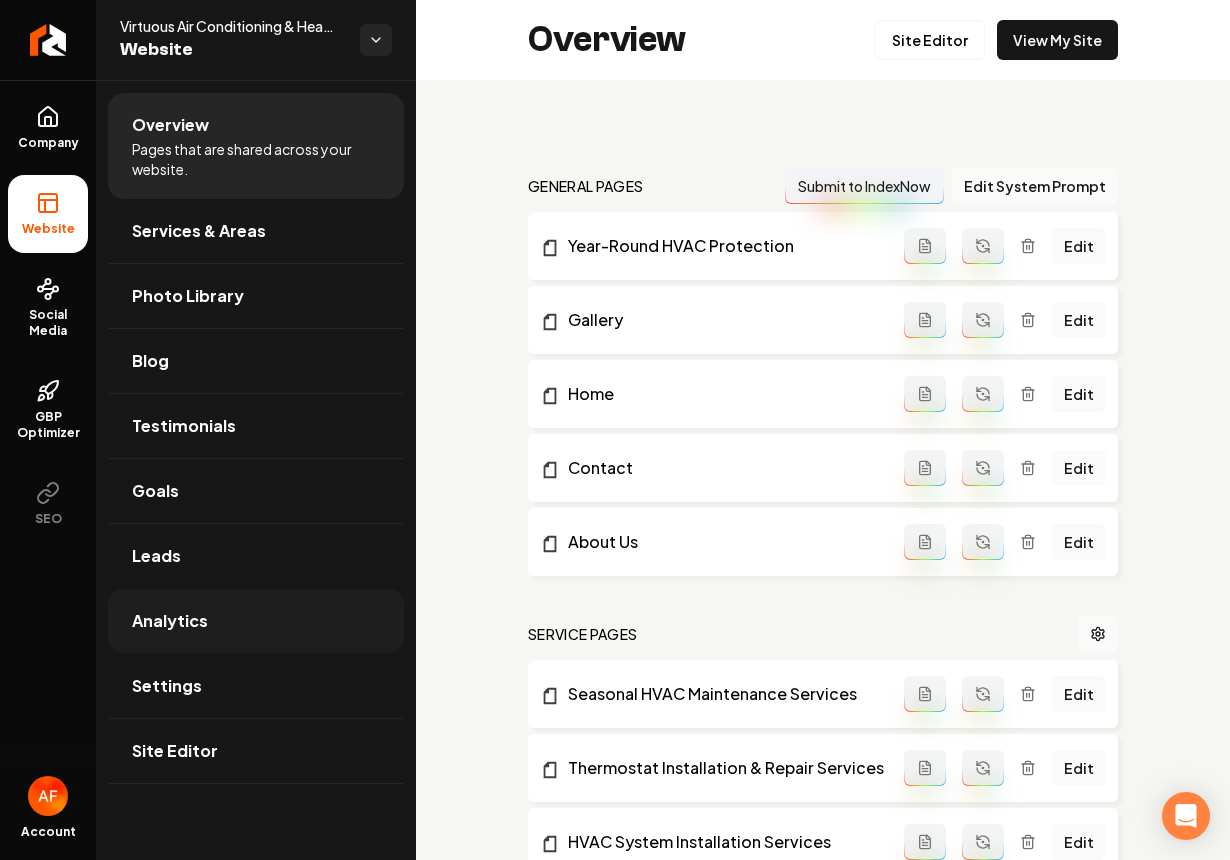 click on "Analytics" at bounding box center (256, 621) 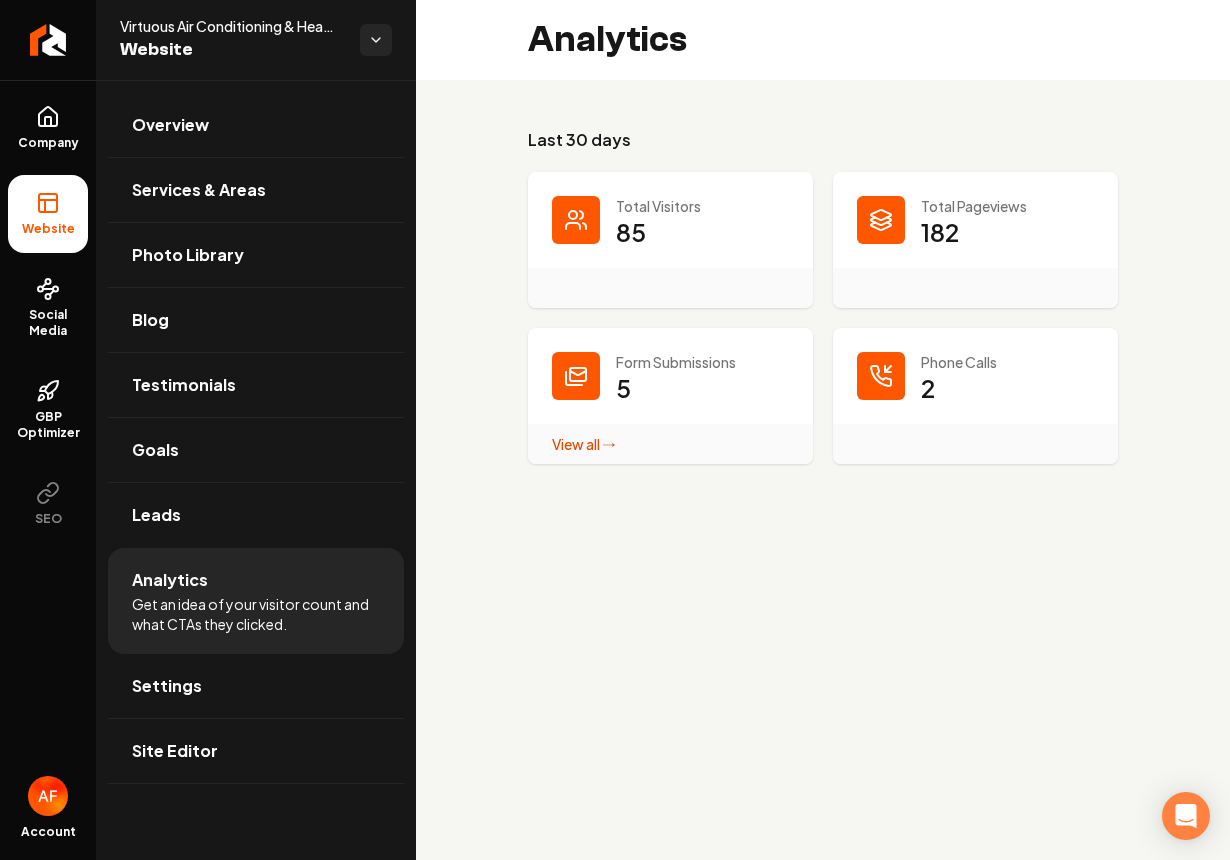 drag, startPoint x: 997, startPoint y: 489, endPoint x: 1225, endPoint y: 419, distance: 238.50366 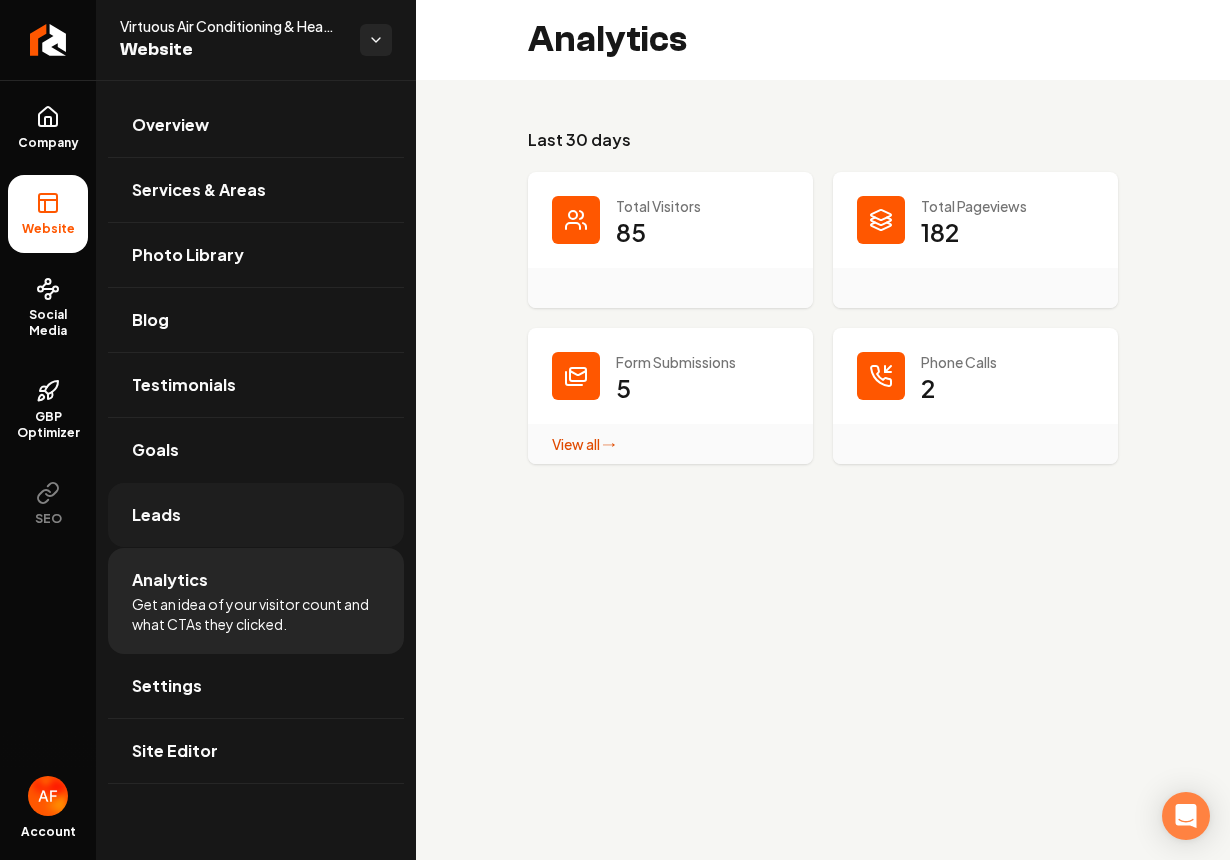 click on "Leads" at bounding box center [256, 515] 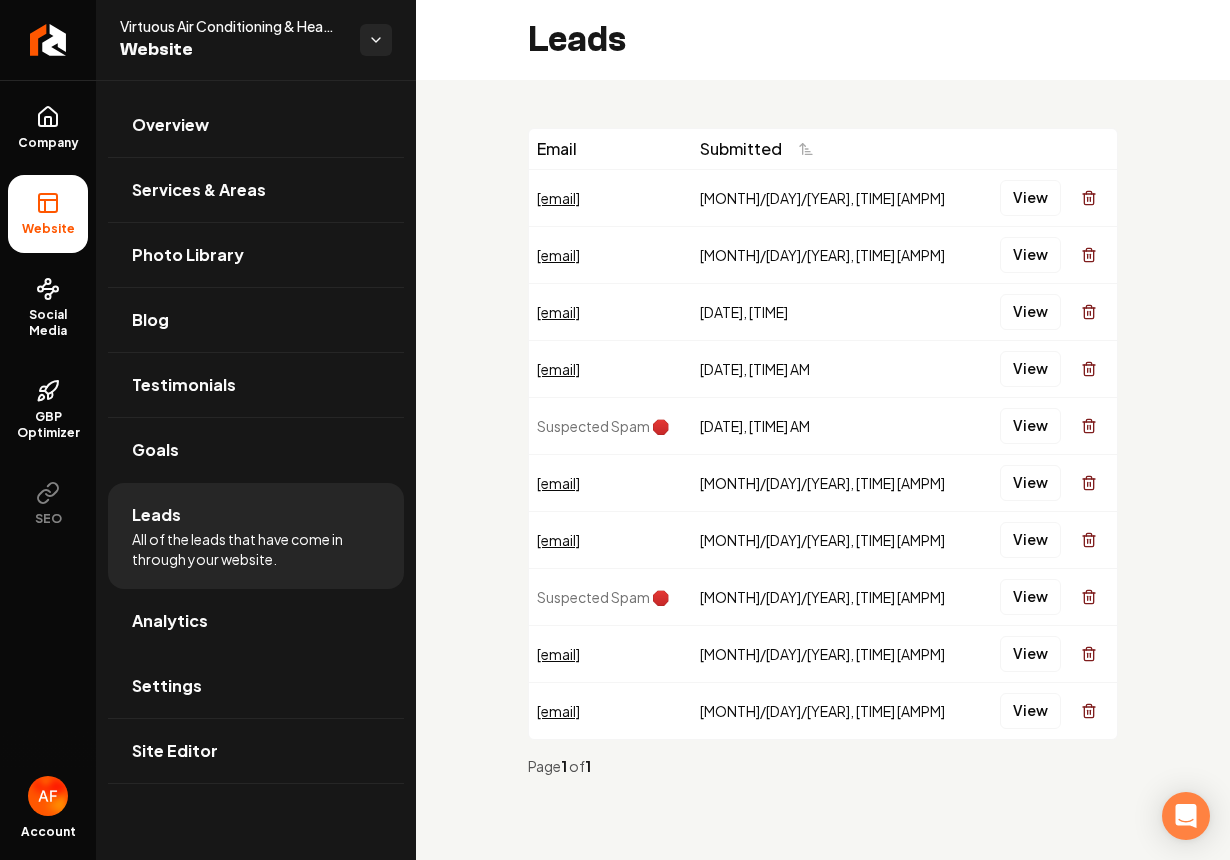 click on "Email Submitted [EMAIL] [MONTH]/[DAY]/[YEAR], [TIME] [AMPM] View [EMAIL] [MONTH]/[DAY]/[YEAR], [TIME] [AMPM] View [EMAIL] [MONTH]/[DAY]/[YEAR], [TIME] [AMPM] View [EMAIL] [MONTH]/[DAY]/[YEAR], [TIME] [AMPM] View Suspected Spam 🛑 [MONTH]/[DAY]/[YEAR], [TIME] [AMPM] View [EMAIL] [MONTH]/[DAY]/[YEAR], [TIME] [AMPM] View [EMAIL] [MONTH]/[DAY]/[YEAR], [TIME] [AMPM] View Suspected Spam 🛑 [MONTH]/[DAY]/[YEAR], [TIME] [AMPM] View [EMAIL] [MONTH]/[DAY]/[YEAR], [TIME] [AMPM] View [EMAIL] [MONTH]/[DAY]/[YEAR], [TIME] [AMPM] View Page  1   of  1" at bounding box center (823, 460) 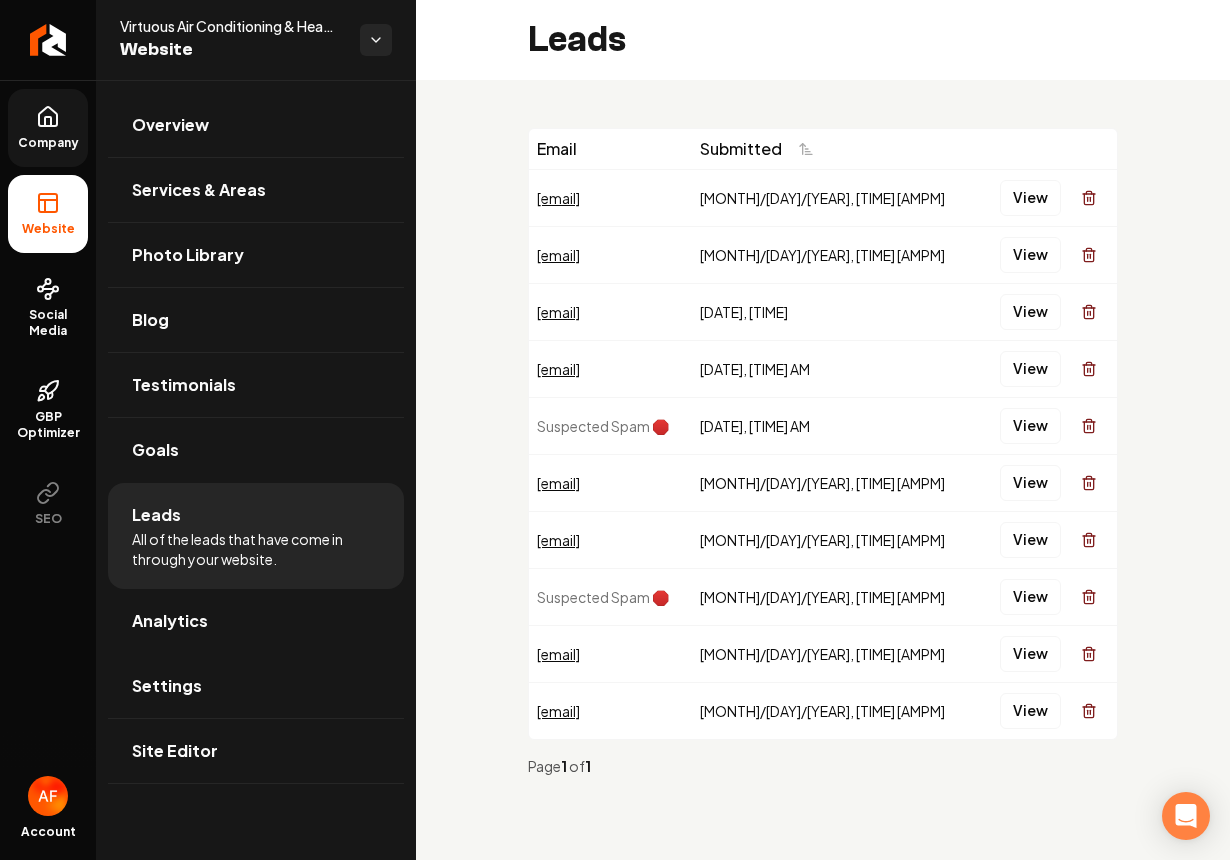 click on "Company" at bounding box center [48, 128] 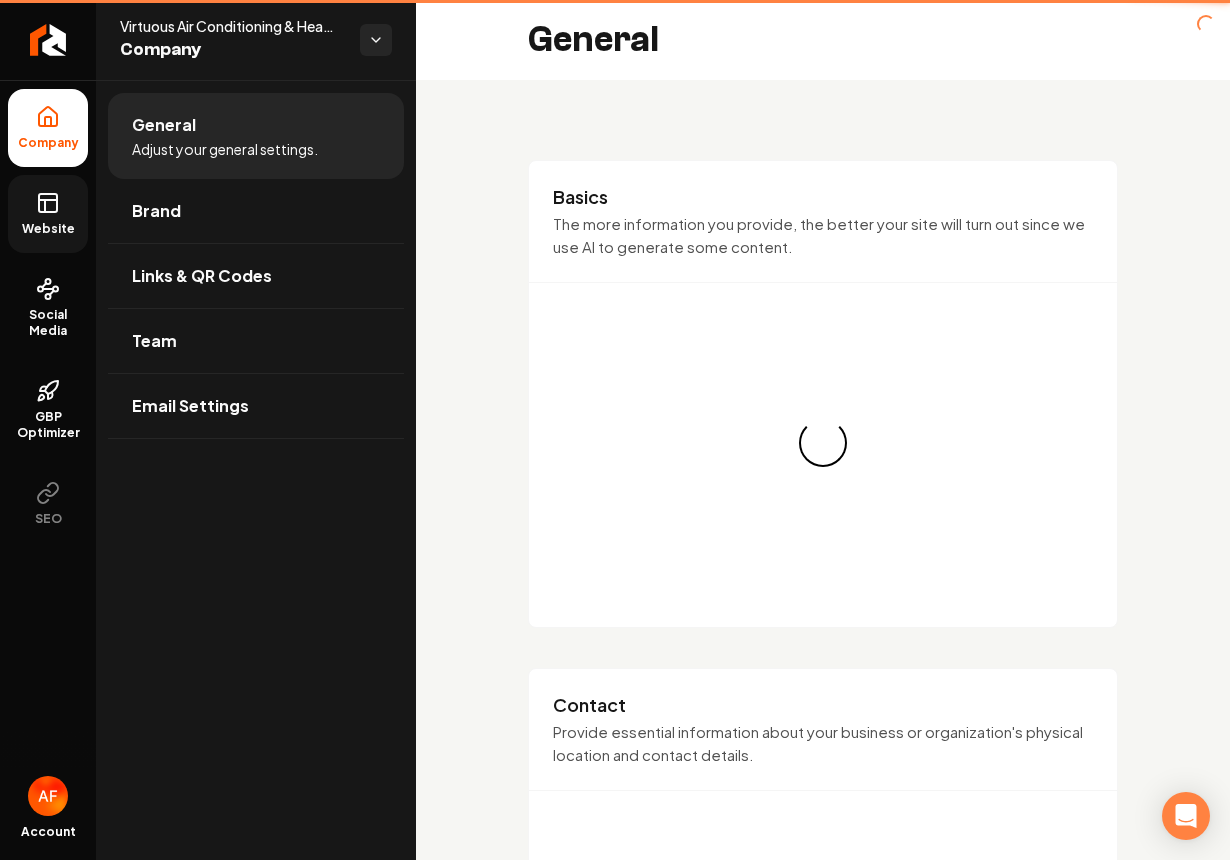 click on "Website" at bounding box center (48, 214) 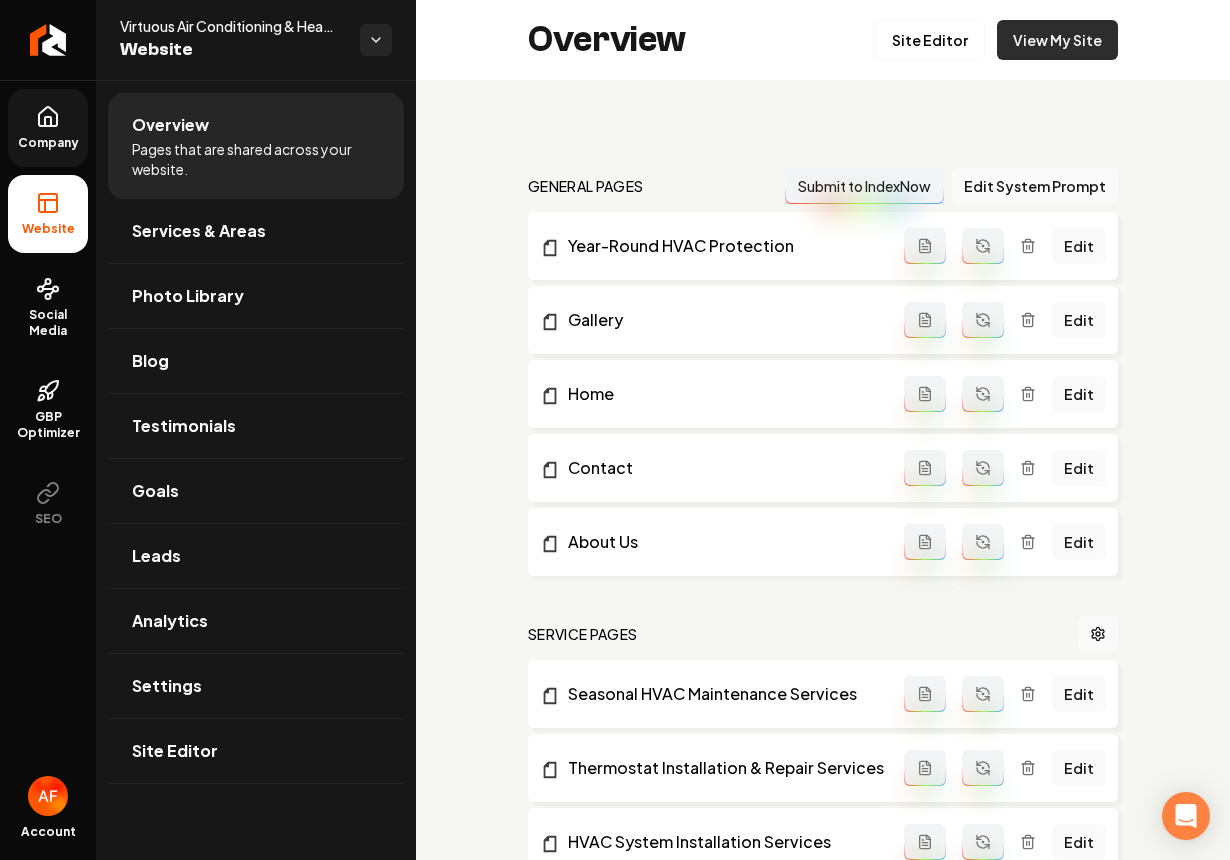 click on "View My Site" at bounding box center (1057, 40) 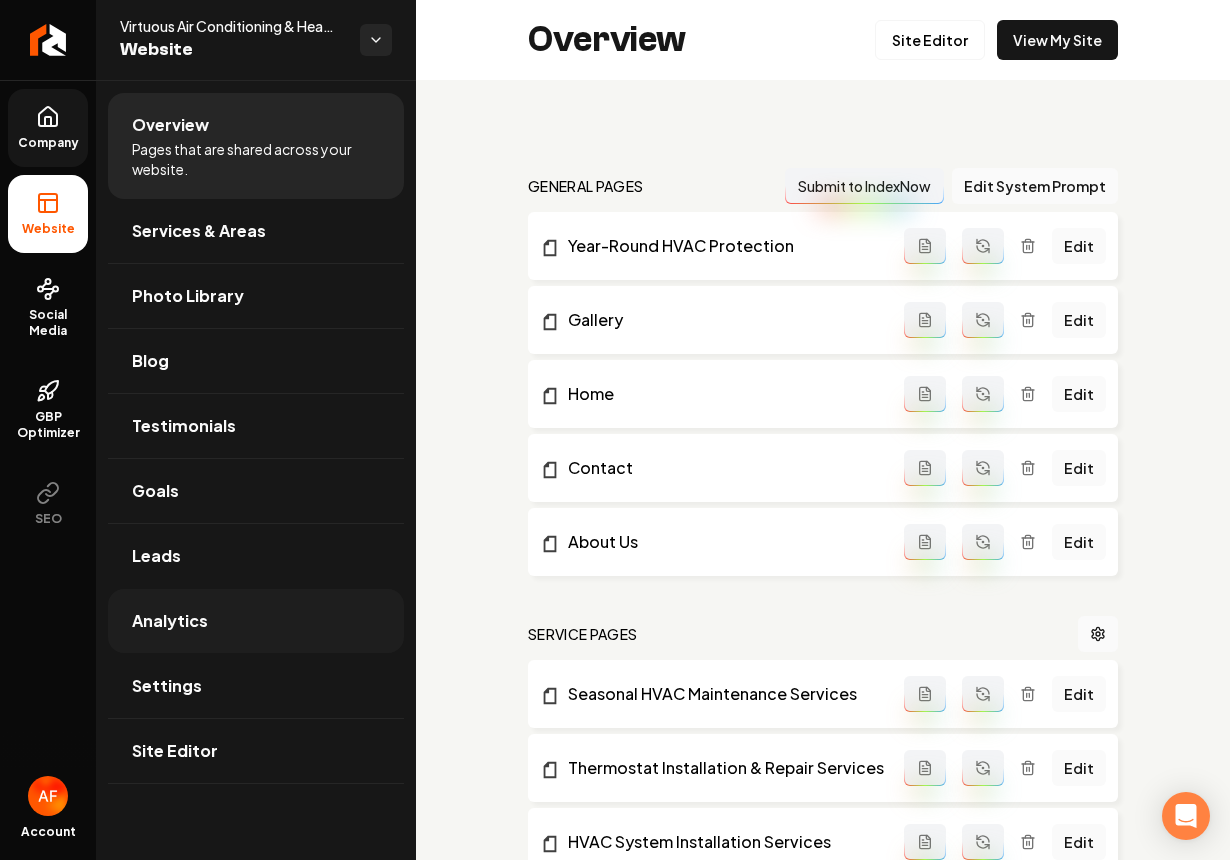click on "Analytics" at bounding box center [256, 621] 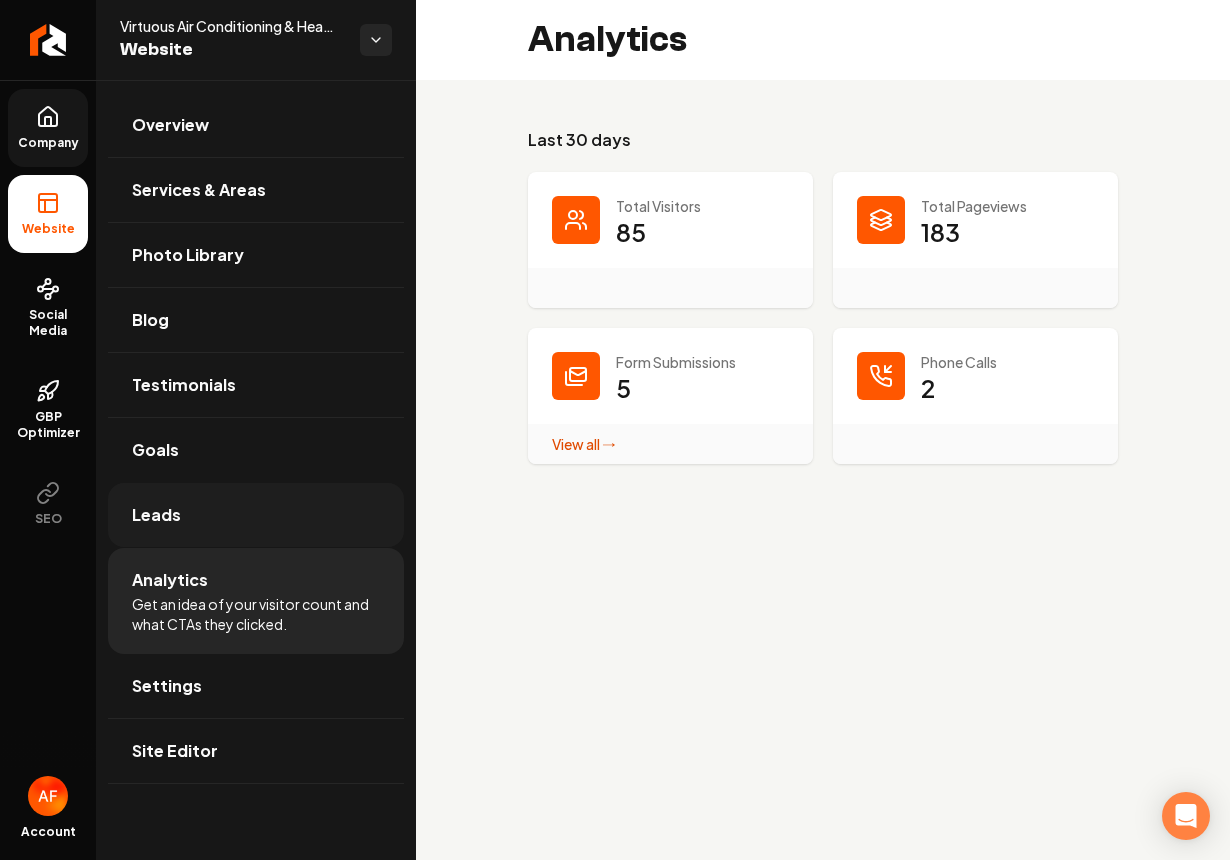 click on "Leads" at bounding box center [256, 515] 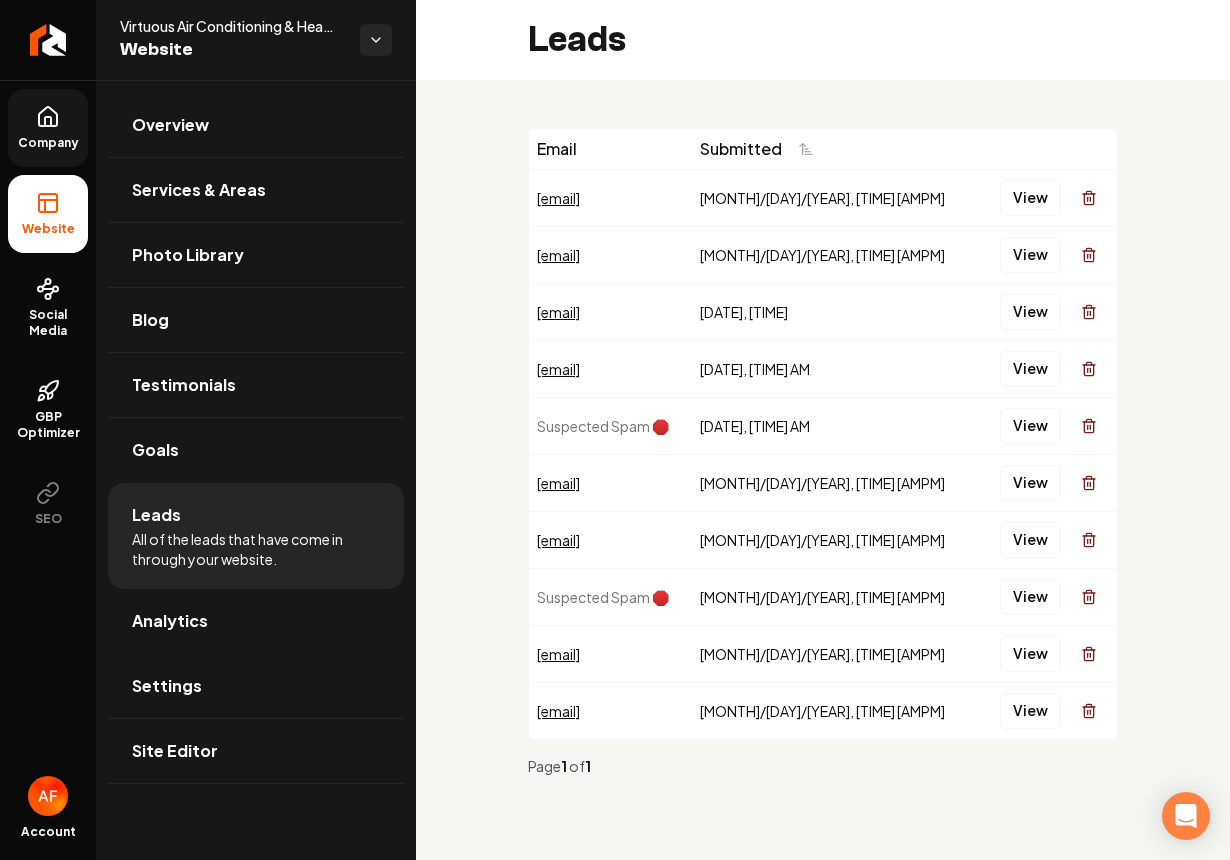 click on "Company" at bounding box center (48, 143) 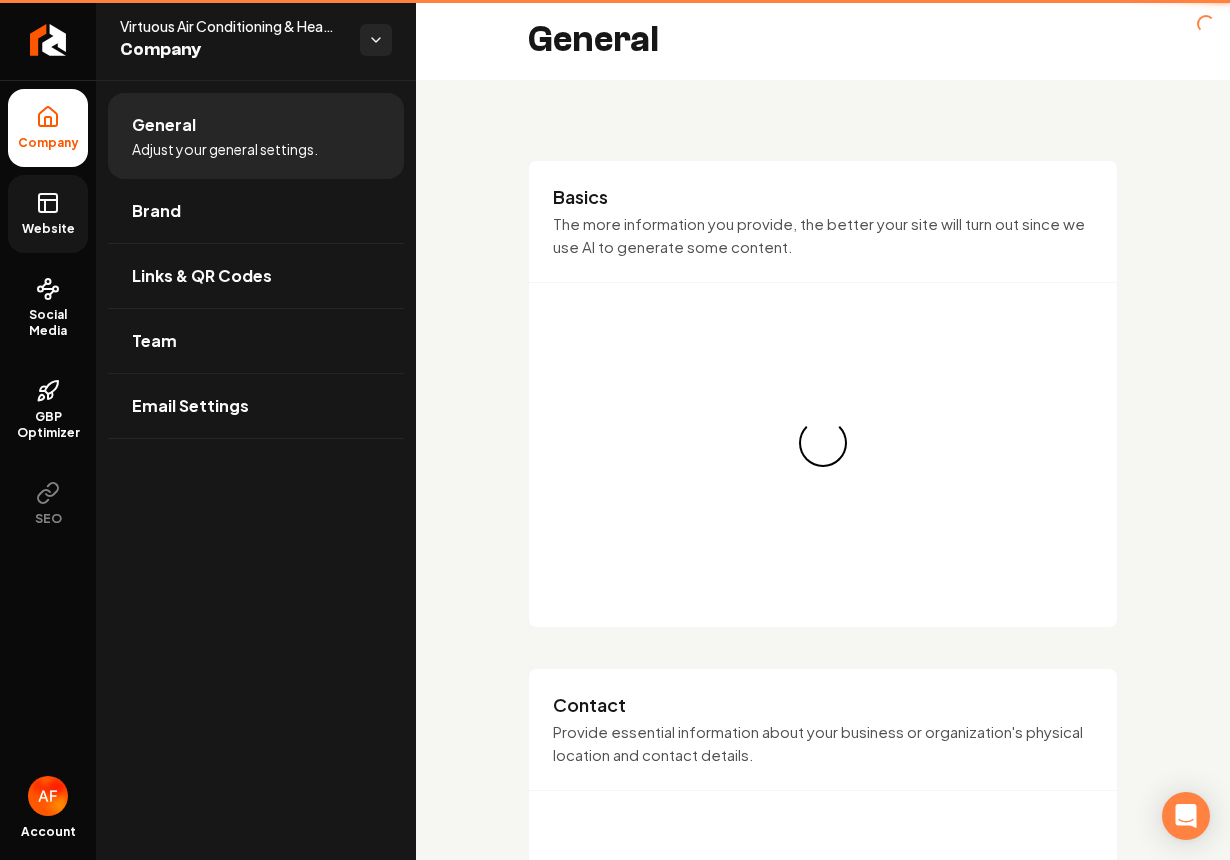click 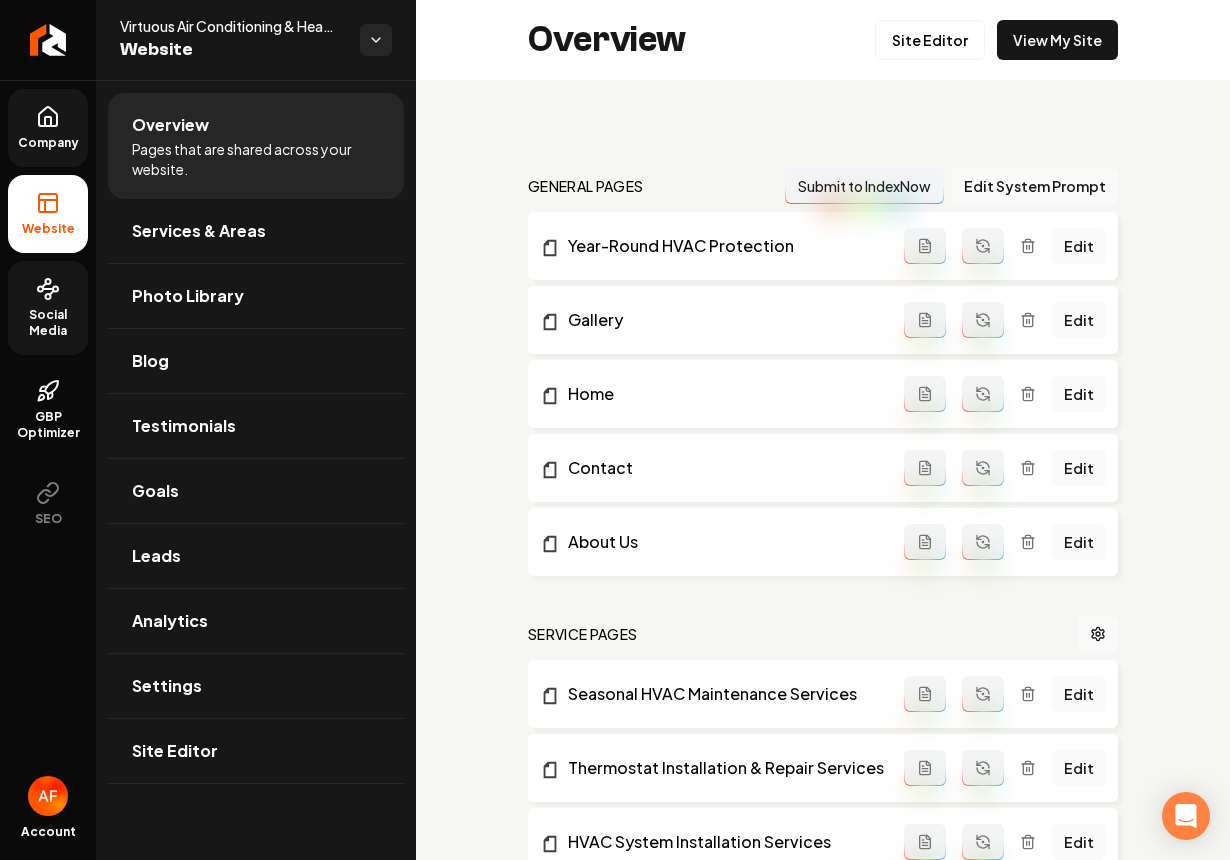 click on "Social Media" at bounding box center [48, 323] 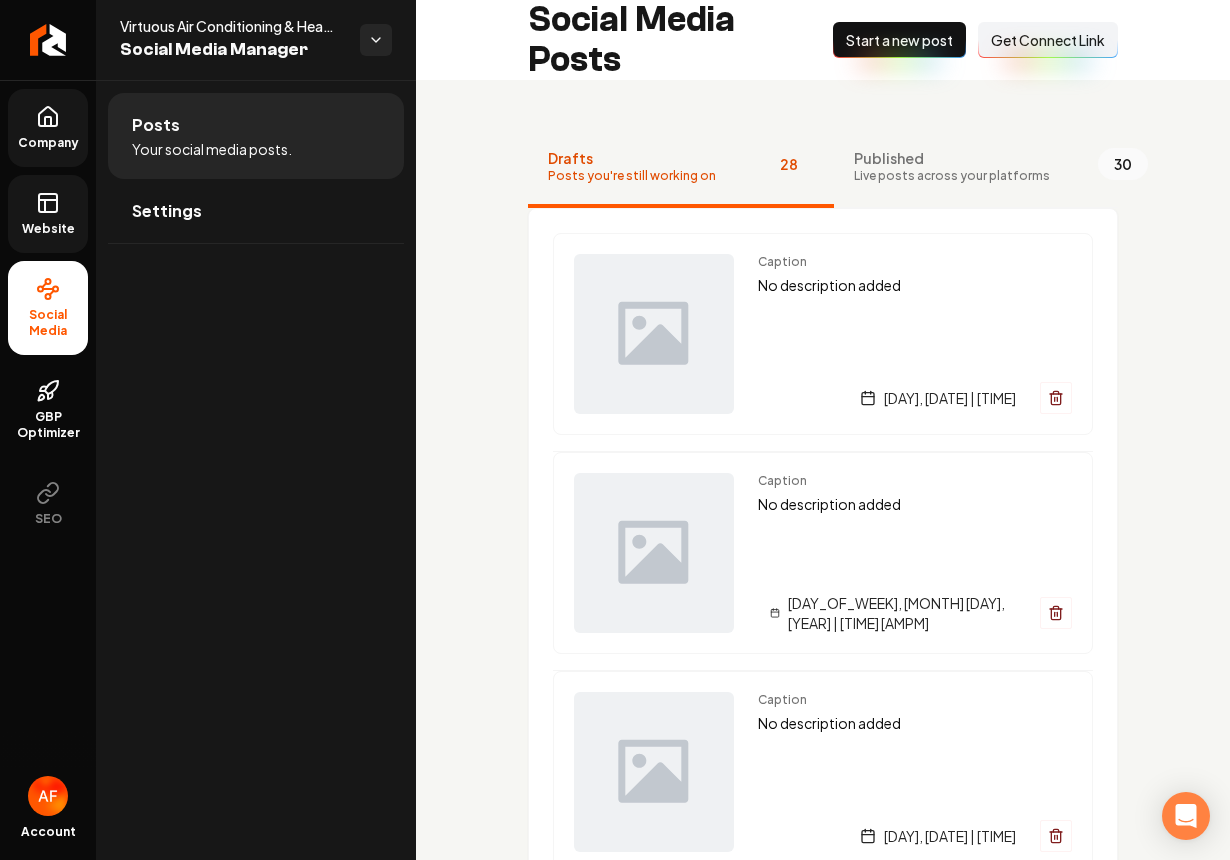 click on "Get Connect Link" at bounding box center (1048, 40) 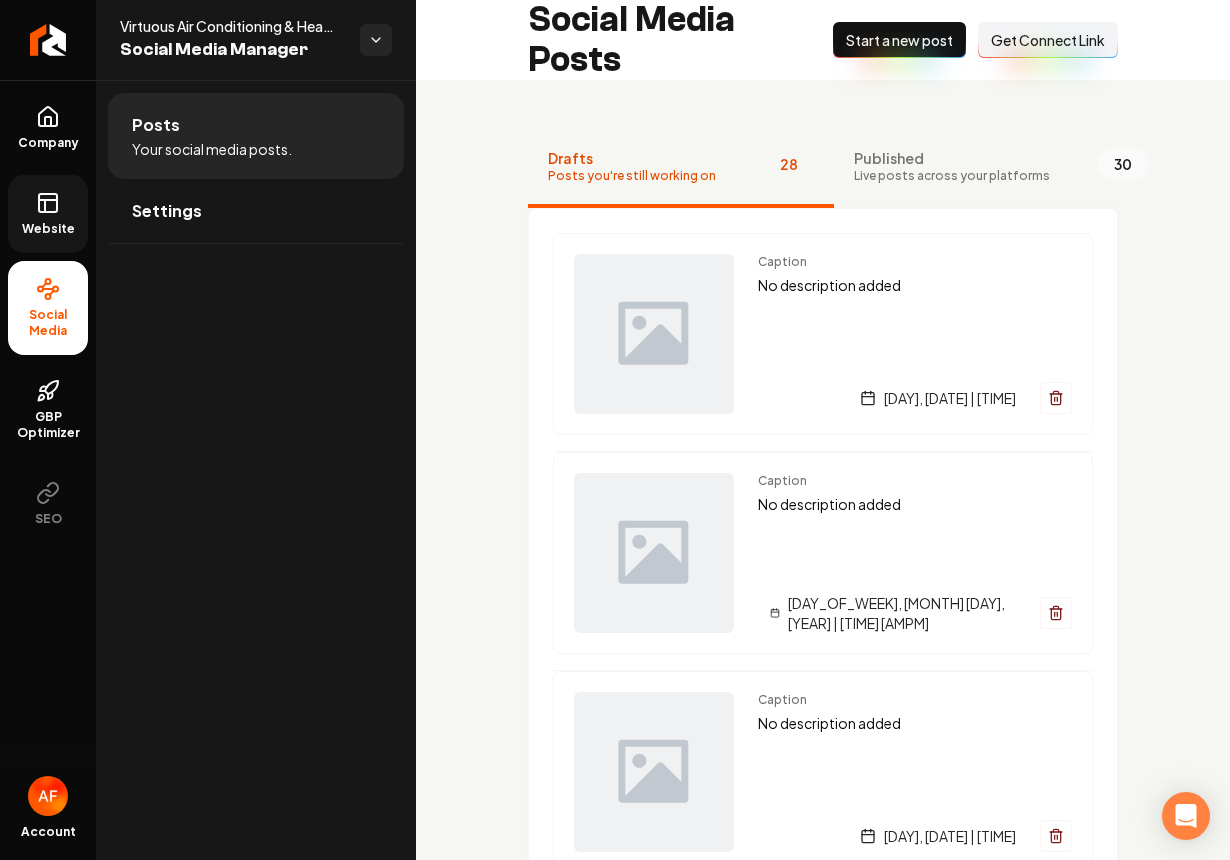drag, startPoint x: 65, startPoint y: 136, endPoint x: 41, endPoint y: 172, distance: 43.266617 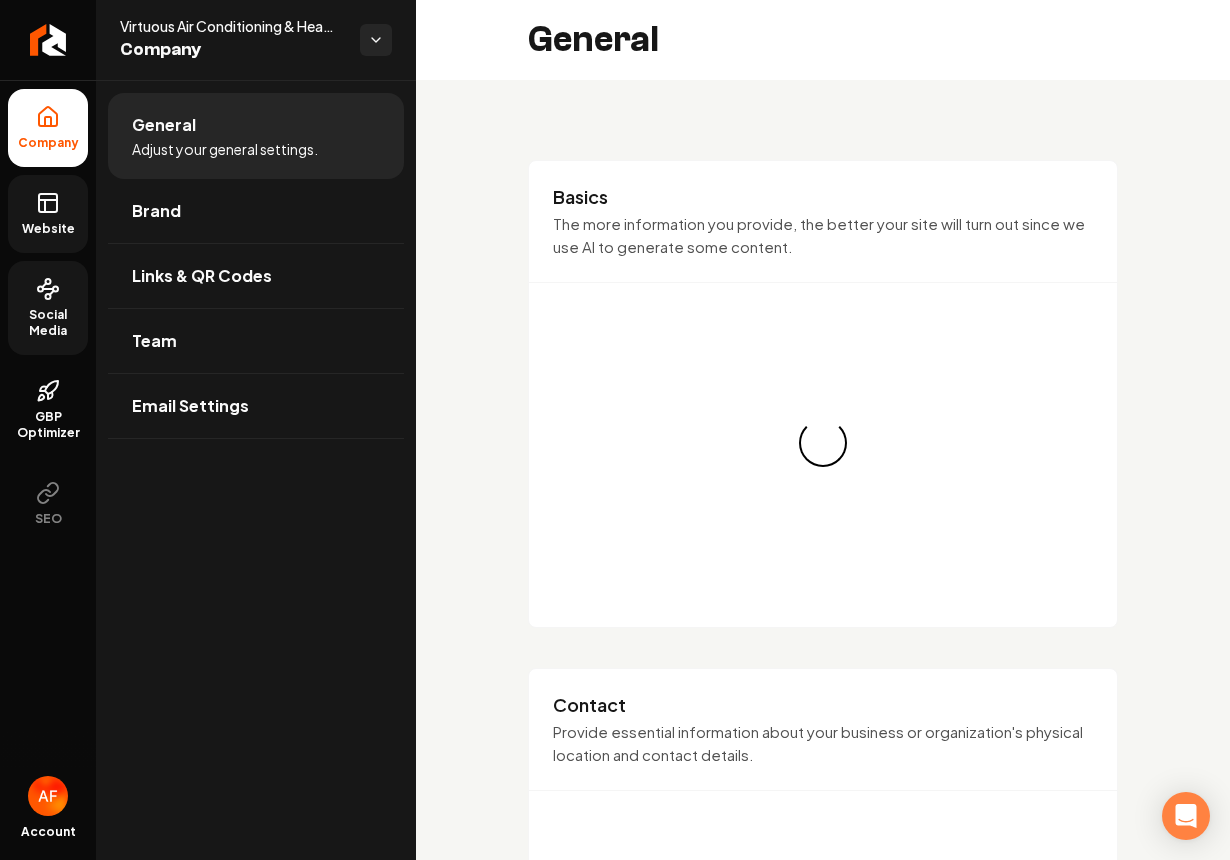 click 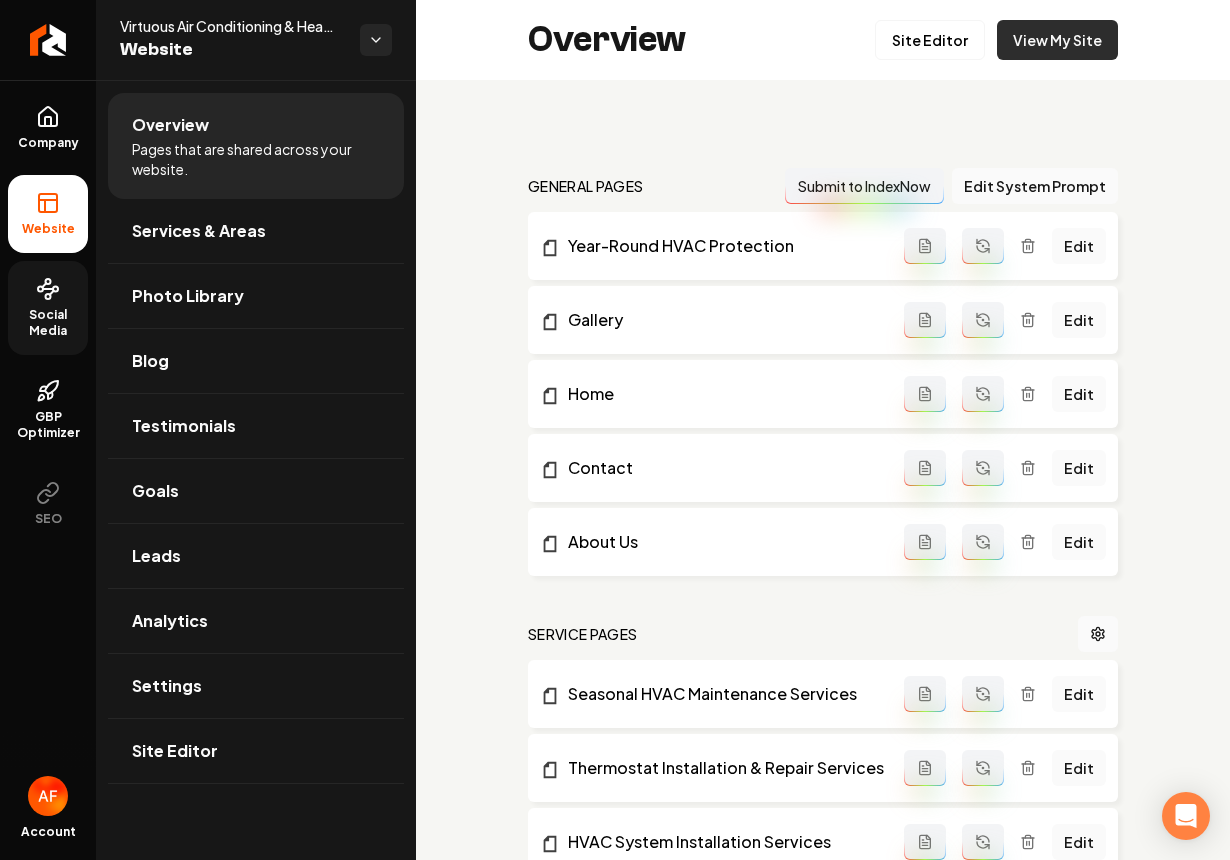 click on "View My Site" at bounding box center [1057, 40] 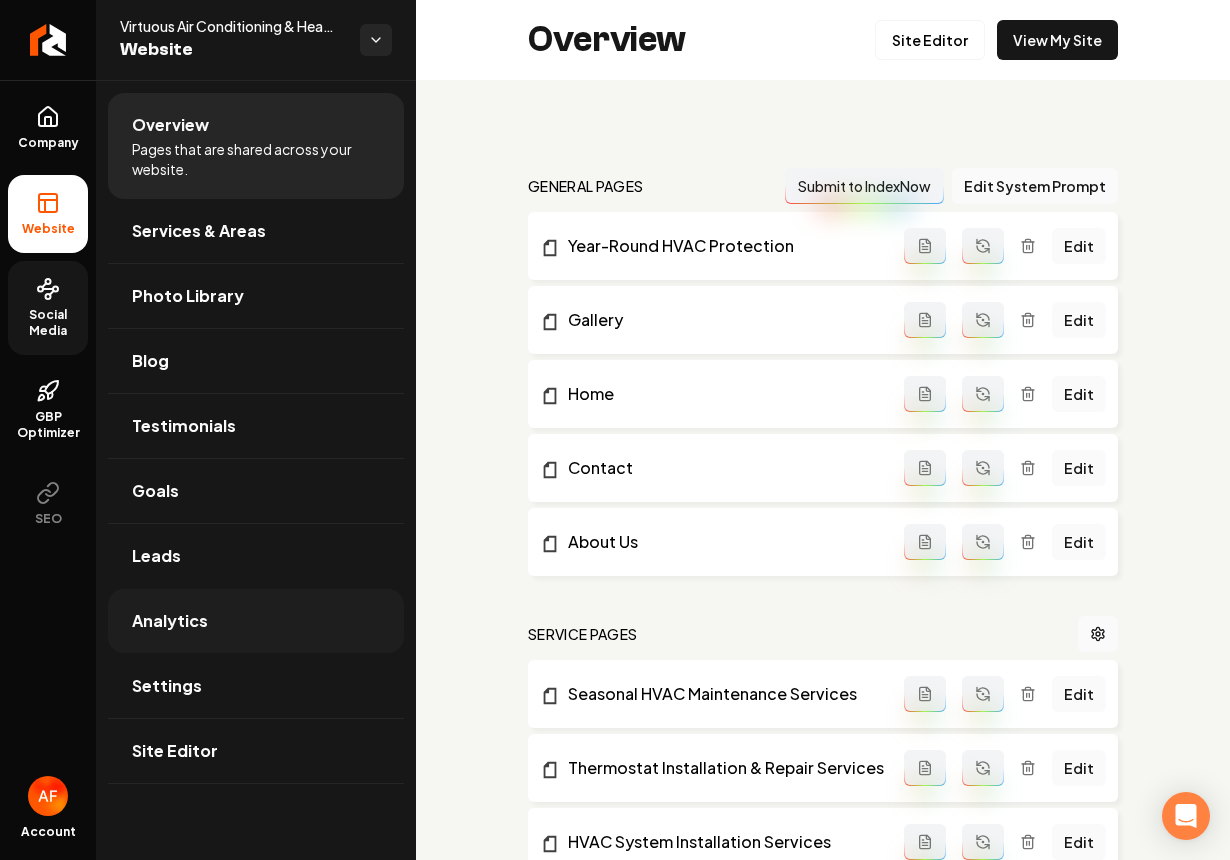 click on "Analytics" at bounding box center [170, 621] 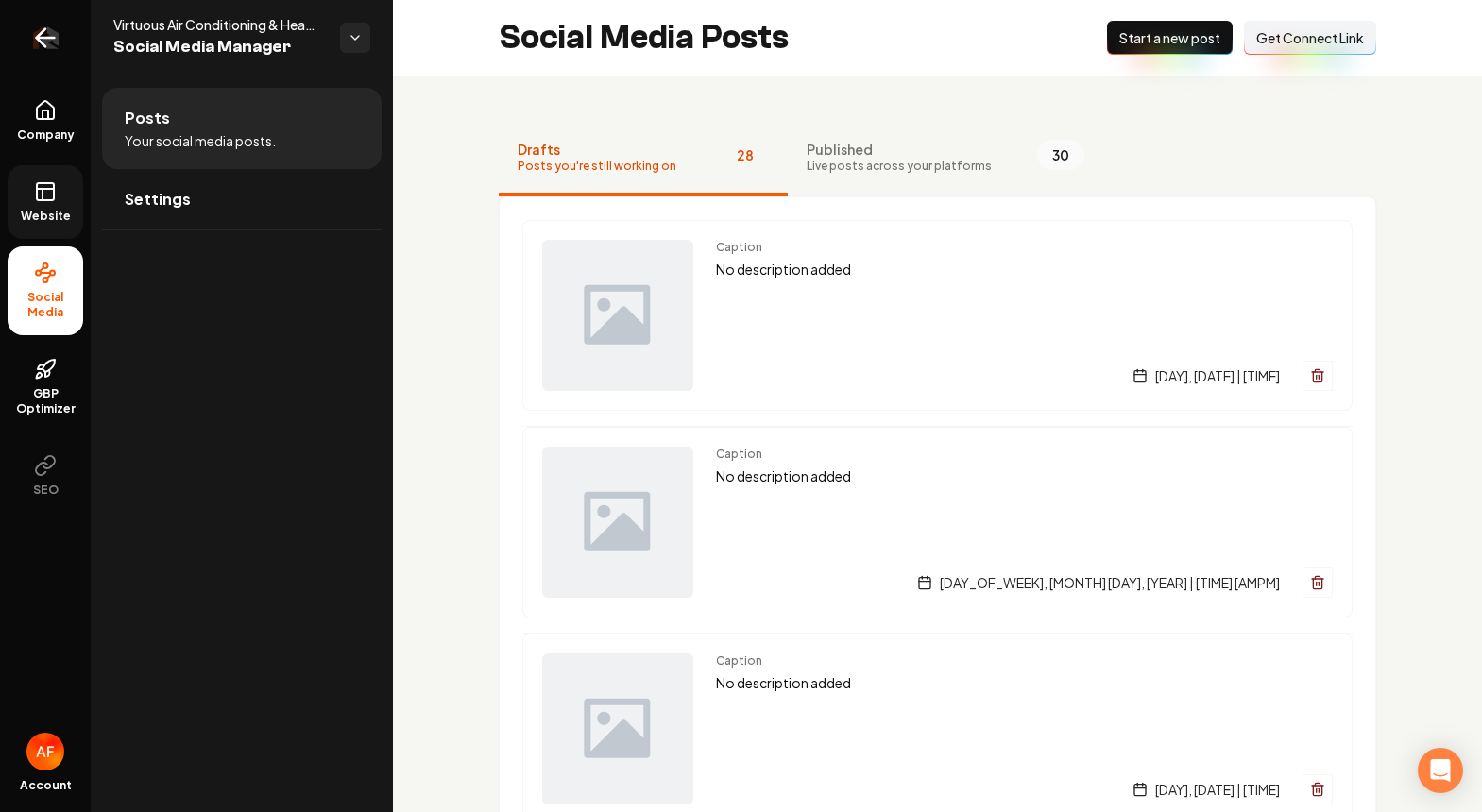 click at bounding box center (45, 38) 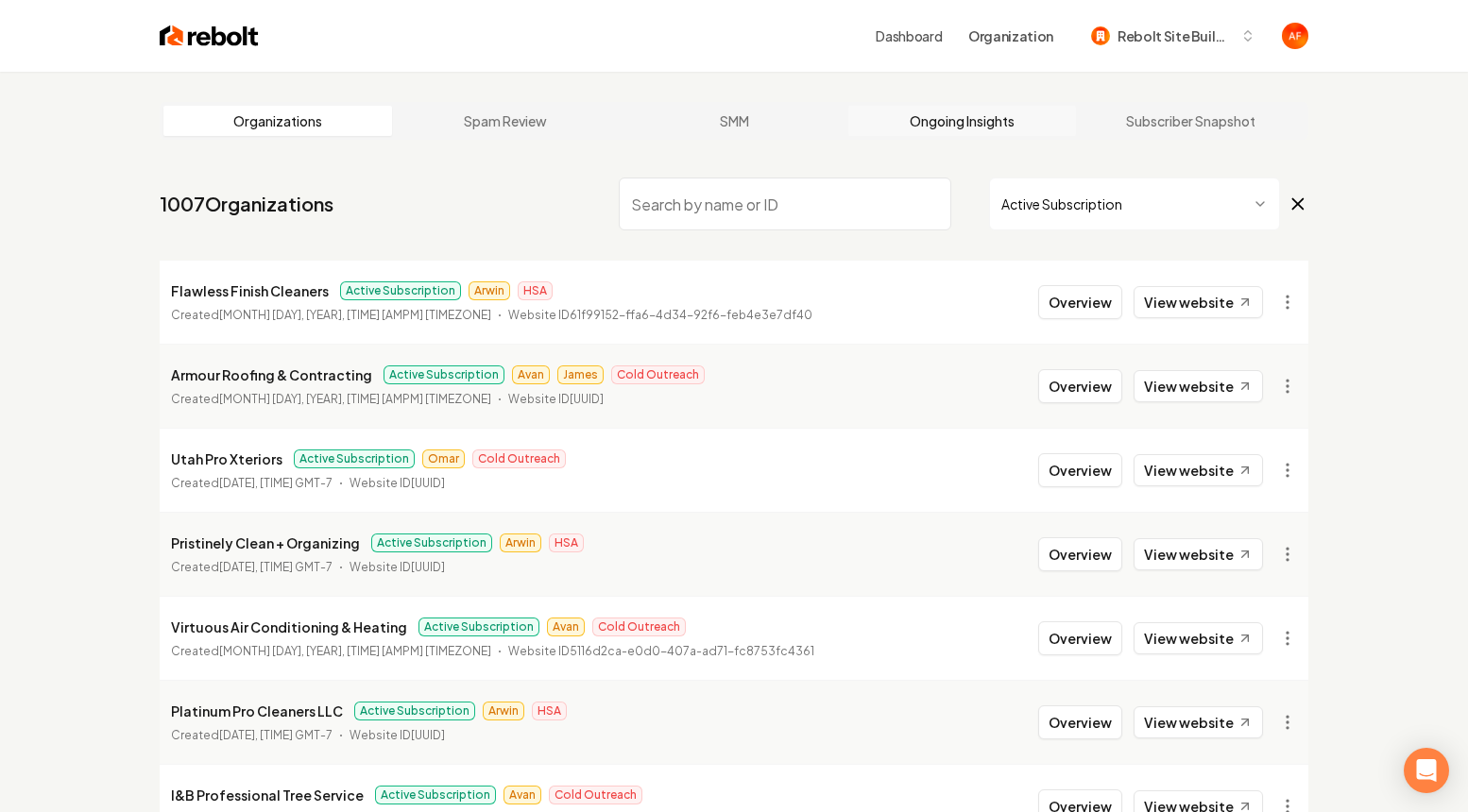 click on "Ongoing Insights" at bounding box center (963, 121) 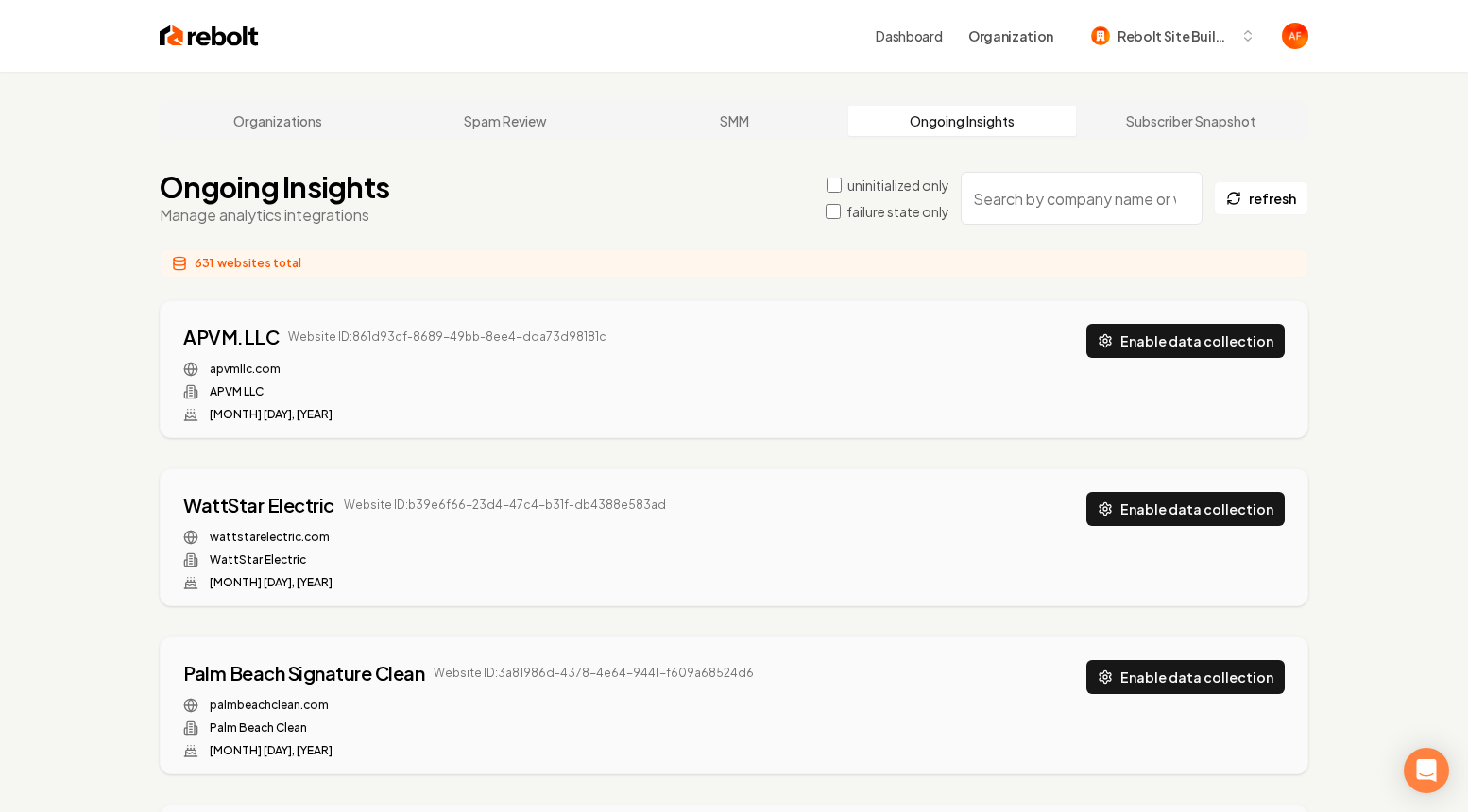 click at bounding box center (1082, 198) 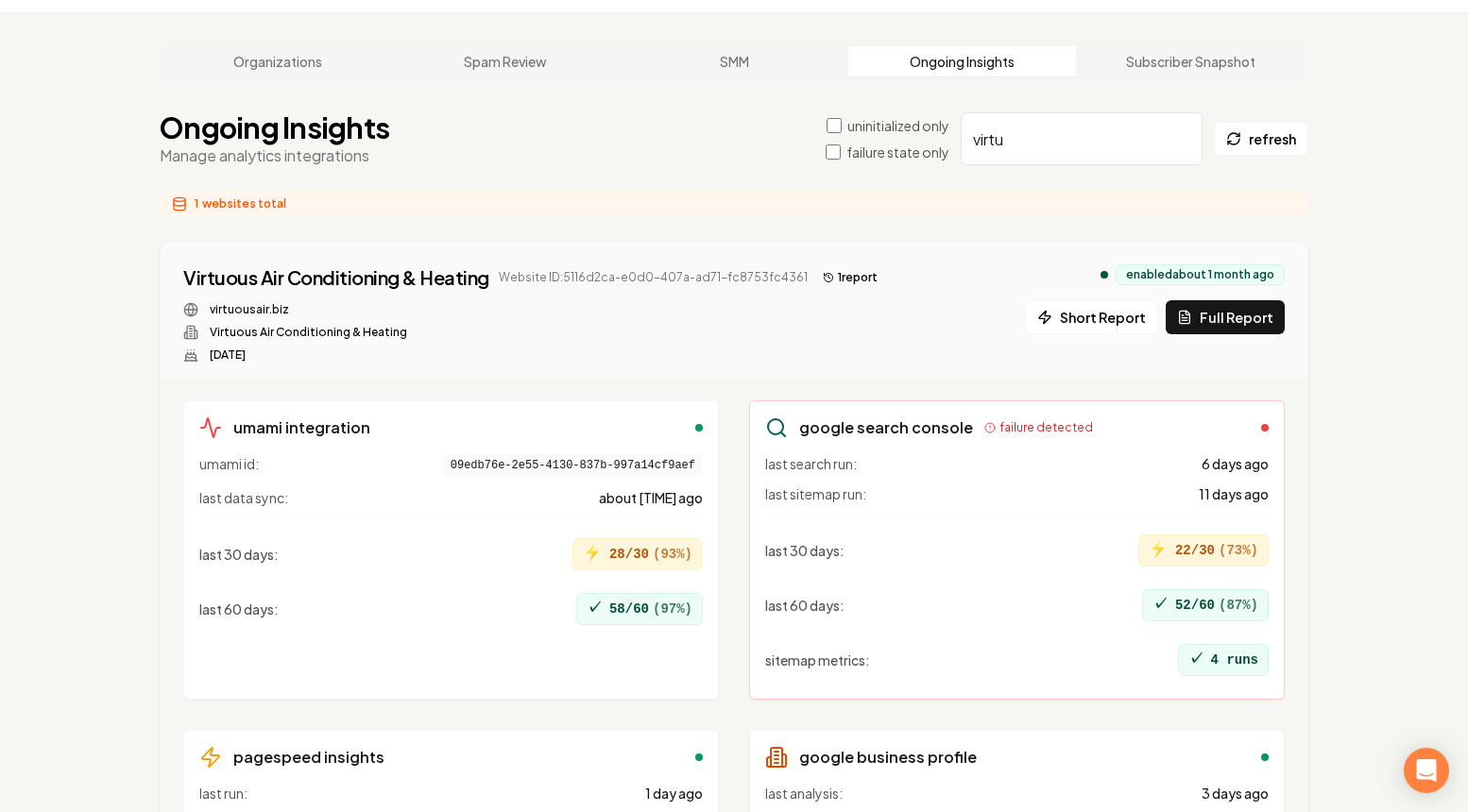 scroll, scrollTop: 60, scrollLeft: 0, axis: vertical 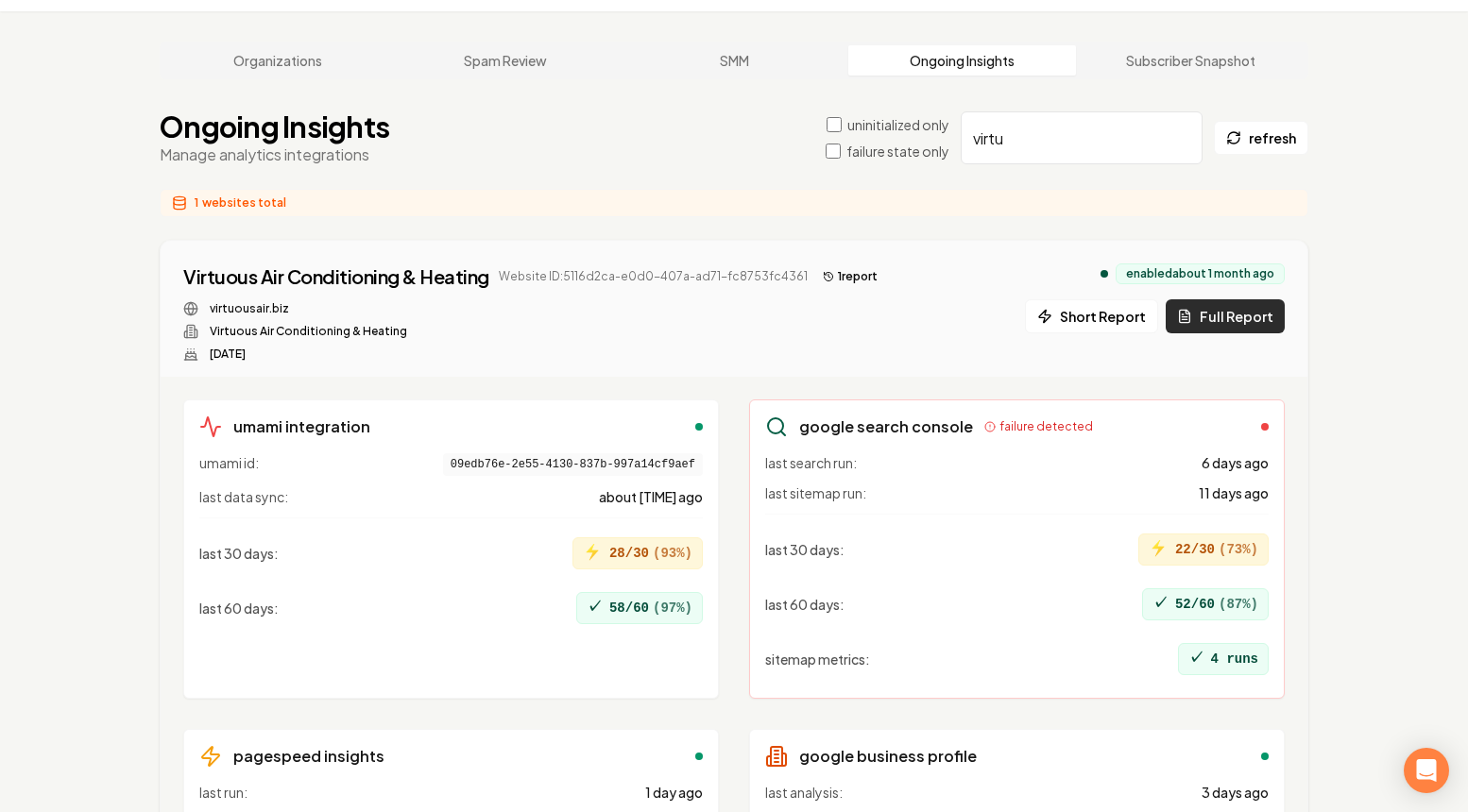 type on "virtu" 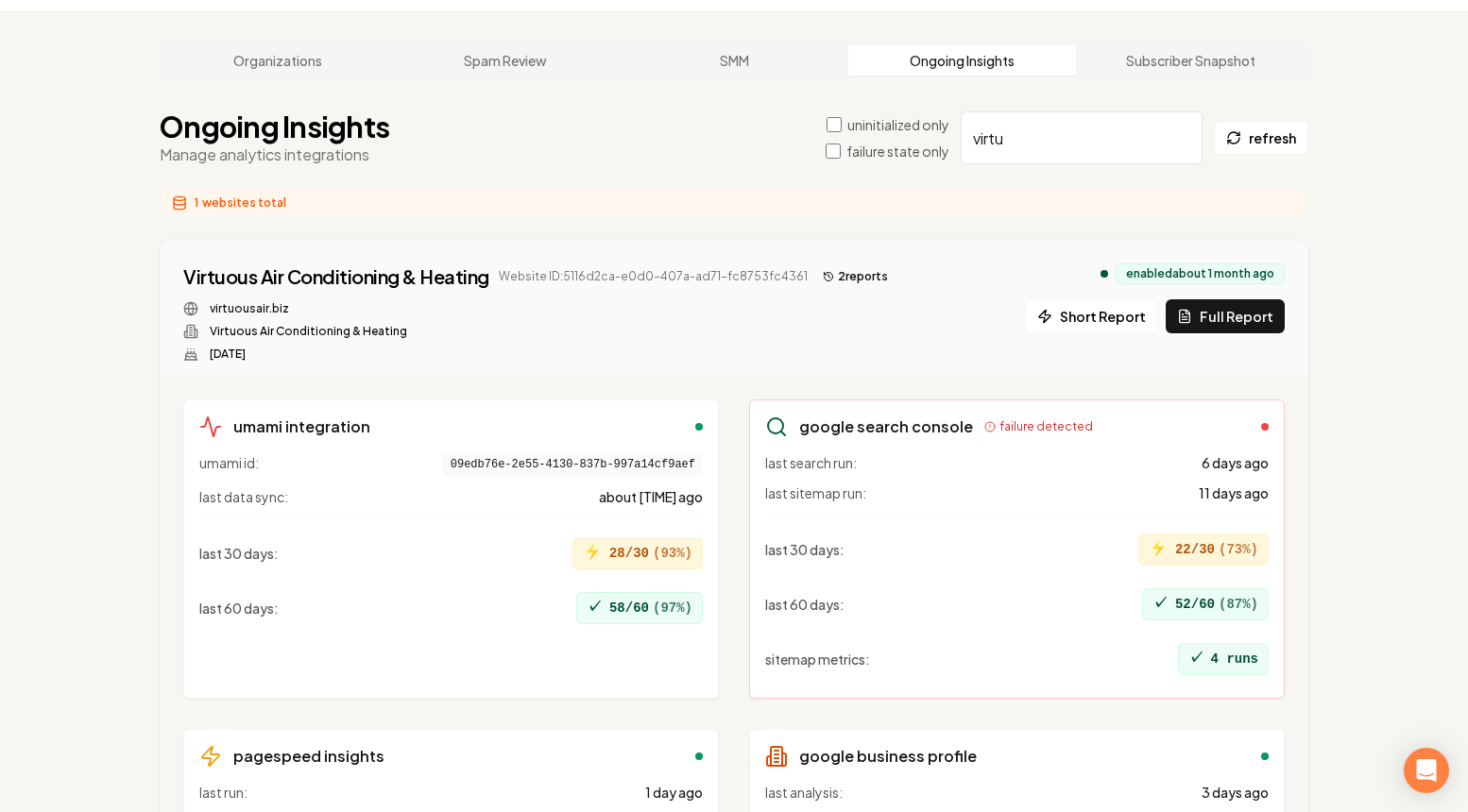 click on "Organizations Spam Review SMM Ongoing Insights Subscriber Snapshot Ongoing Insights Manage analytics integrations uninitialized only failure state only virtu refresh 1 websites total Virtuous Air Conditioning & Heating Website ID:  [UUID] 2  report s virtuousair.biz Virtuous Air Conditioning & Heating [MONTH] [DAY], [YEAR] enabled  about 1 month ago Short Report Full Report umami integration umami id: [UUID] last data sync: about 23 hours ago last 30 days : ⚡ 28/30 ( 93 %) last 60 days : ✓ 58/60 ( 97 %) google search console failure detected last search run: 6 days ago last sitemap run: 11 days ago last 30 days : ⚡ 22/30 ( 73 %) last 60 days : ✓ 52/60 ( 87 %) sitemap metrics : ✓ 4 runs pagespeed insights last run: 1 day ago status: enabled analysis runs : ✓ 5 runs google business profile last analysis: 3 days ago total runs : ✓ 7 scores Page  1  of  1" at bounding box center (734, 523) 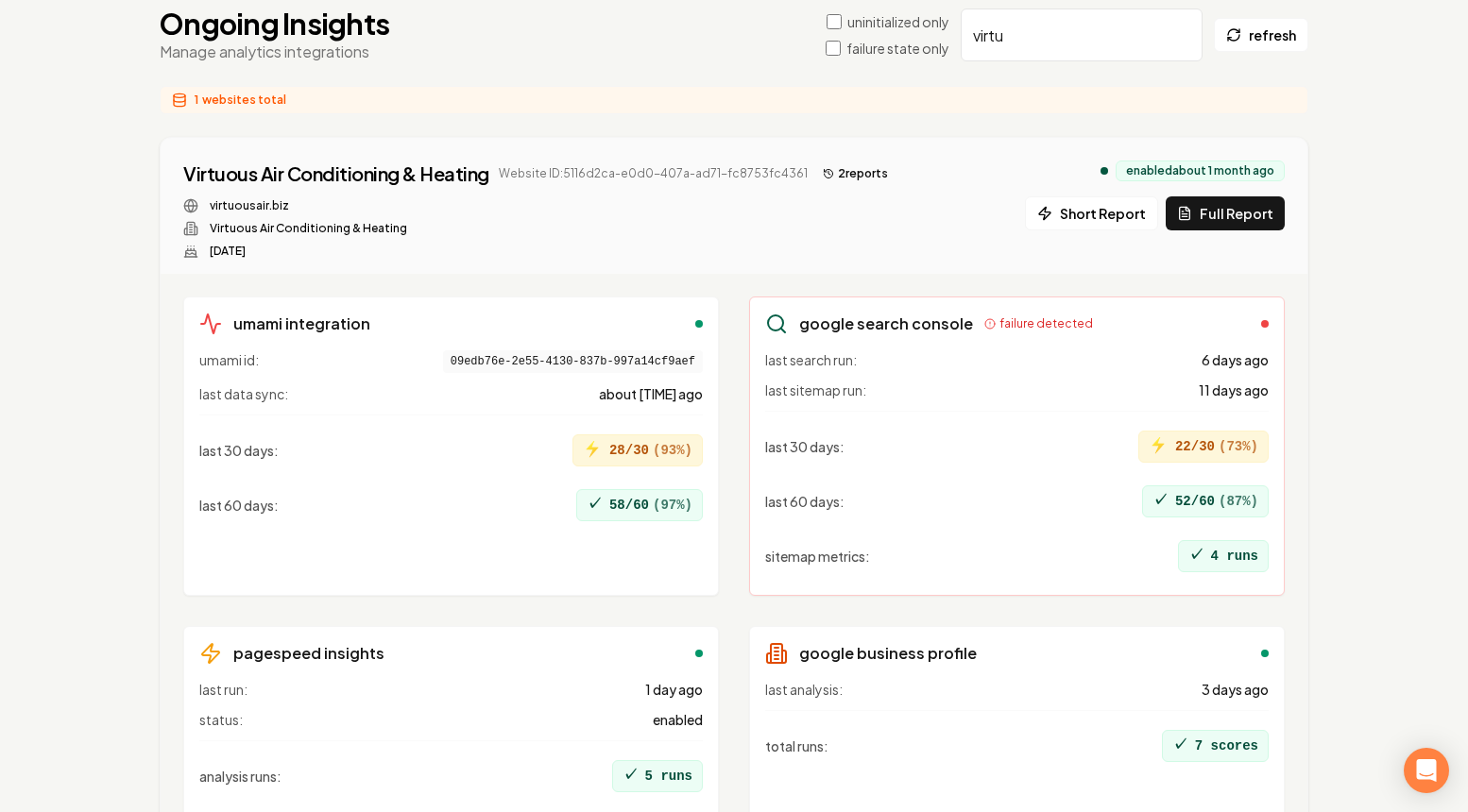 scroll, scrollTop: 284, scrollLeft: 0, axis: vertical 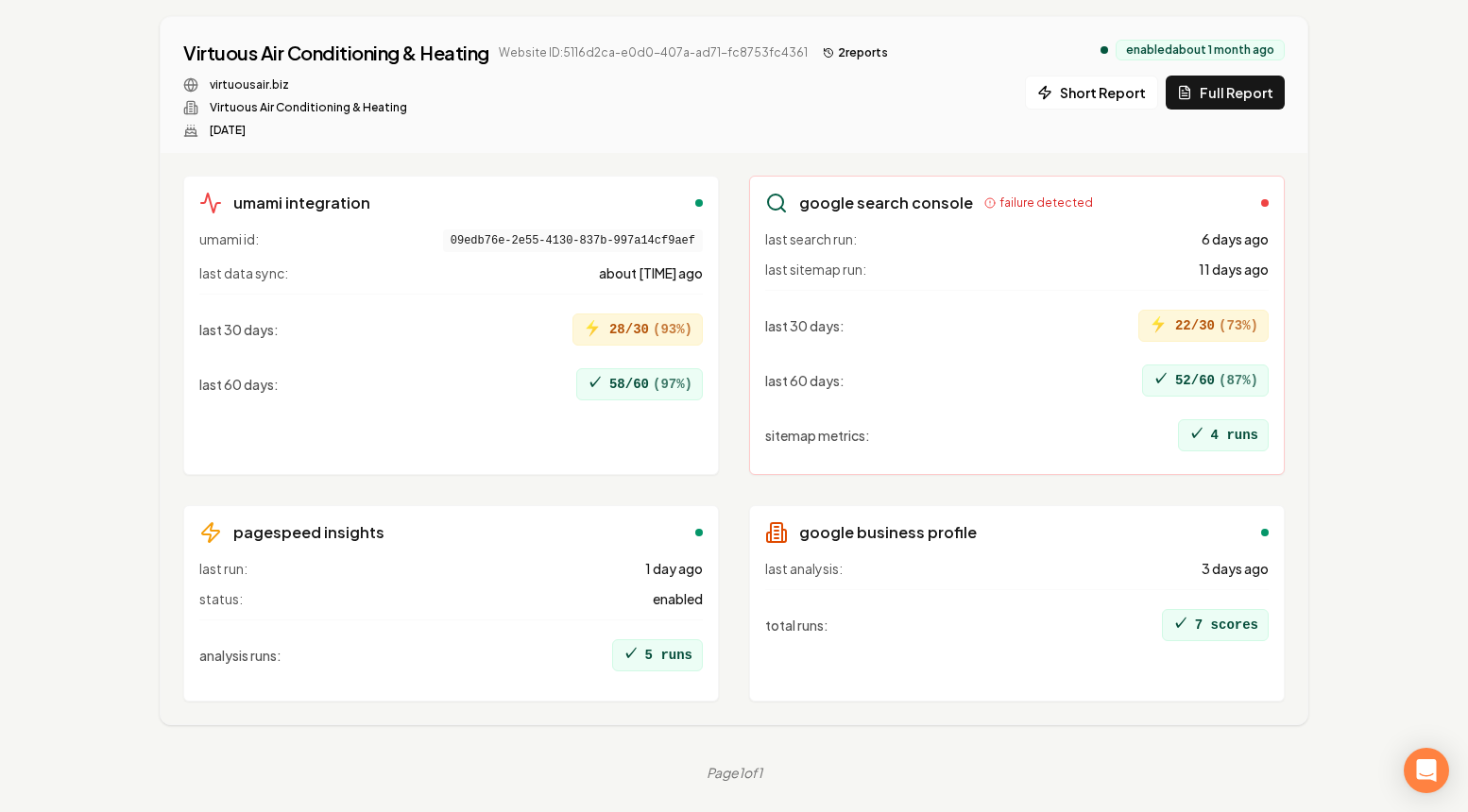 click on "total runs : ✓ 7 scores" at bounding box center (1016, 618) 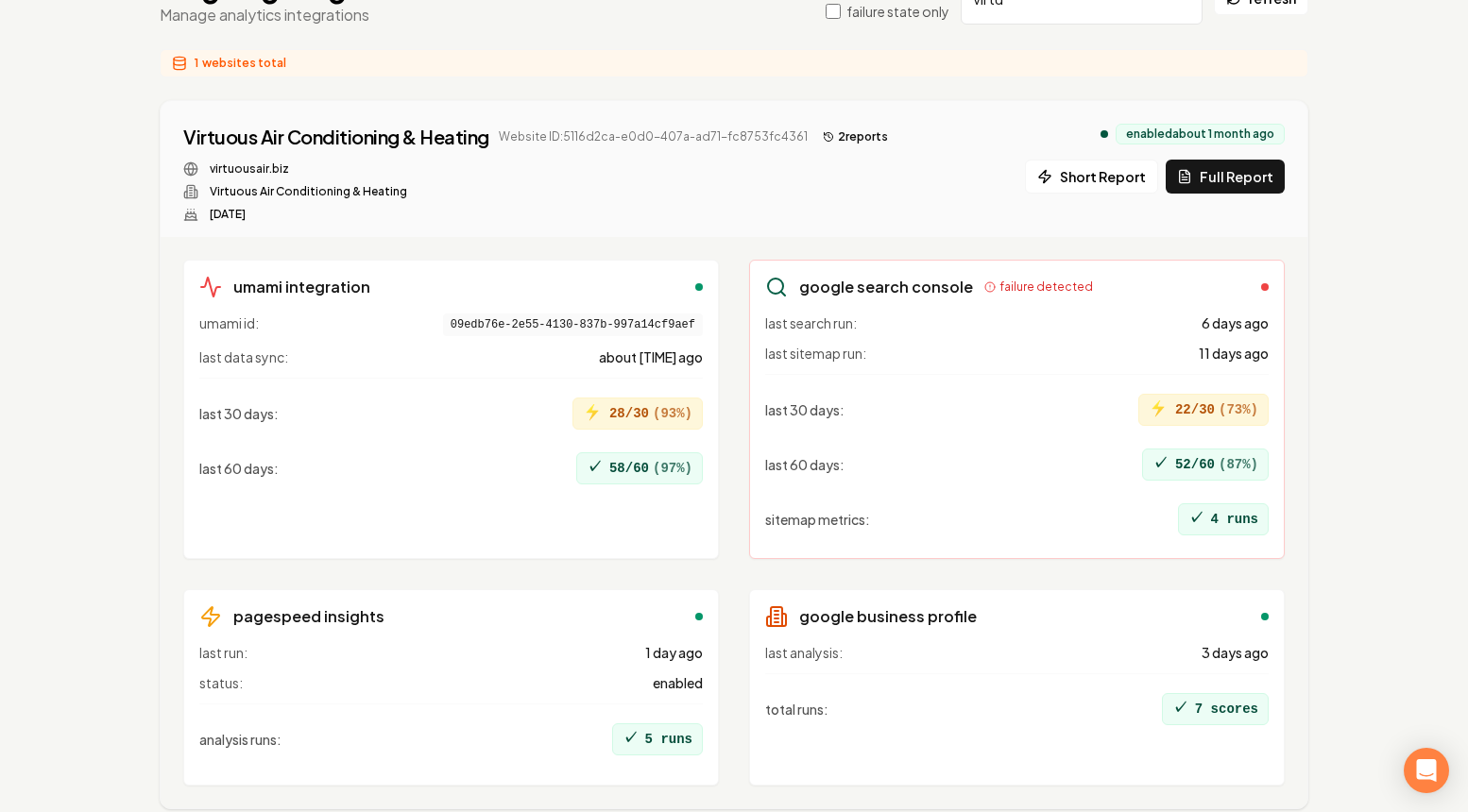 scroll, scrollTop: 163, scrollLeft: 0, axis: vertical 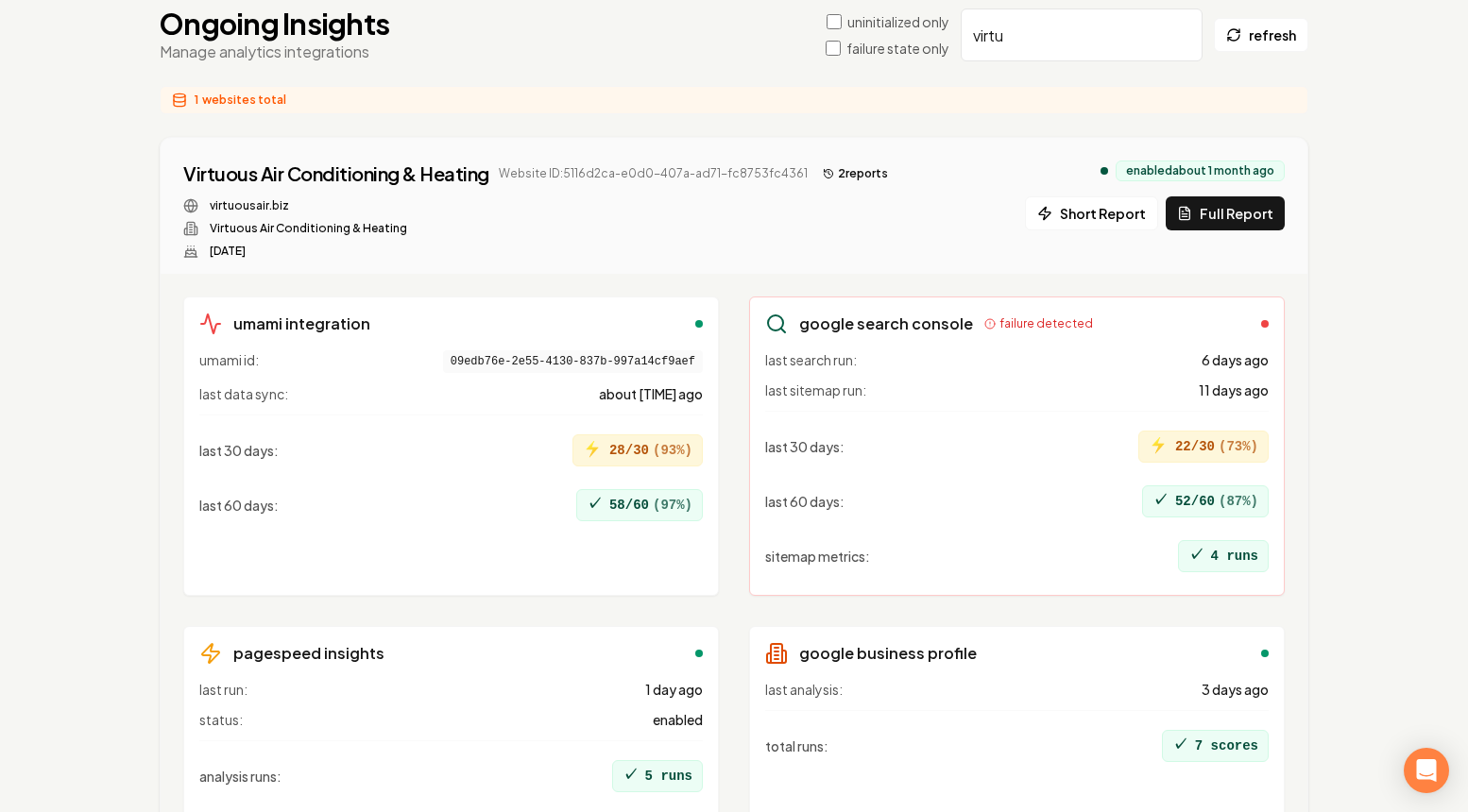 drag, startPoint x: 831, startPoint y: 376, endPoint x: 834, endPoint y: 338, distance: 38.118237 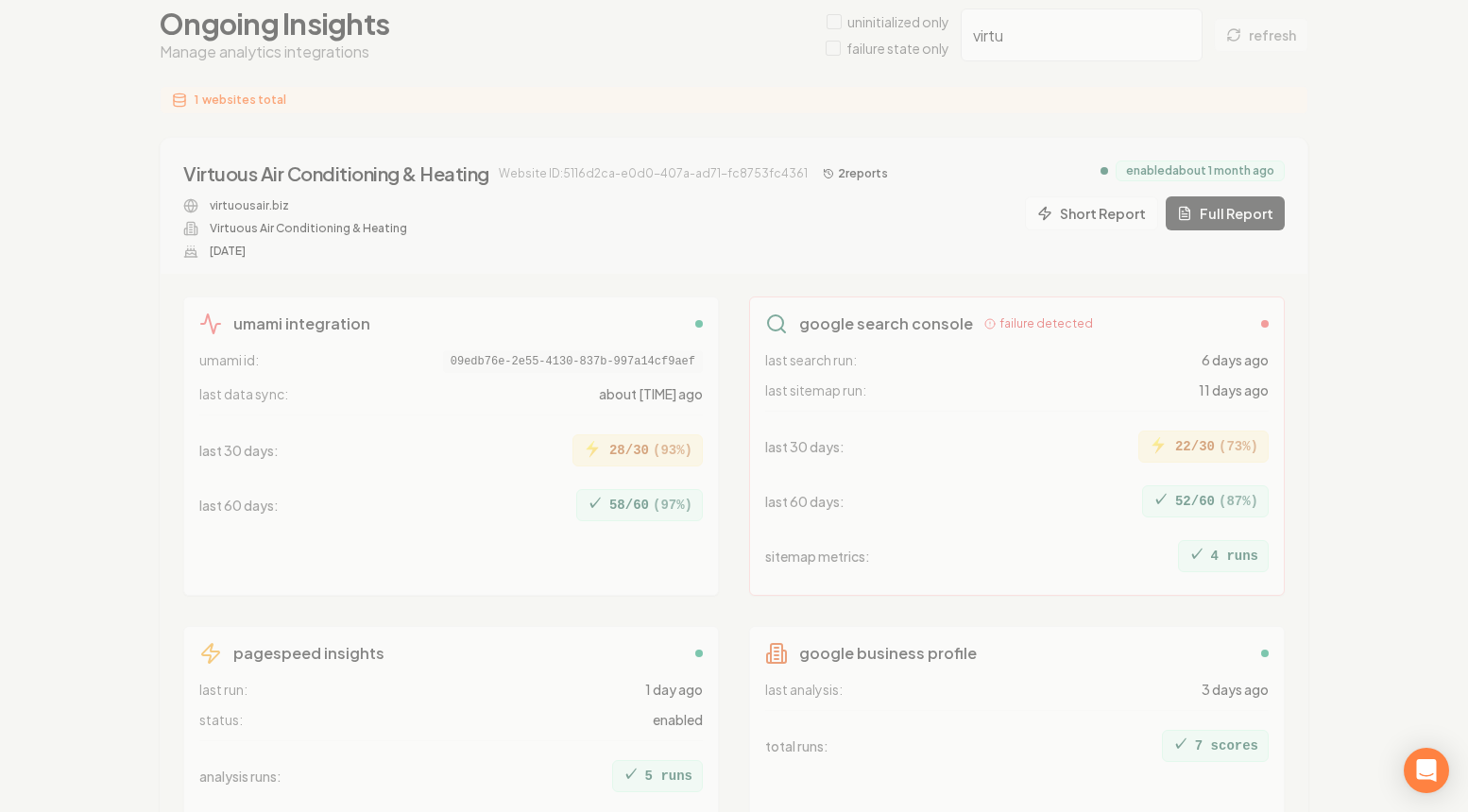 scroll, scrollTop: 0, scrollLeft: 0, axis: both 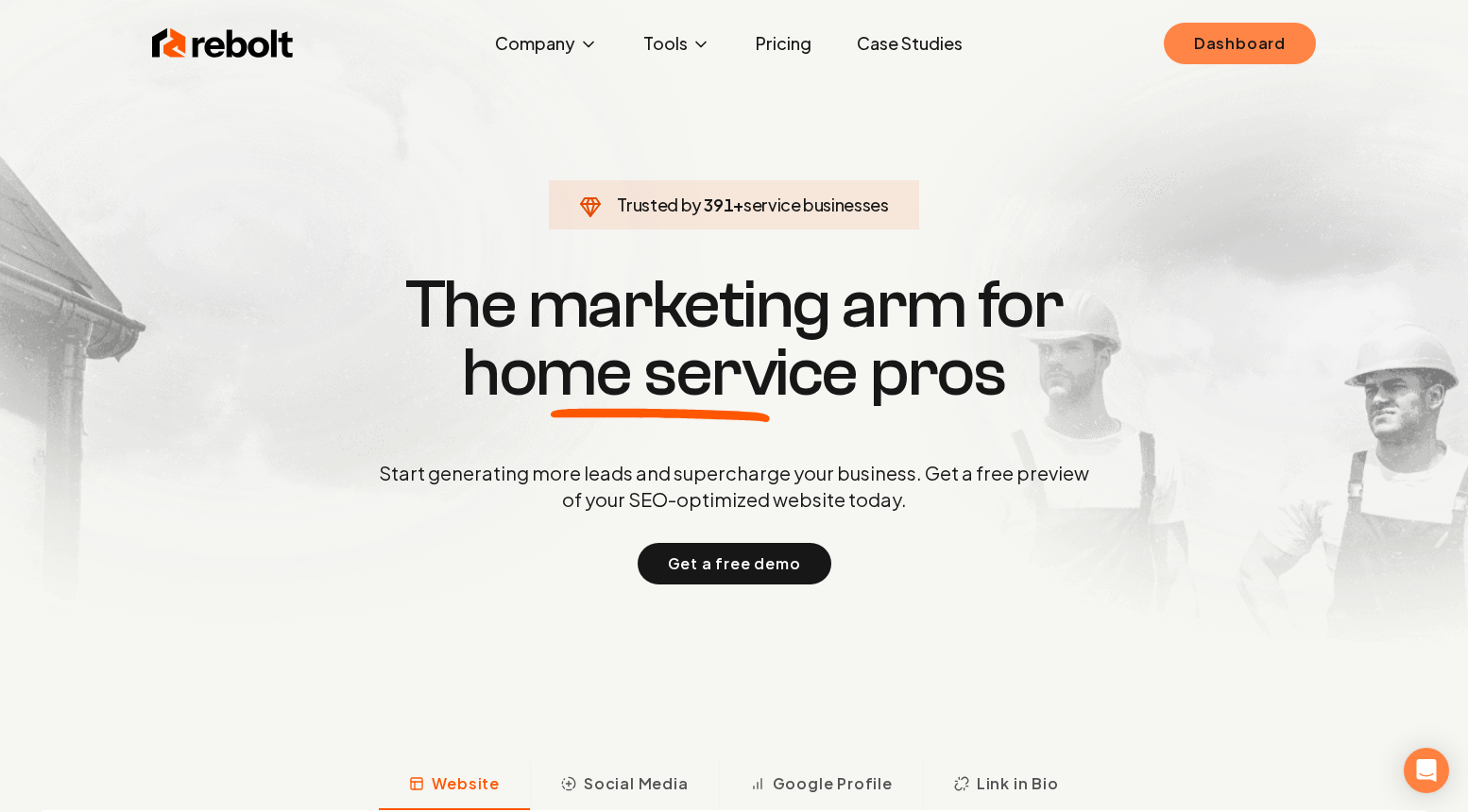 click on "Dashboard" at bounding box center (1239, 43) 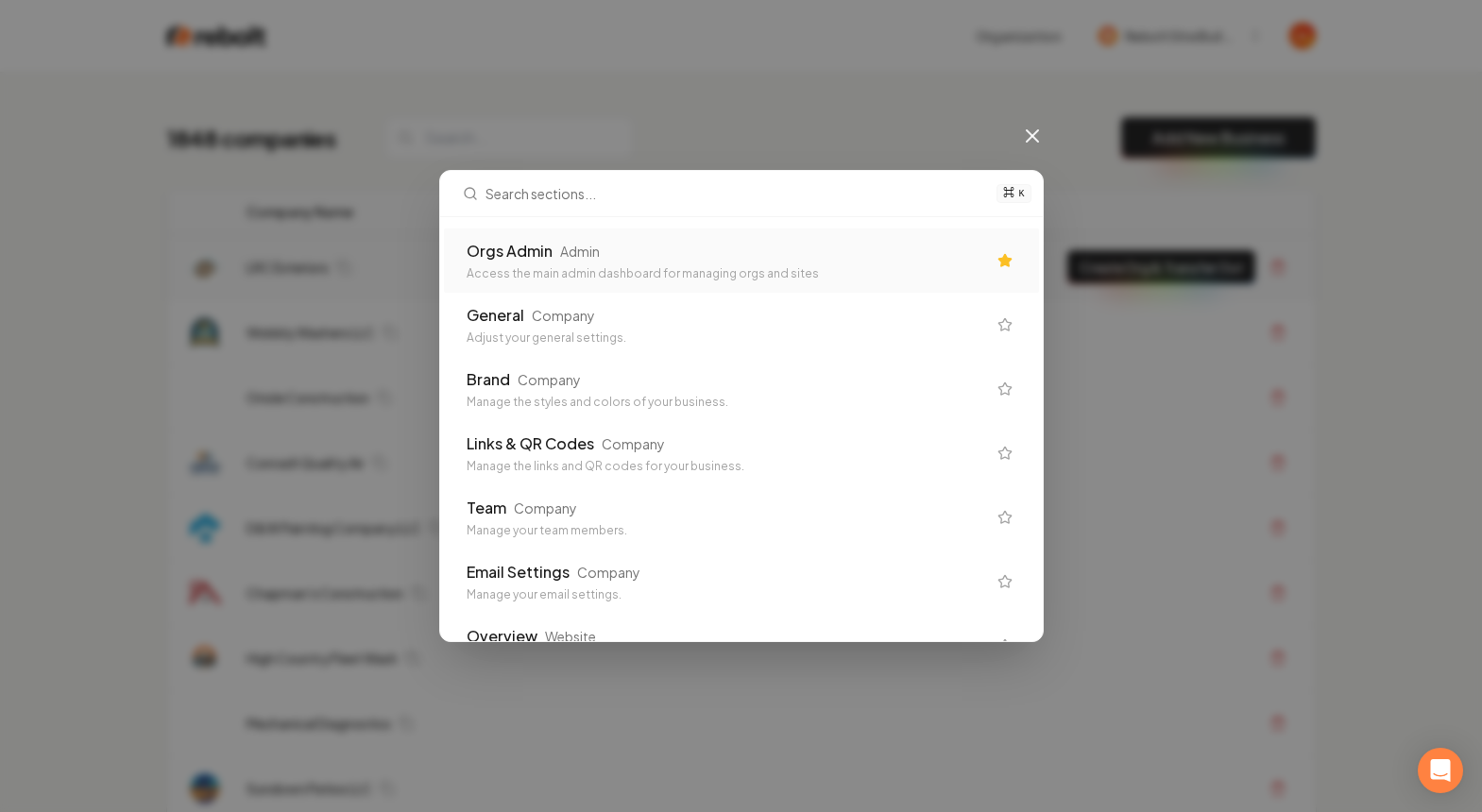 click on "Orgs Admin  Admin" at bounding box center [726, 251] 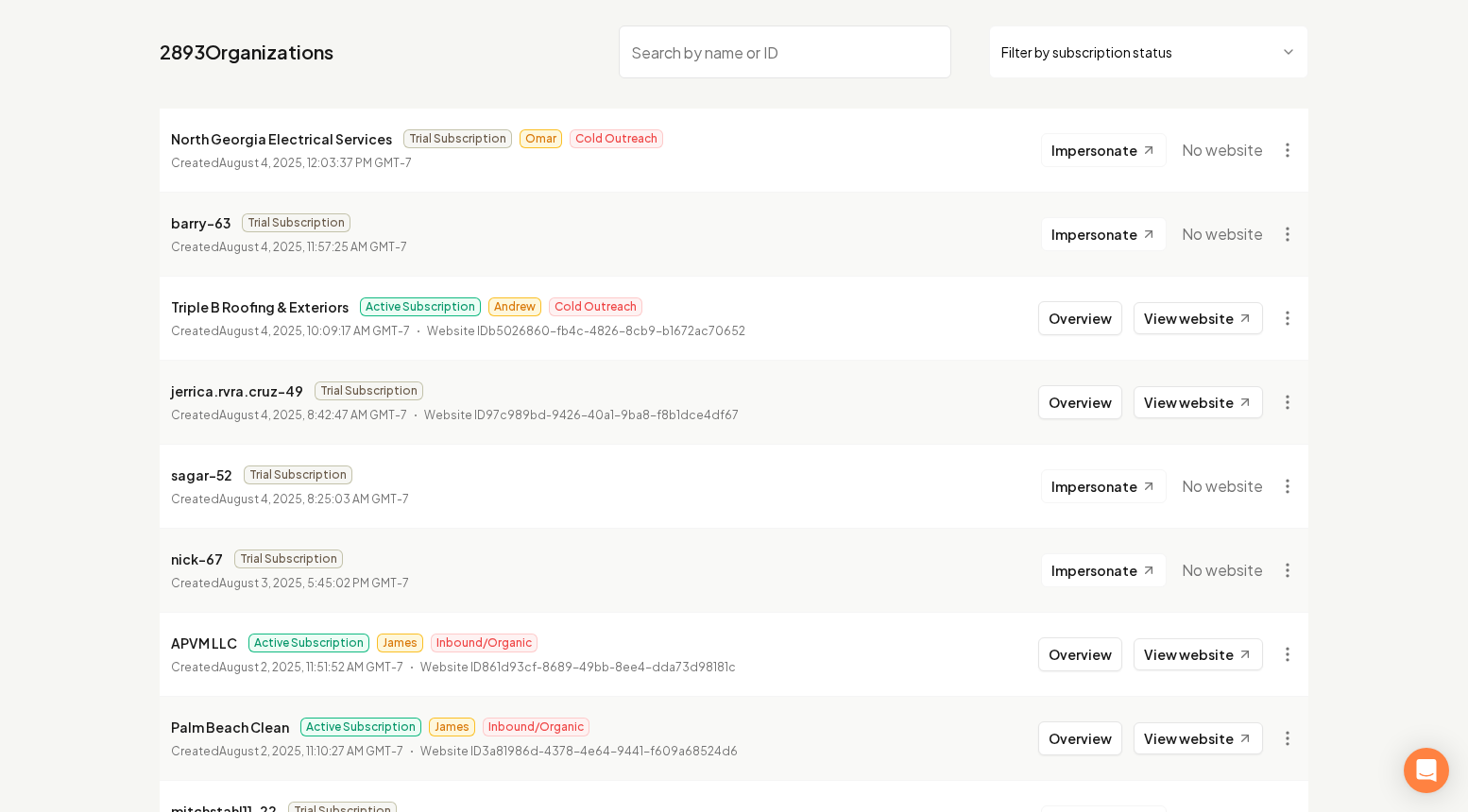 scroll, scrollTop: 0, scrollLeft: 0, axis: both 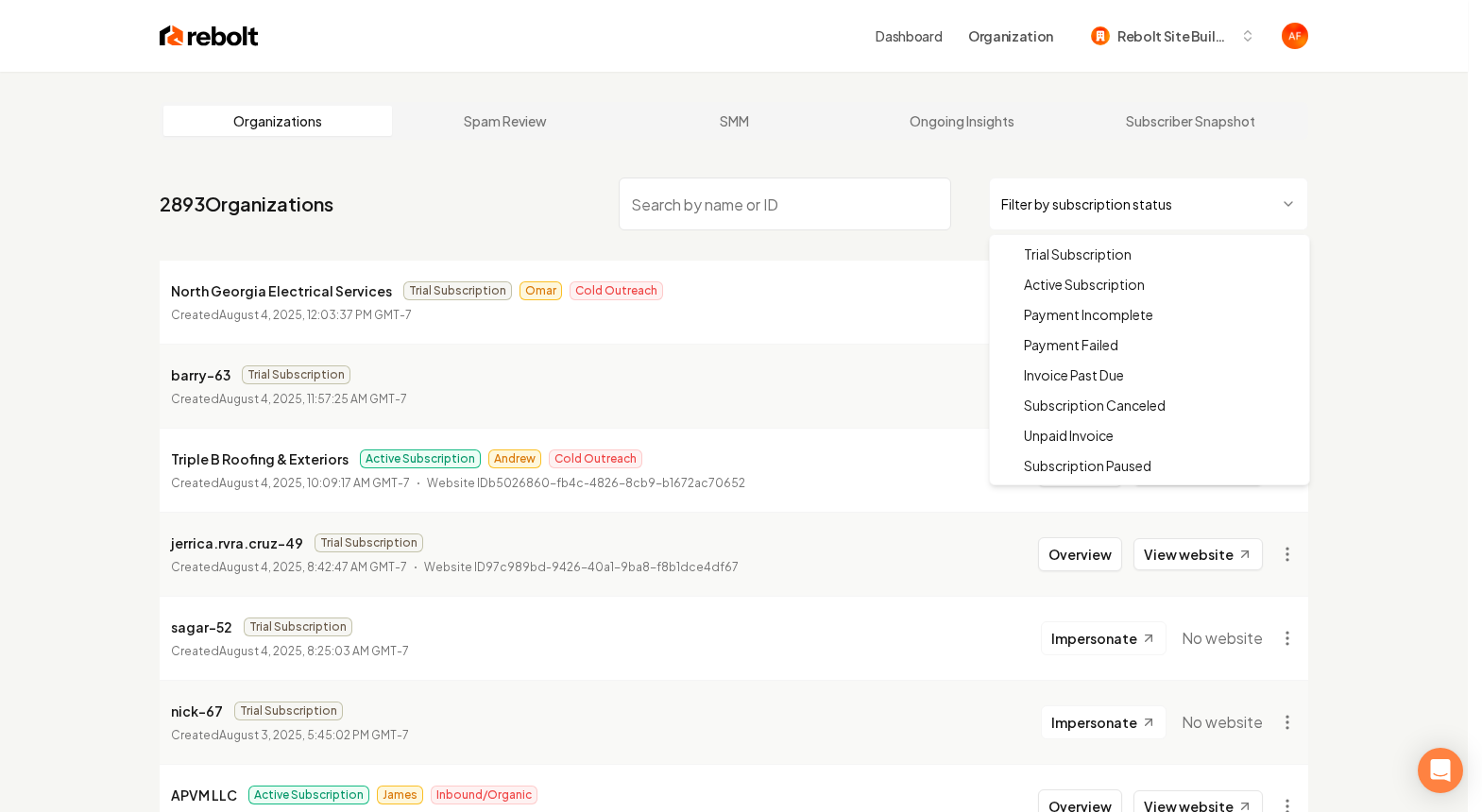 click on "Dashboard Organization Rebolt Site Builder Organizations Spam Review SMM Ongoing Insights Subscriber Snapshot 2893  Organizations Filter by subscription status North Georgia Electrical Services Trial Subscription Omar Cold Outreach Created  August 4, 2025, 12:03:37 PM GMT-7 Impersonate No website barry-63 Trial Subscription Created  August 4, 2025, 11:57:25 AM GMT-7 Impersonate No website Triple B Roofing & Exteriors Active Subscription Andrew Cold Outreach Created  August 4, 2025, 10:09:17 AM GMT-7   Website ID  b5026860-fb4c-4826-8cb9-b1672ac70652 Overview View website jerrica.rvra.cruz-49 Trial Subscription Created  August 4, 2025, 8:42:47 AM GMT-7   Website ID  97c989bd-9426-40a1-9ba8-f8b1dce4df67 Overview View website sagar-52 Trial Subscription Created  August 4, 2025, 8:25:03 AM GMT-7 Impersonate No website nick-67 Trial Subscription Created  August 3, 2025, 5:45:02 PM GMT-7 Impersonate No website APVM LLC Active Subscription James Inbound/Organic Created  August 2, 2025, 11:51:52 AM GMT-7" at bounding box center [741, 406] 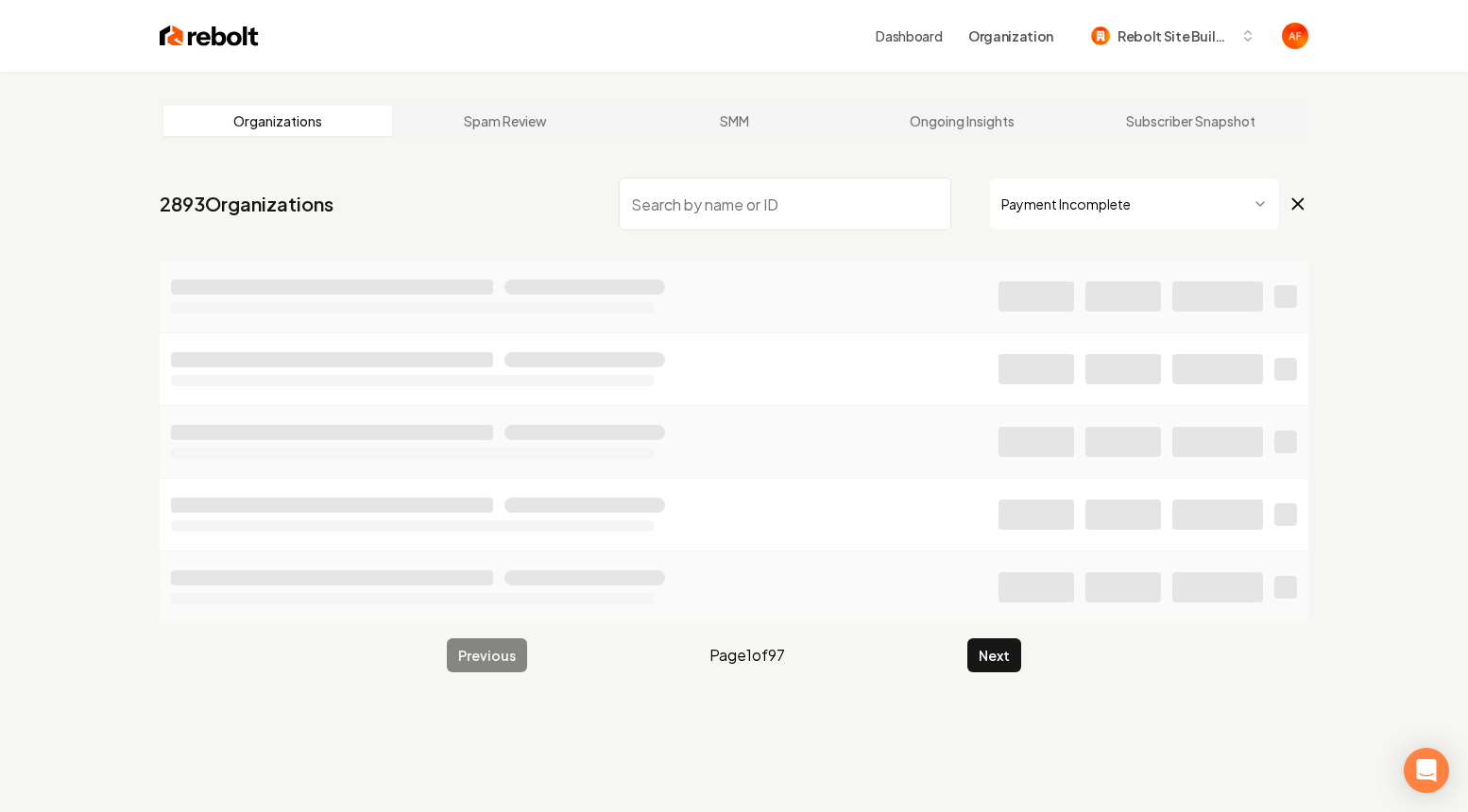 click on "Dashboard Organization Rebolt Site Builder Organizations Spam Review SMM Ongoing Insights Subscriber Snapshot 2893  Organizations Payment Incomplete Previous Page  1  of  97 Next /dashboard/admin?subscriptionStatus=incomplete" at bounding box center (734, 406) 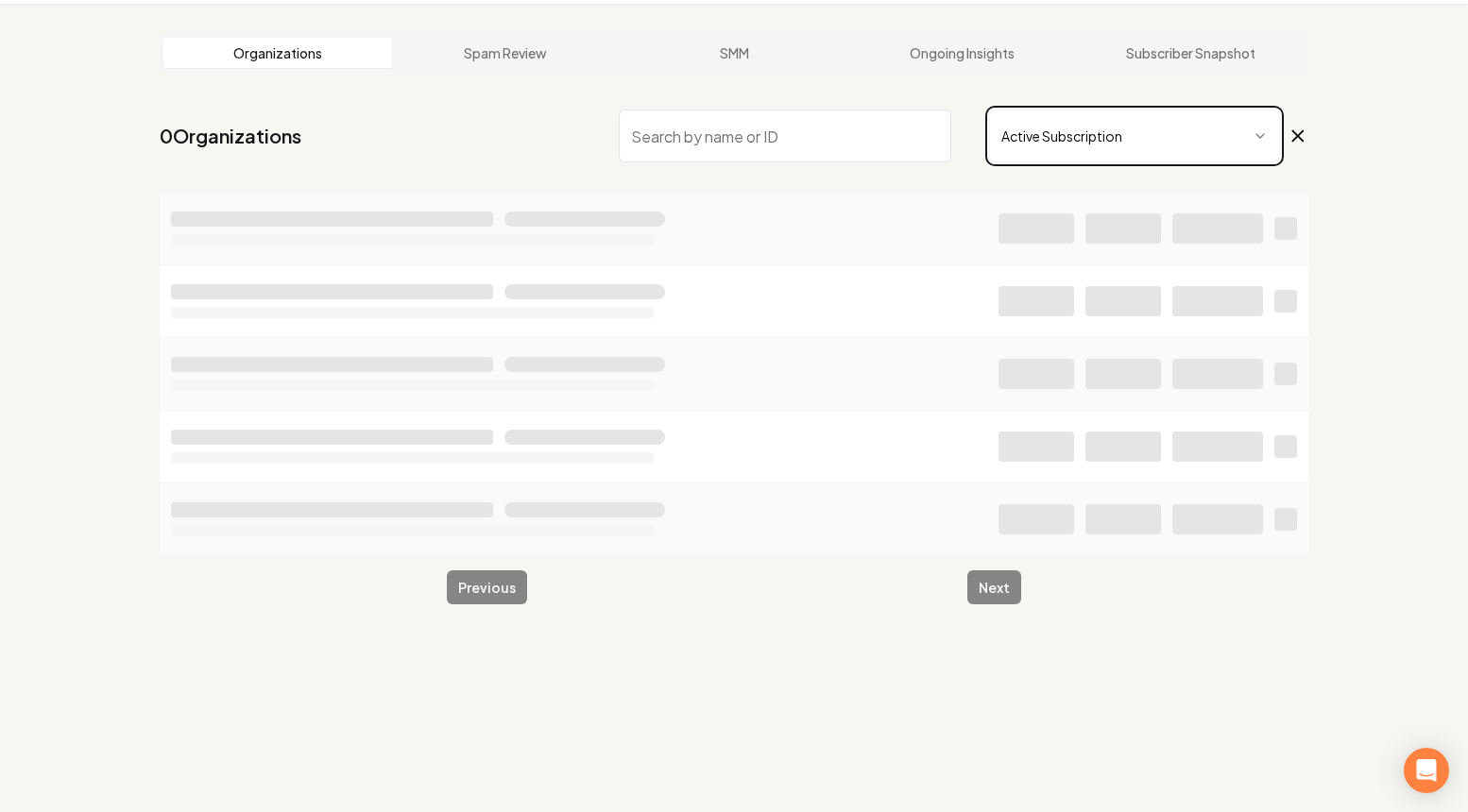 scroll, scrollTop: 72, scrollLeft: 0, axis: vertical 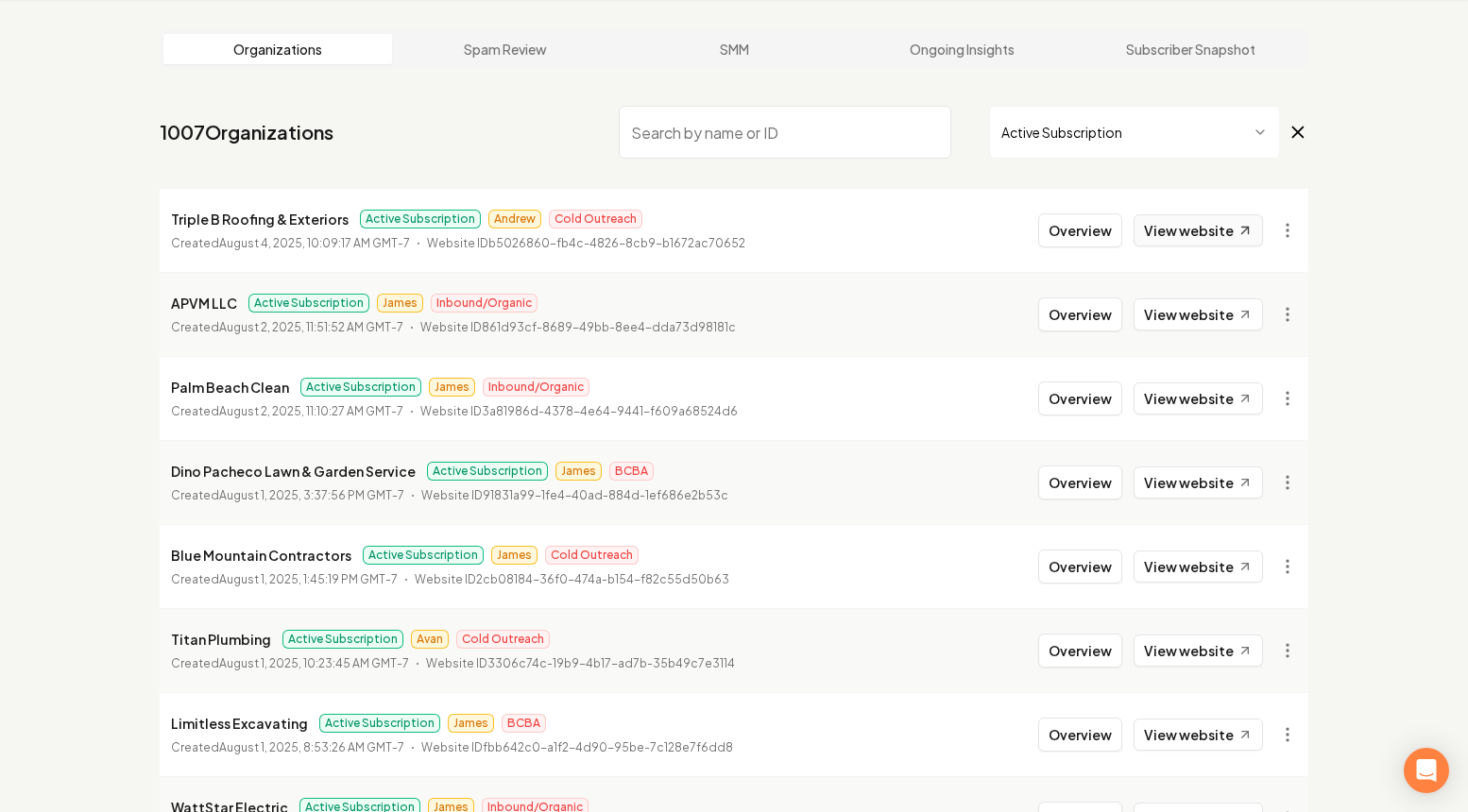 drag, startPoint x: 1178, startPoint y: 251, endPoint x: 1178, endPoint y: 238, distance: 13 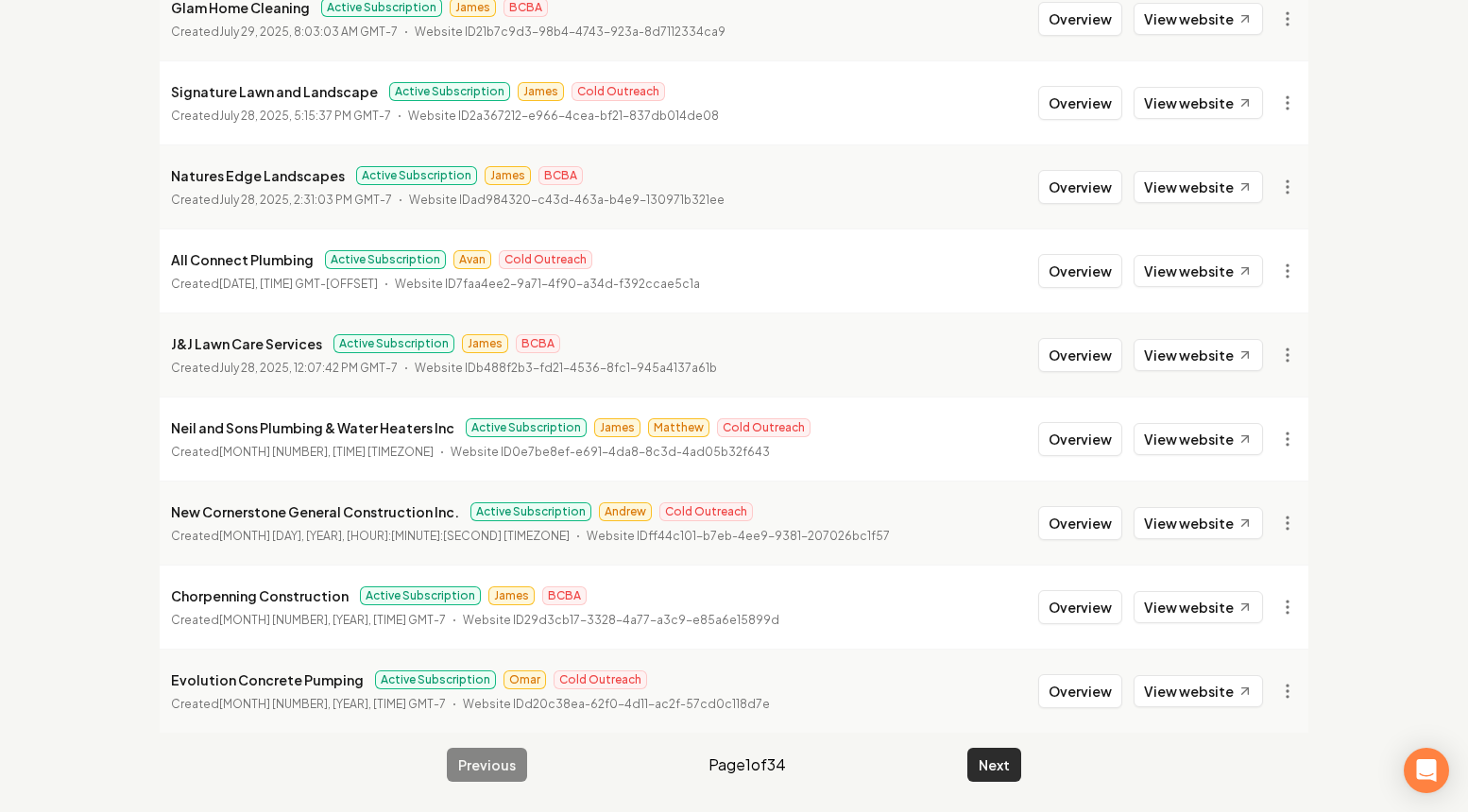 click on "Next" at bounding box center (994, 765) 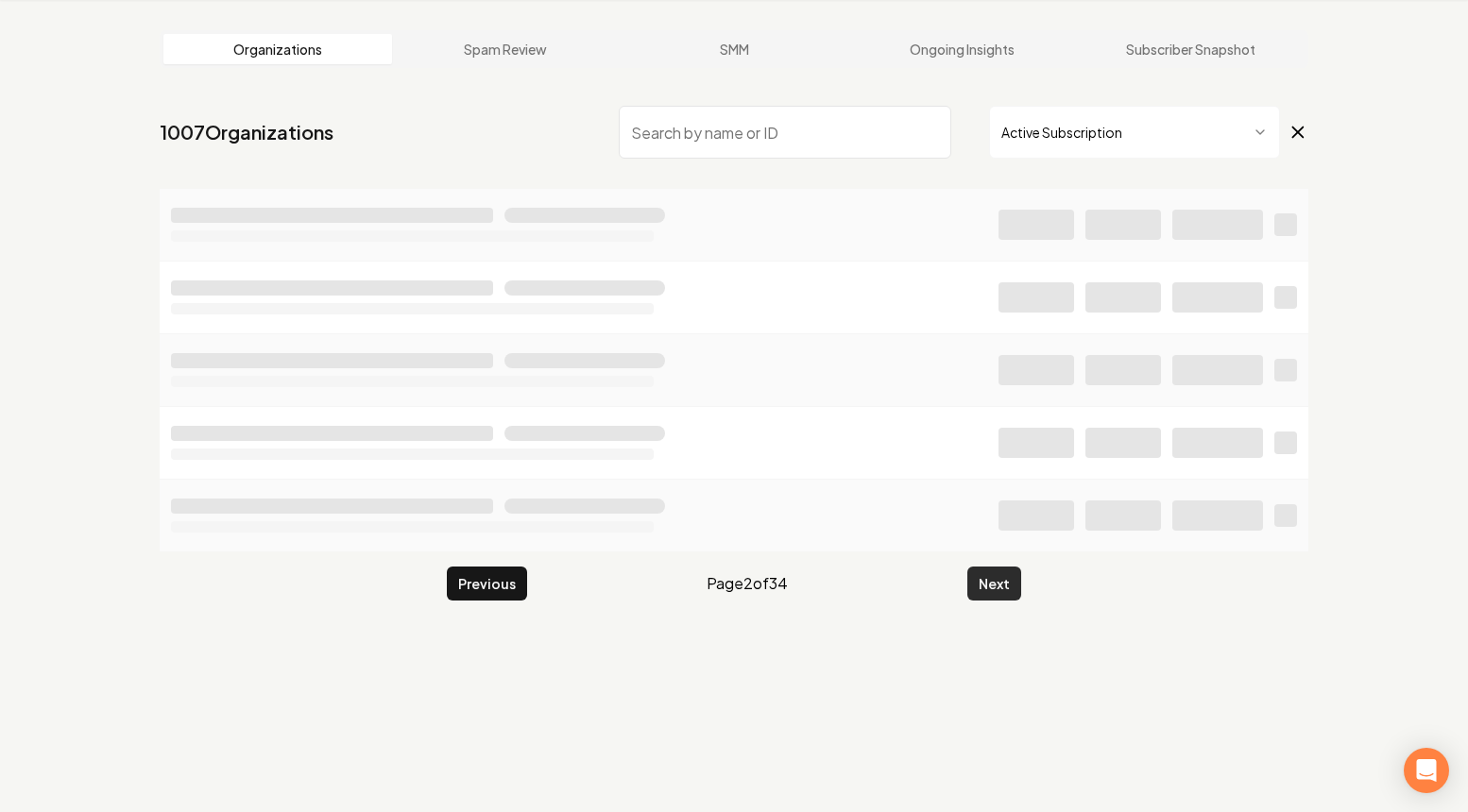 scroll, scrollTop: 72, scrollLeft: 0, axis: vertical 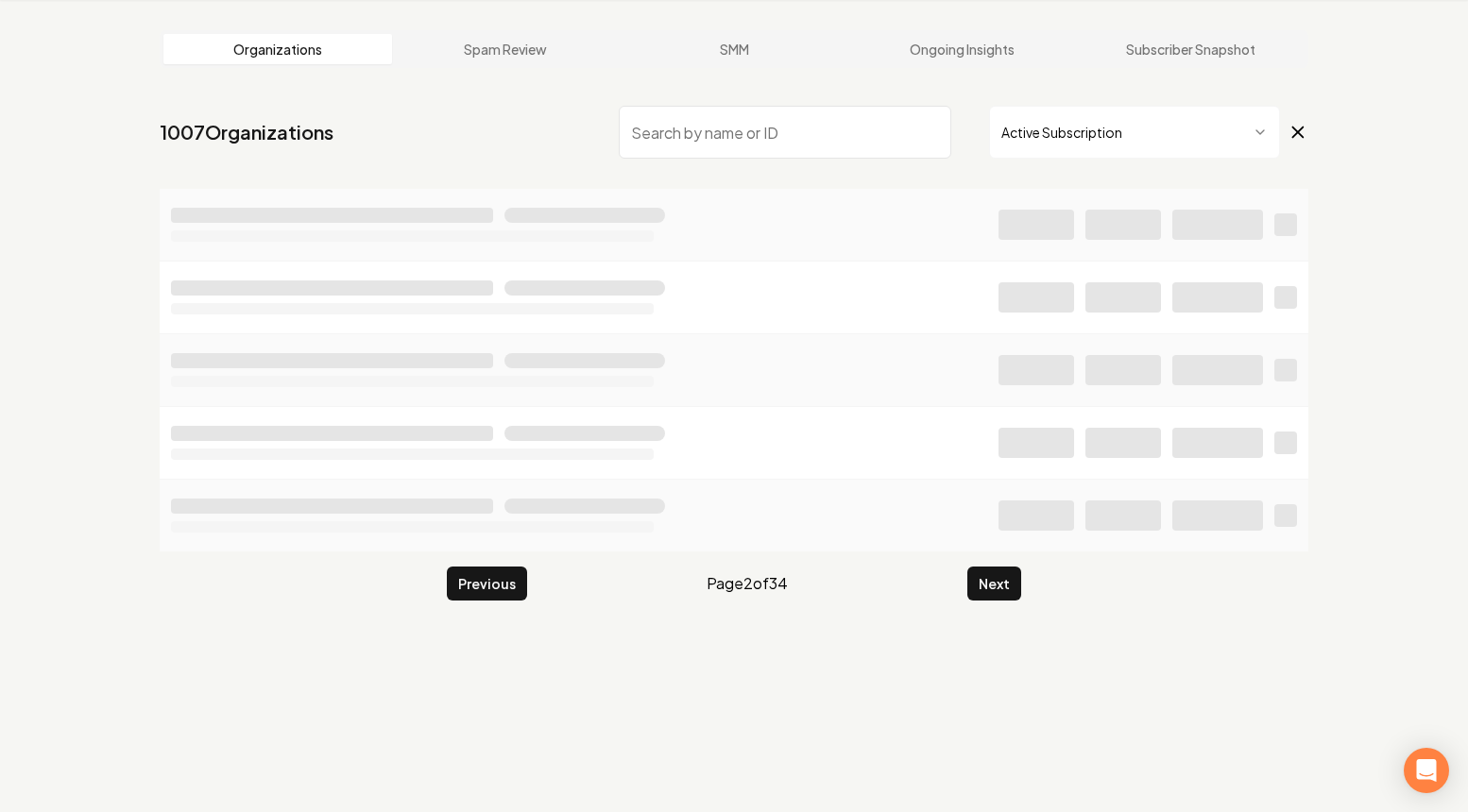 click on "Organizations Spam Review SMM Ongoing Insights Subscriber Snapshot 1007  Organizations Active Subscription Previous Page  2  of  34 Next" at bounding box center [734, 406] 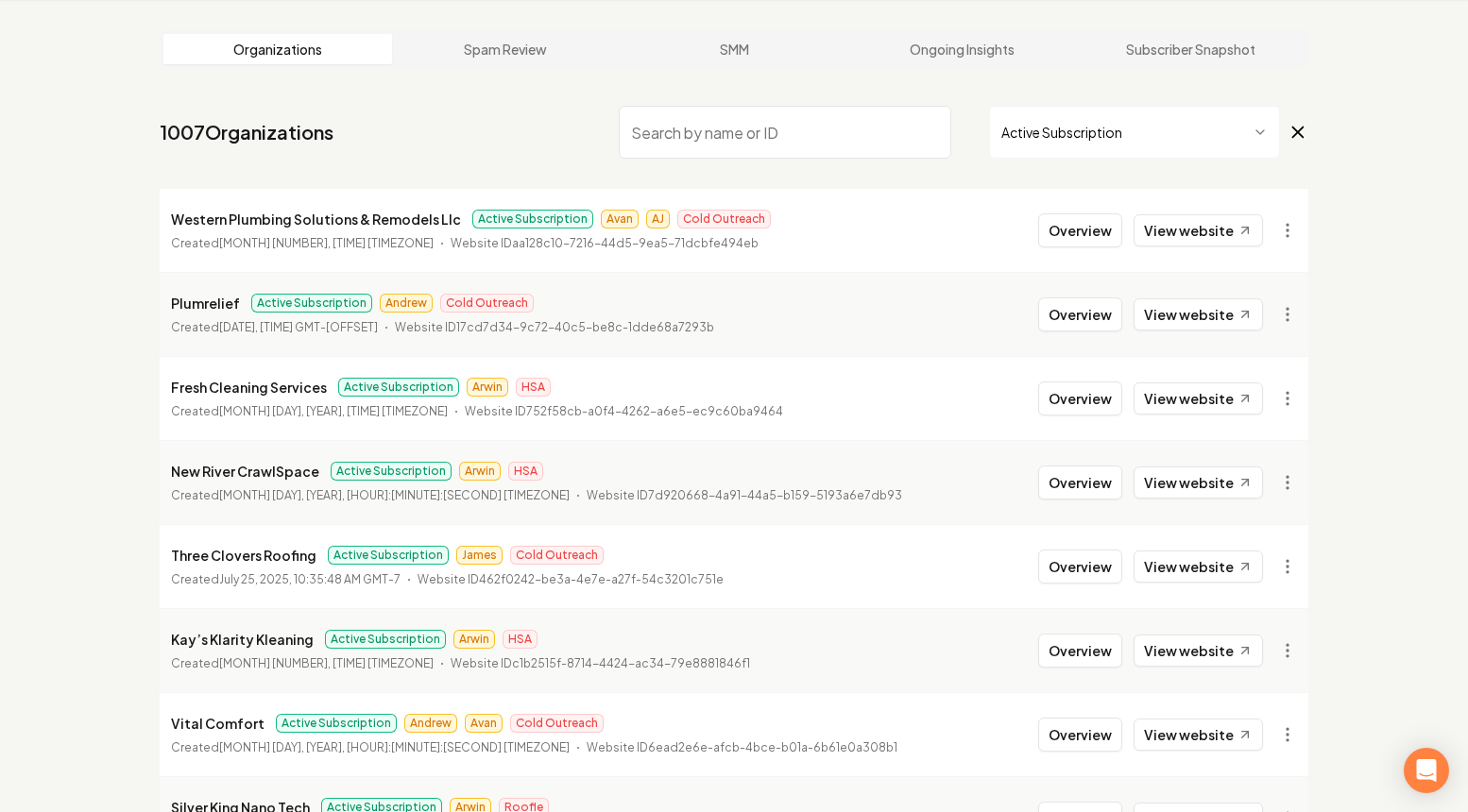 click on "Silver King Nano Tech Active Subscription Arwin Roofle Created  July 24, 2025, 7:45:37 PM GMT-7   Website ID  8d1f0e52-94e8-4c5a-ac6c-8453da772ee5 Overview View website" at bounding box center [734, 818] 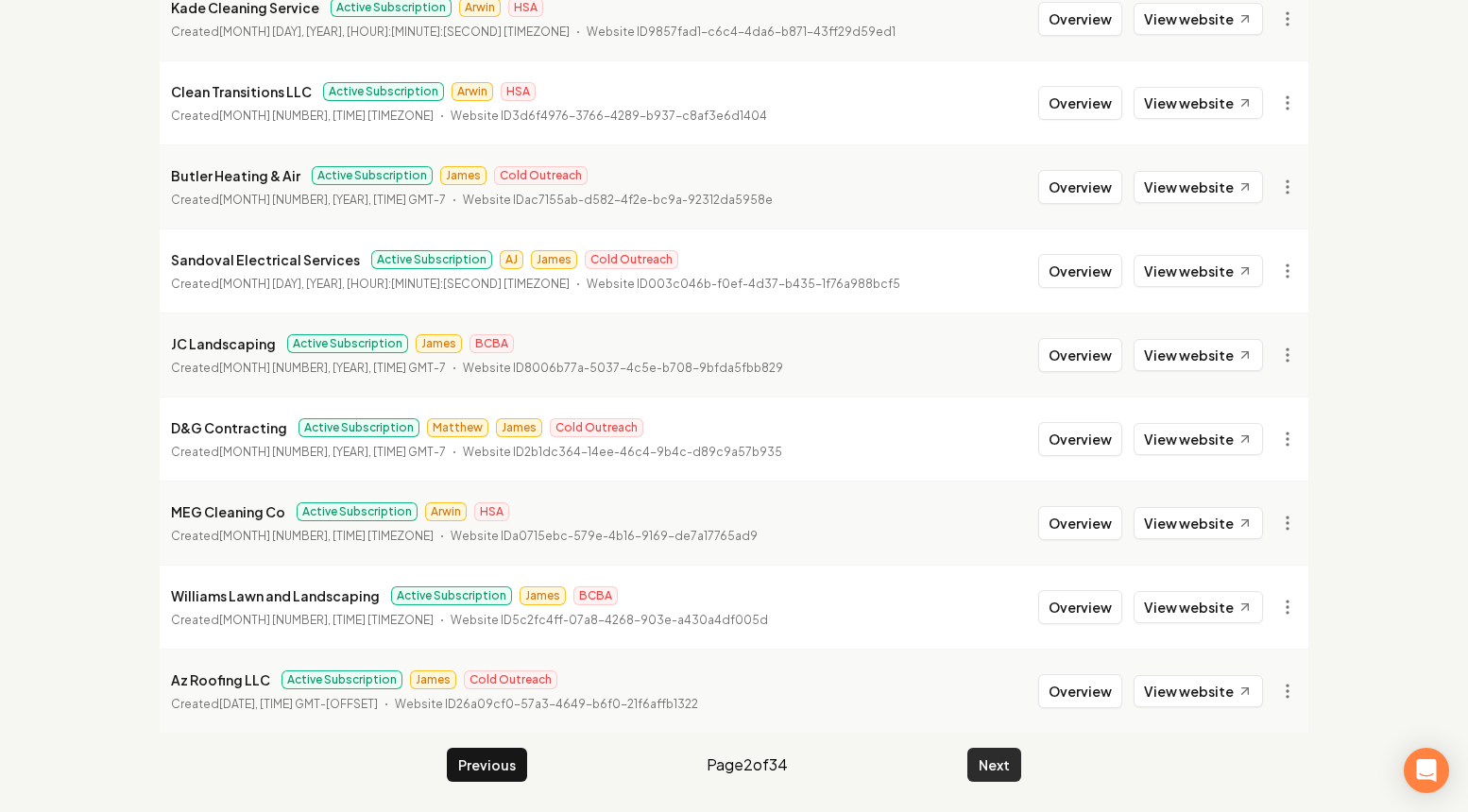 click on "Next" at bounding box center (994, 765) 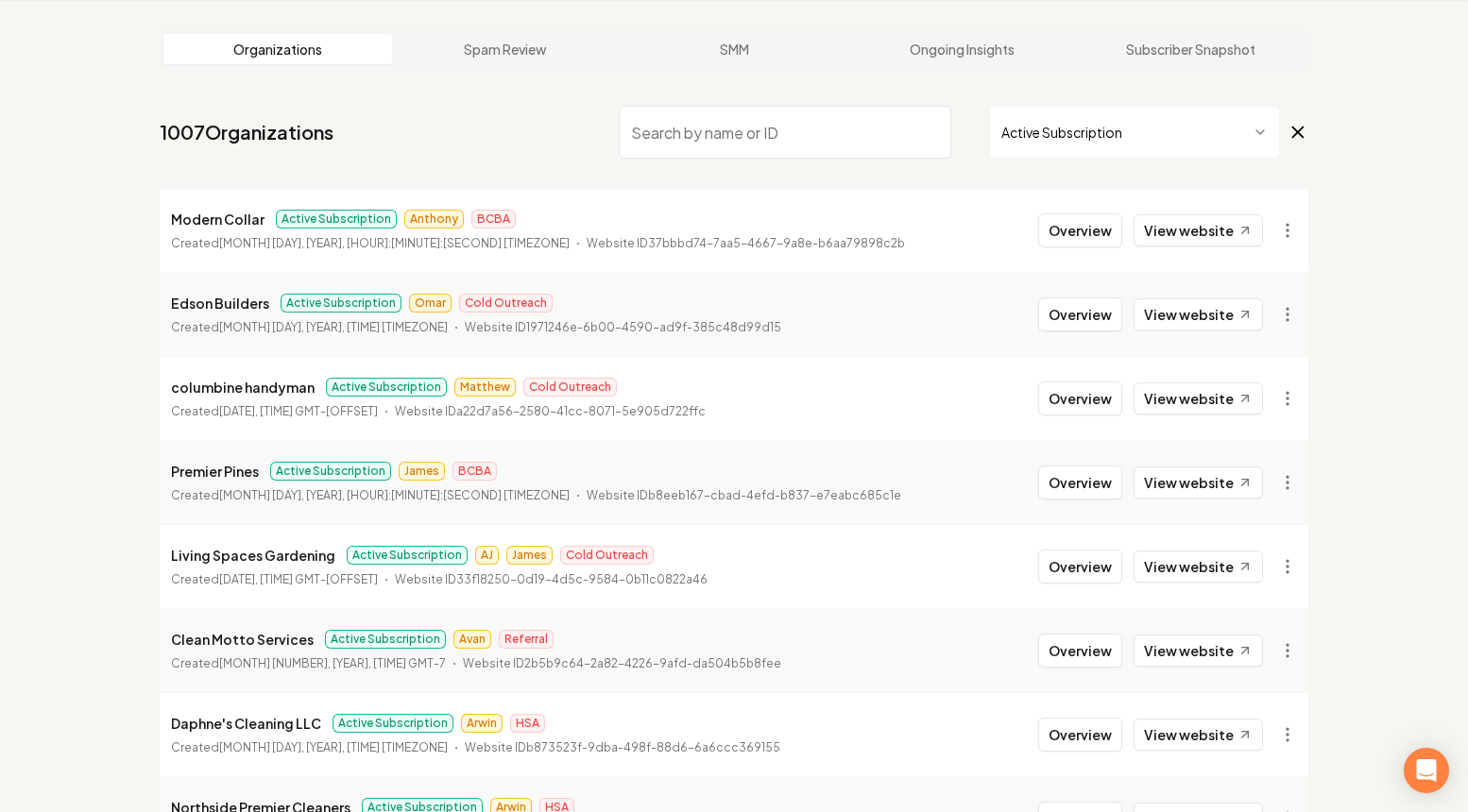 scroll, scrollTop: 2048, scrollLeft: 0, axis: vertical 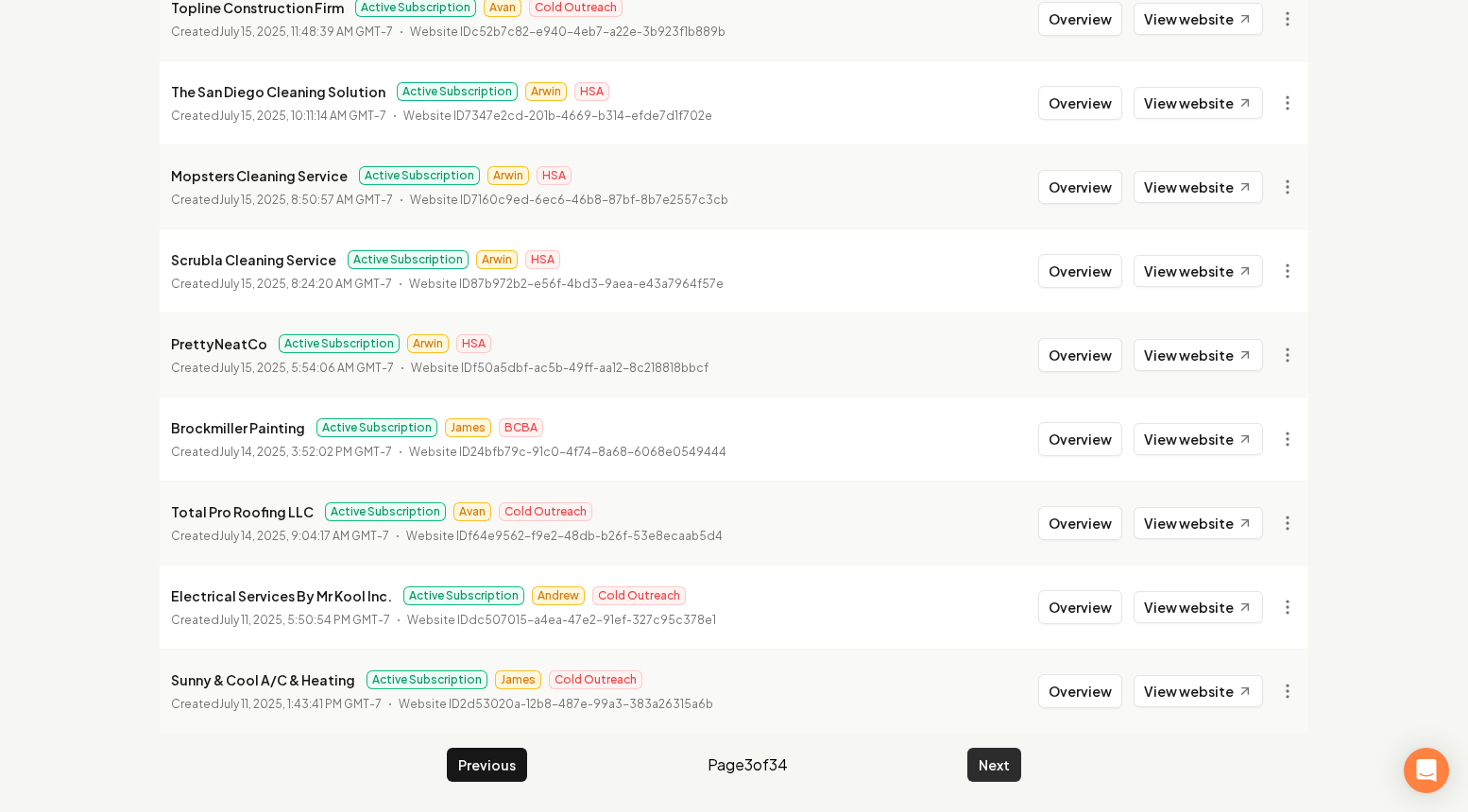 click on "Next" at bounding box center [994, 765] 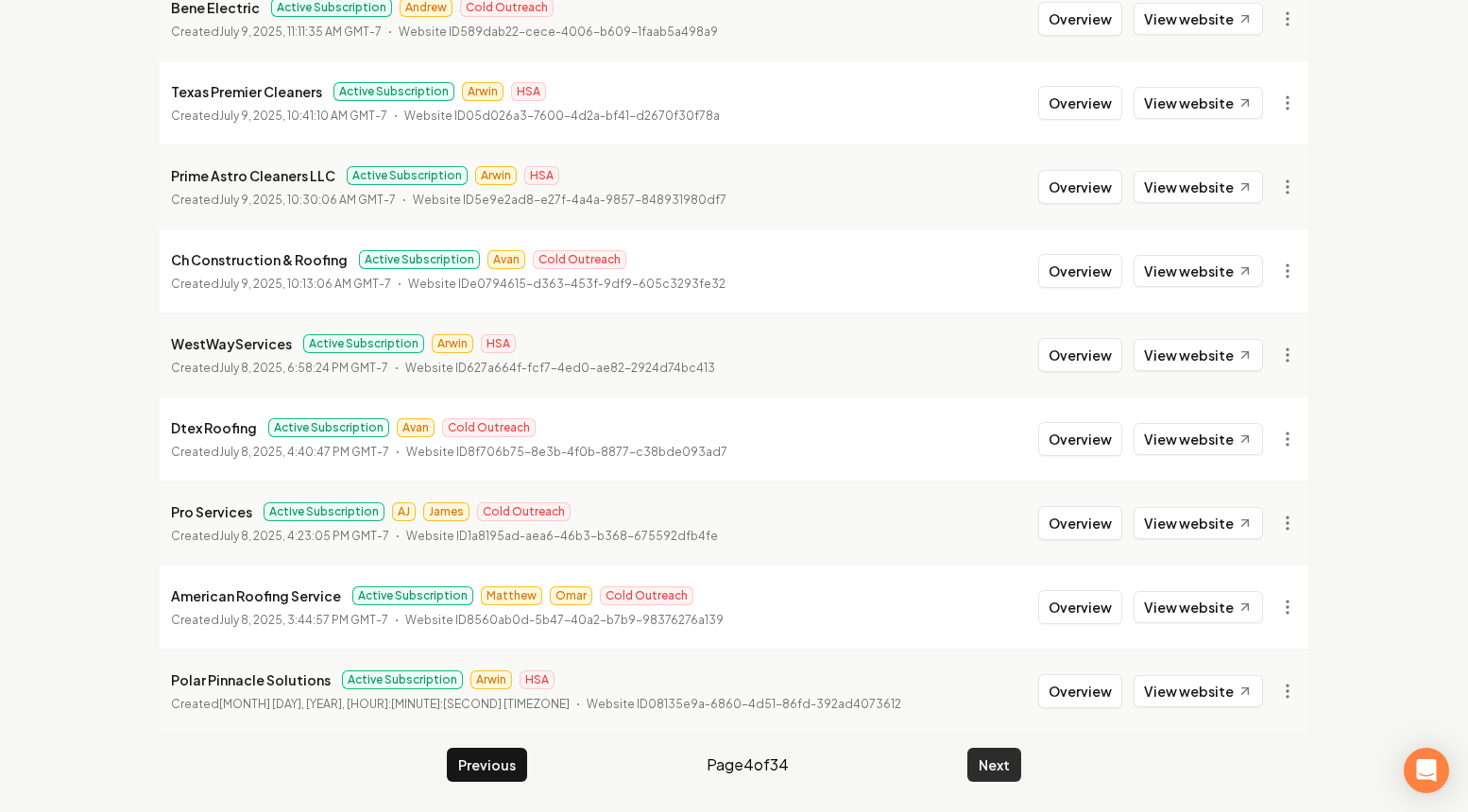 click on "Next" at bounding box center (994, 765) 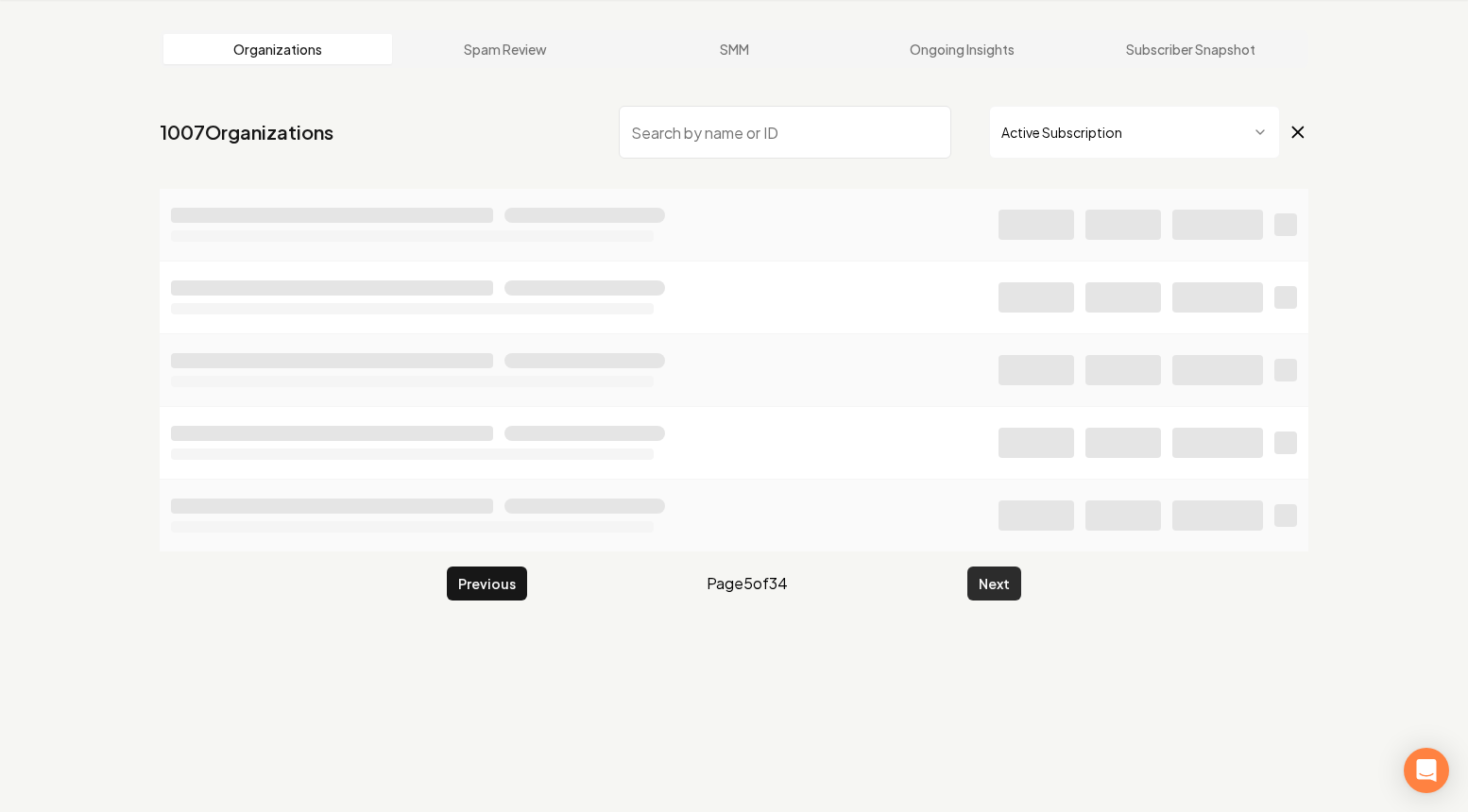 scroll, scrollTop: 72, scrollLeft: 0, axis: vertical 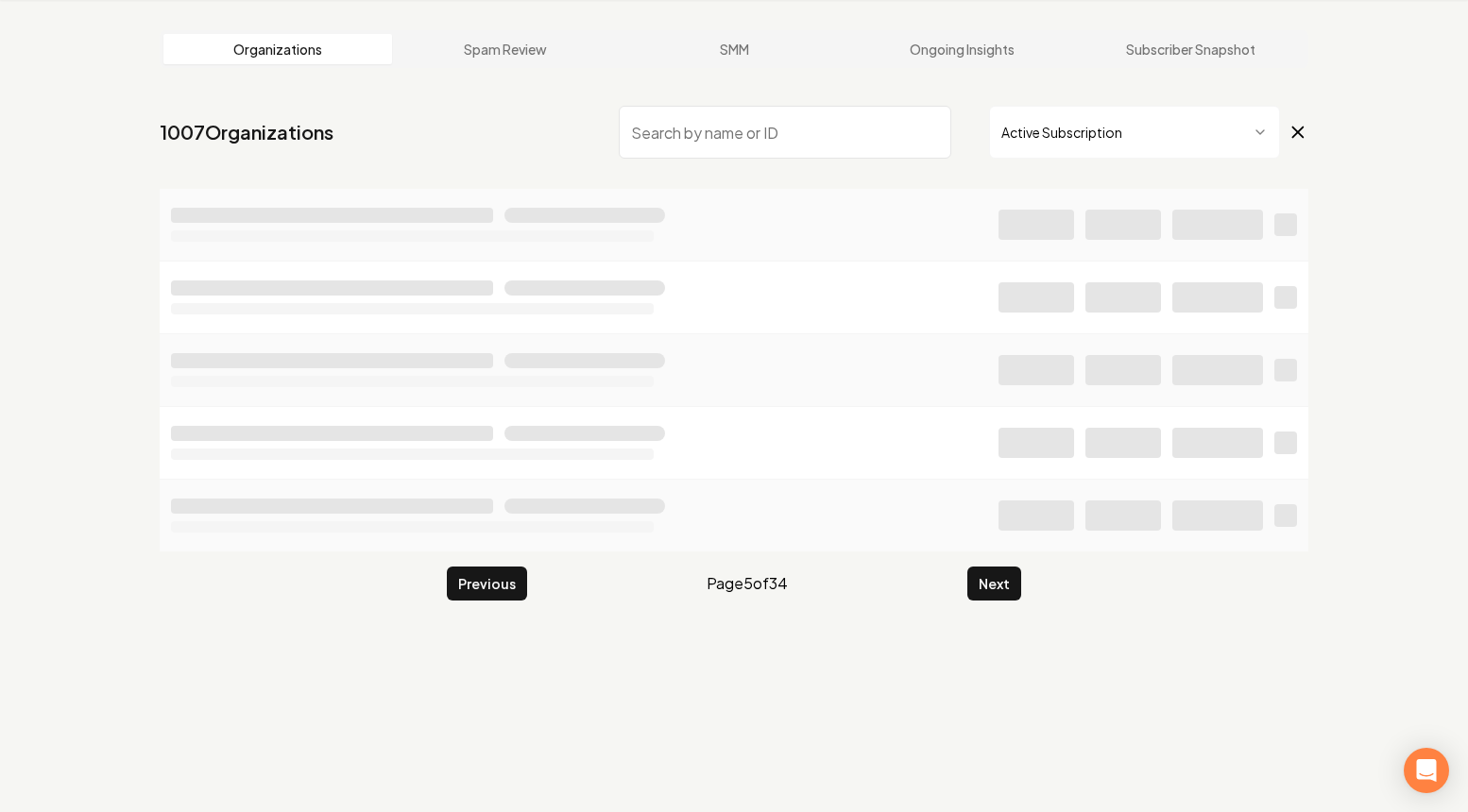 click on "Organizations Spam Review SMM Ongoing Insights Subscriber Snapshot 1007  Organizations Active Subscription Previous Page  5  of  34 Next" at bounding box center (734, 406) 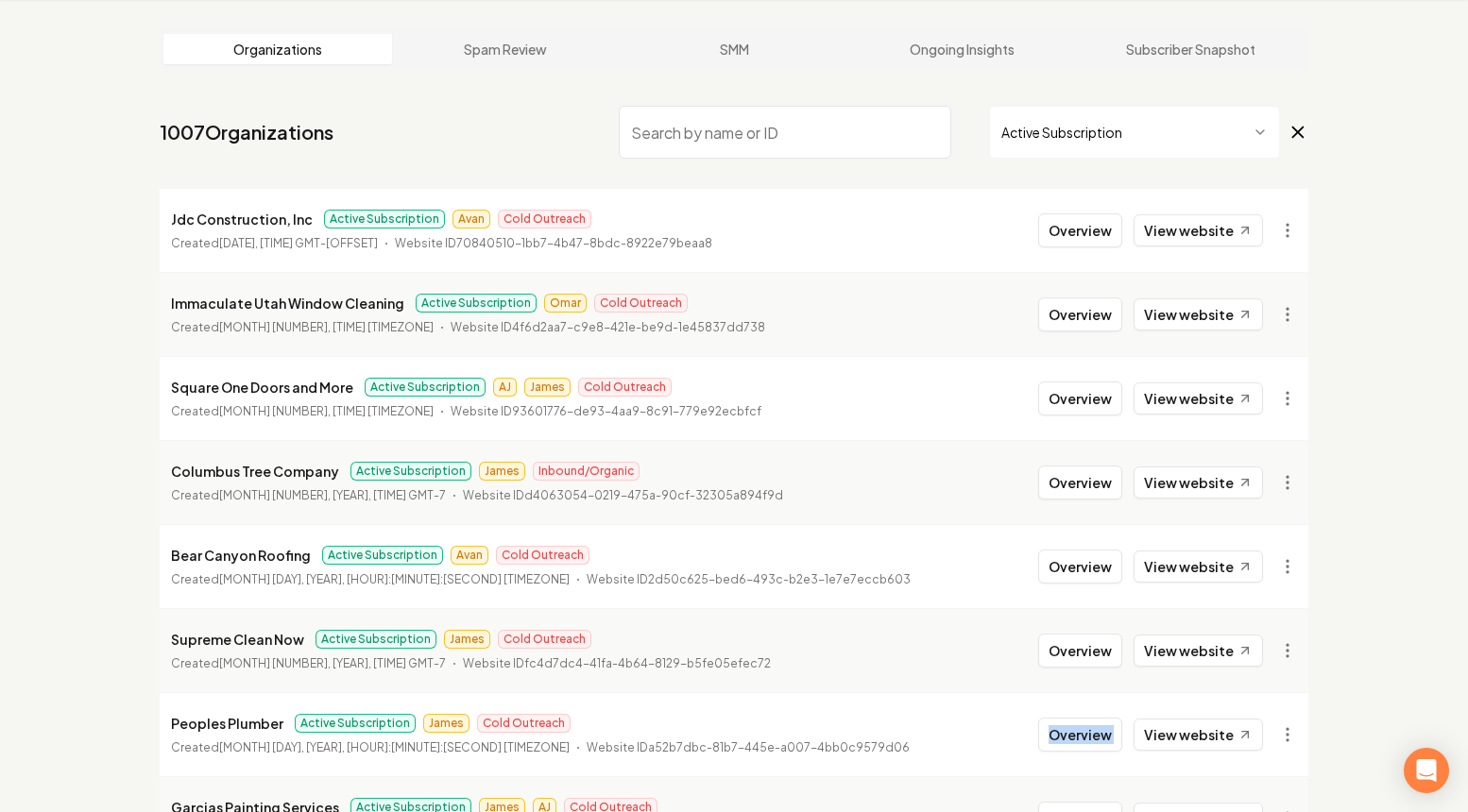 click on "Peoples Plumber Active Subscription James Cold Outreach Created  July 7, 2025, 3:49:18 PM GMT-7   Website ID  a52b7dbc-81b7-445e-a007-4bb0c9579d06 Overview View website" at bounding box center [734, 734] 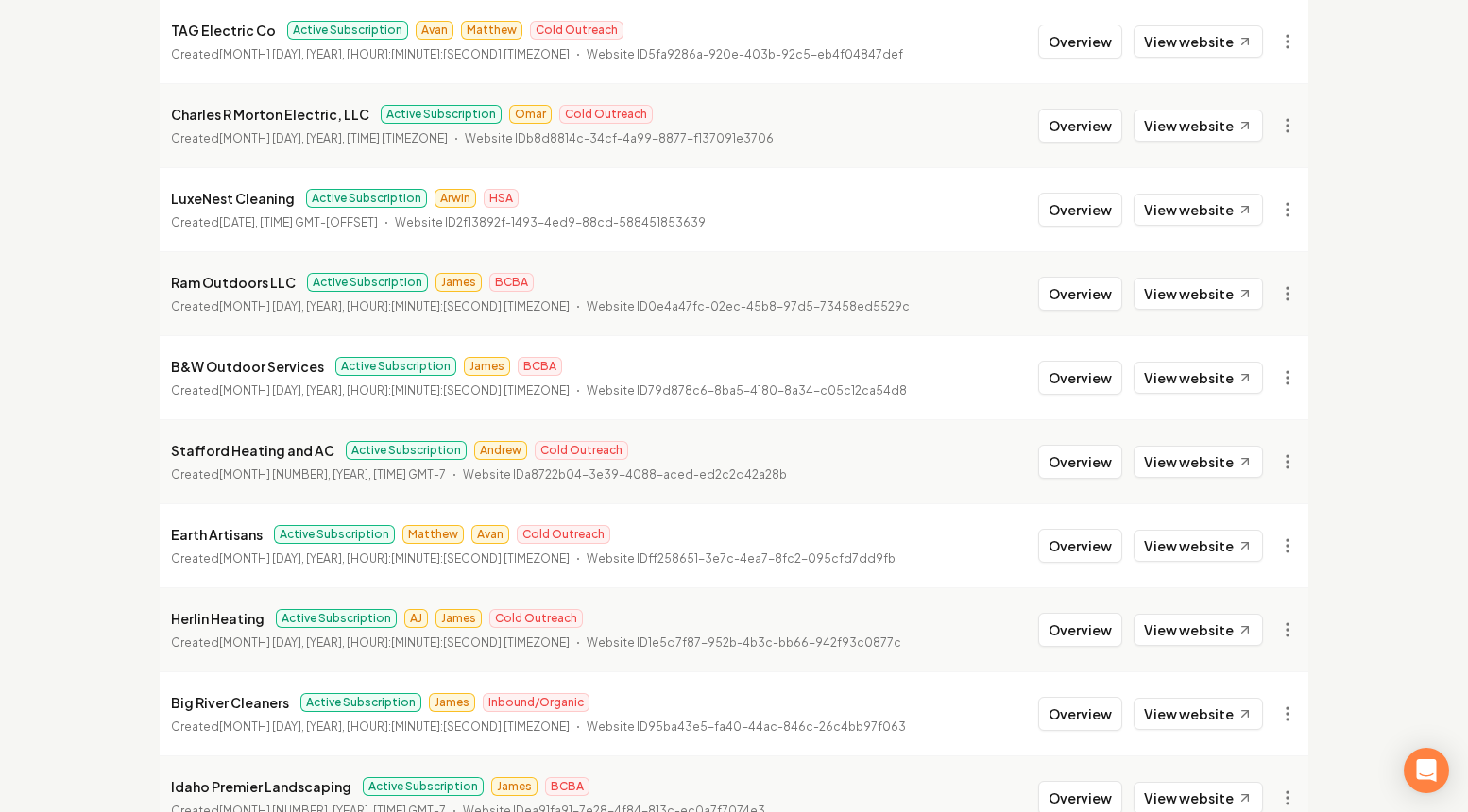 scroll, scrollTop: 2048, scrollLeft: 0, axis: vertical 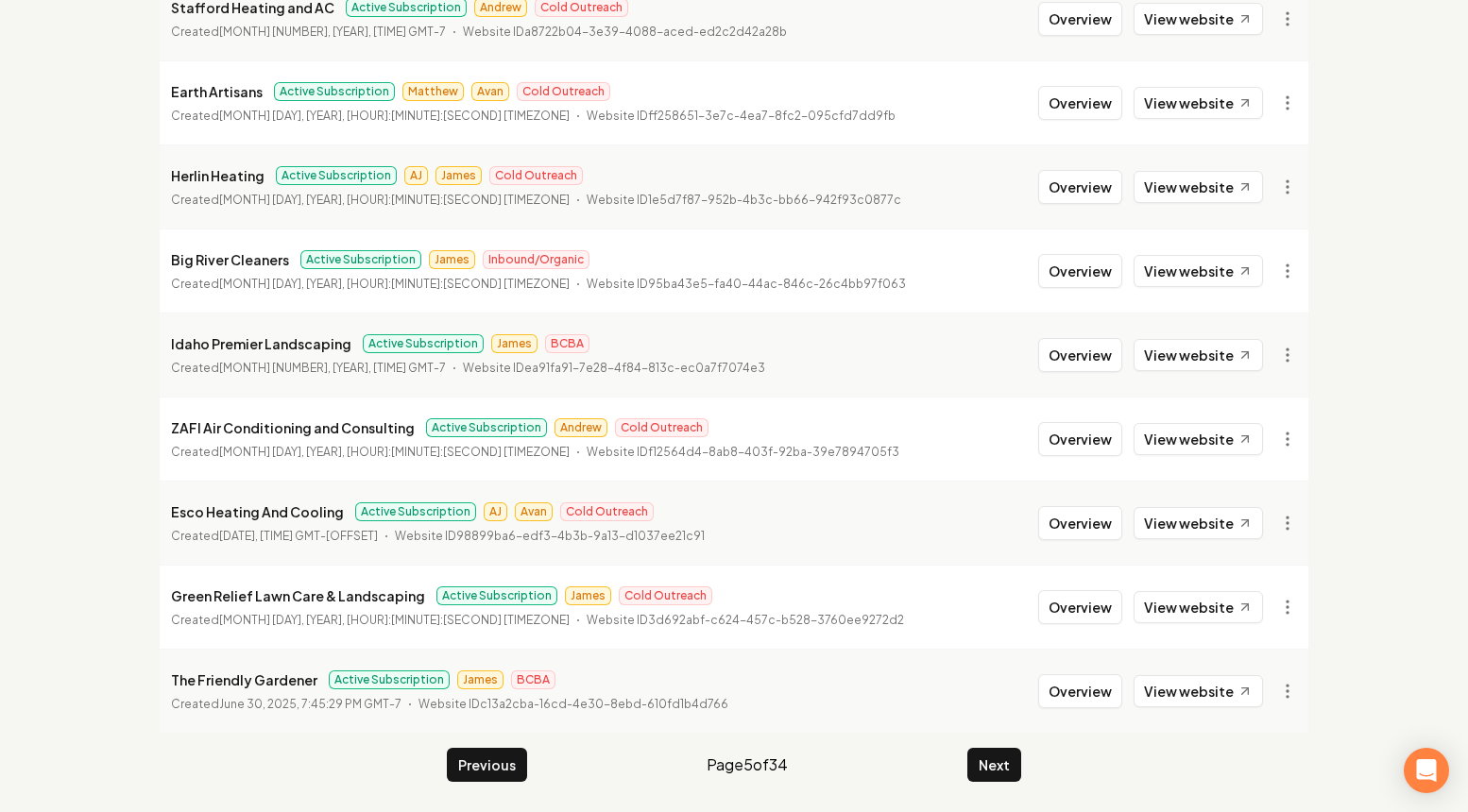click on "Organizations Spam Review SMM Ongoing Insights Subscriber Snapshot 1007  Organizations Active Subscription Jdc Construction, Inc Active Subscription Avan Cold Outreach Created  July 8, 2025, 12:26:29 PM GMT-7   Website ID  70840510-1bb7-4b47-8bdc-8922e79beaa8 Overview View website Immaculate Utah Window Cleaning Active Subscription Omar Cold Outreach Created  July 8, 2025, 9:42:08 AM GMT-7   Website ID  4f6d2aa7-c9e8-421e-be9d-1e45837dd738 Overview View website Square One Doors and More Active Subscription AJ James Cold Outreach Created  July 8, 2025, 9:36:11 AM GMT-7   Website ID  93601776-de93-4aa9-8c91-779e92ecbfcf Overview View website Columbus Tree Company Active Subscription James Inbound/Organic Created  July 8, 2025, 8:09:47 AM GMT-7   Website ID  d4063054-0219-475a-90cf-32305a894f9d Overview View website Bear Canyon Roofing Active Subscription Avan Cold Outreach Created  July 7, 2025, 7:22:23 PM GMT-7   Website ID  2d50c625-bed6-493c-b2e3-1e7e7eccb603 Overview View website Supreme Clean Now" at bounding box center (734, -583) 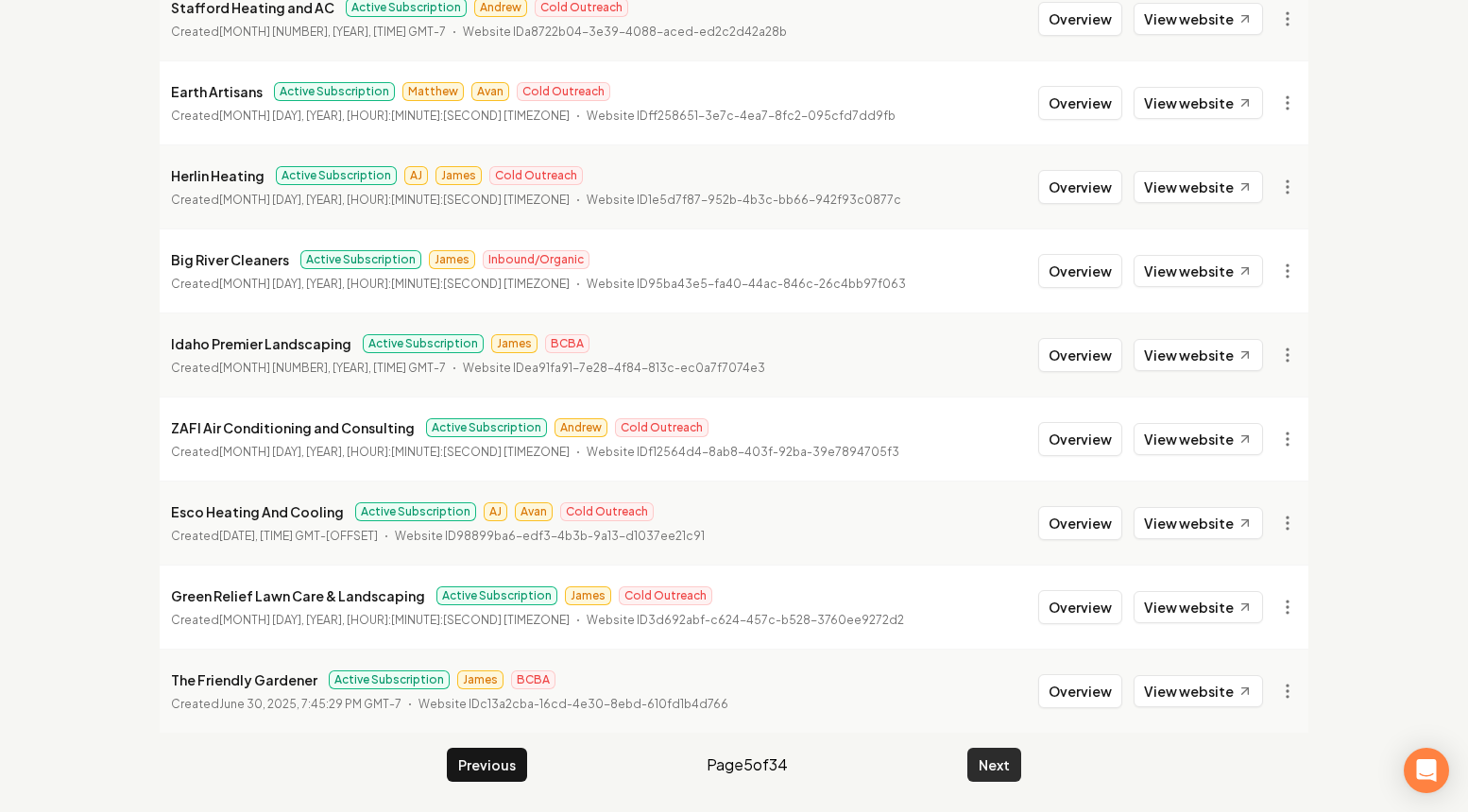 click on "Next" at bounding box center [994, 765] 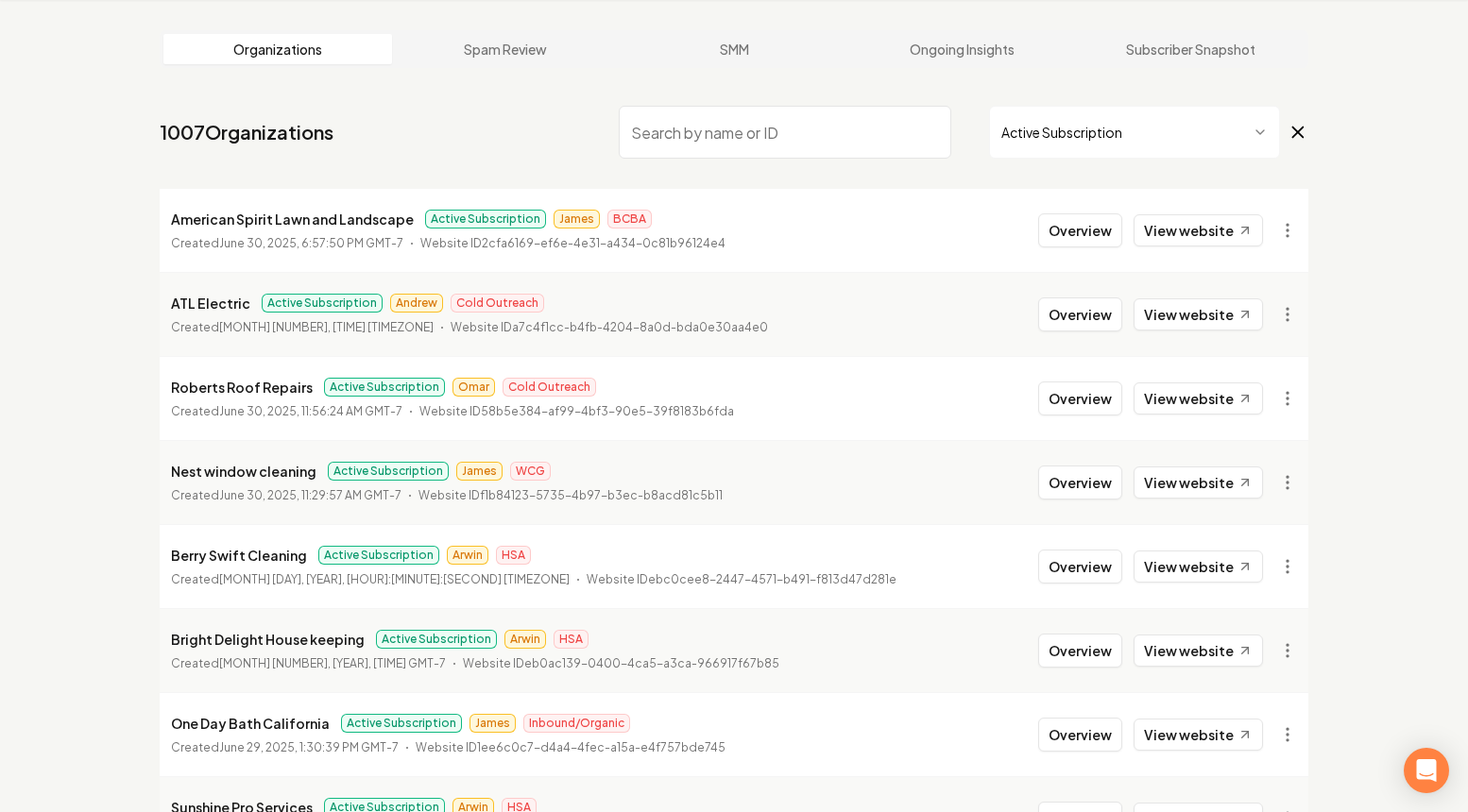 scroll, scrollTop: 2048, scrollLeft: 0, axis: vertical 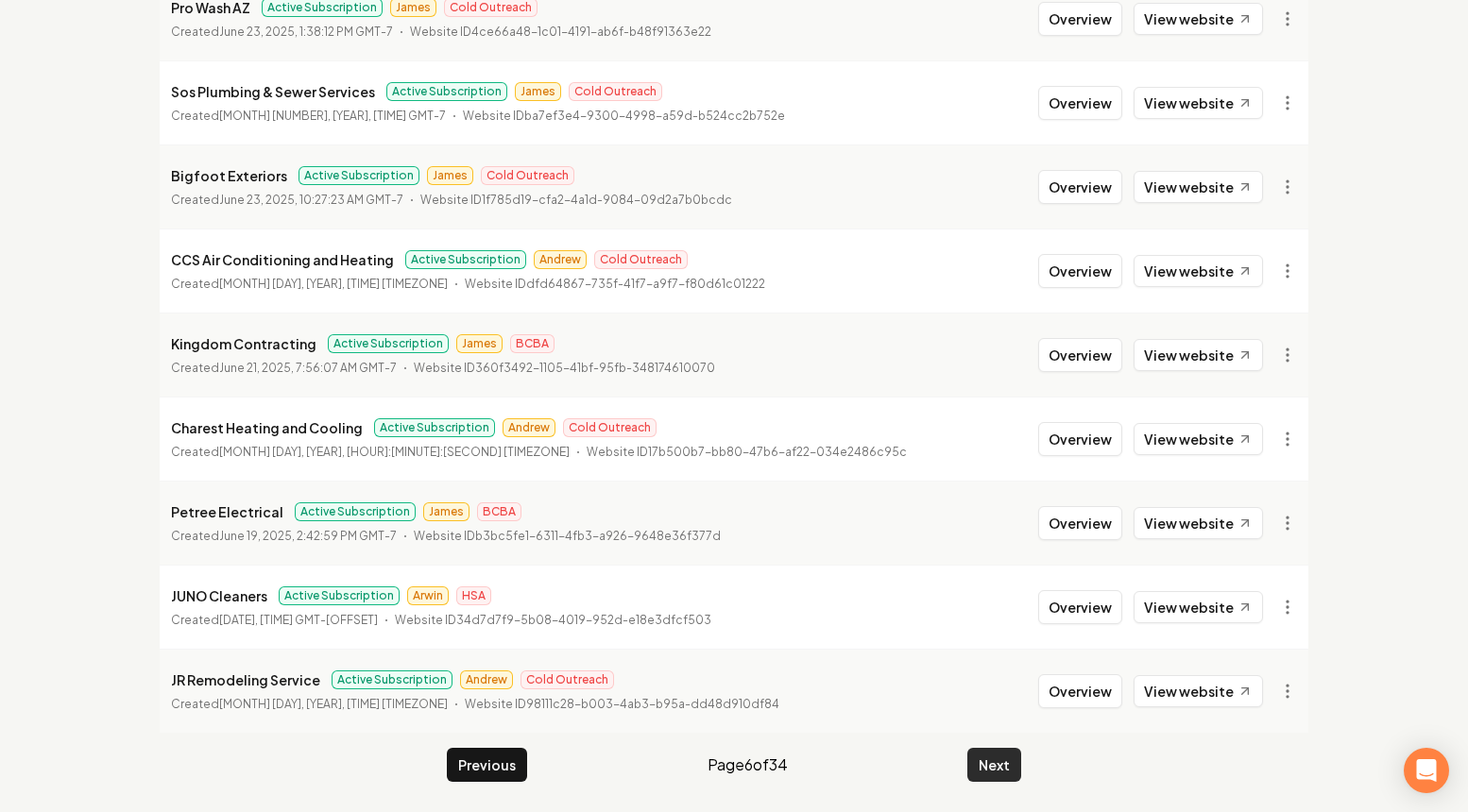 click on "Next" at bounding box center [994, 765] 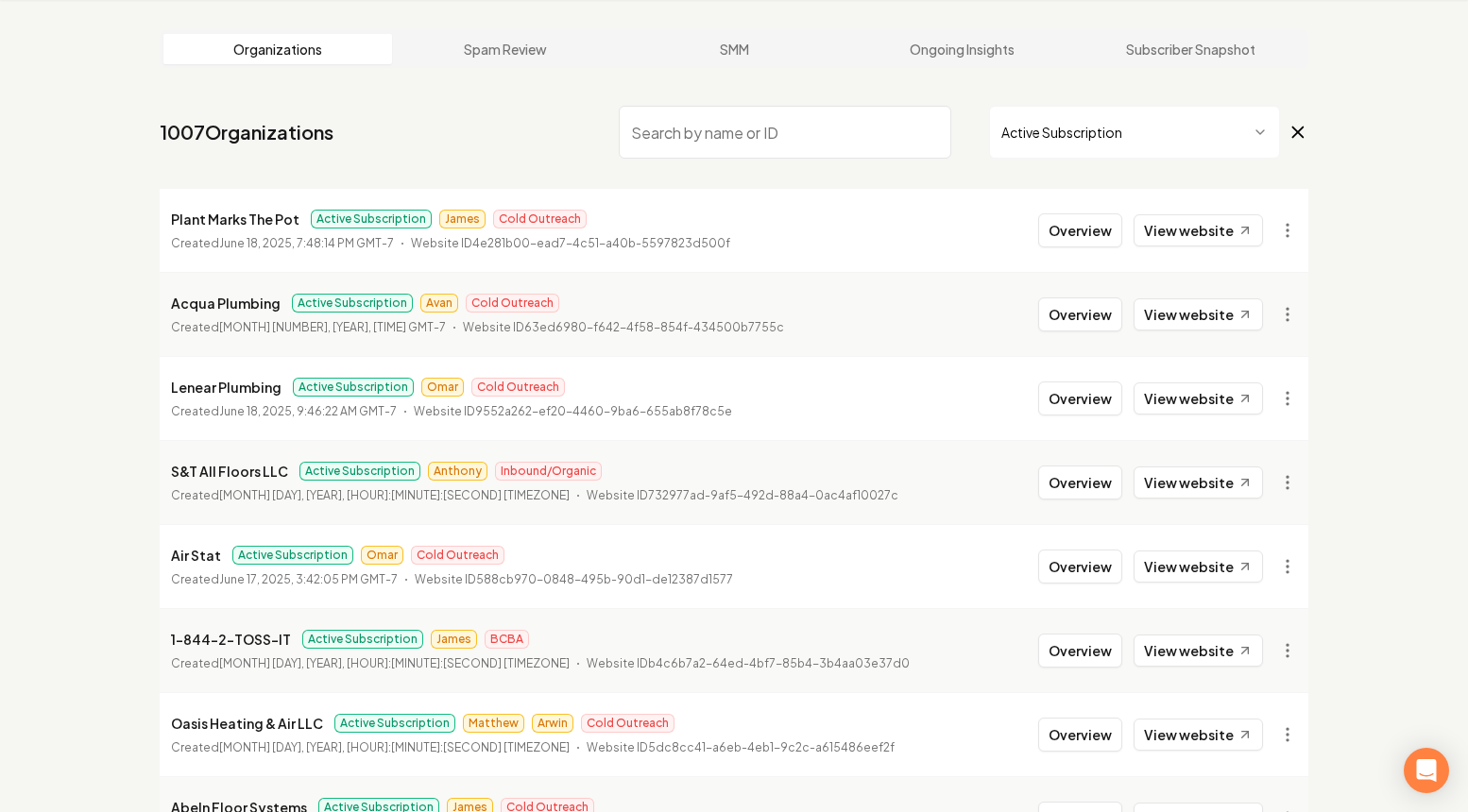 scroll, scrollTop: 2048, scrollLeft: 0, axis: vertical 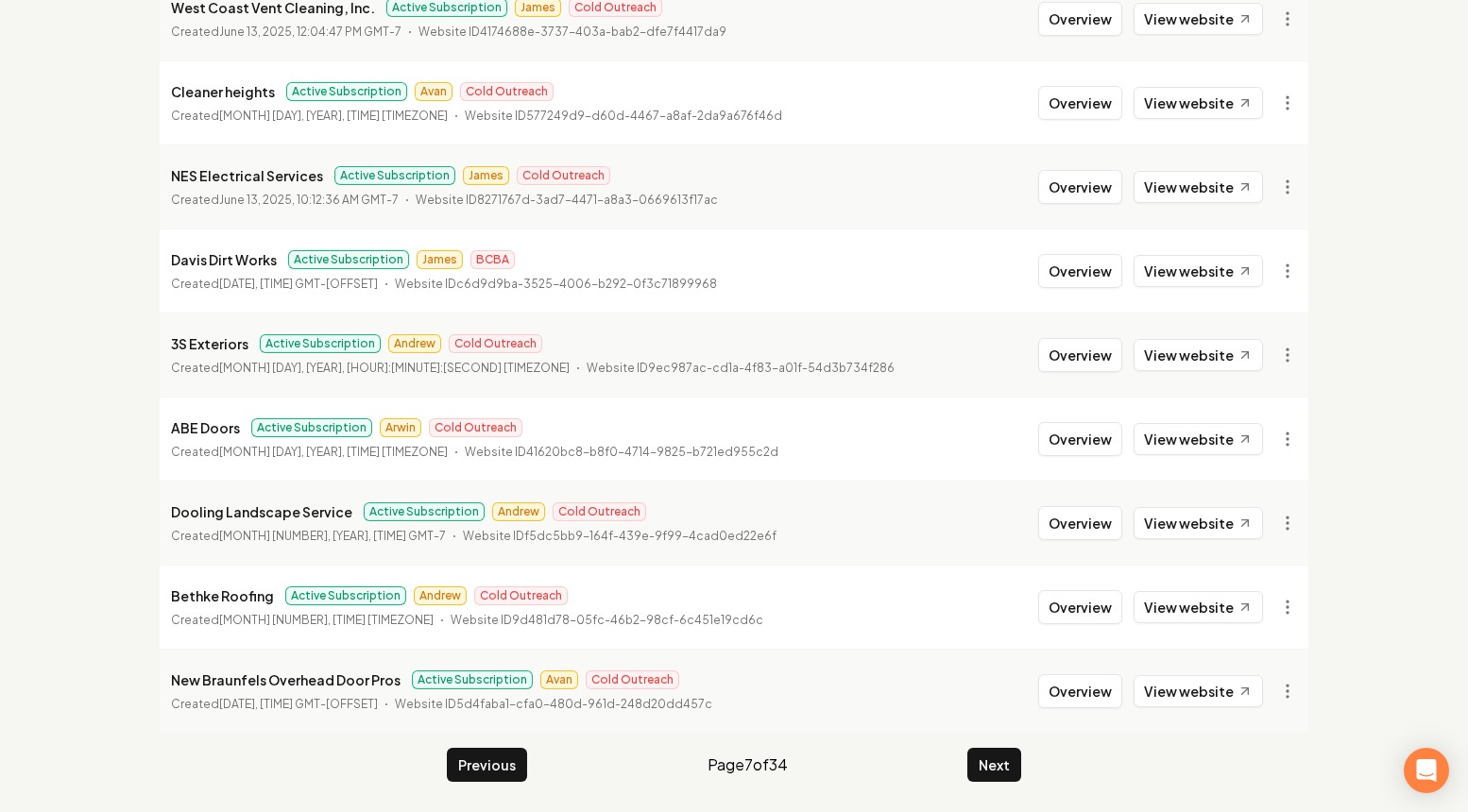 click on "Next" at bounding box center [994, 765] 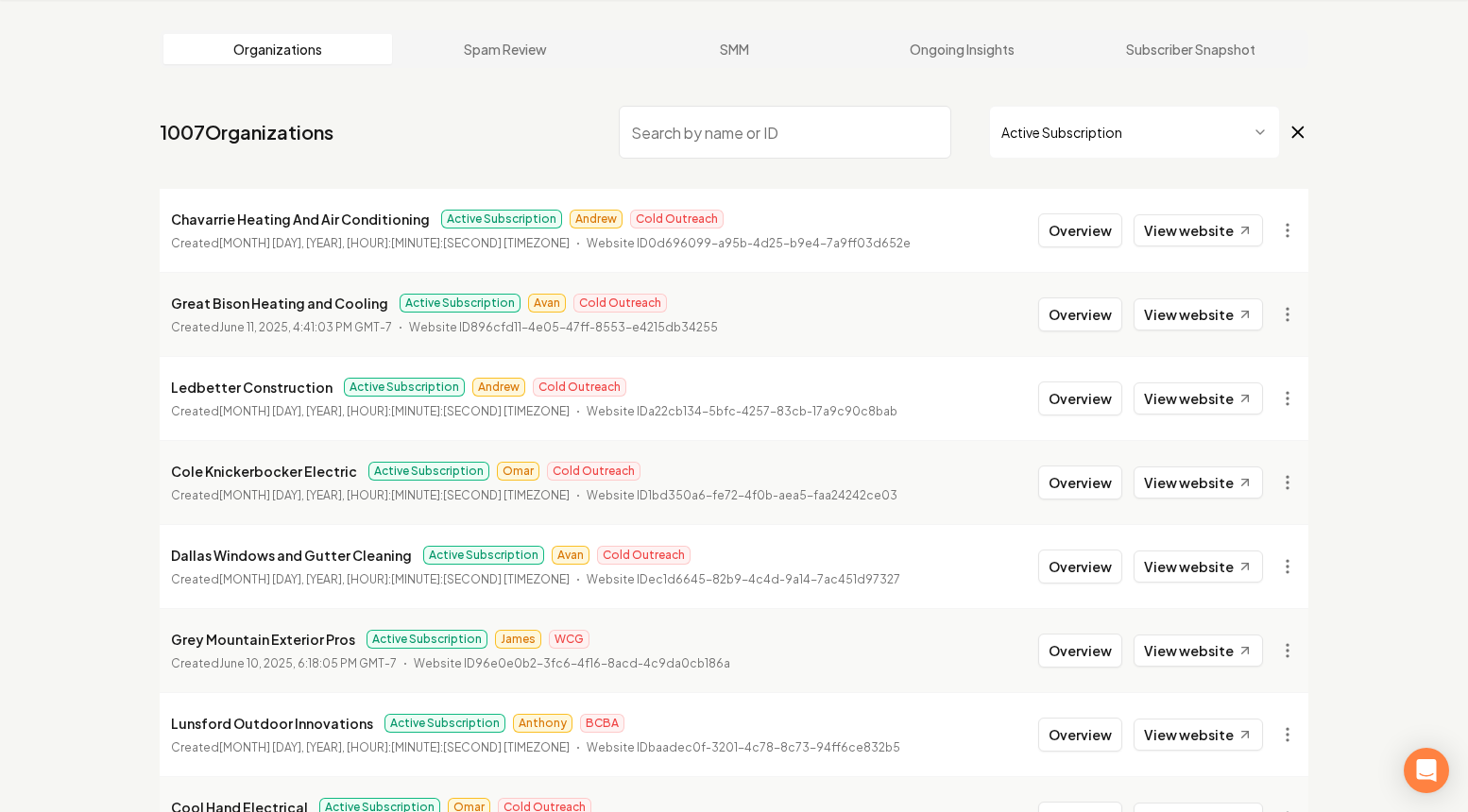 scroll, scrollTop: 2048, scrollLeft: 0, axis: vertical 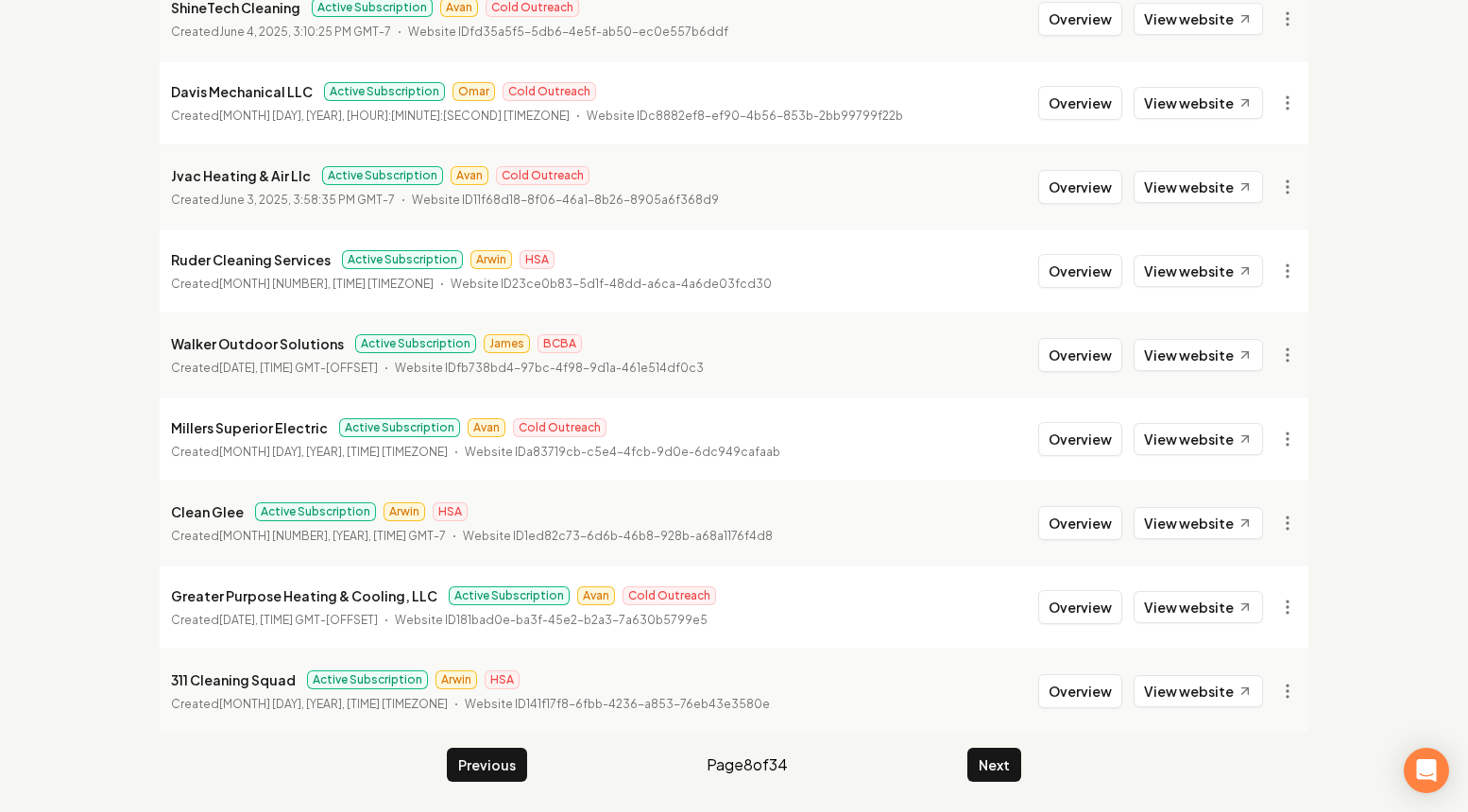 click on "Organizations Spam Review SMM Ongoing Insights Subscriber Snapshot 1007  Organizations Active Subscription Chavarrie Heating And Air Conditioning Active Subscription Andrew Cold Outreach Created  June 11, 2025, 5:13:33 PM GMT-7   Website ID  0d696099-a95b-4d25-b9e4-7a9ff03d652e Overview View website Great Bison Heating and Cooling Active Subscription Avan Cold Outreach Created  June 11, 2025, 4:41:03 PM GMT-7   Website ID  896cfd11-4e05-47ff-8553-e4215db34255 Overview View website Ledbetter Construction Active Subscription Andrew Cold Outreach Created  June 11, 2025, 10:26:48 AM GMT-7   Website ID  a22cb134-5bfc-4257-83cb-17a9c90c8bab Overview View website Cole Knickerbocker Electric Active Subscription Omar Cold Outreach Created  June 11, 2025, 9:44:22 AM GMT-7   Website ID  1bd350a6-fe72-4f0b-aea5-faa24242ce03 Overview View website Dallas Windows and Gutter Cleaning Active Subscription Avan Cold Outreach Created  June 11, 2025, 7:33:52 AM GMT-7   Website ID  ec1d6645-82b9-4c4d-9a14-7ac451d97327 James" at bounding box center [734, -583] 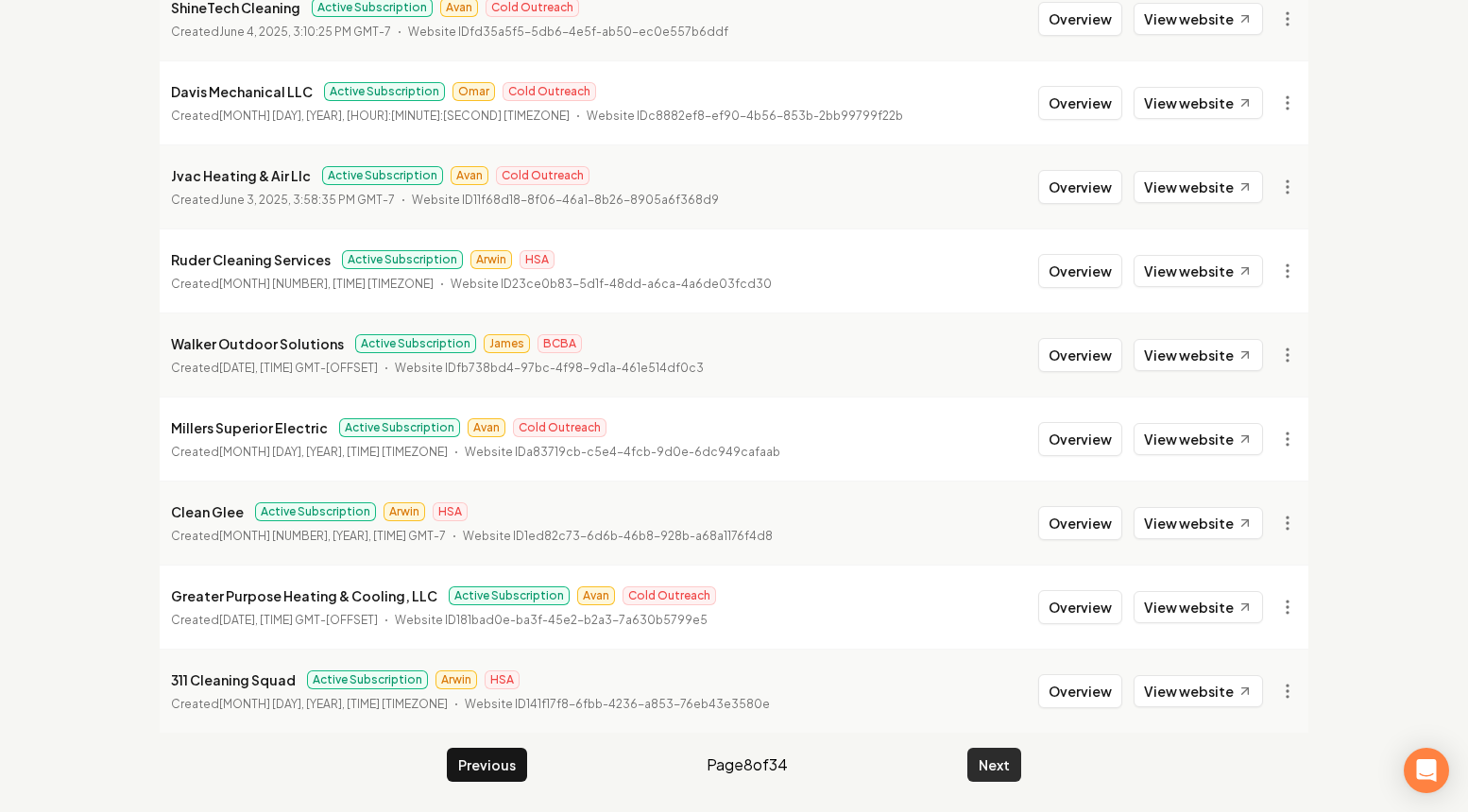 click on "Next" at bounding box center (994, 765) 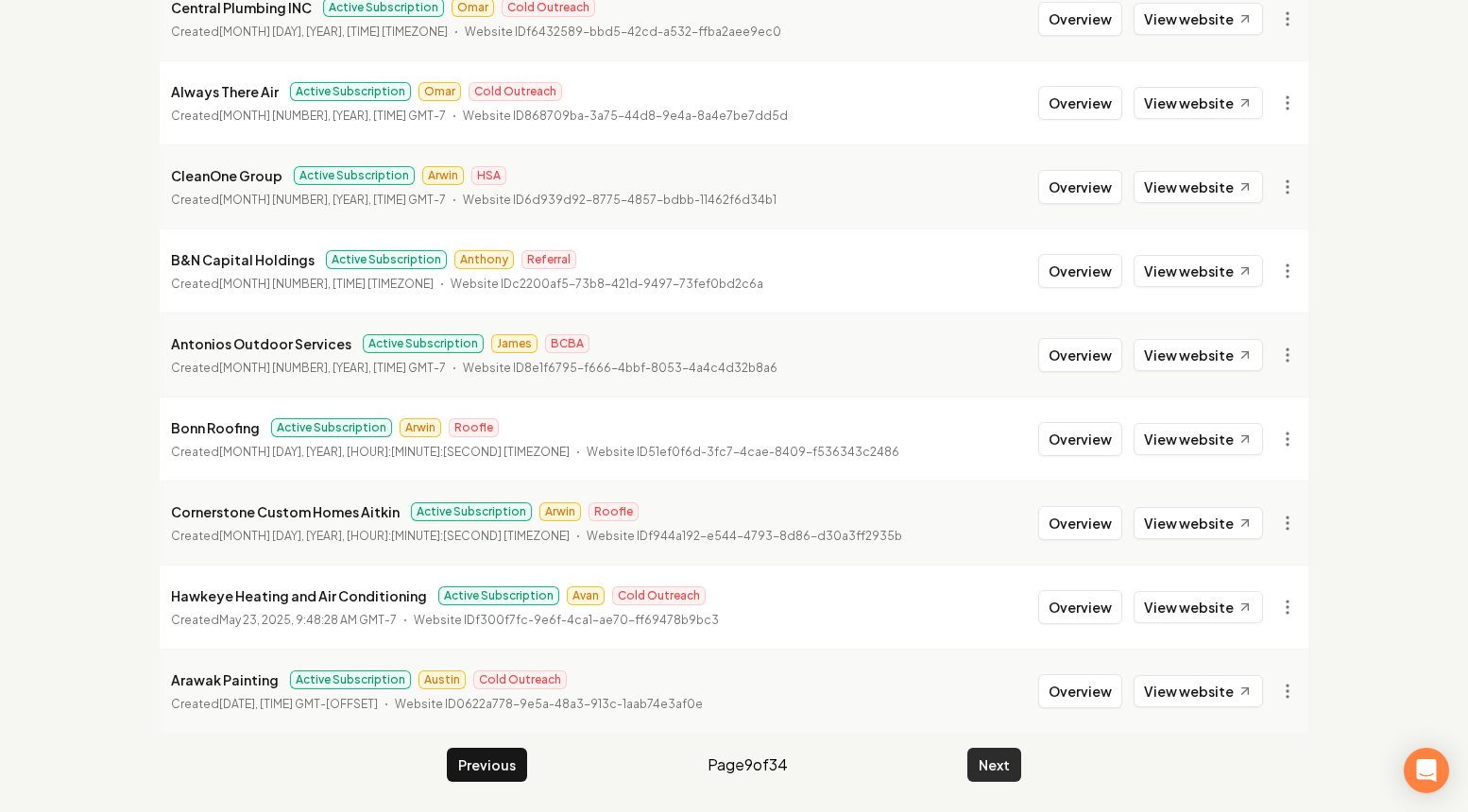 click on "Next" at bounding box center (994, 765) 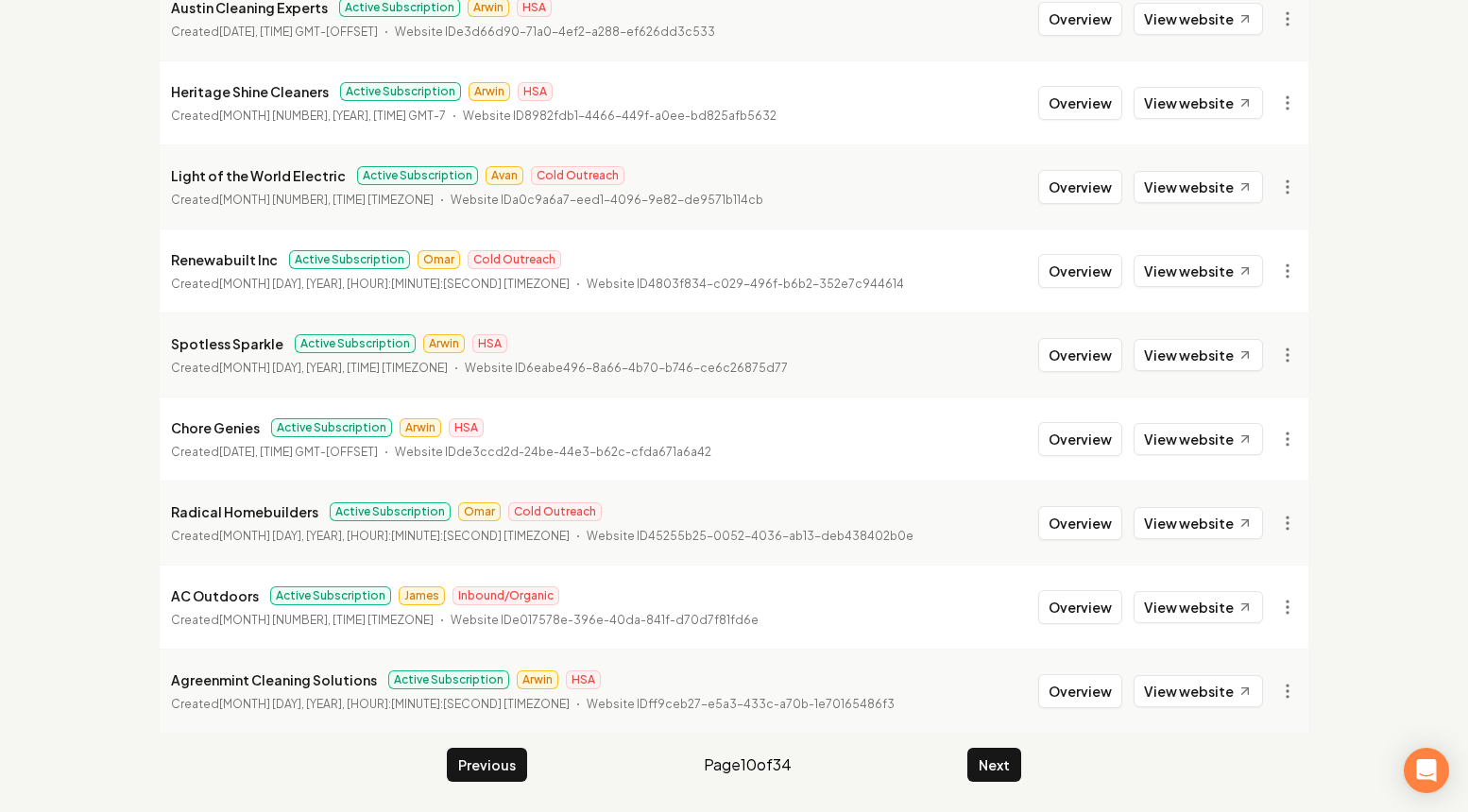 click on "Next" at bounding box center (994, 765) 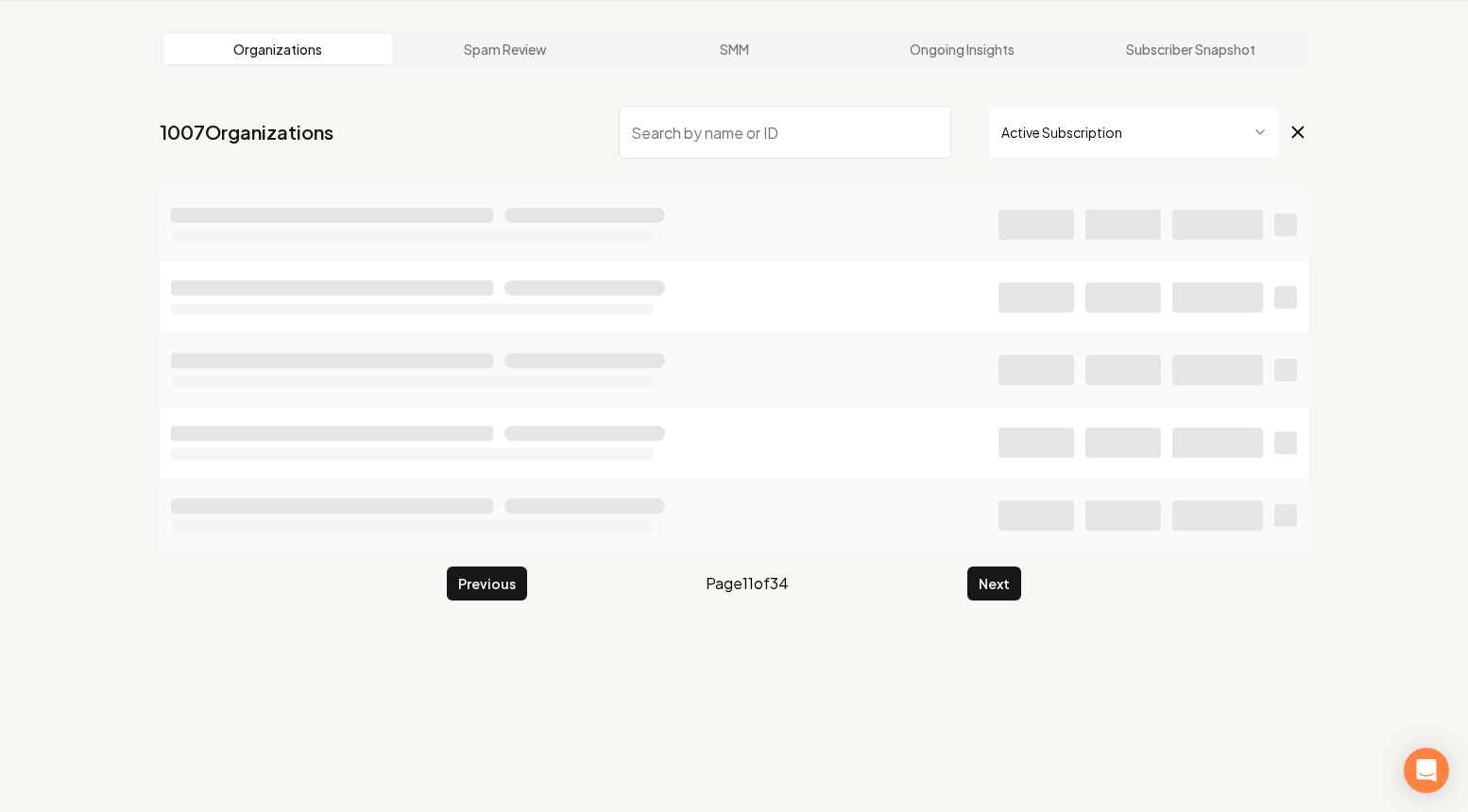 scroll, scrollTop: 2048, scrollLeft: 0, axis: vertical 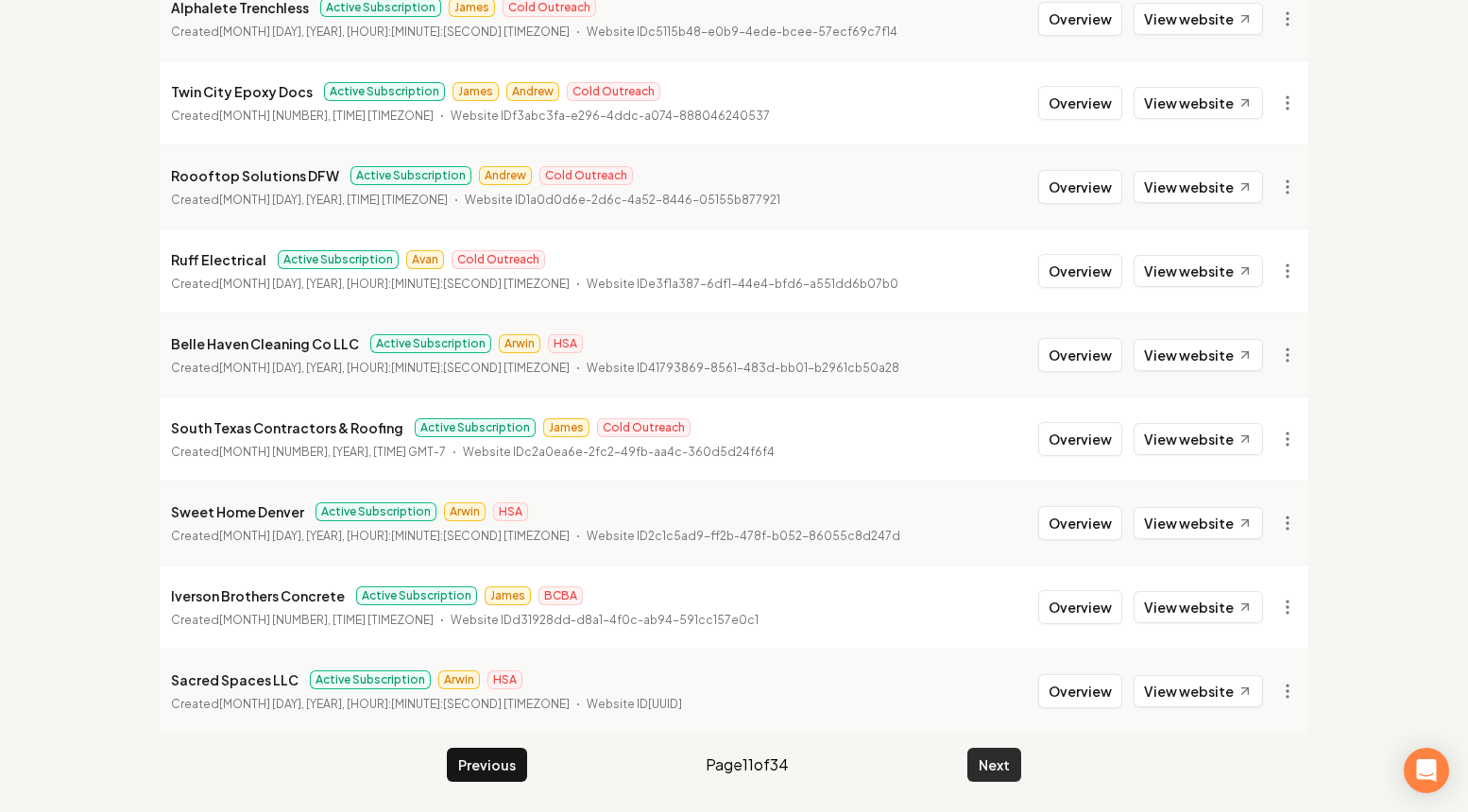 click on "Next" at bounding box center (994, 765) 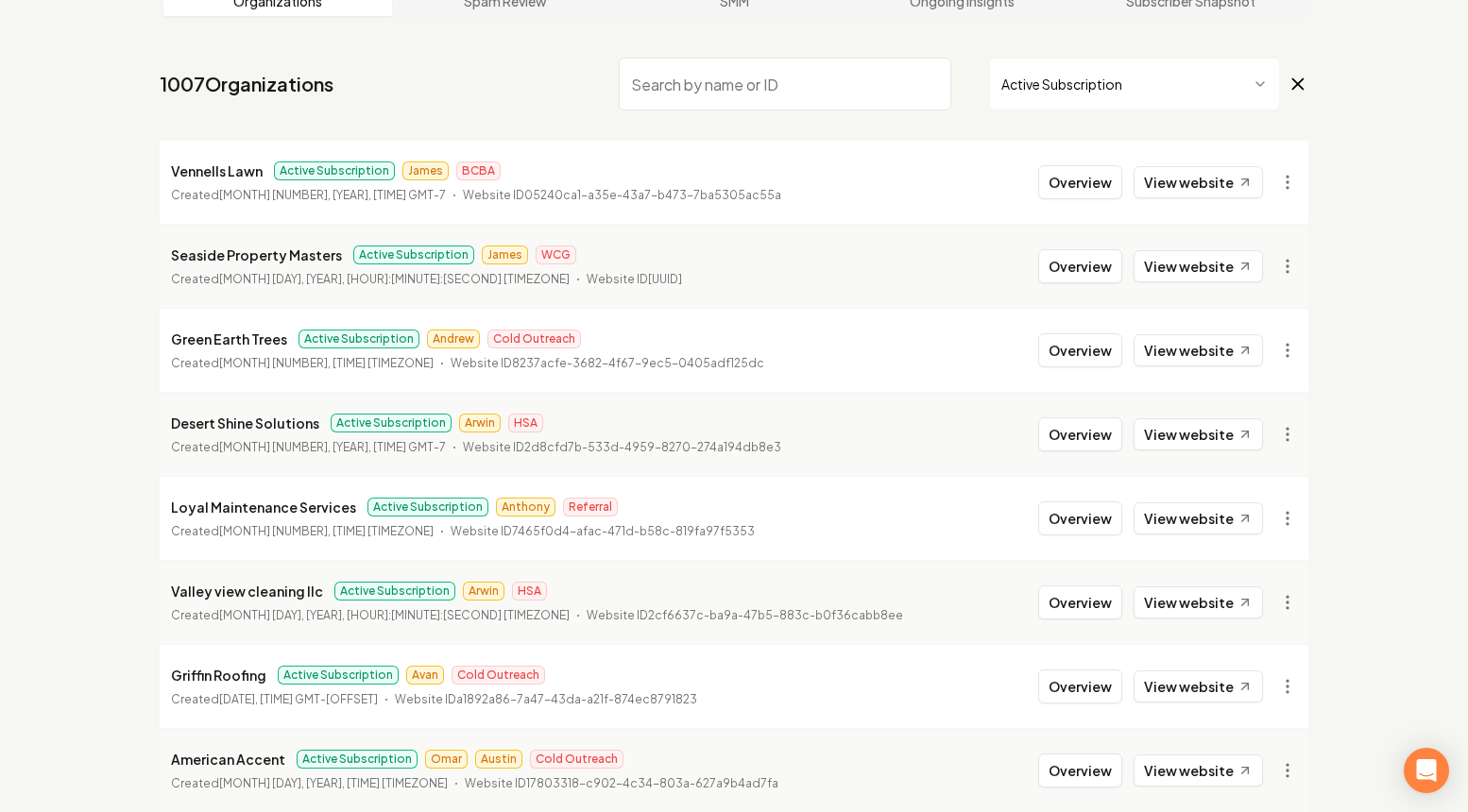 scroll, scrollTop: 442, scrollLeft: 0, axis: vertical 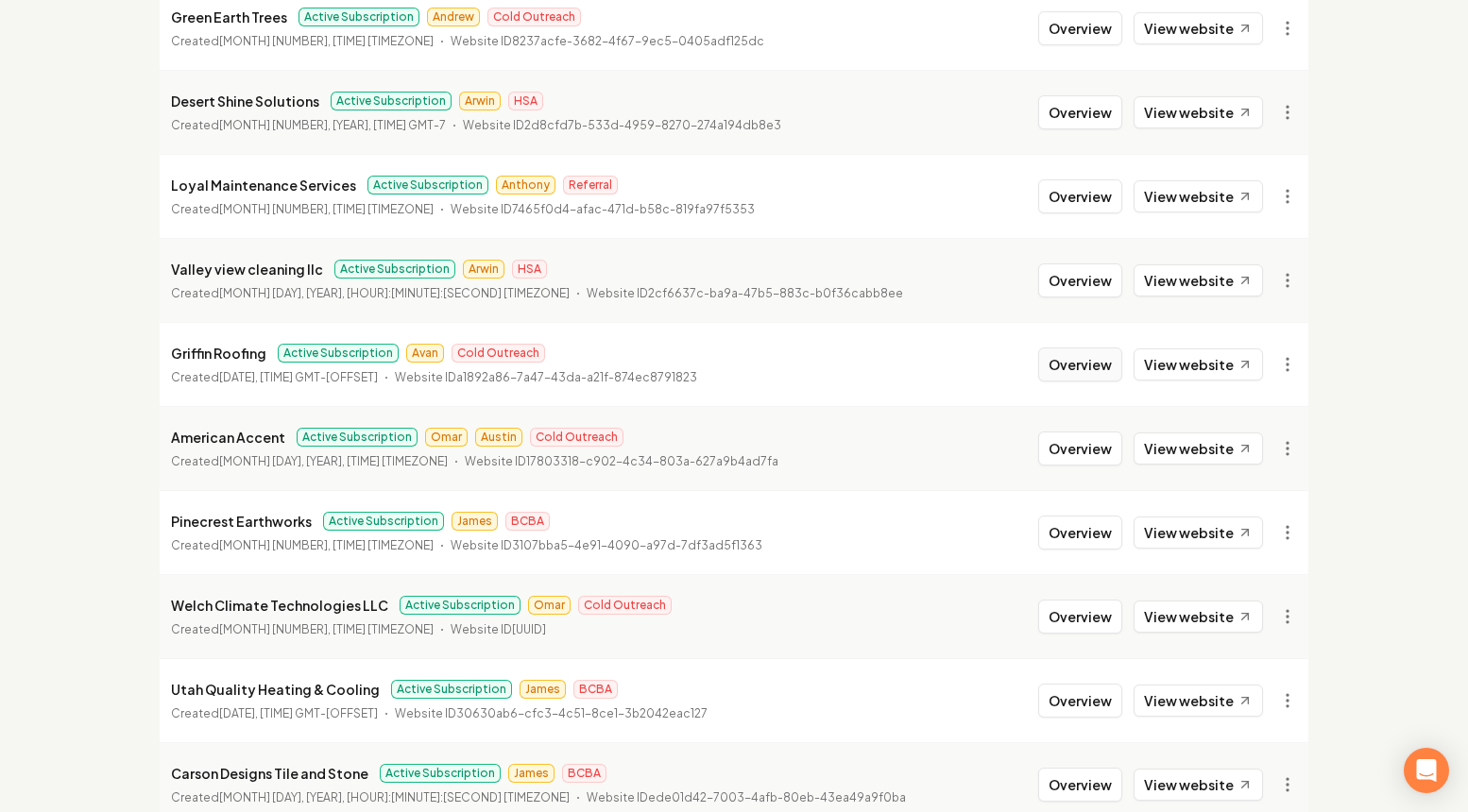 click on "Overview" at bounding box center [1080, 364] 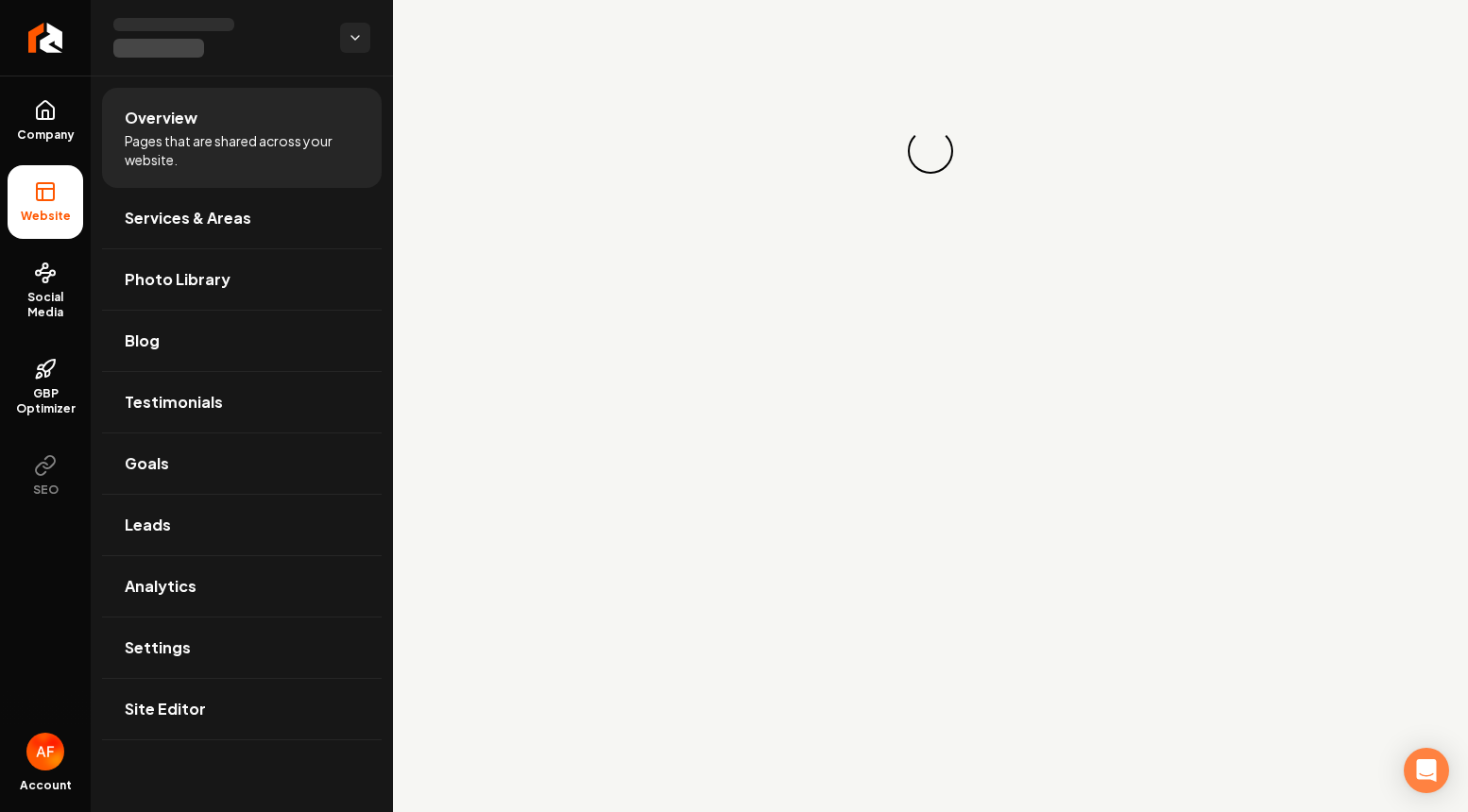 scroll, scrollTop: 0, scrollLeft: 0, axis: both 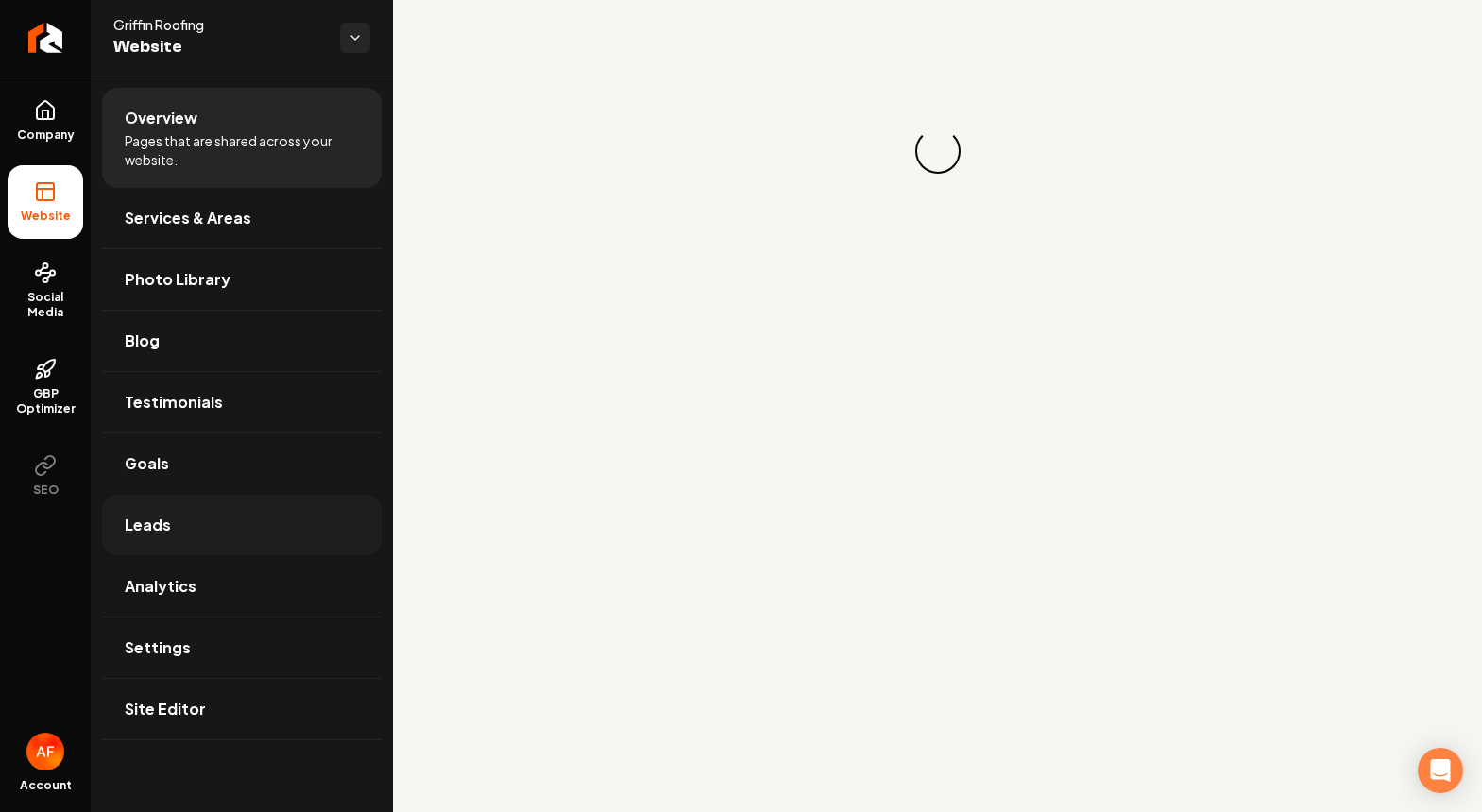click on "Leads" at bounding box center [242, 525] 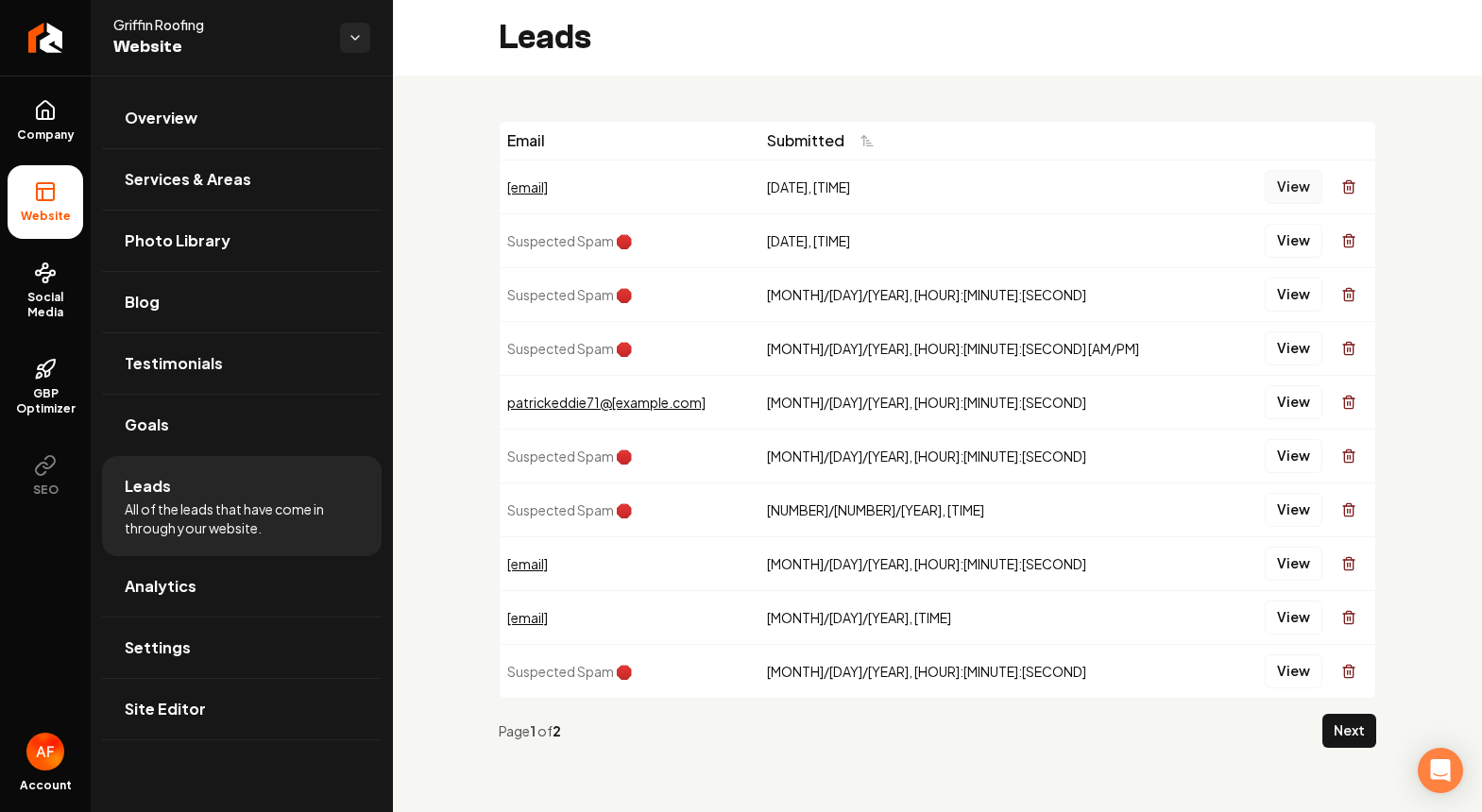 click on "View" at bounding box center (1293, 187) 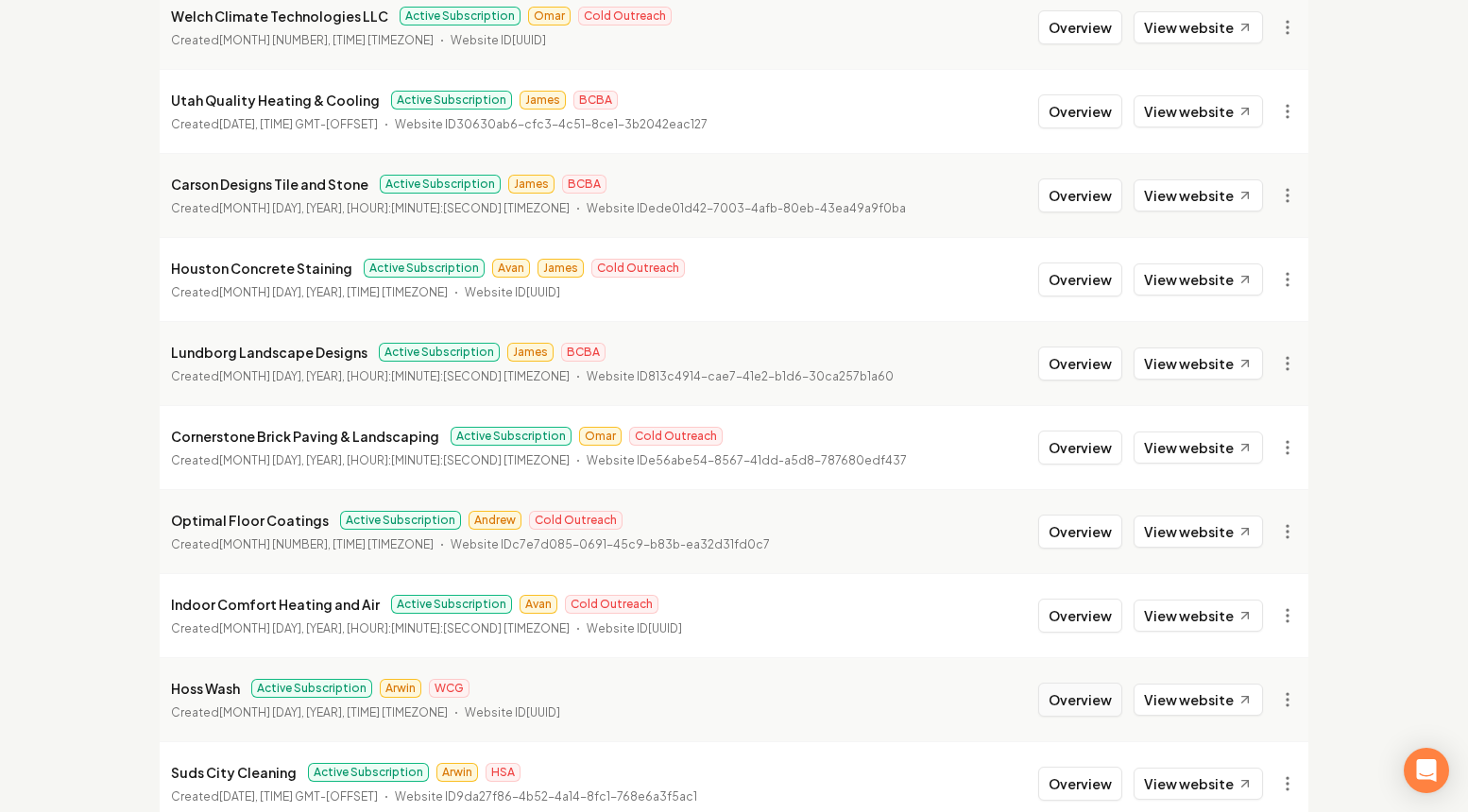 scroll, scrollTop: 1081, scrollLeft: 0, axis: vertical 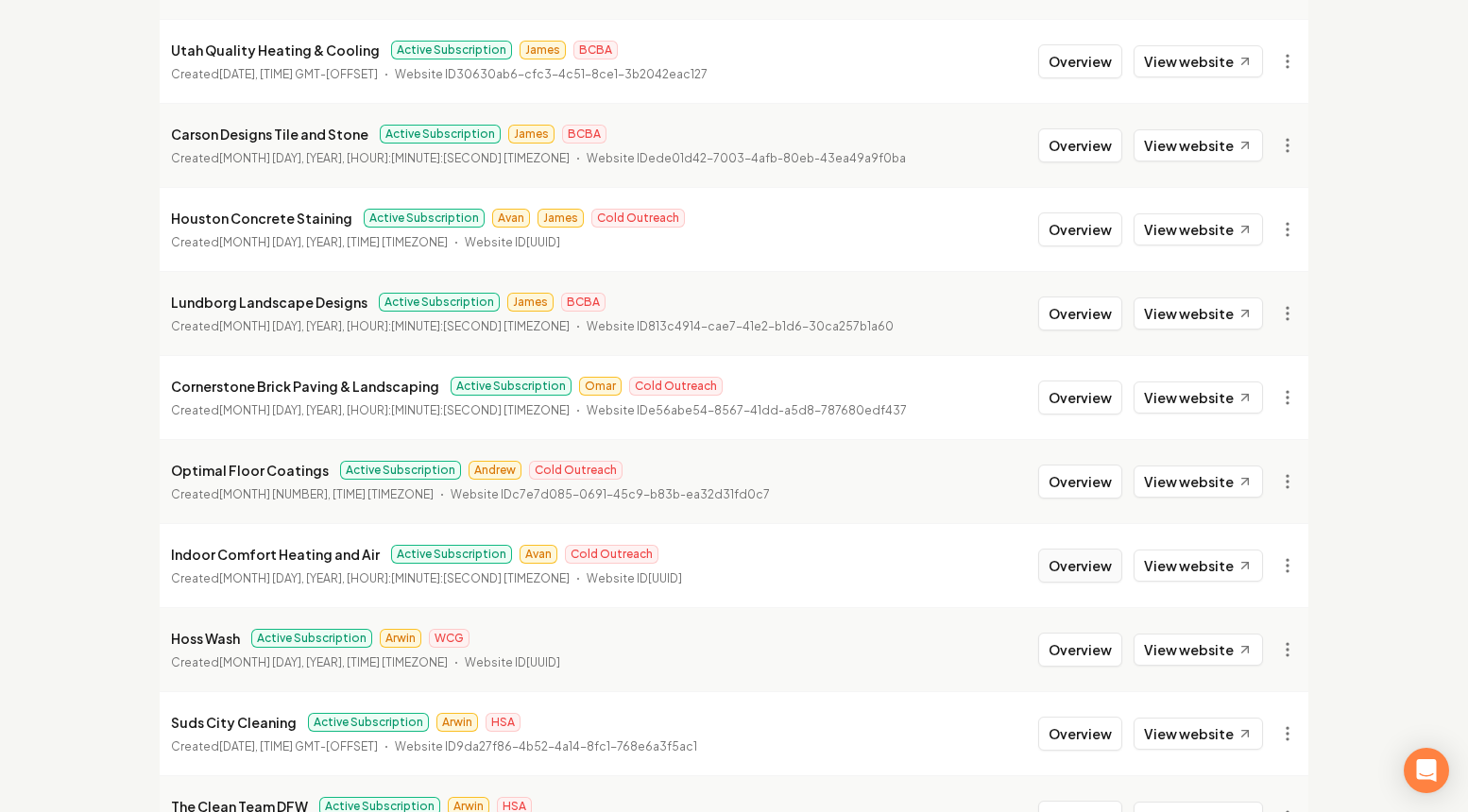 click on "Overview" at bounding box center [1080, 566] 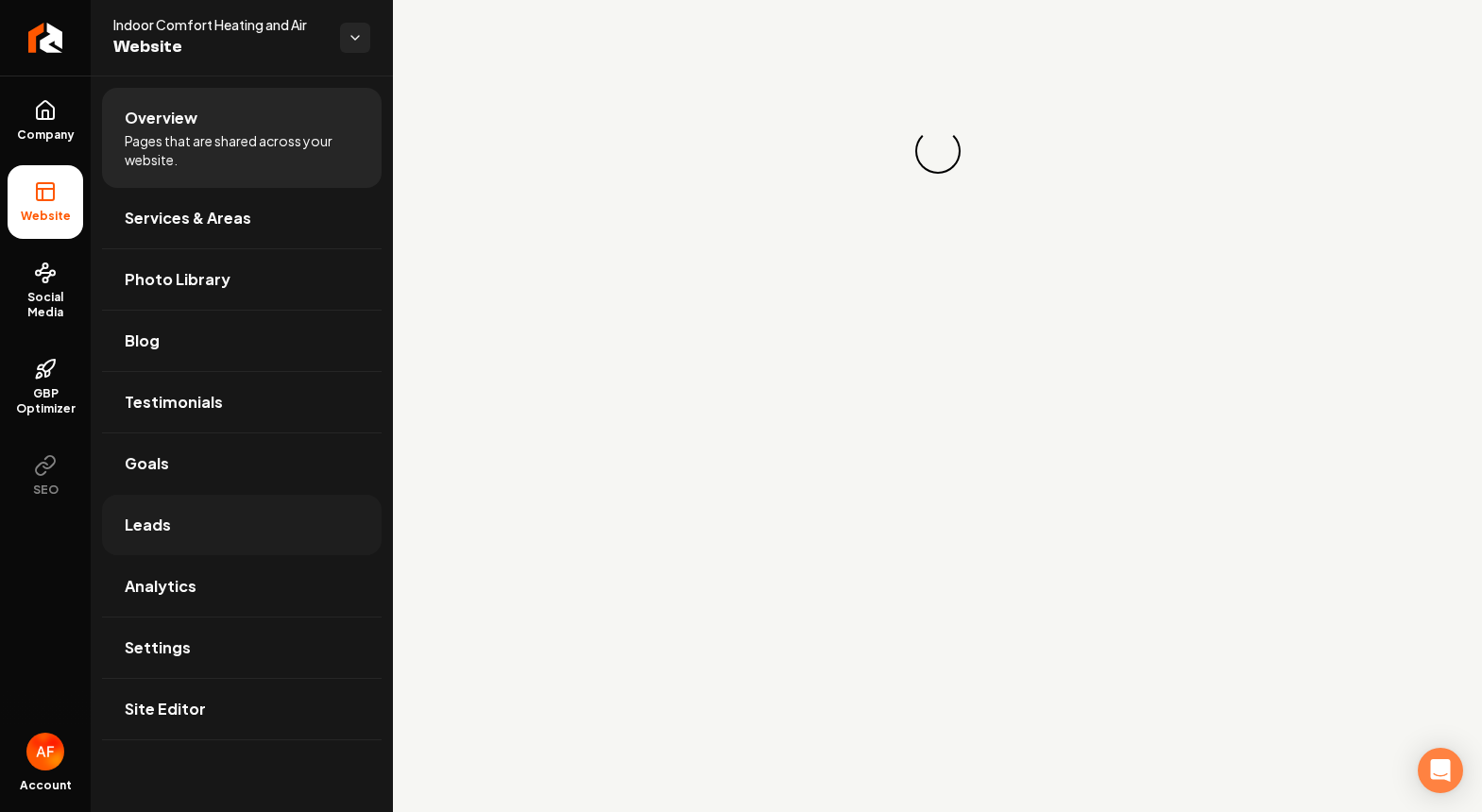 click on "Leads" at bounding box center (242, 525) 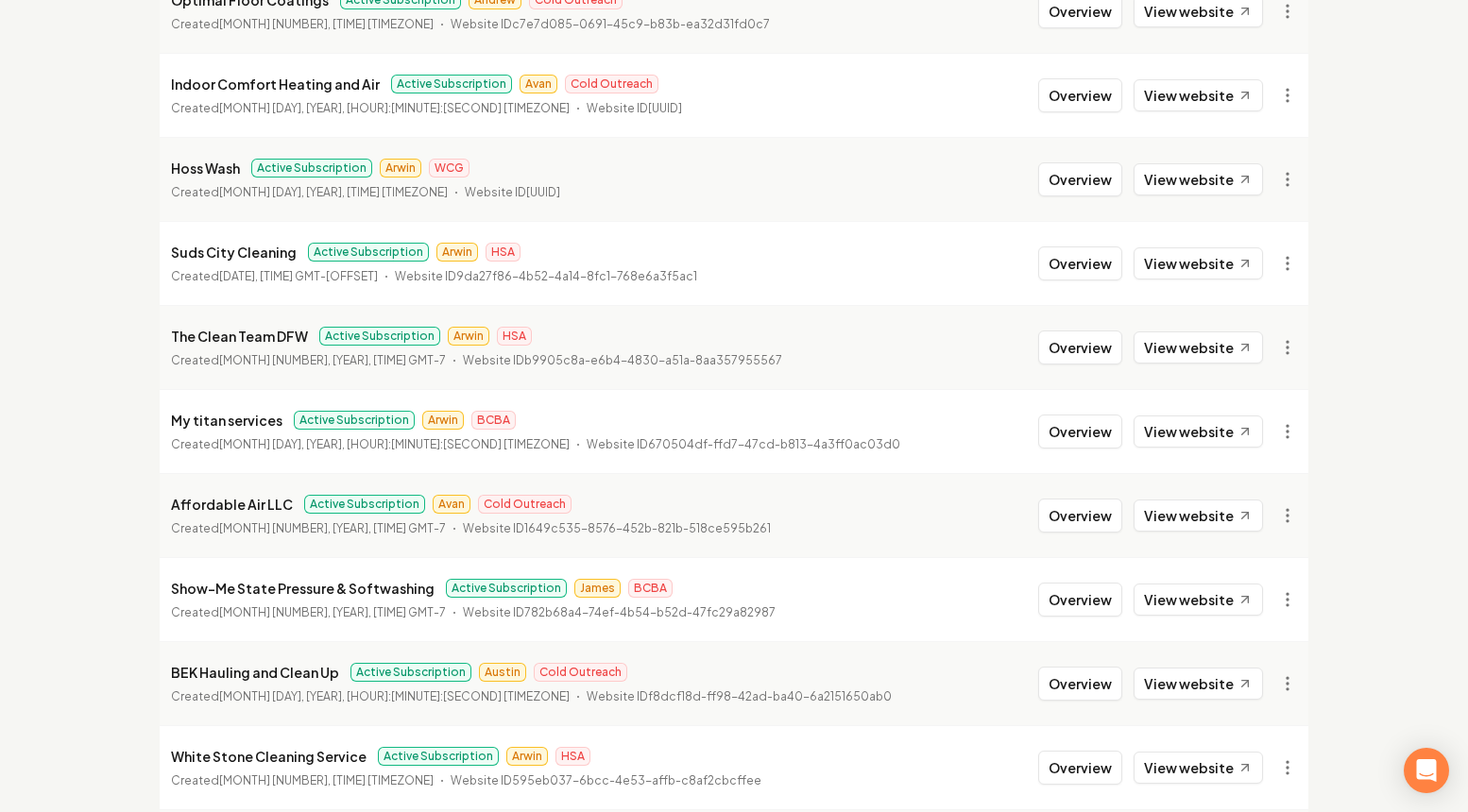 scroll, scrollTop: 1563, scrollLeft: 0, axis: vertical 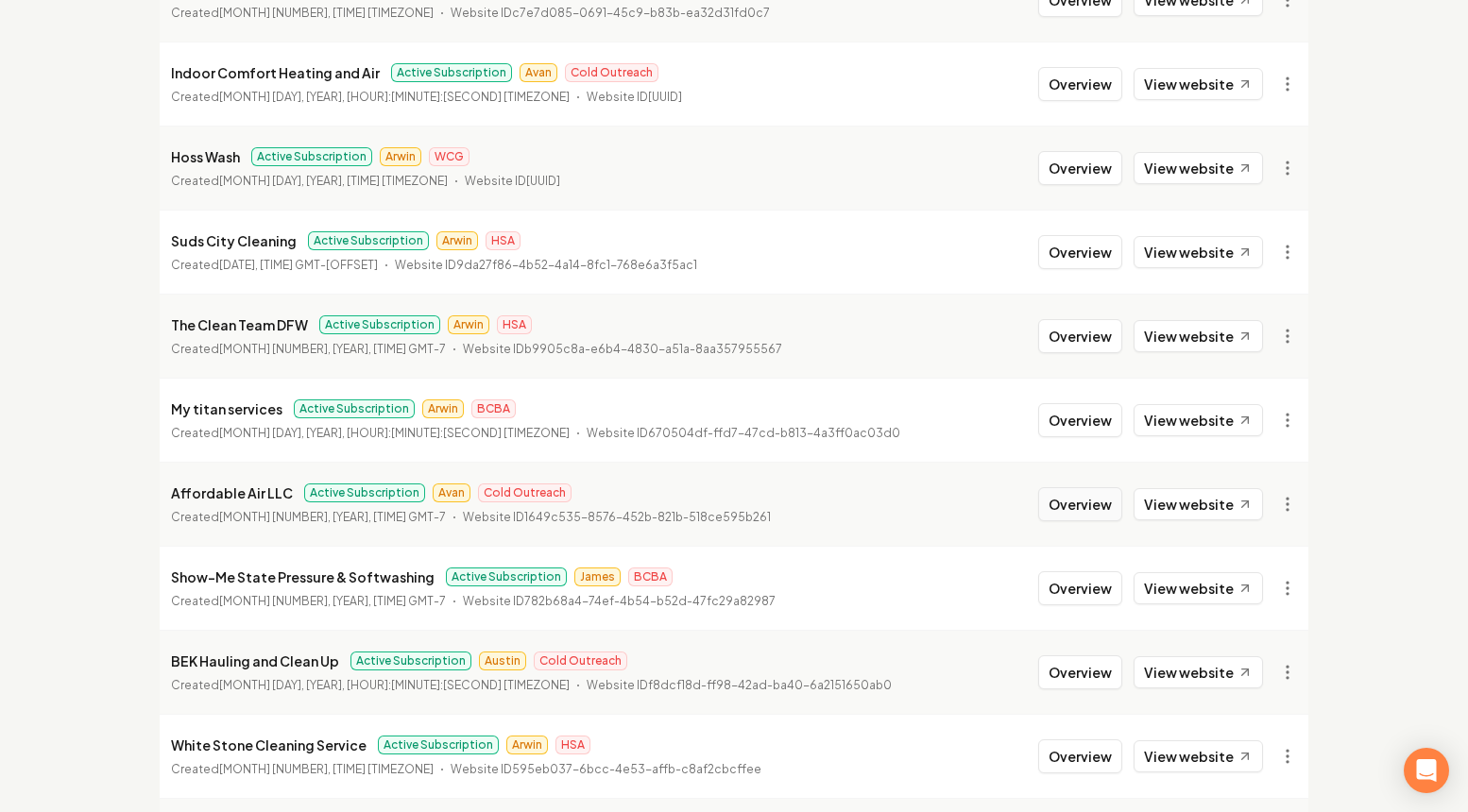 click on "Overview" at bounding box center (1080, 504) 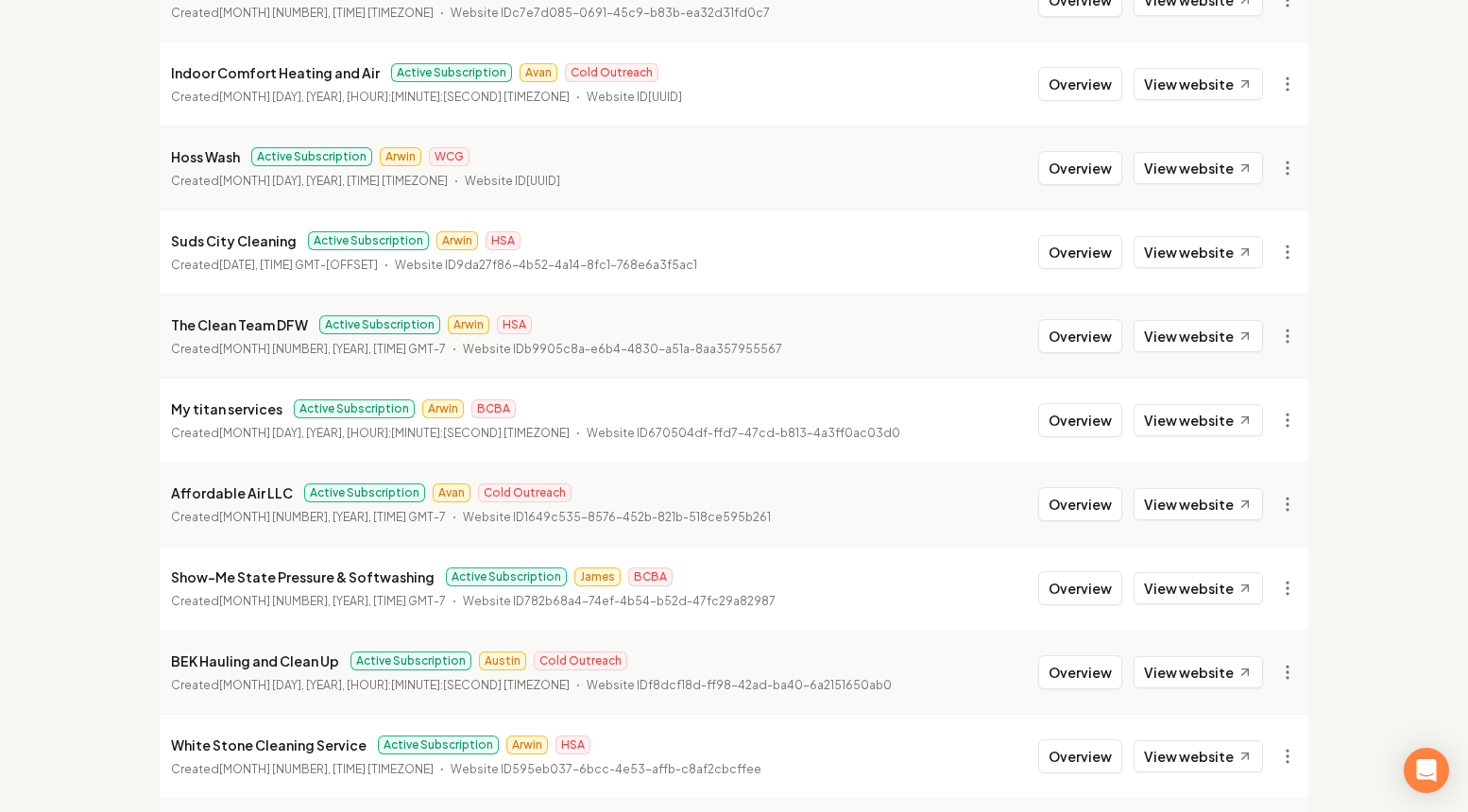 scroll, scrollTop: 0, scrollLeft: 0, axis: both 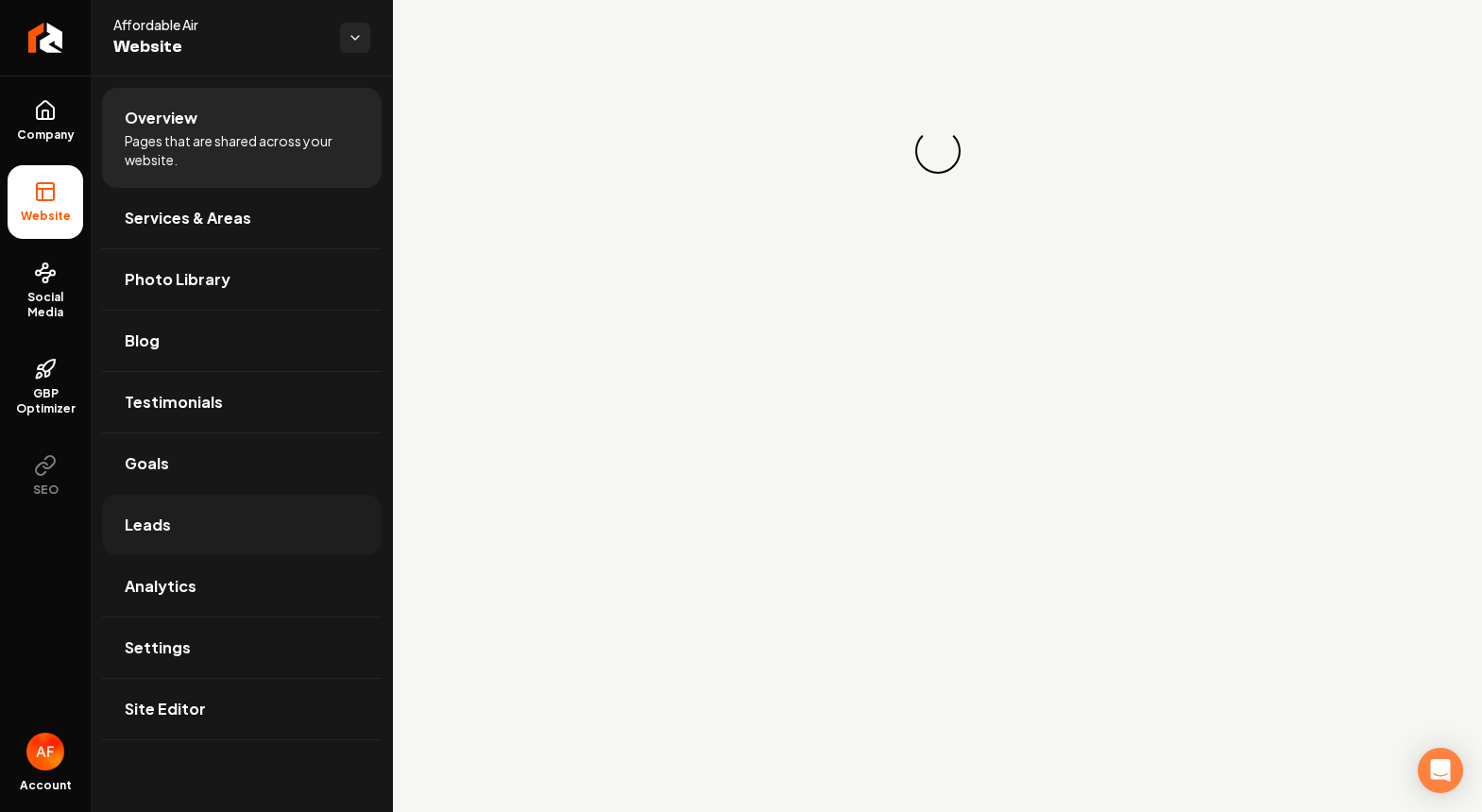 click on "Leads" at bounding box center (242, 525) 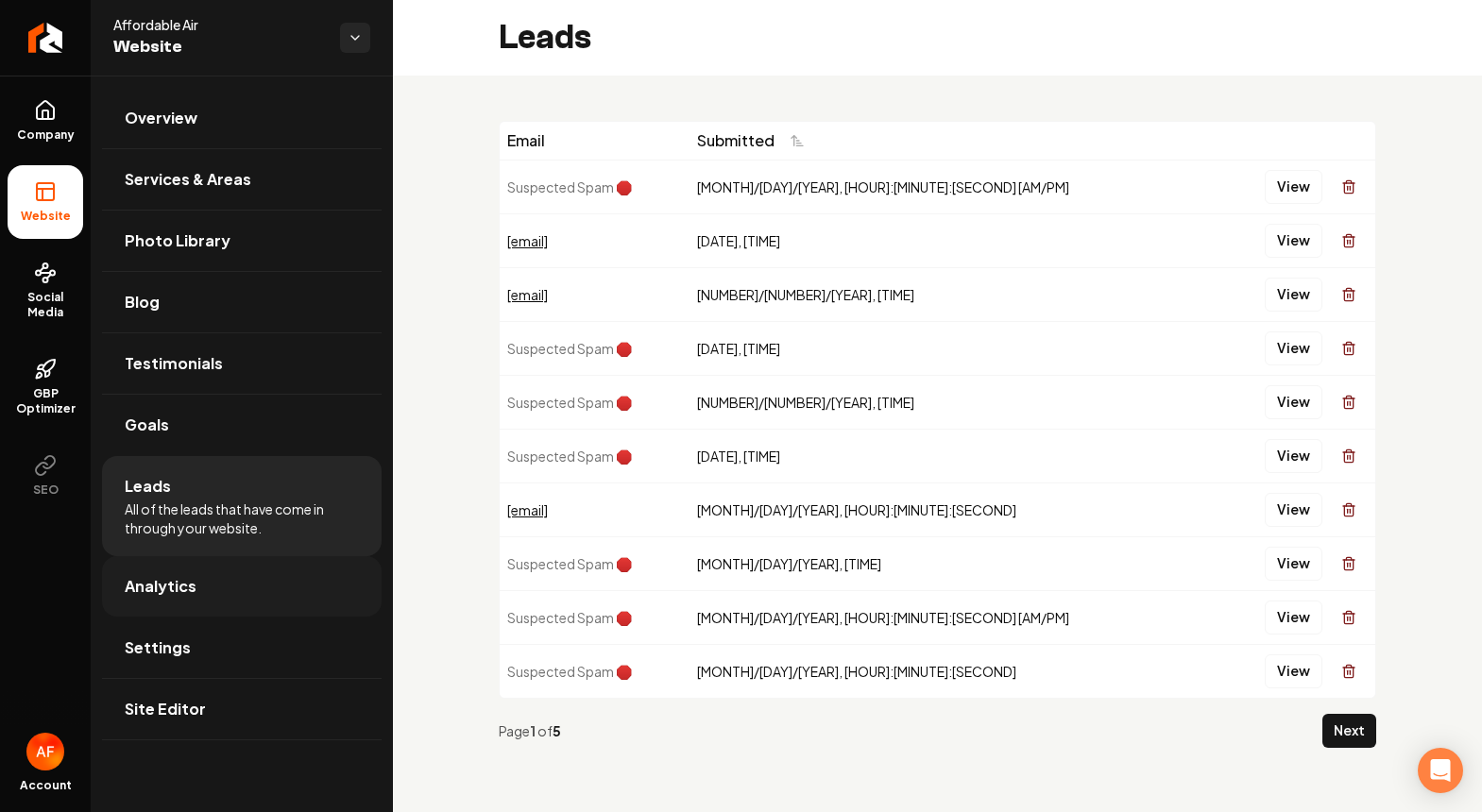 click on "Analytics" at bounding box center [161, 586] 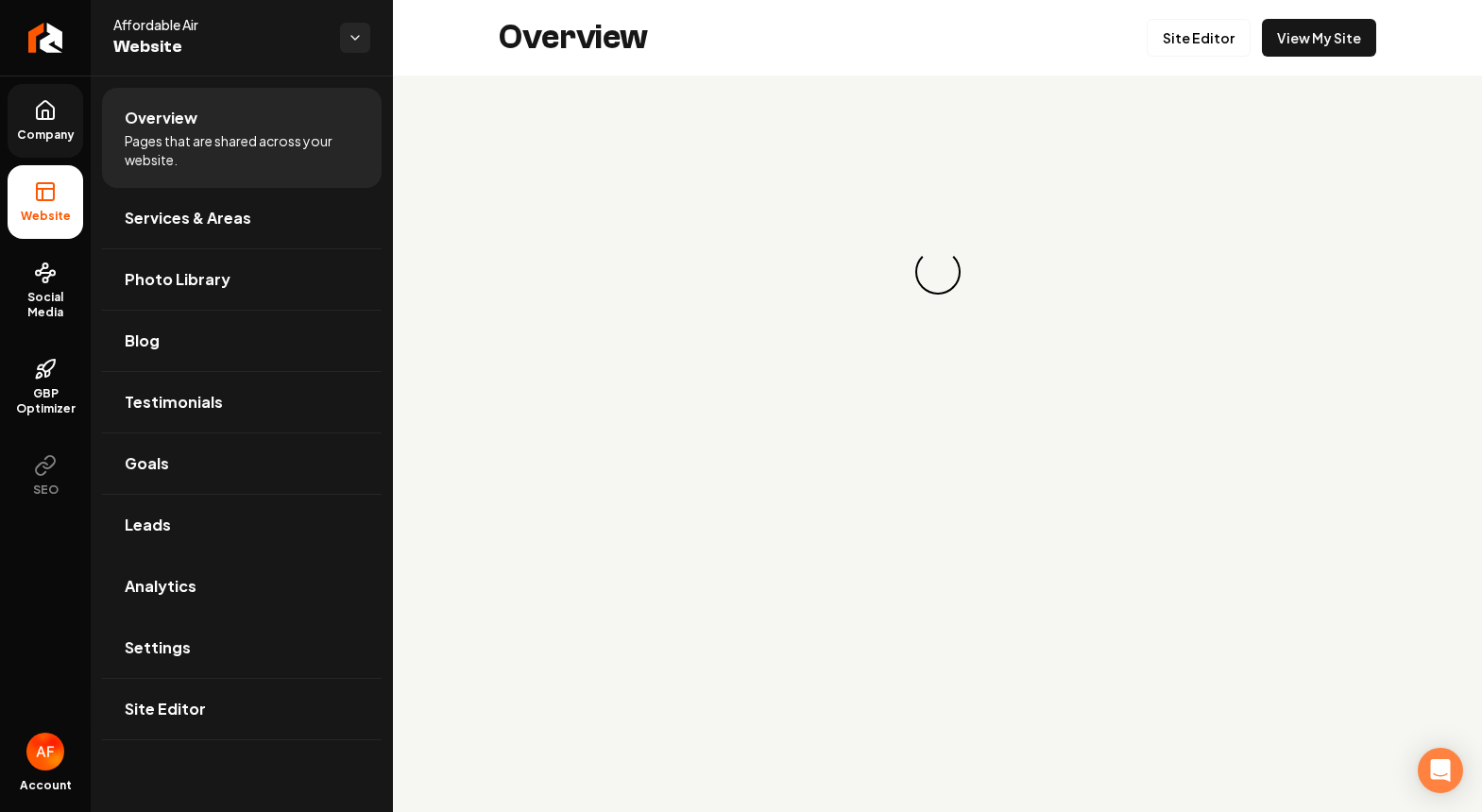 drag, startPoint x: 75, startPoint y: 141, endPoint x: 65, endPoint y: 144, distance: 10.440307 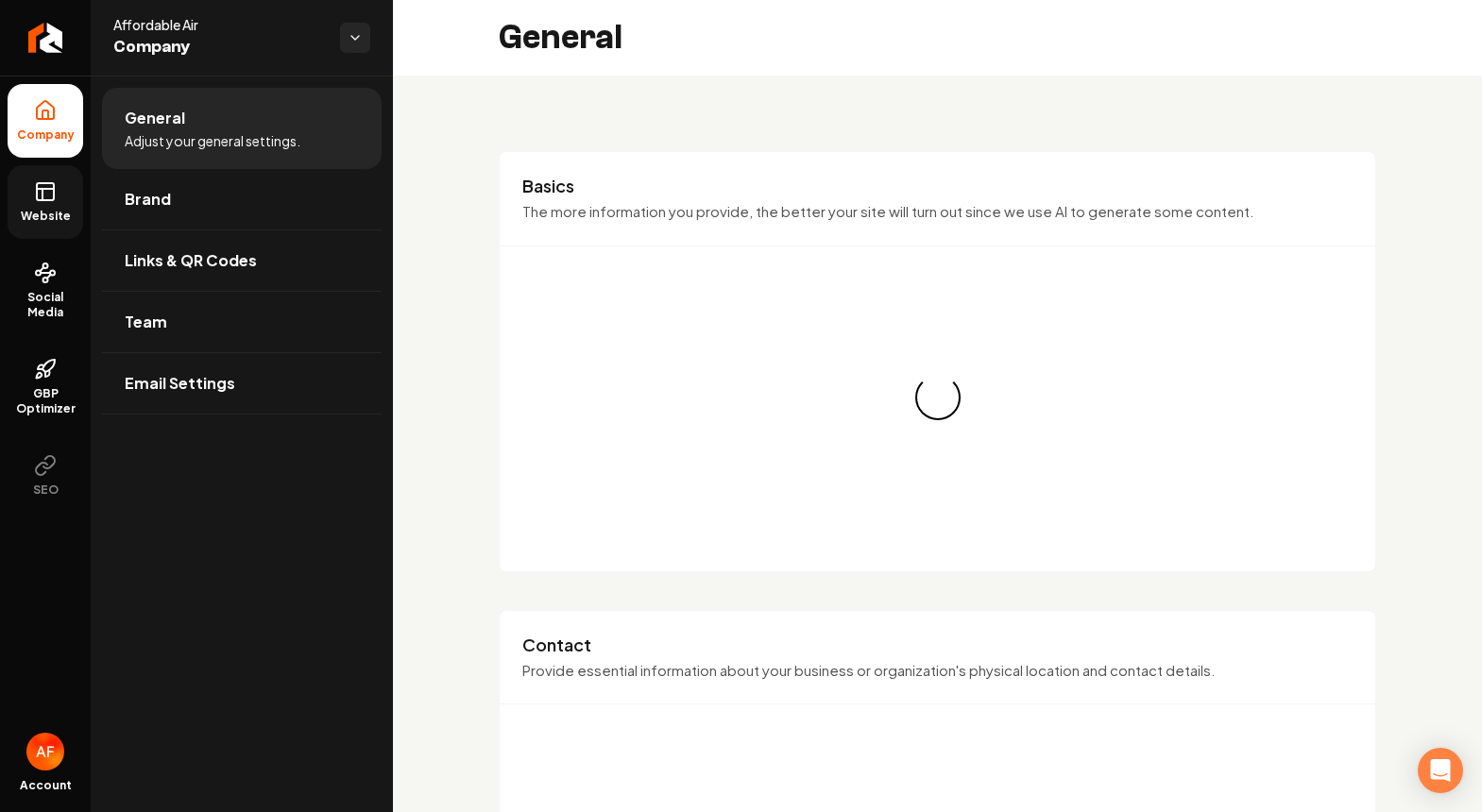 click 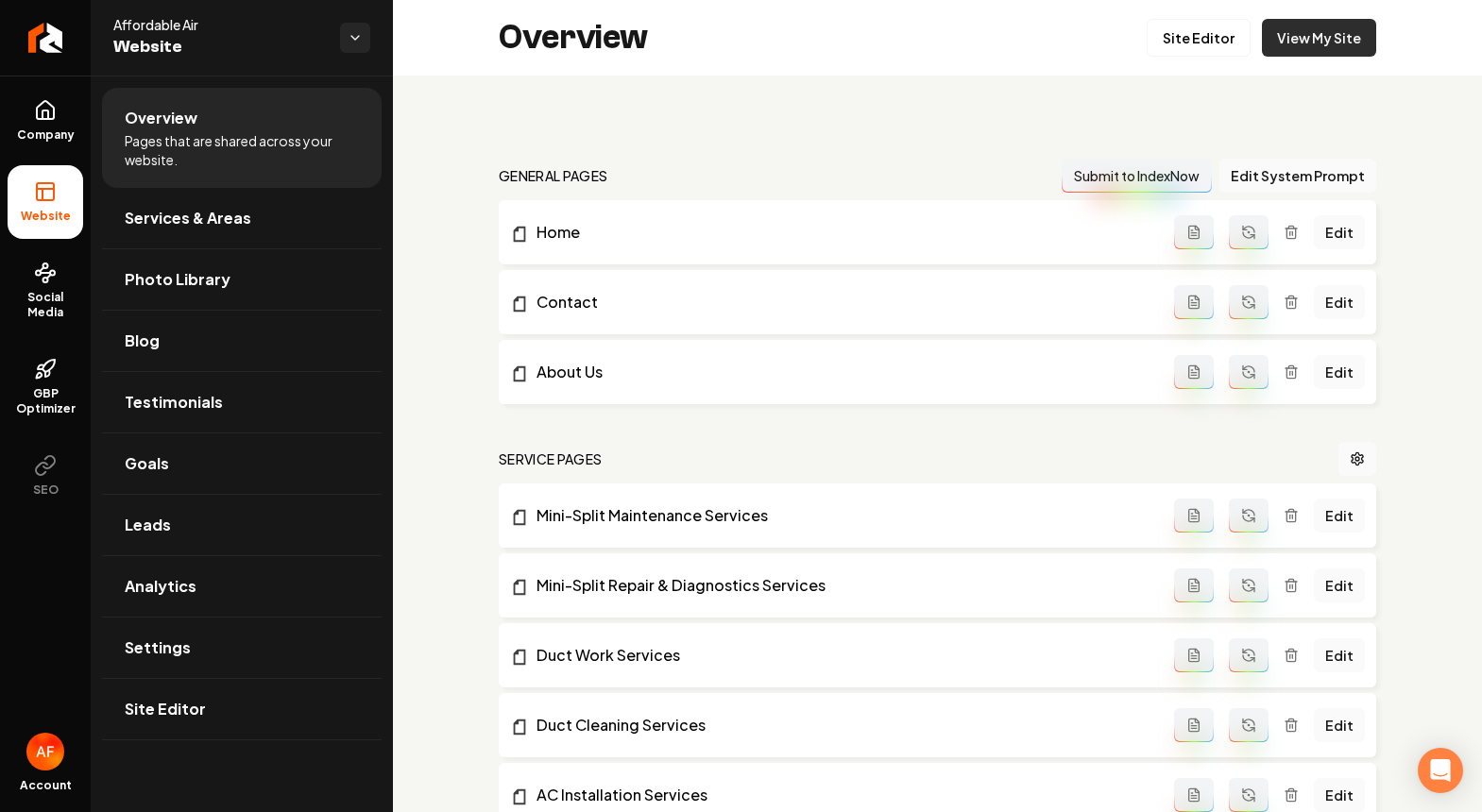 click on "View My Site" at bounding box center (1319, 38) 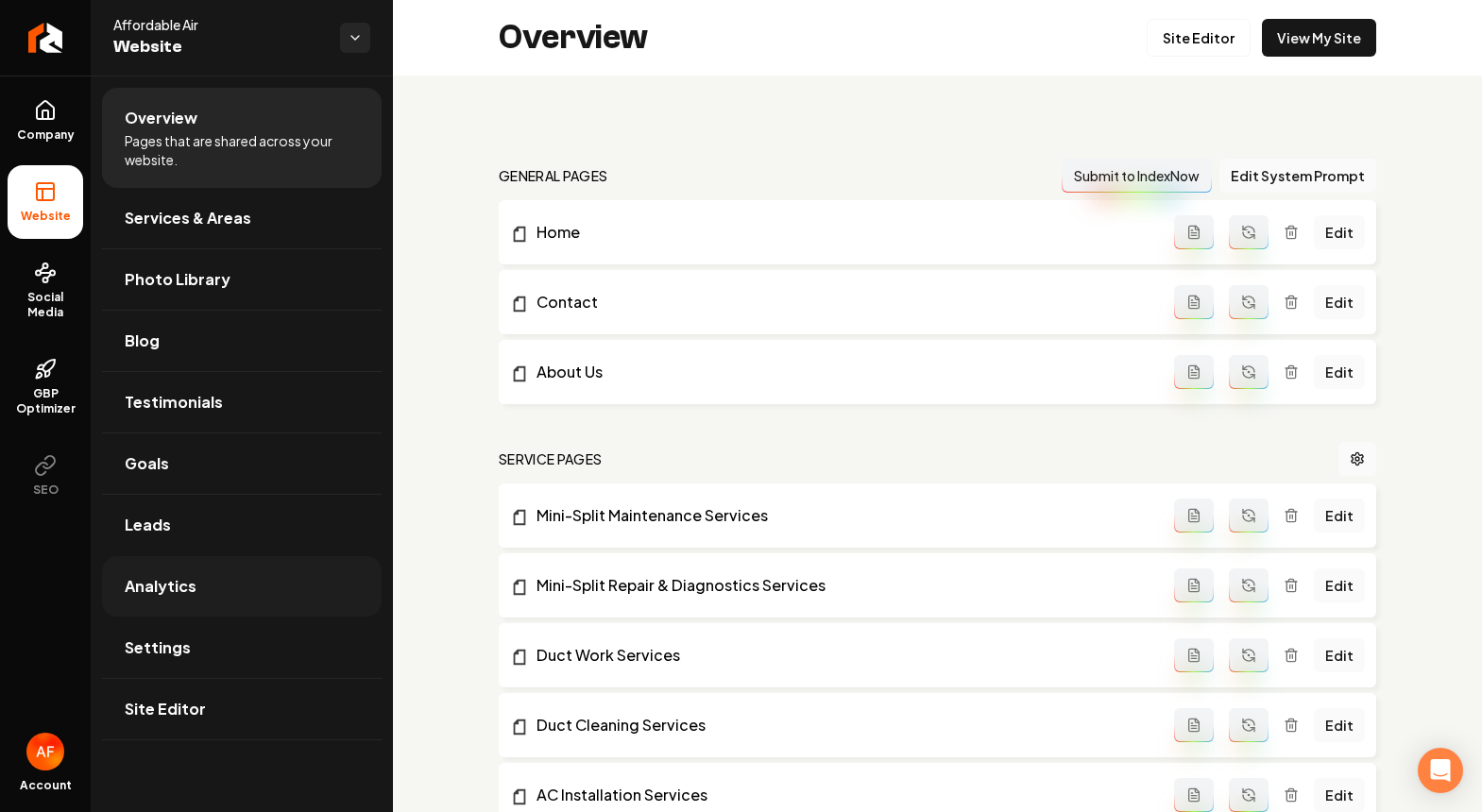 click on "Analytics" at bounding box center [242, 586] 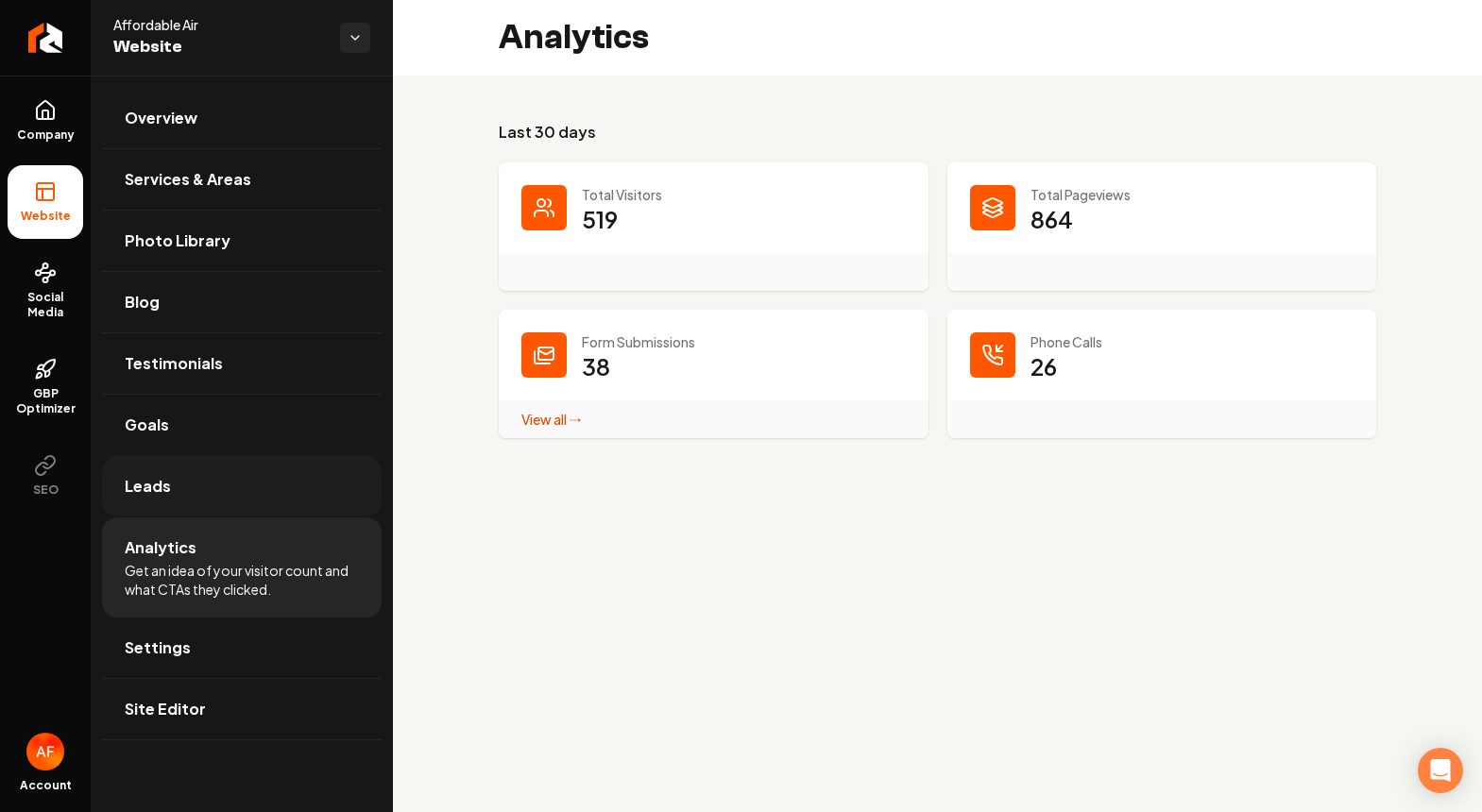 click on "Leads" at bounding box center [242, 486] 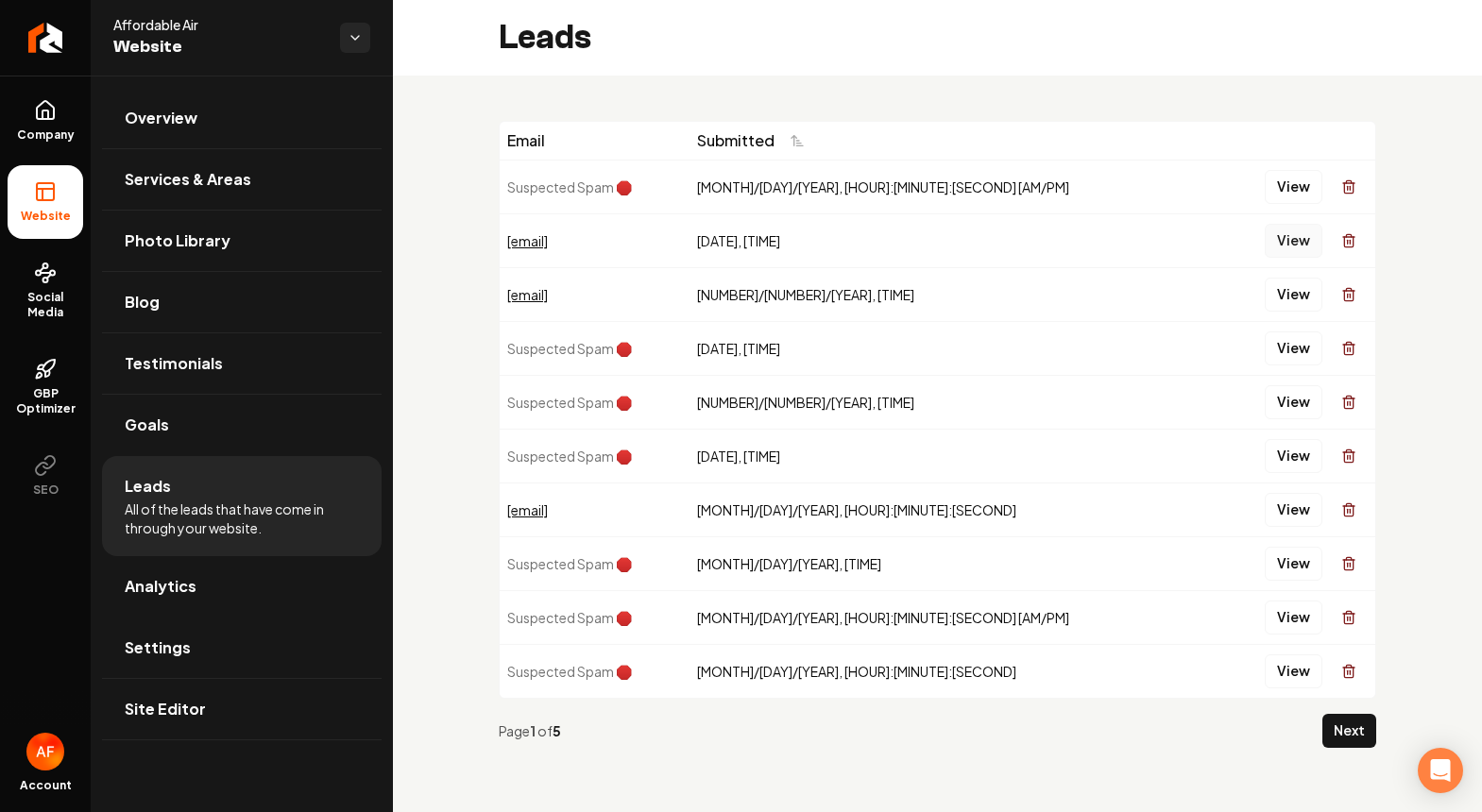 click on "View" at bounding box center (1293, 241) 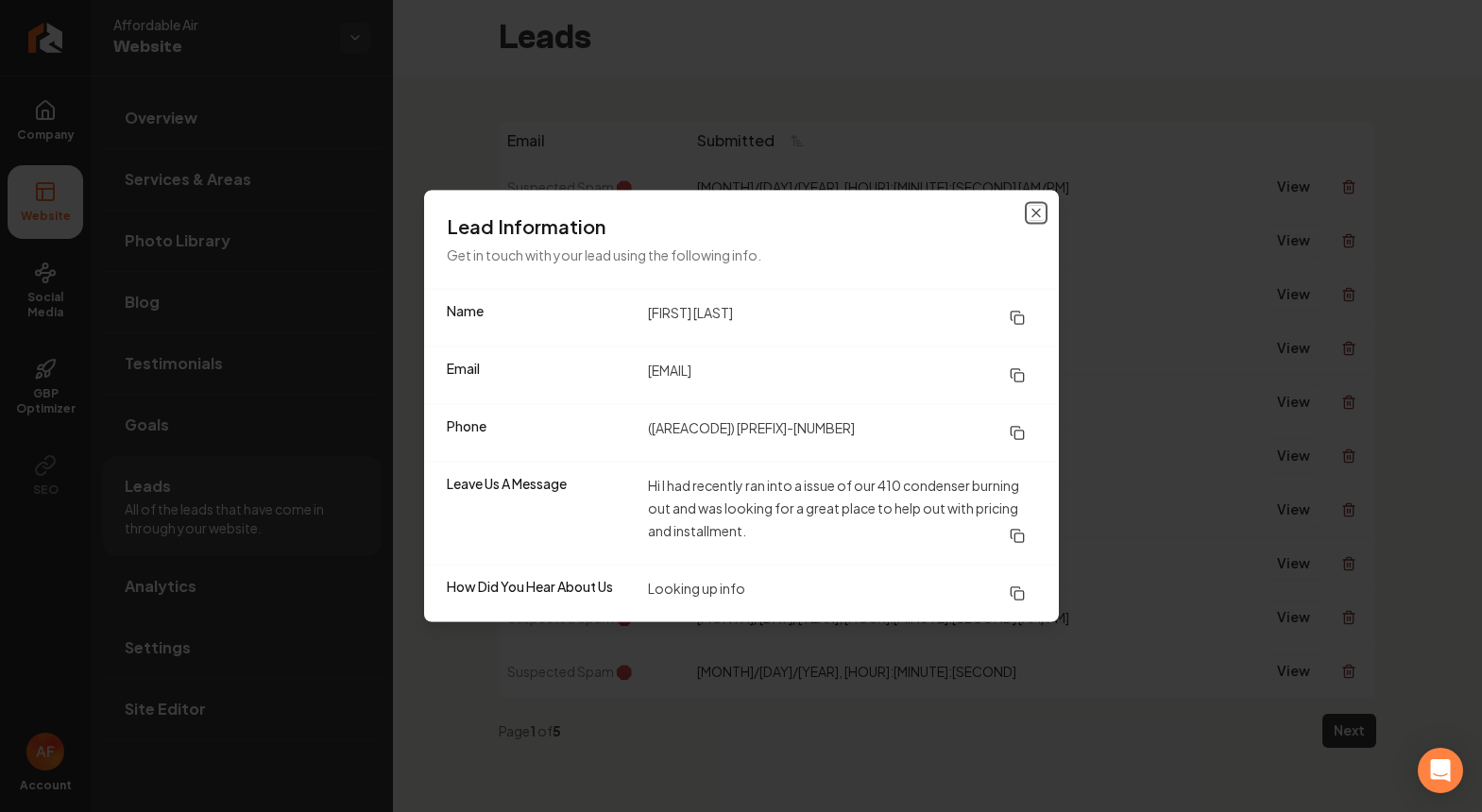 drag, startPoint x: 1040, startPoint y: 219, endPoint x: 1058, endPoint y: 213, distance: 18.973666 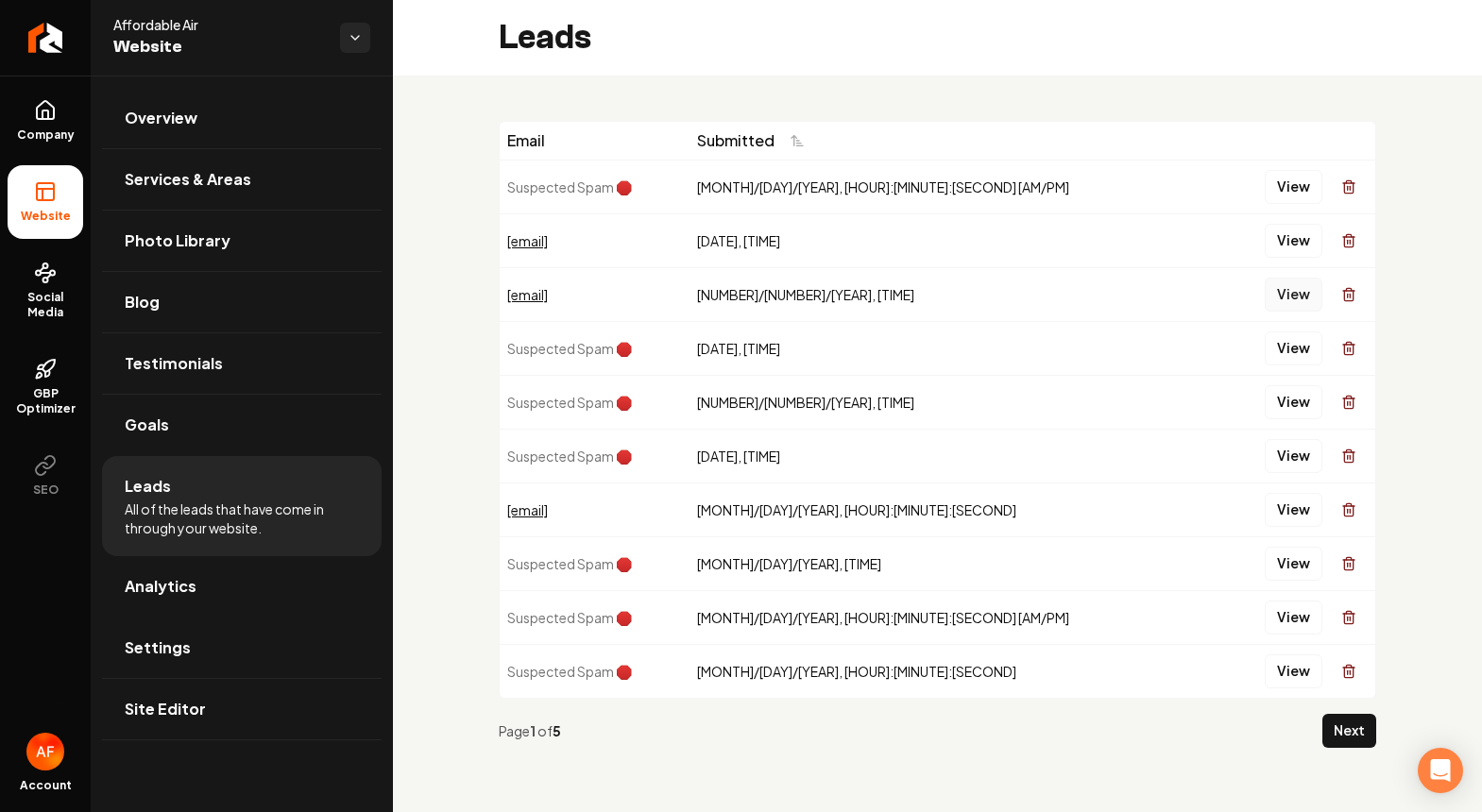 click on "View" at bounding box center (1293, 295) 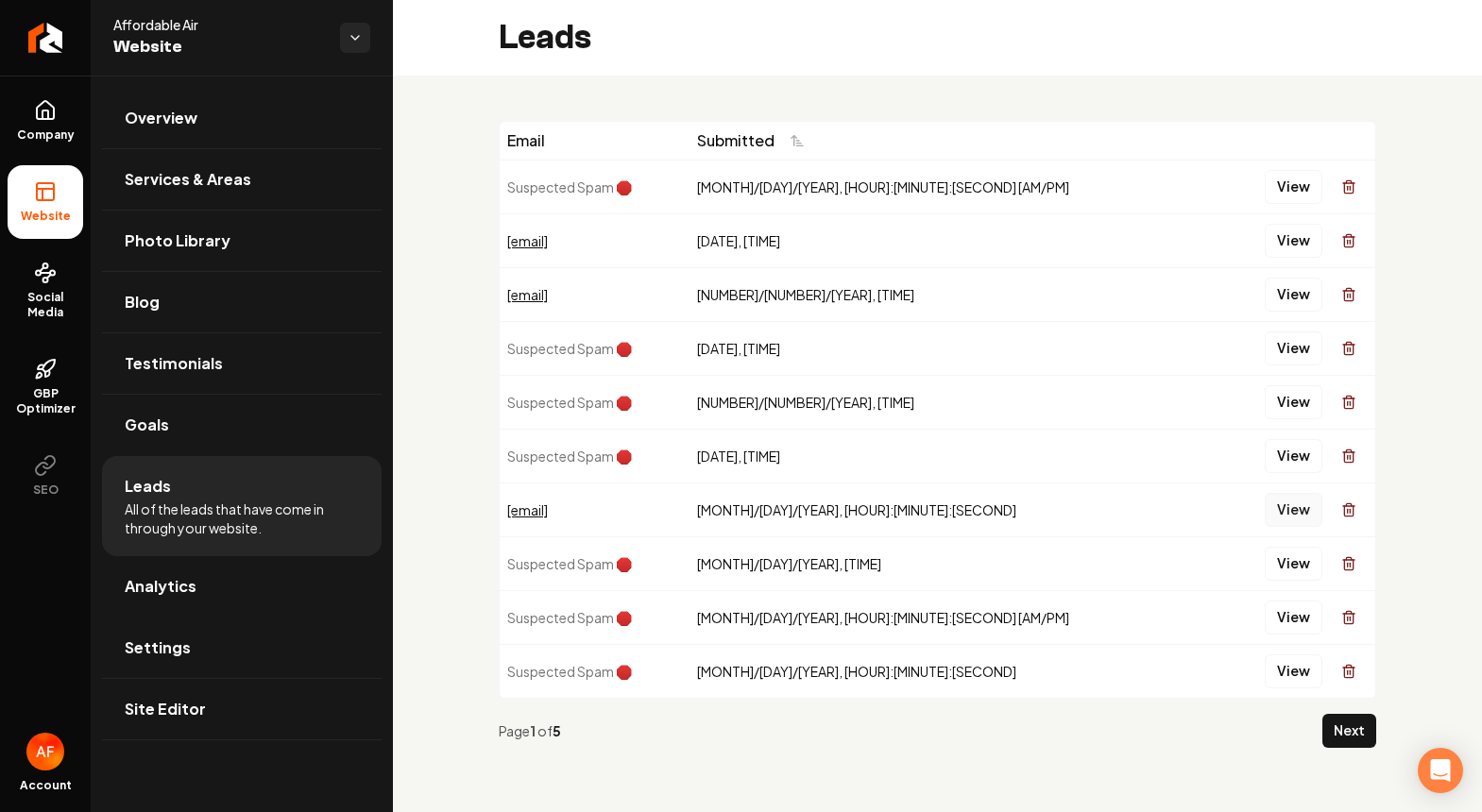 click on "View" at bounding box center (1293, 510) 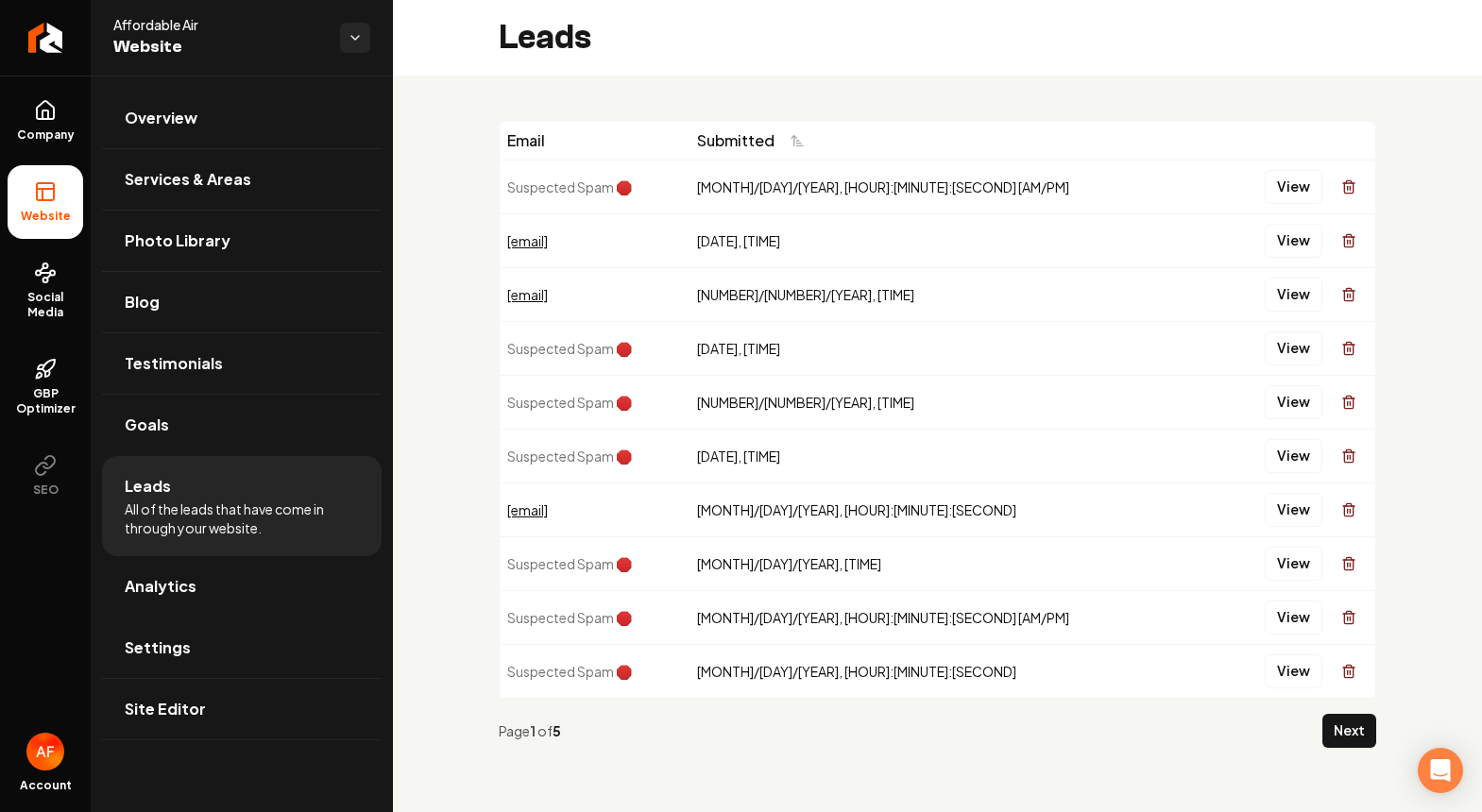 click on "Page  1   of  5 Next" at bounding box center [937, 731] 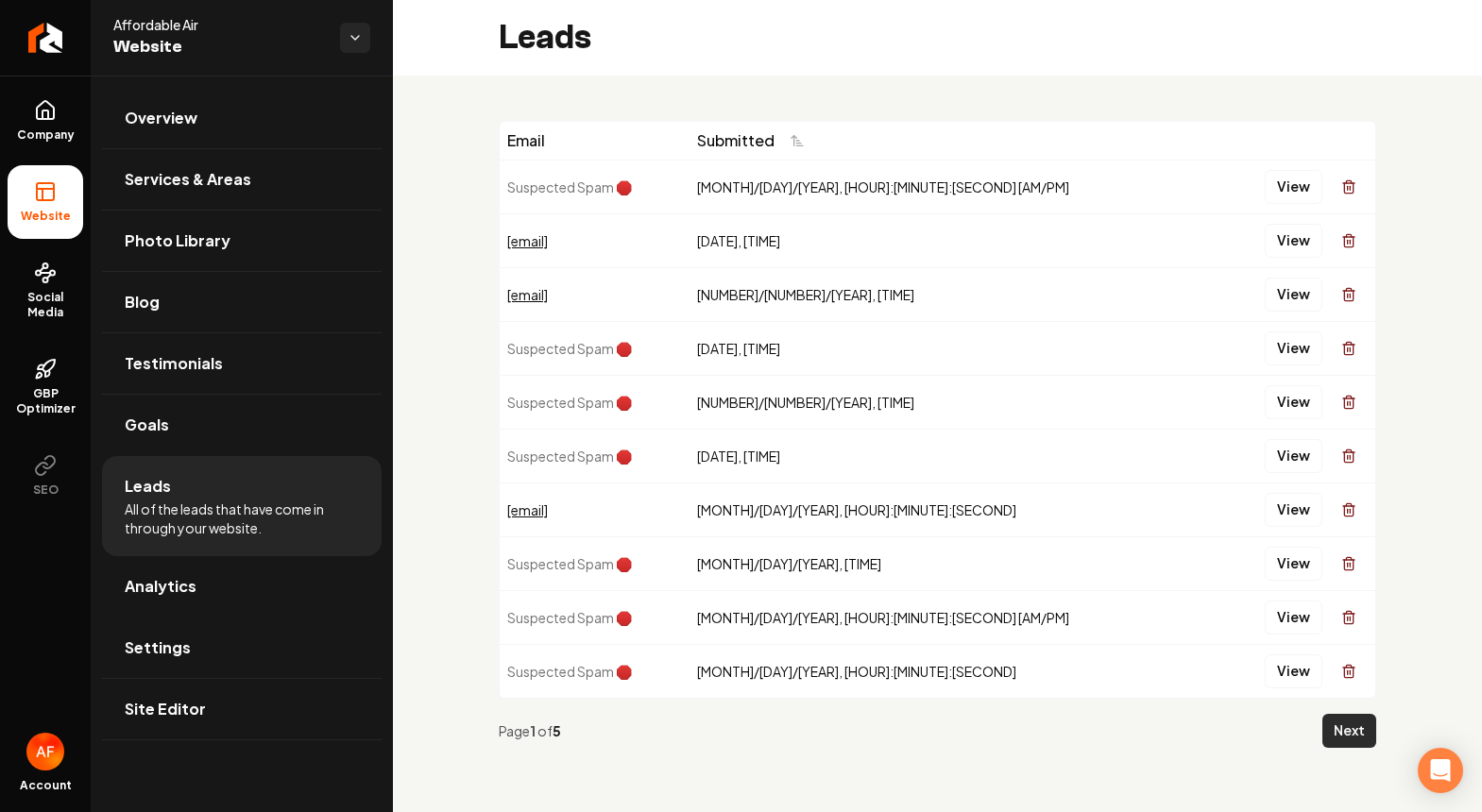 click on "Next" at bounding box center (1349, 731) 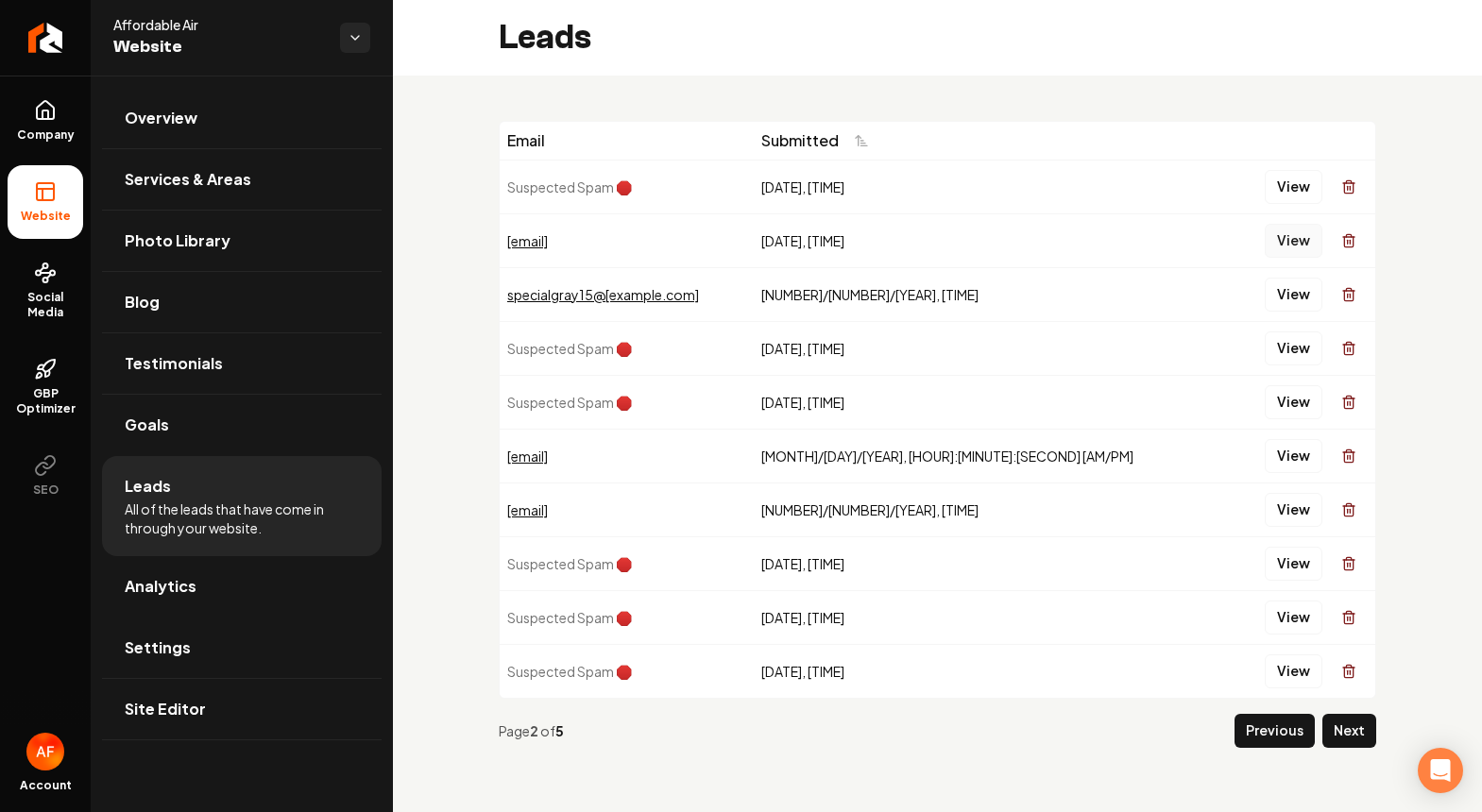 click on "View" at bounding box center [1293, 241] 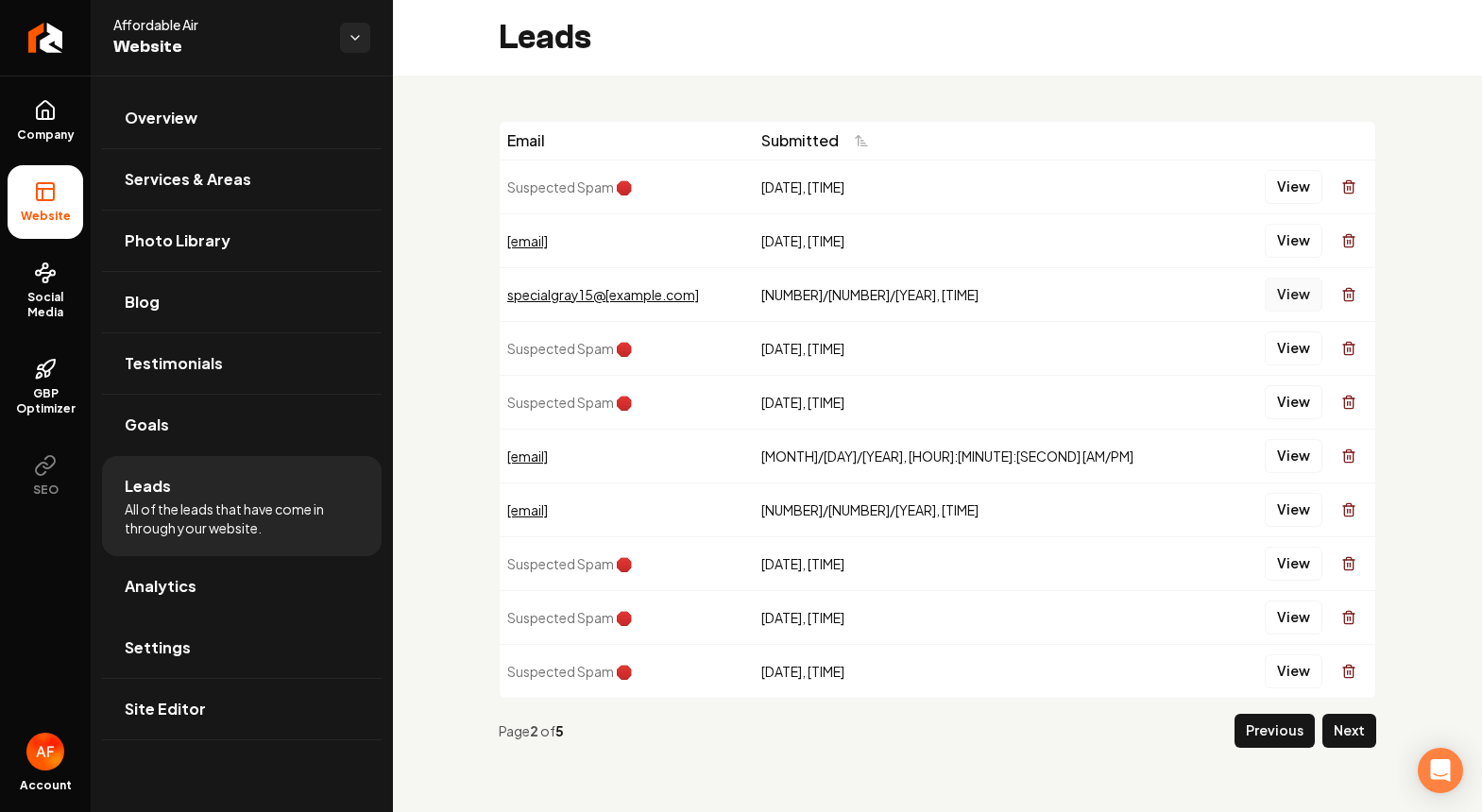 click on "View" at bounding box center [1293, 295] 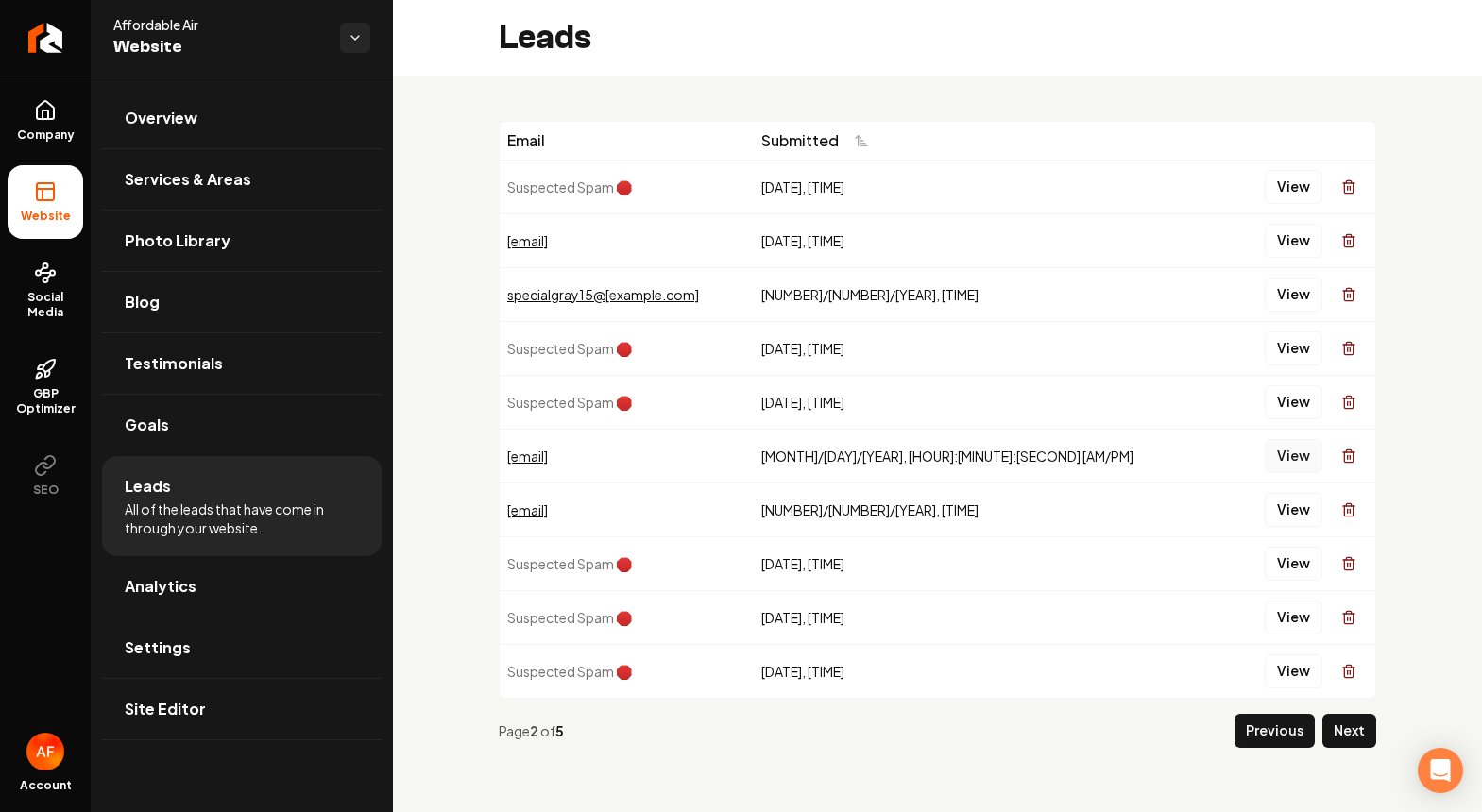 click on "View" at bounding box center [1293, 456] 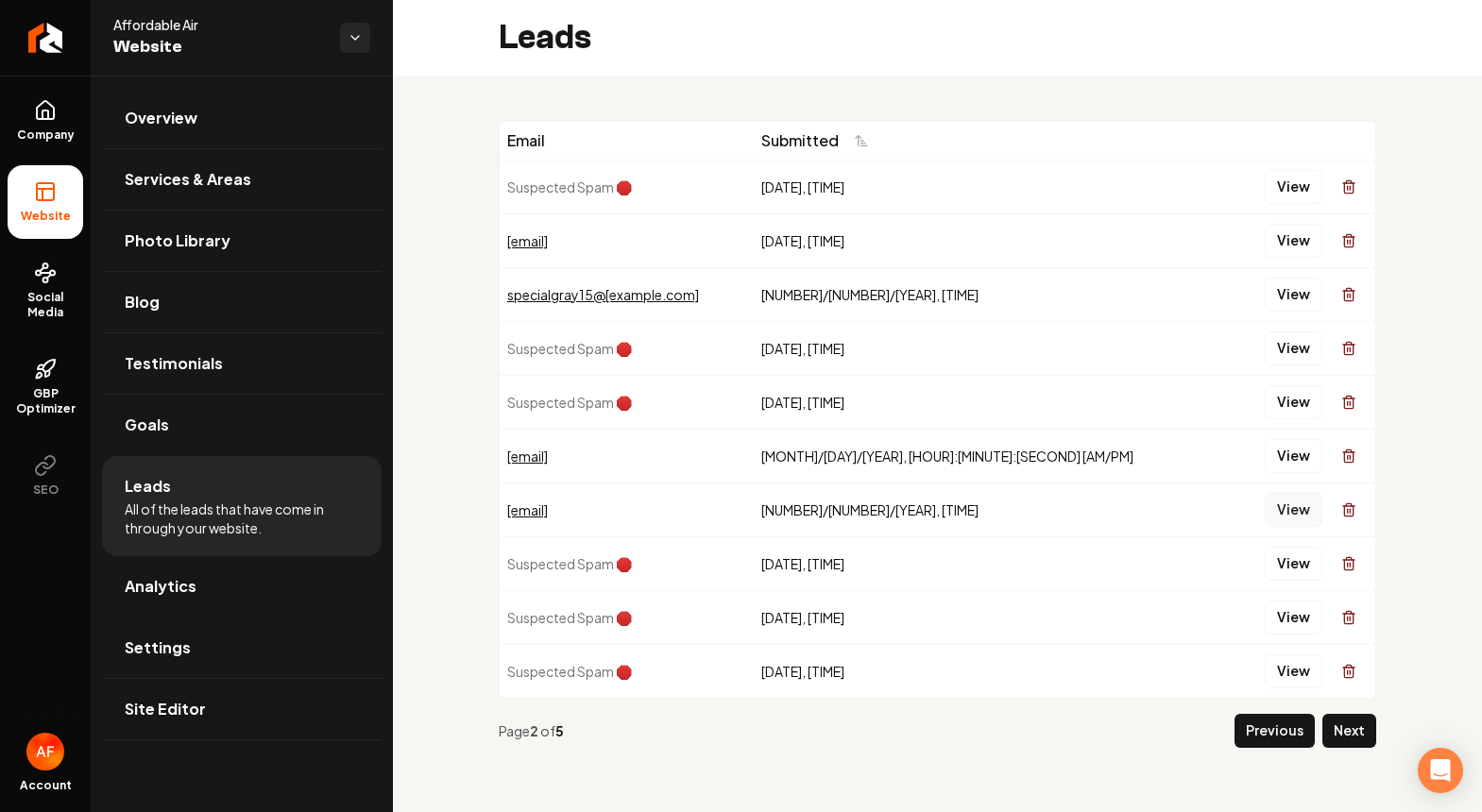 click on "View" at bounding box center (1293, 510) 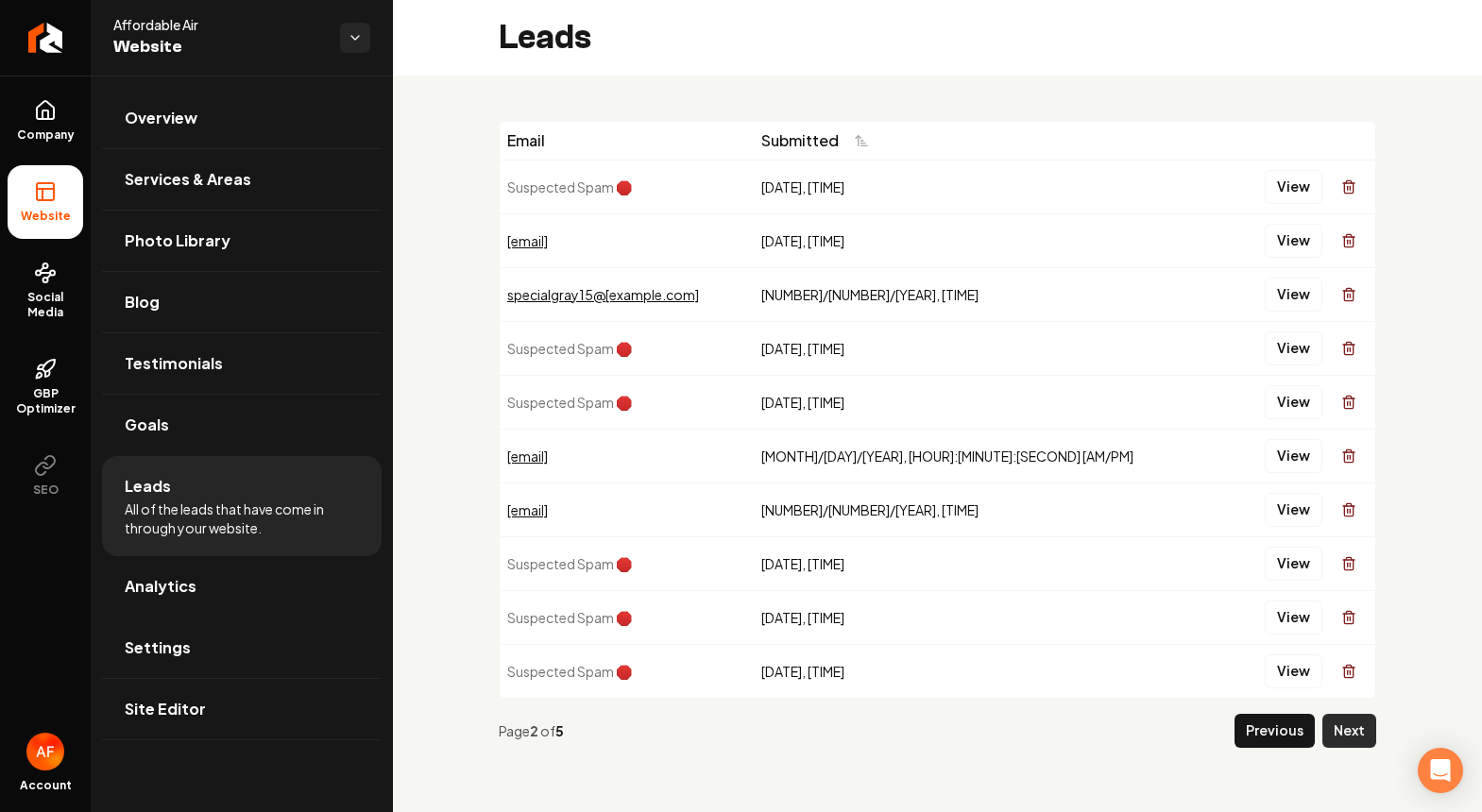 click on "Next" at bounding box center (1349, 731) 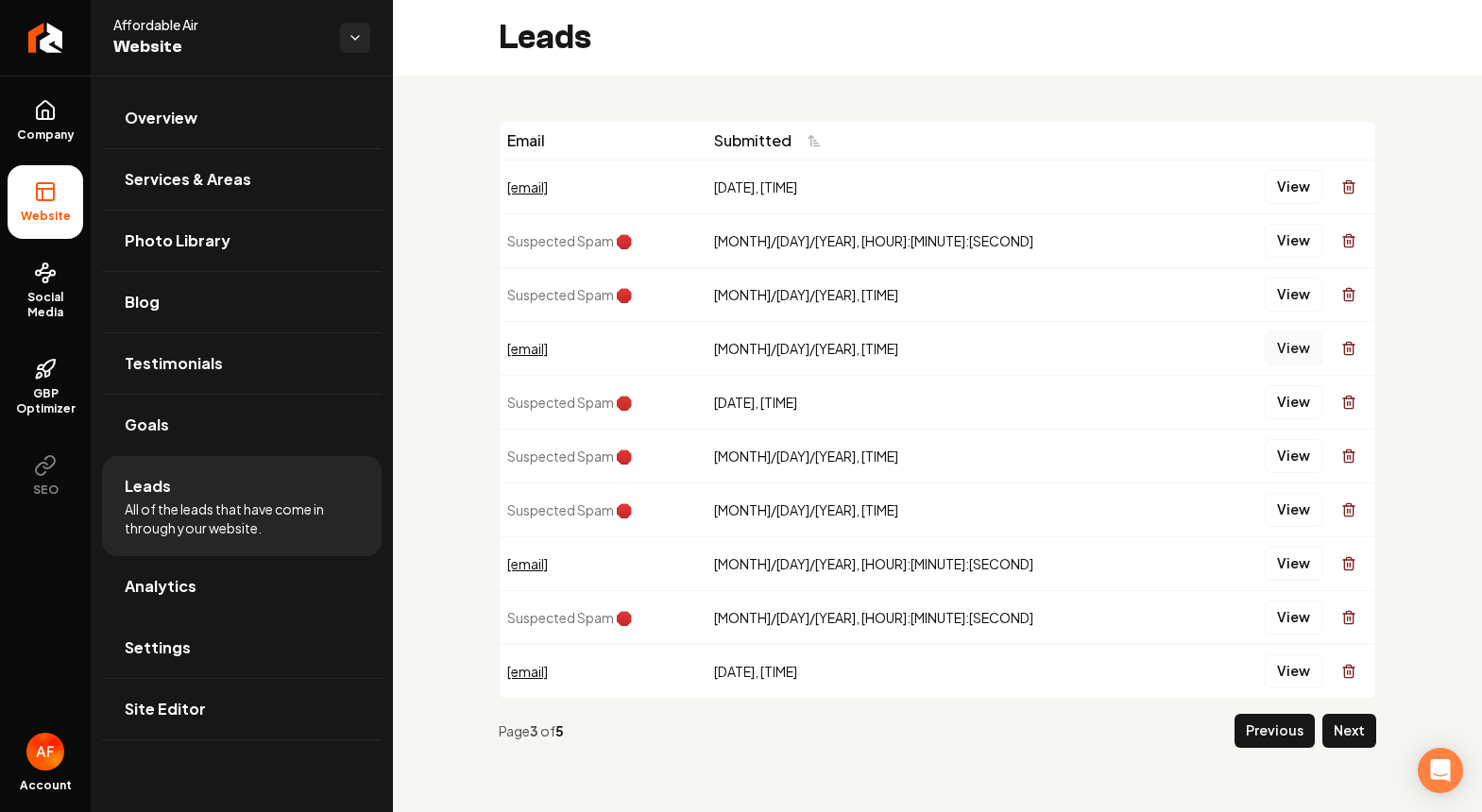 click on "View" at bounding box center (1293, 348) 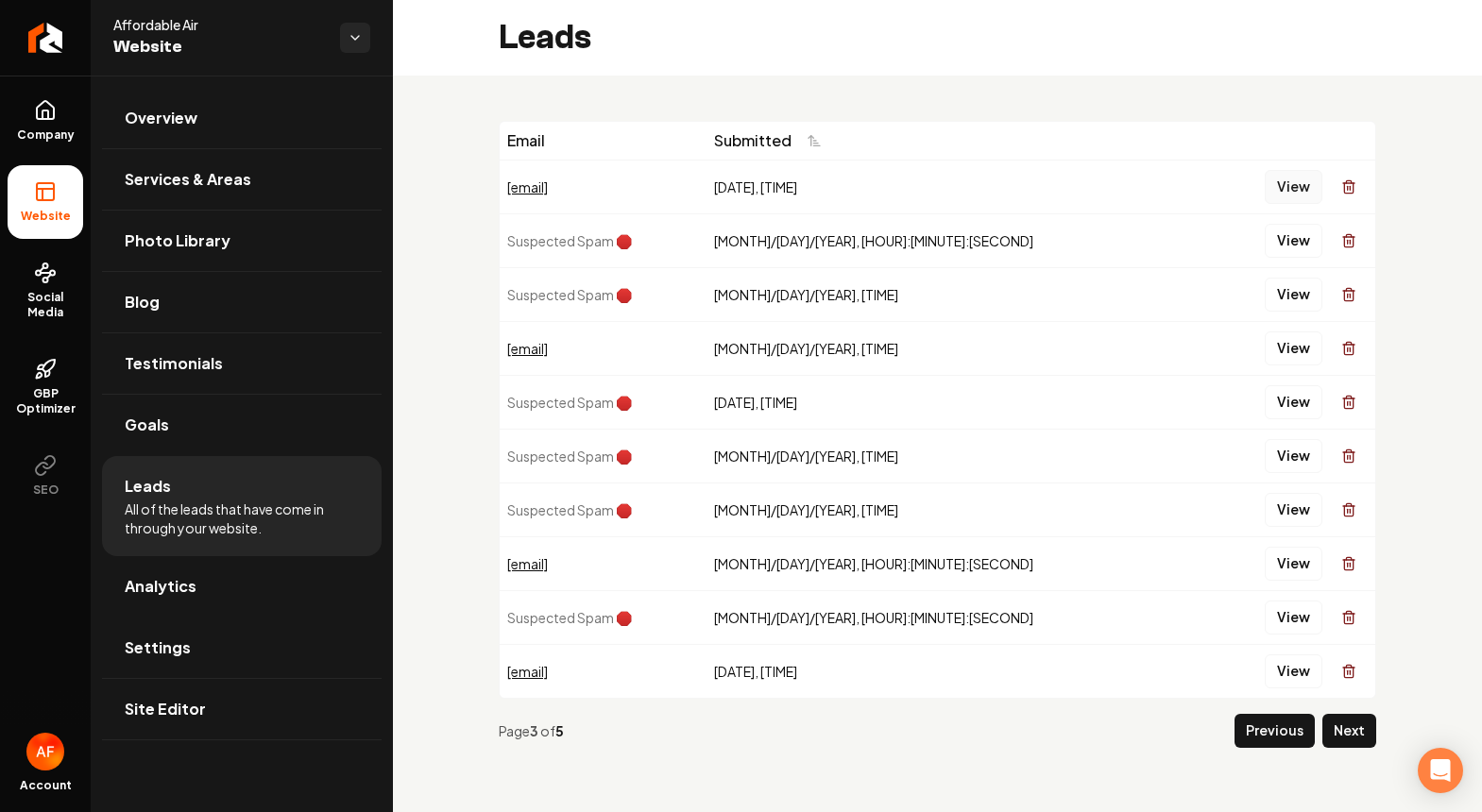 click on "View" at bounding box center (1293, 187) 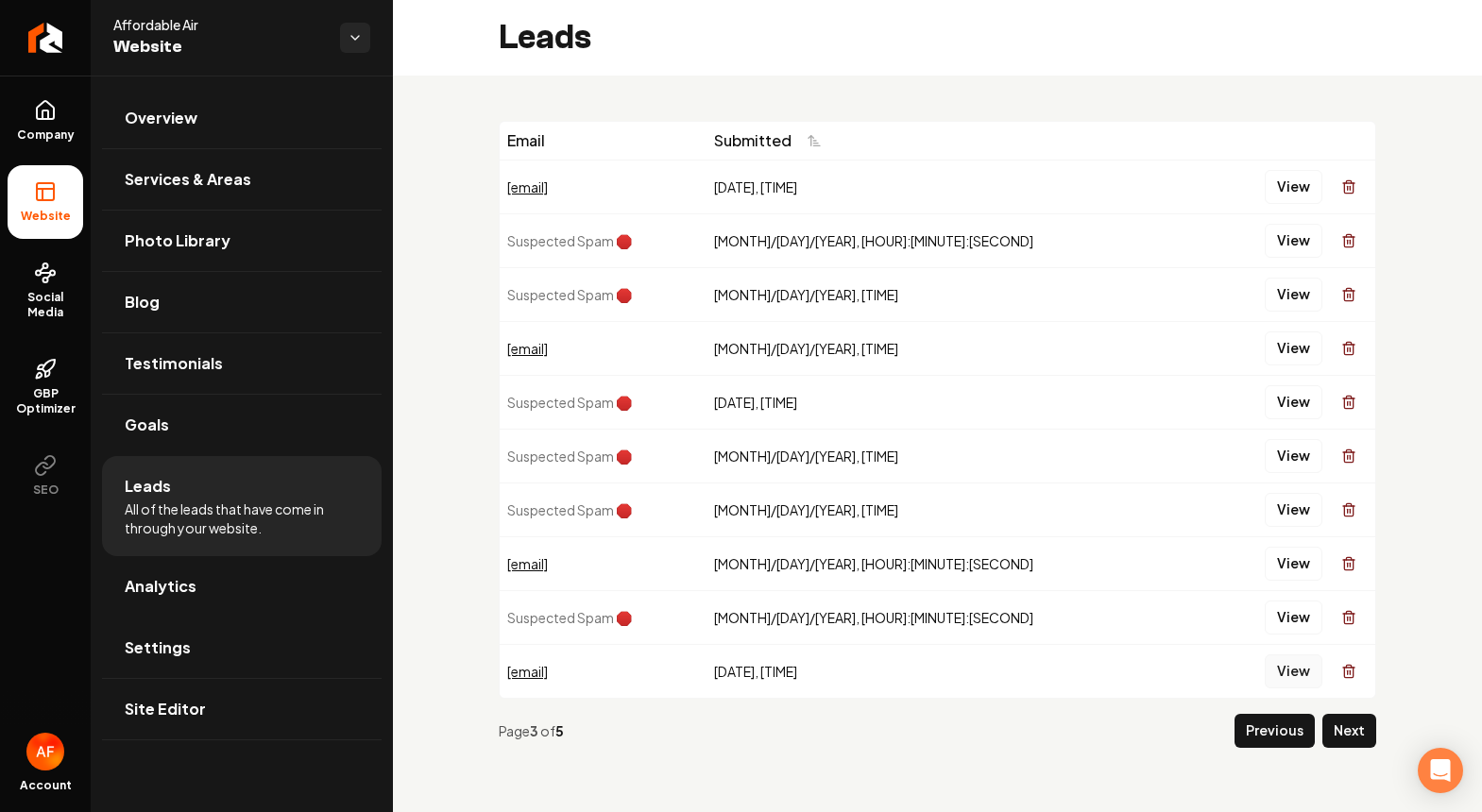 click on "View" at bounding box center (1293, 671) 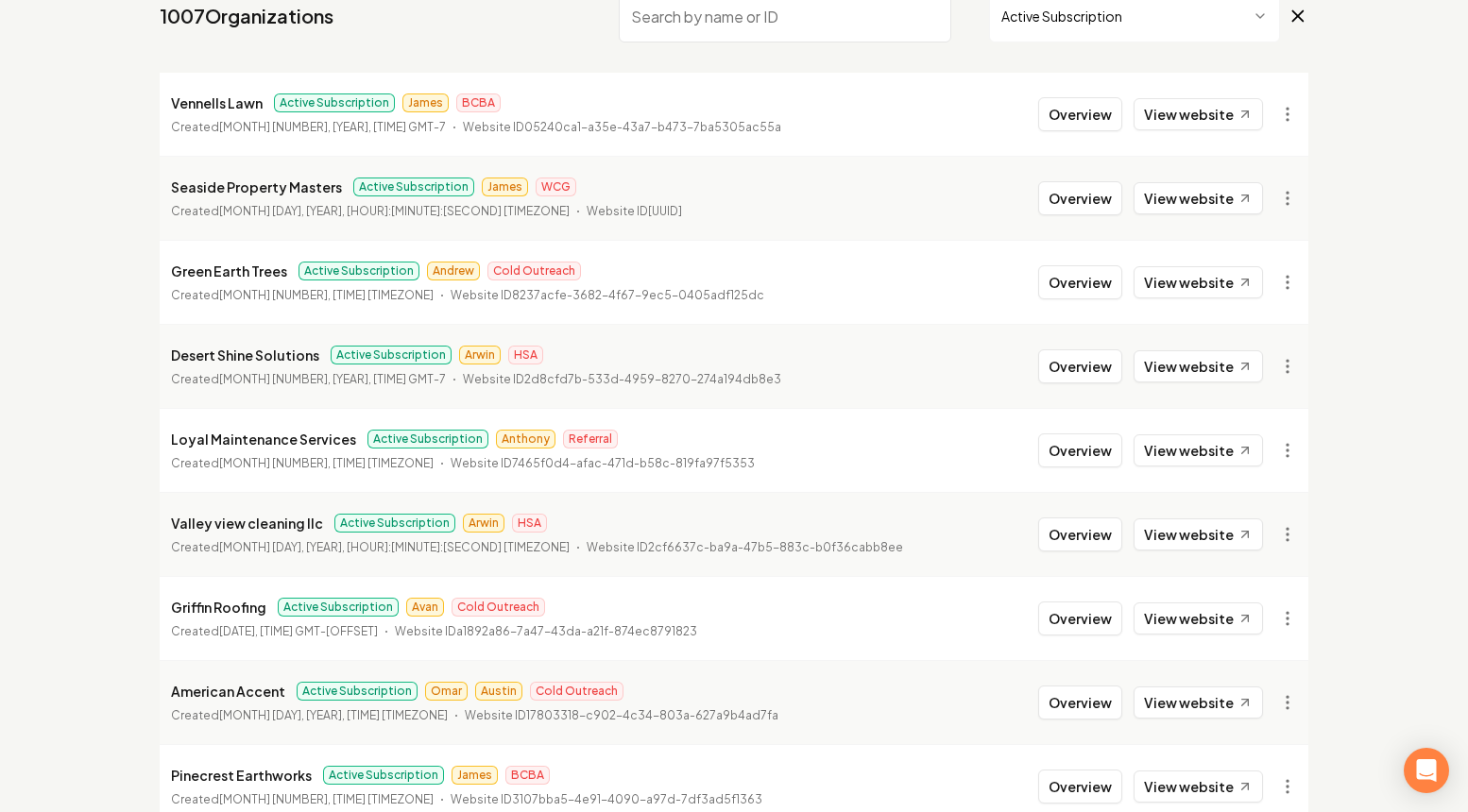 scroll, scrollTop: 612, scrollLeft: 0, axis: vertical 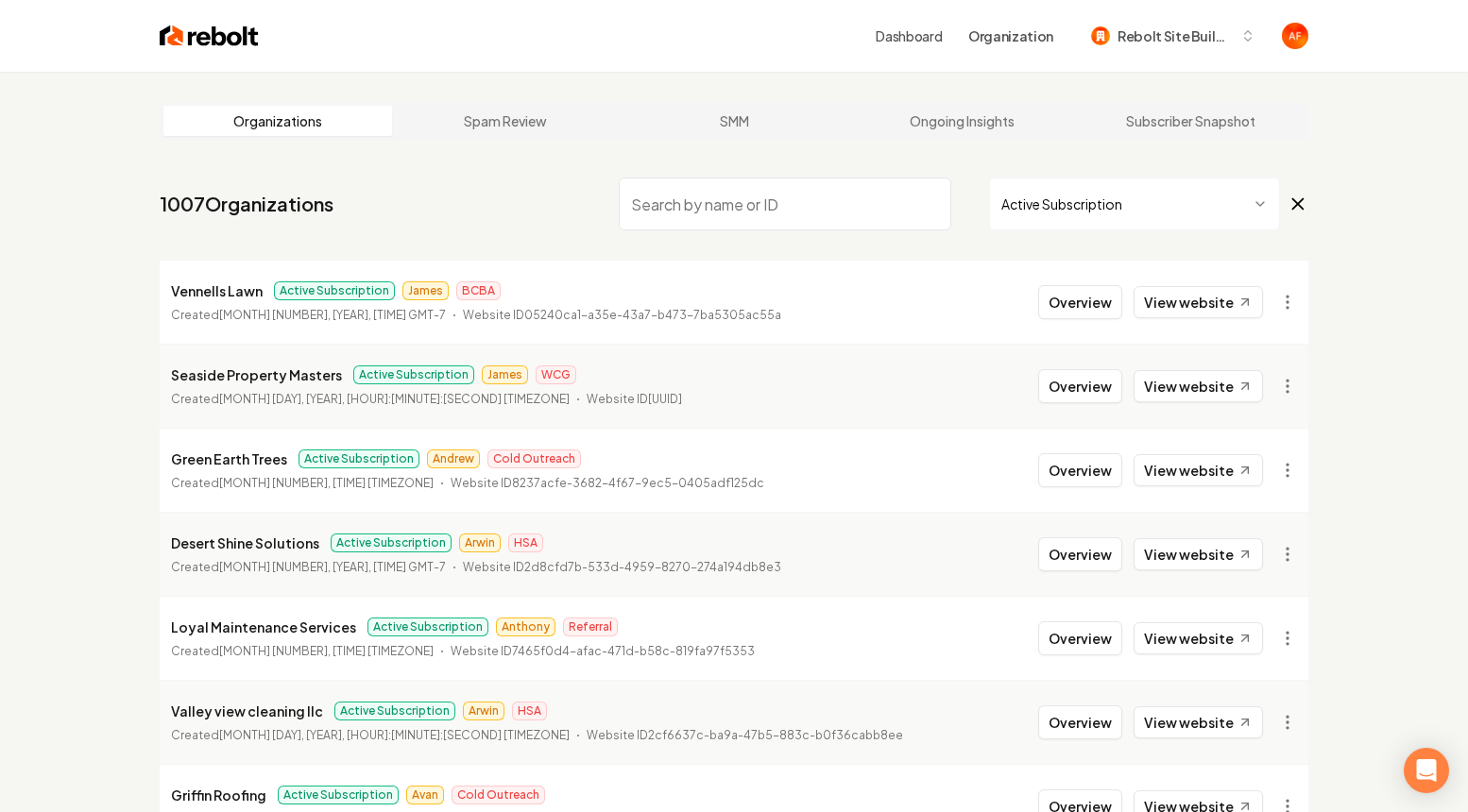 click at bounding box center [785, 204] 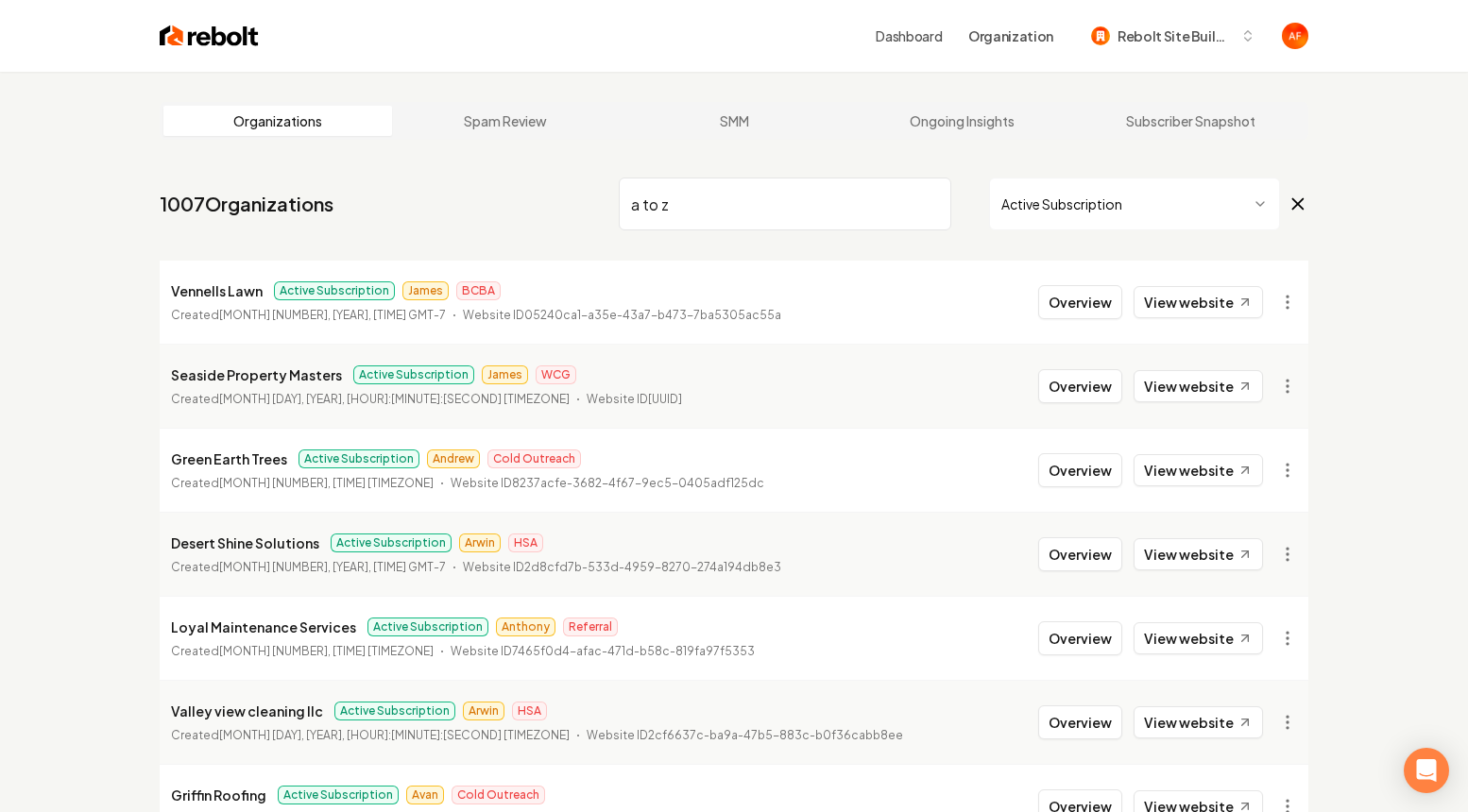 type on "a to z" 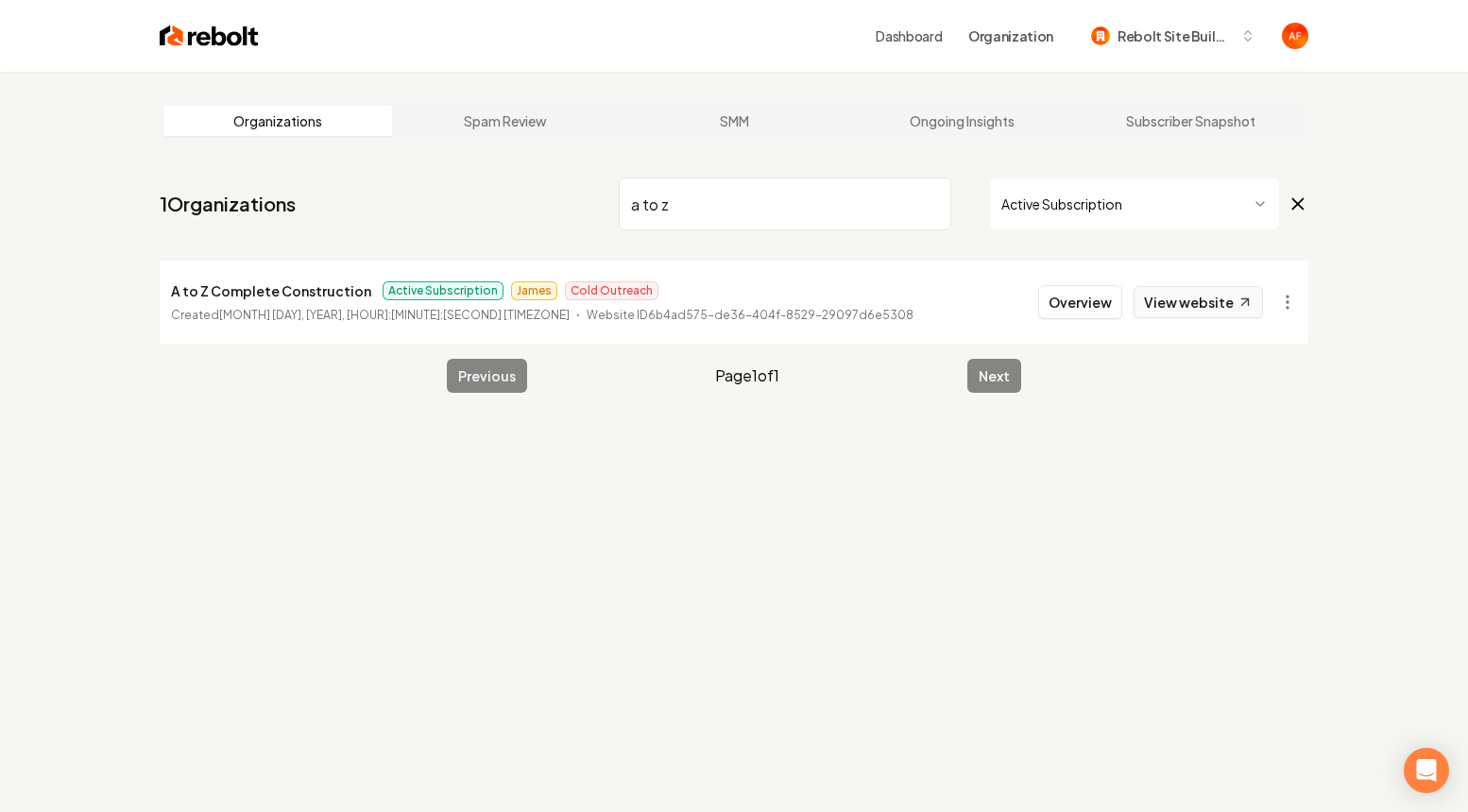 click on "View website" at bounding box center (1198, 302) 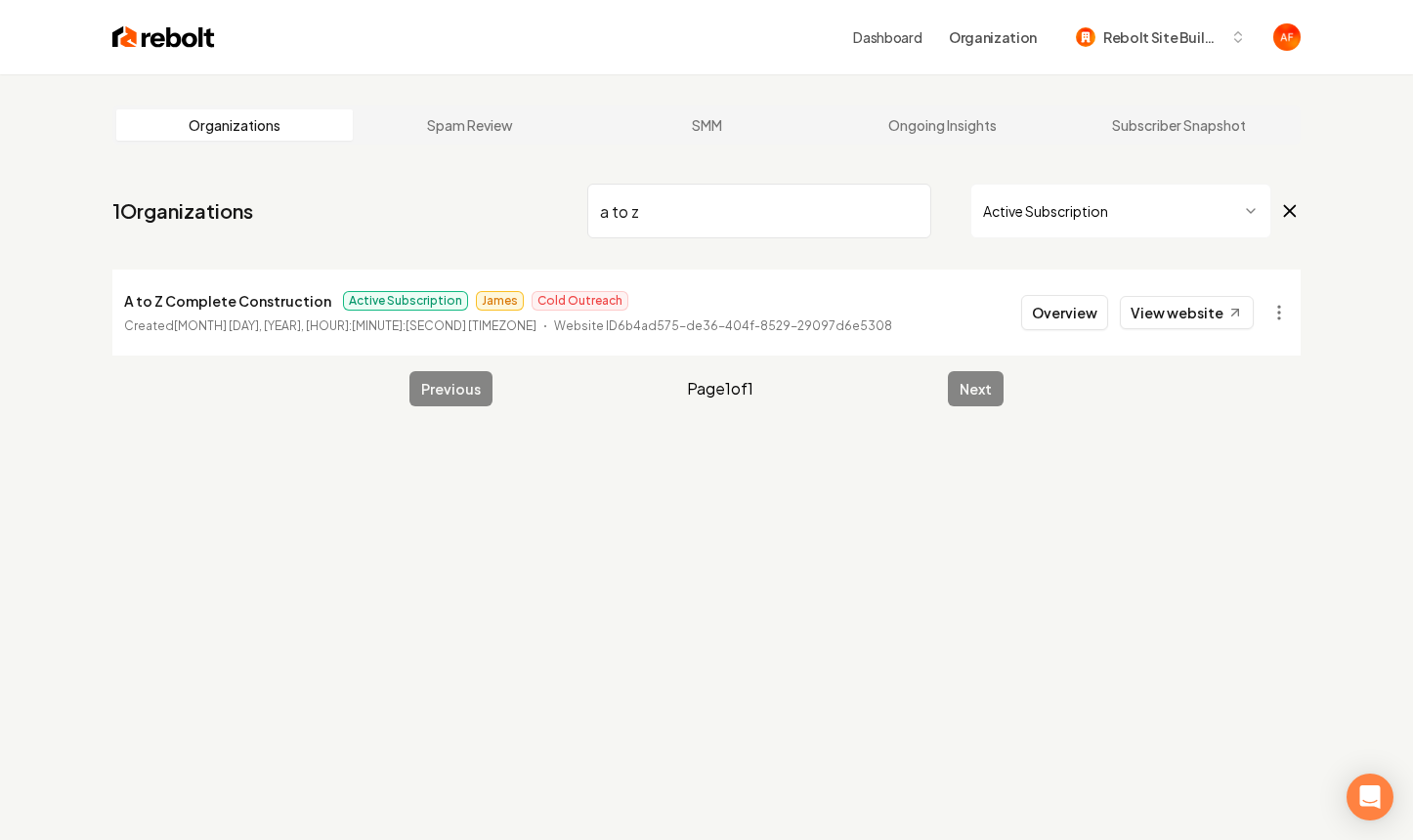 drag, startPoint x: 1051, startPoint y: 311, endPoint x: 910, endPoint y: 325, distance: 141.6933 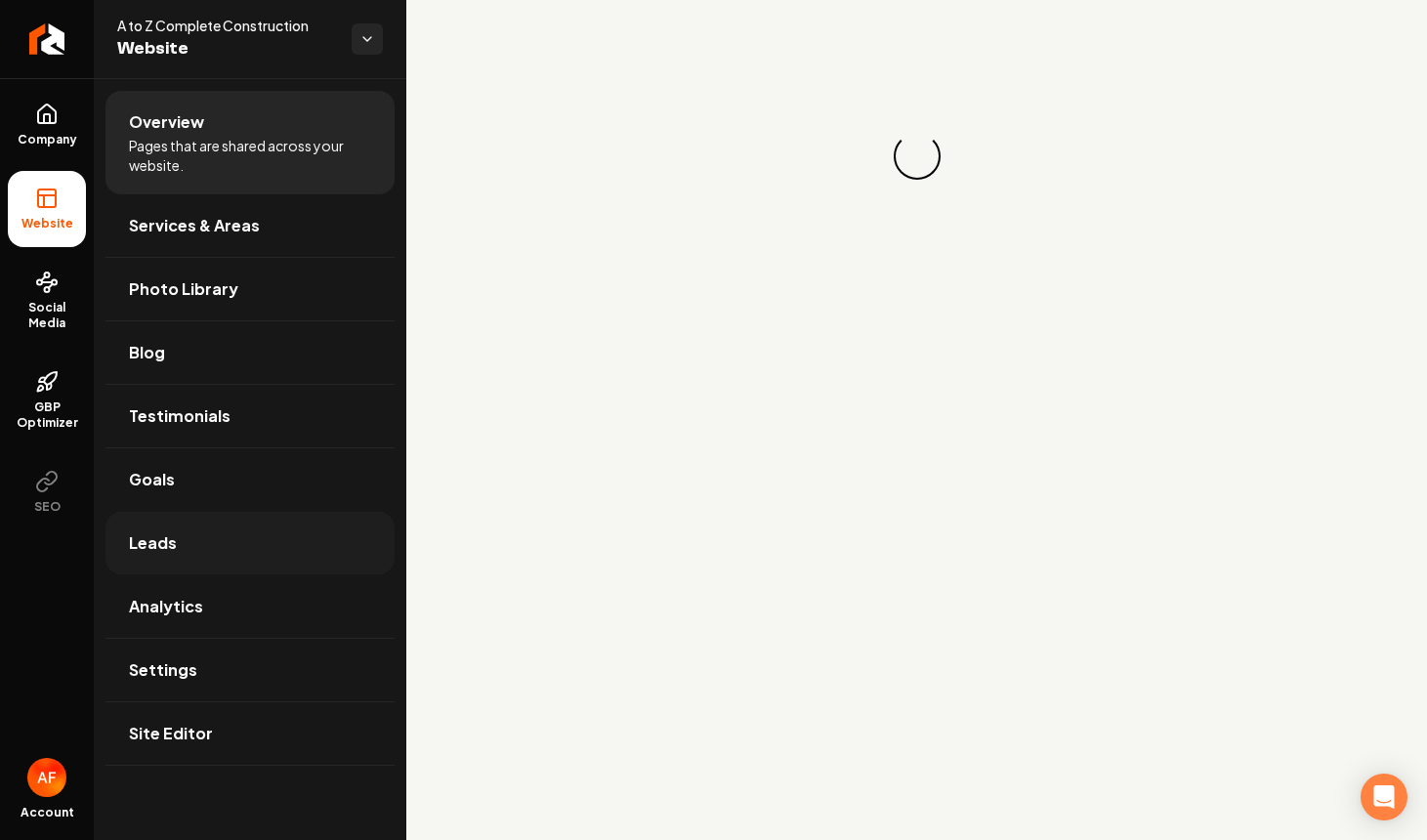 click on "Leads" at bounding box center [250, 543] 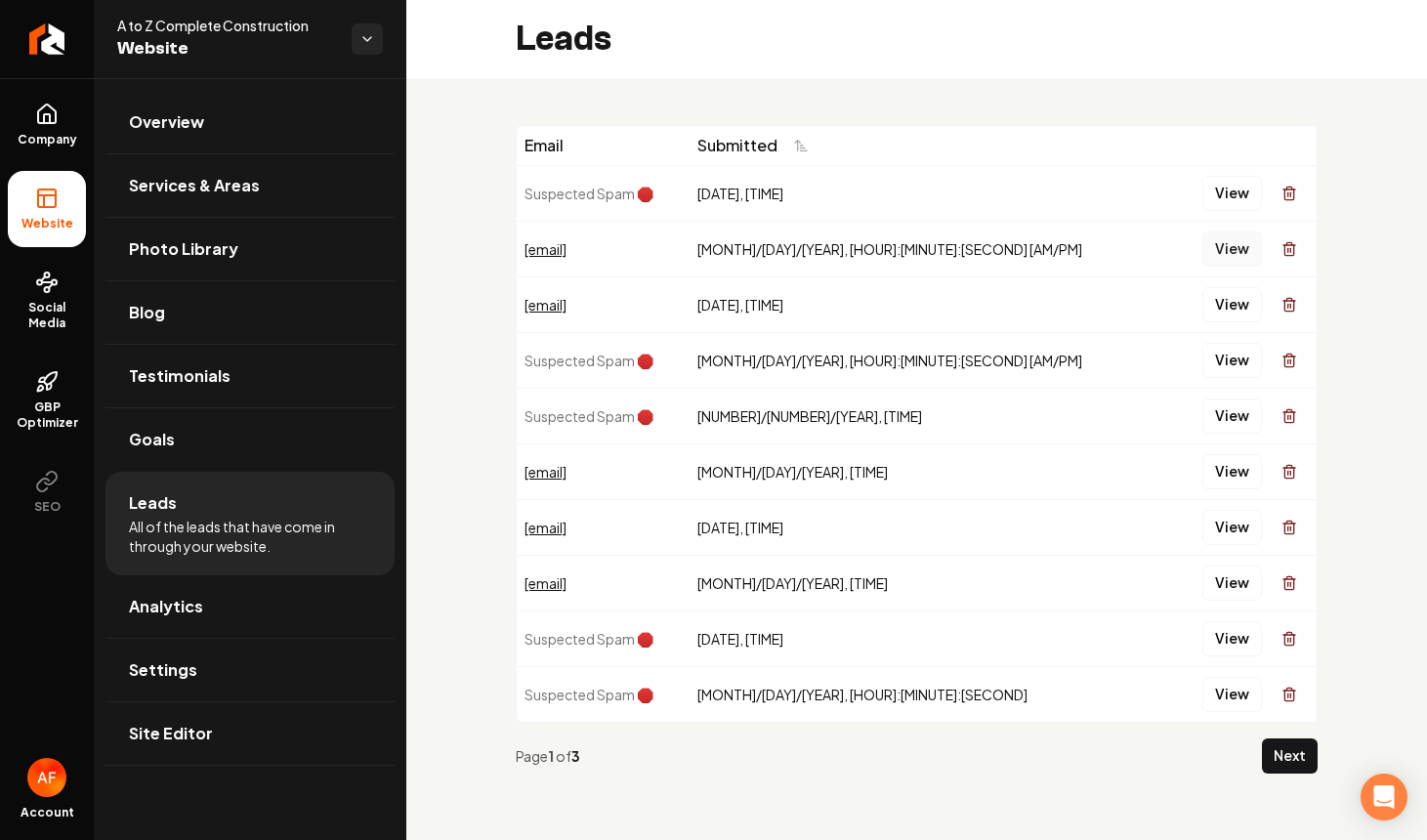 click on "View" at bounding box center (1232, 249) 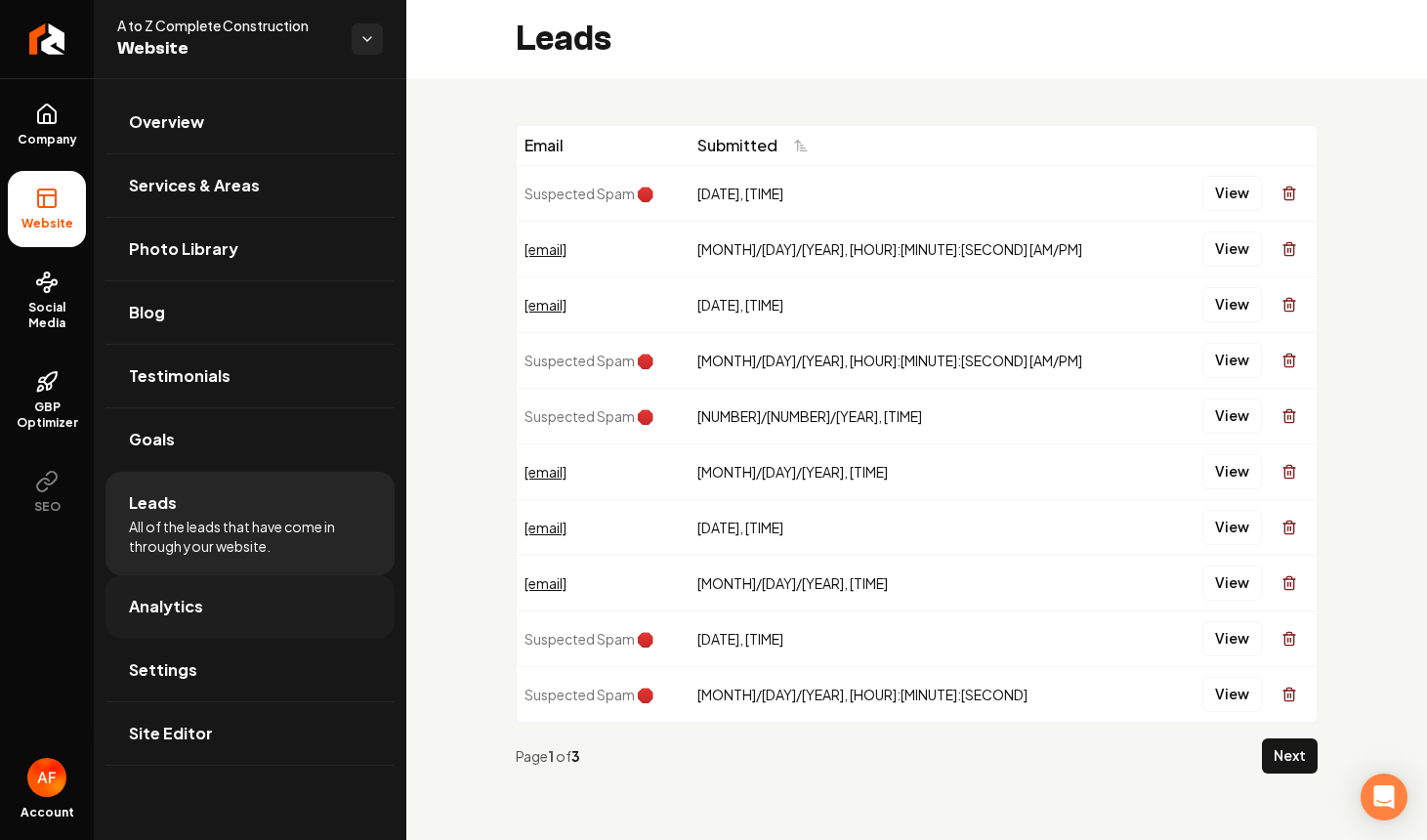click on "Analytics" at bounding box center [250, 607] 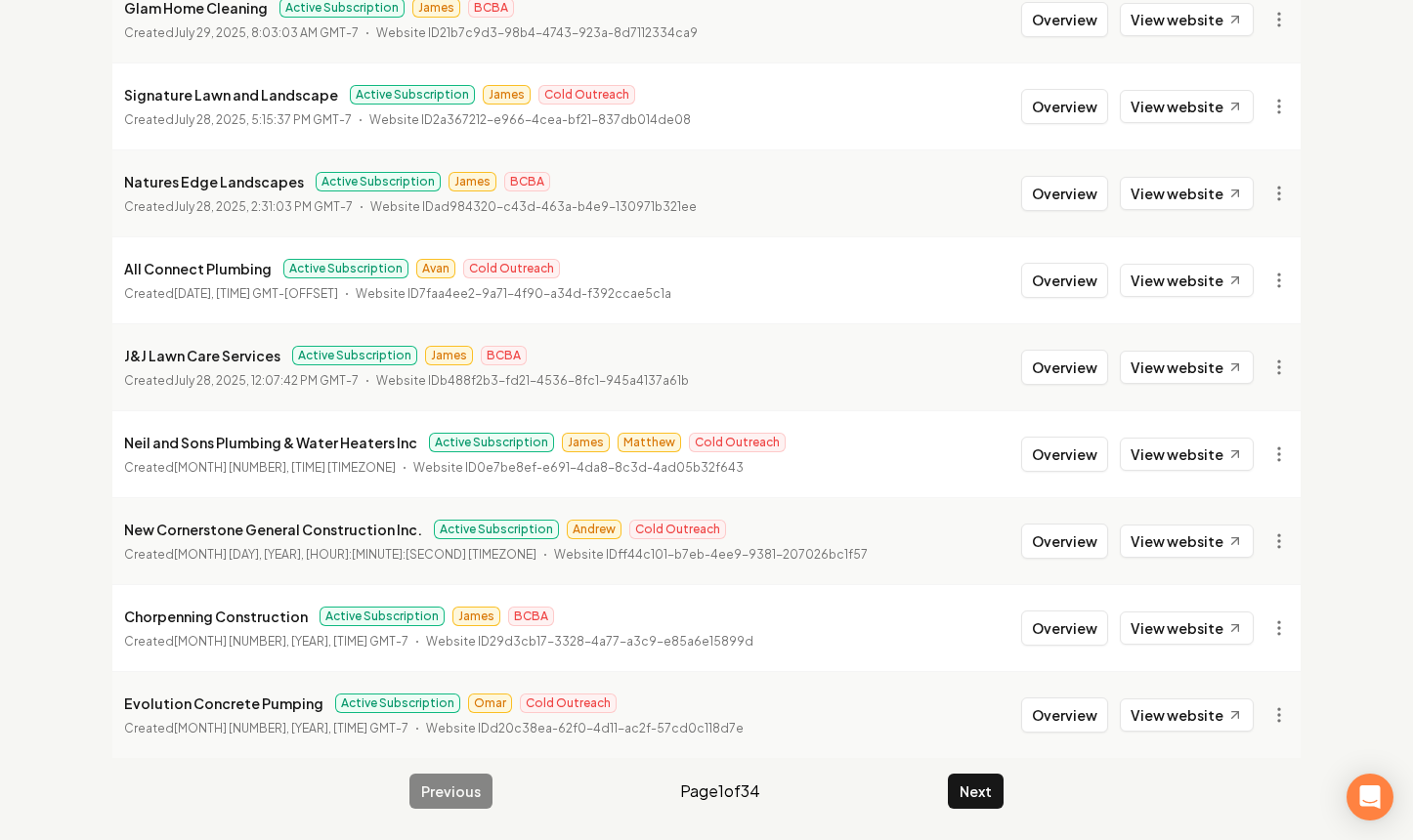 click on "Next" at bounding box center [975, 791] 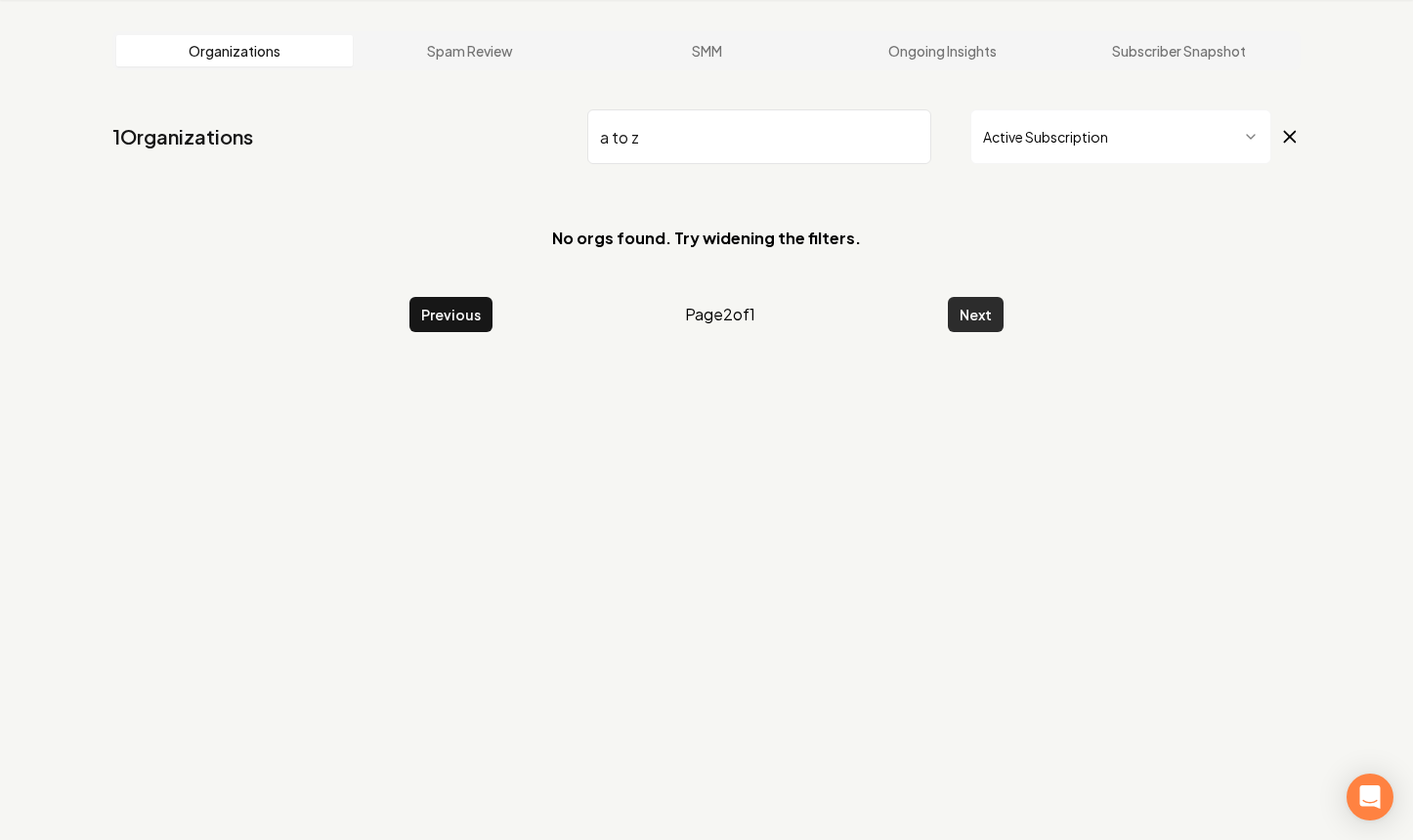 click on "Next" at bounding box center (975, 315) 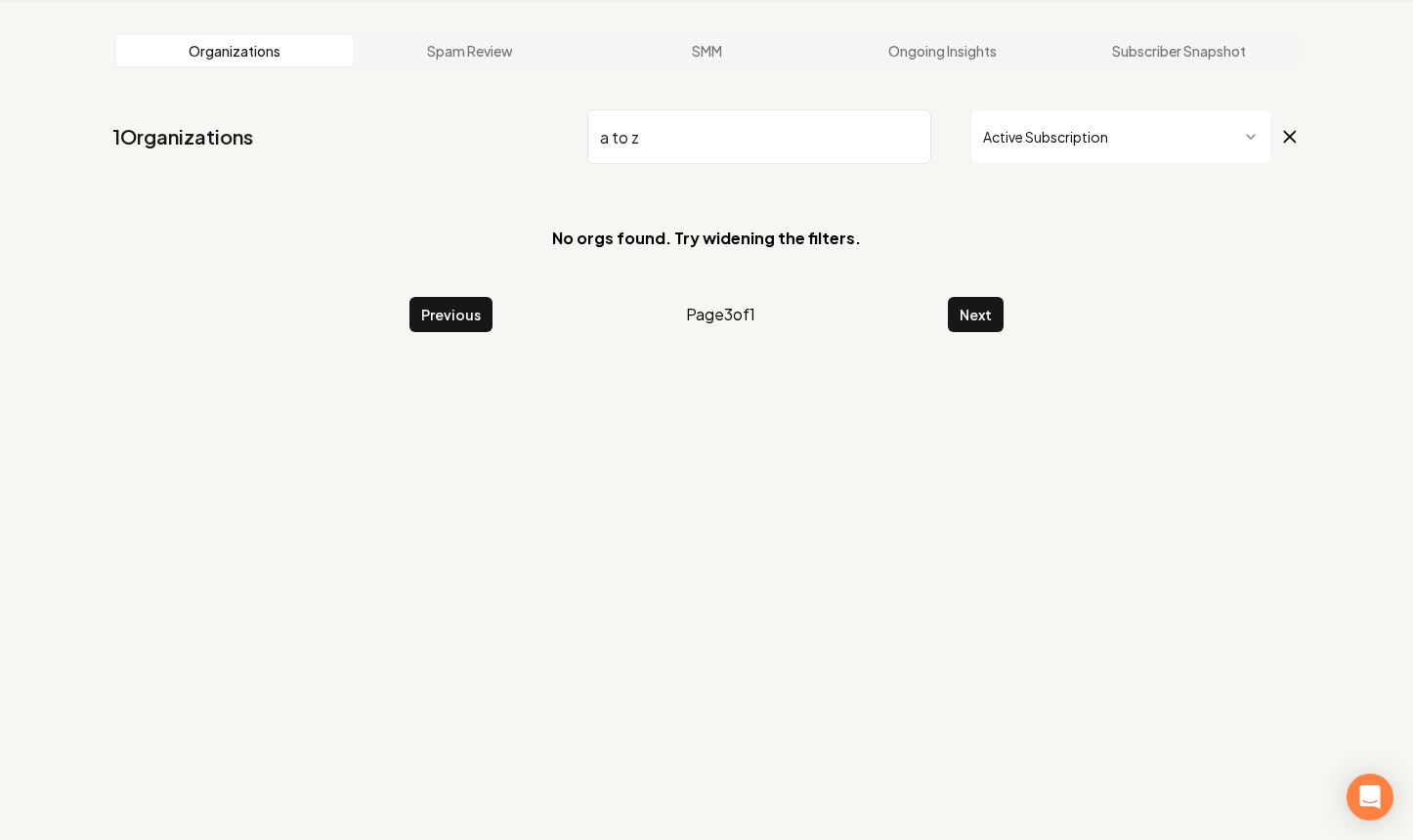 drag, startPoint x: 893, startPoint y: 131, endPoint x: 908, endPoint y: 139, distance: 17 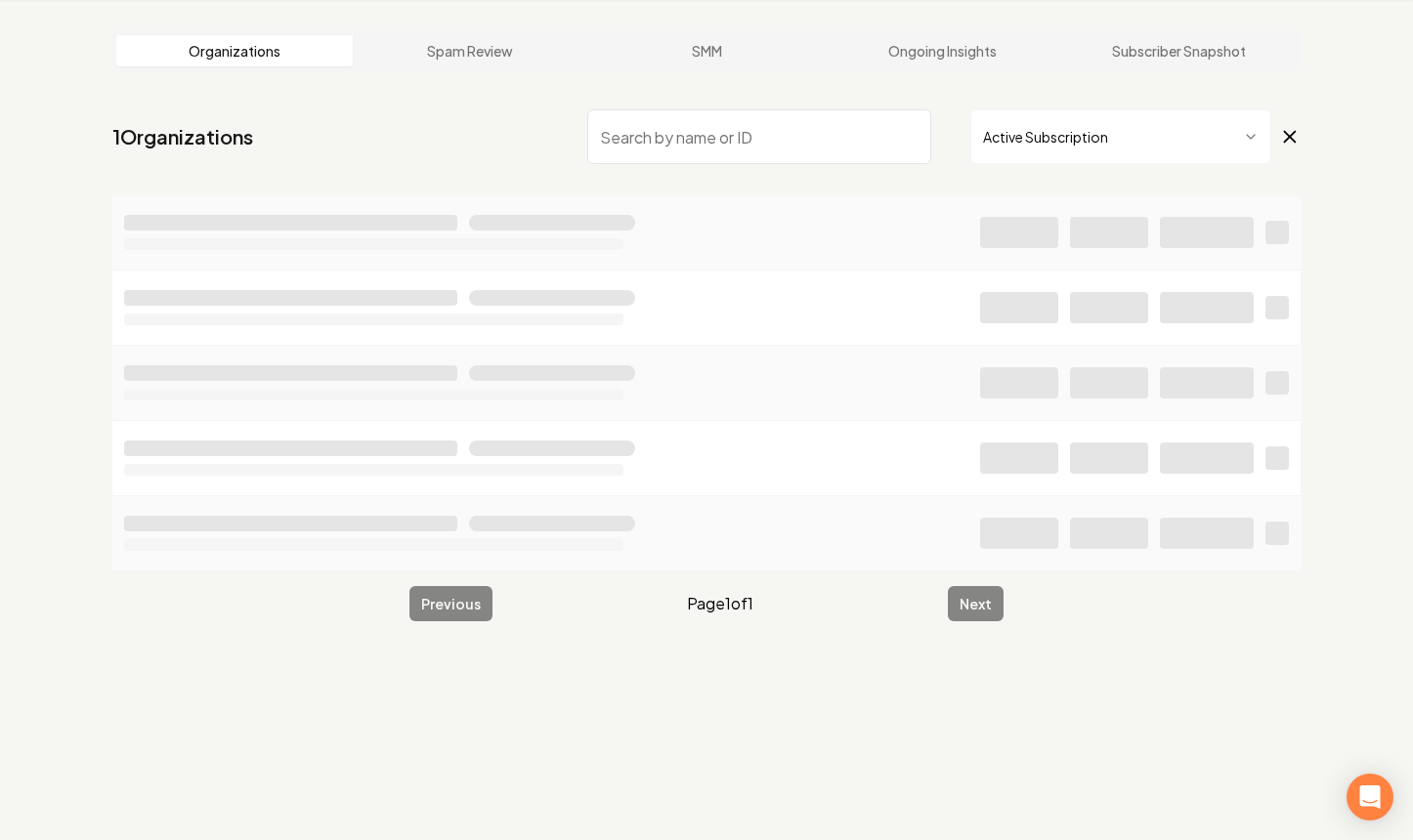 type 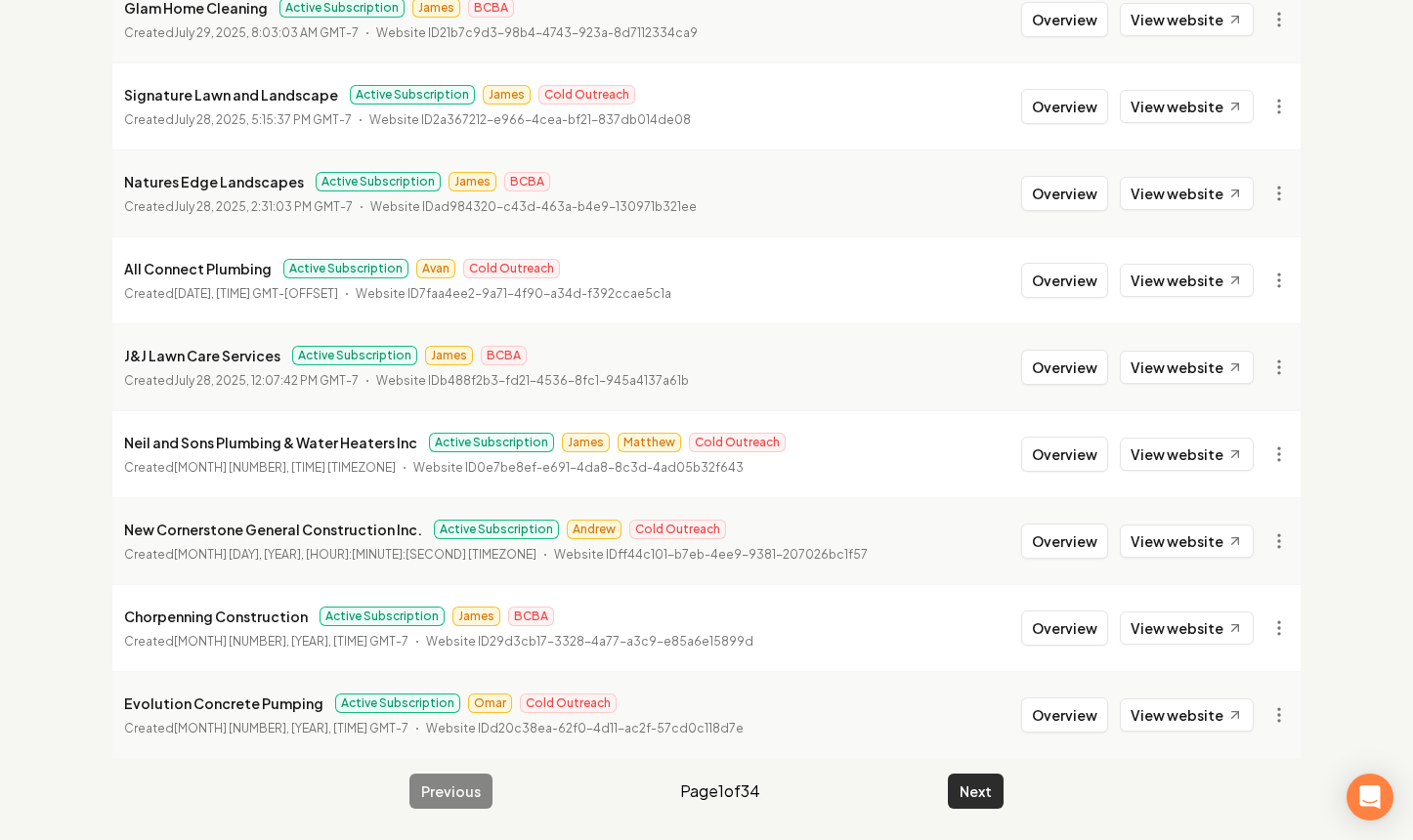 click on "Next" at bounding box center (975, 791) 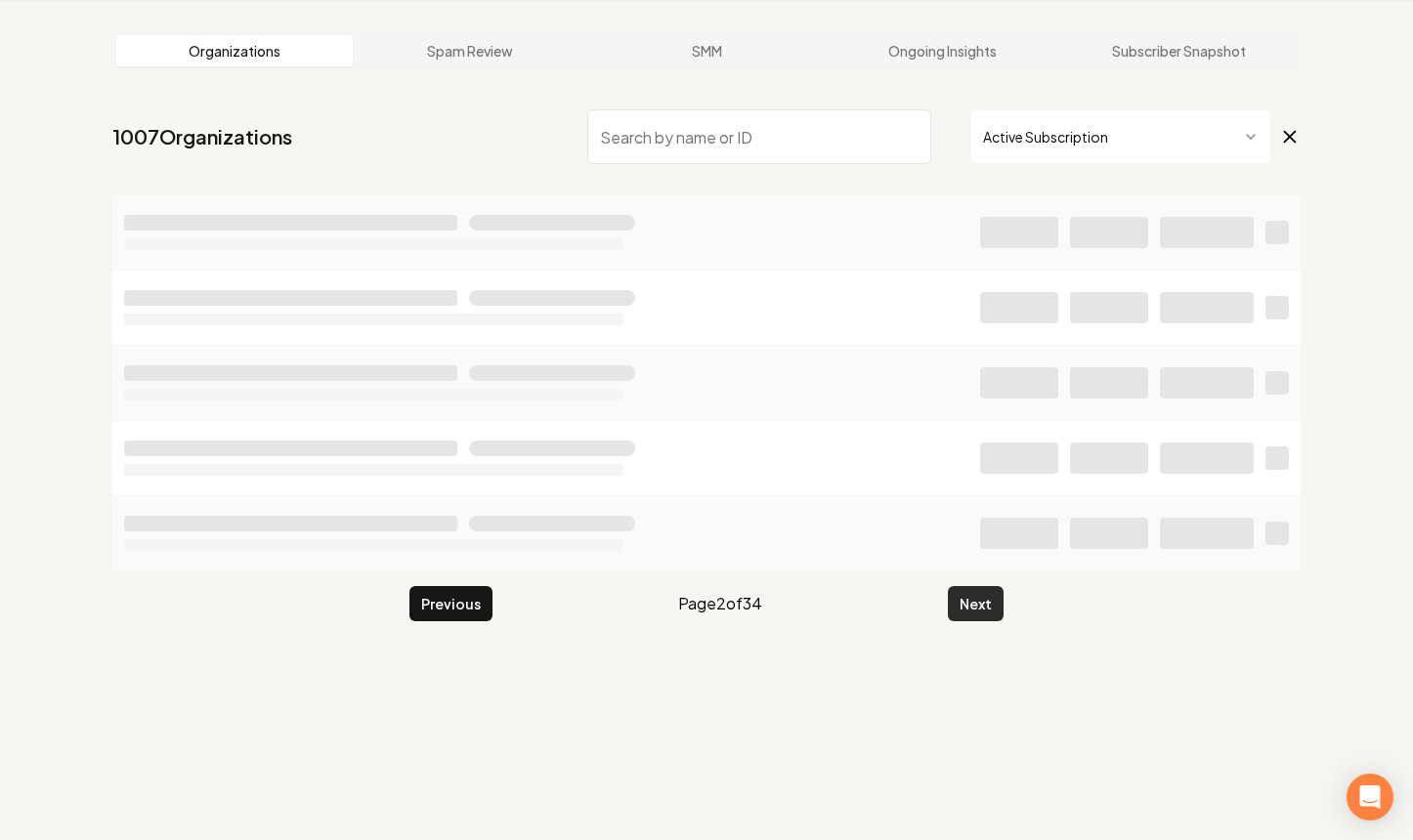 scroll, scrollTop: 74, scrollLeft: 0, axis: vertical 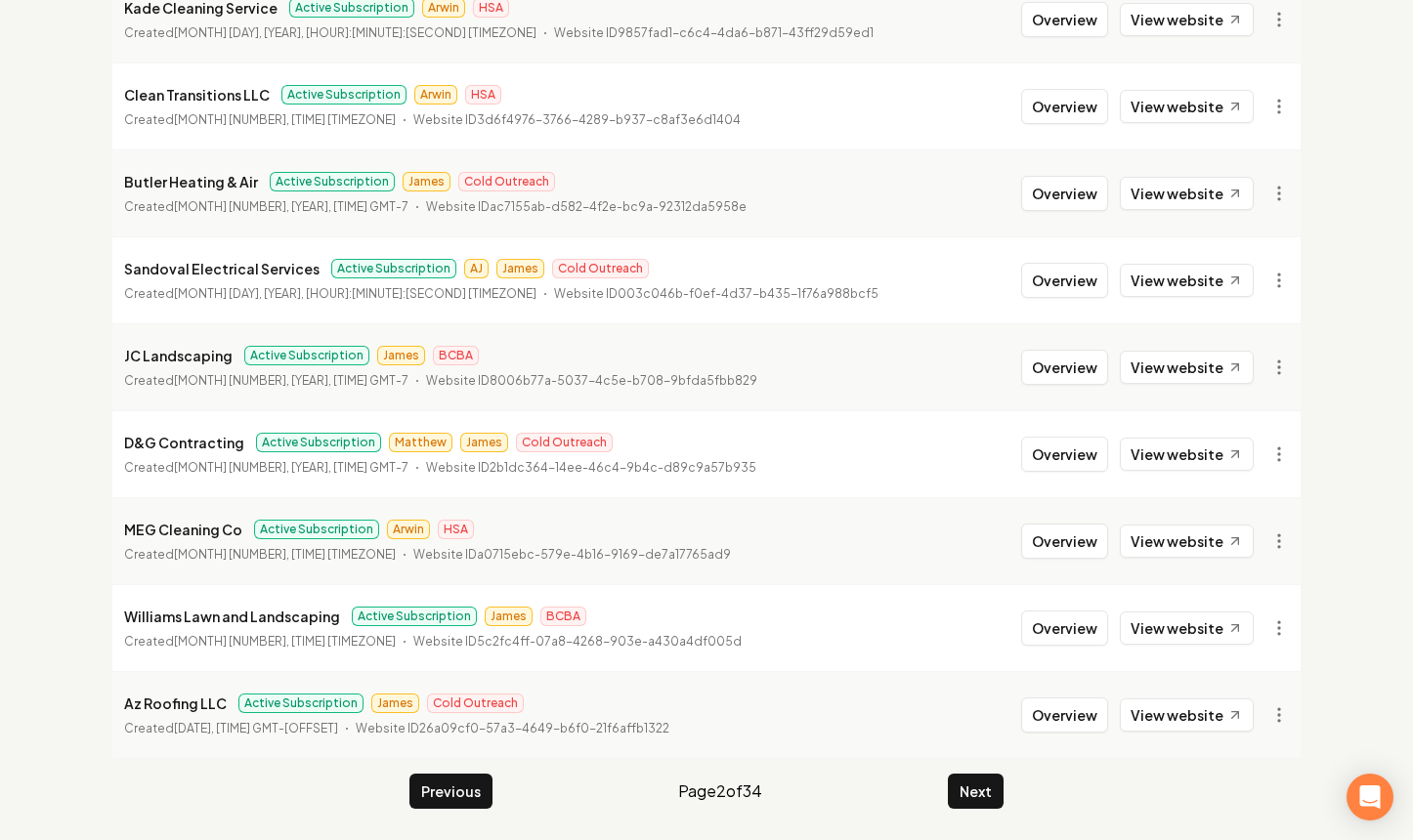 click on "Next" at bounding box center [975, 791] 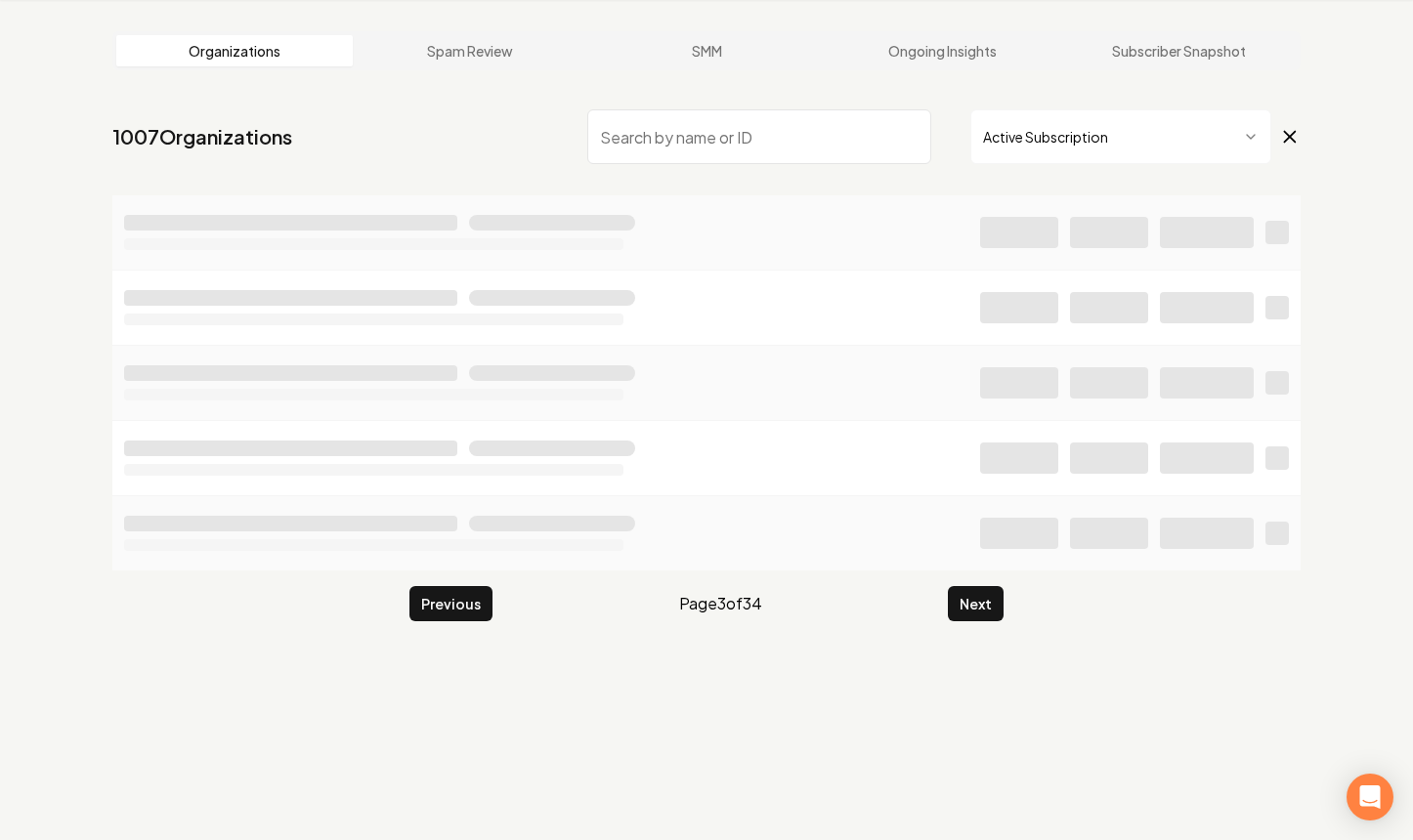 scroll, scrollTop: 2119, scrollLeft: 0, axis: vertical 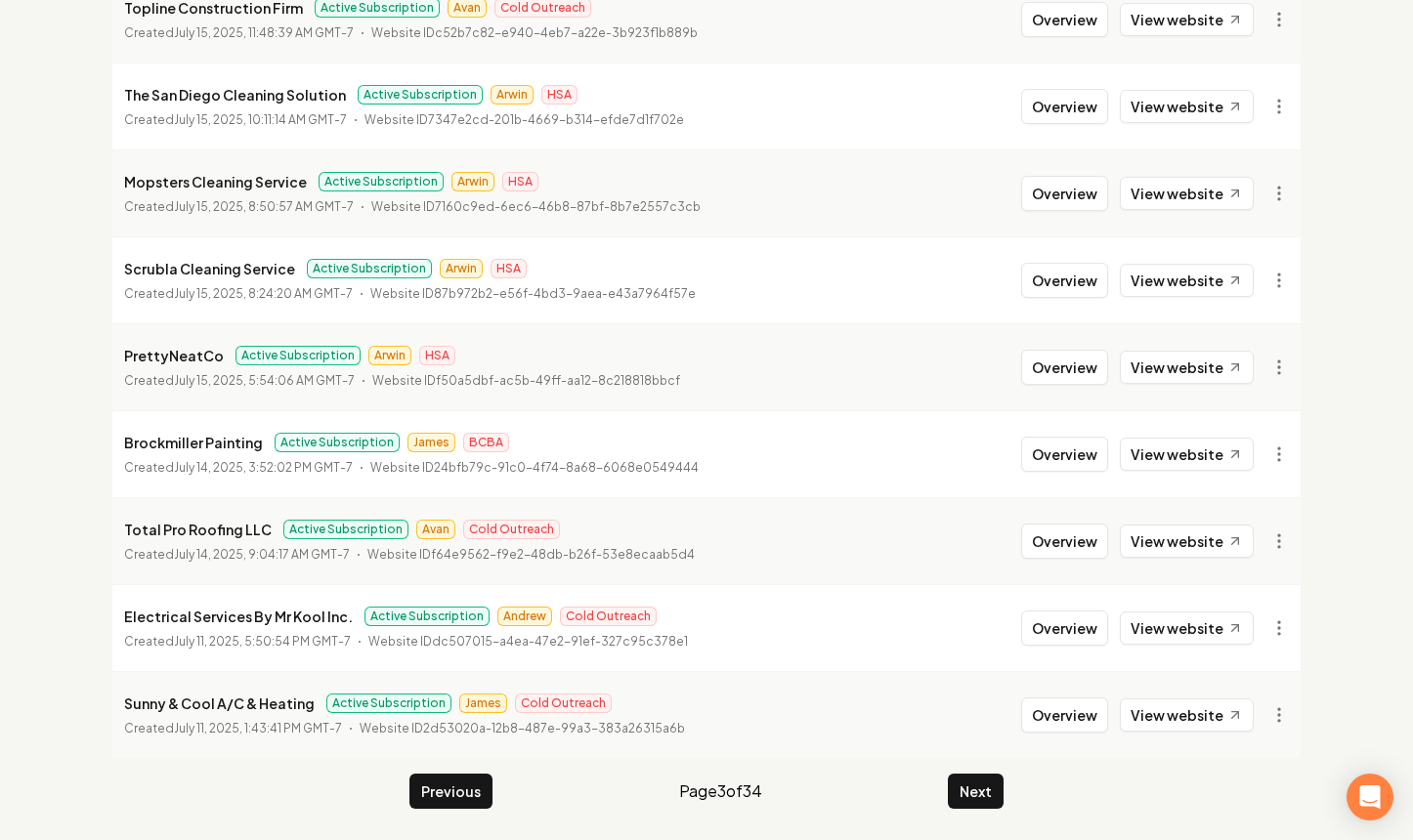 click on "Next" at bounding box center (975, 791) 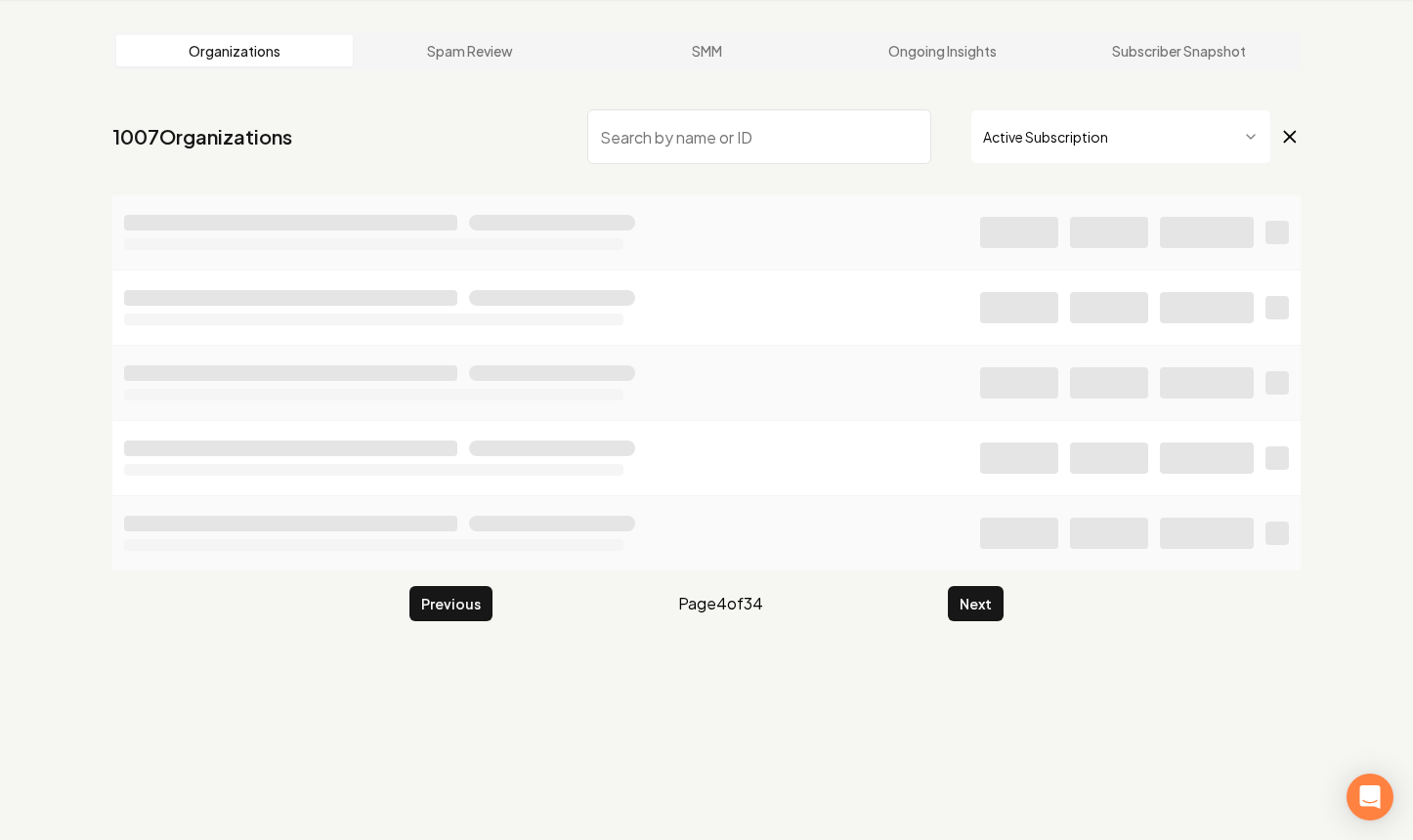 scroll, scrollTop: 74, scrollLeft: 0, axis: vertical 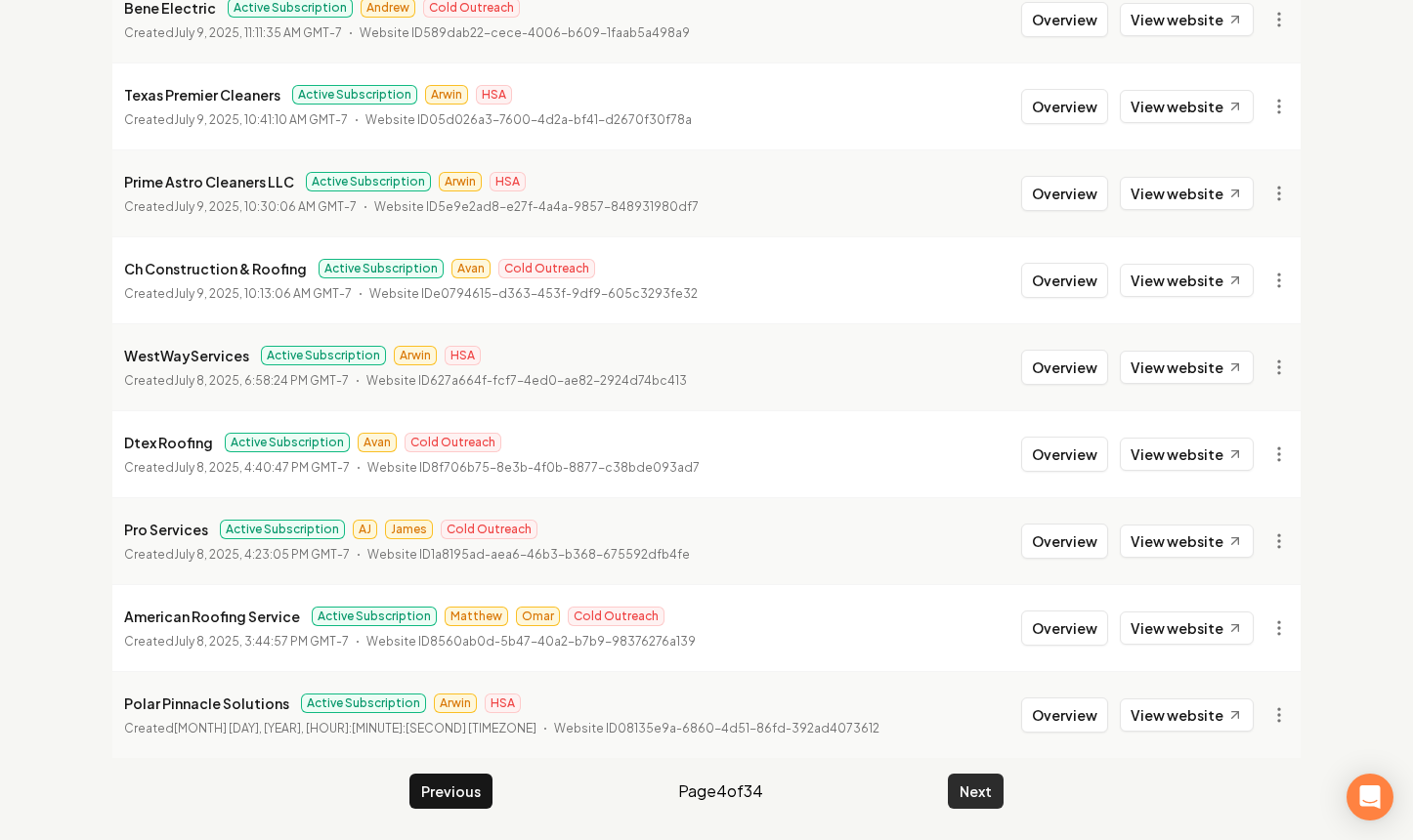 click on "Next" at bounding box center [975, 791] 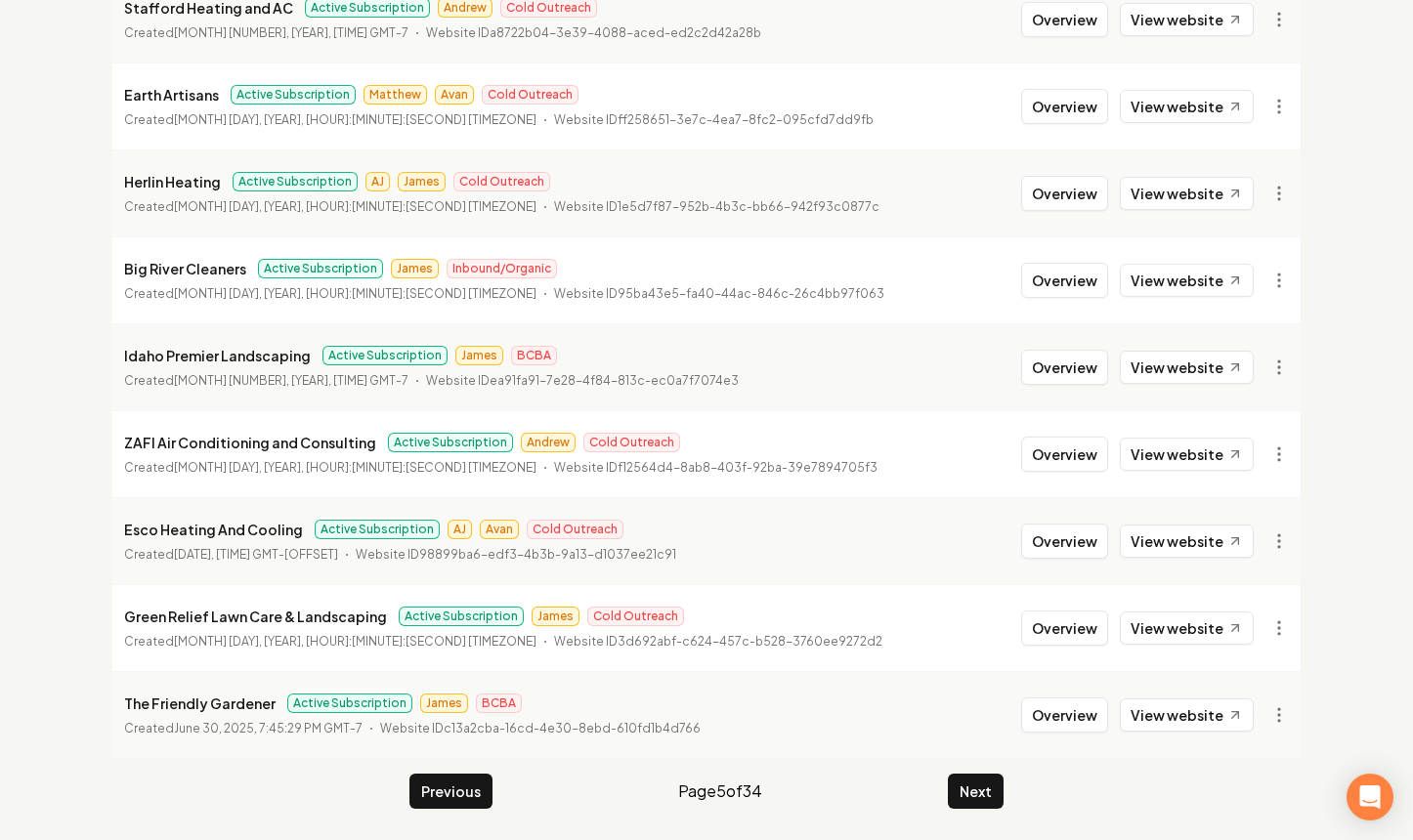 click on "Next" at bounding box center [975, 791] 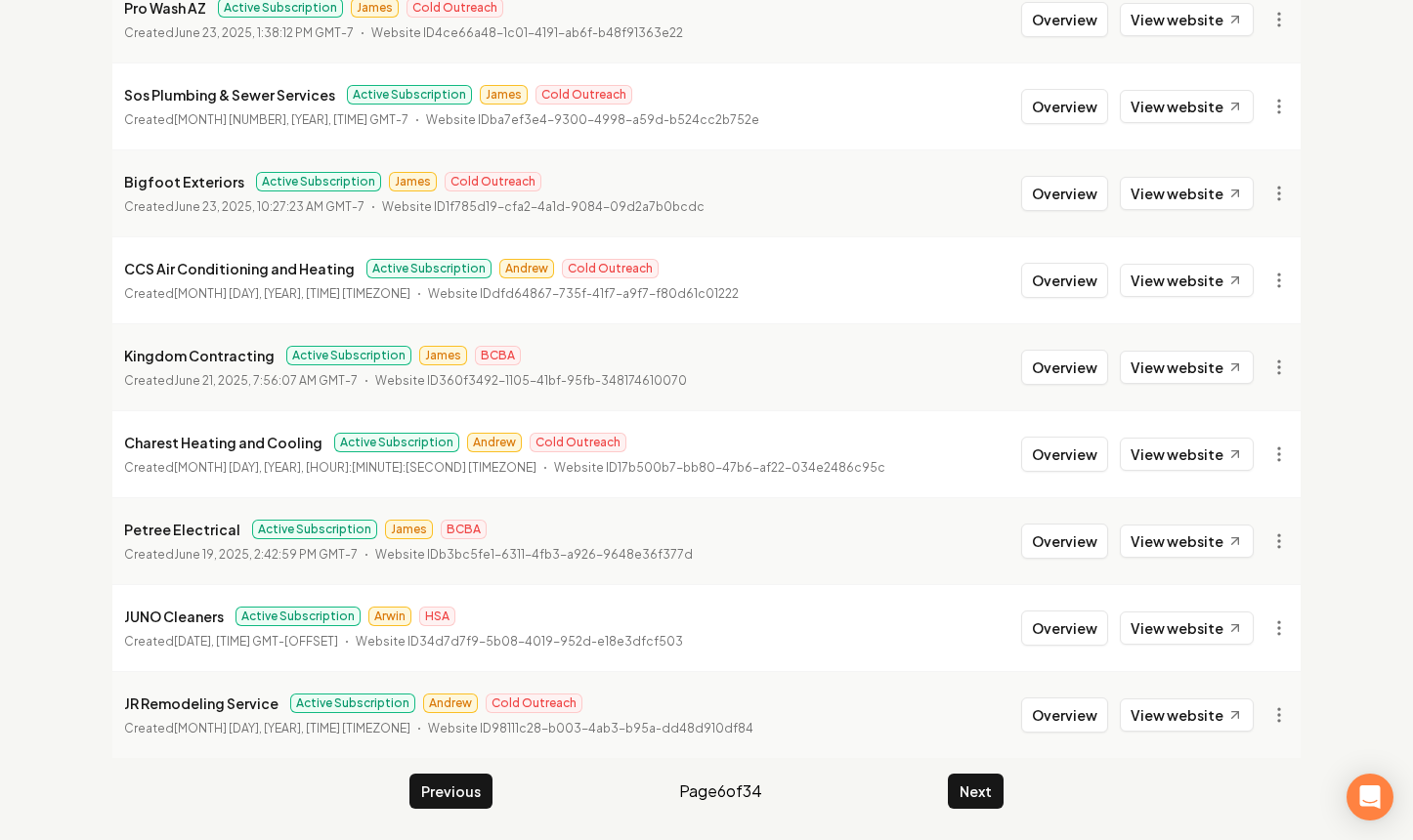 click on "JR Remodeling Service Active Subscription Andrew Cold Outreach Created  June 19, 2025, 10:48:22 AM GMT-7   Website ID  98111c28-b003-4ab3-b95a-dd48d910df84 Overview View website" at bounding box center (706, 714) 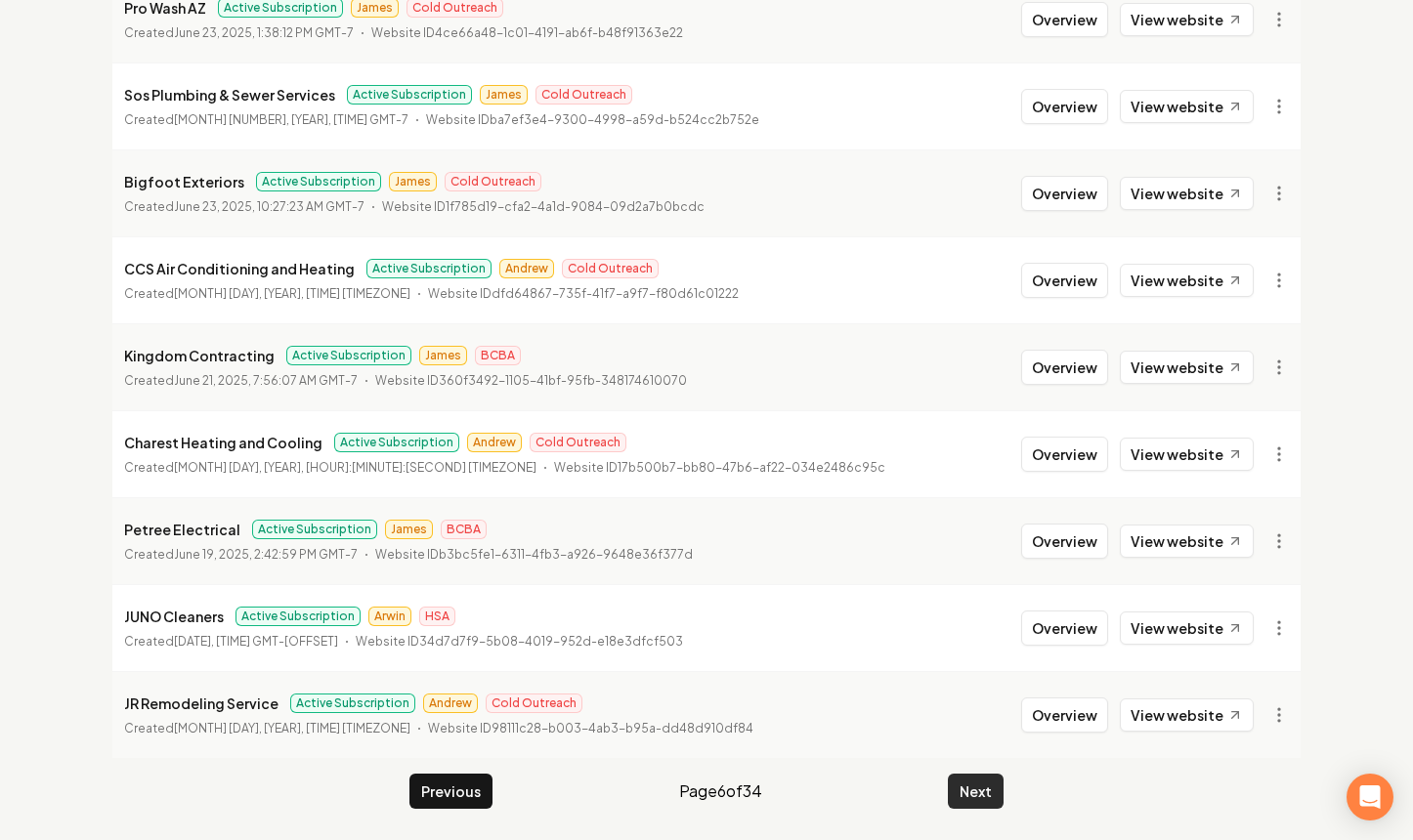 click on "Next" at bounding box center (975, 791) 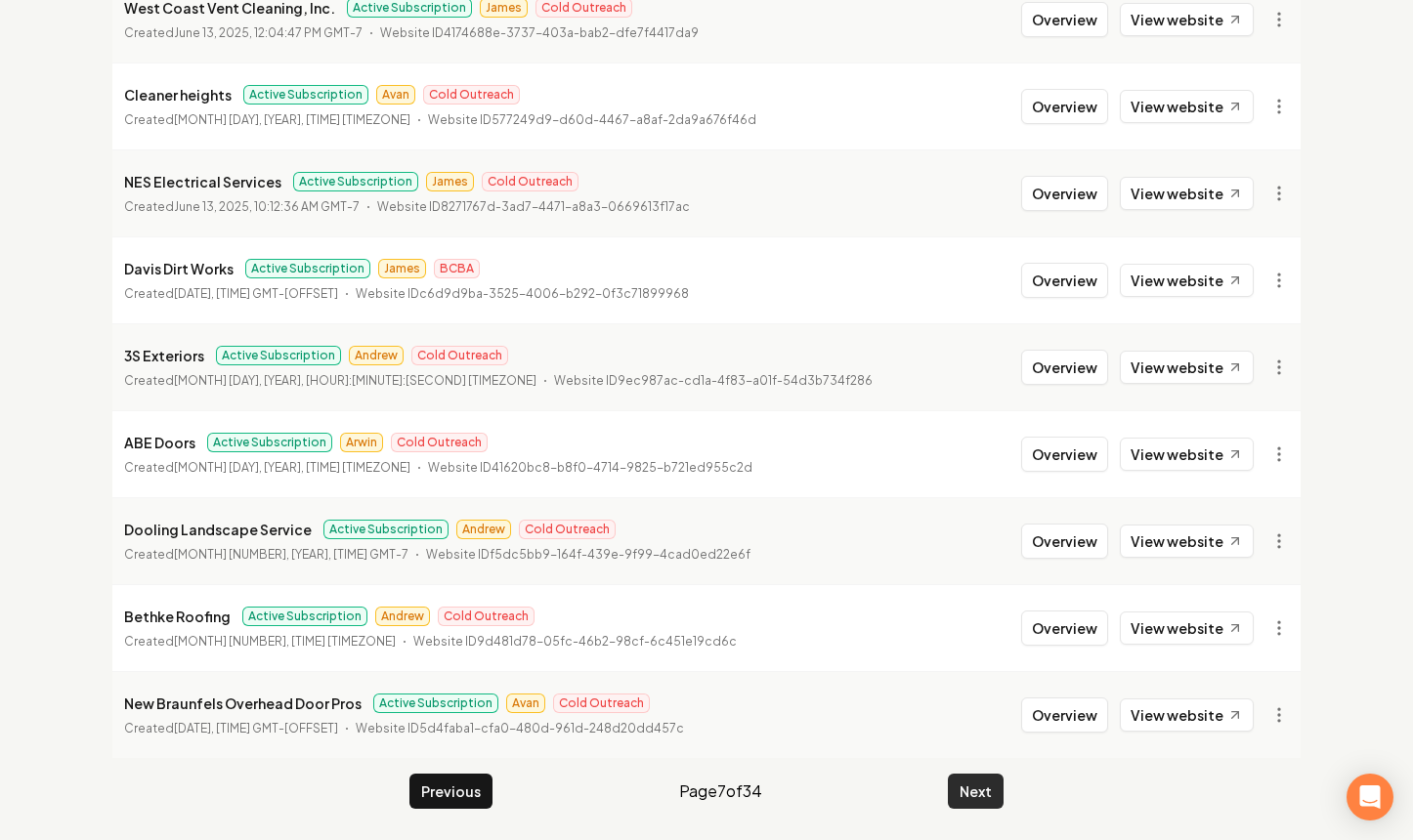 click on "Next" at bounding box center (975, 791) 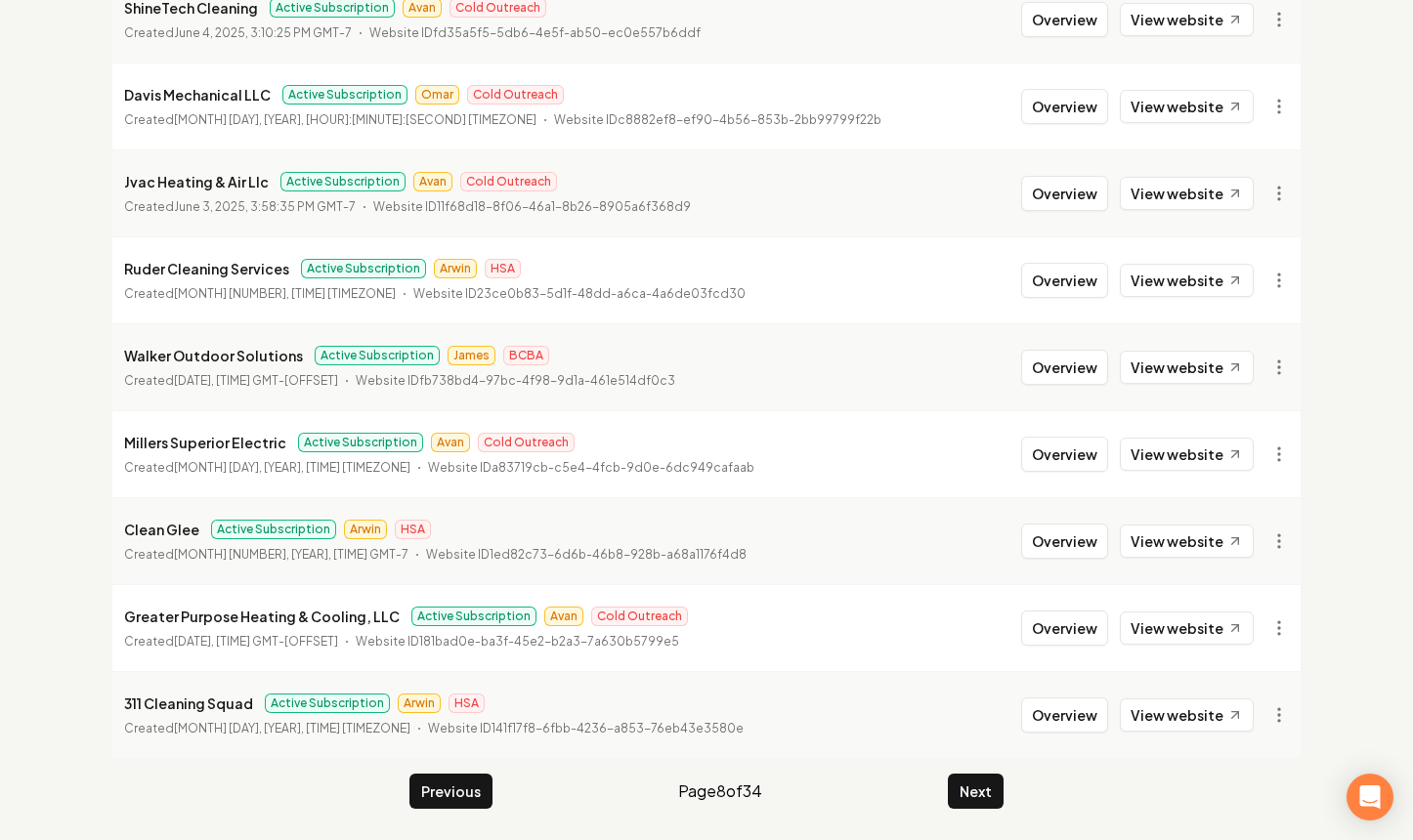 click on "Next" at bounding box center (975, 791) 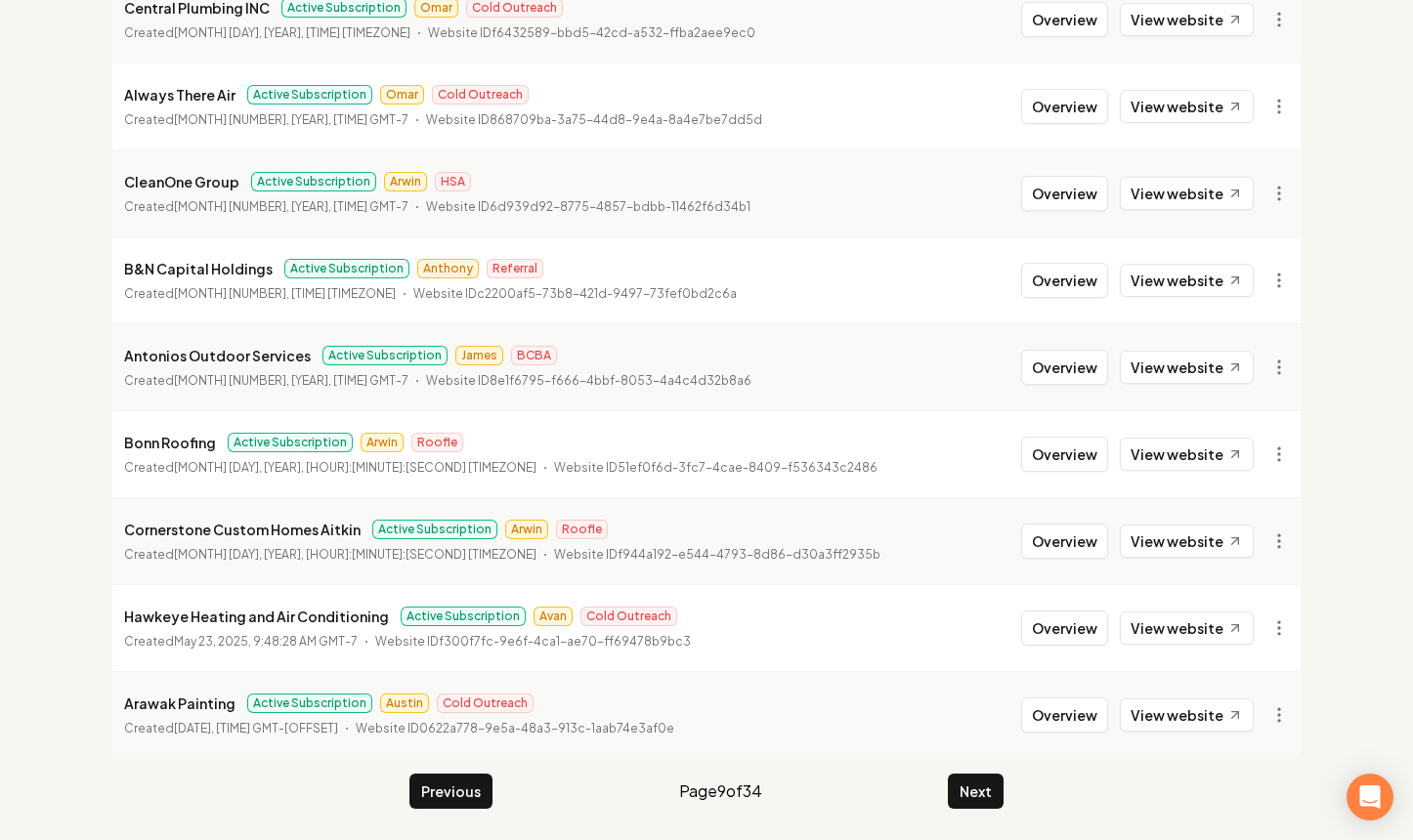 click on "Next" at bounding box center [975, 791] 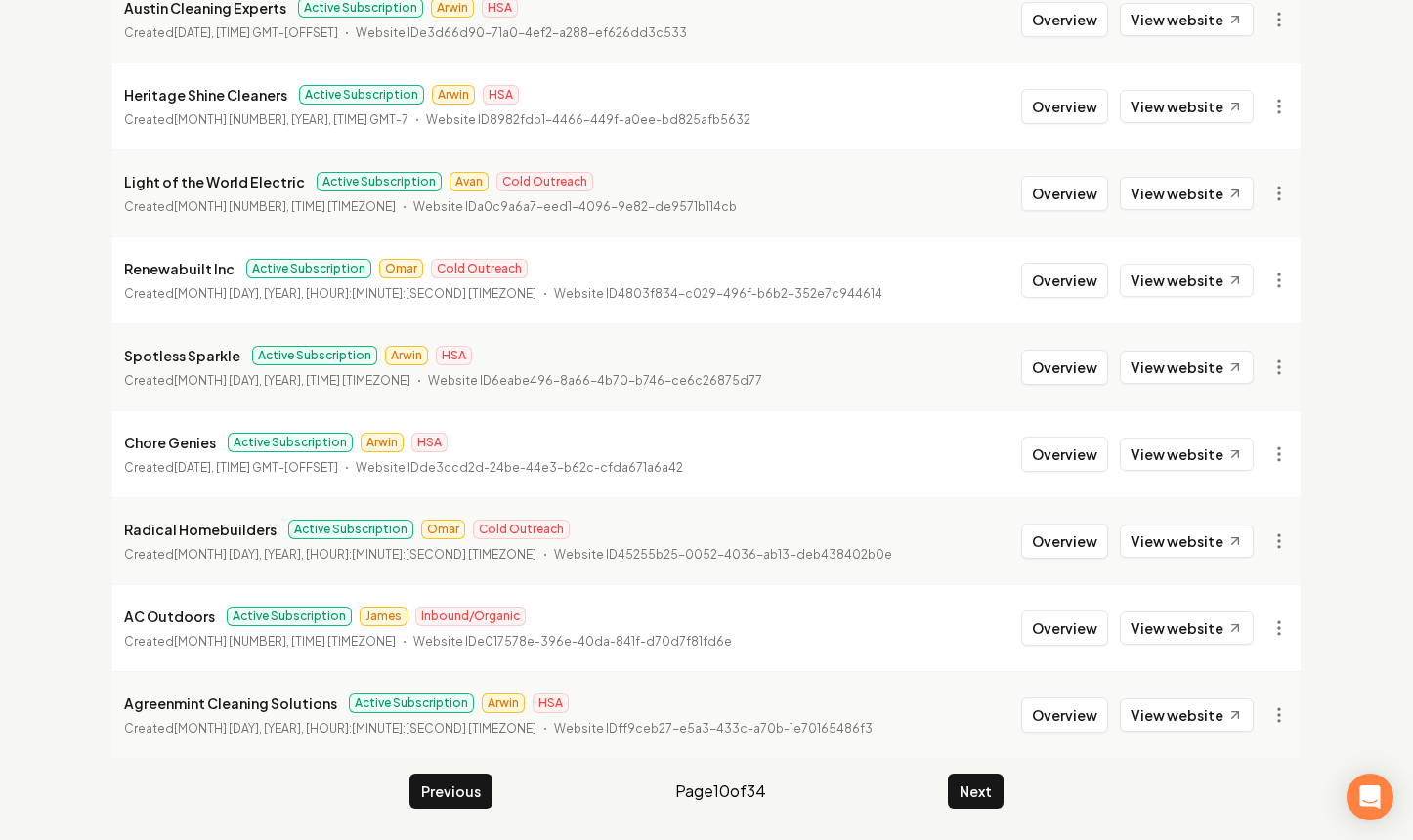 click on "Next" at bounding box center [975, 791] 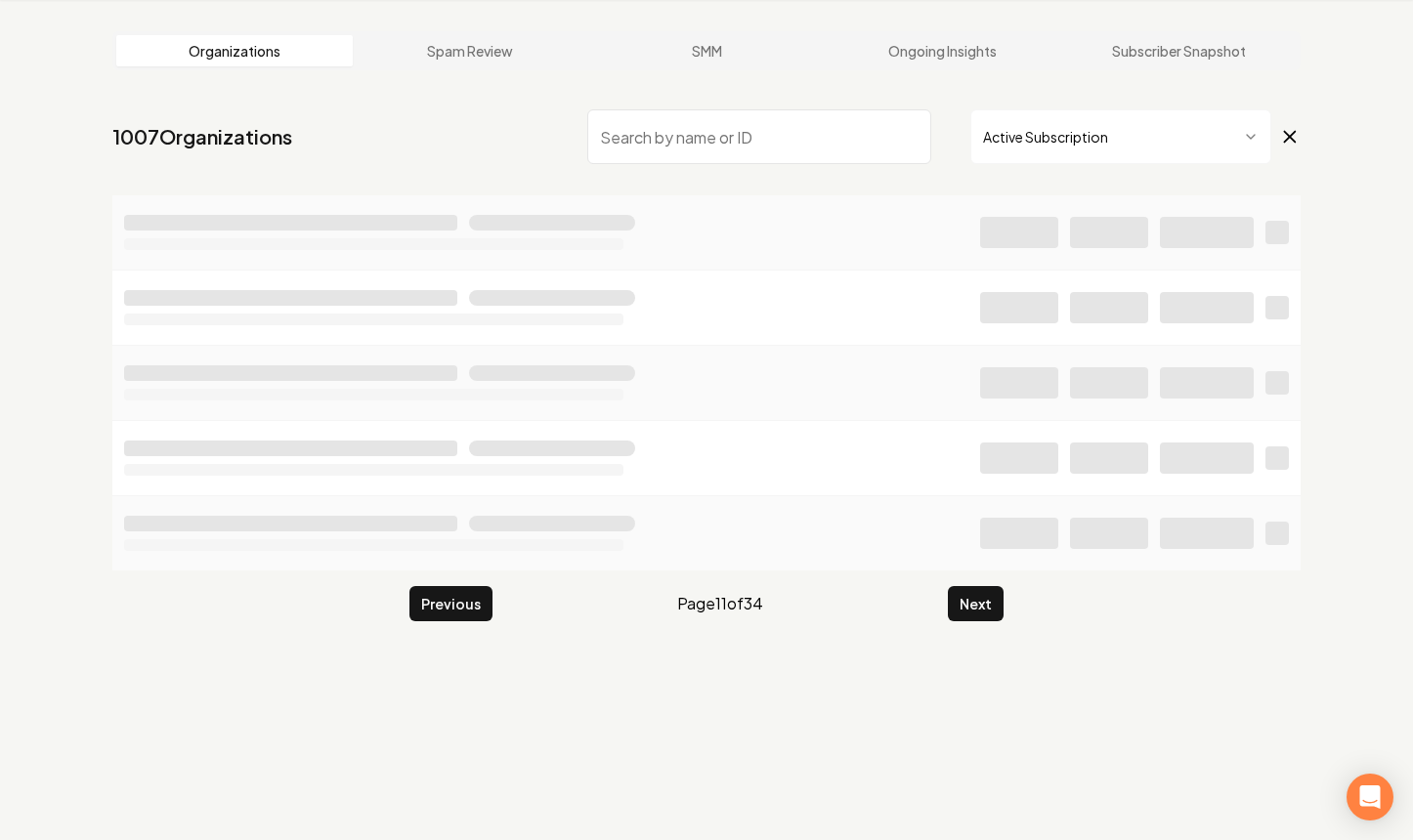 scroll, scrollTop: 2119, scrollLeft: 0, axis: vertical 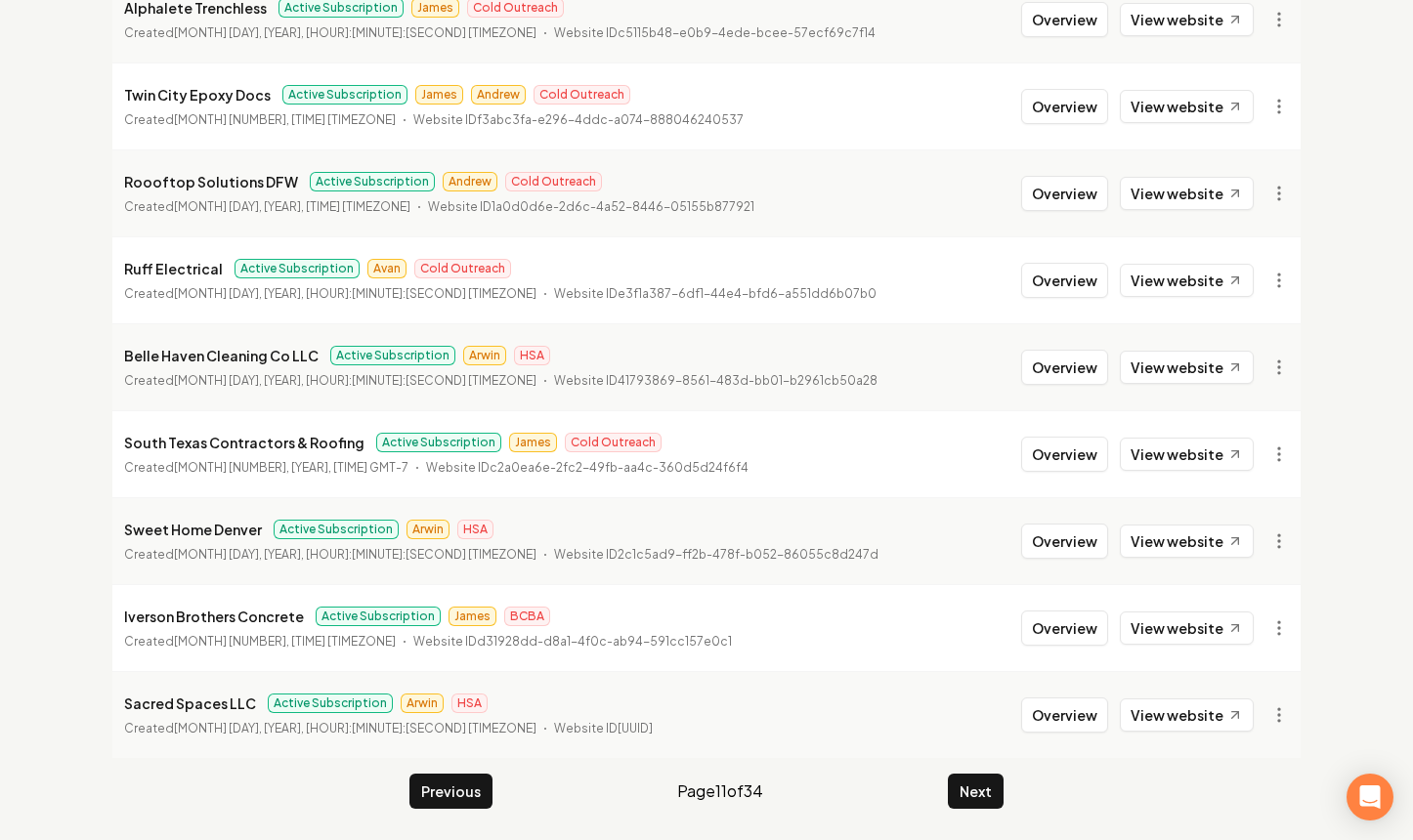 click on "Next" at bounding box center (975, 791) 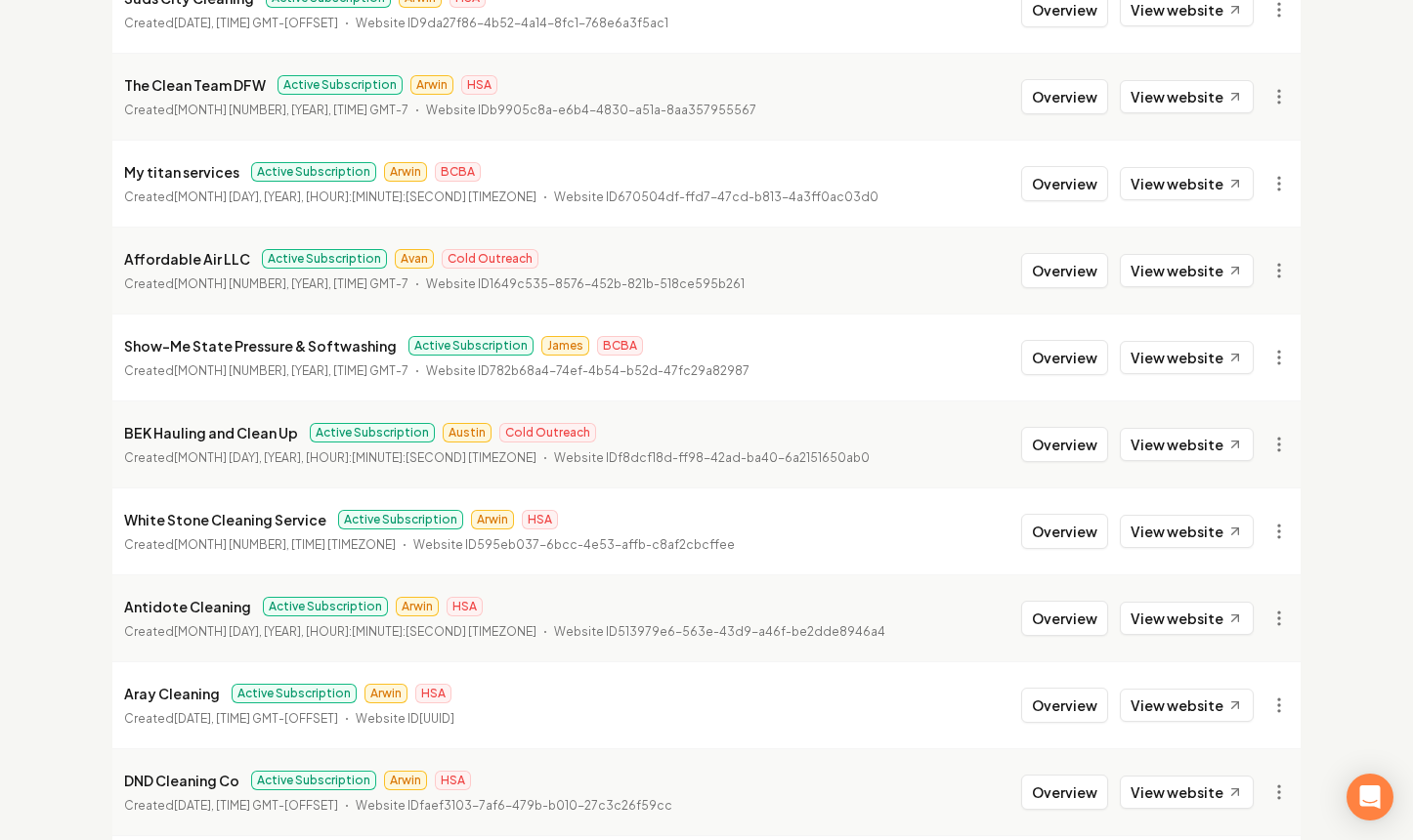 scroll, scrollTop: 1802, scrollLeft: 0, axis: vertical 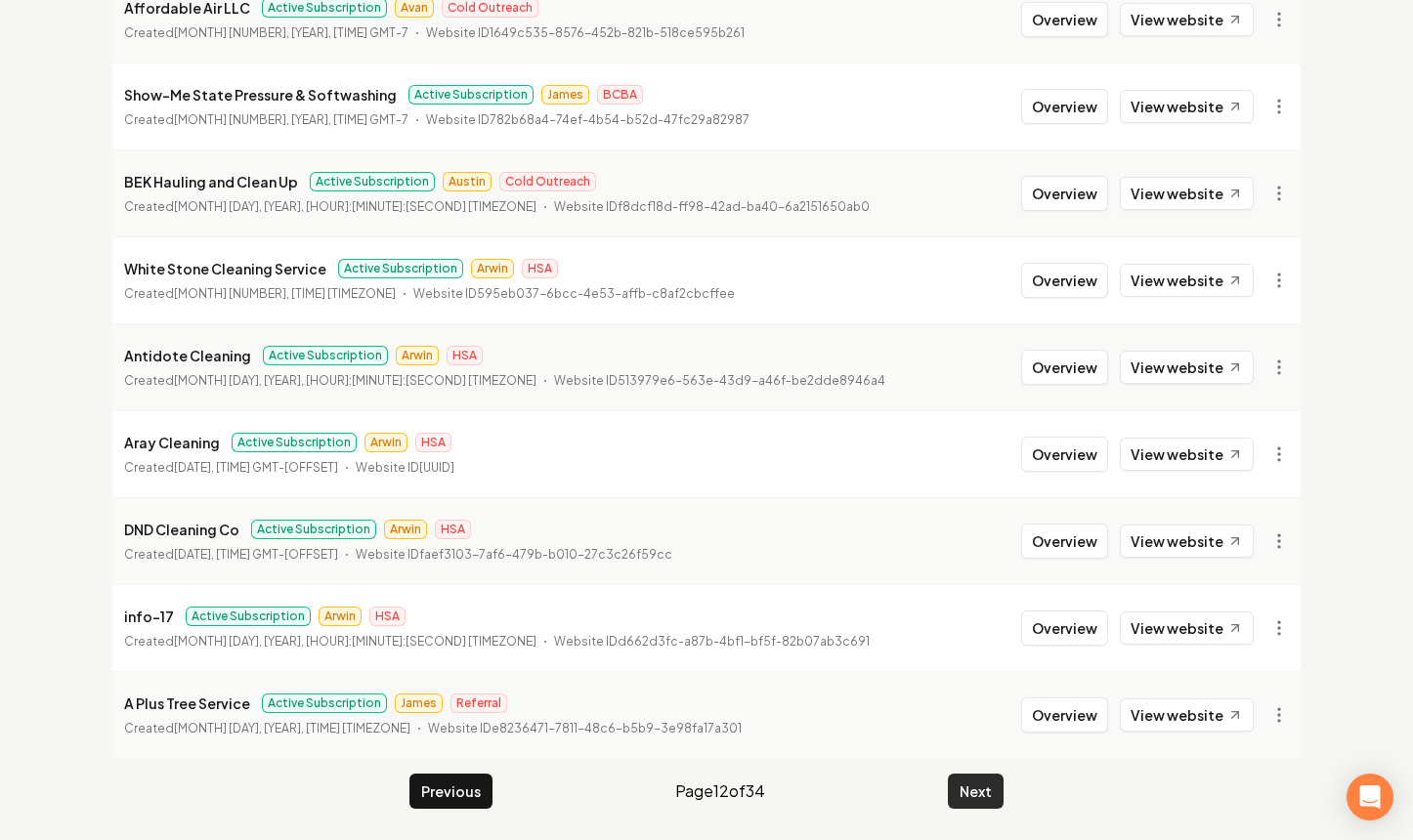 click on "Next" at bounding box center (975, 791) 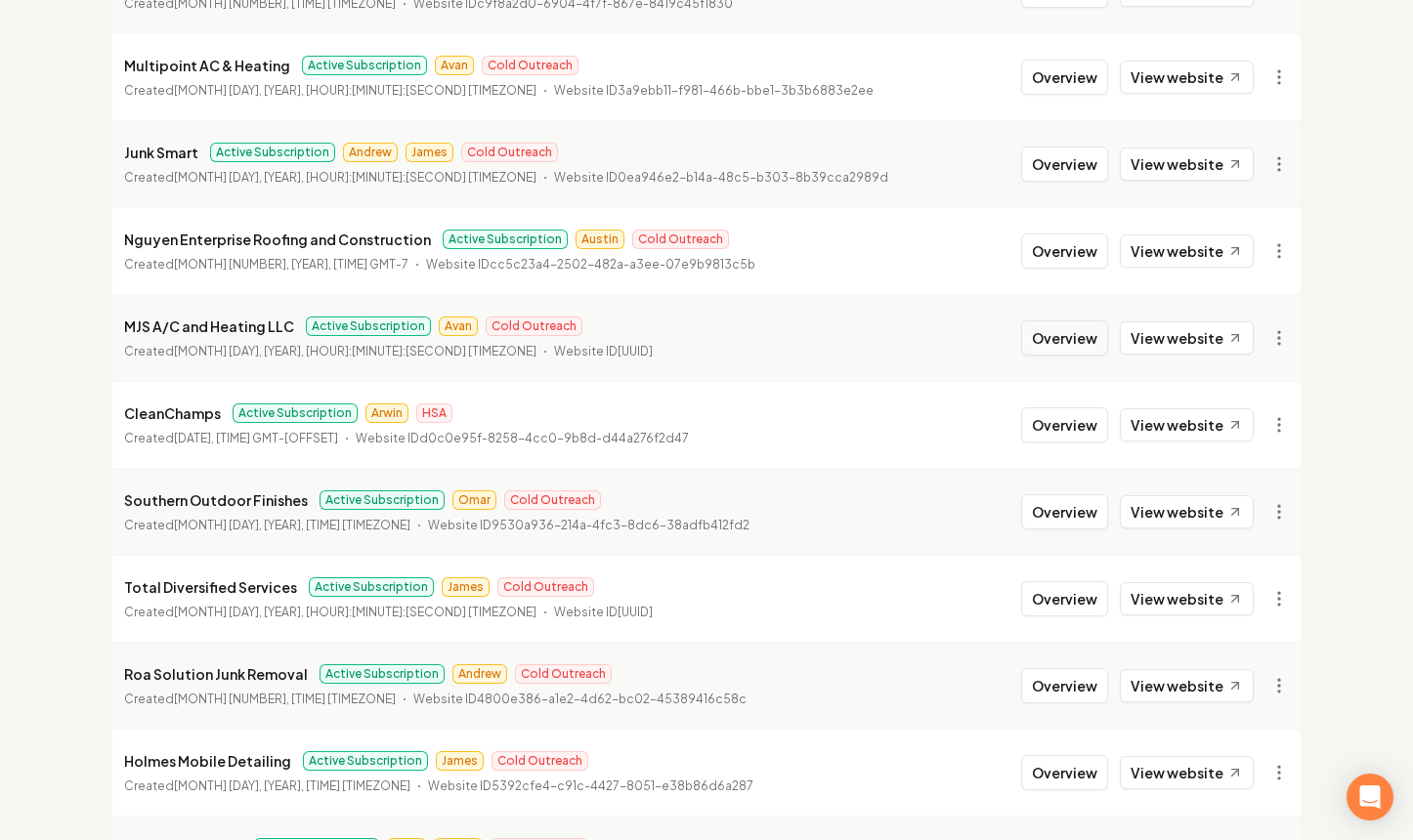 scroll, scrollTop: 410, scrollLeft: 0, axis: vertical 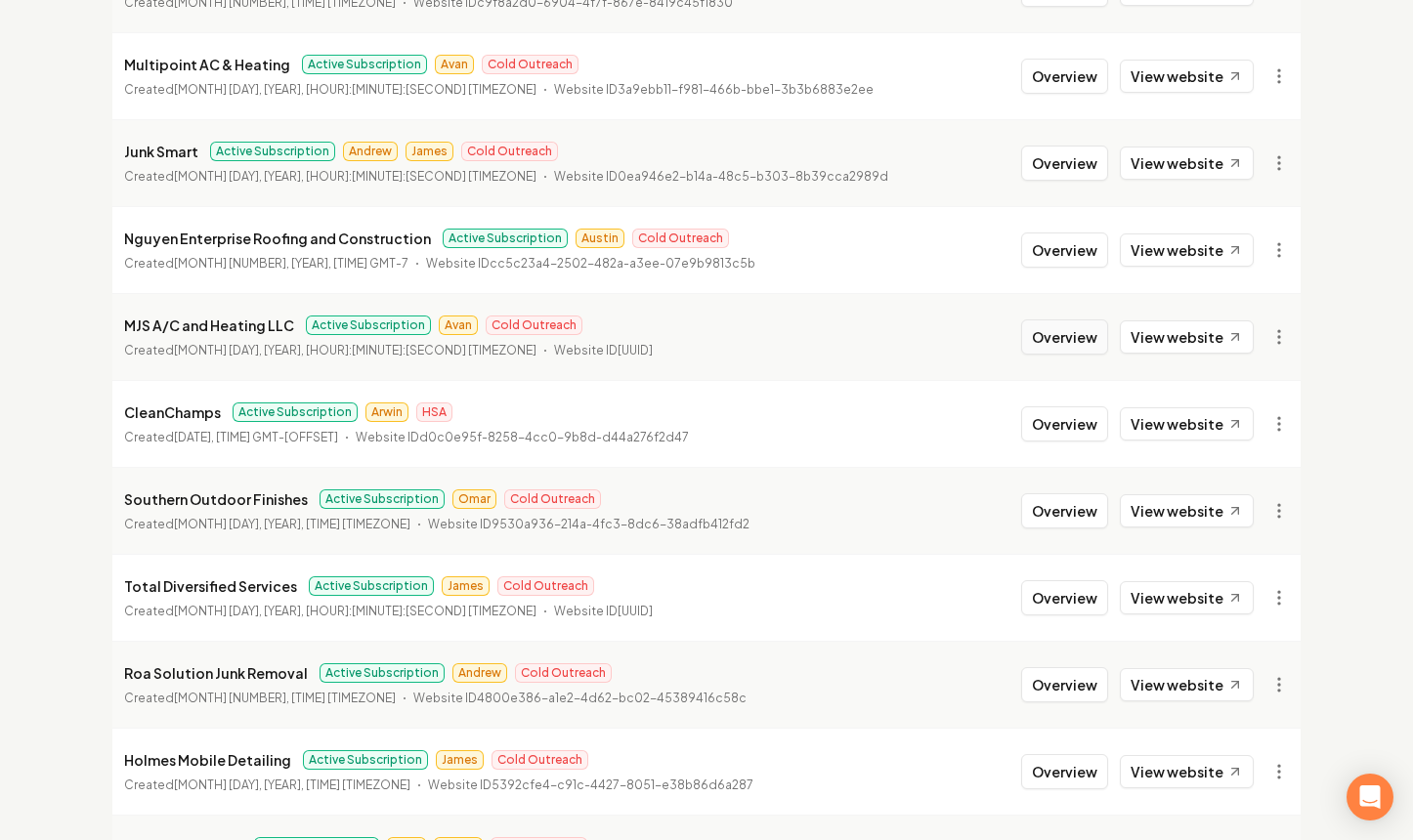 click on "Overview" at bounding box center (1064, 337) 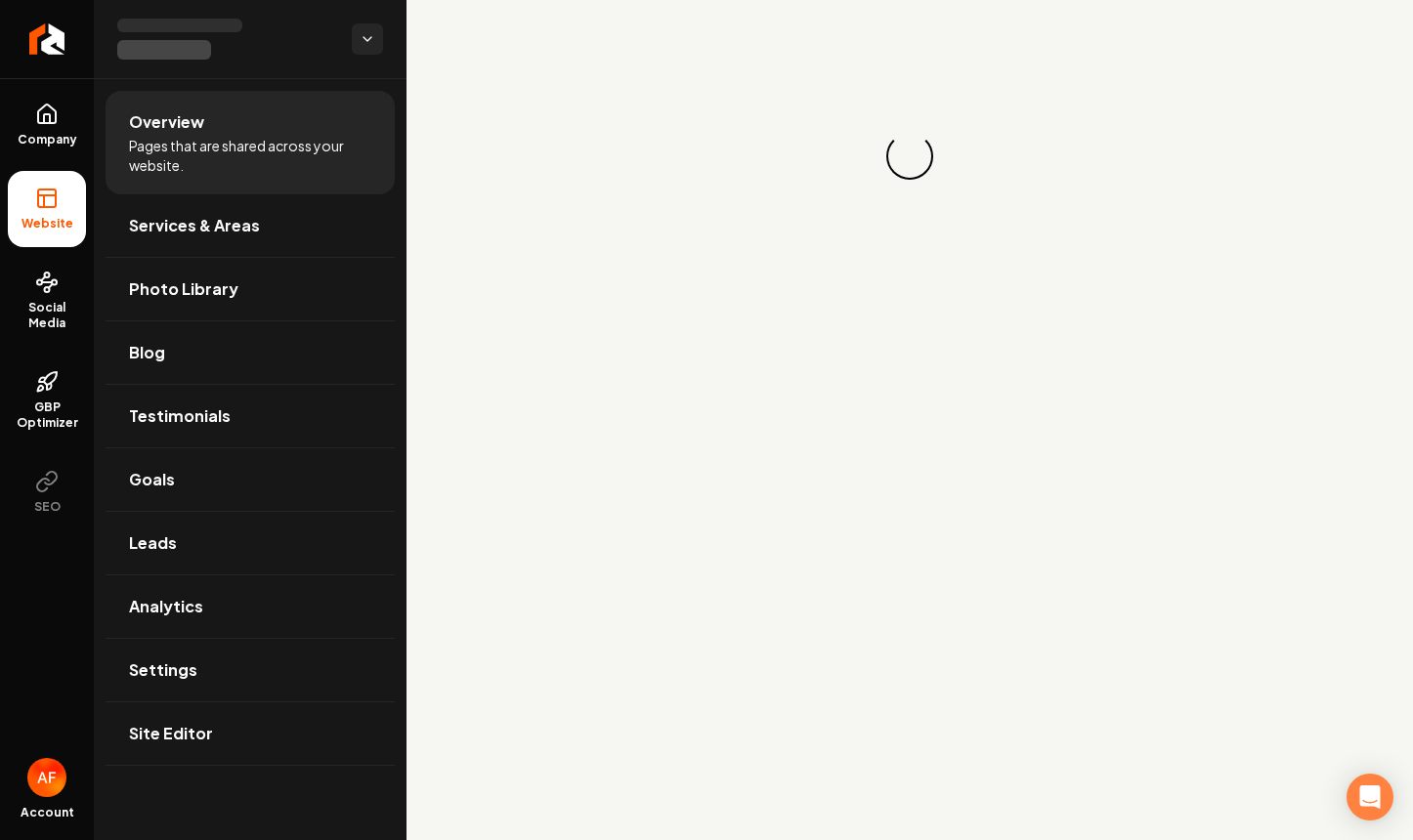 scroll, scrollTop: 0, scrollLeft: 0, axis: both 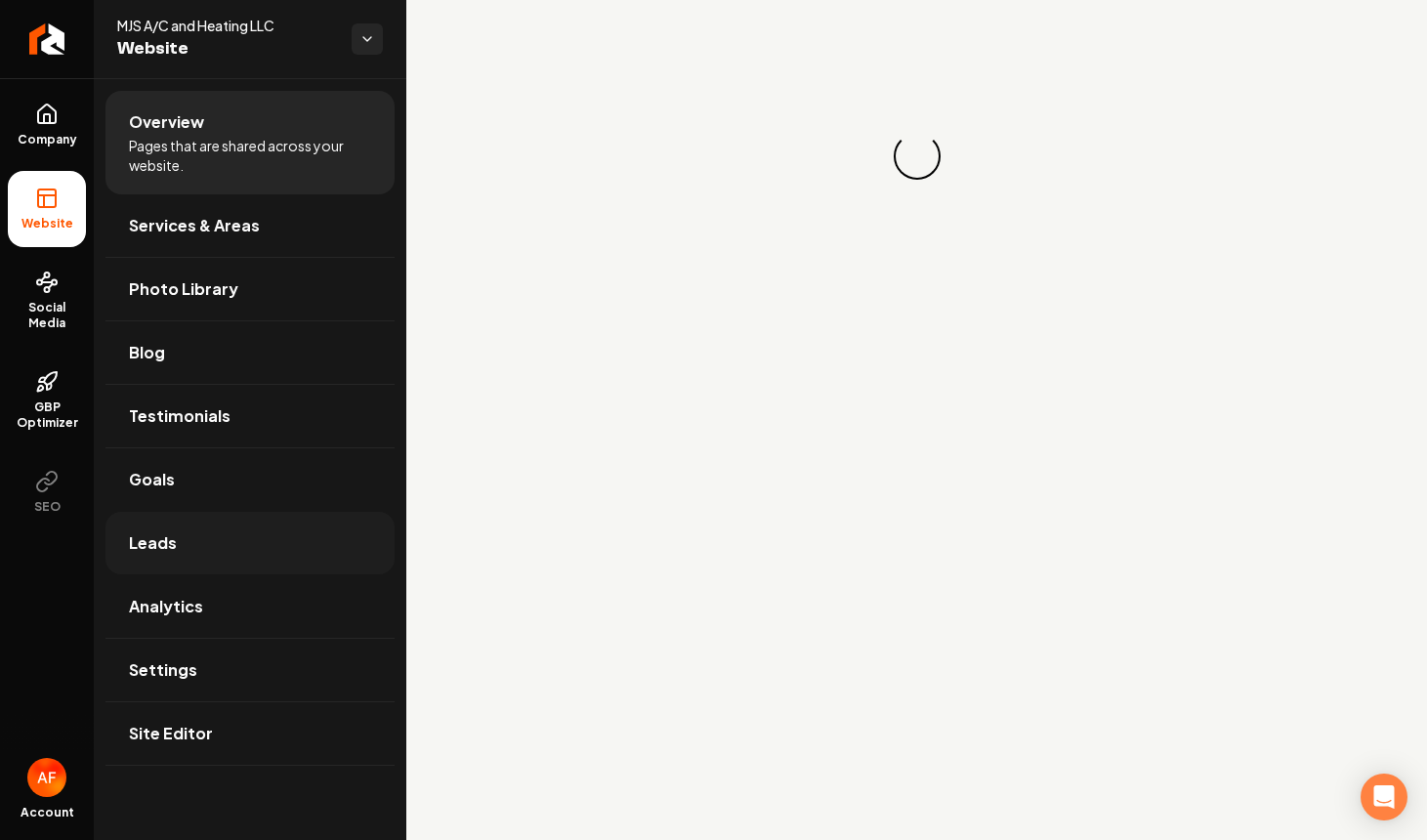 click on "Leads" at bounding box center (250, 543) 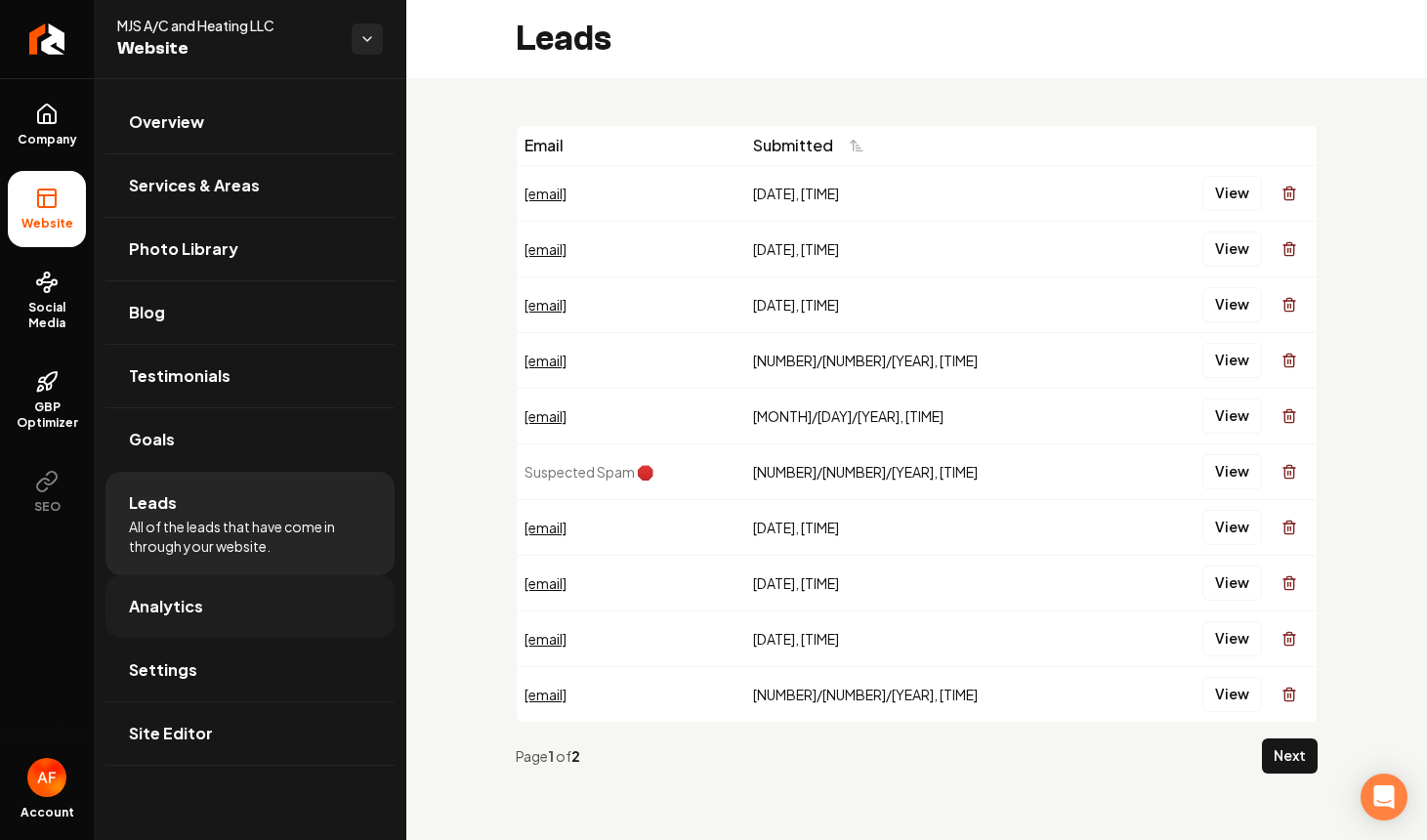 click on "Analytics" at bounding box center [250, 607] 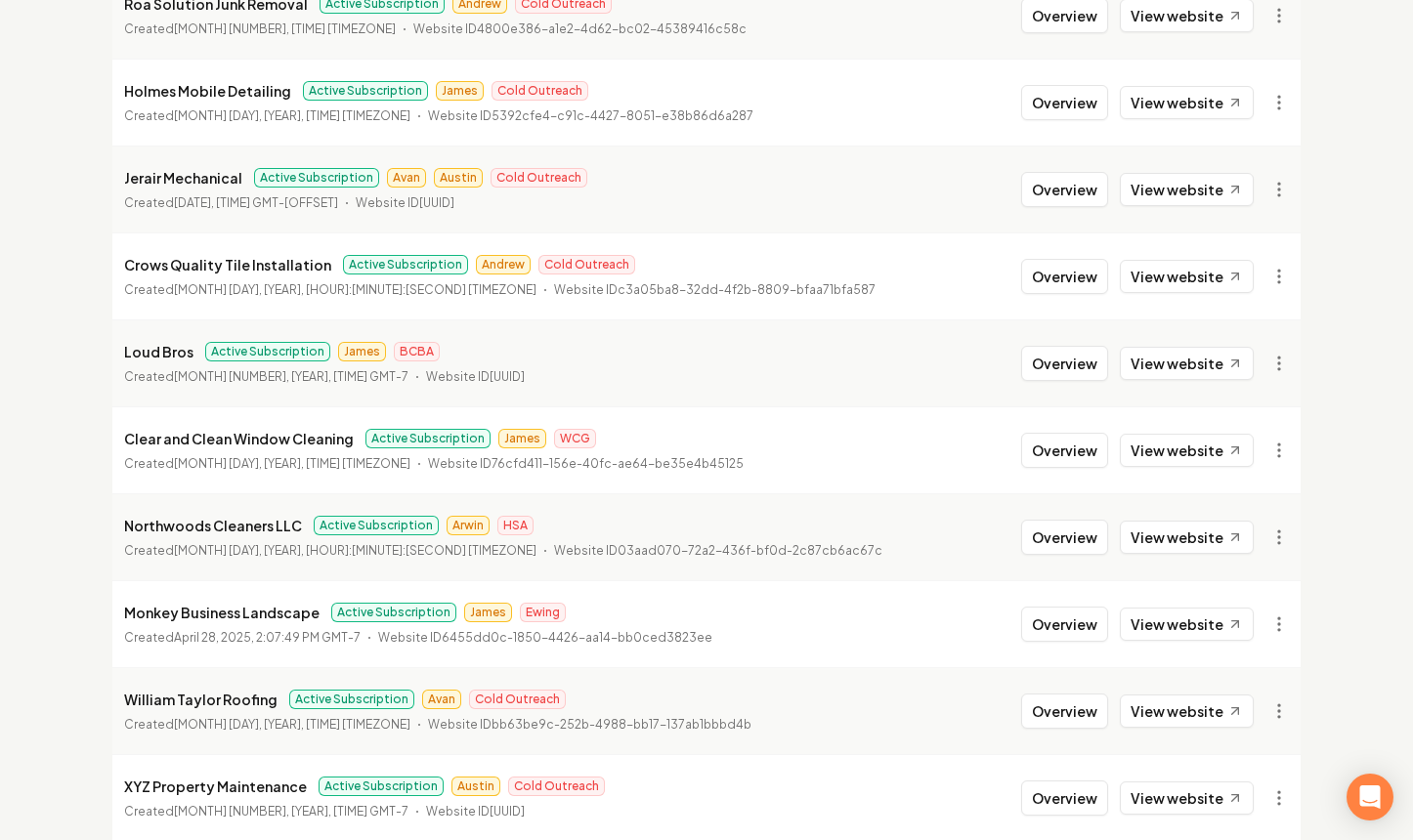 scroll, scrollTop: 1080, scrollLeft: 0, axis: vertical 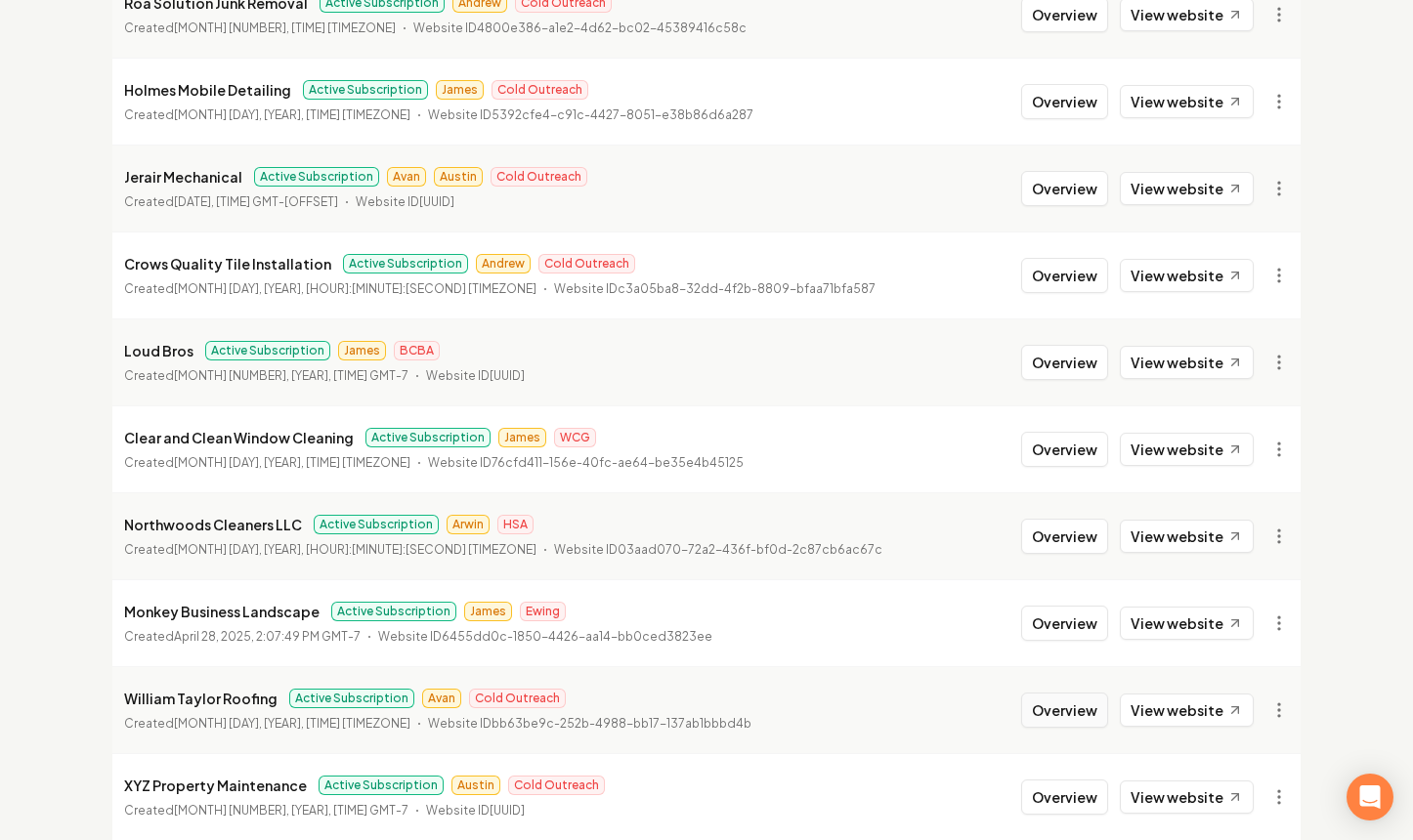 click on "Overview" at bounding box center [1064, 710] 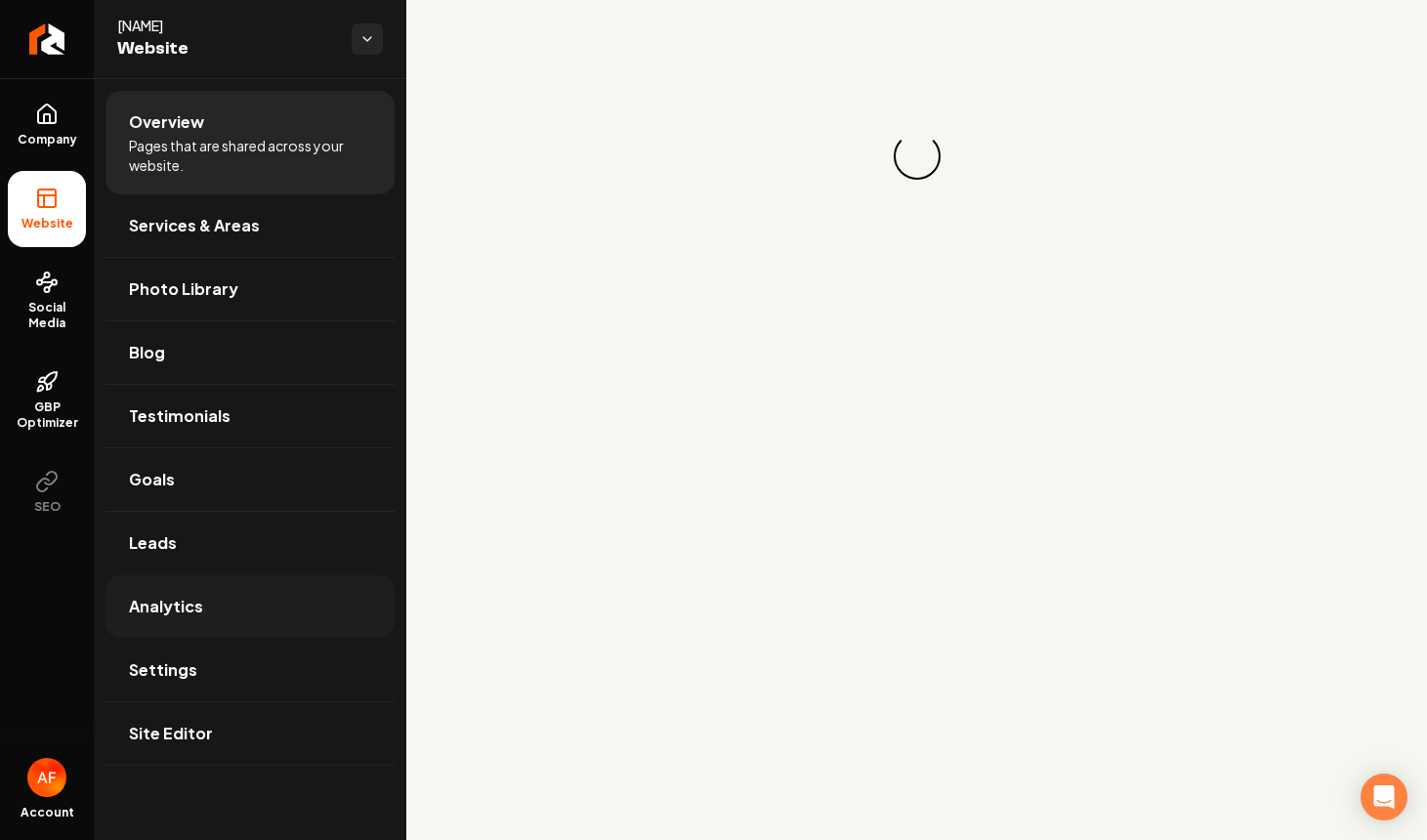 click on "Analytics" at bounding box center [250, 607] 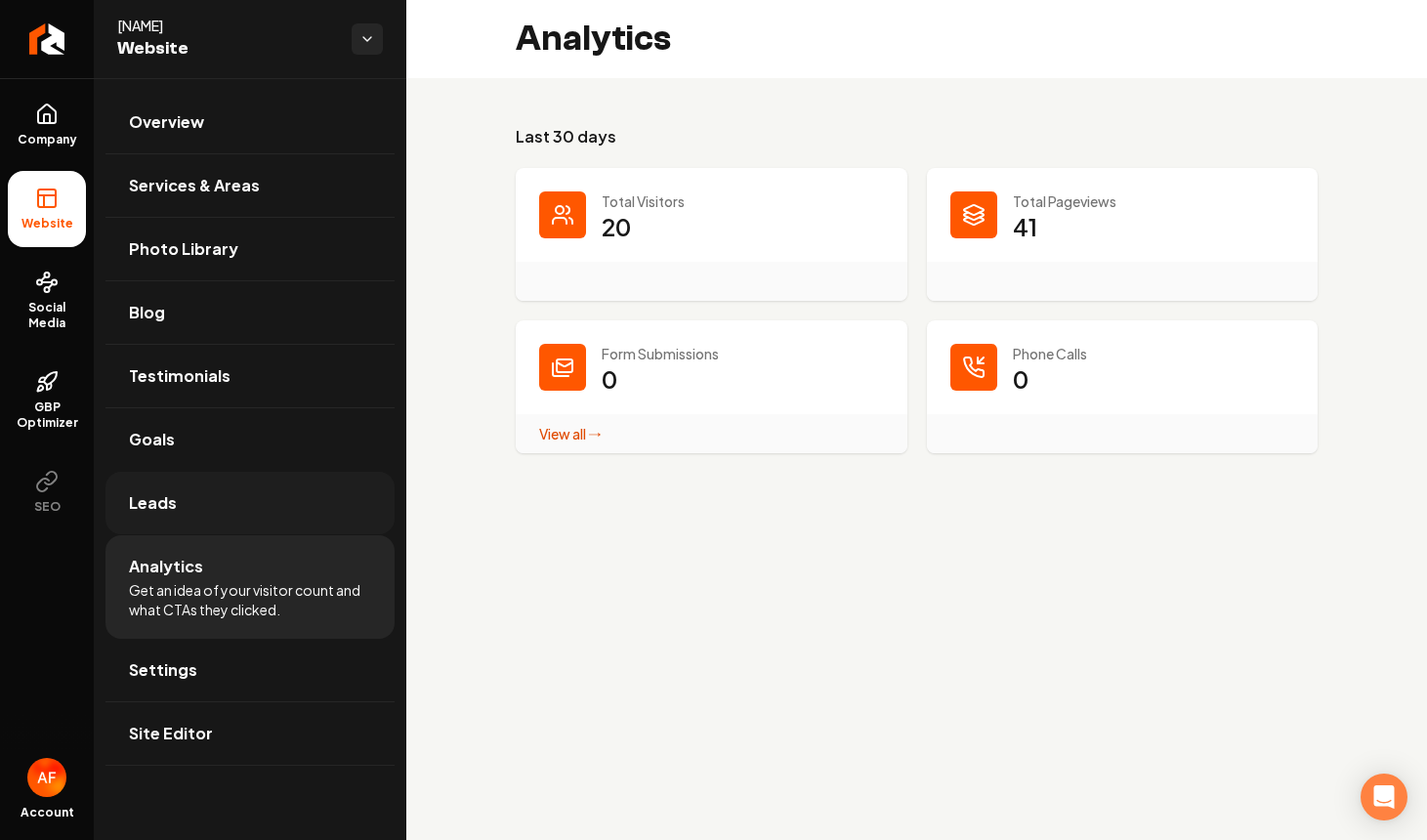 click on "Leads" at bounding box center [250, 503] 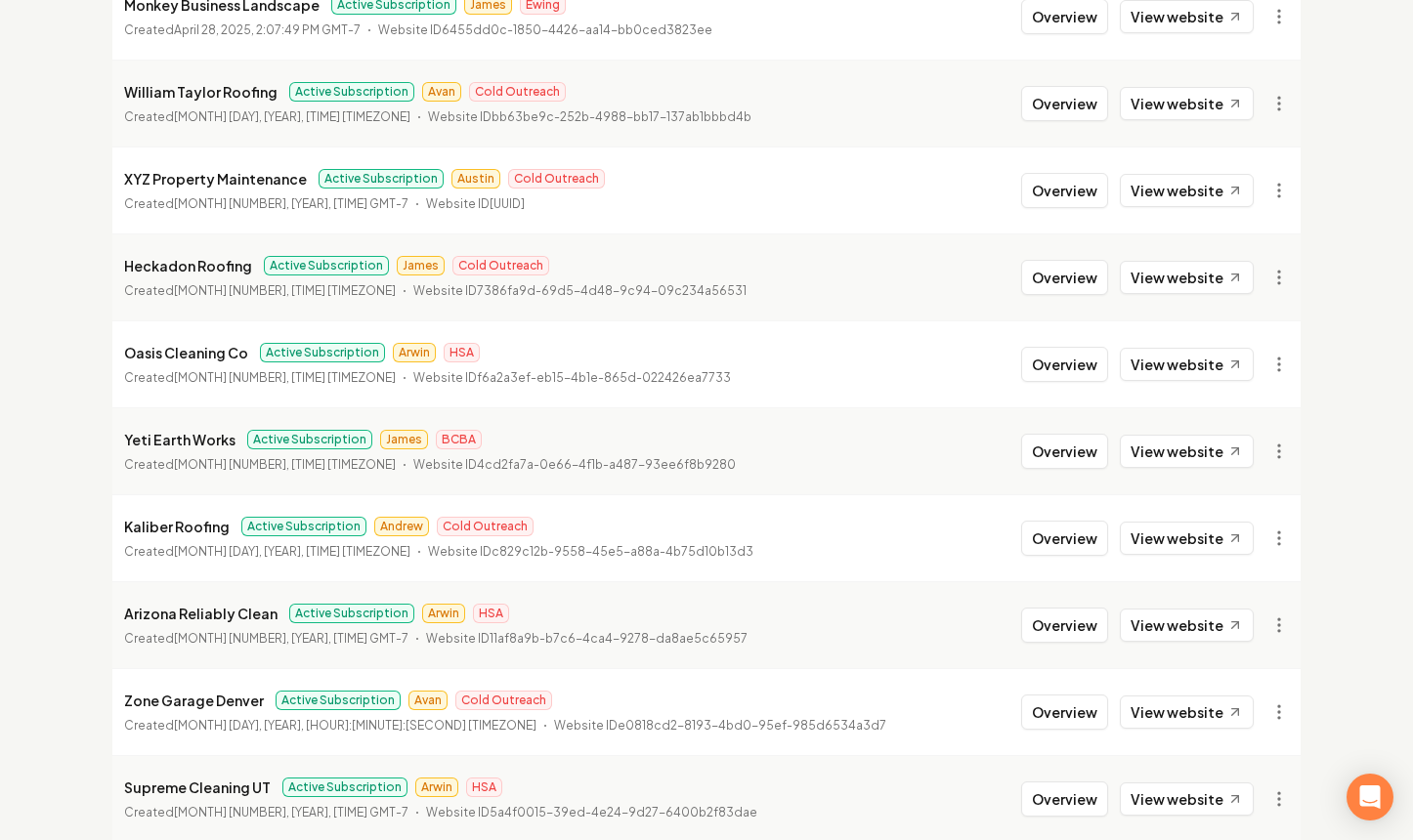 scroll, scrollTop: 1767, scrollLeft: 0, axis: vertical 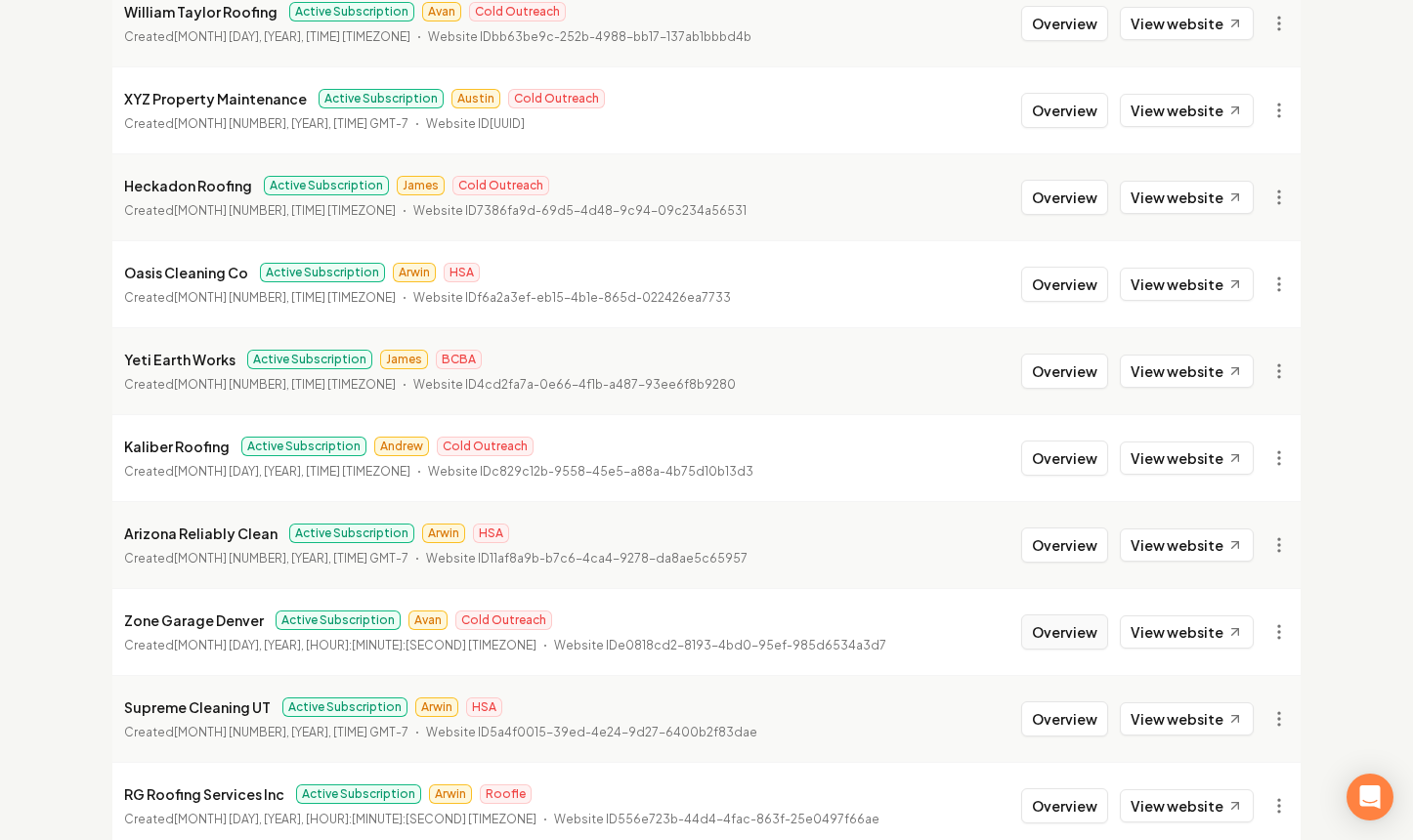 click on "Overview" at bounding box center [1064, 632] 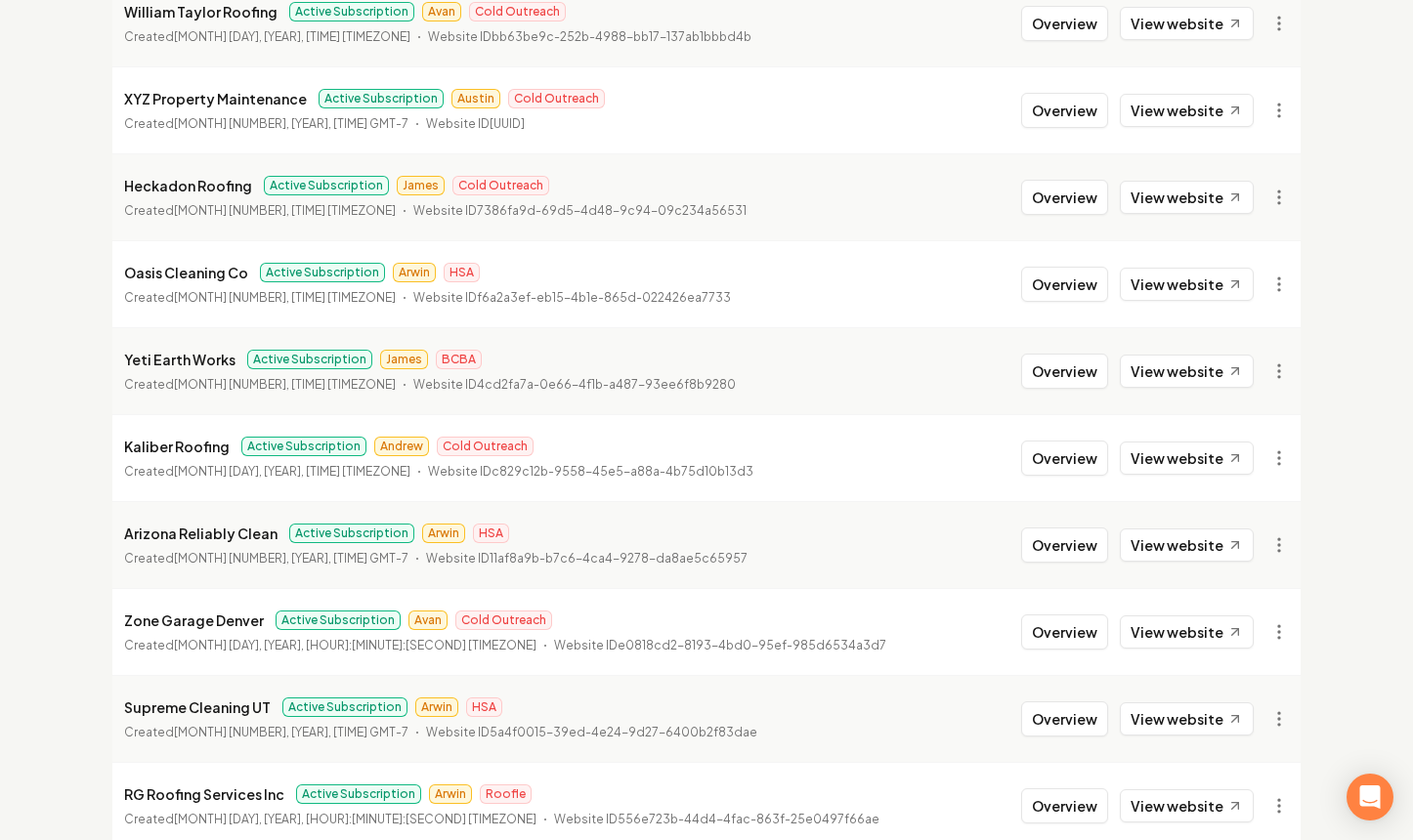 scroll, scrollTop: 0, scrollLeft: 0, axis: both 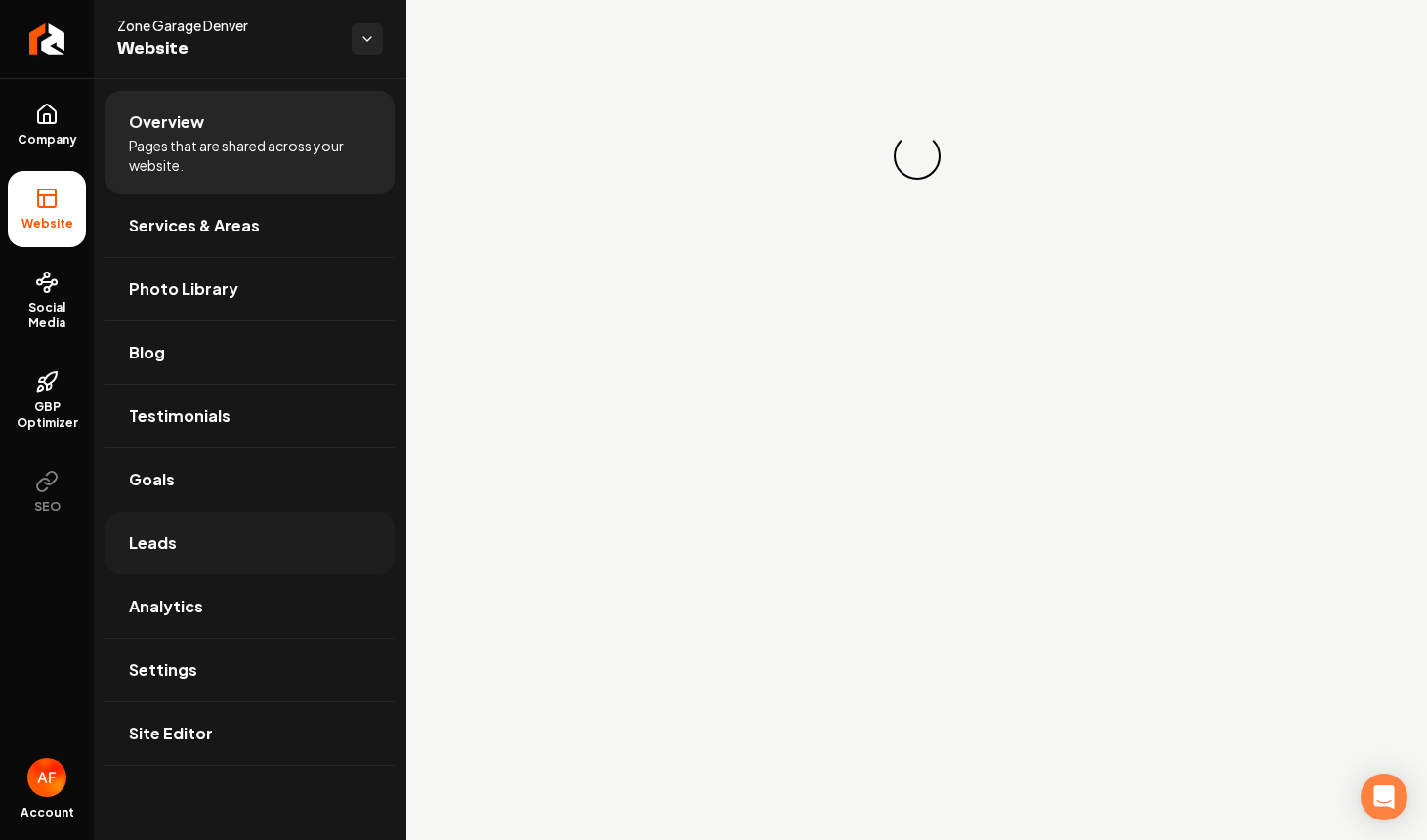 click on "Leads" at bounding box center (250, 543) 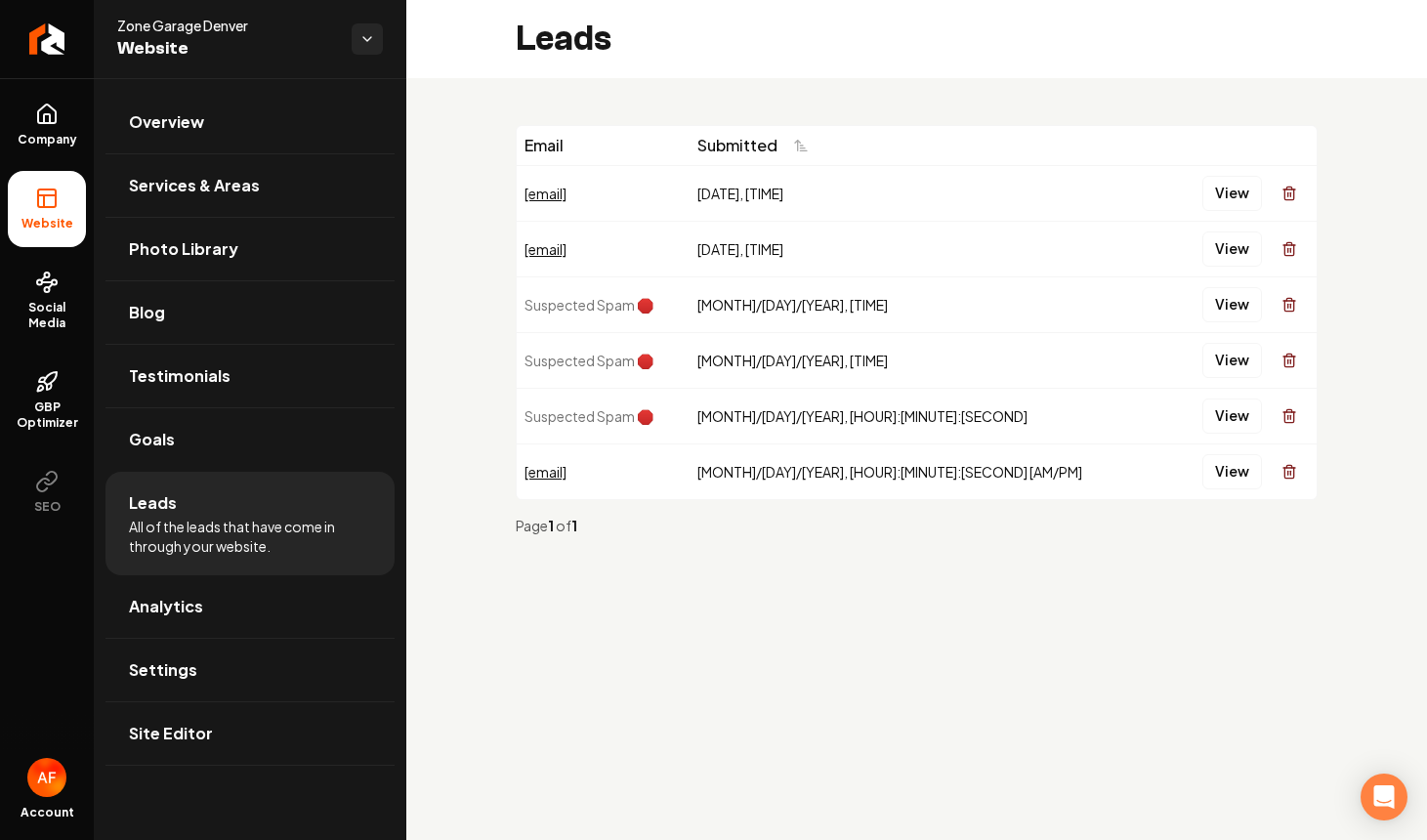 click on "View" at bounding box center [1243, 193] 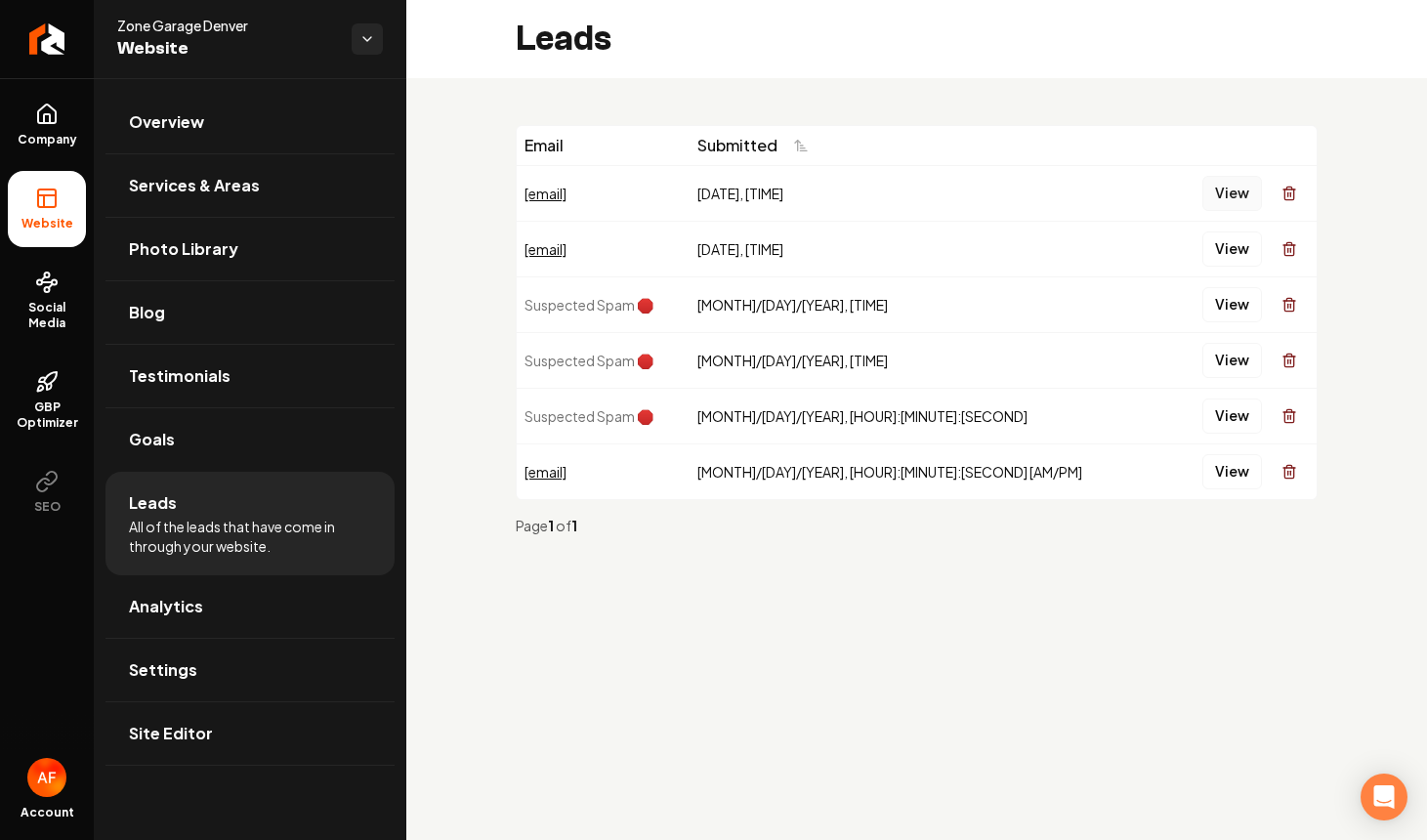 click on "View" at bounding box center (1232, 193) 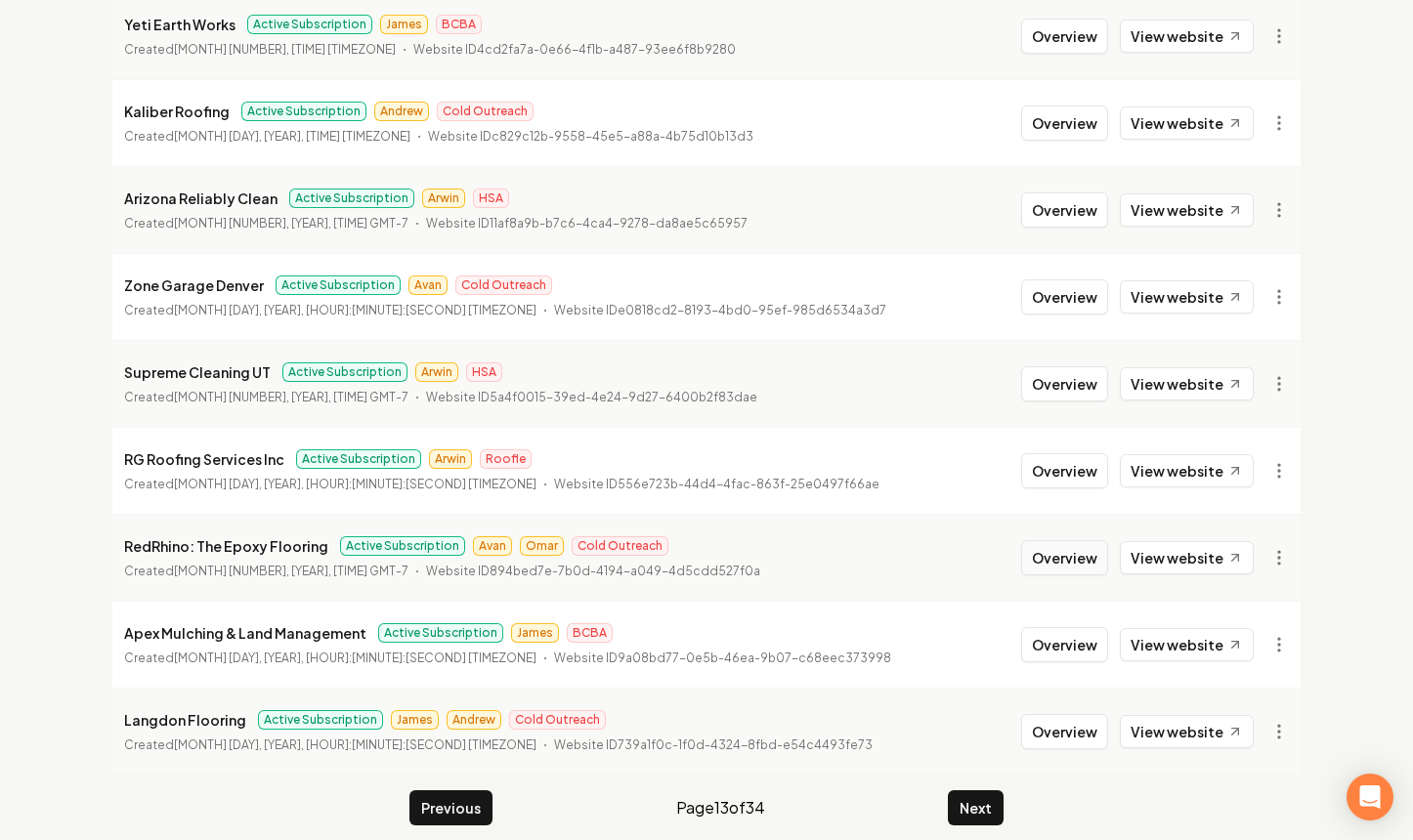 scroll, scrollTop: 2119, scrollLeft: 0, axis: vertical 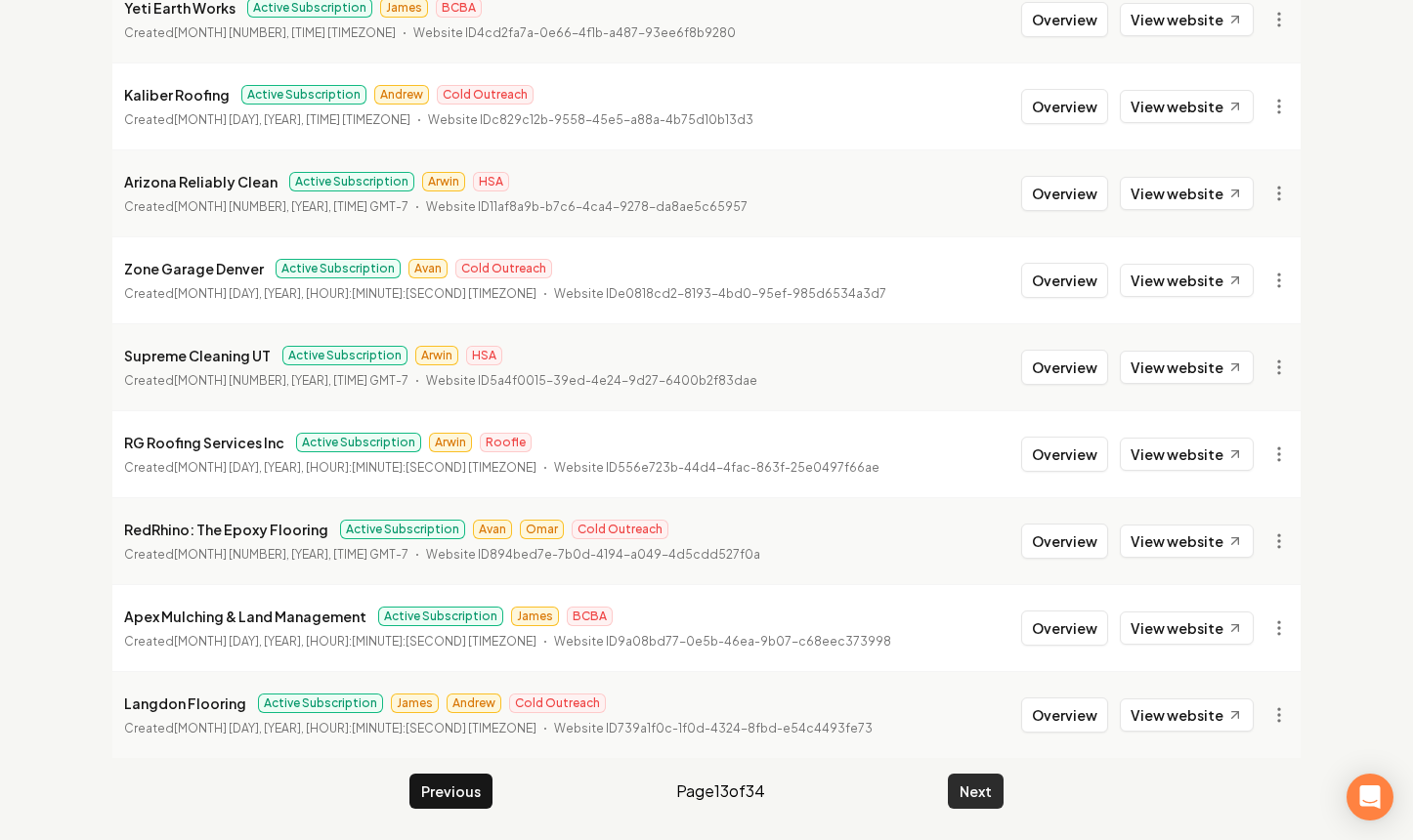 click on "Next" at bounding box center [975, 791] 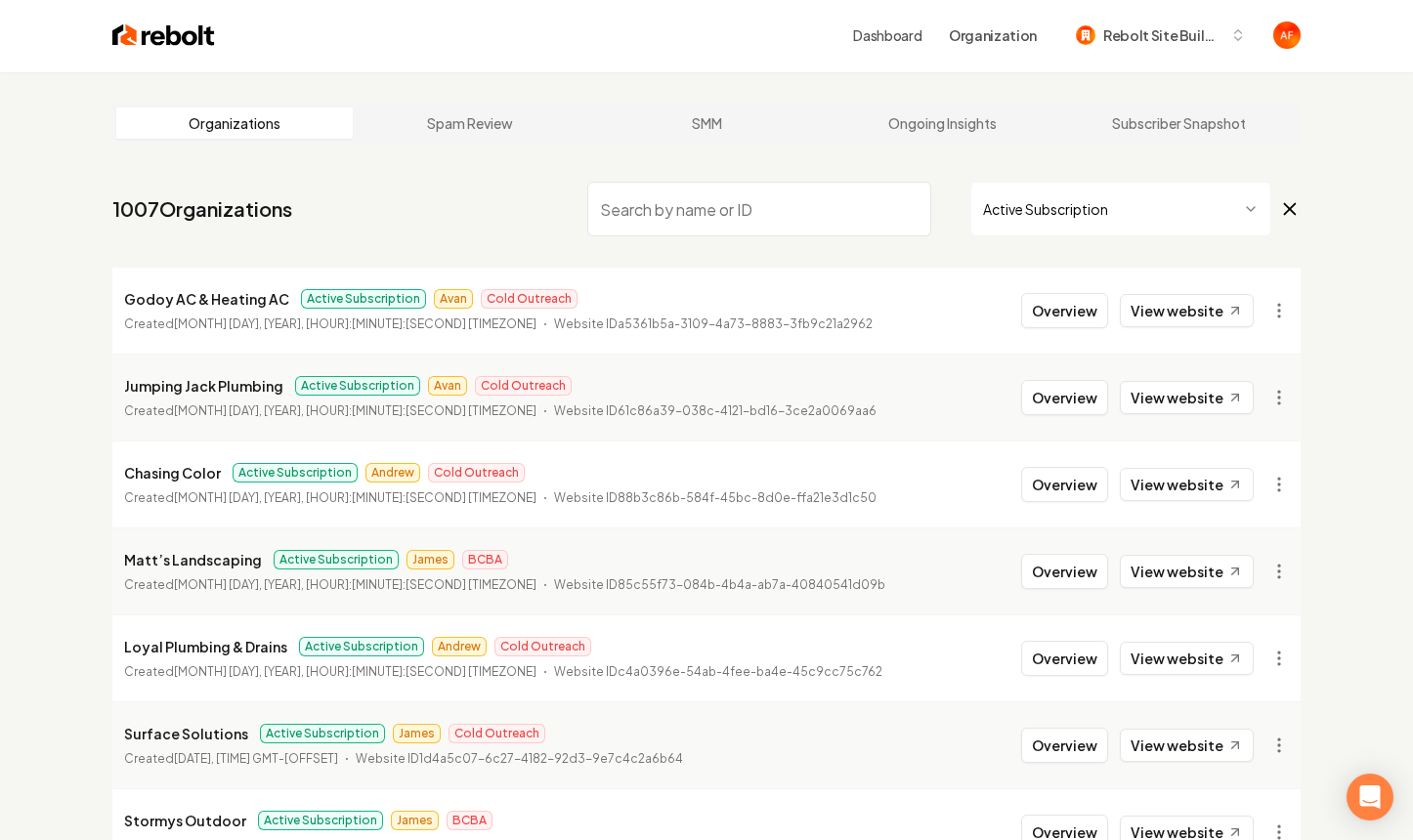 scroll, scrollTop: 0, scrollLeft: 0, axis: both 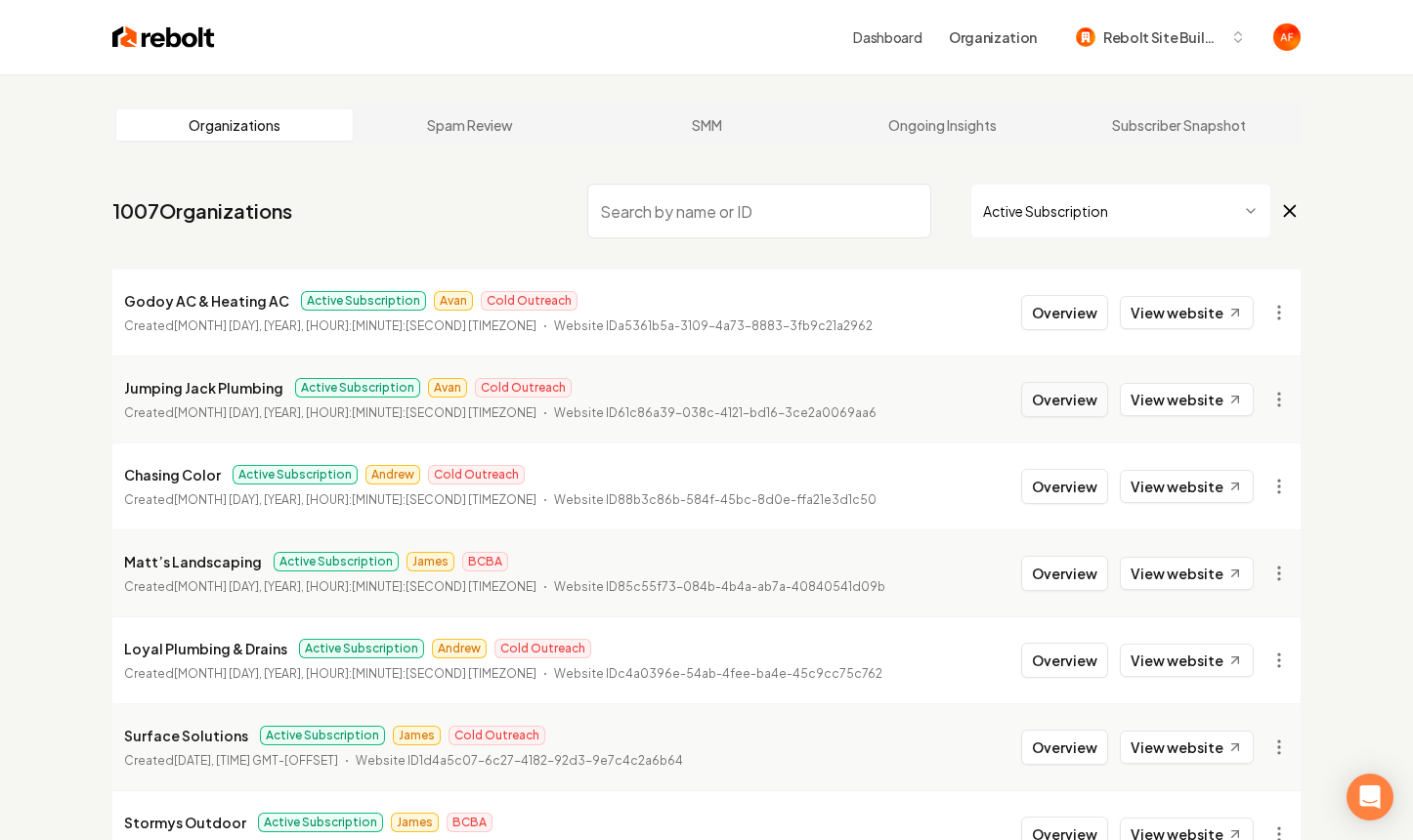 click on "Overview" at bounding box center [1064, 399] 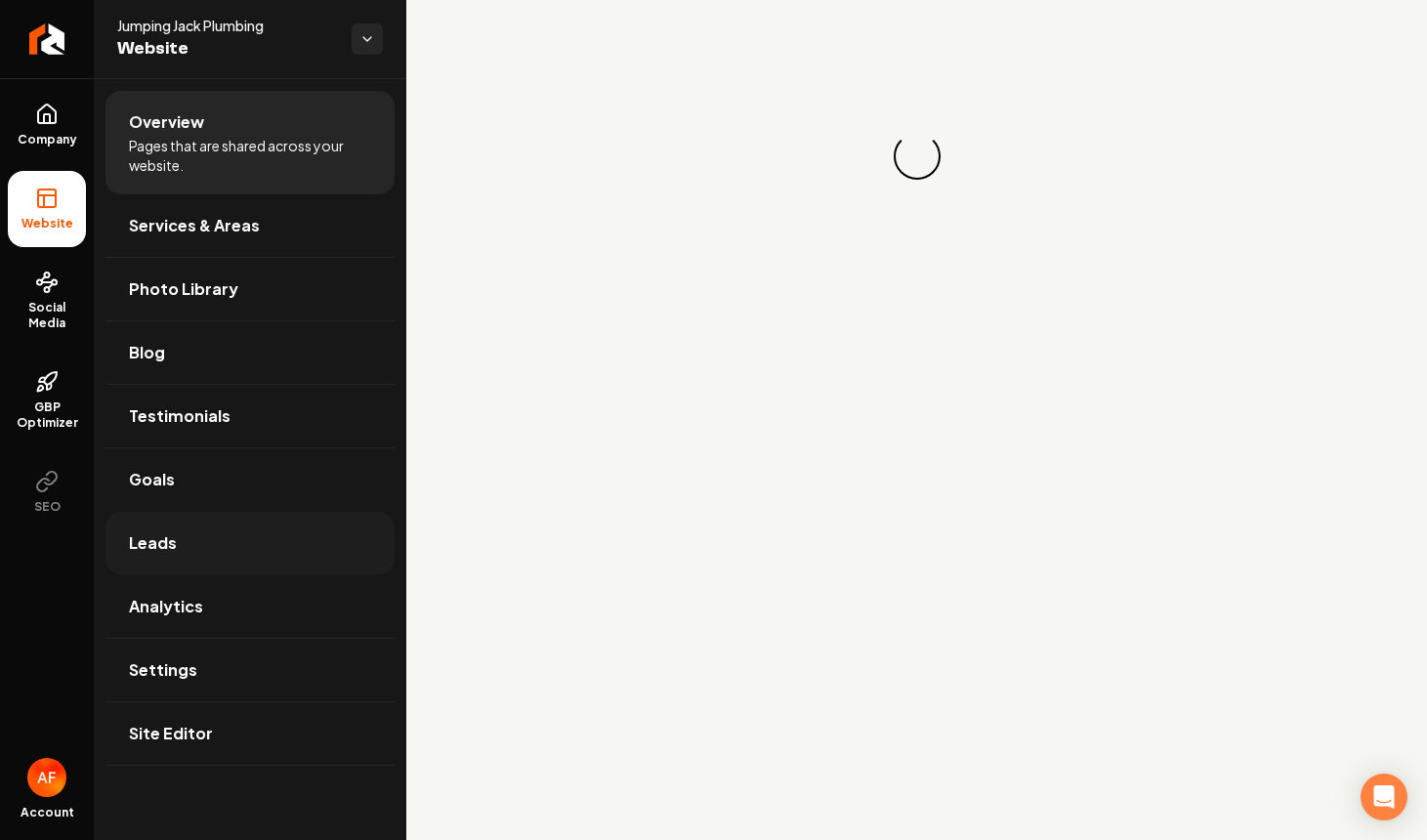 click on "Leads" at bounding box center [250, 543] 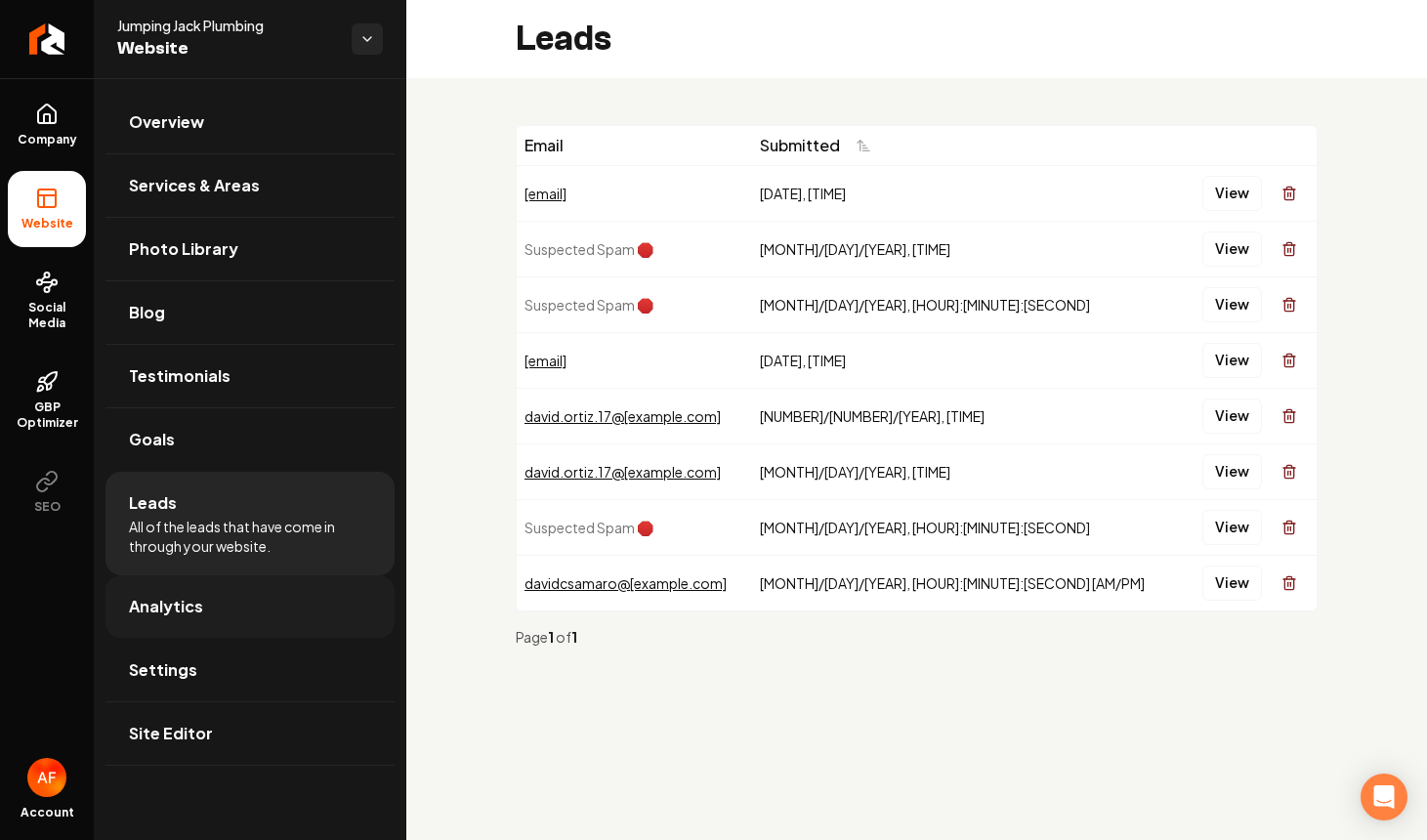 click on "Analytics" at bounding box center [250, 607] 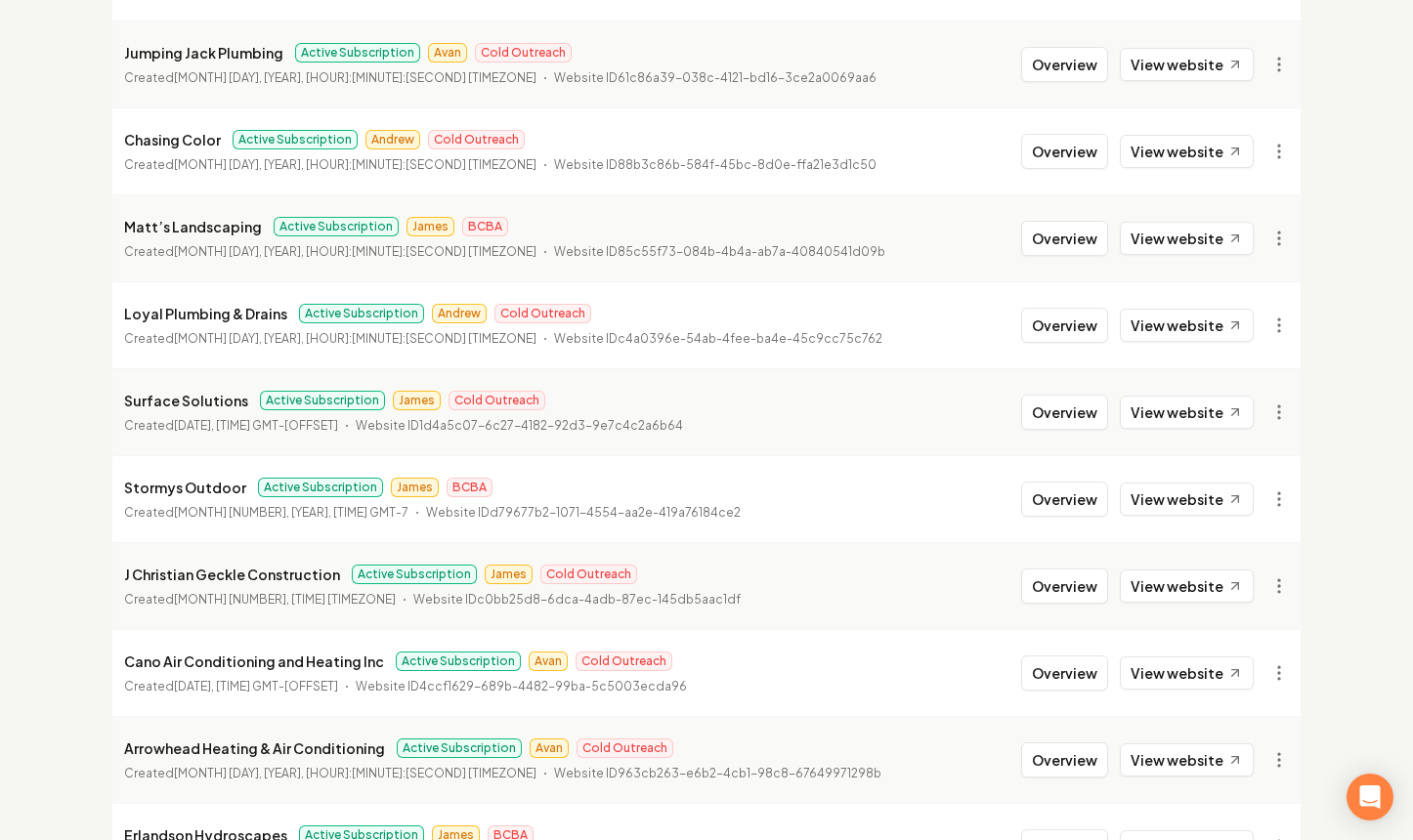 scroll, scrollTop: 660, scrollLeft: 0, axis: vertical 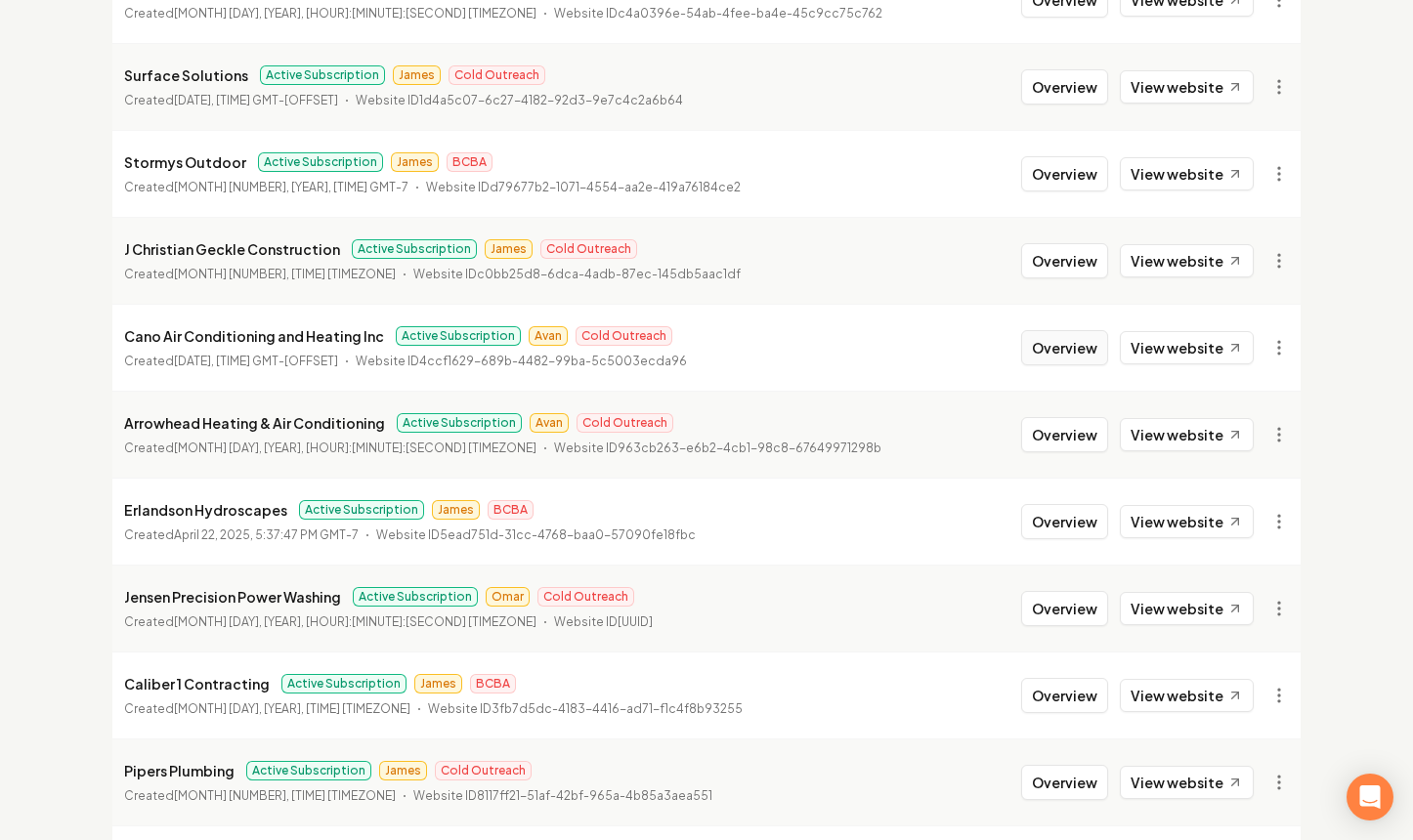 click on "Overview" at bounding box center (1064, 348) 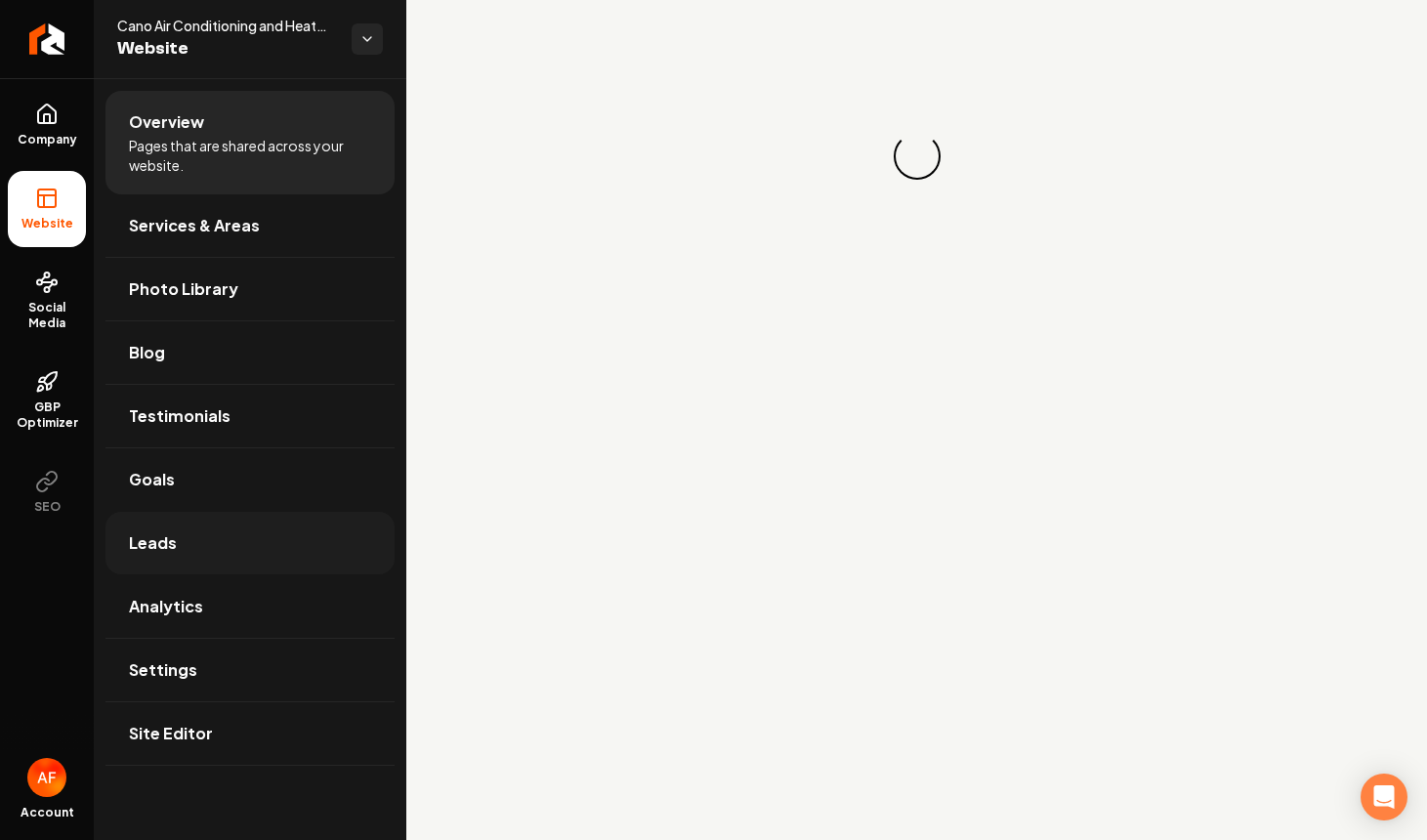click on "Leads" at bounding box center [250, 543] 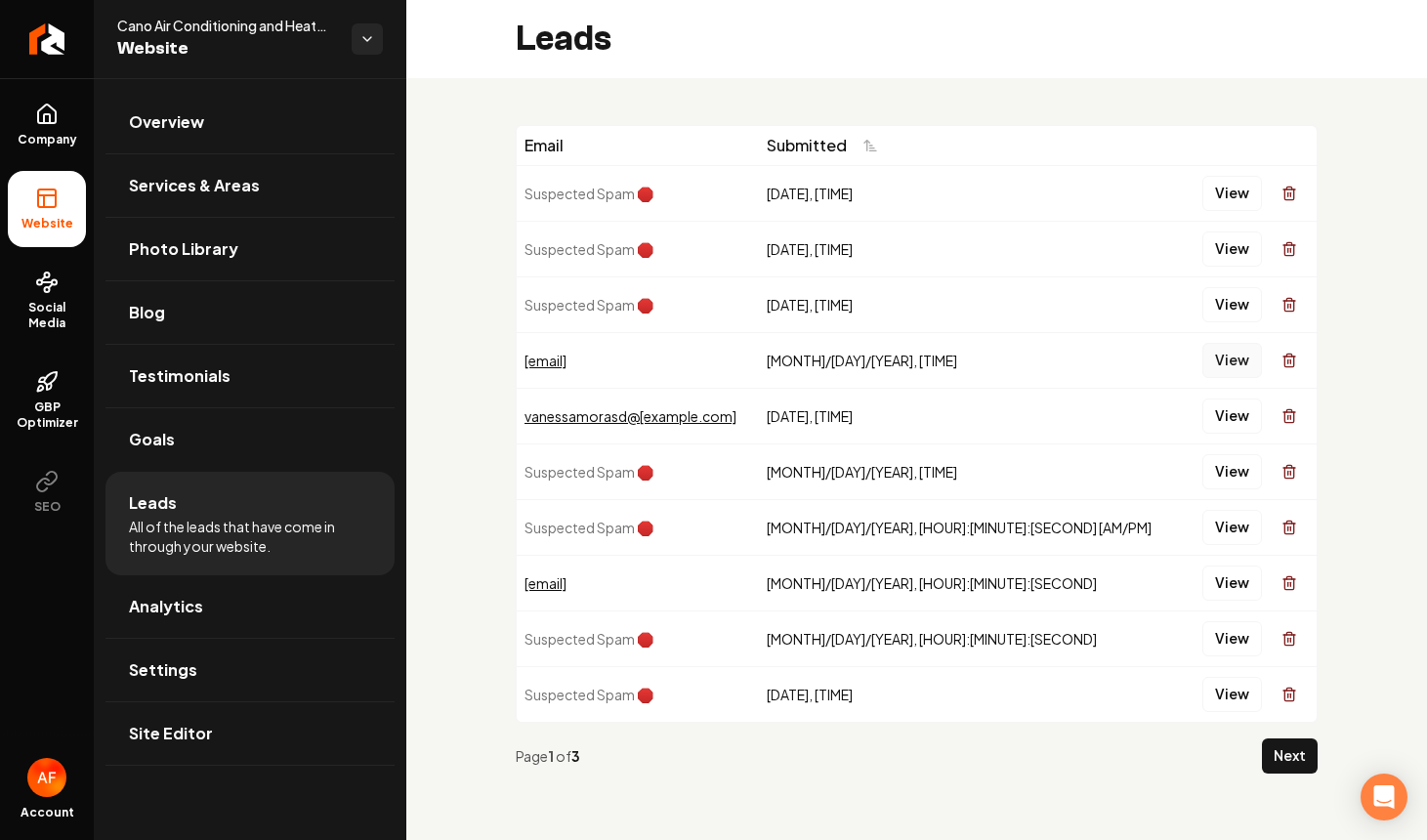 click on "View" at bounding box center [1232, 360] 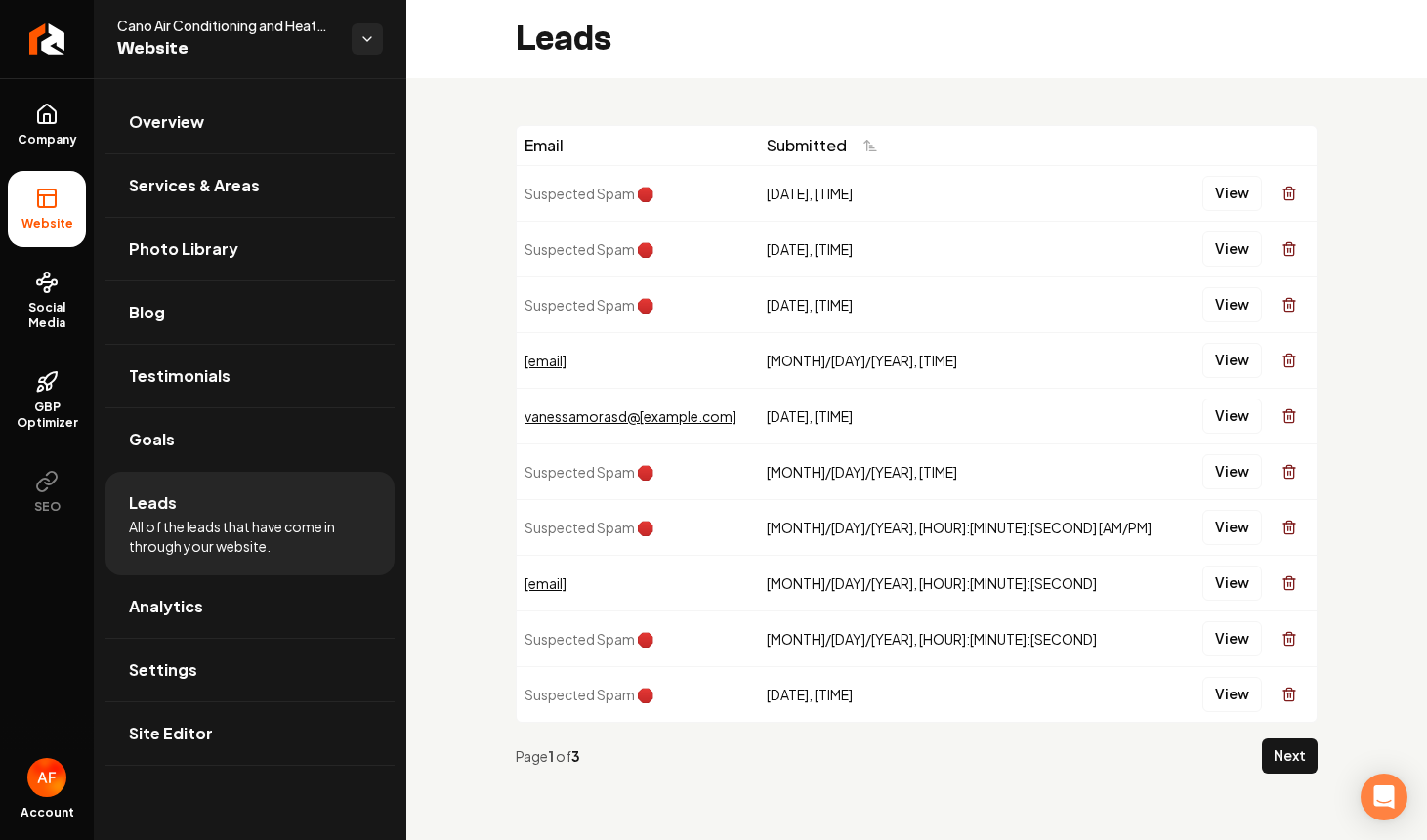 click on "View" at bounding box center (1251, 416) 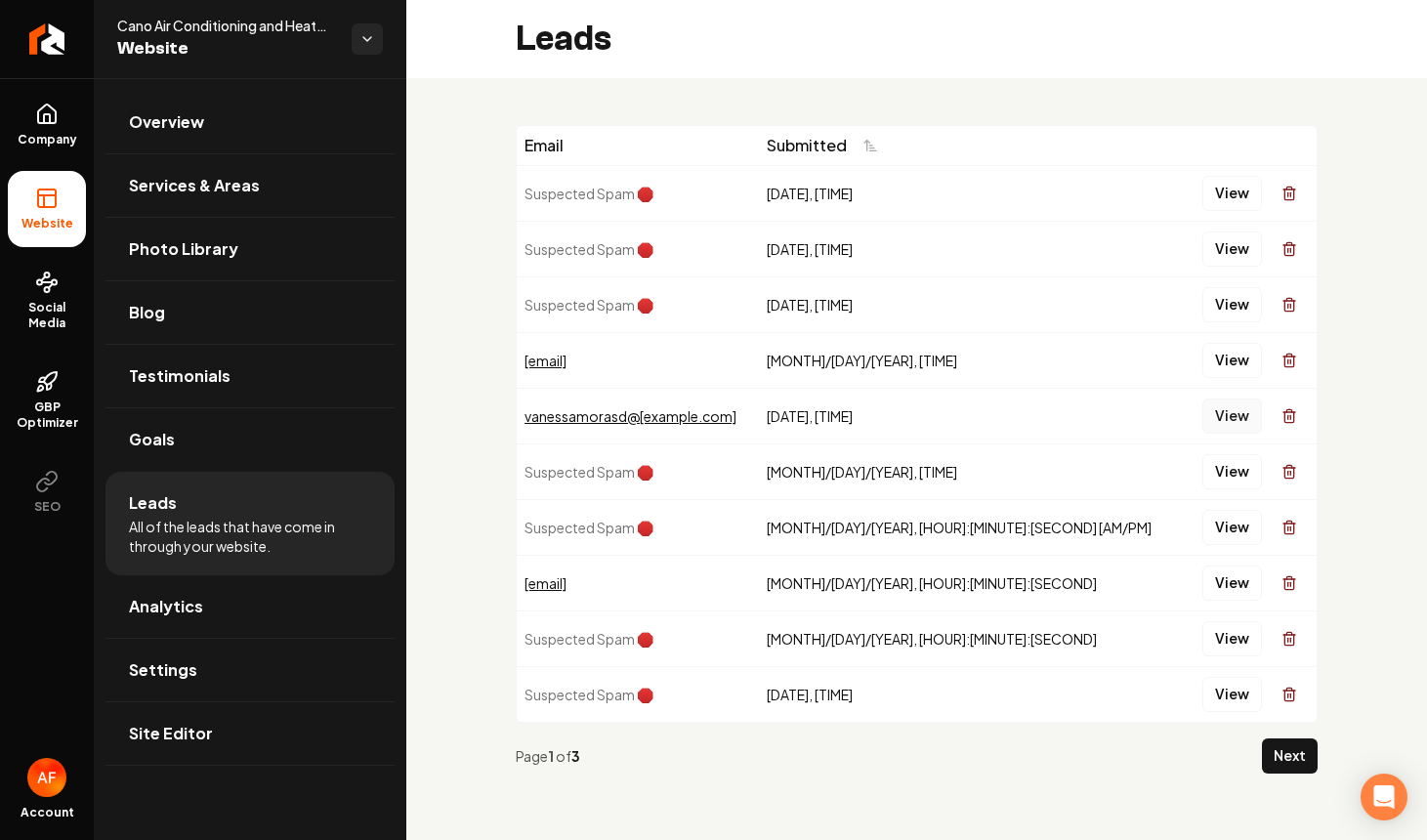 click on "View" at bounding box center (1232, 416) 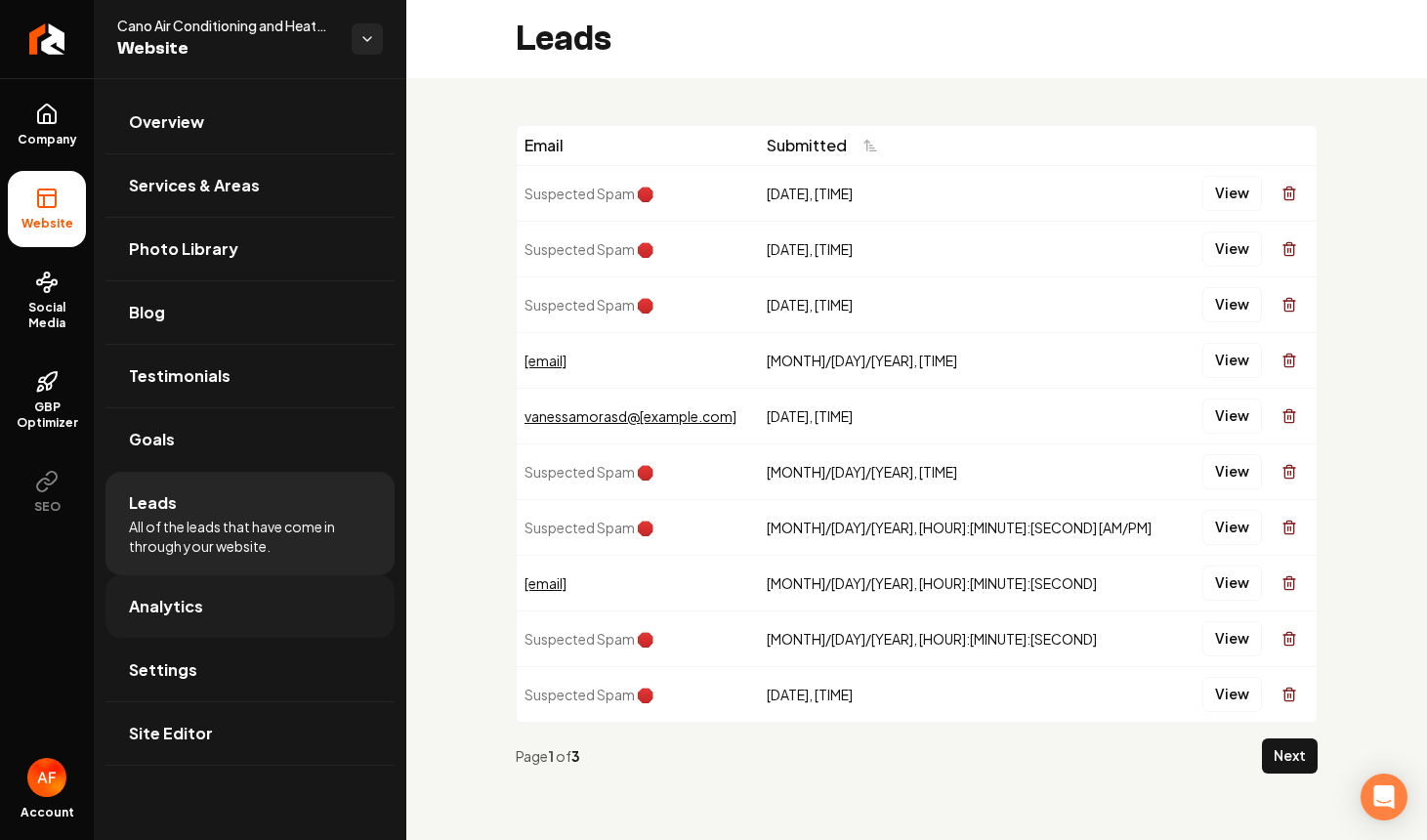 click on "Analytics" at bounding box center [250, 607] 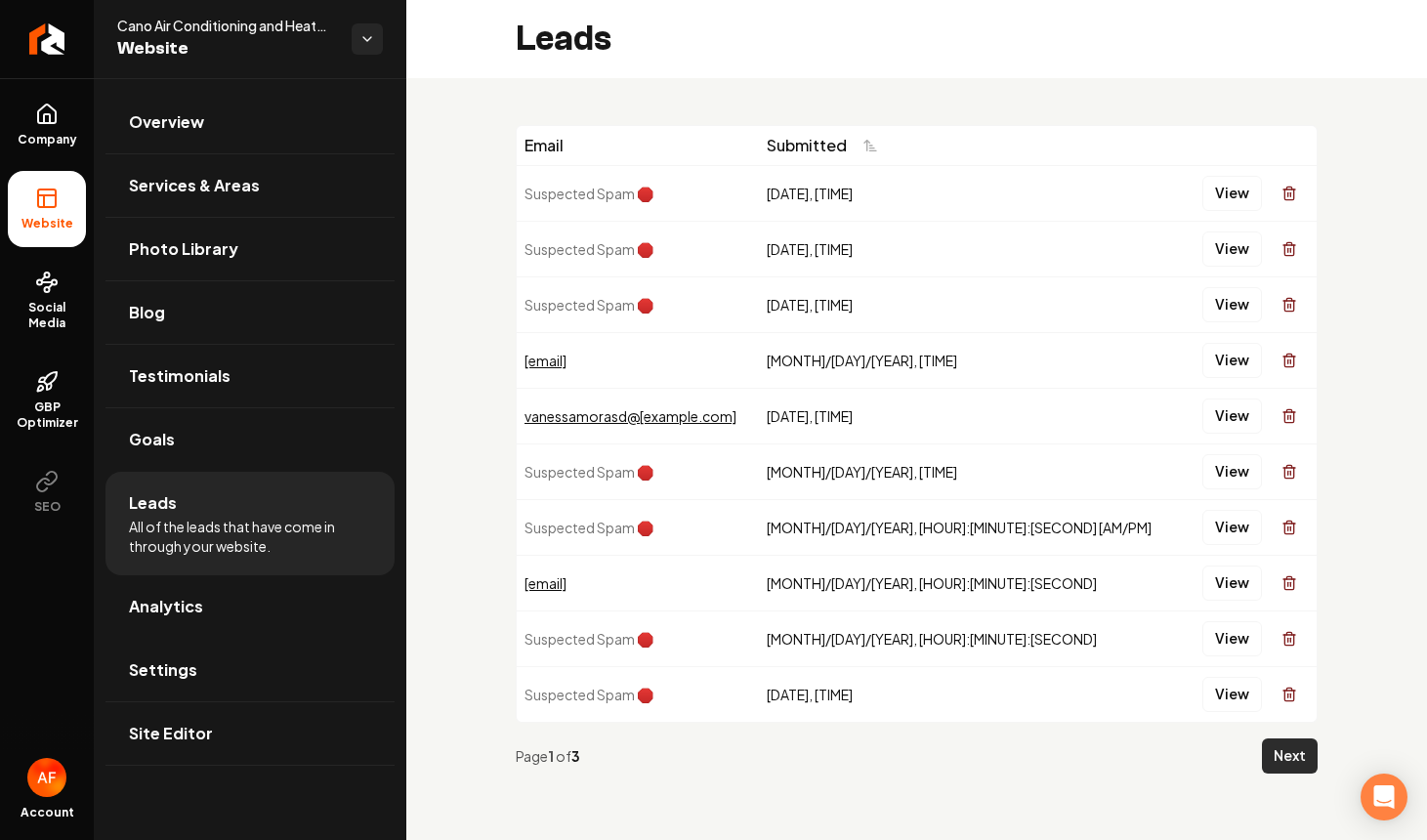 click on "Next" at bounding box center [1289, 756] 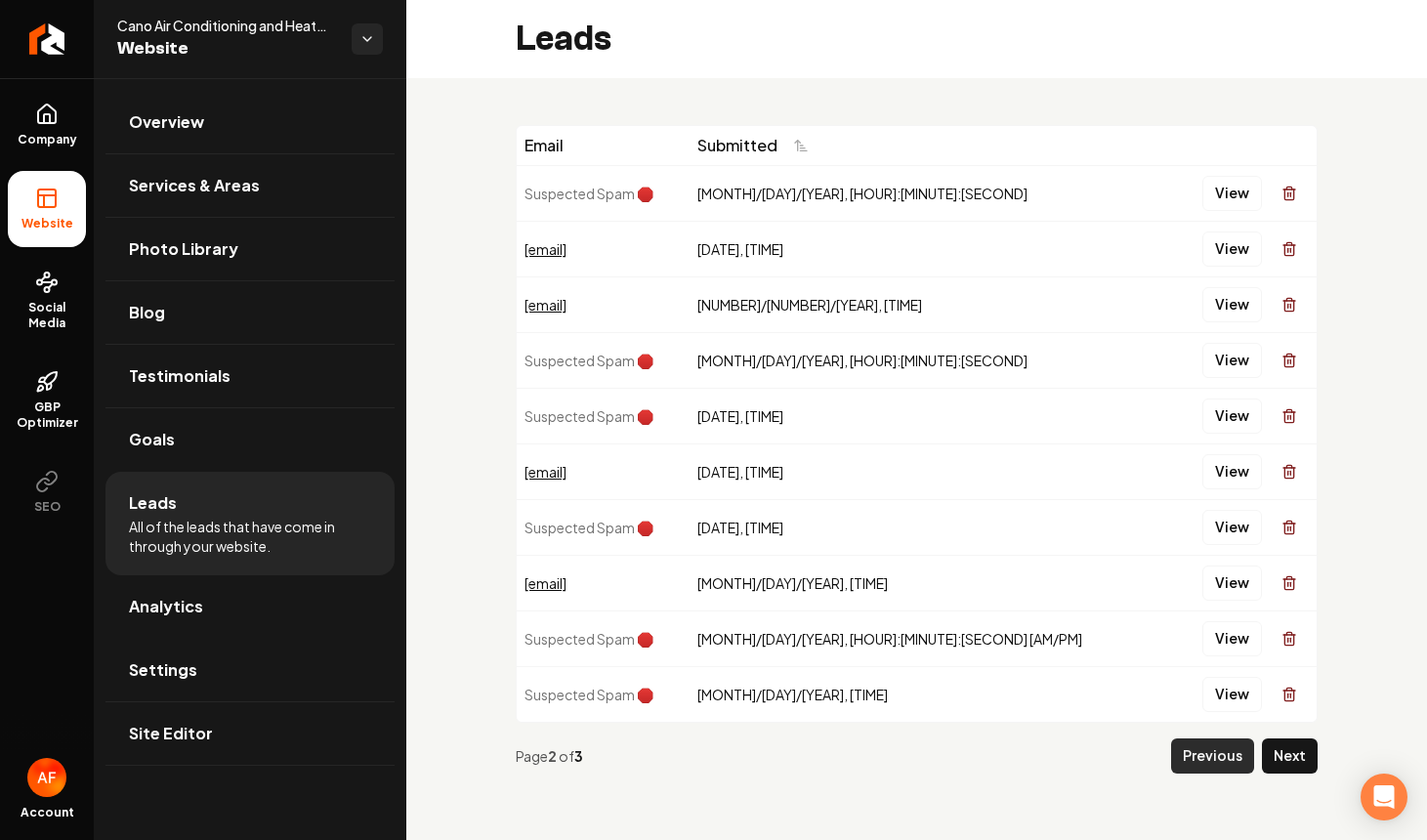 click on "Previous" at bounding box center [1212, 756] 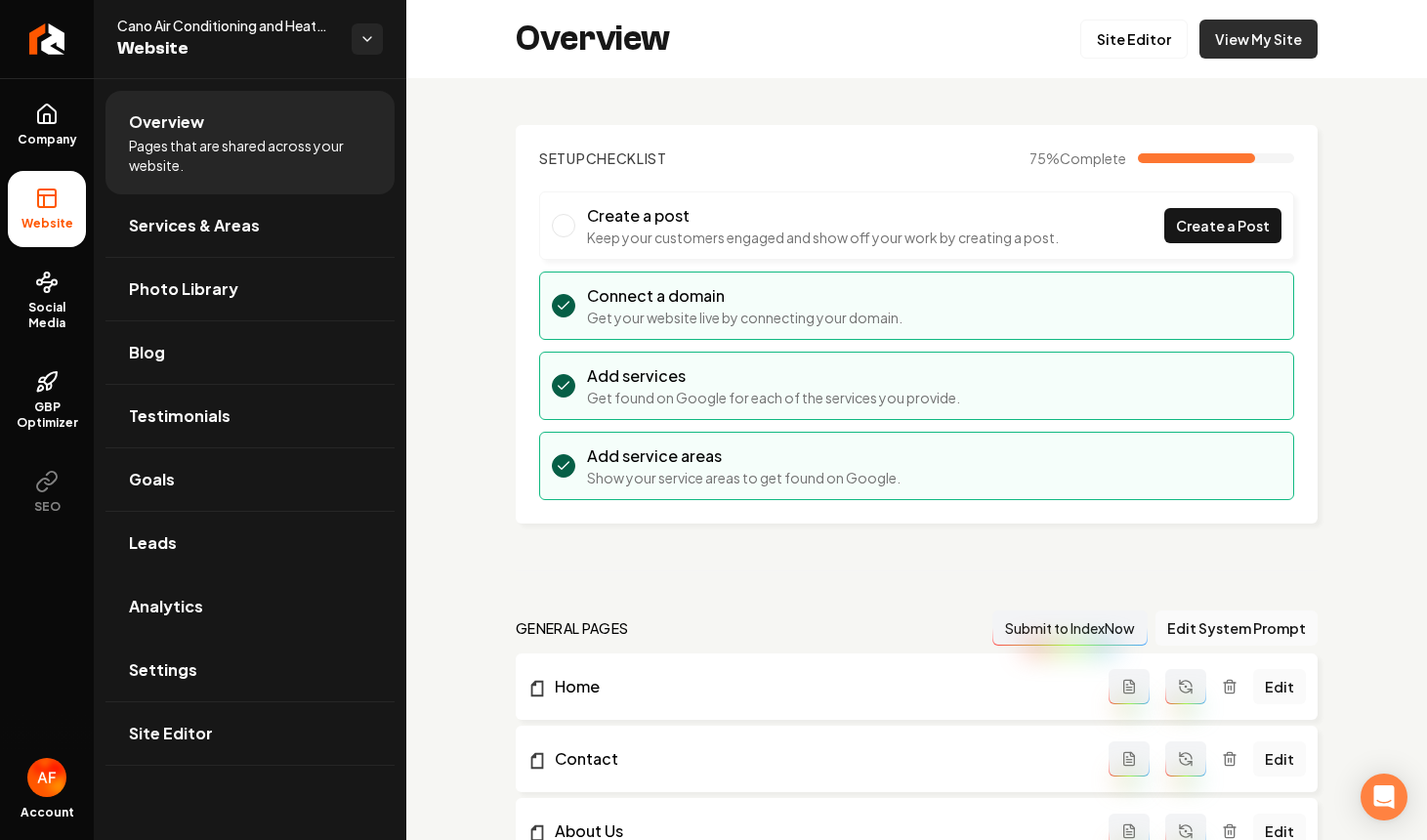 click on "View My Site" at bounding box center (1258, 39) 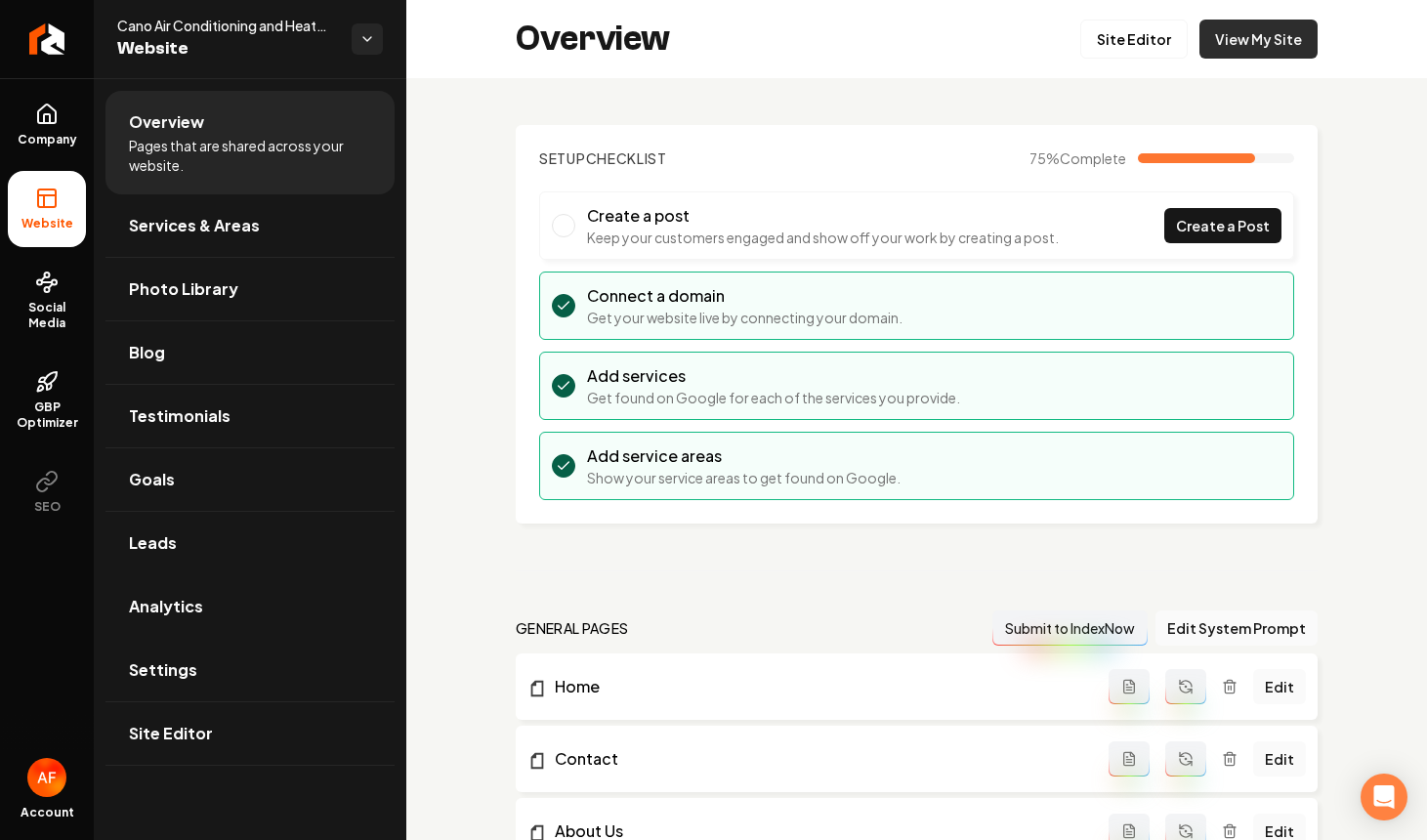click on "View My Site" at bounding box center (1258, 39) 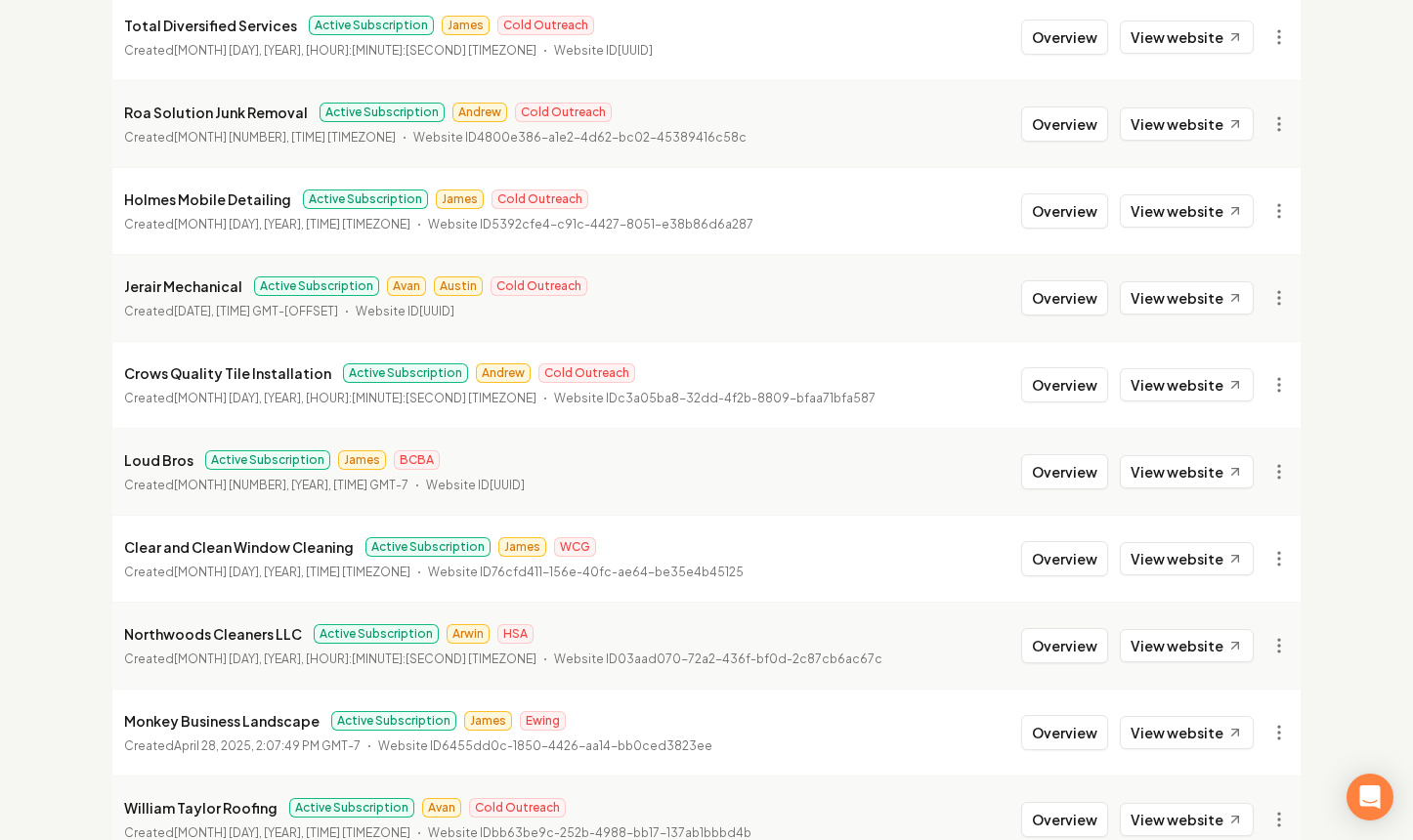 scroll, scrollTop: 2119, scrollLeft: 0, axis: vertical 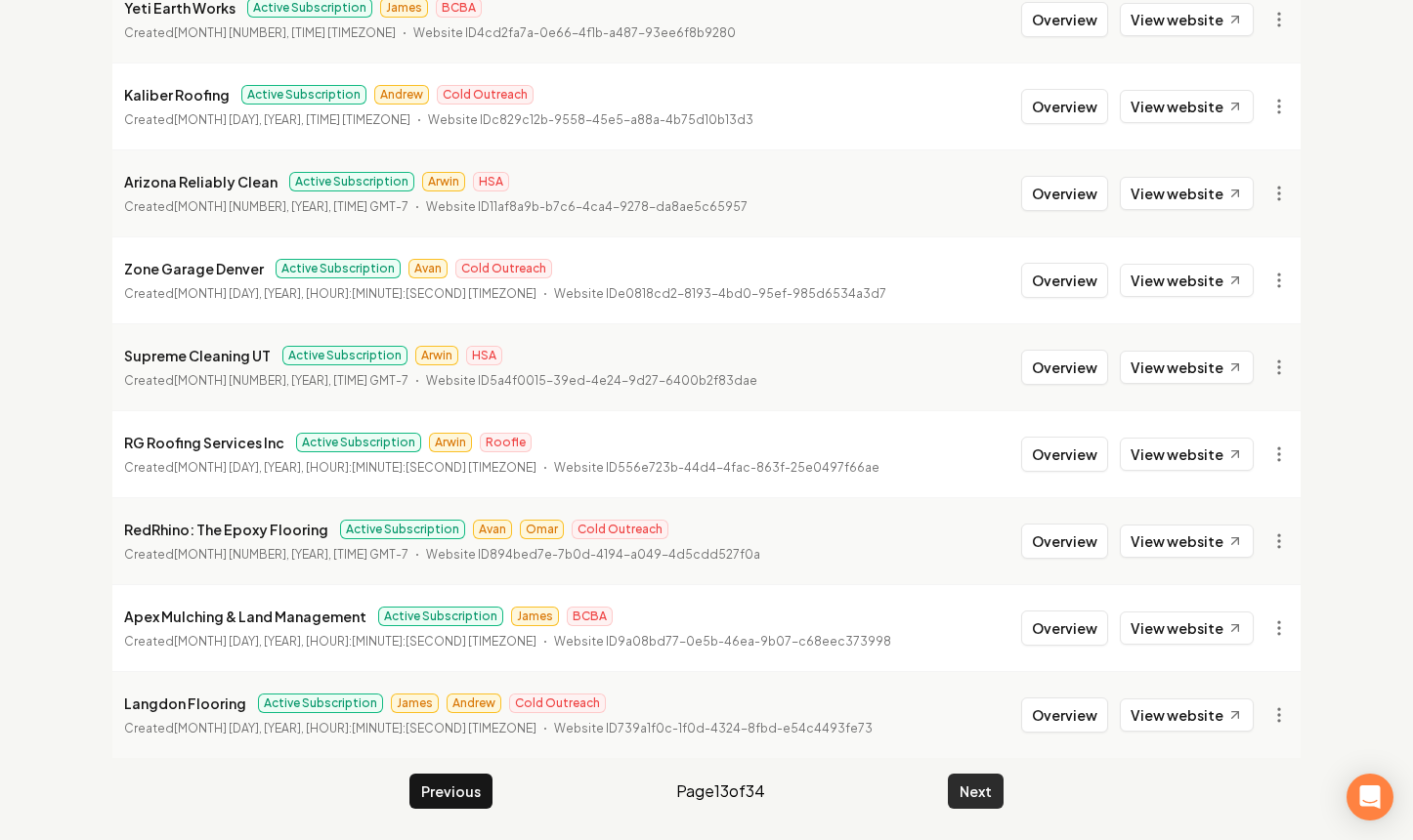 click on "Next" at bounding box center (975, 791) 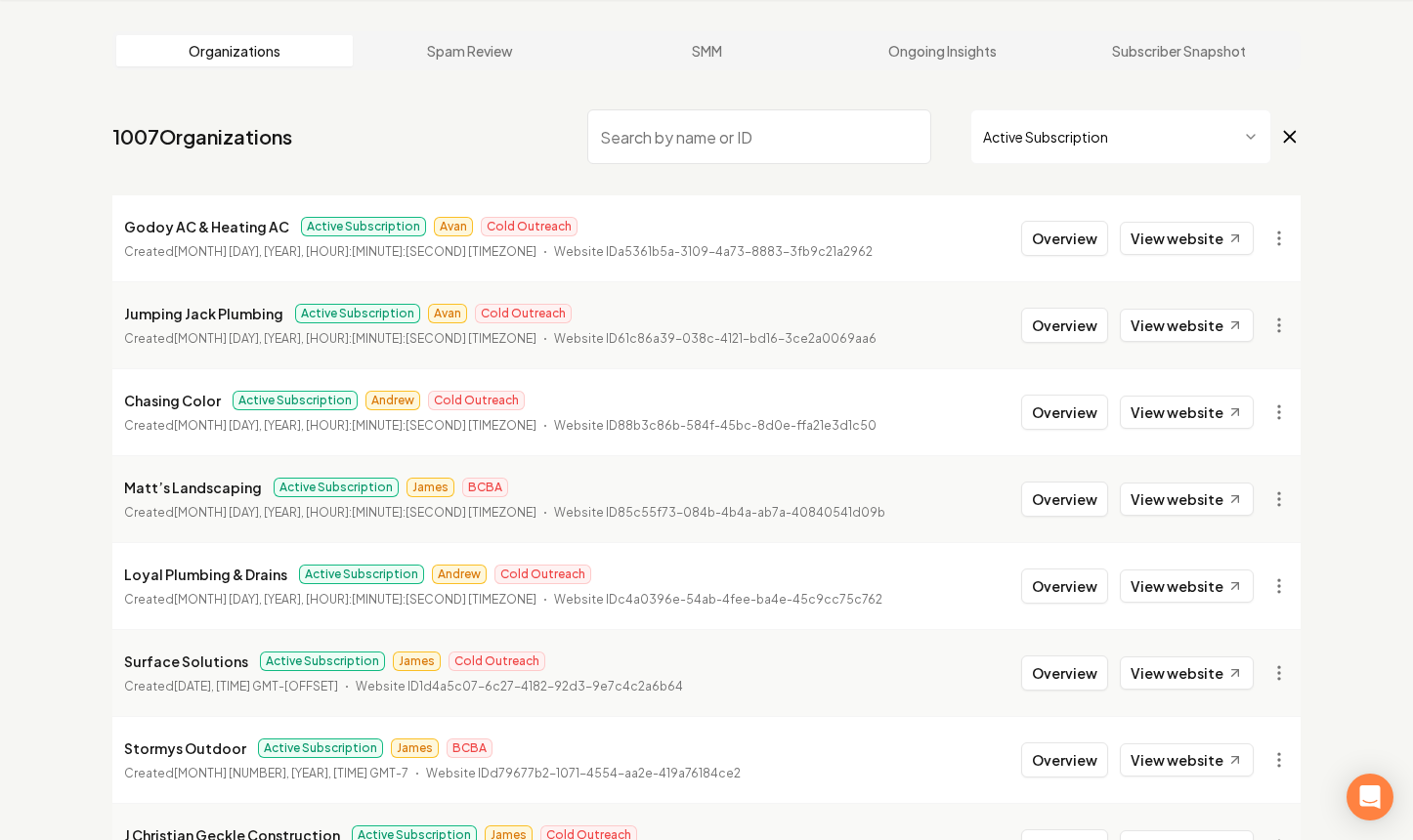 scroll, scrollTop: 2119, scrollLeft: 0, axis: vertical 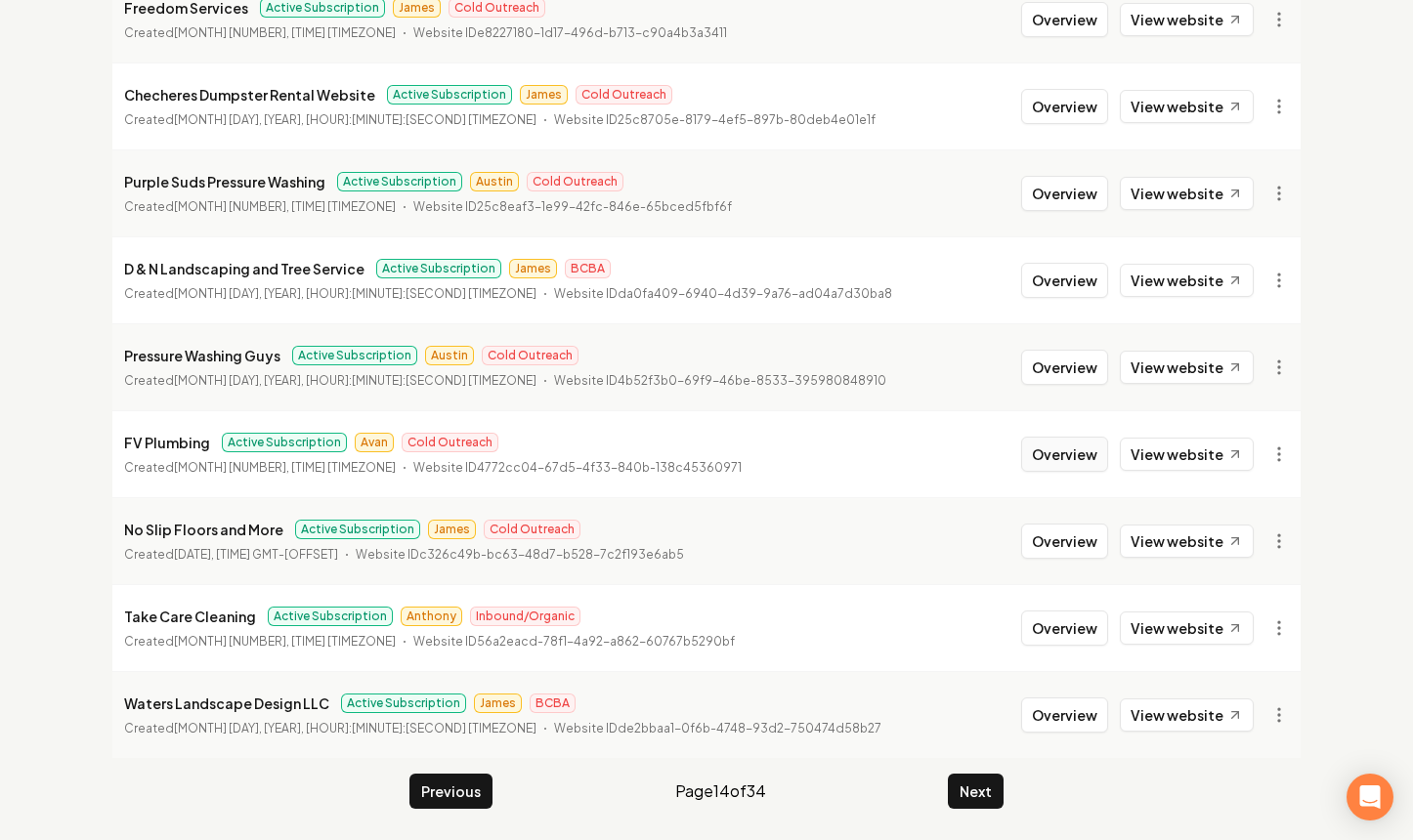 click on "Overview" at bounding box center [1064, 454] 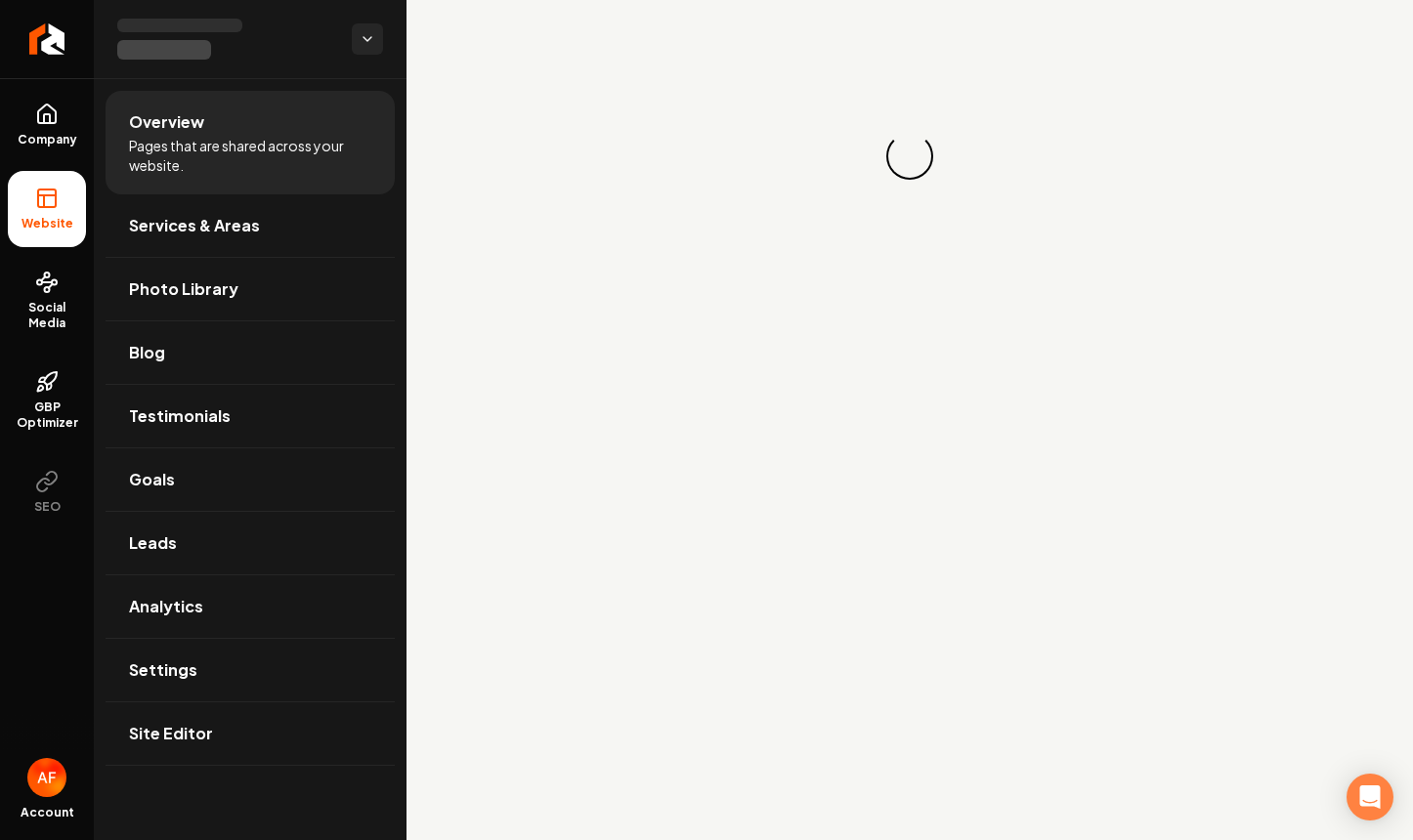 scroll, scrollTop: 0, scrollLeft: 0, axis: both 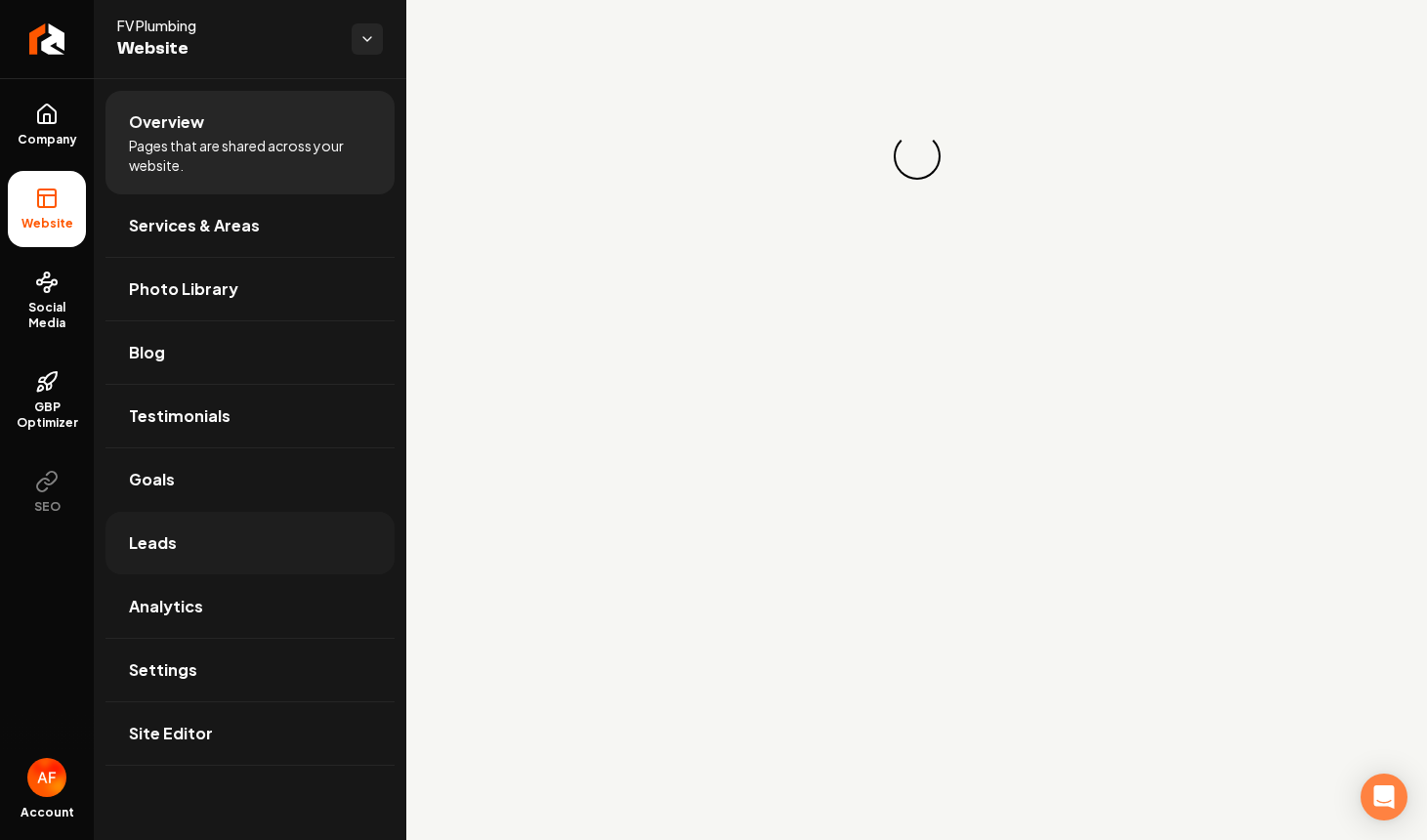 click on "Leads" at bounding box center [250, 543] 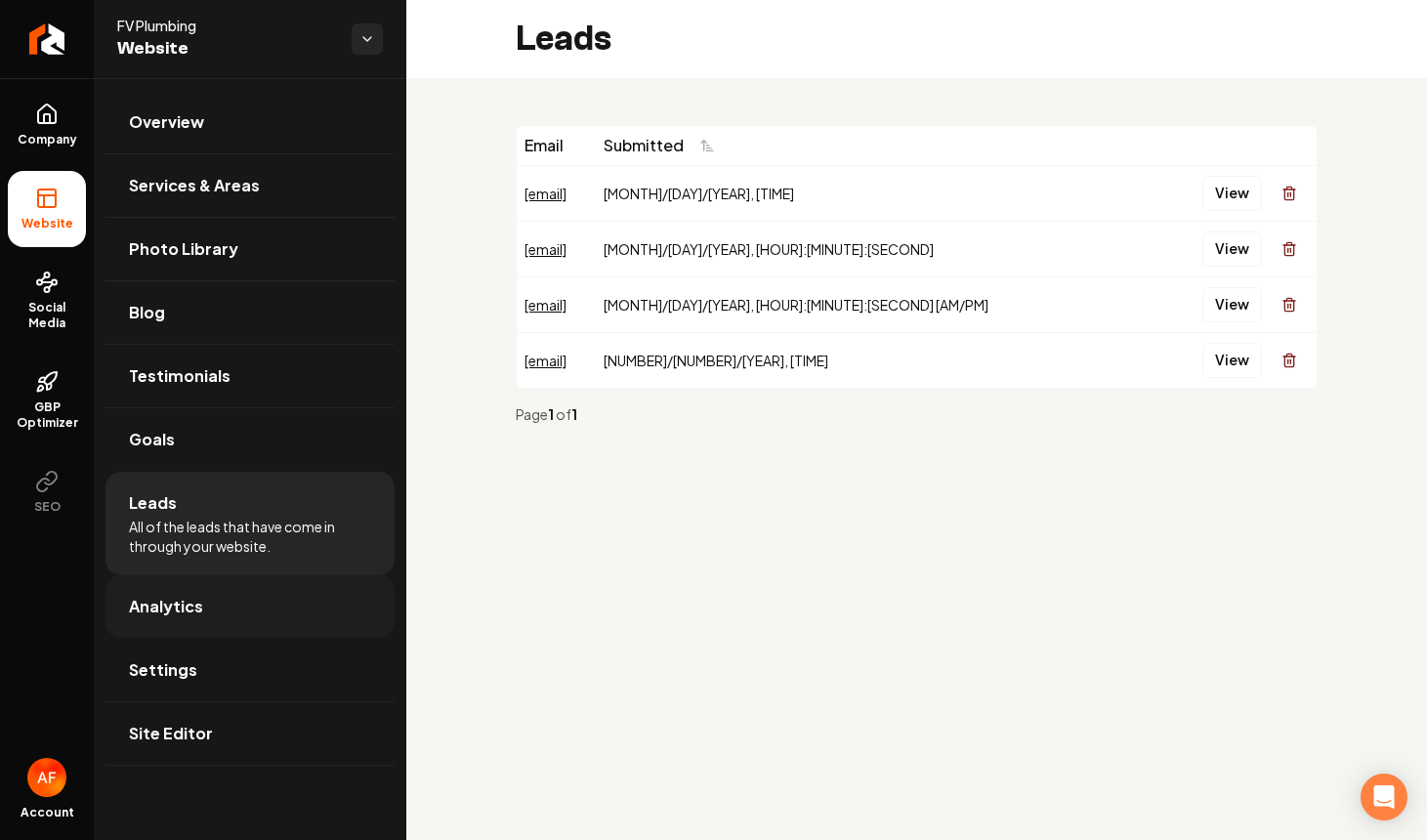 click on "Analytics" at bounding box center [250, 607] 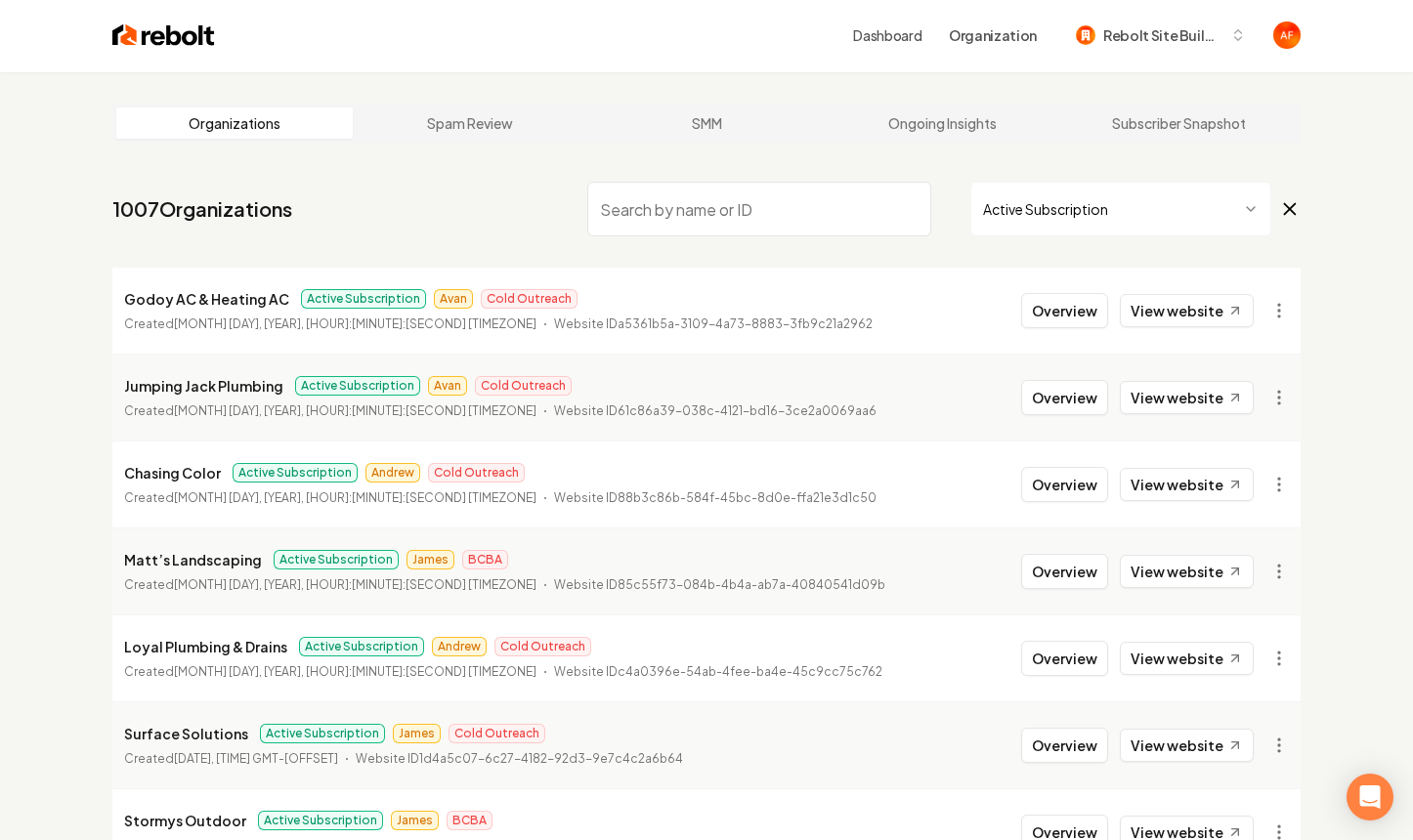 scroll, scrollTop: 4, scrollLeft: 0, axis: vertical 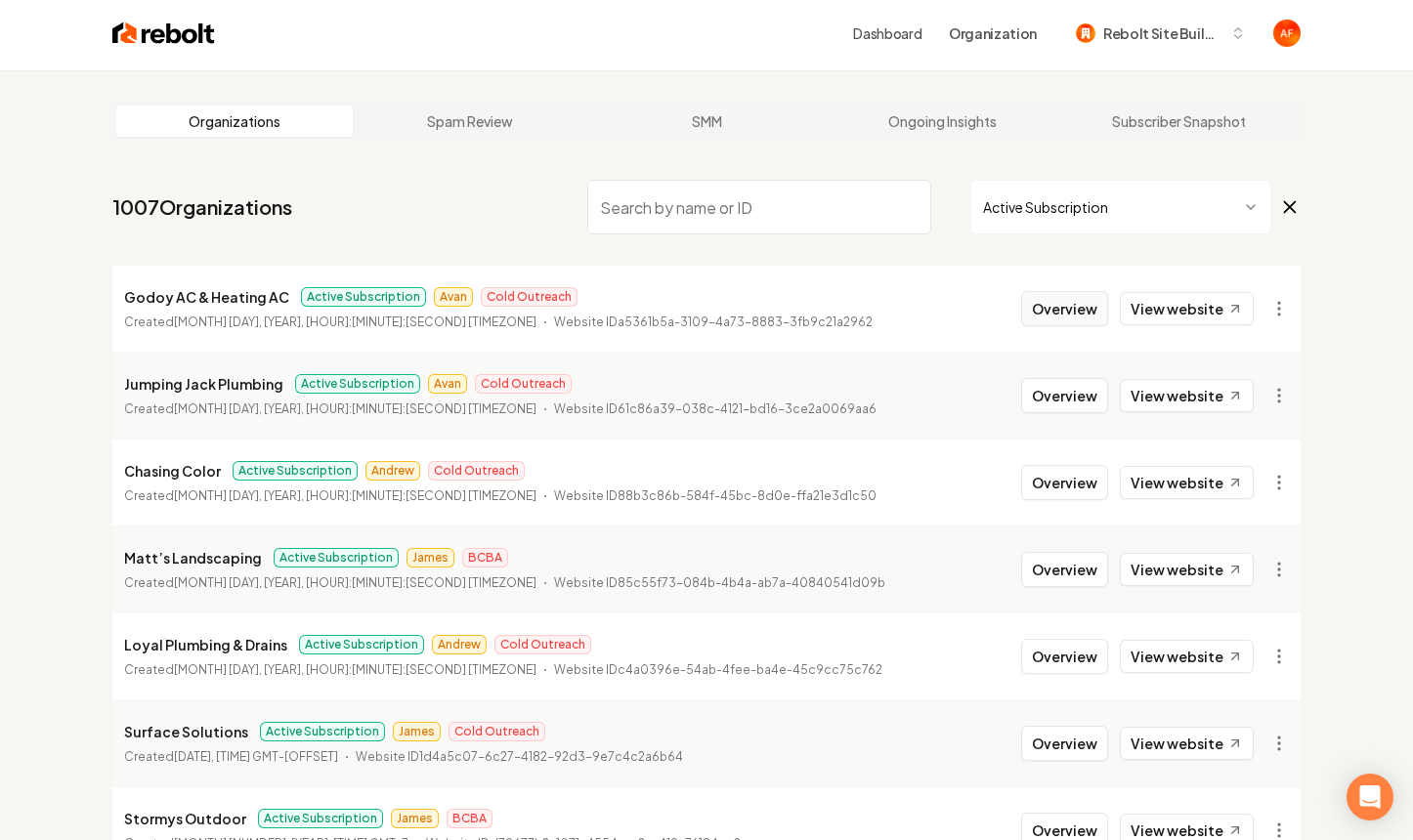 click on "Overview" at bounding box center (1064, 309) 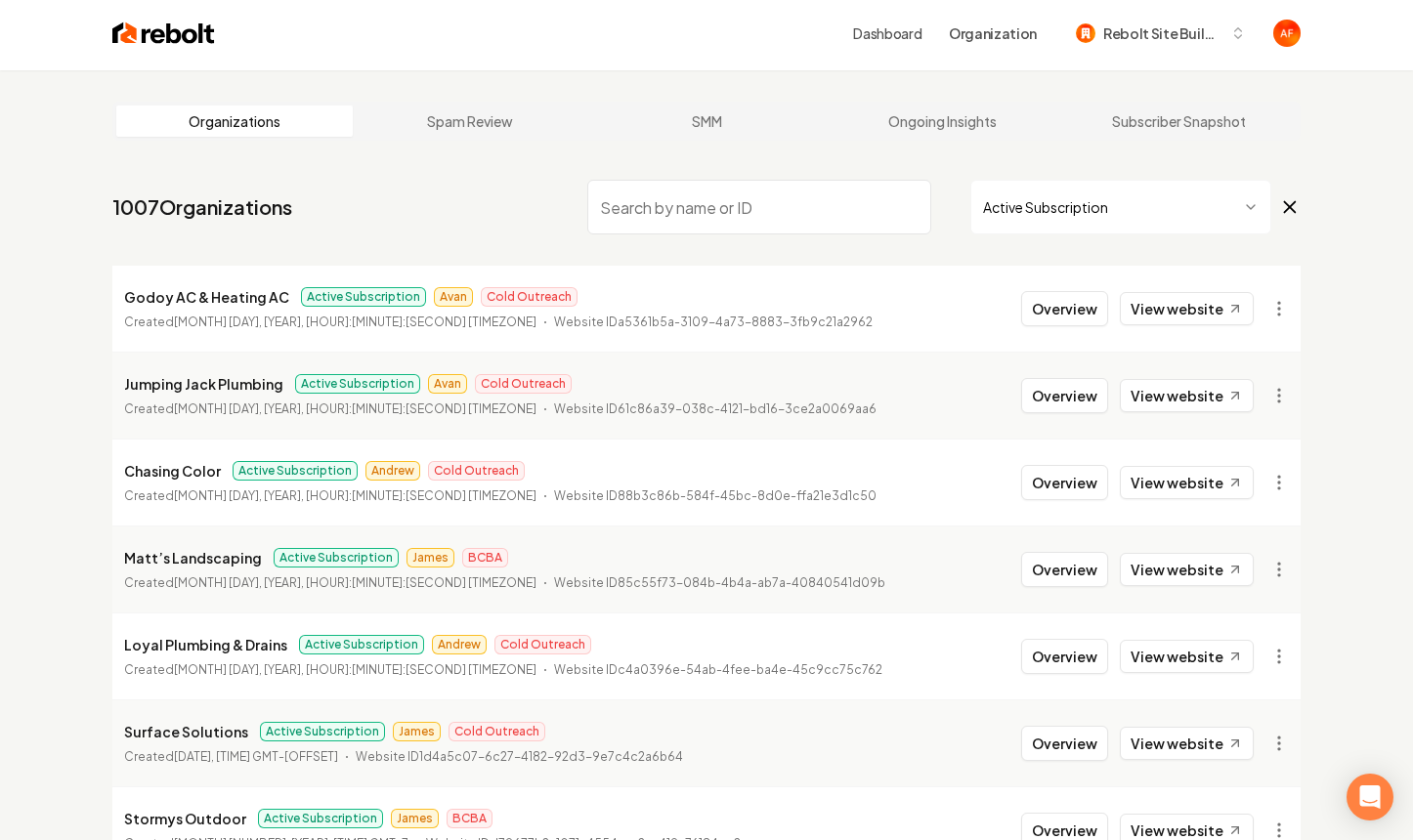 scroll, scrollTop: 0, scrollLeft: 0, axis: both 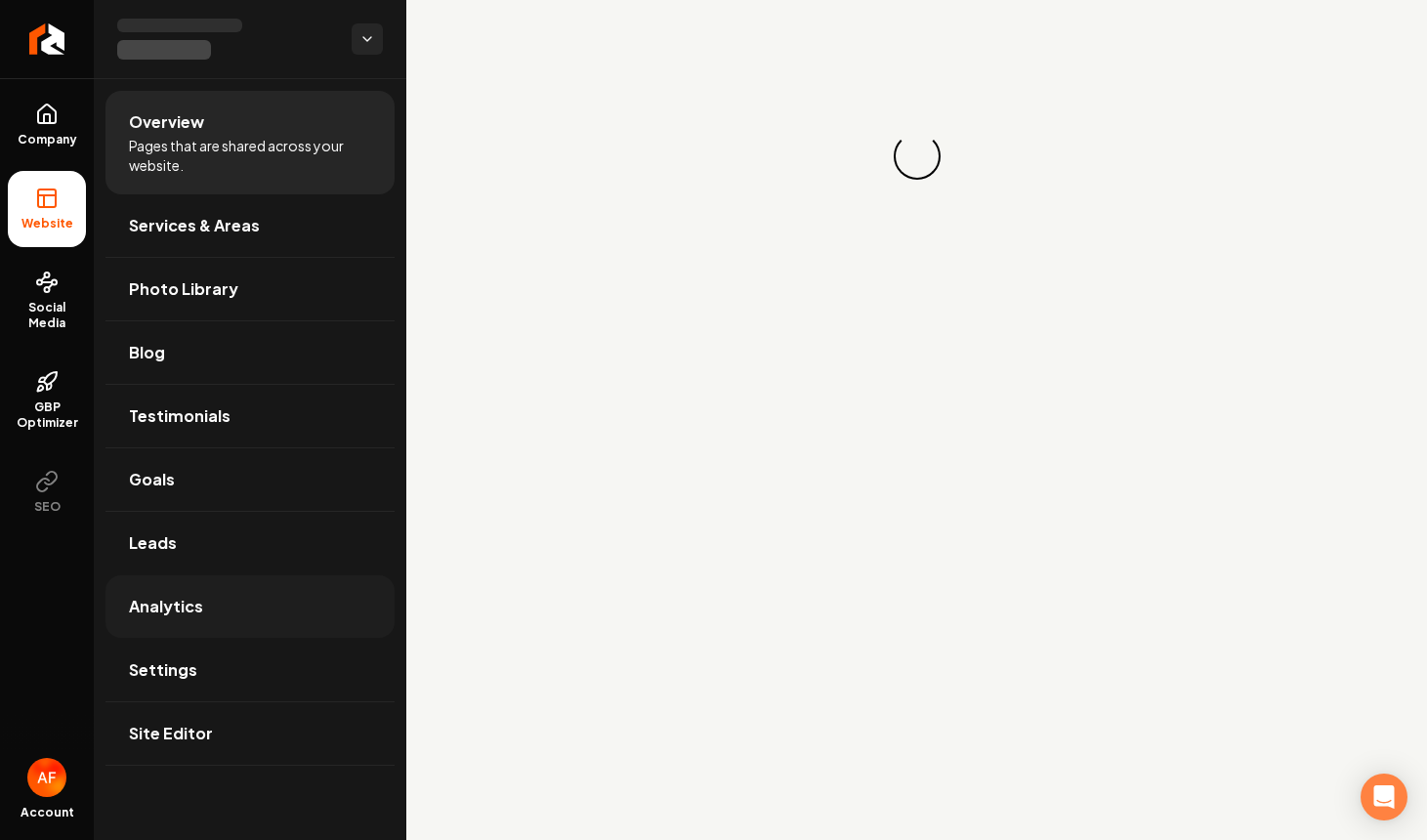 click on "Analytics" at bounding box center (250, 607) 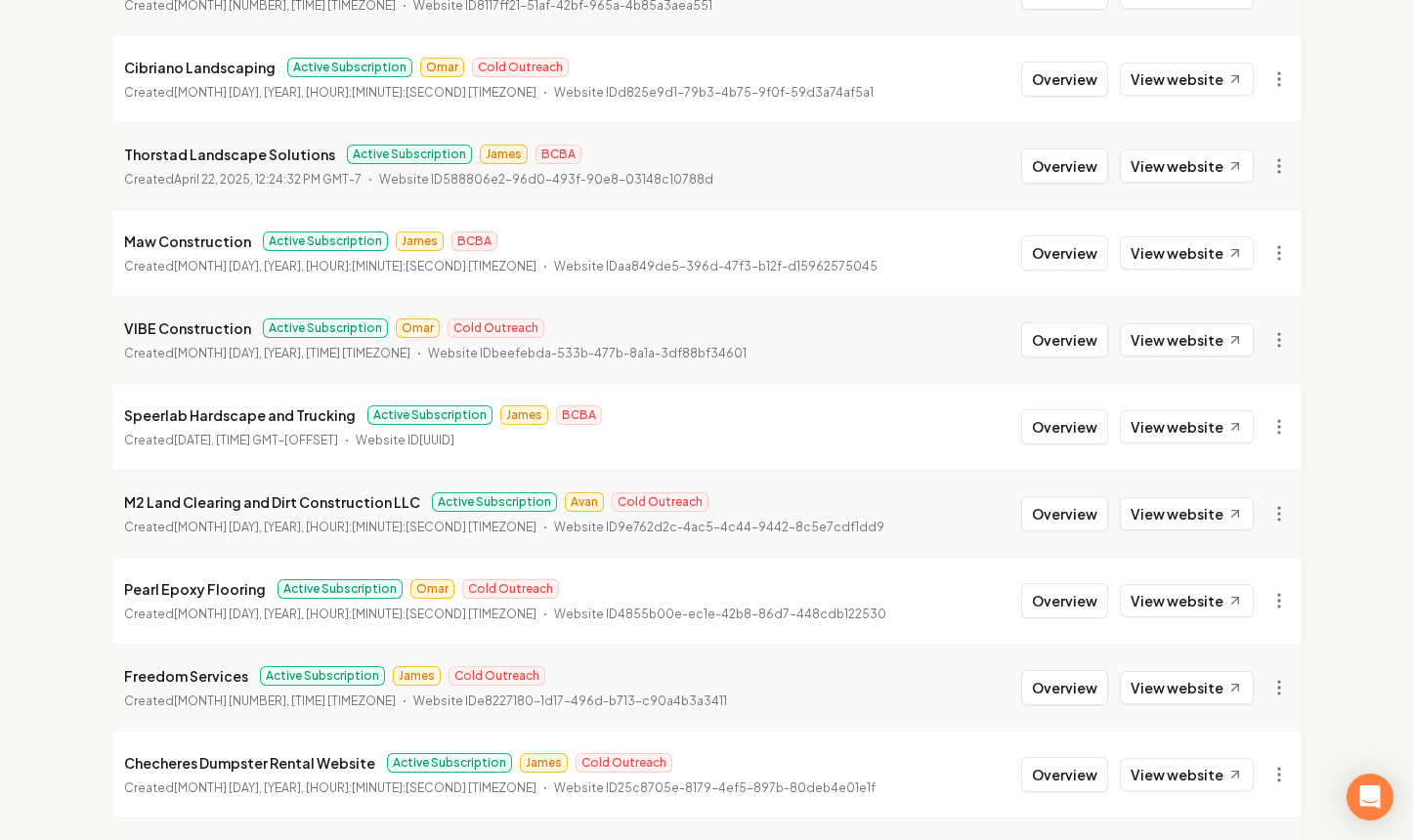 scroll, scrollTop: 1461, scrollLeft: 0, axis: vertical 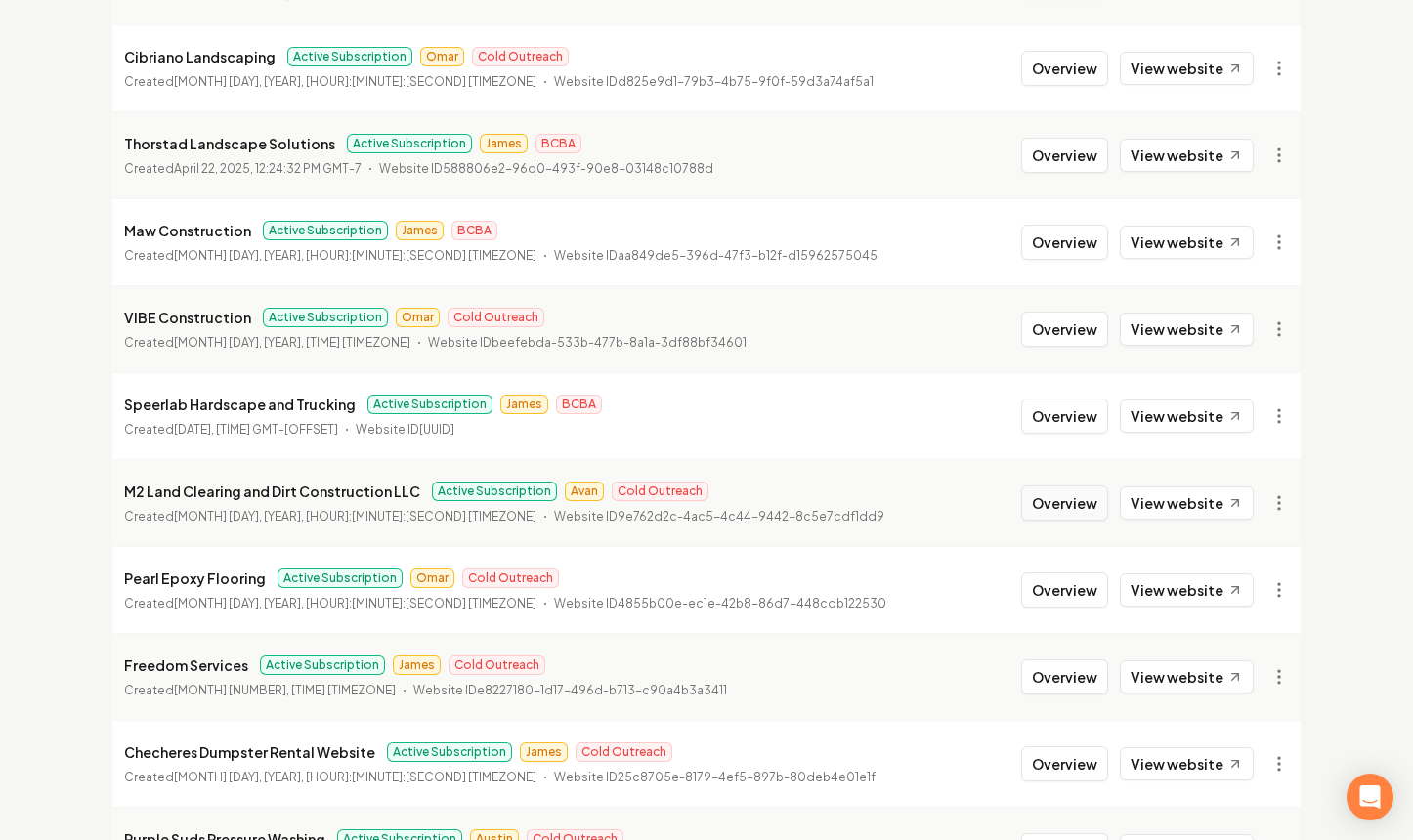 click on "Overview" at bounding box center (1064, 503) 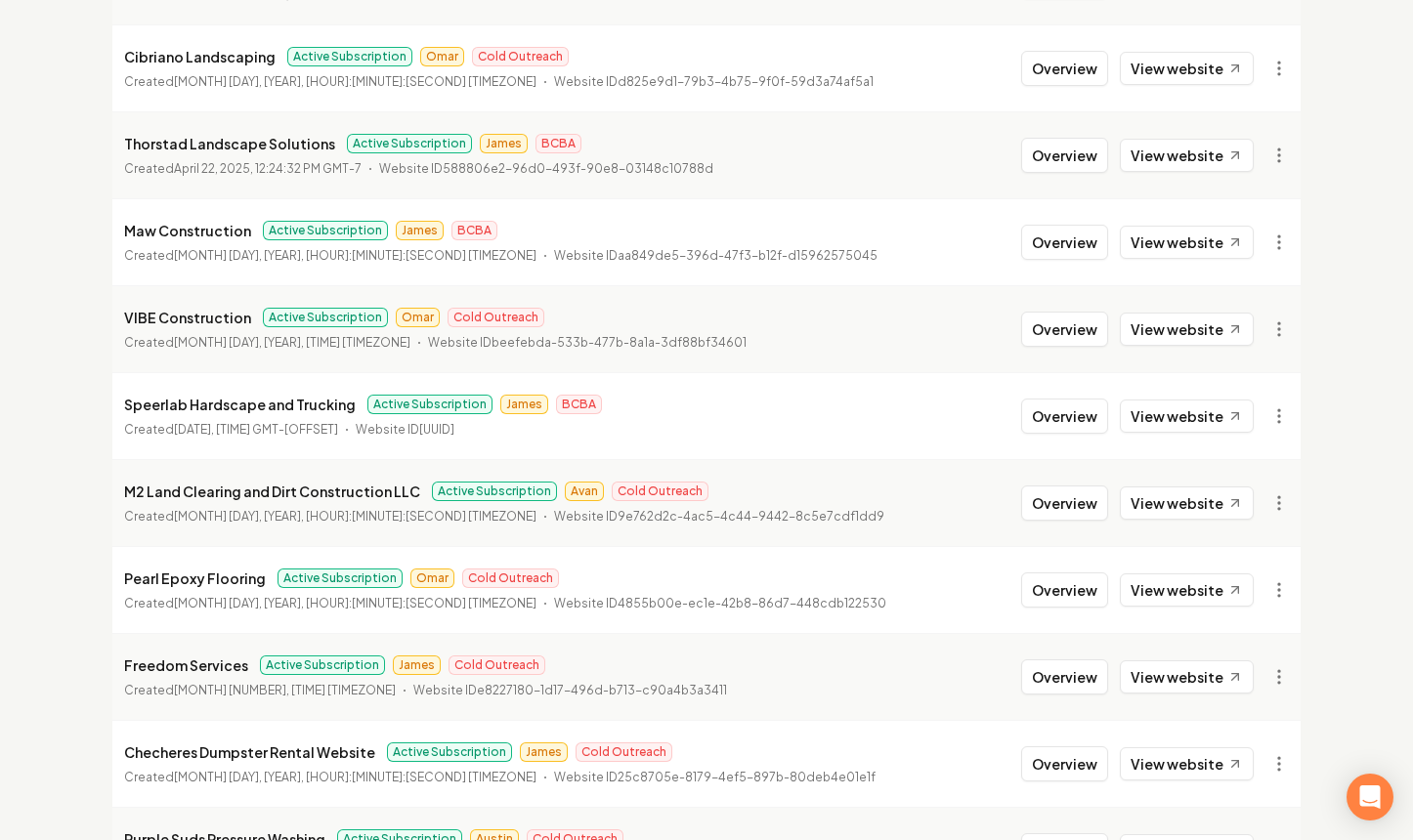 scroll, scrollTop: 0, scrollLeft: 0, axis: both 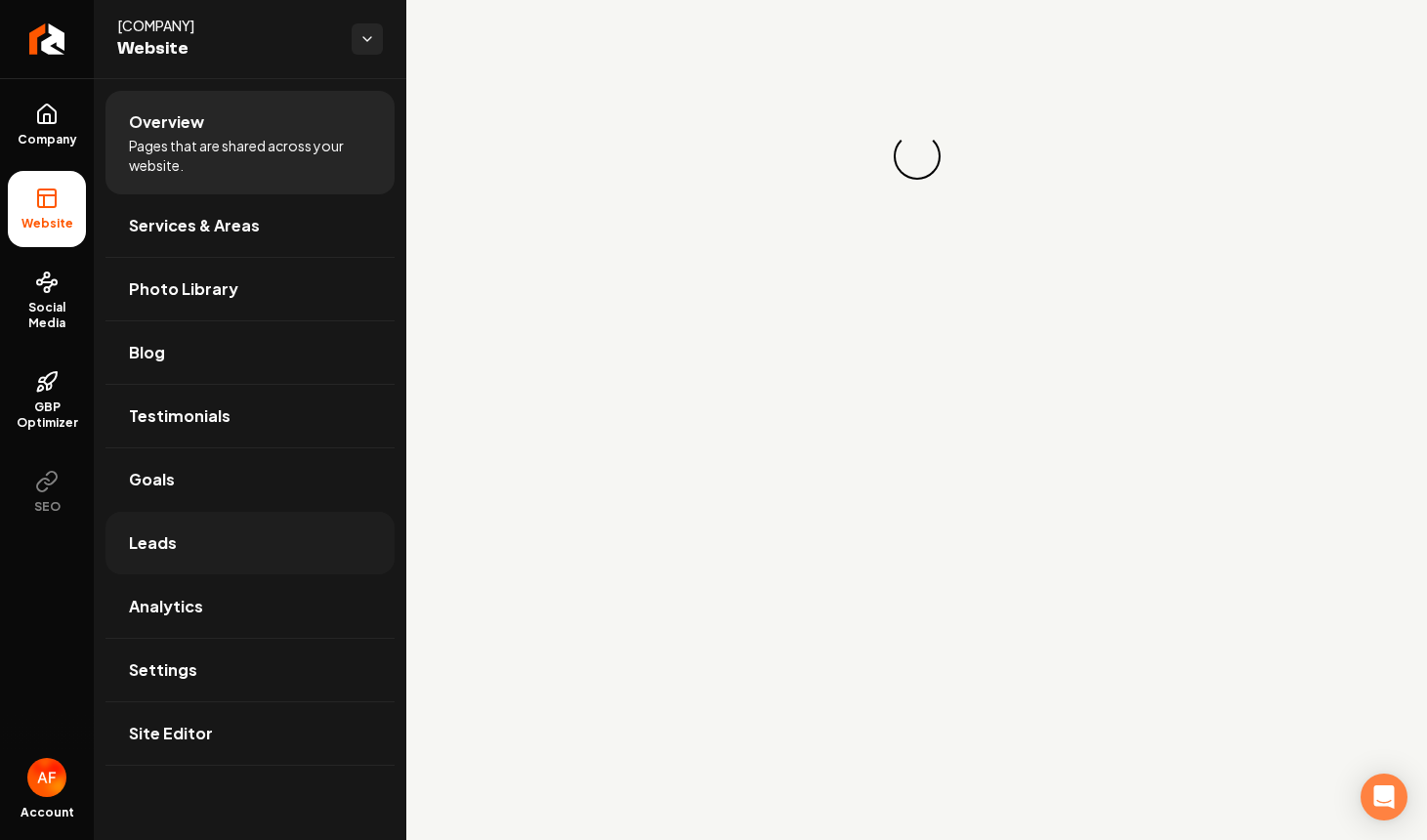 click on "Leads" at bounding box center (250, 543) 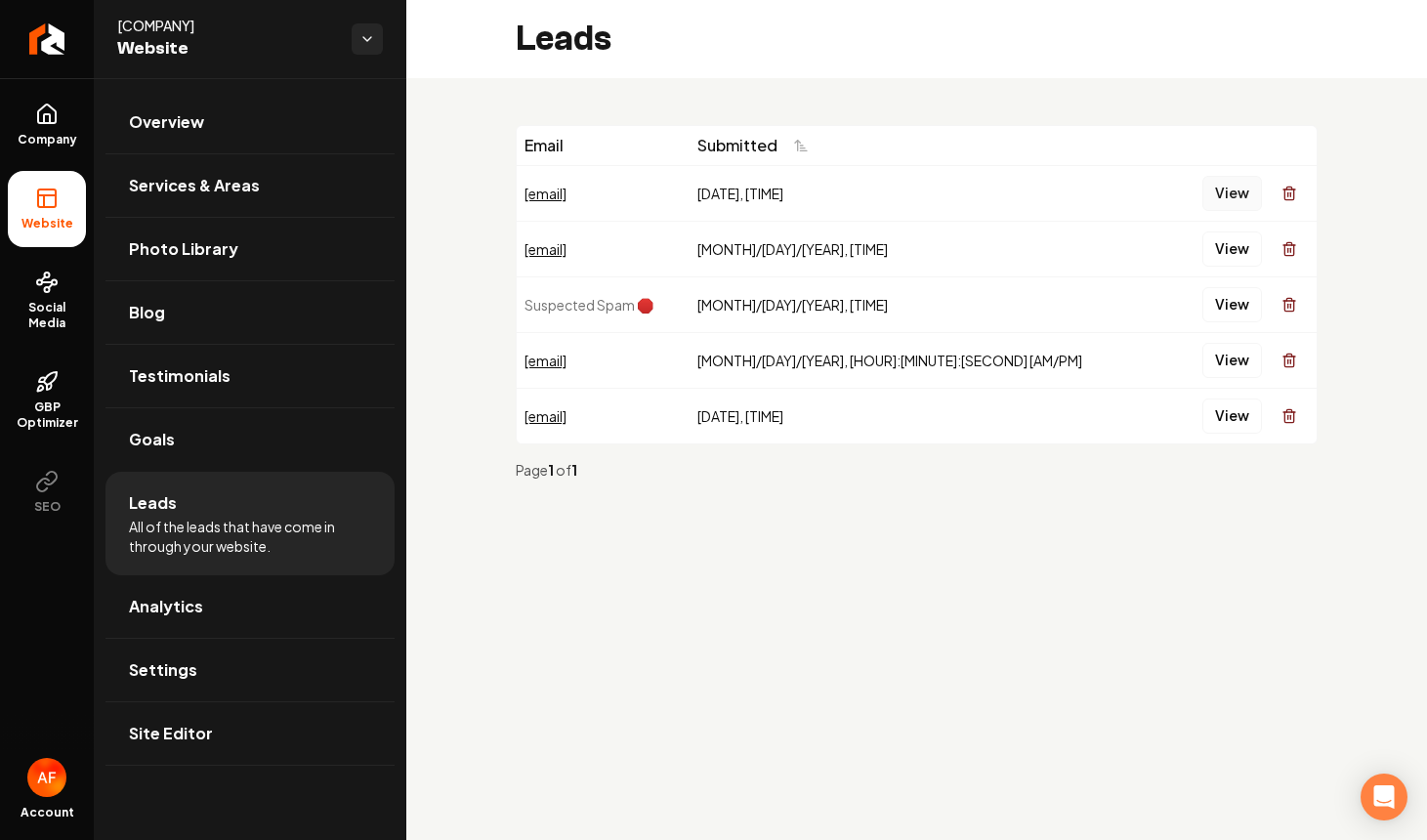 click on "View" at bounding box center (1232, 193) 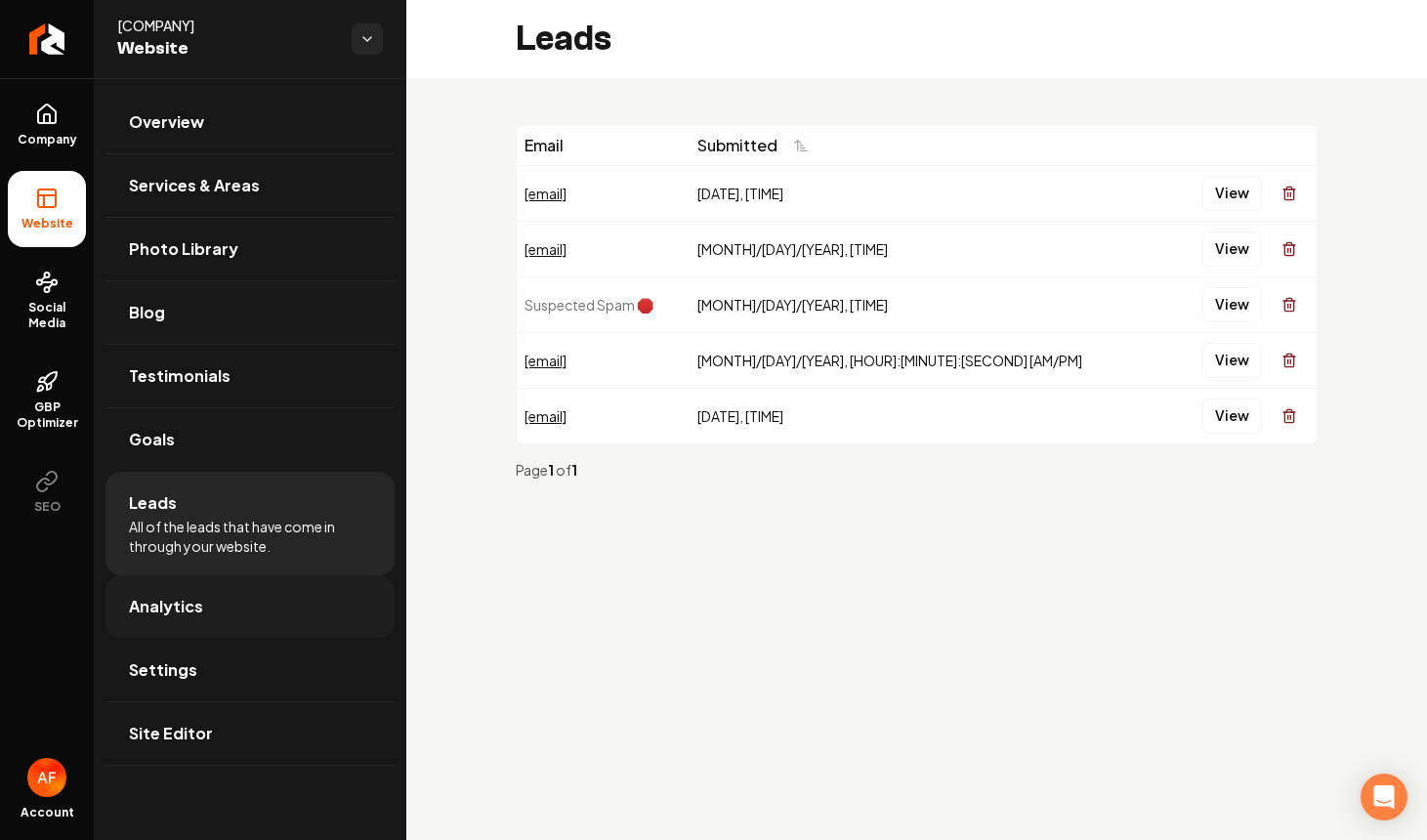 click on "Analytics" at bounding box center [166, 607] 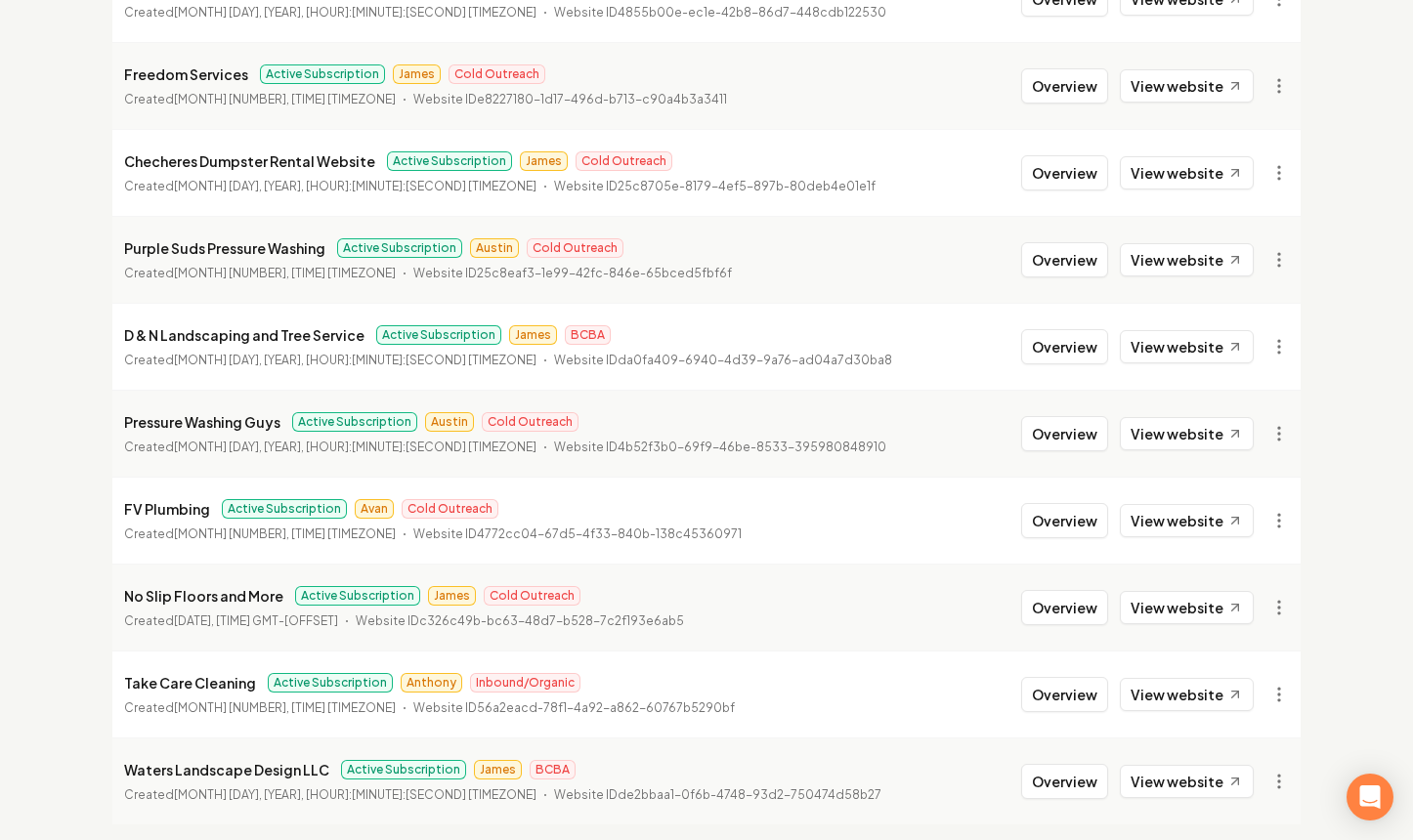 scroll, scrollTop: 2059, scrollLeft: 0, axis: vertical 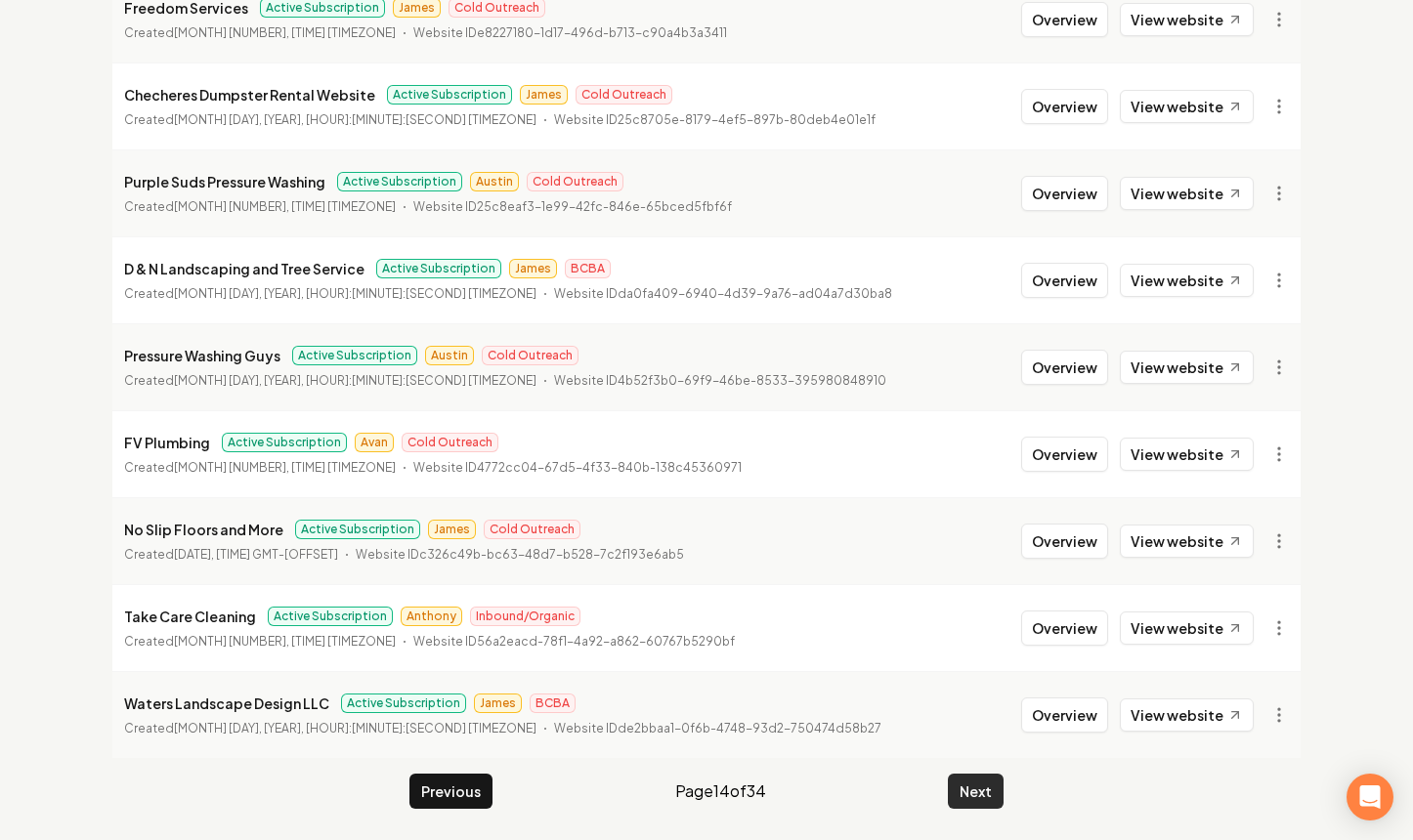 click on "Next" at bounding box center [975, 791] 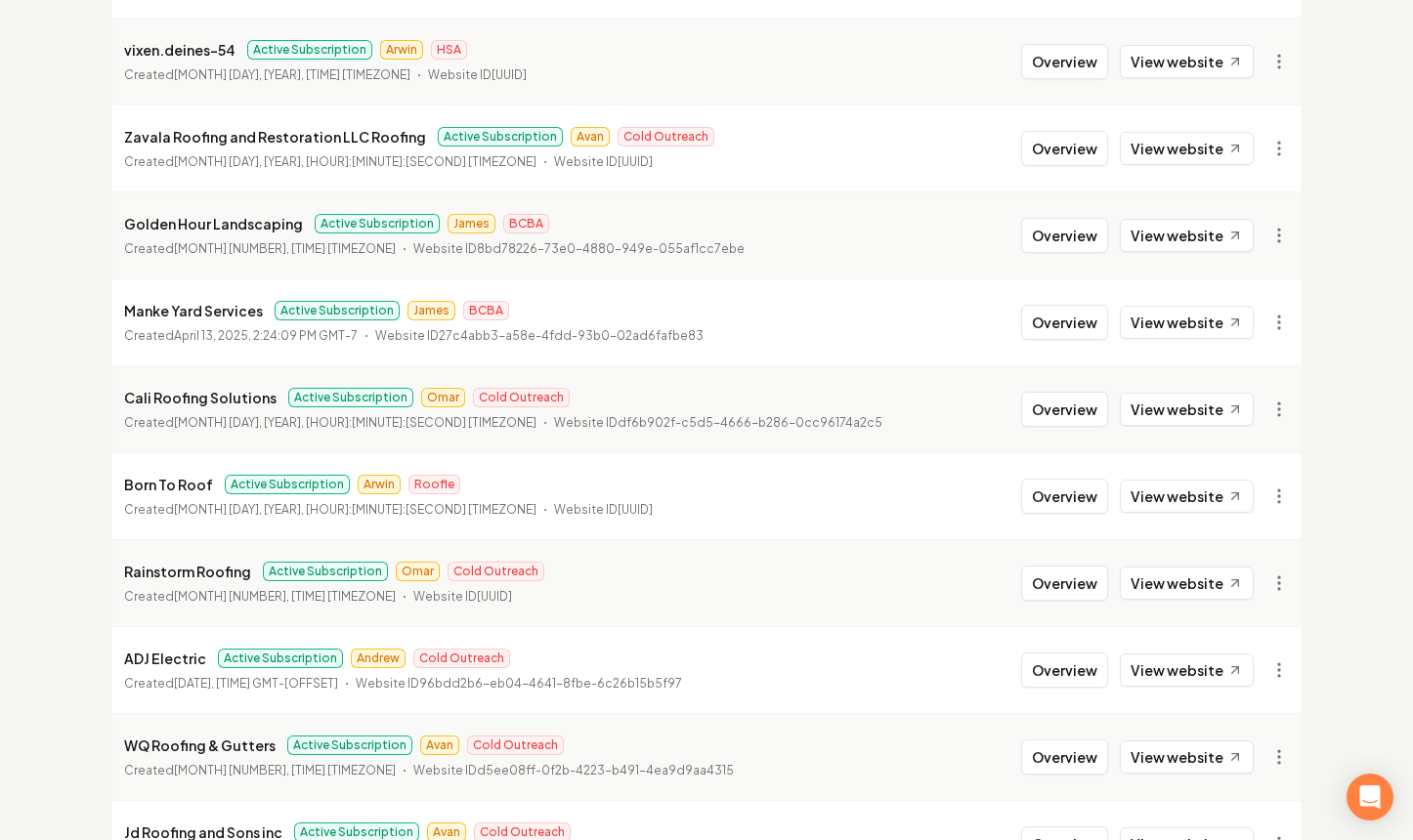 scroll, scrollTop: 127, scrollLeft: 0, axis: vertical 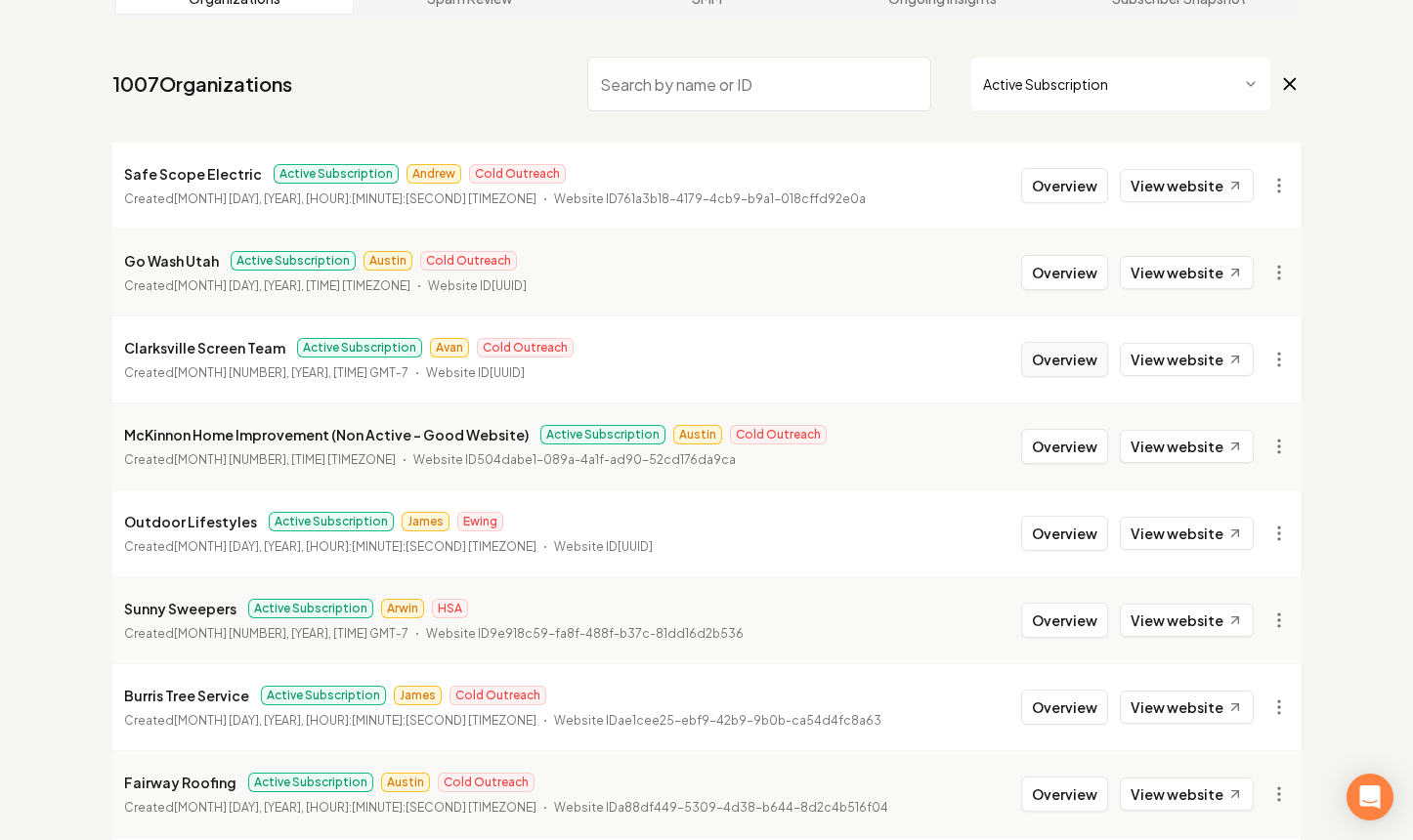 click on "Overview" at bounding box center [1064, 359] 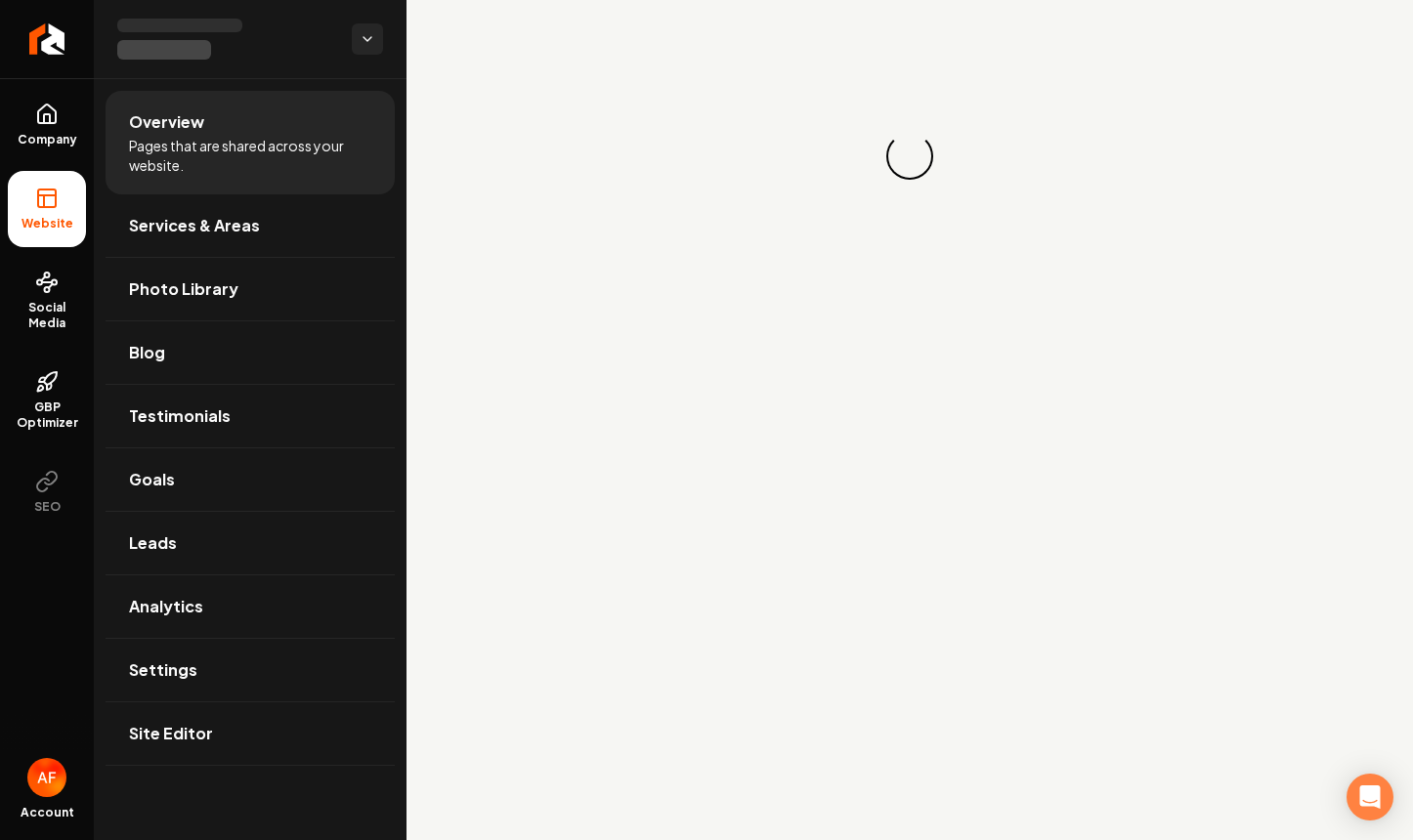 scroll, scrollTop: 0, scrollLeft: 0, axis: both 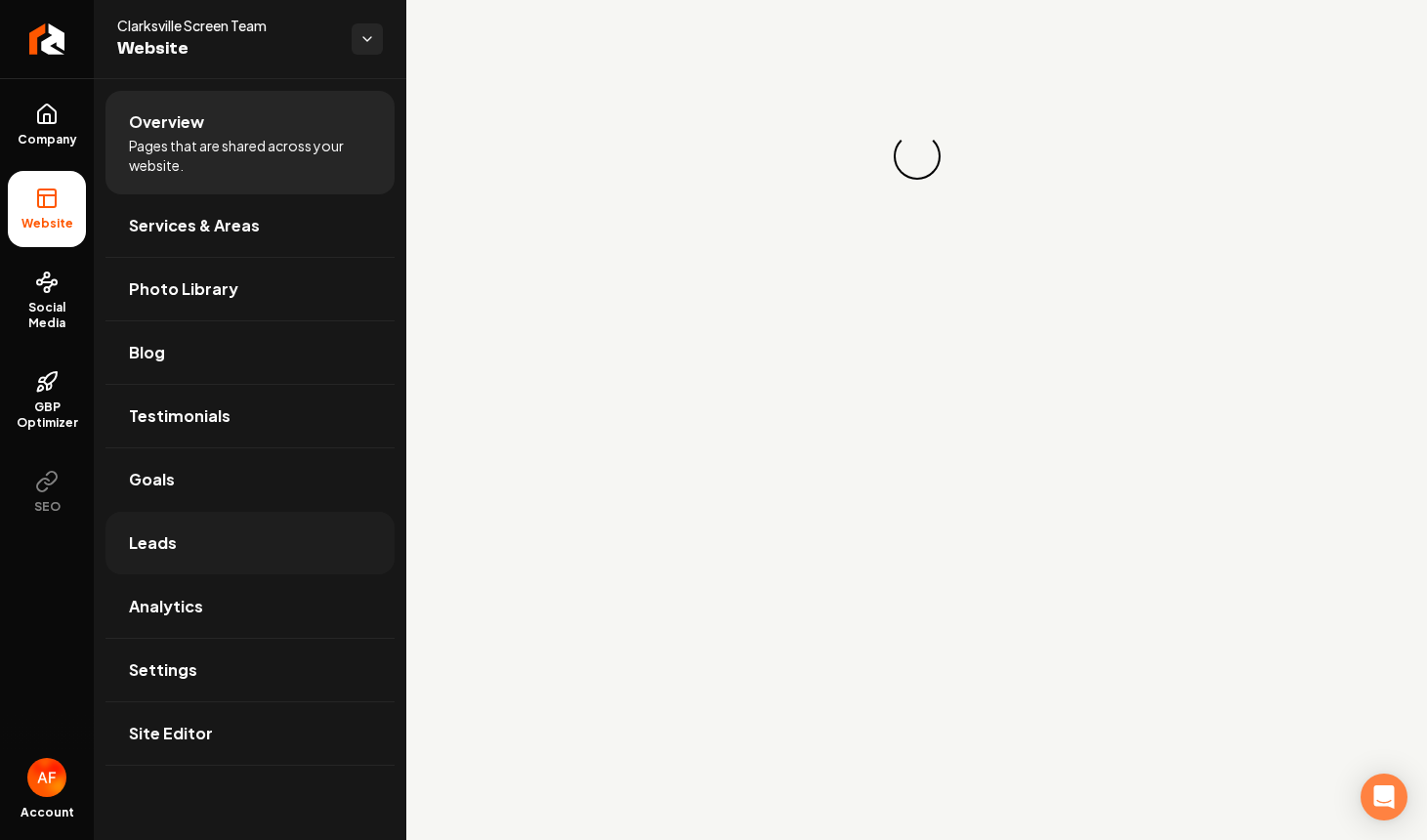 click on "Leads" at bounding box center [250, 543] 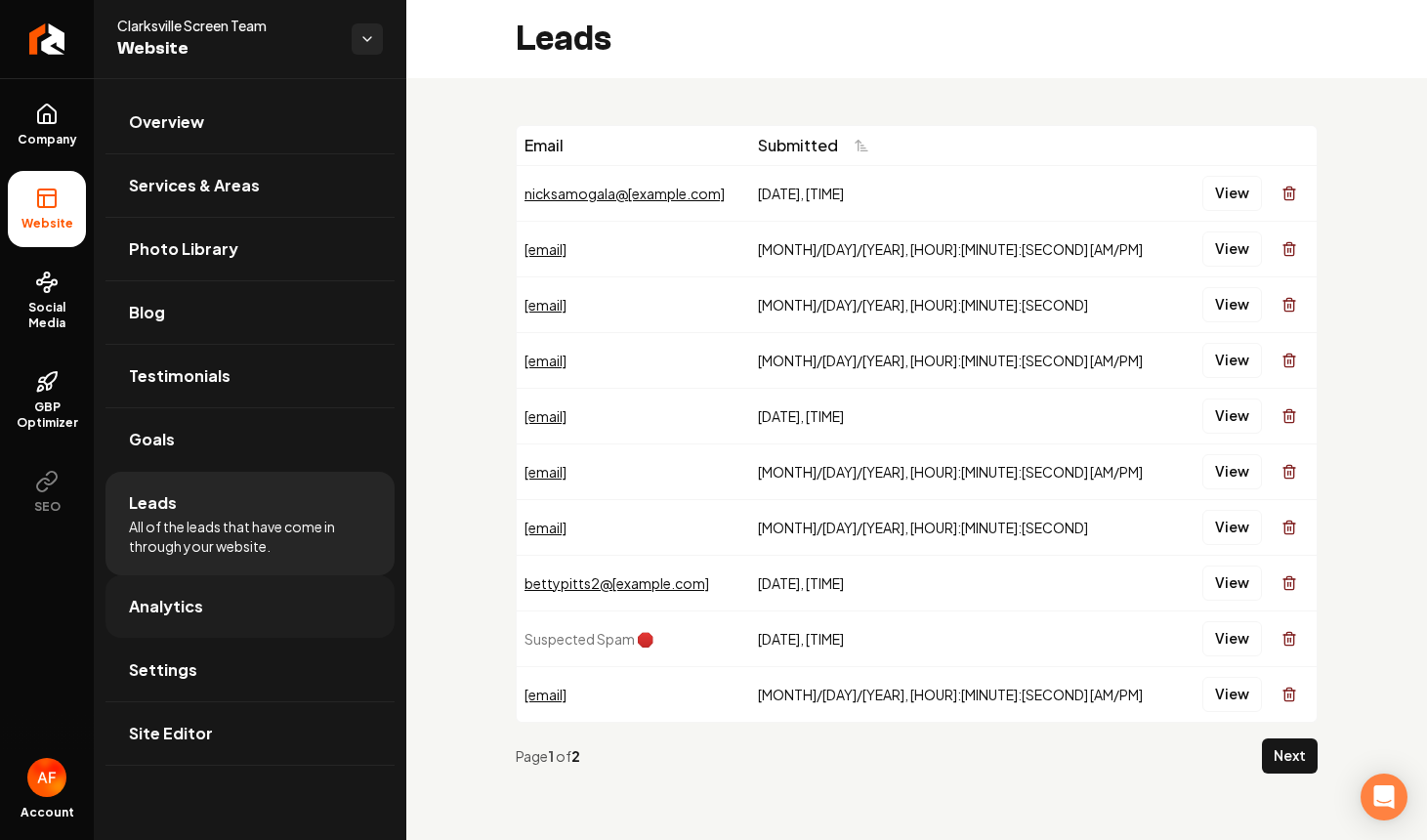 click on "Analytics" at bounding box center [250, 607] 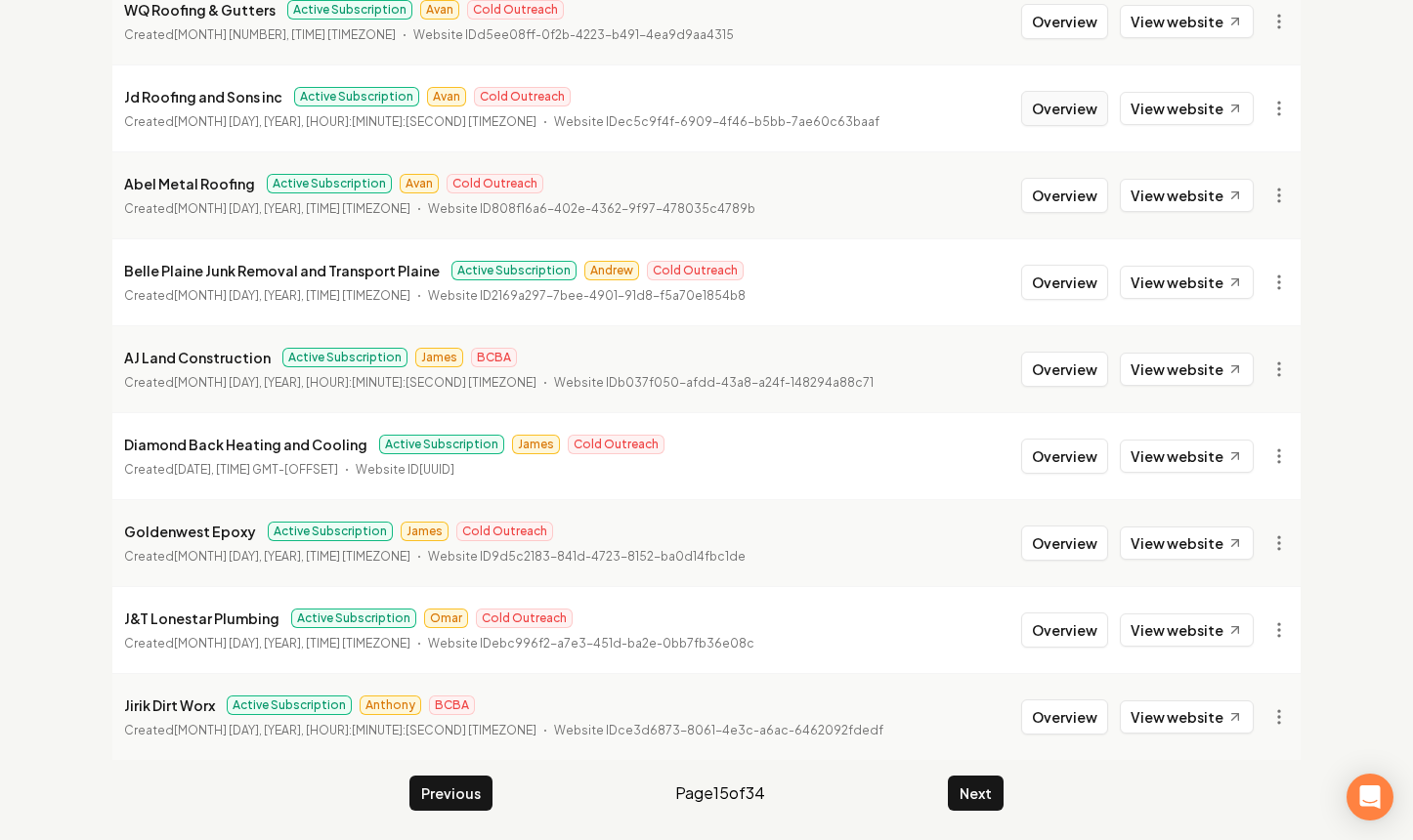 scroll, scrollTop: 2119, scrollLeft: 0, axis: vertical 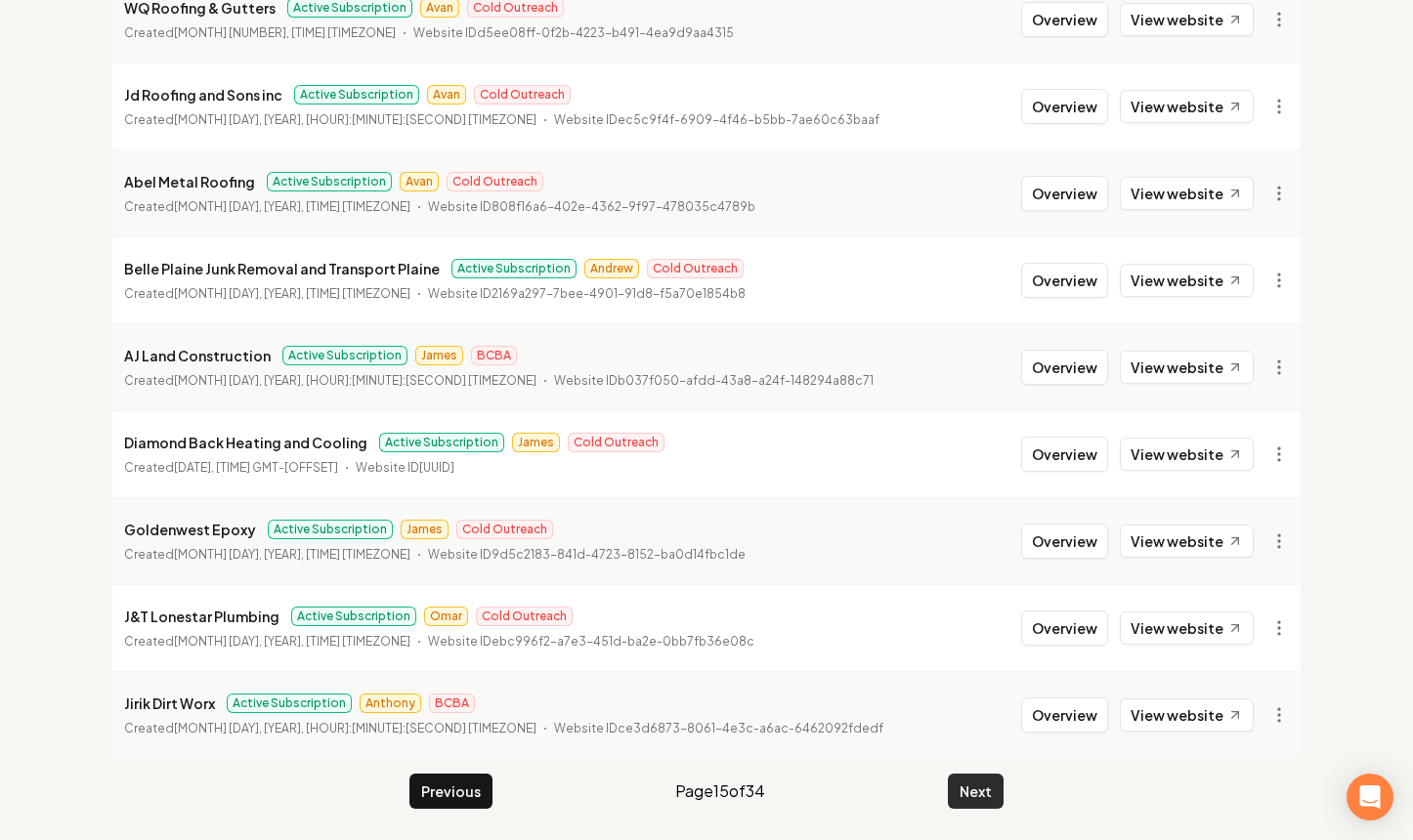 click on "Next" at bounding box center [975, 791] 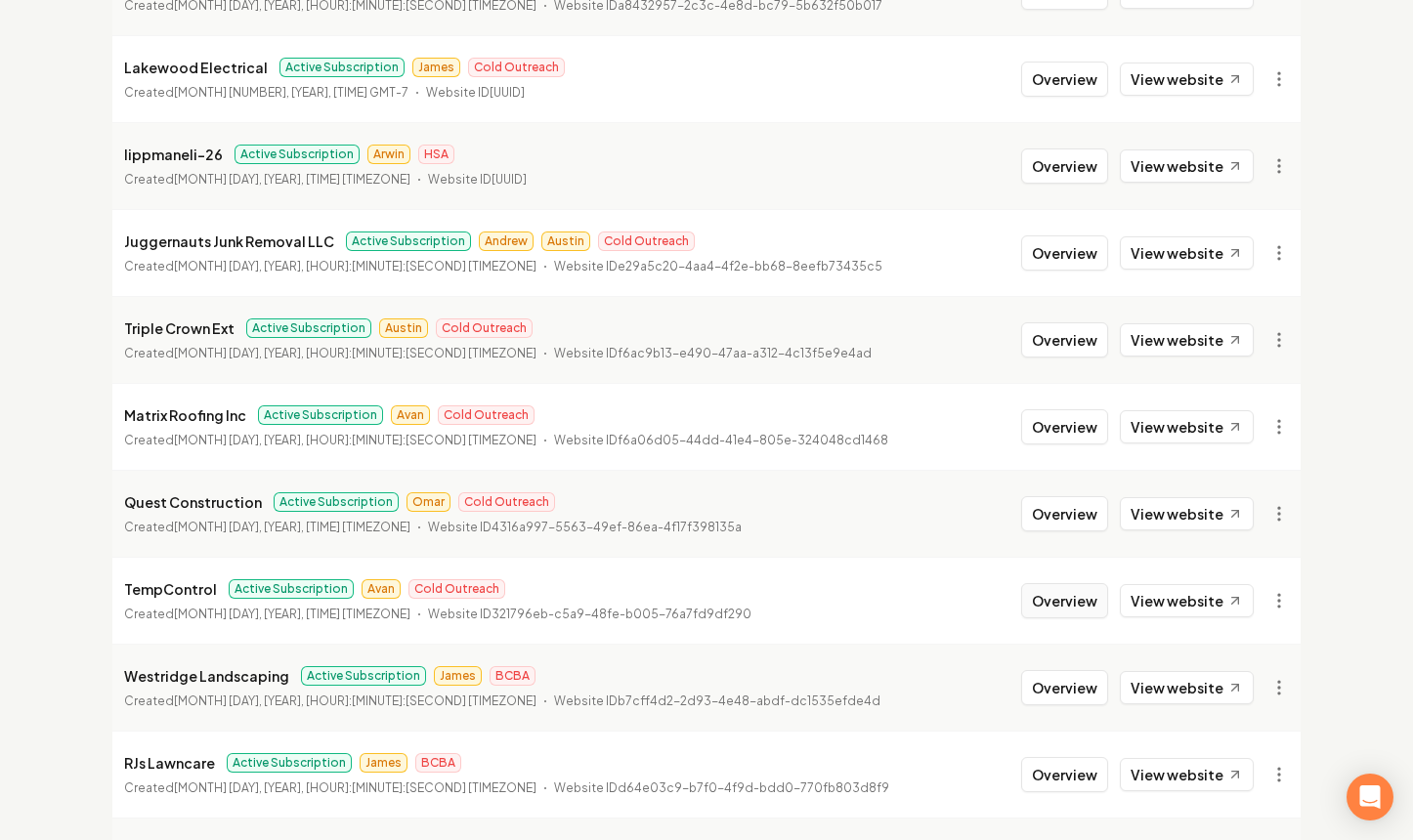 scroll, scrollTop: 1606, scrollLeft: 0, axis: vertical 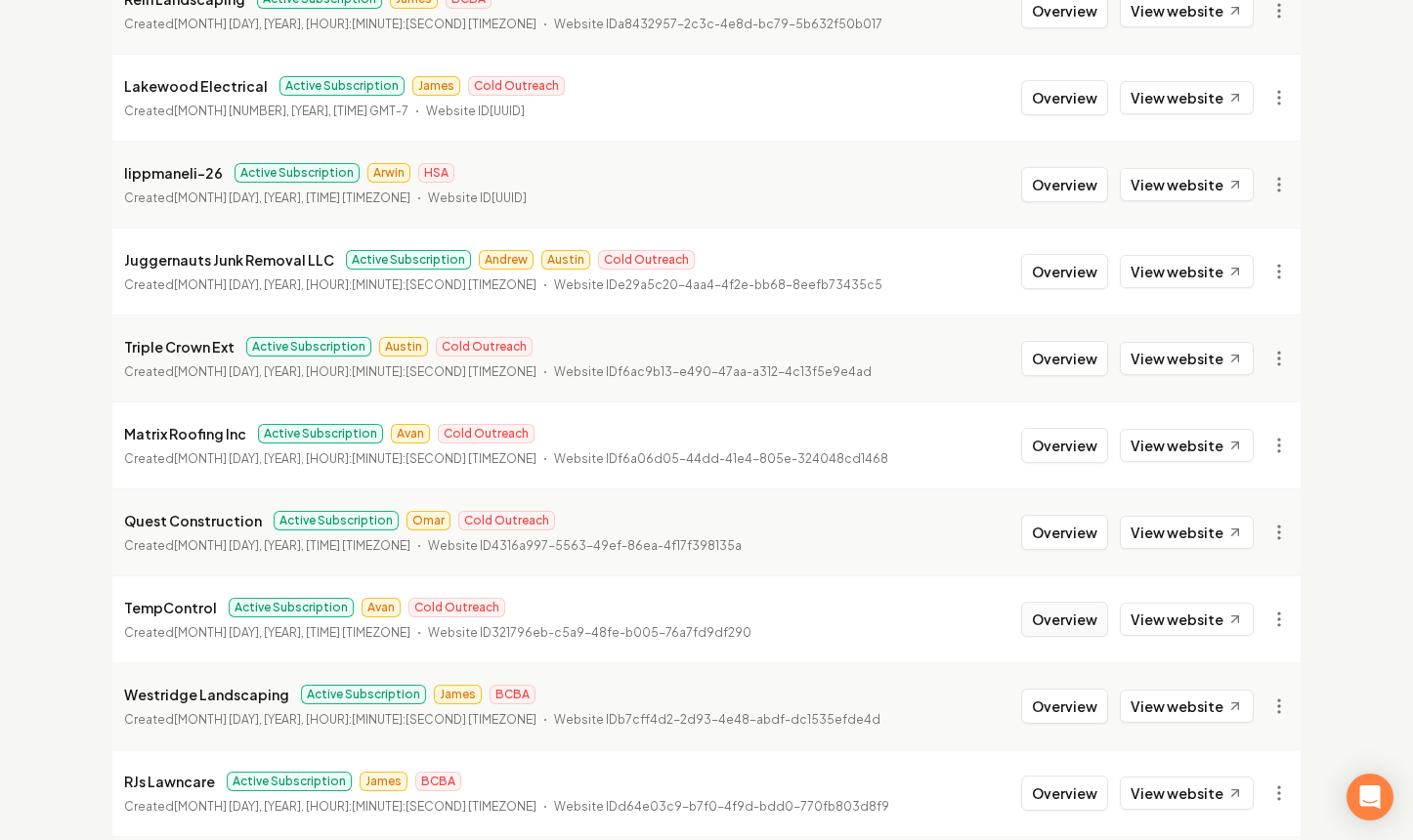 click on "Overview" at bounding box center [1064, 619] 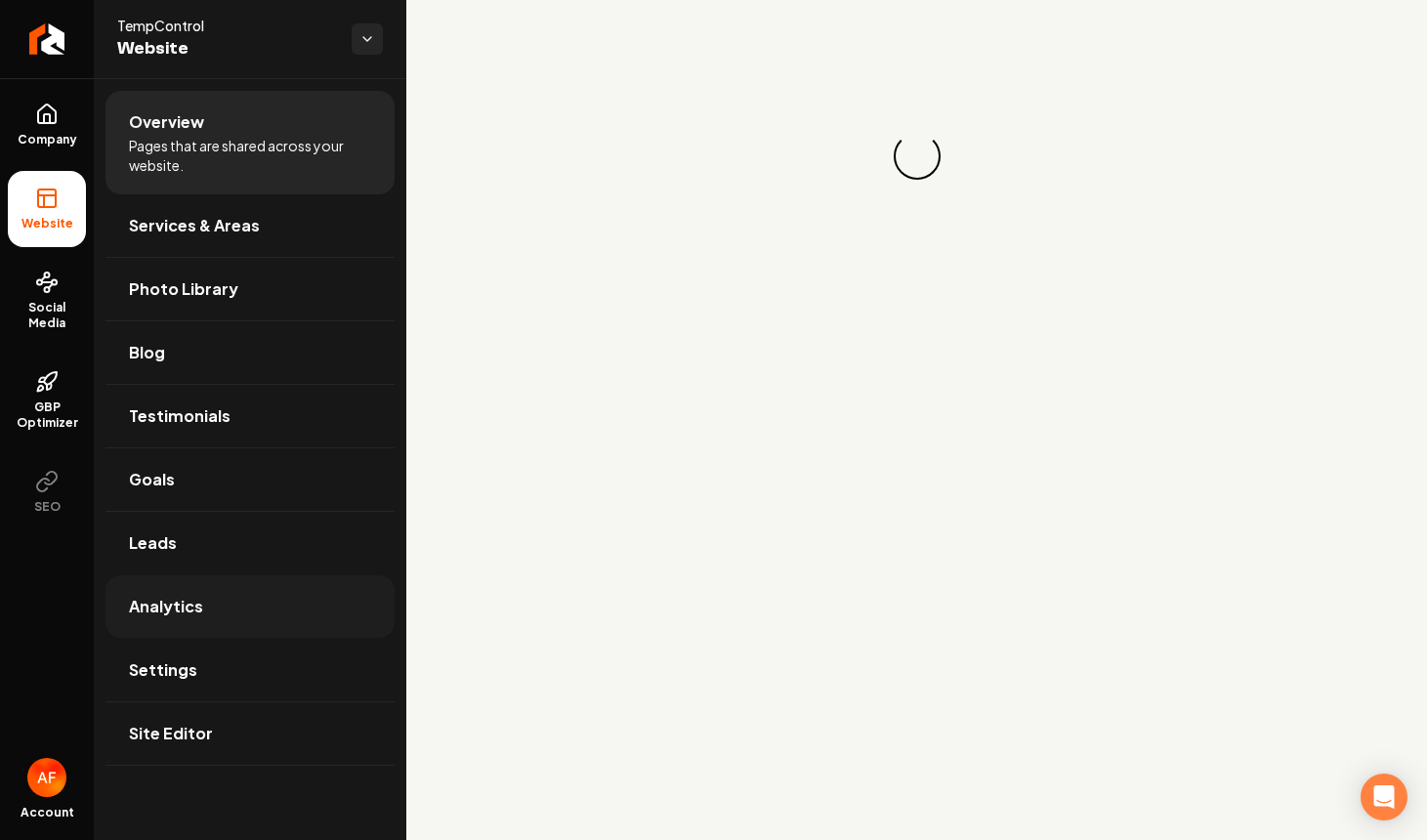 click on "Analytics" at bounding box center [250, 607] 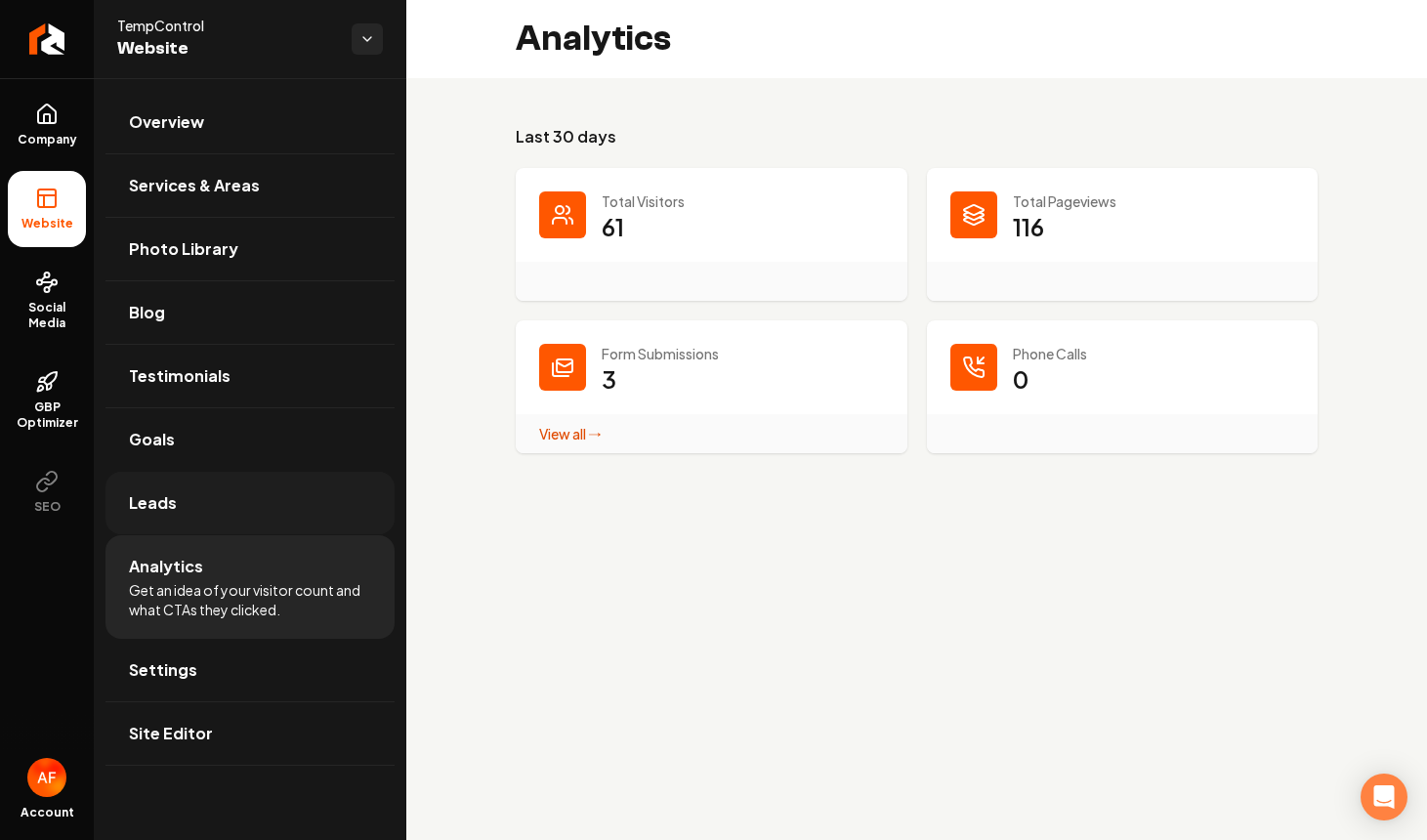 click on "Leads" at bounding box center (250, 503) 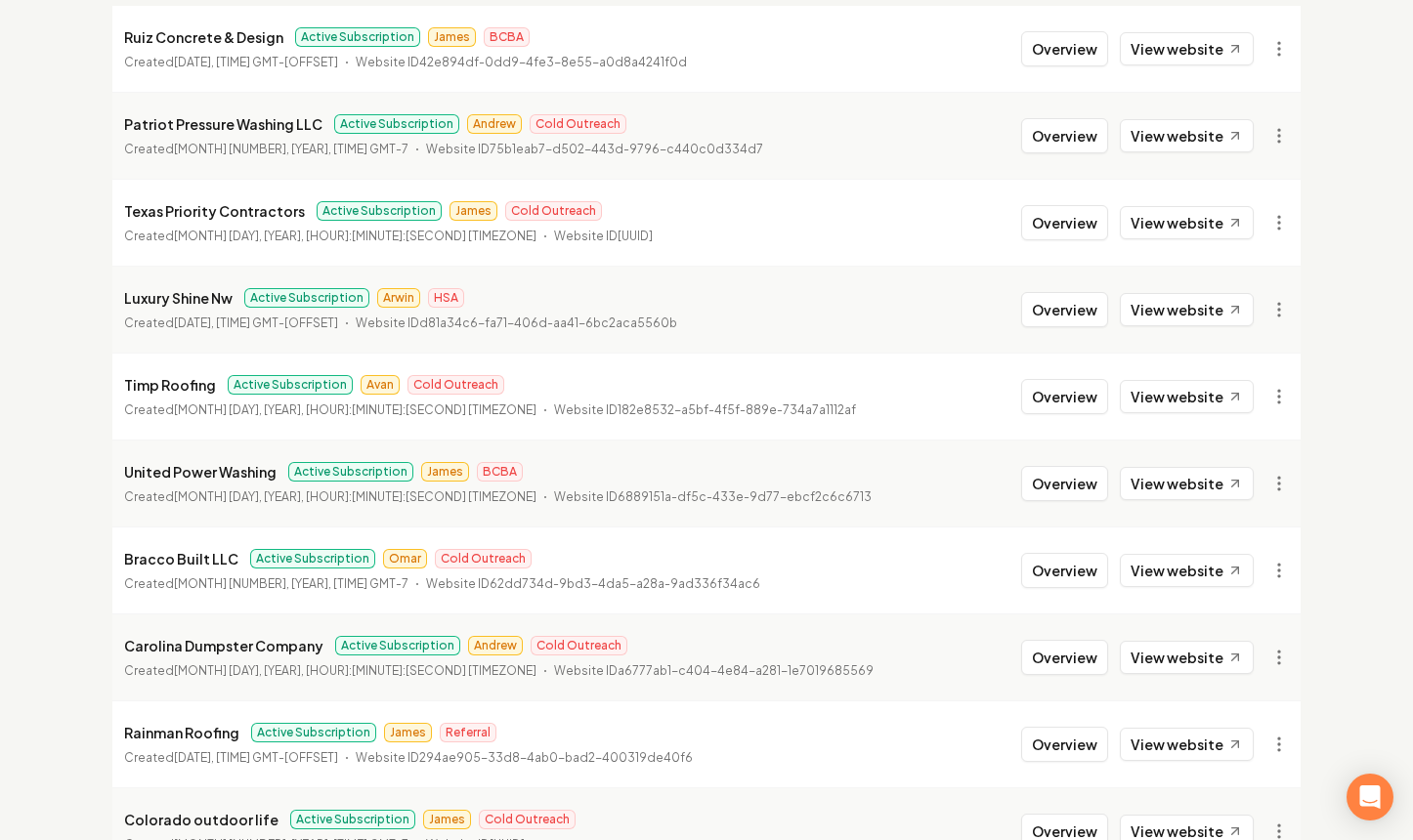 scroll, scrollTop: 266, scrollLeft: 0, axis: vertical 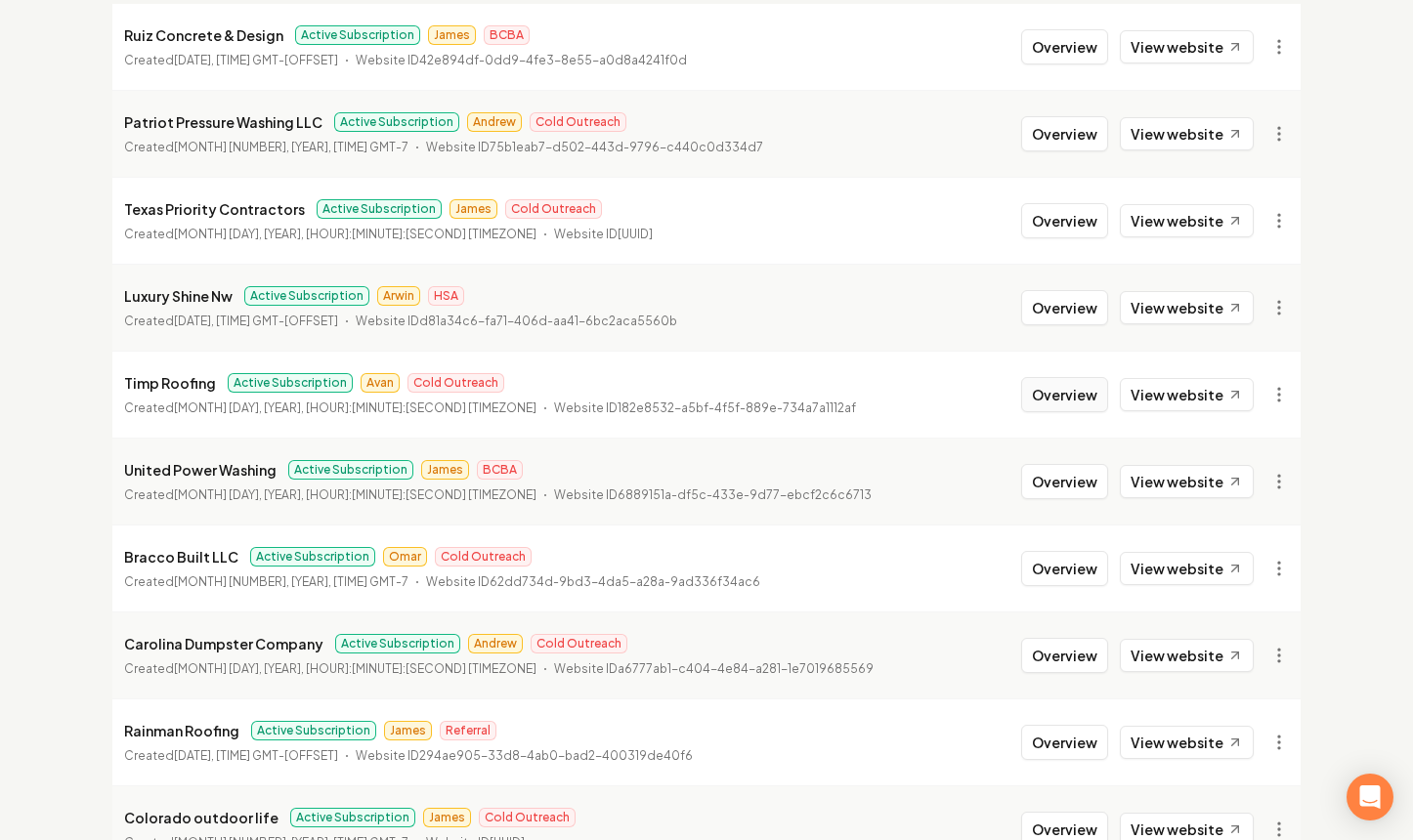 click on "Overview" at bounding box center [1064, 395] 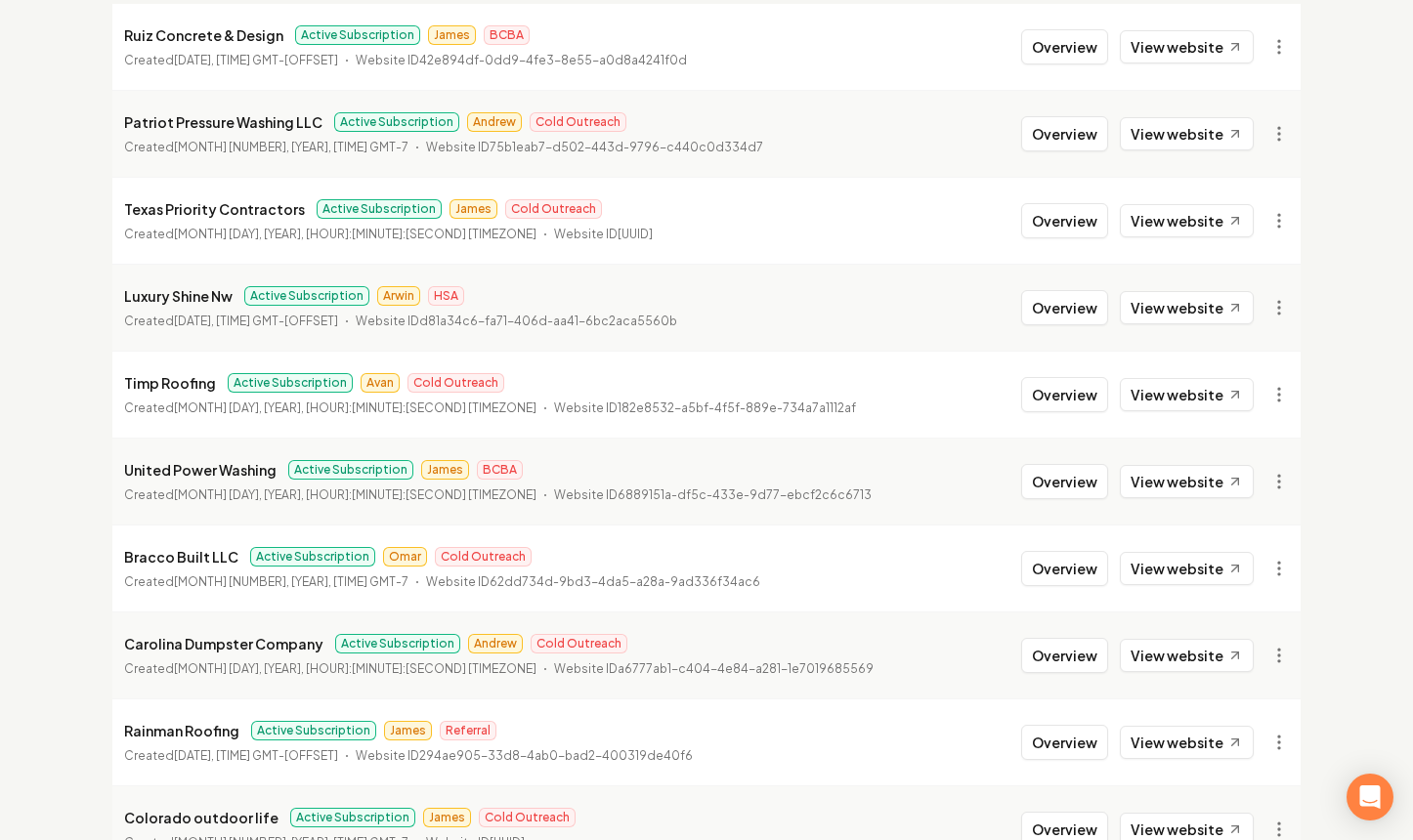 scroll, scrollTop: 0, scrollLeft: 0, axis: both 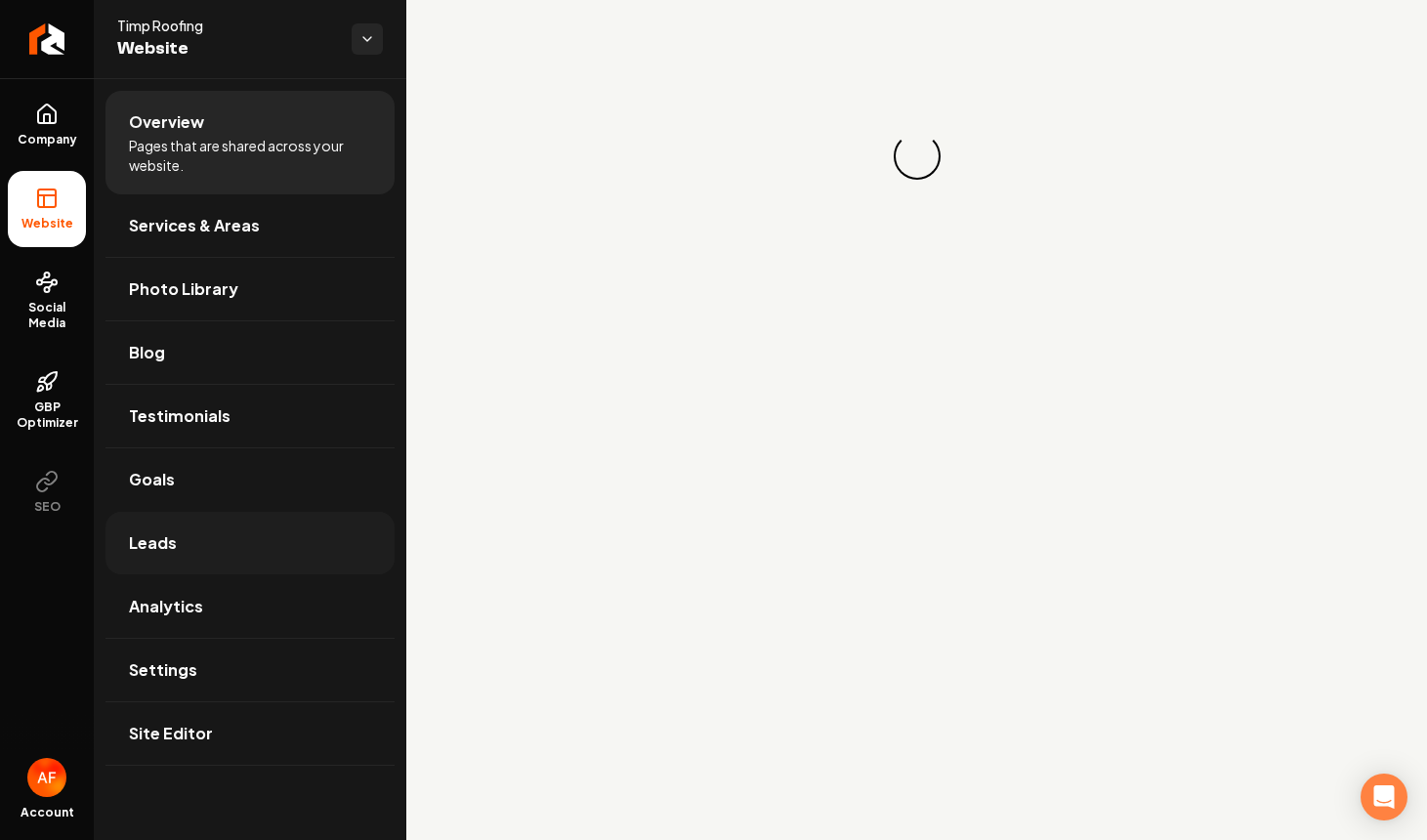 click on "Leads" at bounding box center (250, 543) 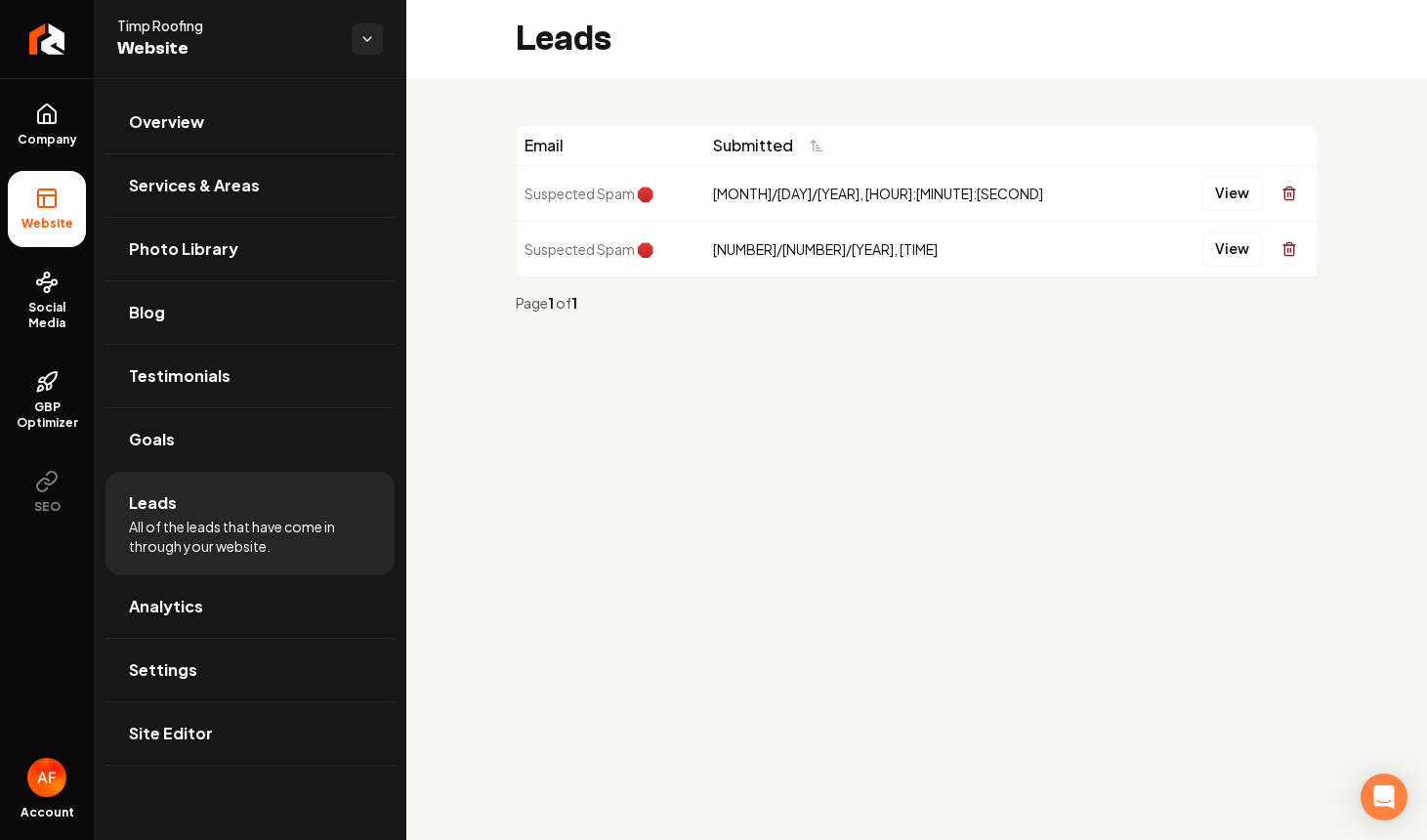 click on "Leads All of the leads that have come in through your website." at bounding box center (250, 524) 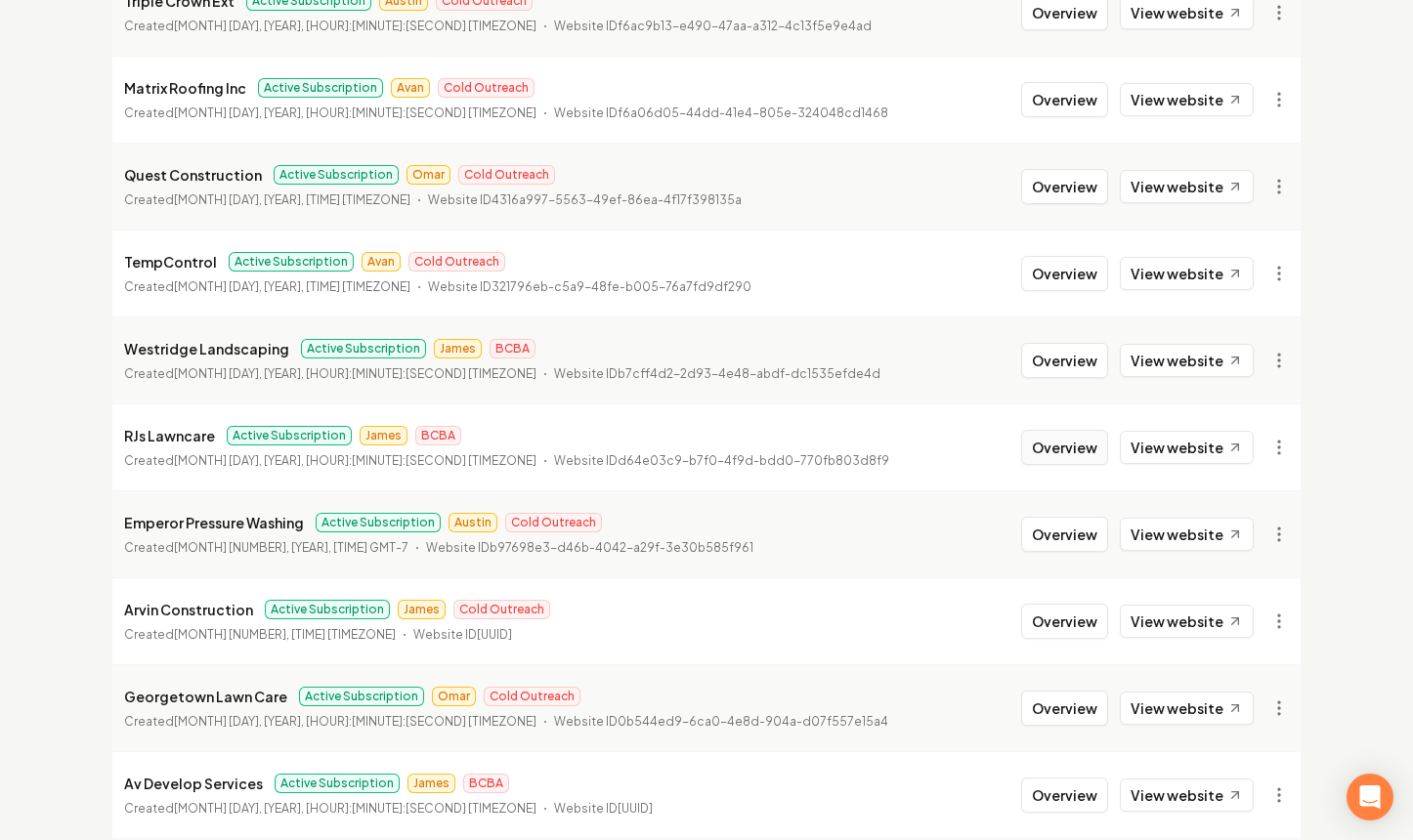scroll, scrollTop: 2119, scrollLeft: 0, axis: vertical 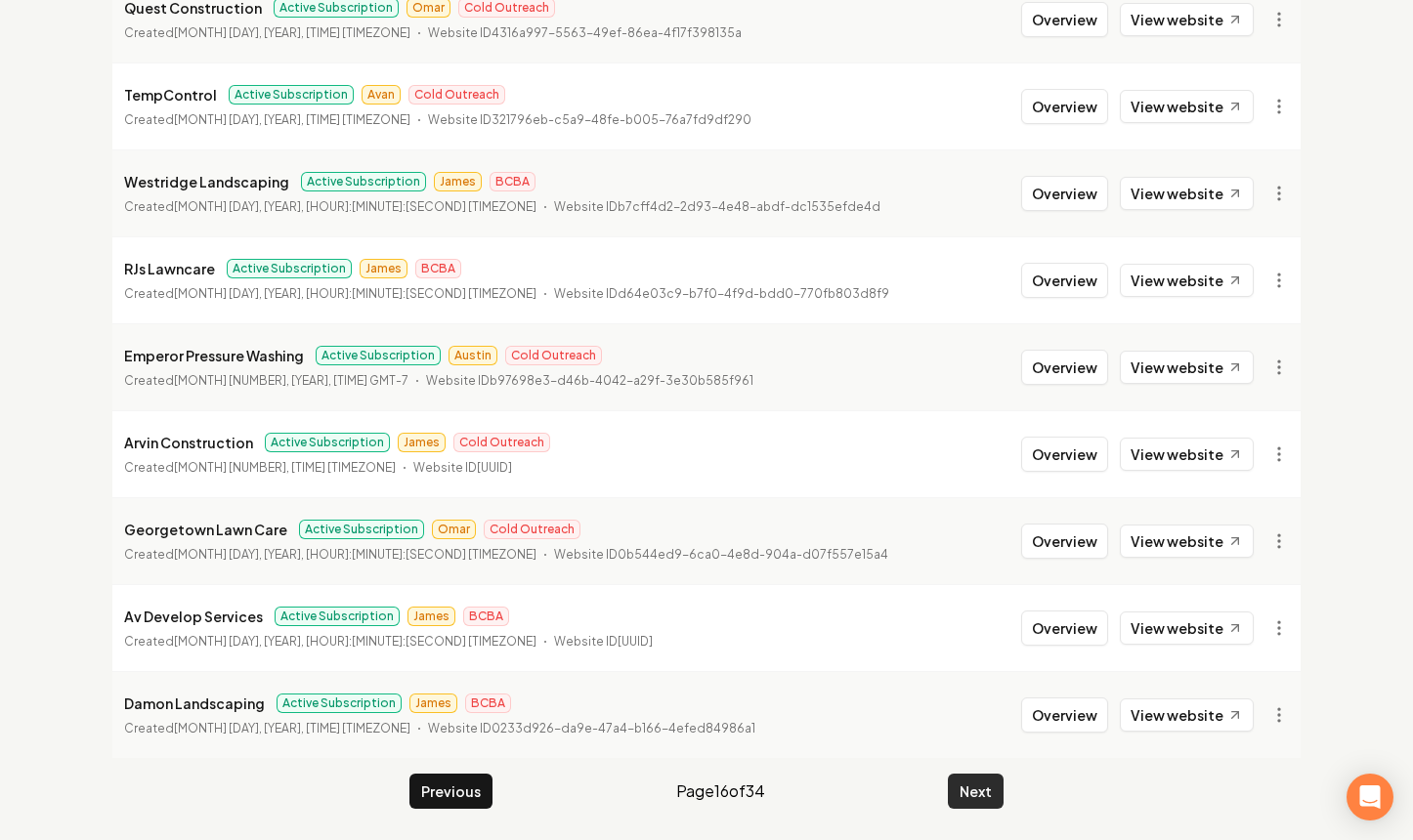 click on "Next" at bounding box center (975, 791) 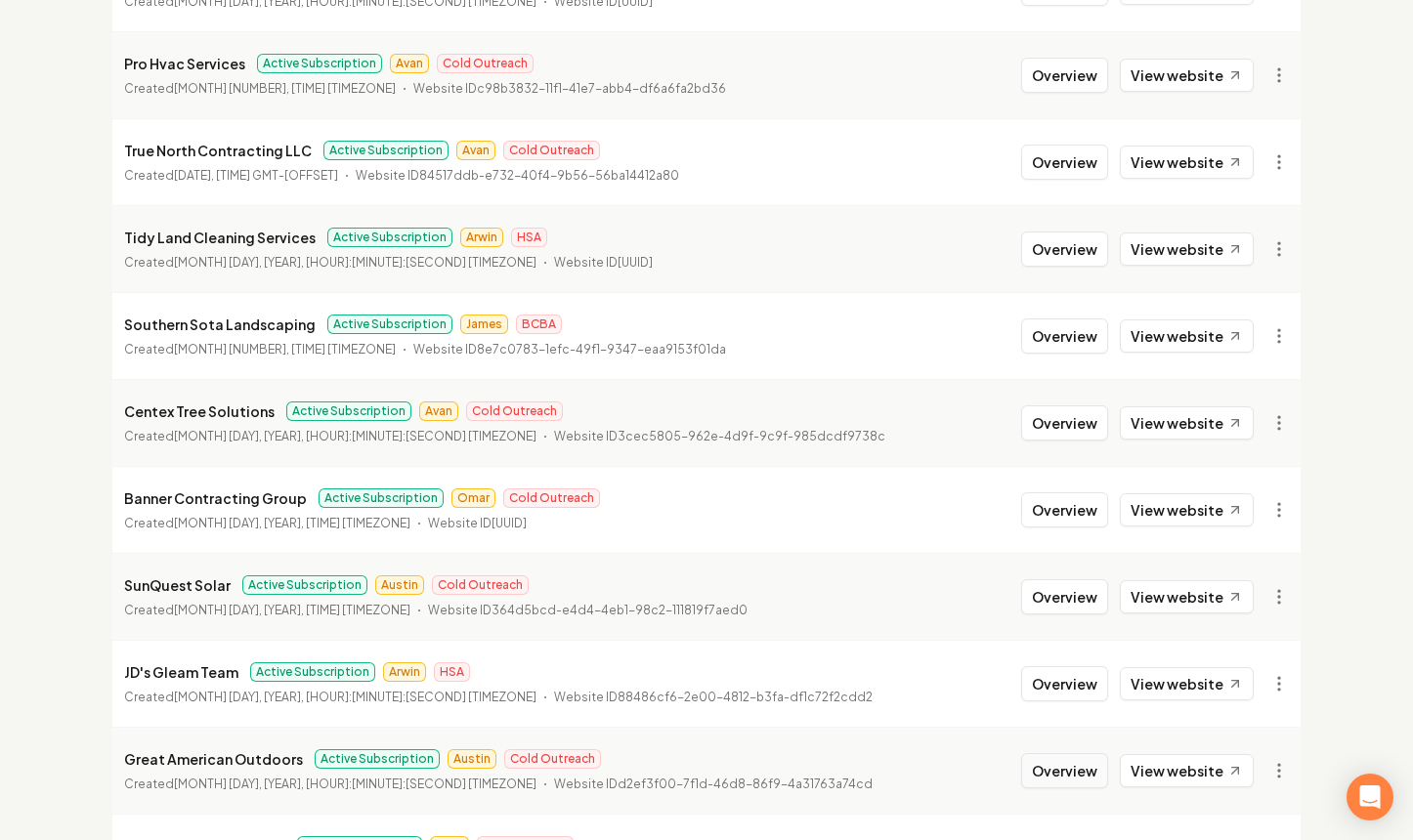 scroll, scrollTop: 1486, scrollLeft: 0, axis: vertical 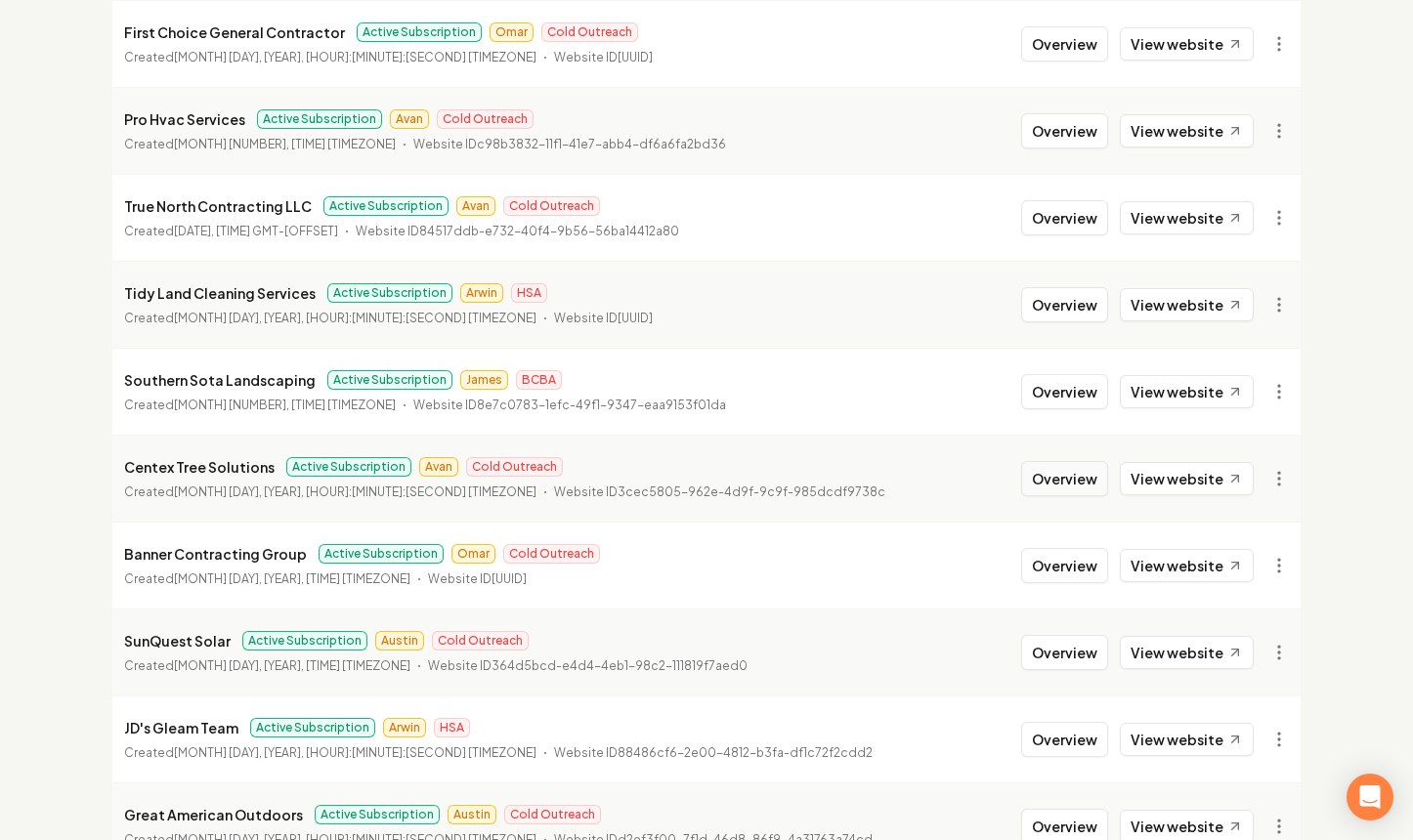 click on "Overview" at bounding box center (1064, 479) 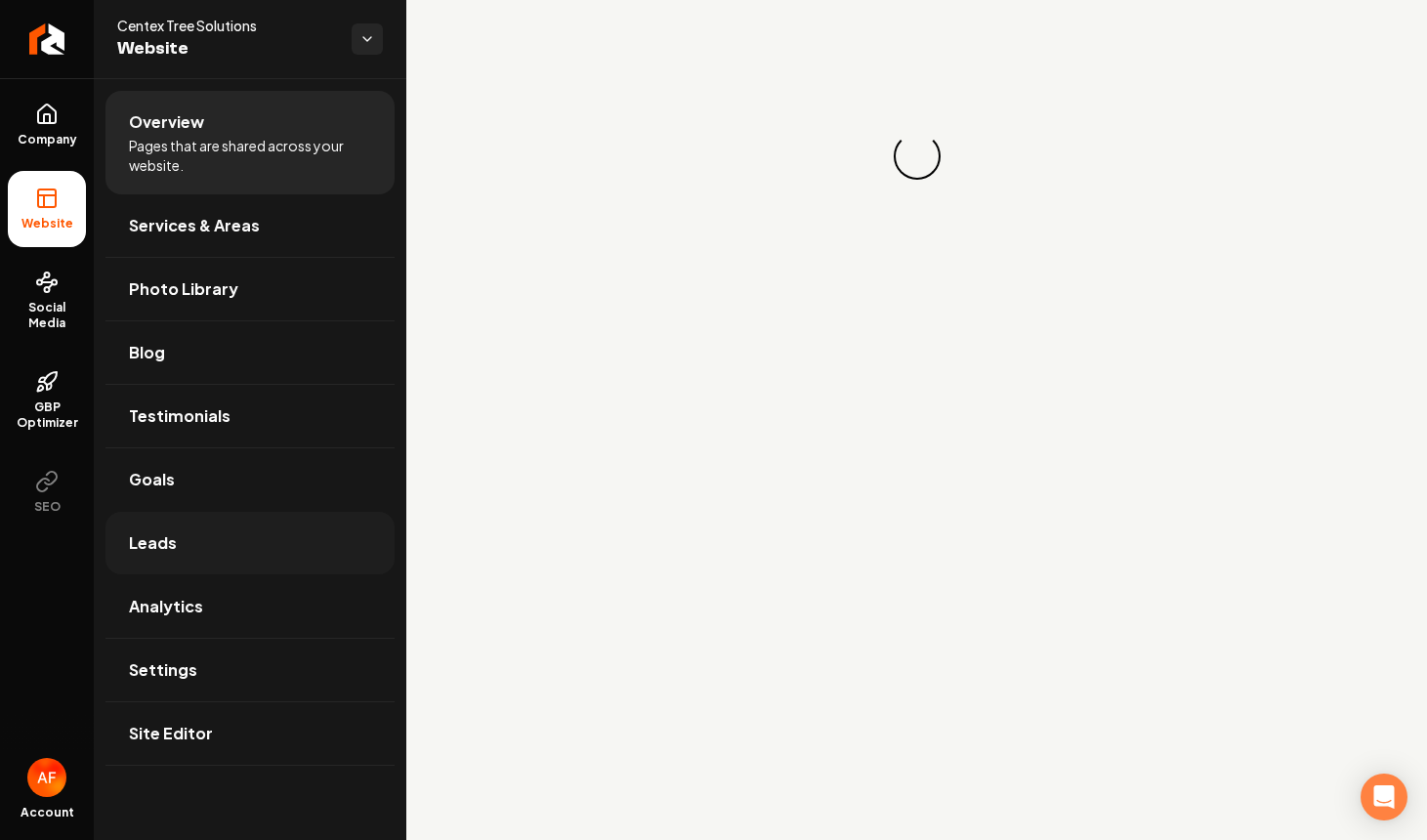 click on "Leads" at bounding box center [250, 543] 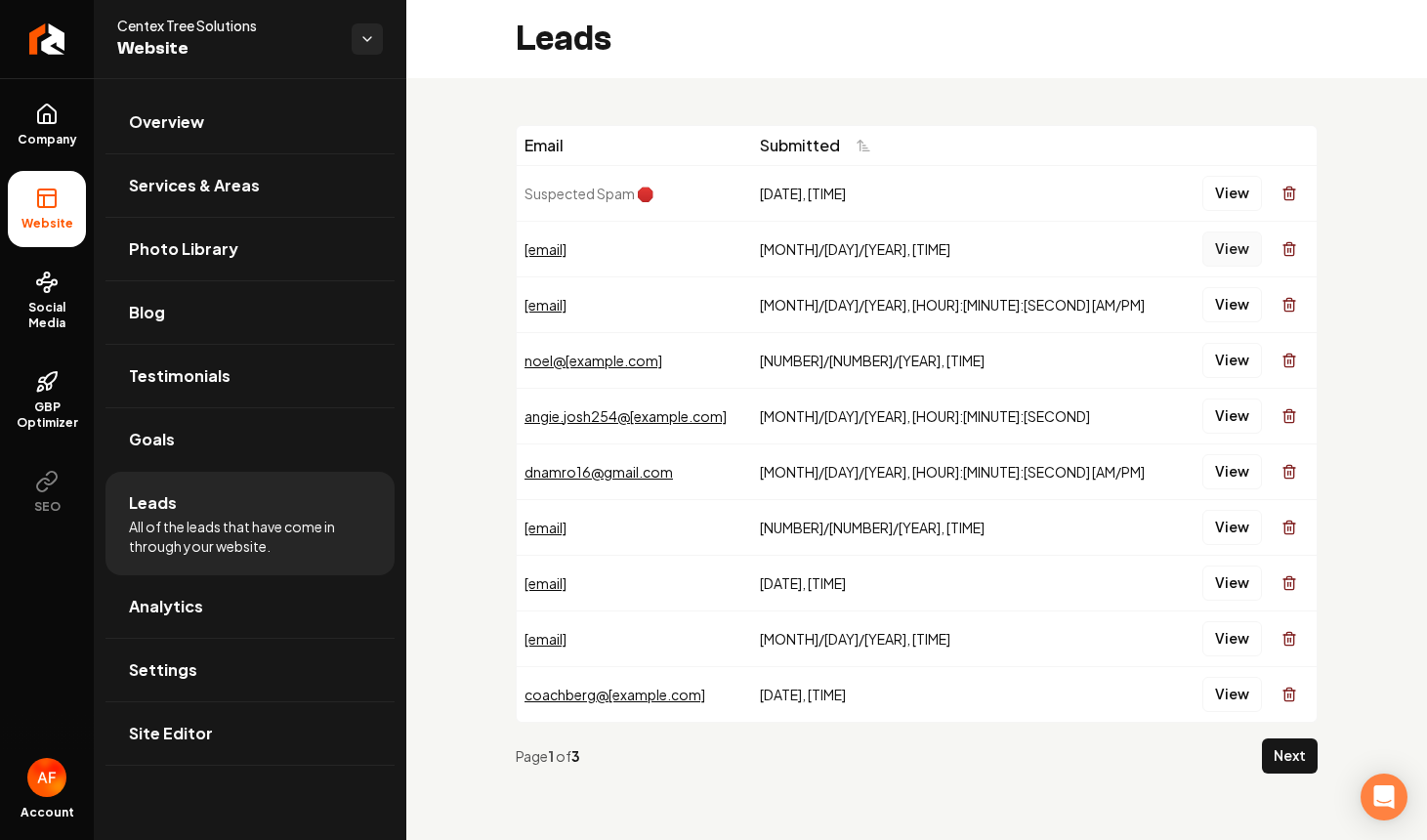 click on "View" at bounding box center (1232, 249) 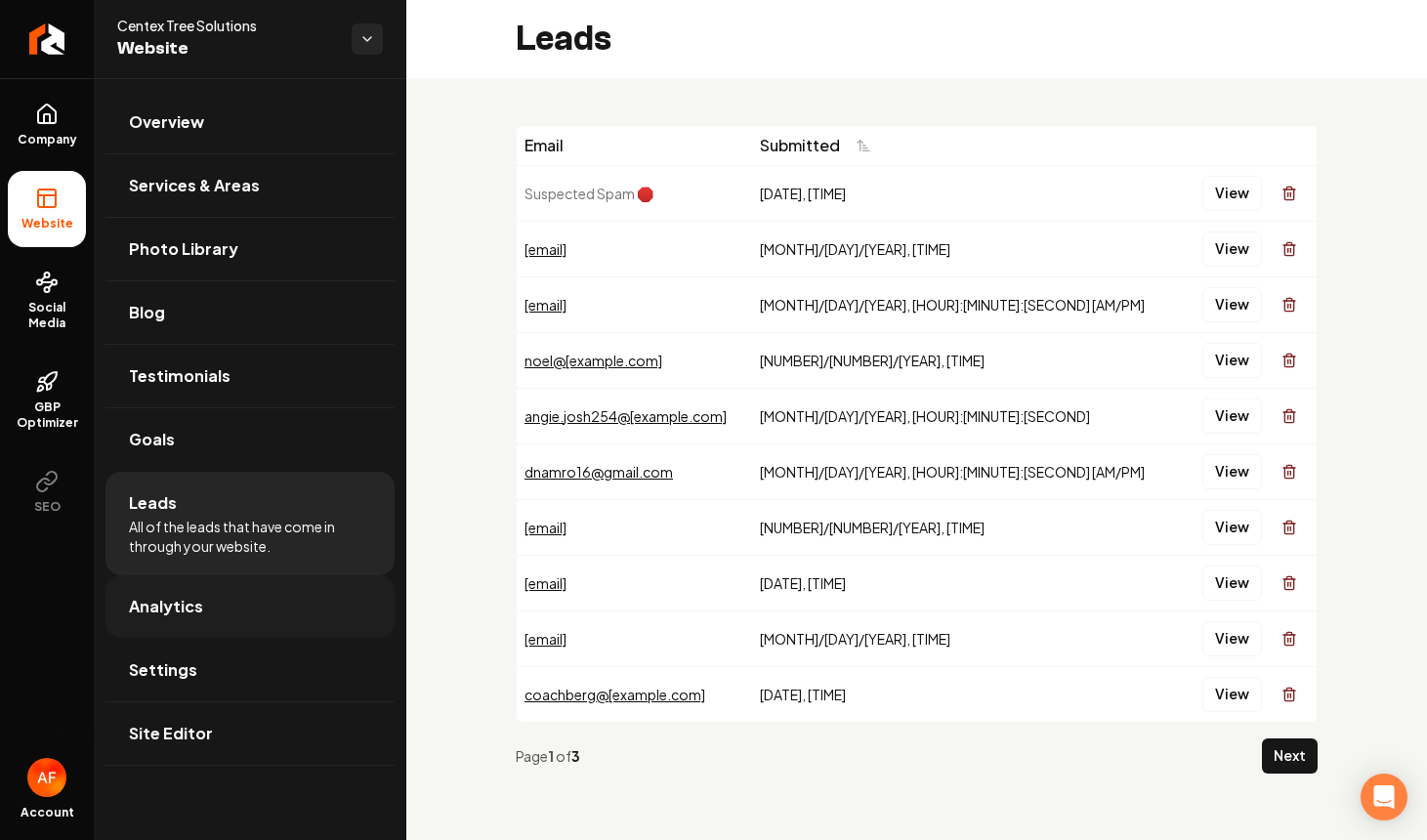 click on "Analytics" at bounding box center [250, 607] 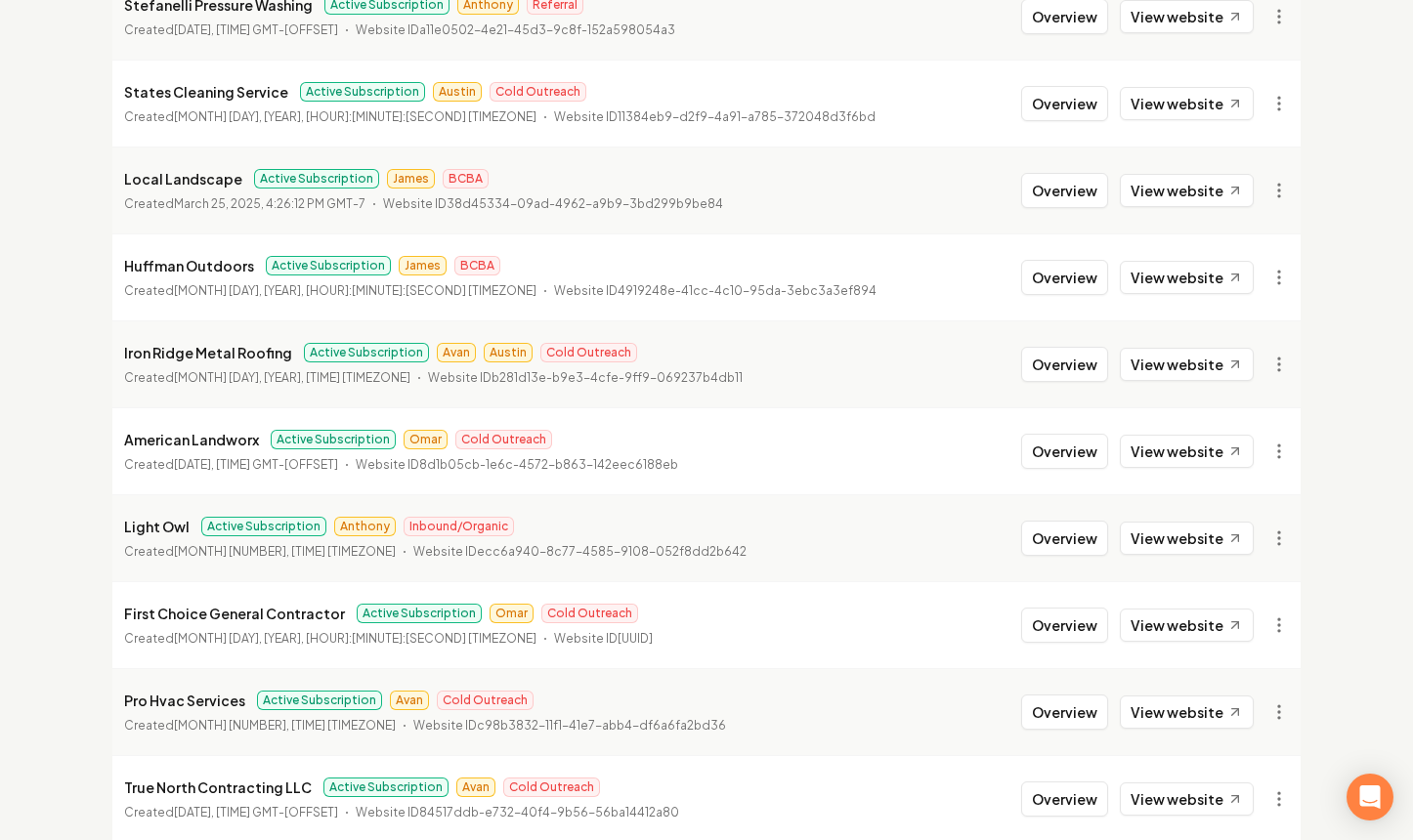 scroll, scrollTop: 1052, scrollLeft: 0, axis: vertical 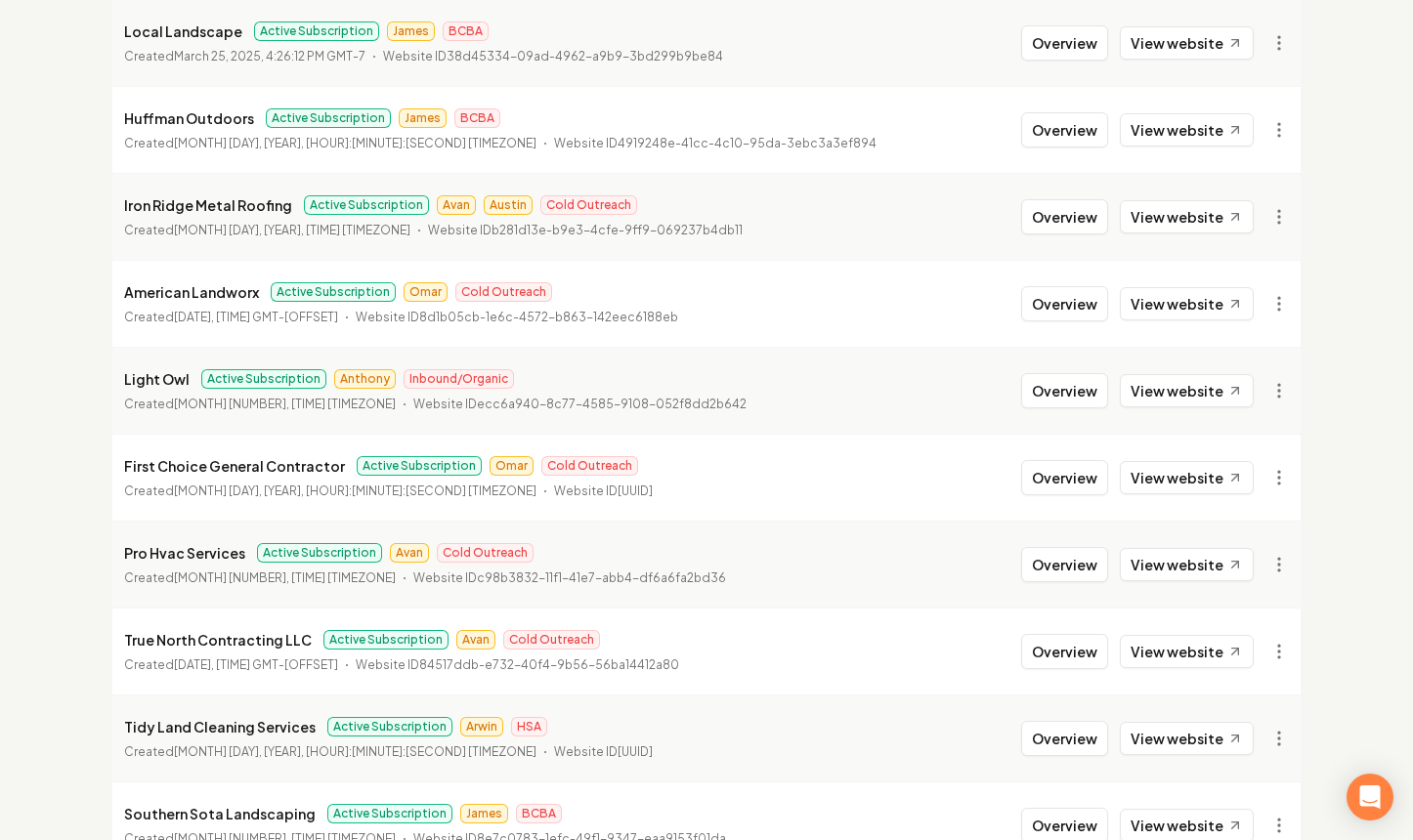 click on "First Choice General Contractor Active Subscription Omar Cold Outreach Created  March 24, 2025, 7:17:02 PM GMT-7   Website ID  732c54ce-238b-4fc5-8796-904bbeacdcc0 Overview View website" at bounding box center [706, 477] 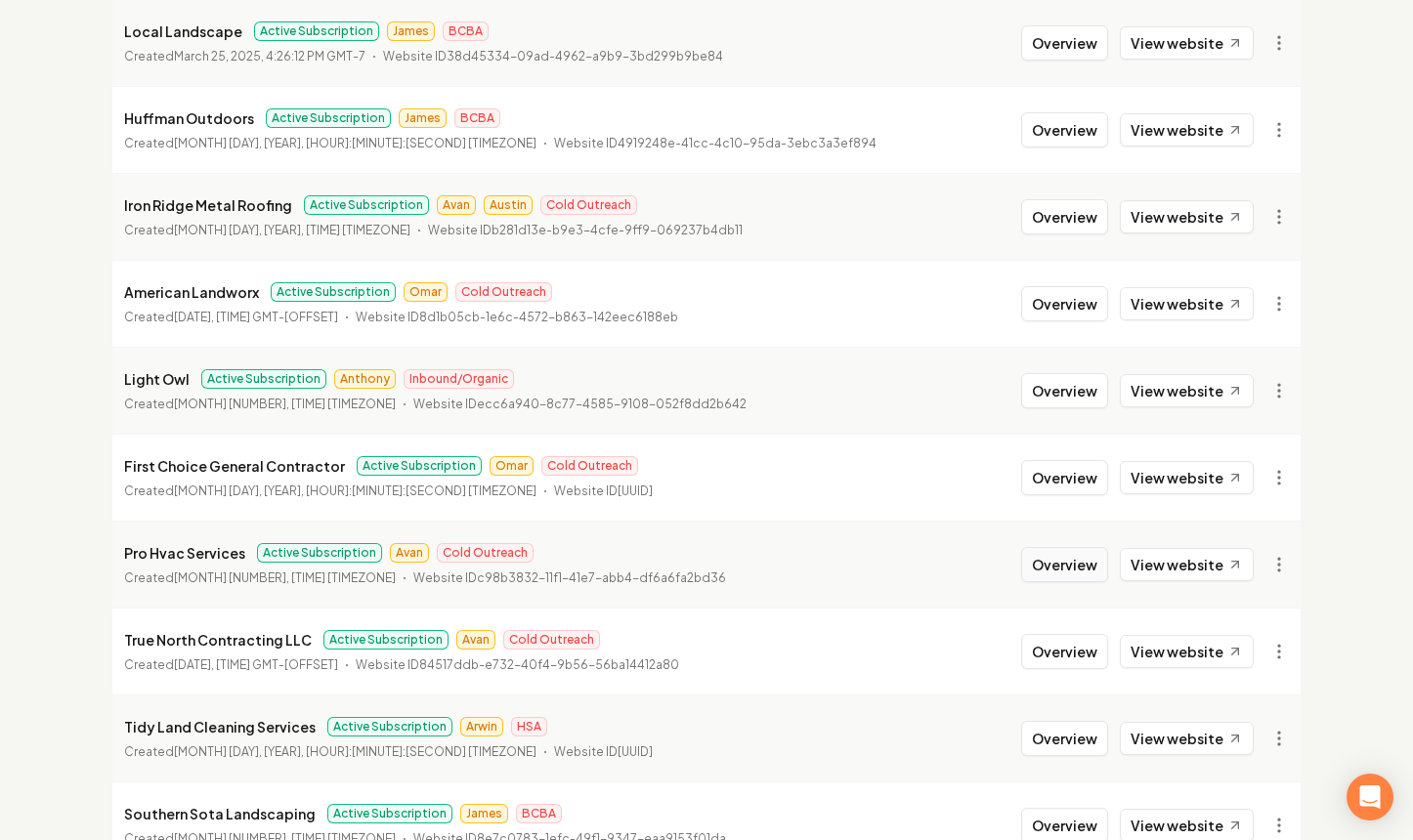 click on "Overview" at bounding box center (1064, 565) 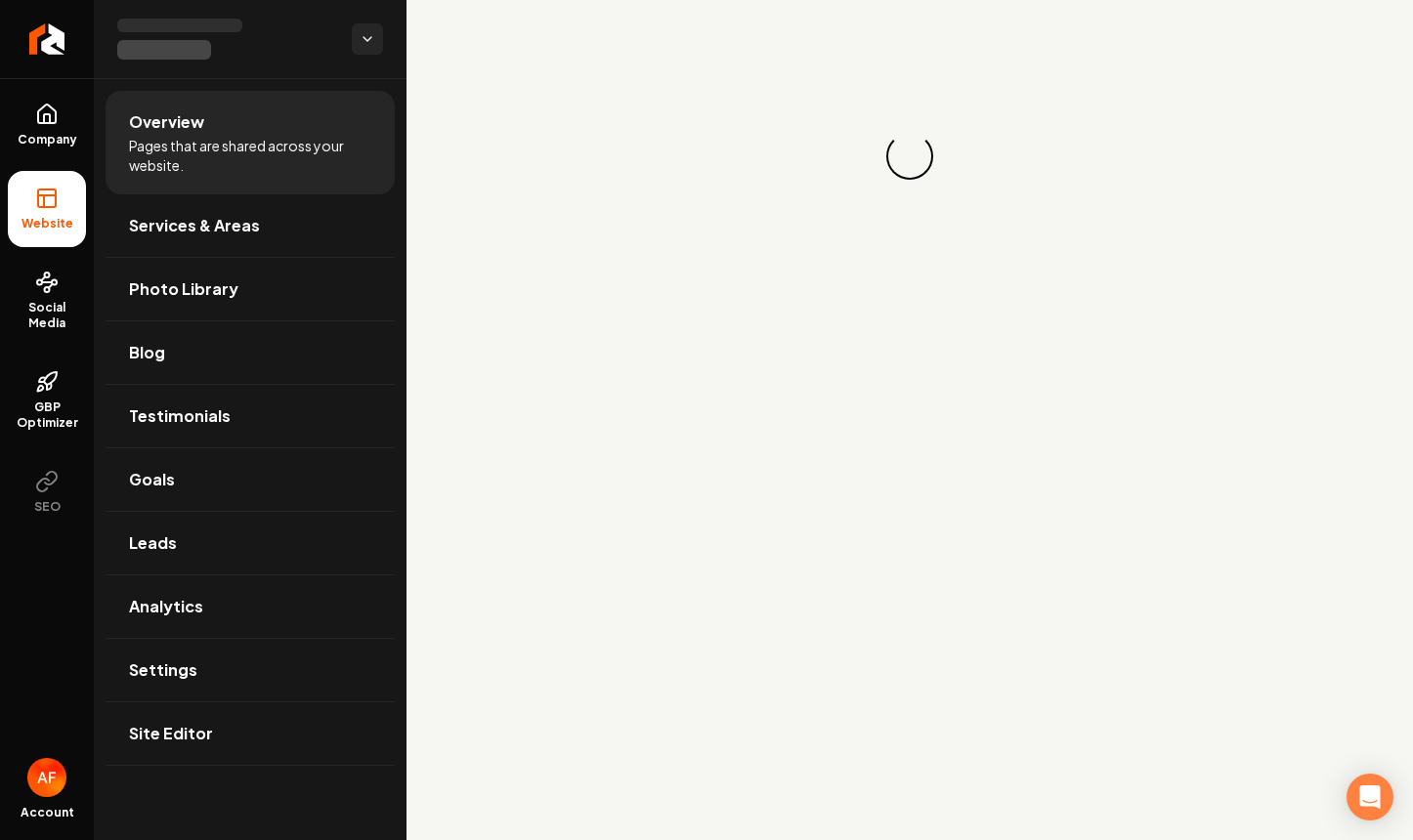 scroll, scrollTop: 0, scrollLeft: 0, axis: both 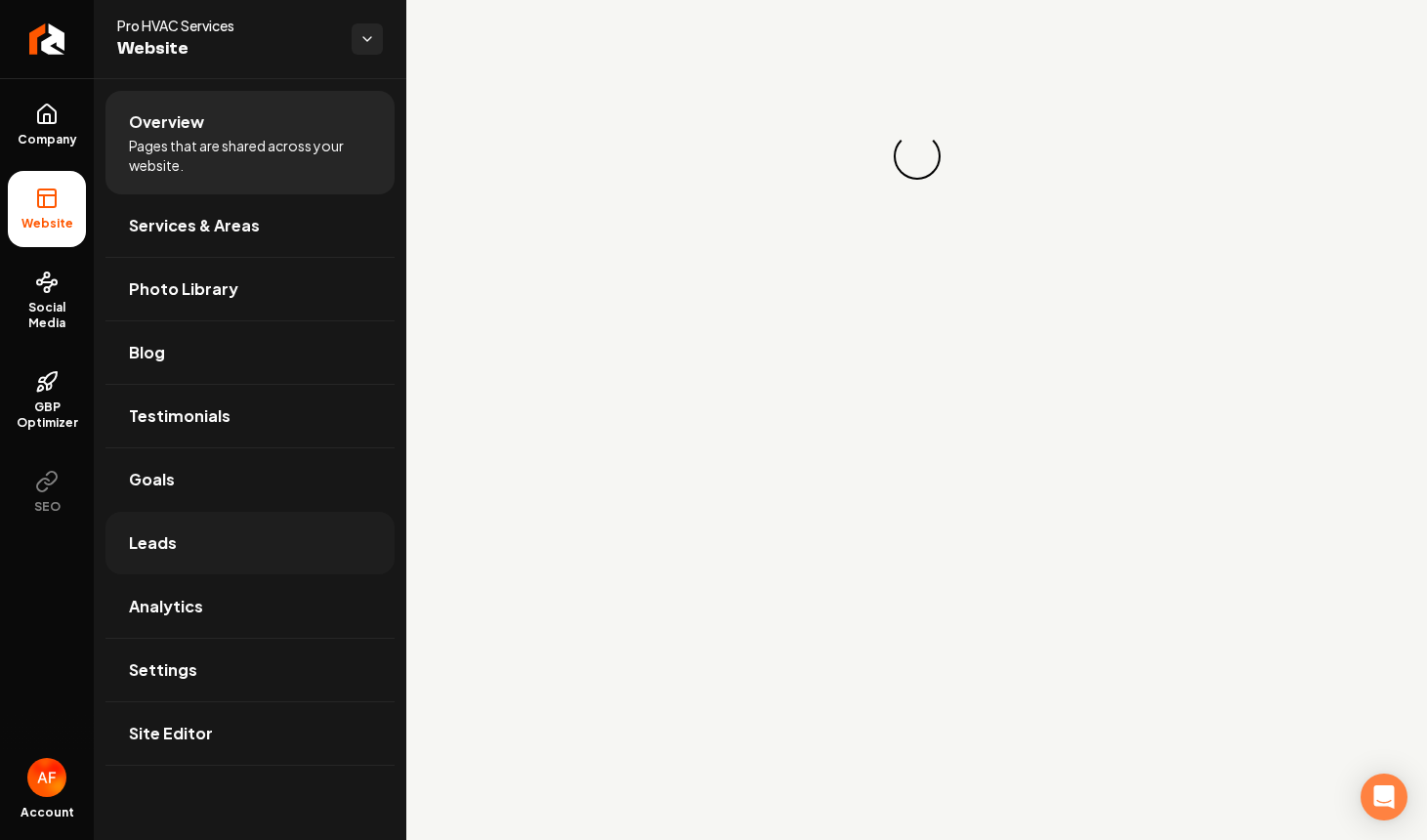 click on "Leads" at bounding box center [250, 543] 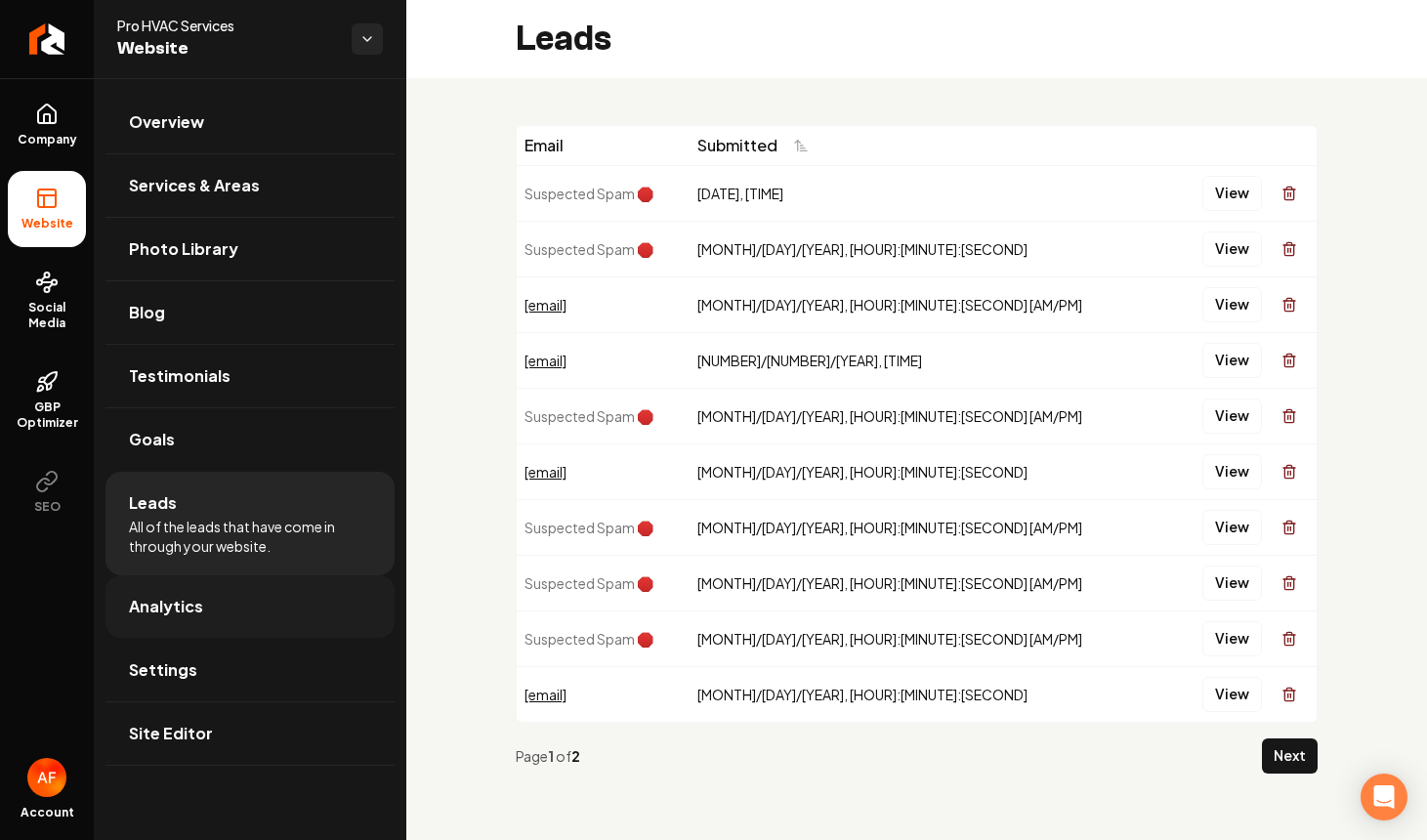 click on "Analytics" at bounding box center [250, 607] 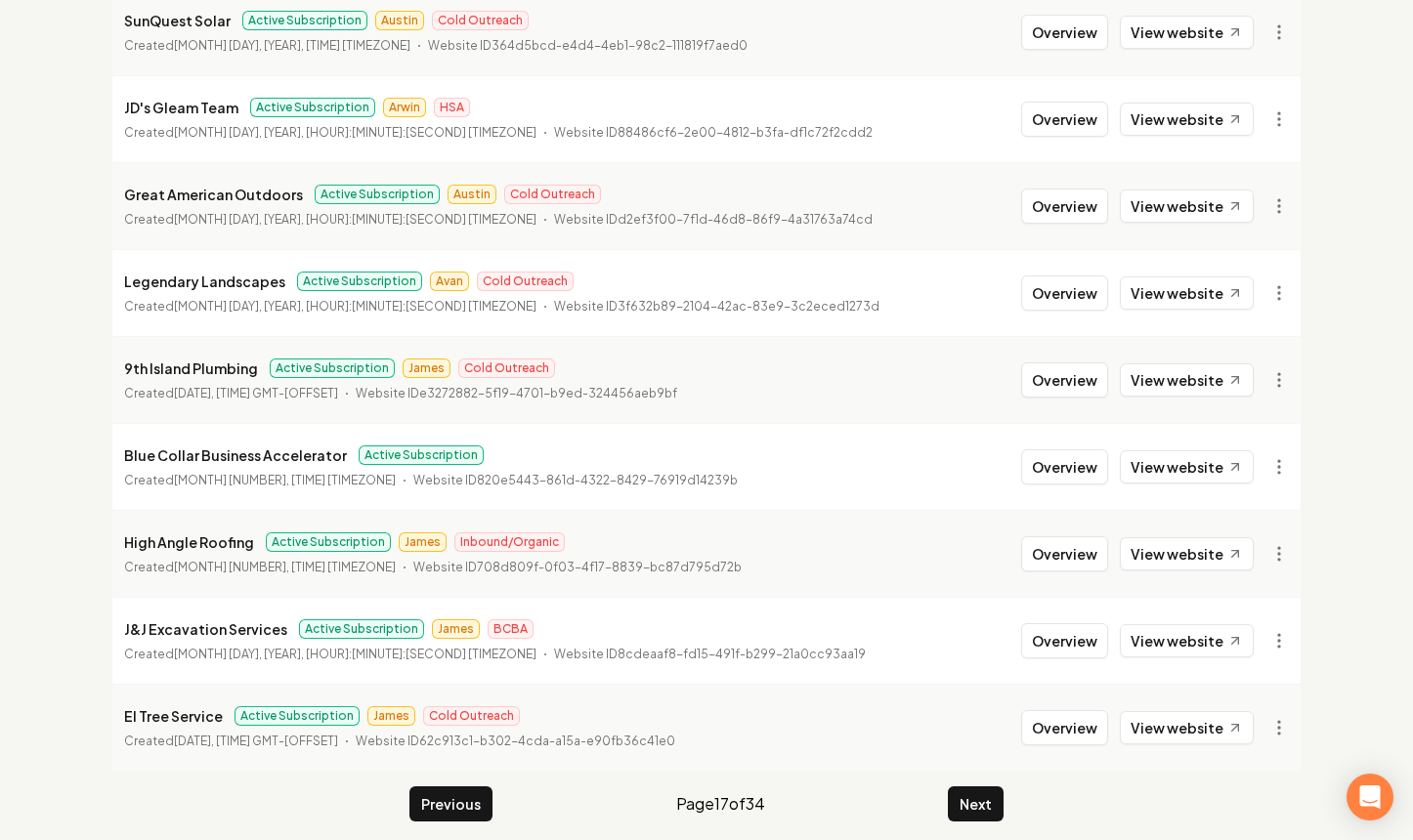scroll, scrollTop: 2119, scrollLeft: 0, axis: vertical 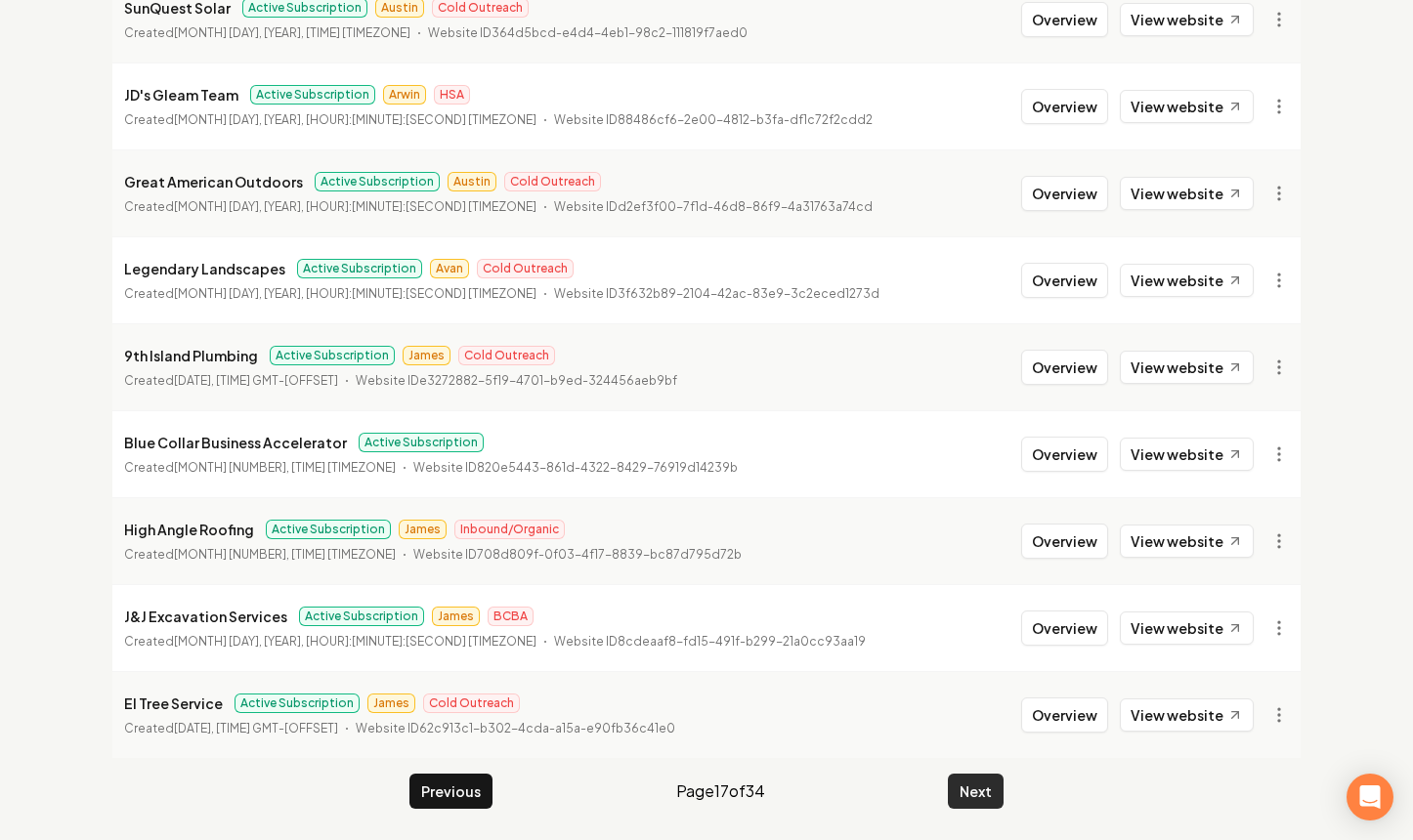 click on "Next" at bounding box center [975, 791] 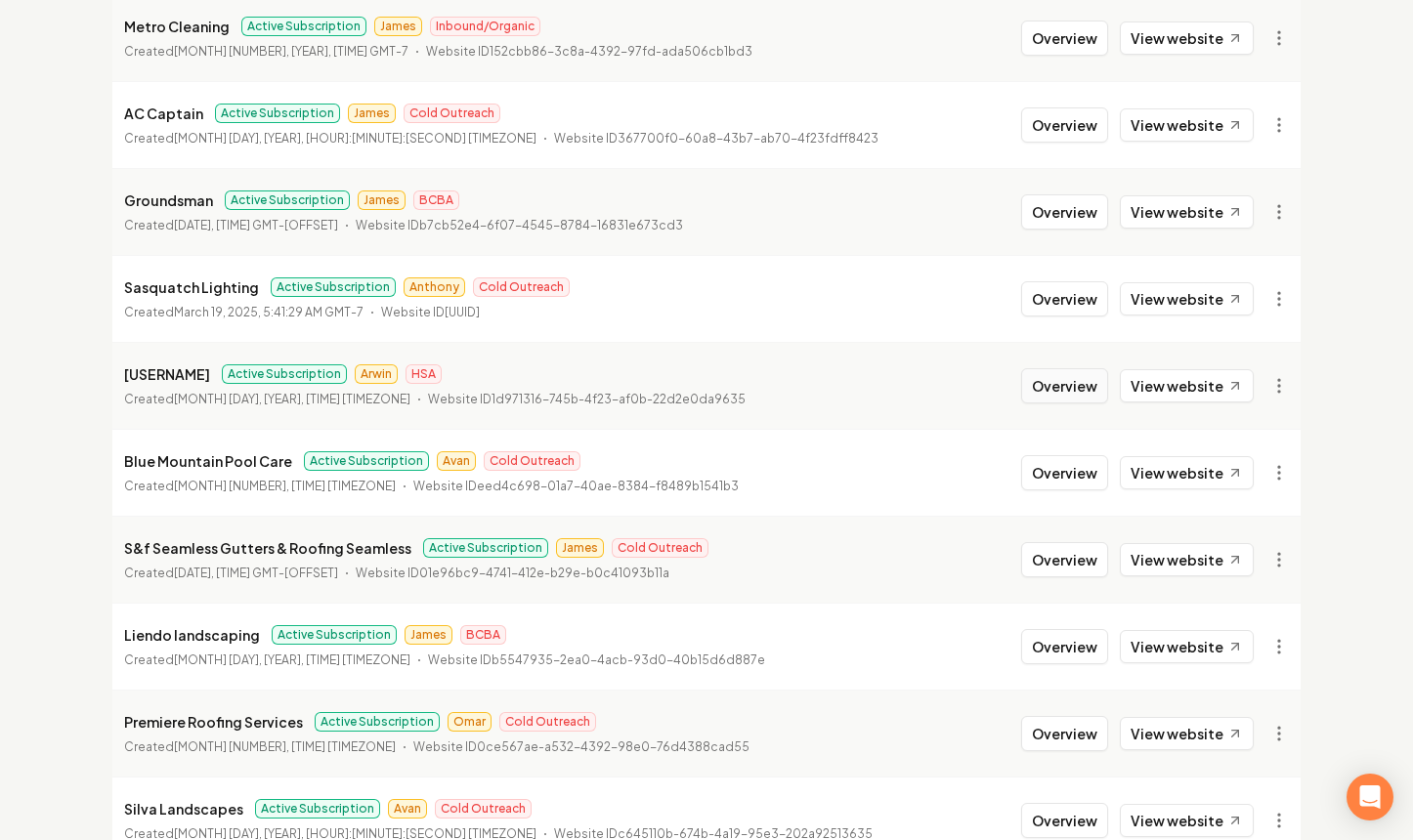 scroll, scrollTop: 745, scrollLeft: 0, axis: vertical 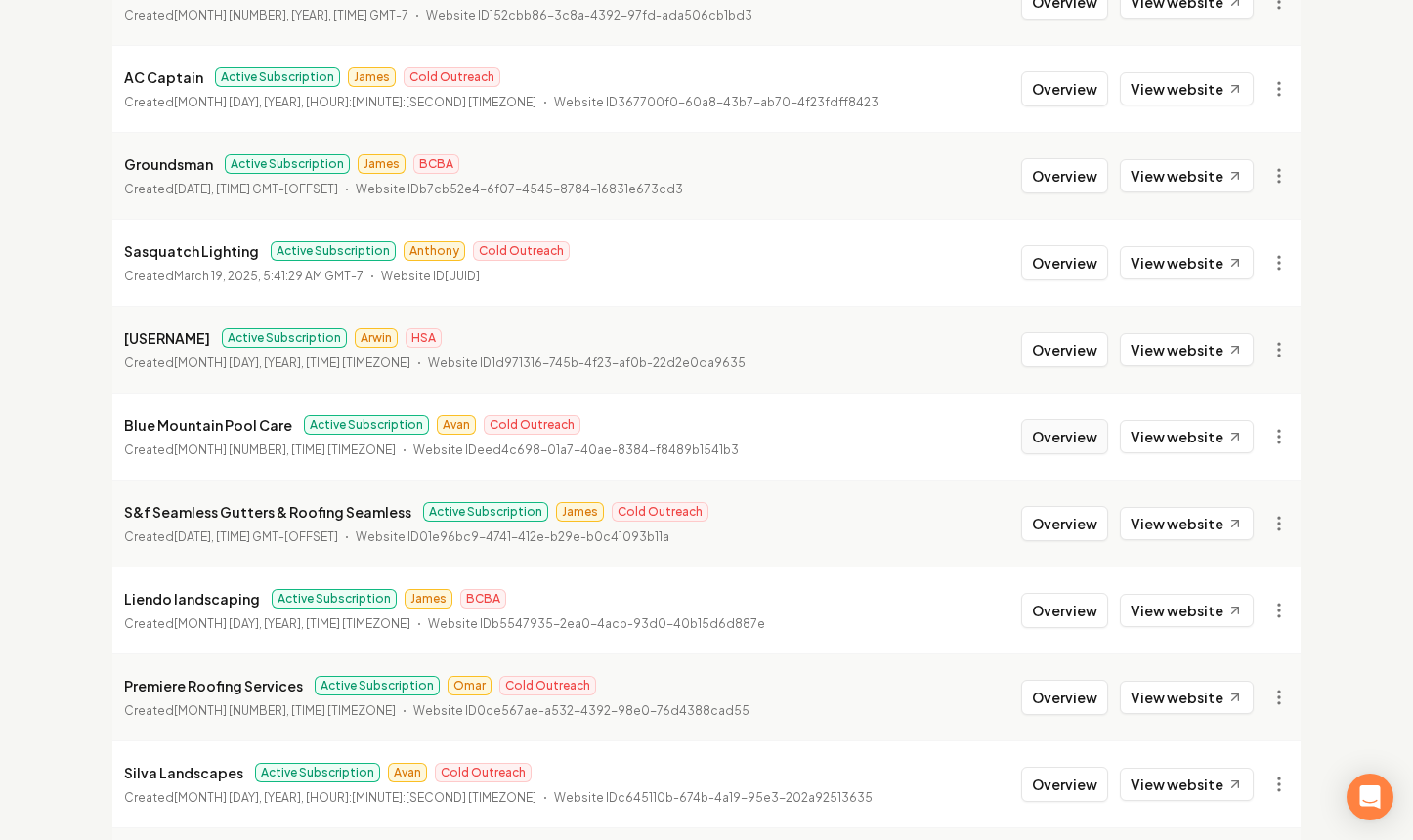 click on "Overview" at bounding box center [1064, 437] 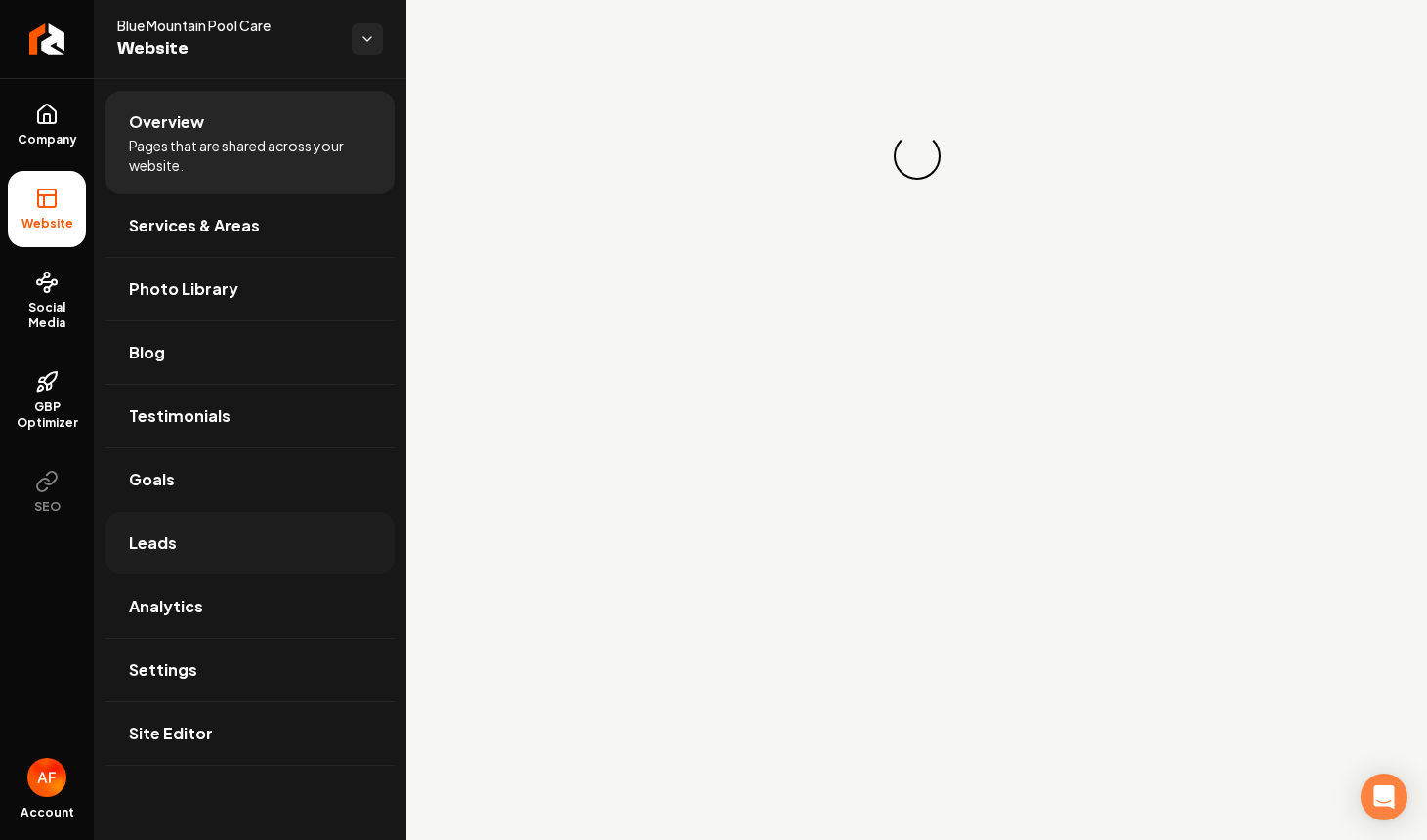 click on "Leads" at bounding box center (250, 543) 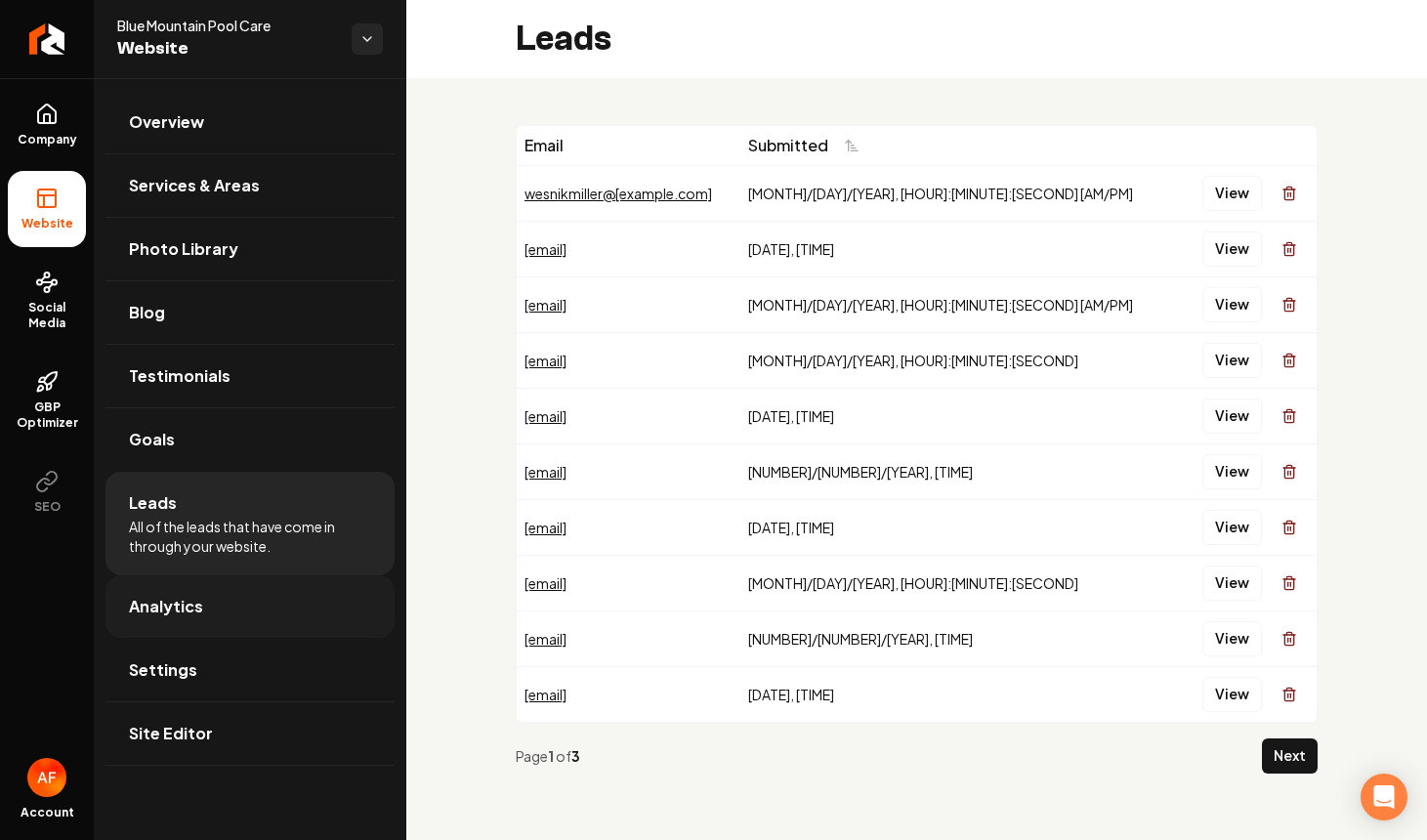 click on "Analytics" at bounding box center [250, 607] 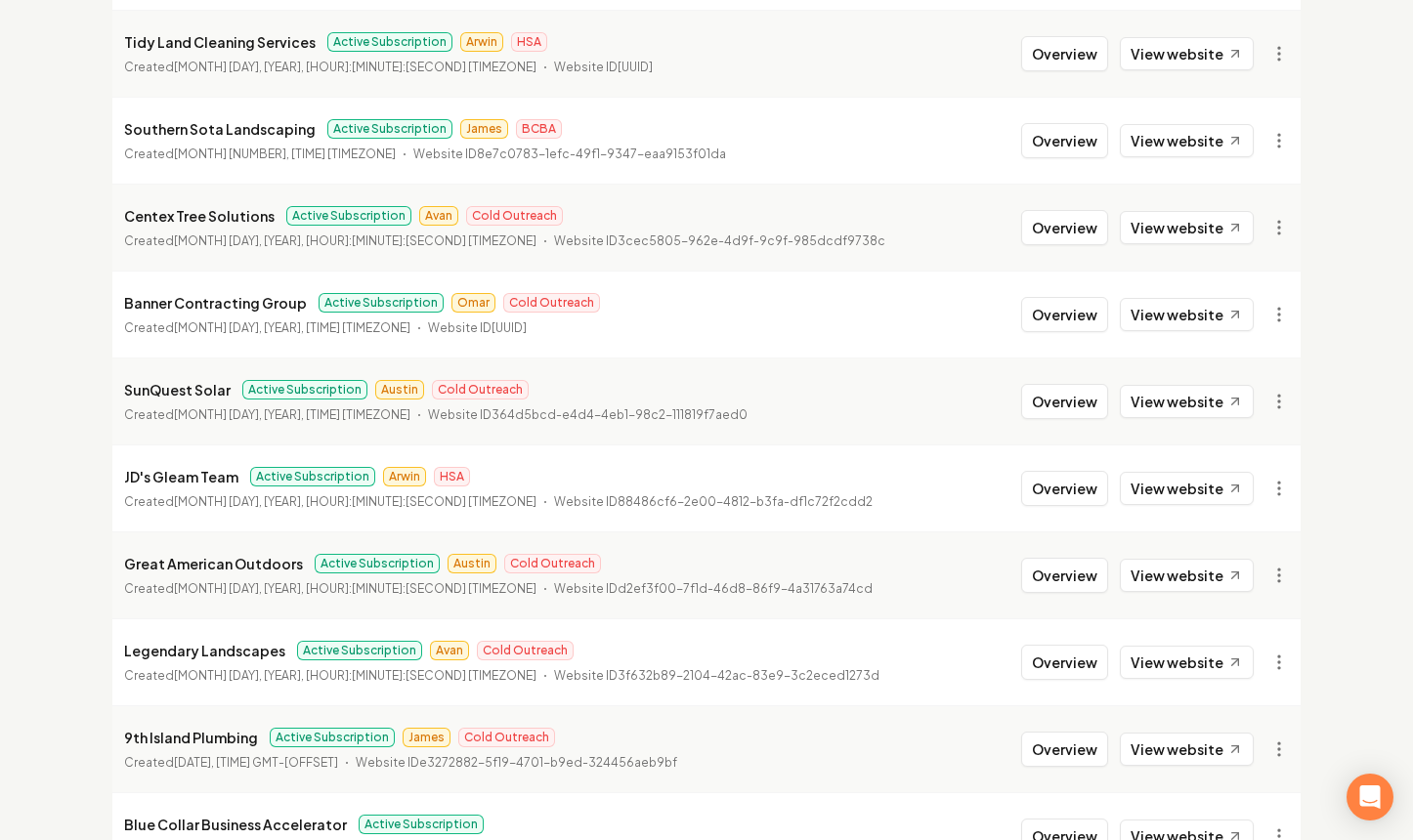 scroll, scrollTop: 2119, scrollLeft: 0, axis: vertical 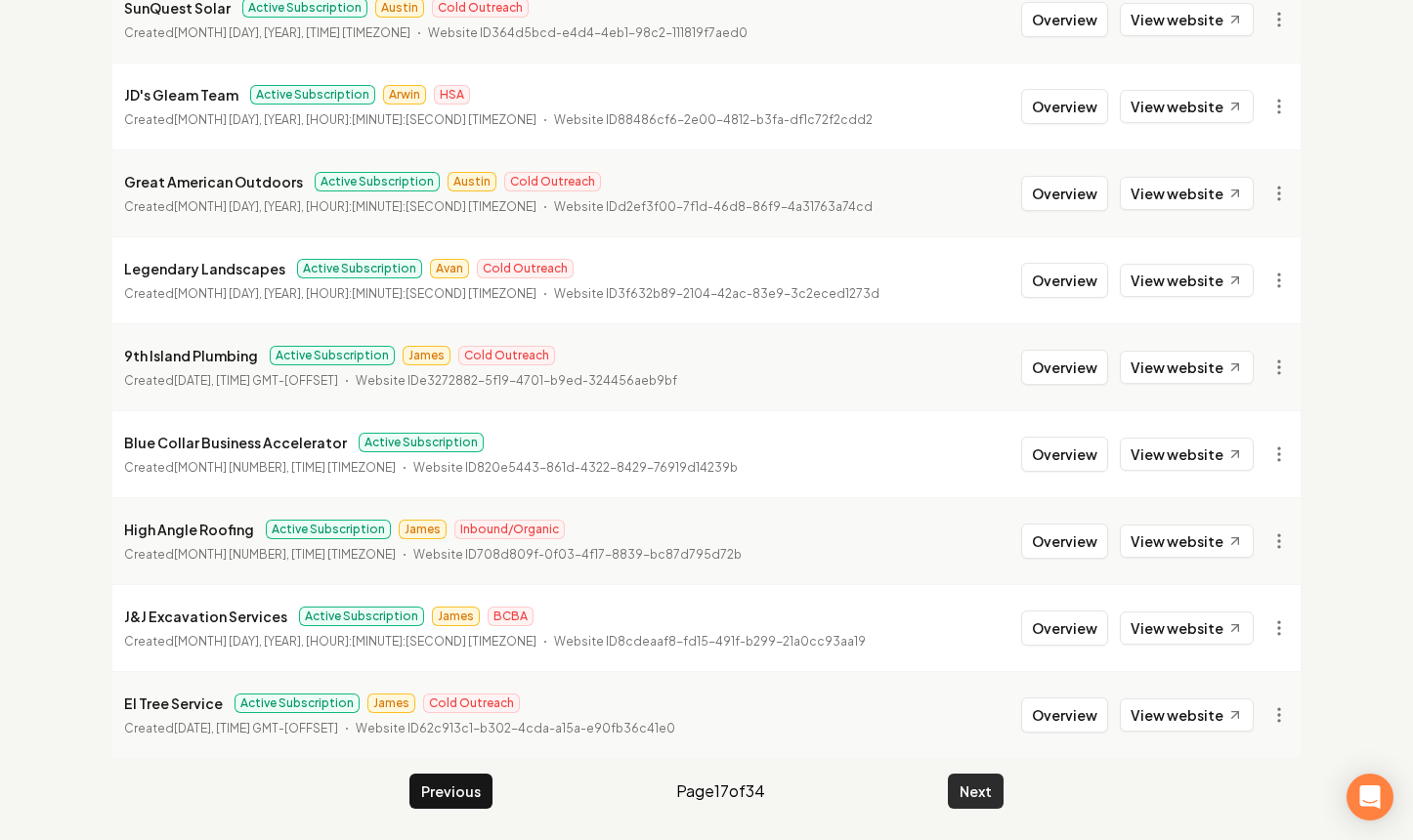 click on "Next" at bounding box center [975, 791] 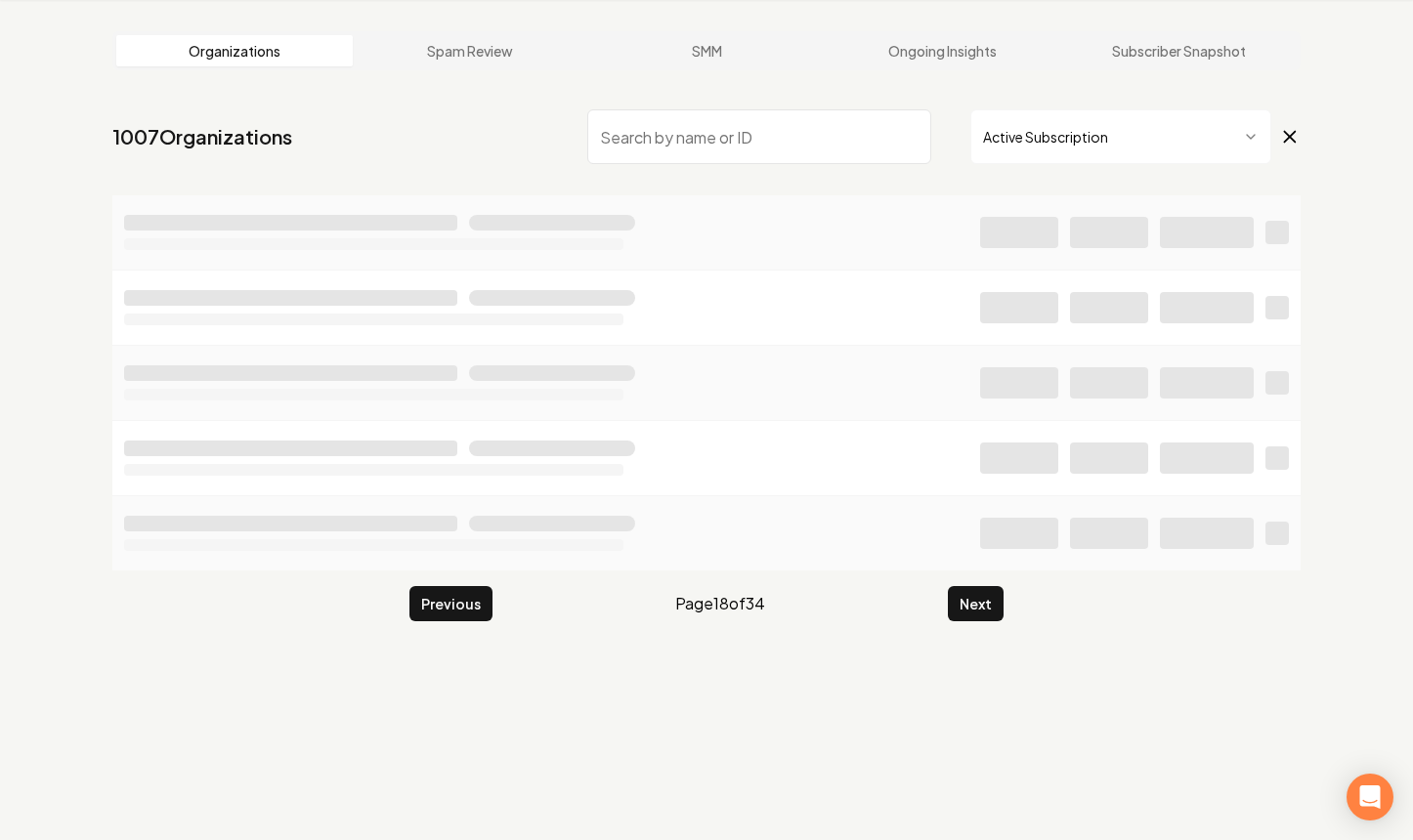 scroll, scrollTop: 2119, scrollLeft: 0, axis: vertical 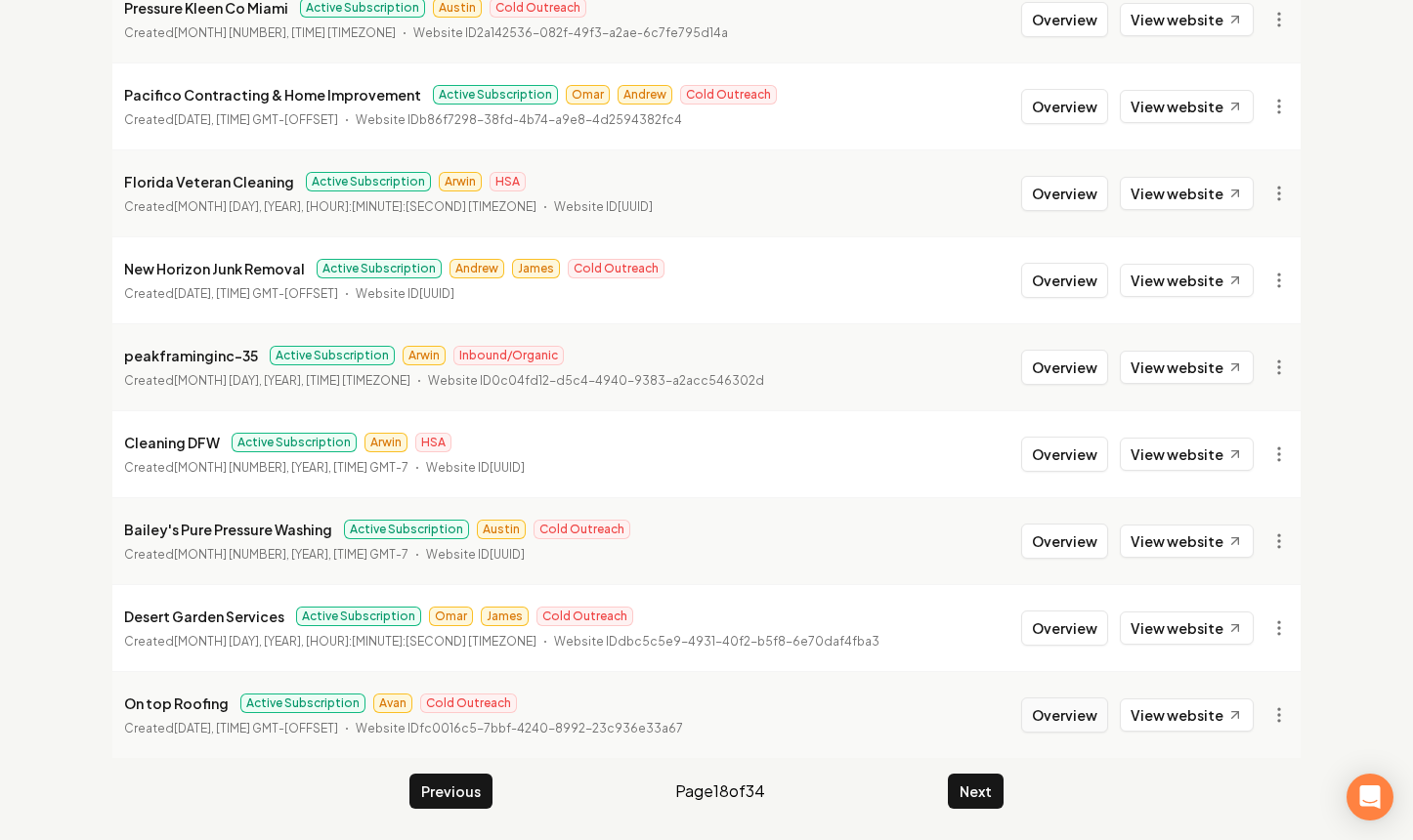 drag, startPoint x: 1055, startPoint y: 709, endPoint x: 1026, endPoint y: 701, distance: 30.08322 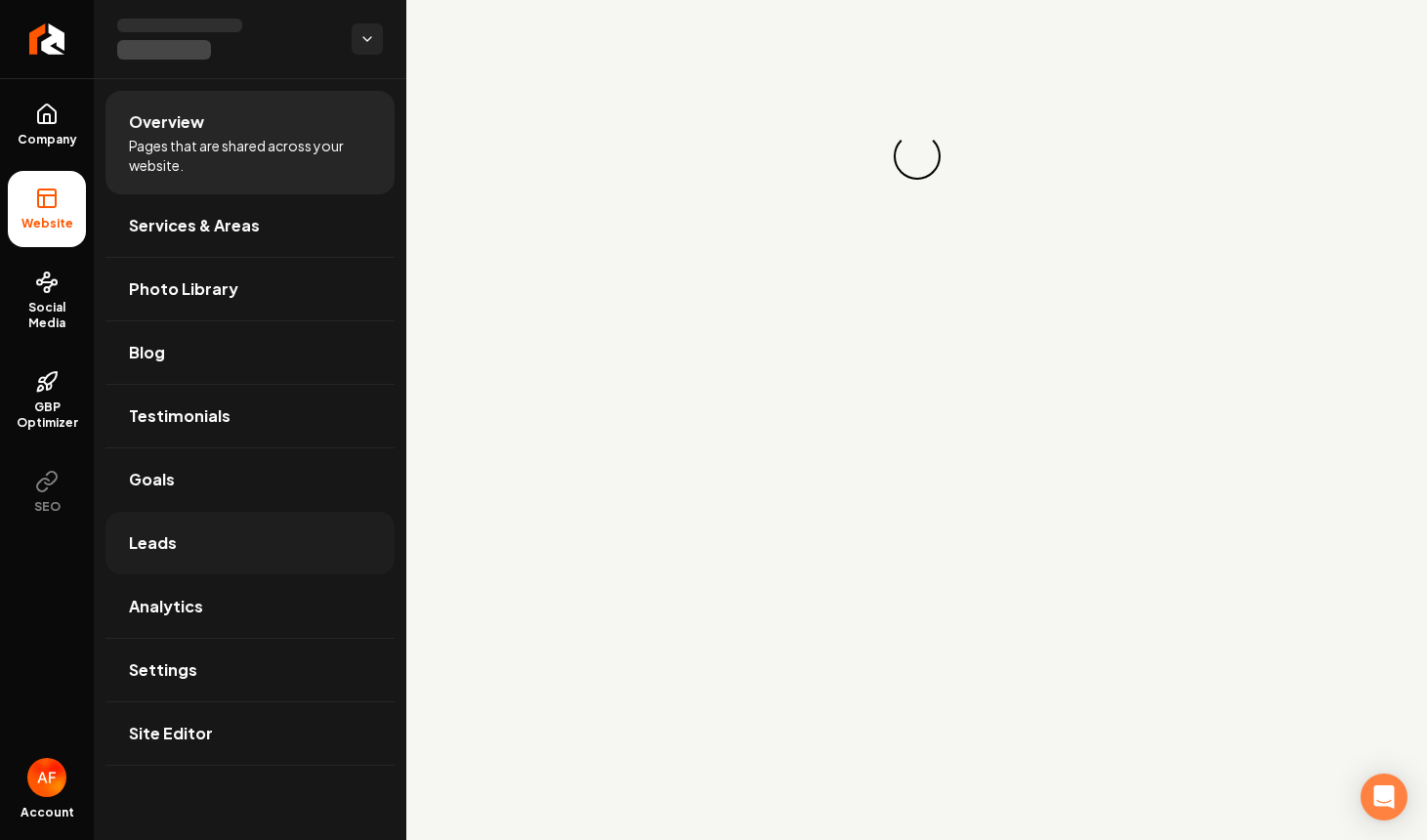 click on "Leads" at bounding box center (250, 543) 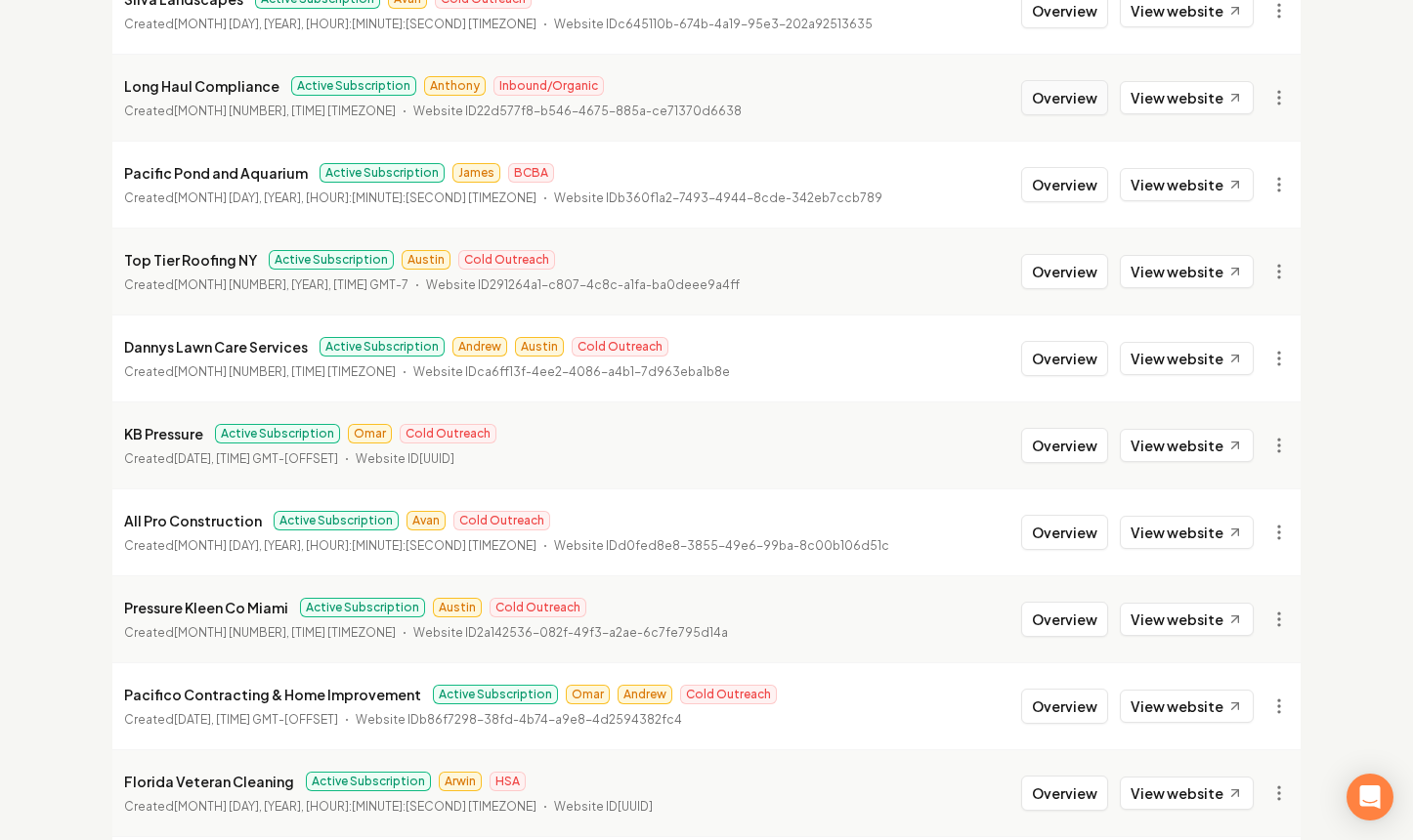 scroll, scrollTop: 1521, scrollLeft: 0, axis: vertical 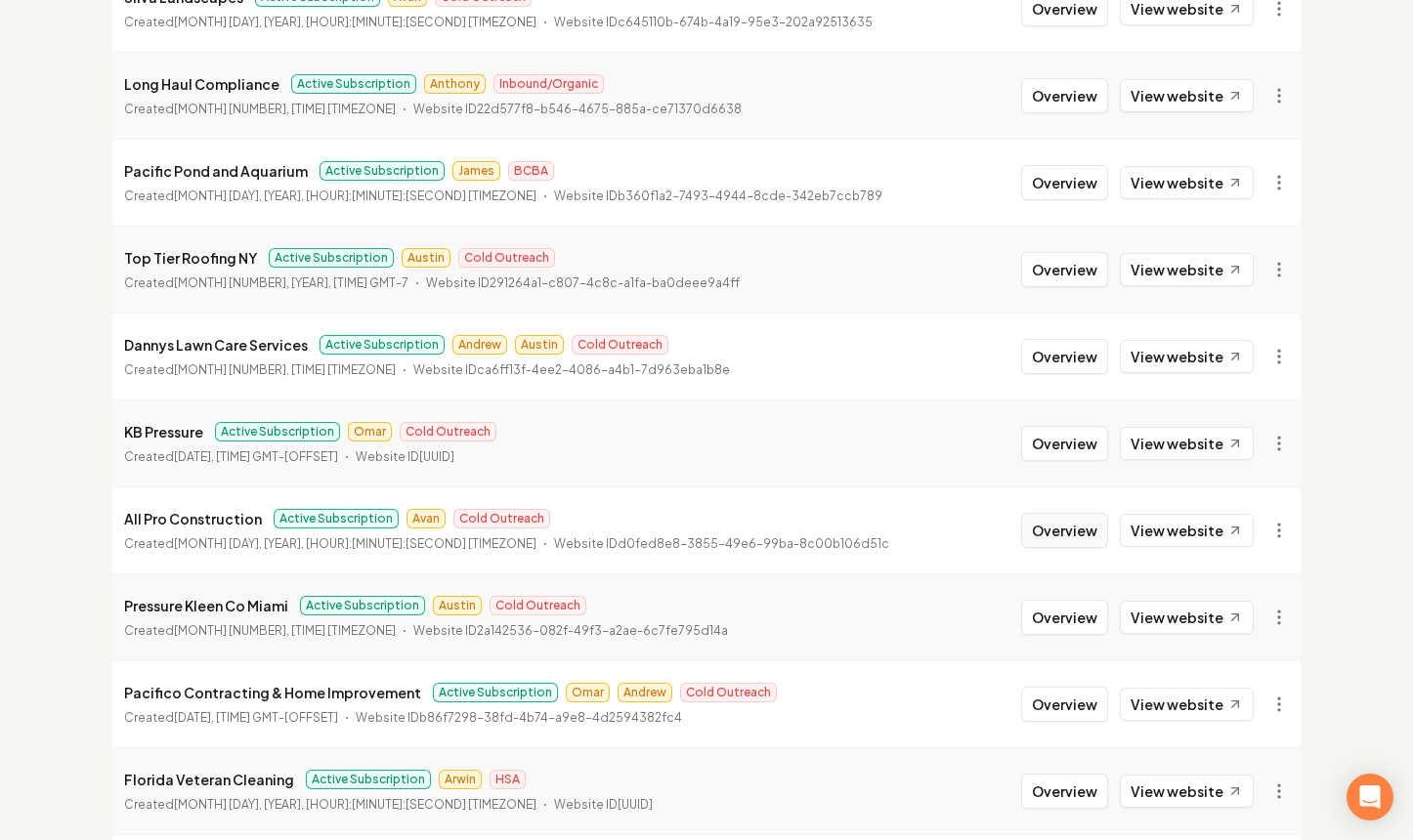 click on "Overview" at bounding box center (1064, 530) 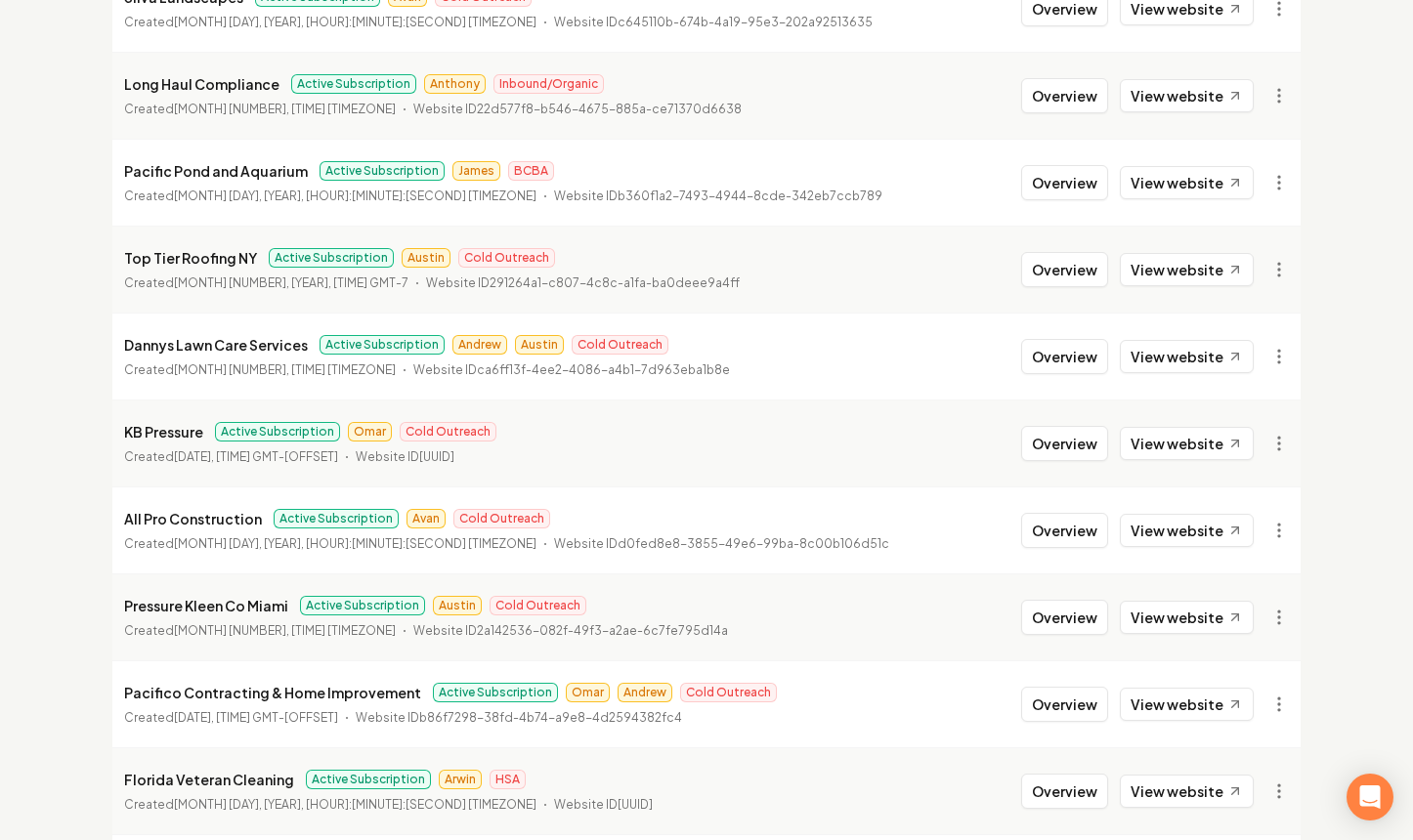 scroll, scrollTop: 0, scrollLeft: 0, axis: both 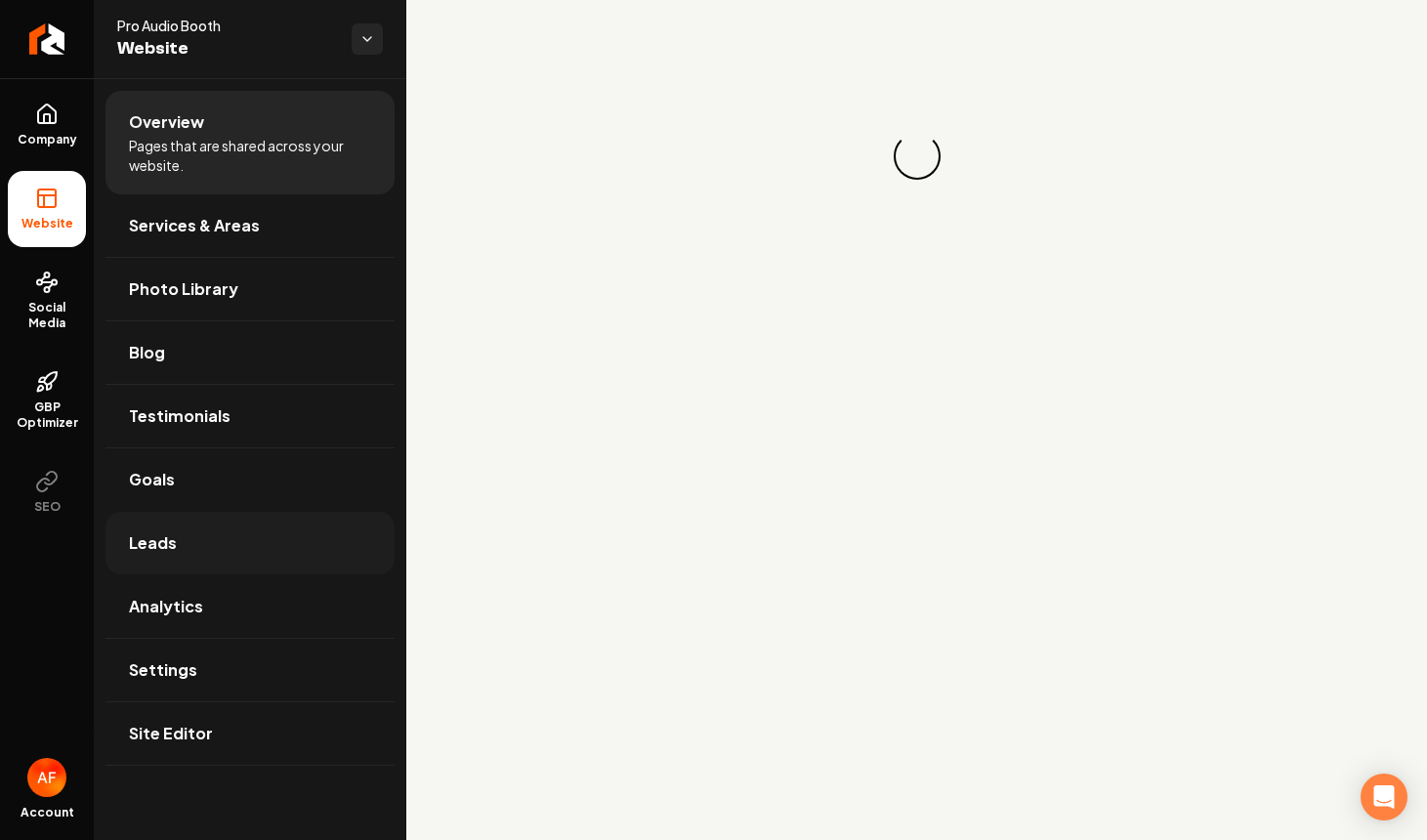click on "Leads" at bounding box center (250, 543) 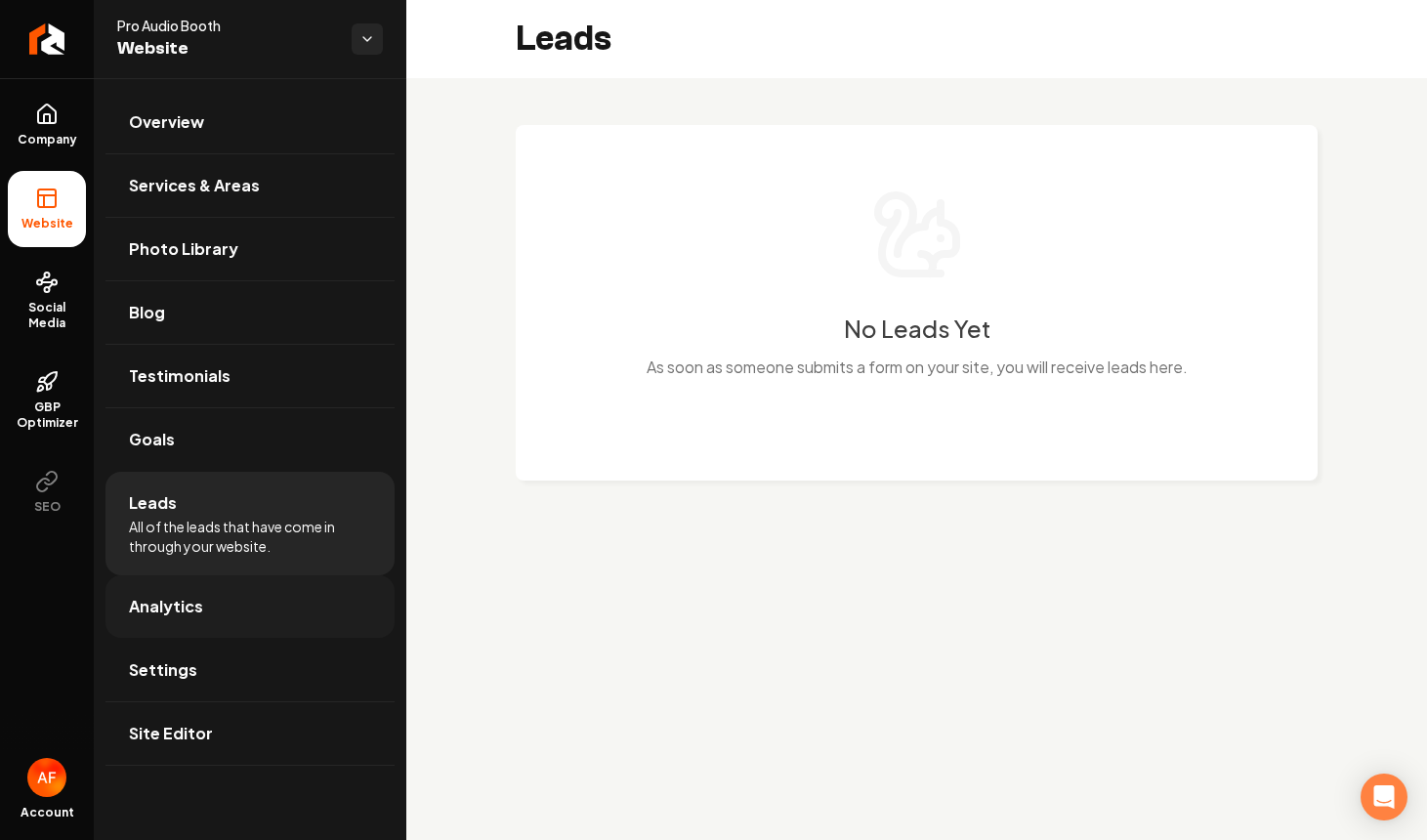 click on "Analytics" at bounding box center [166, 607] 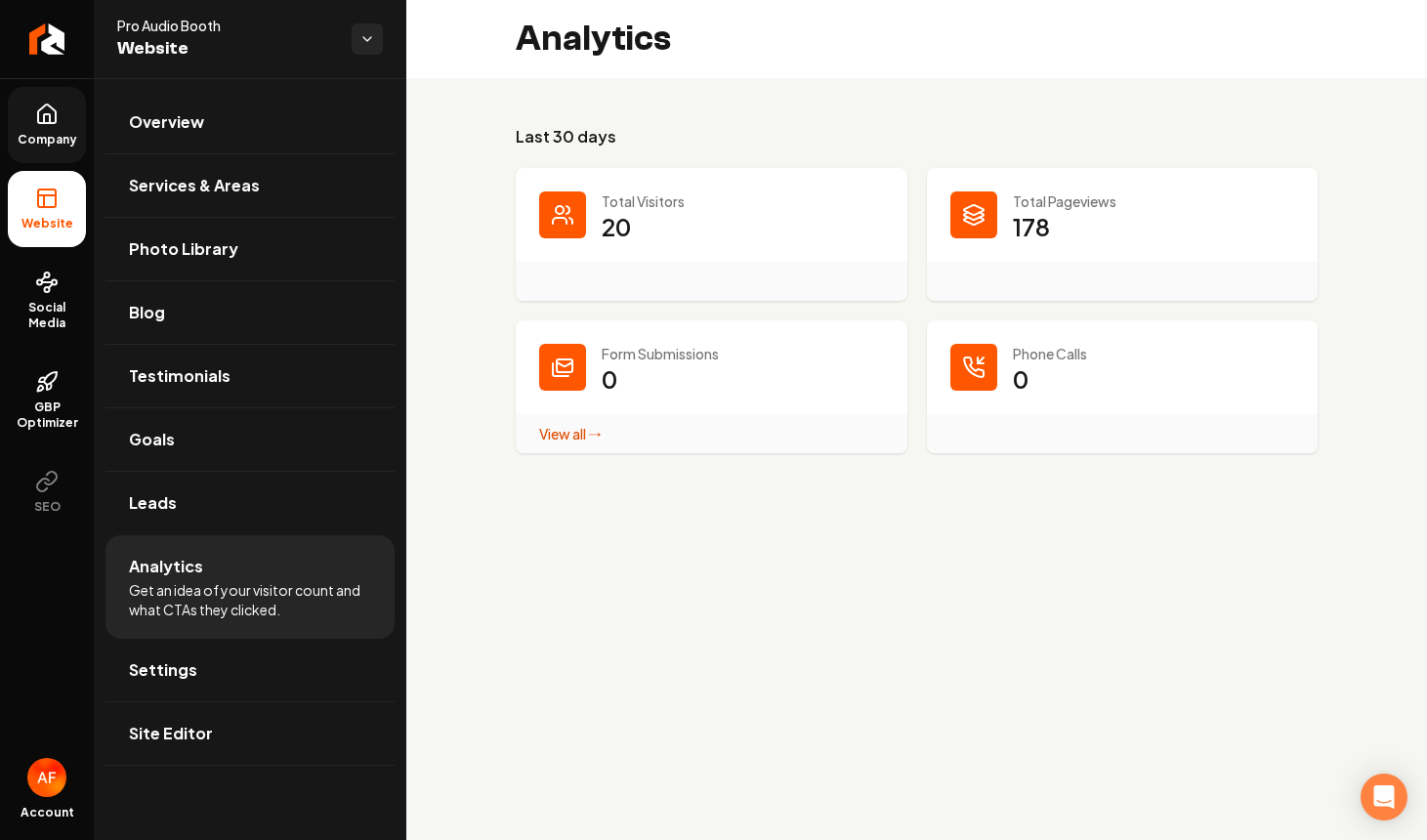 click 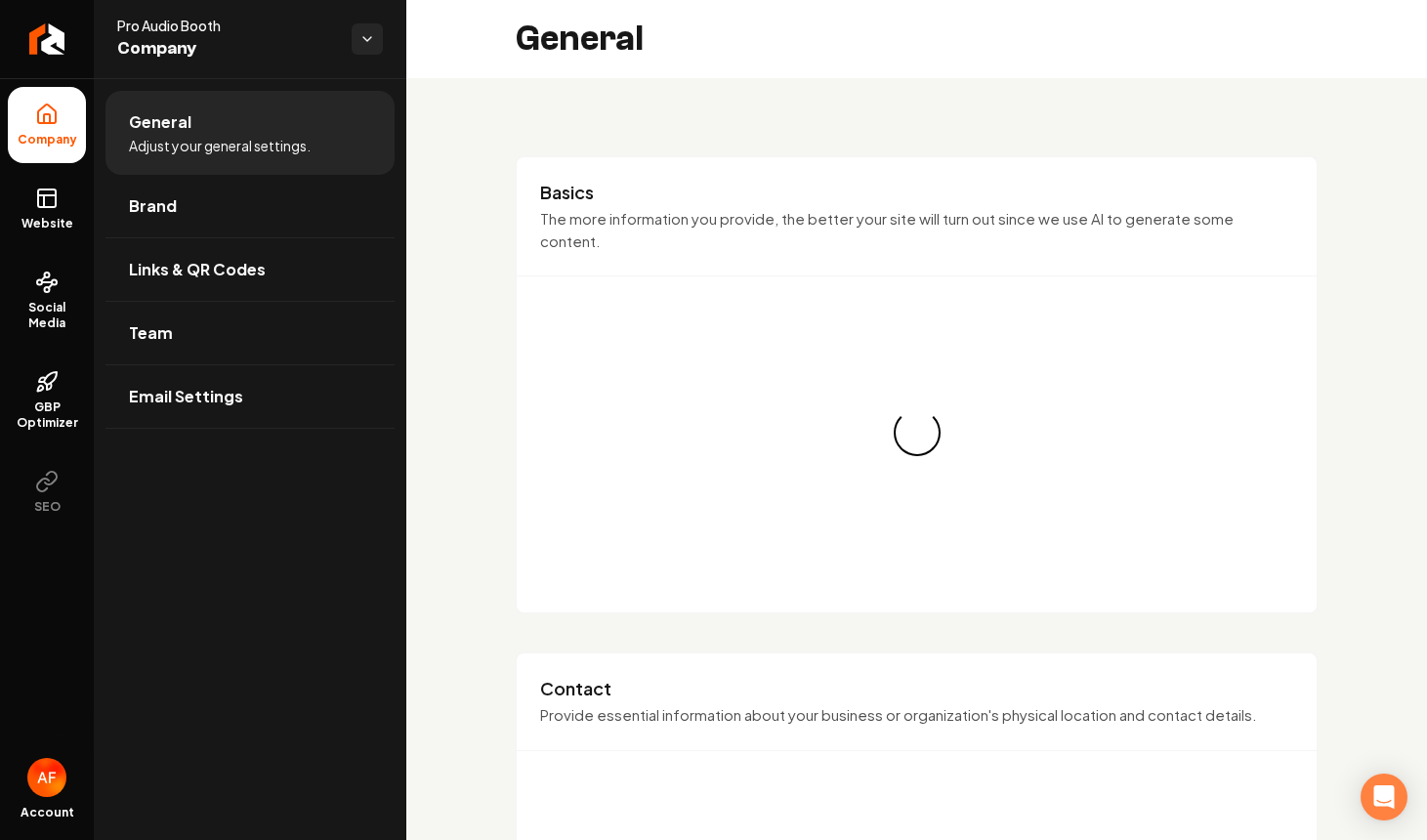 click 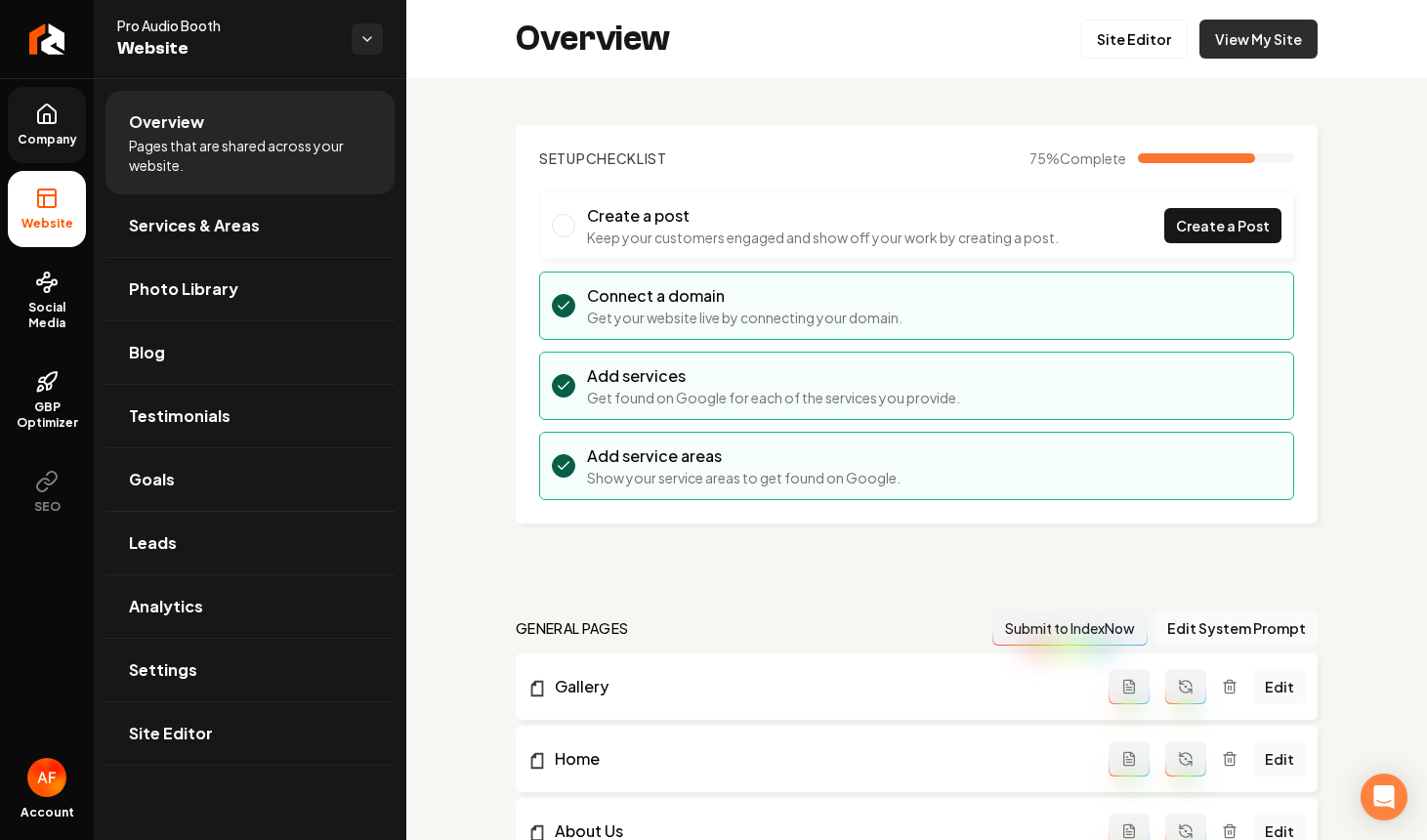 click on "View My Site" at bounding box center (1258, 39) 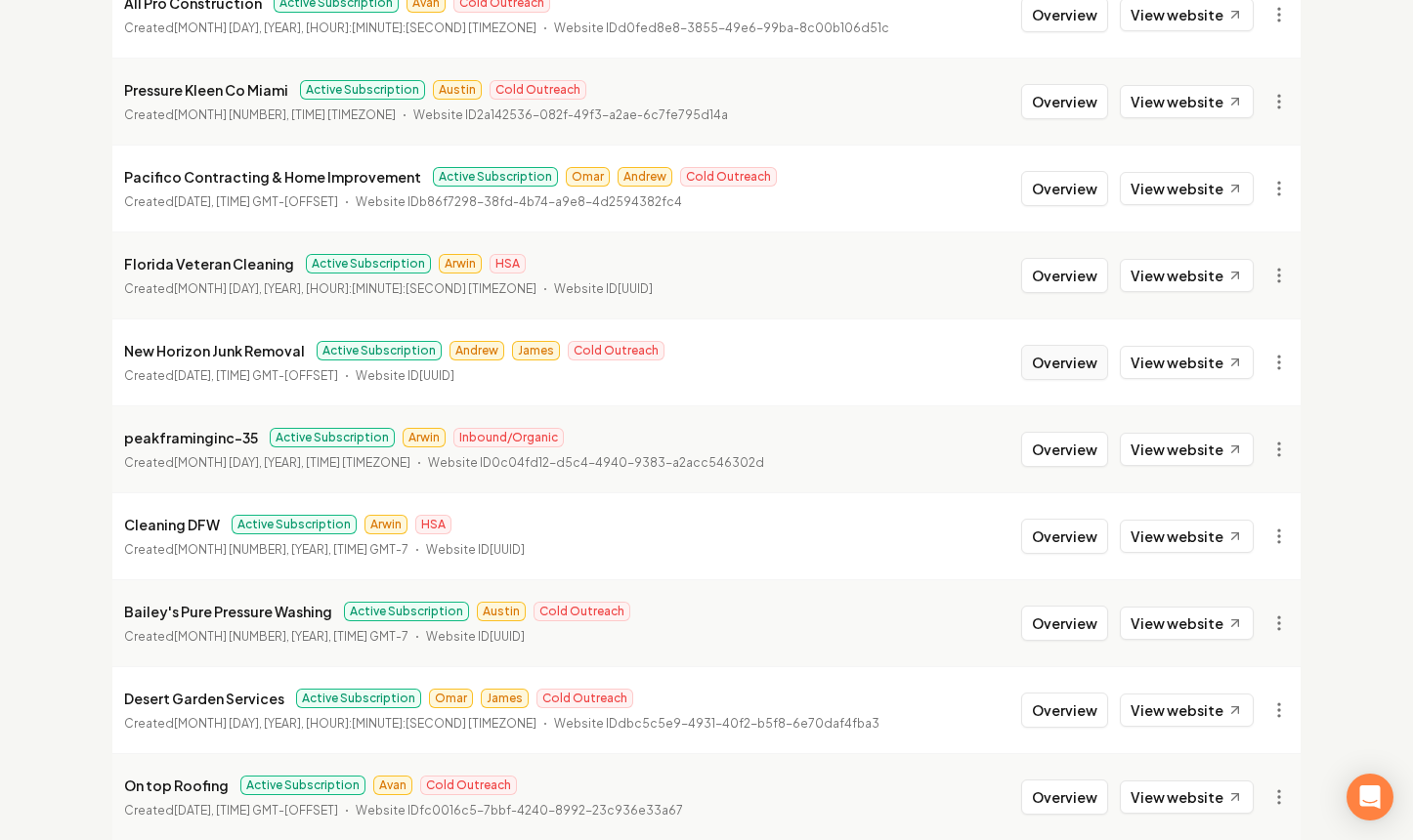 scroll, scrollTop: 2119, scrollLeft: 0, axis: vertical 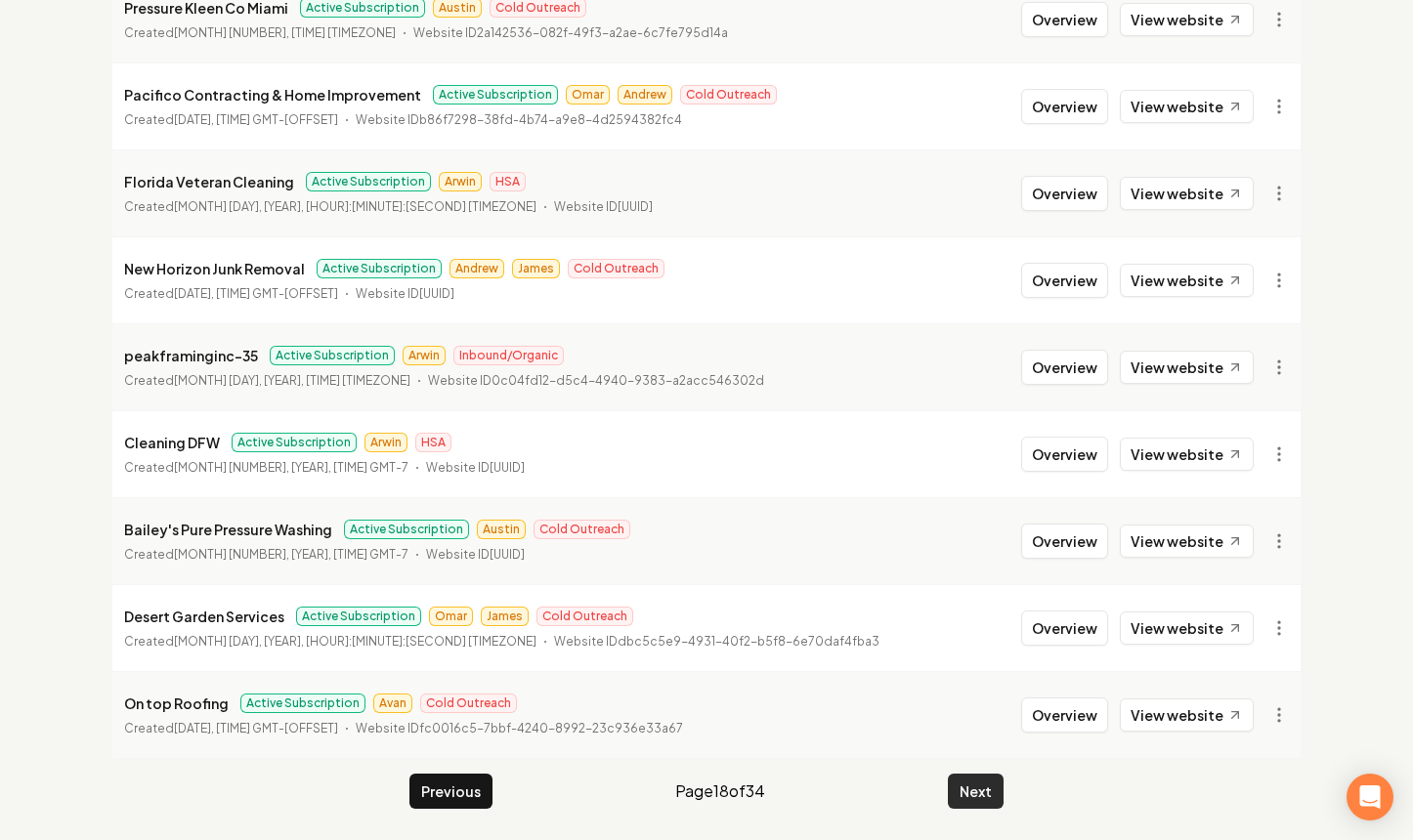 click on "Next" at bounding box center (975, 791) 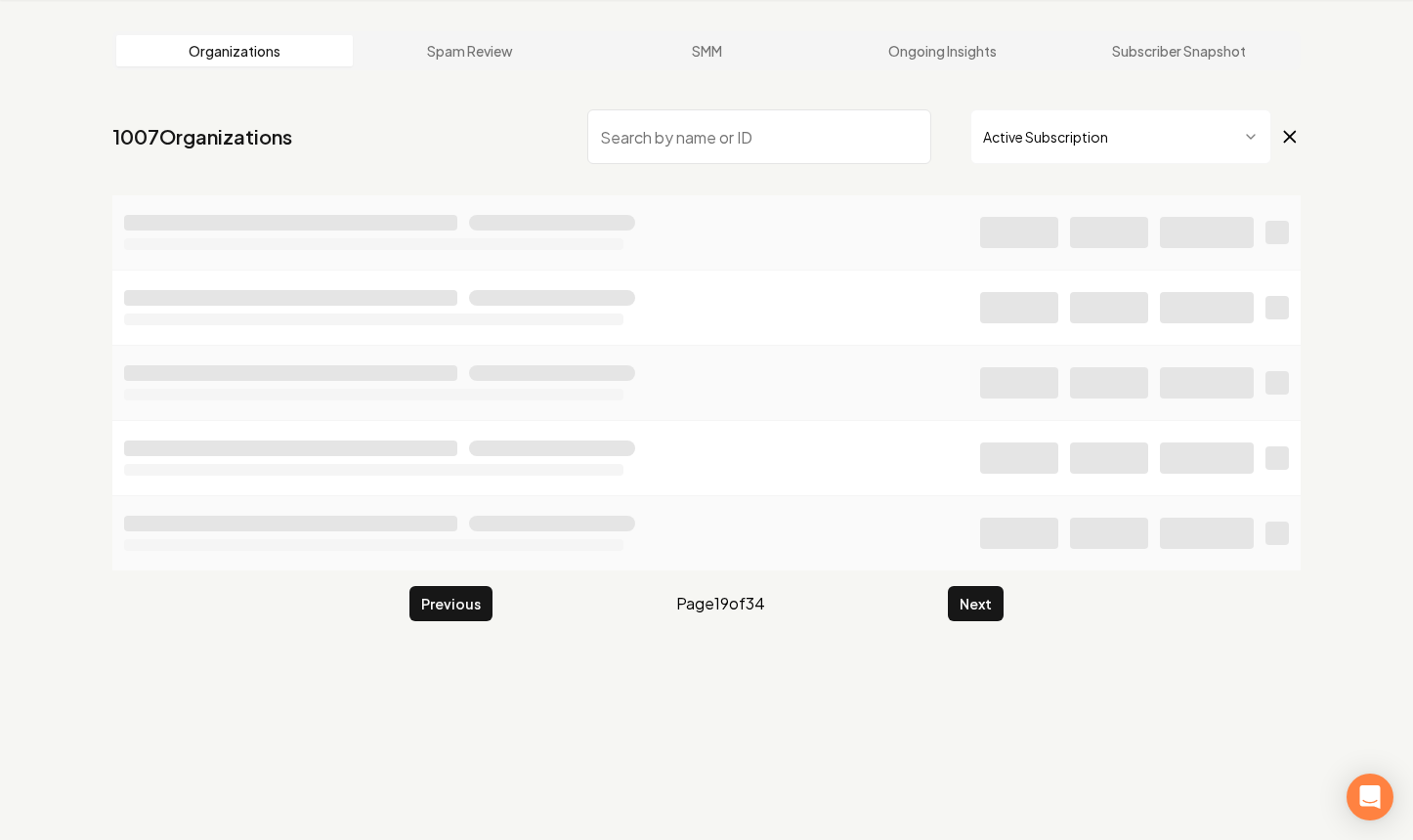 scroll, scrollTop: 2119, scrollLeft: 0, axis: vertical 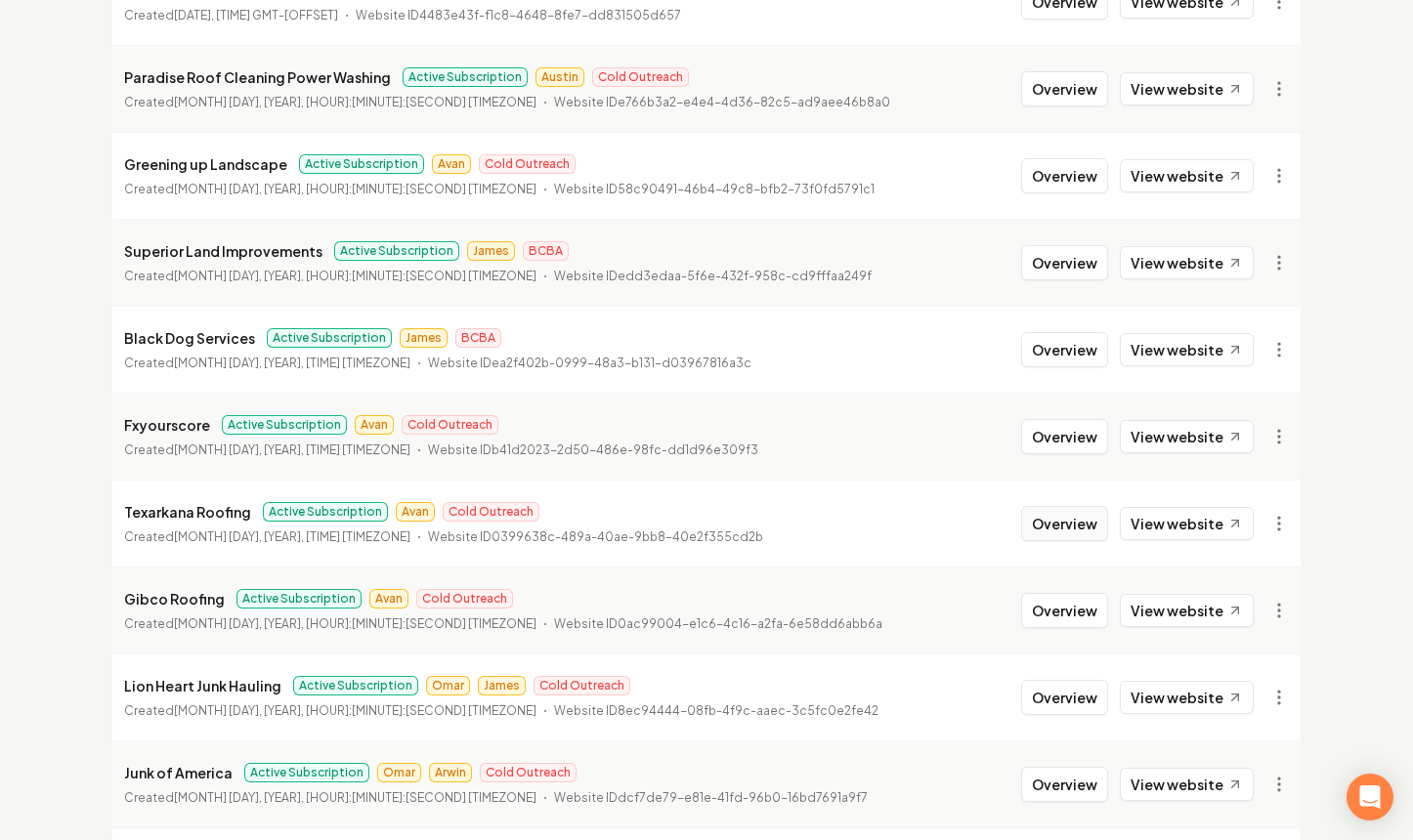 click on "Overview" at bounding box center (1064, 524) 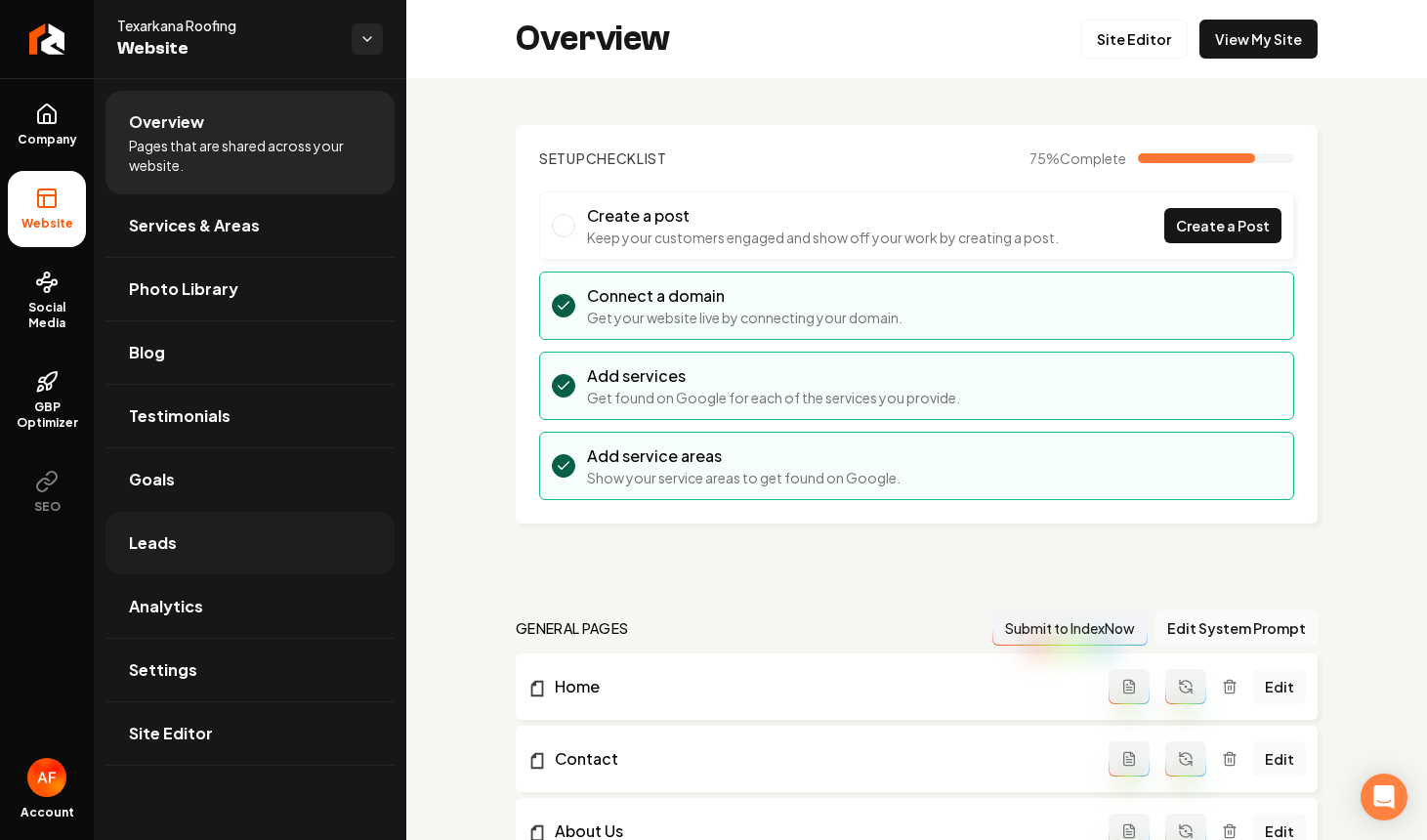 click on "Leads" at bounding box center [250, 543] 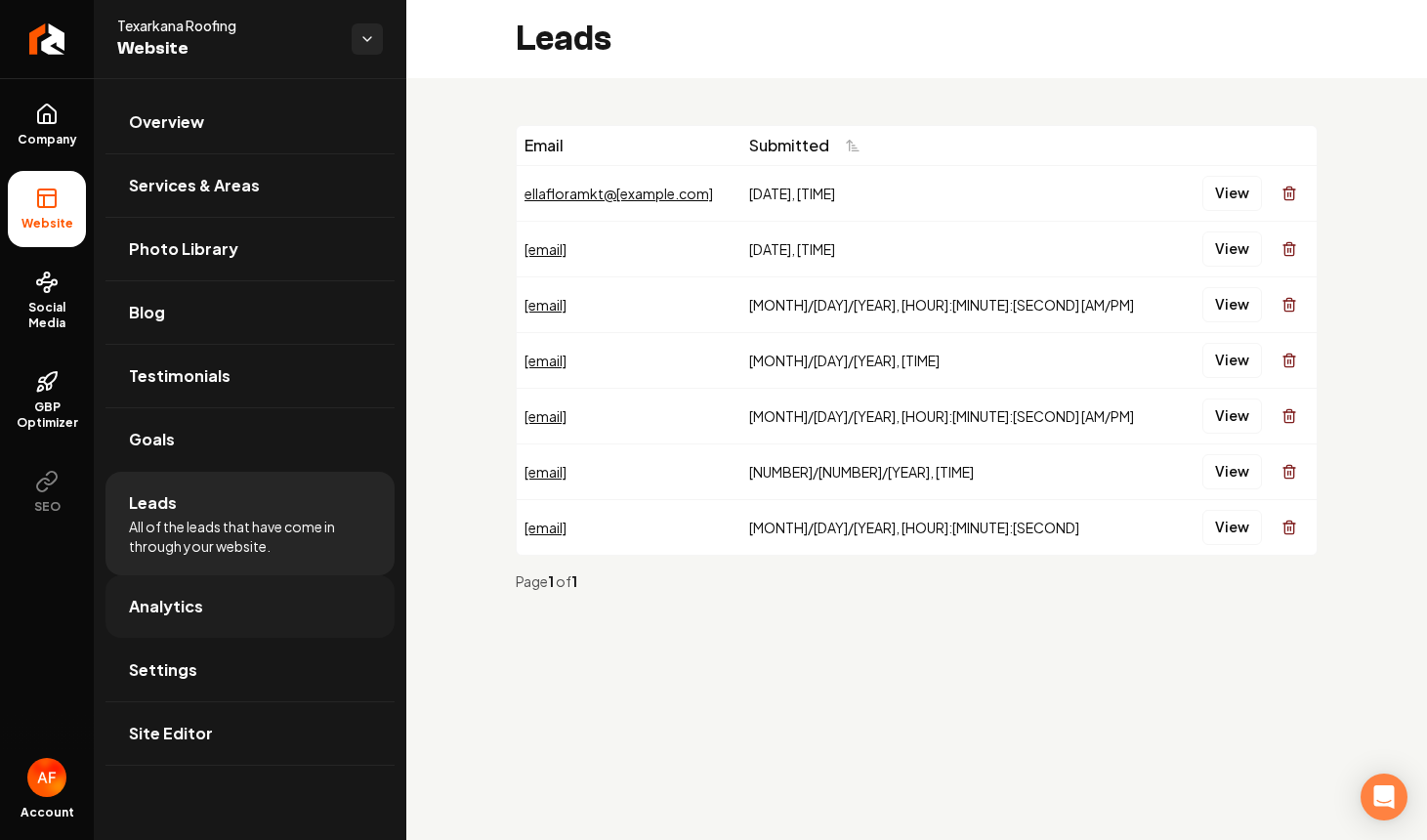 click on "Analytics" at bounding box center (250, 607) 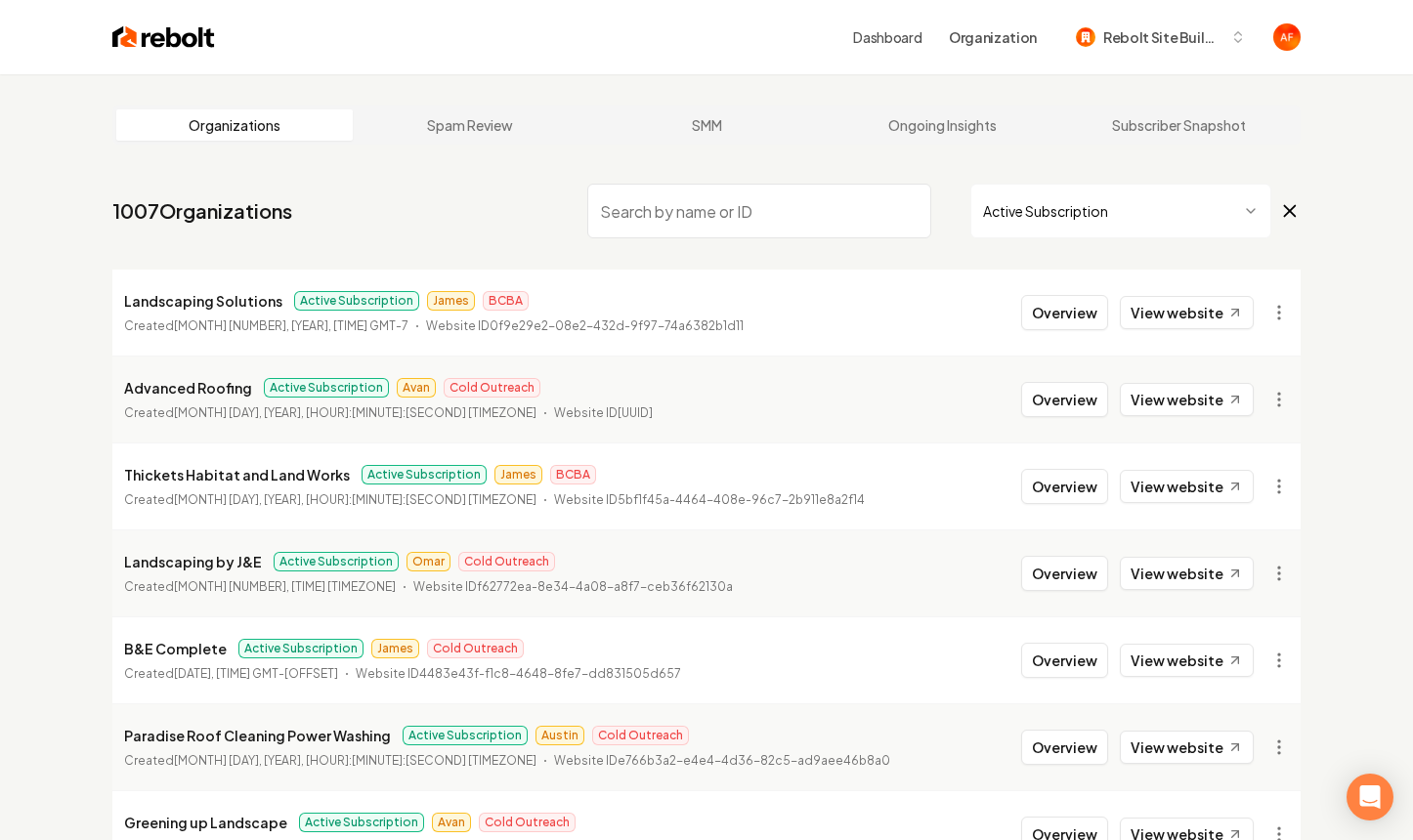 scroll, scrollTop: 1, scrollLeft: 0, axis: vertical 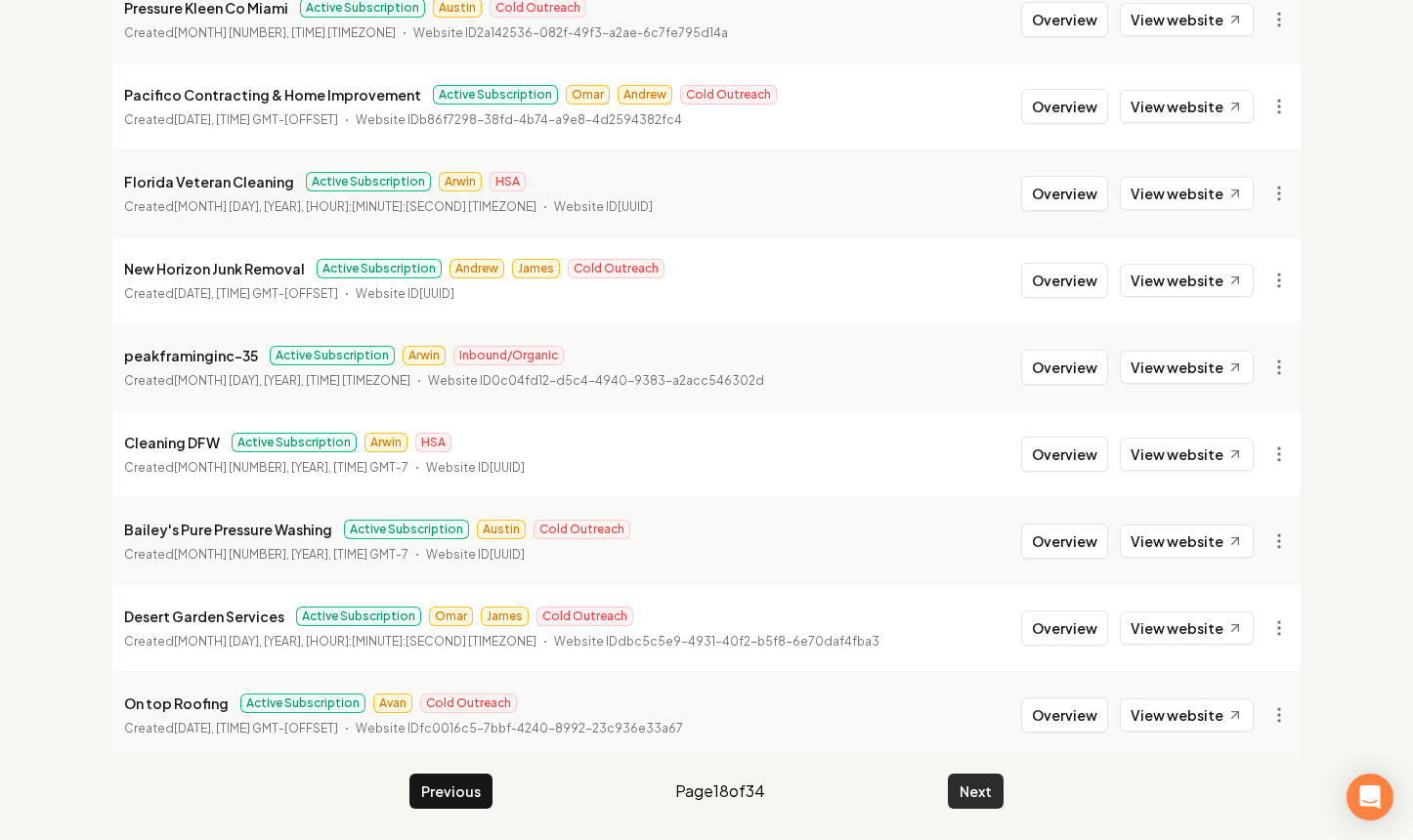 click on "Next" at bounding box center (975, 791) 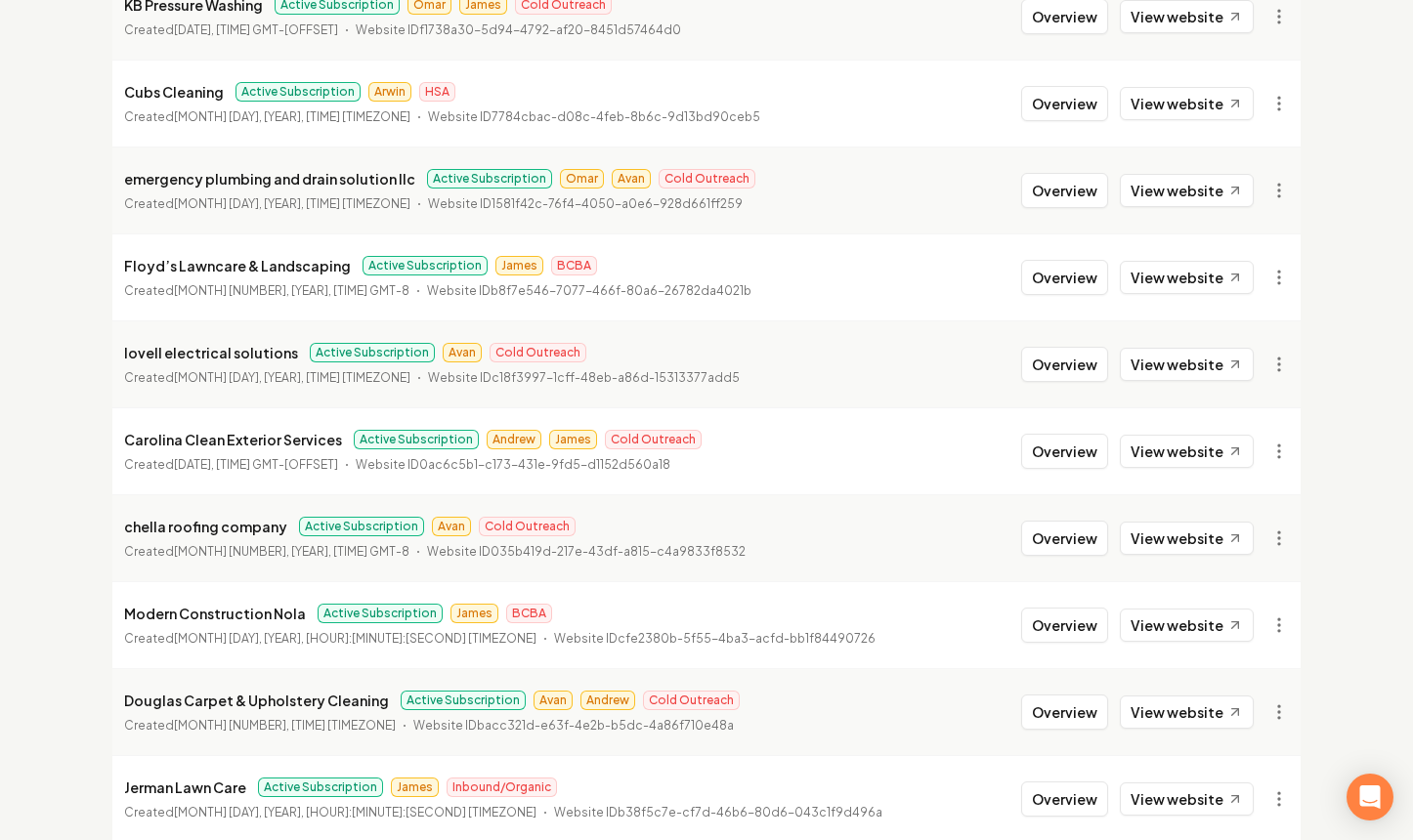 scroll, scrollTop: 1612, scrollLeft: 0, axis: vertical 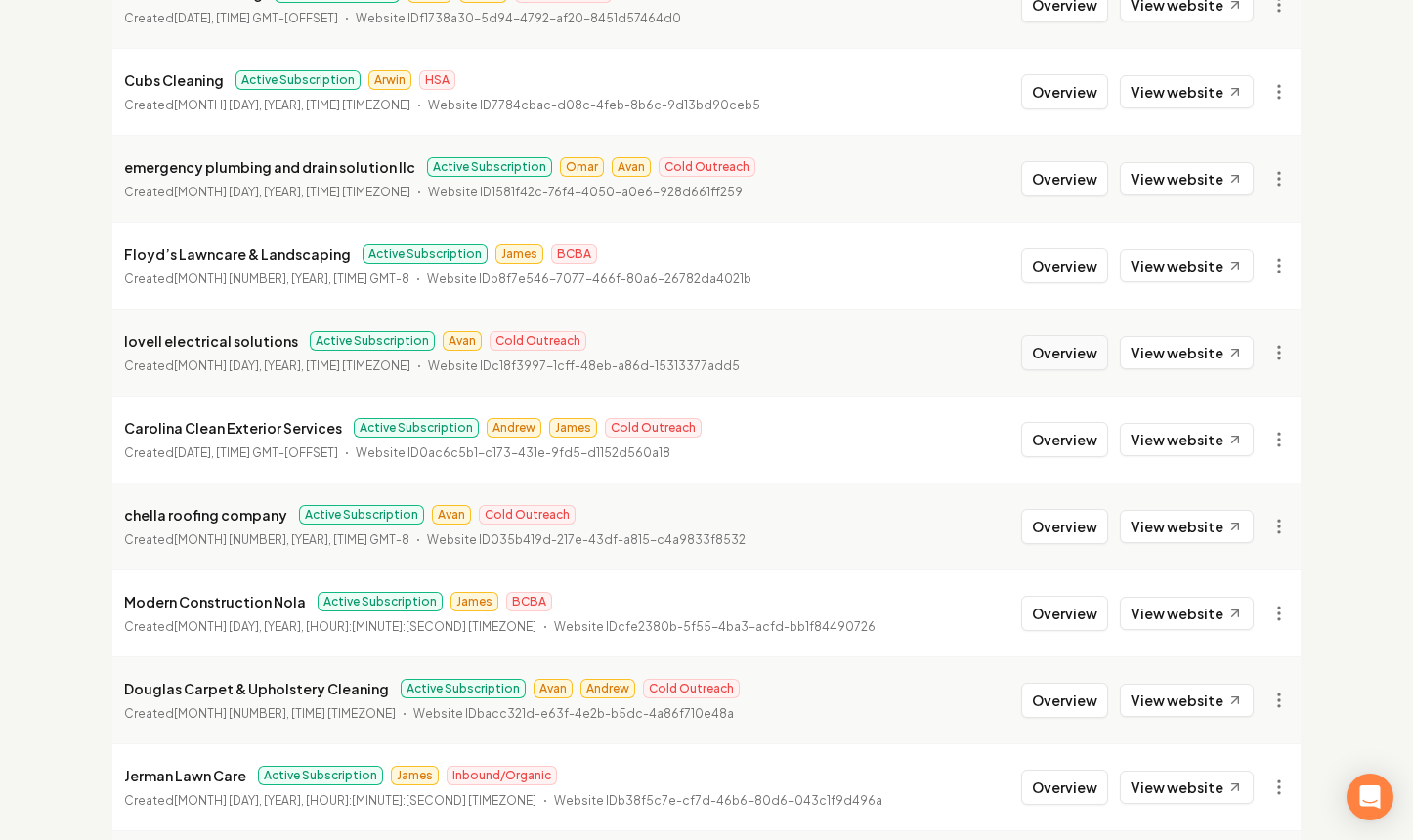 click on "Overview" at bounding box center [1064, 353] 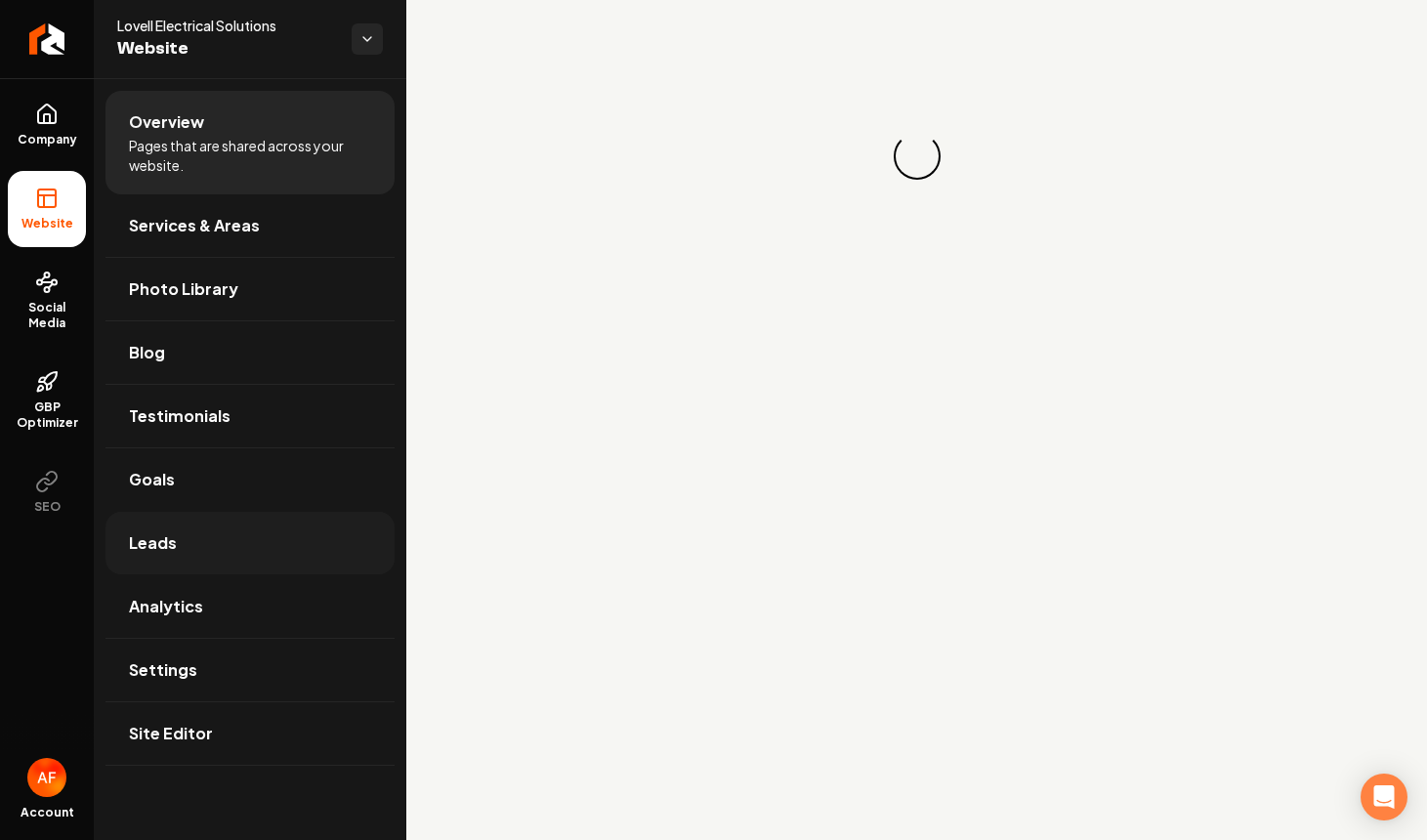 click on "Leads" at bounding box center [250, 543] 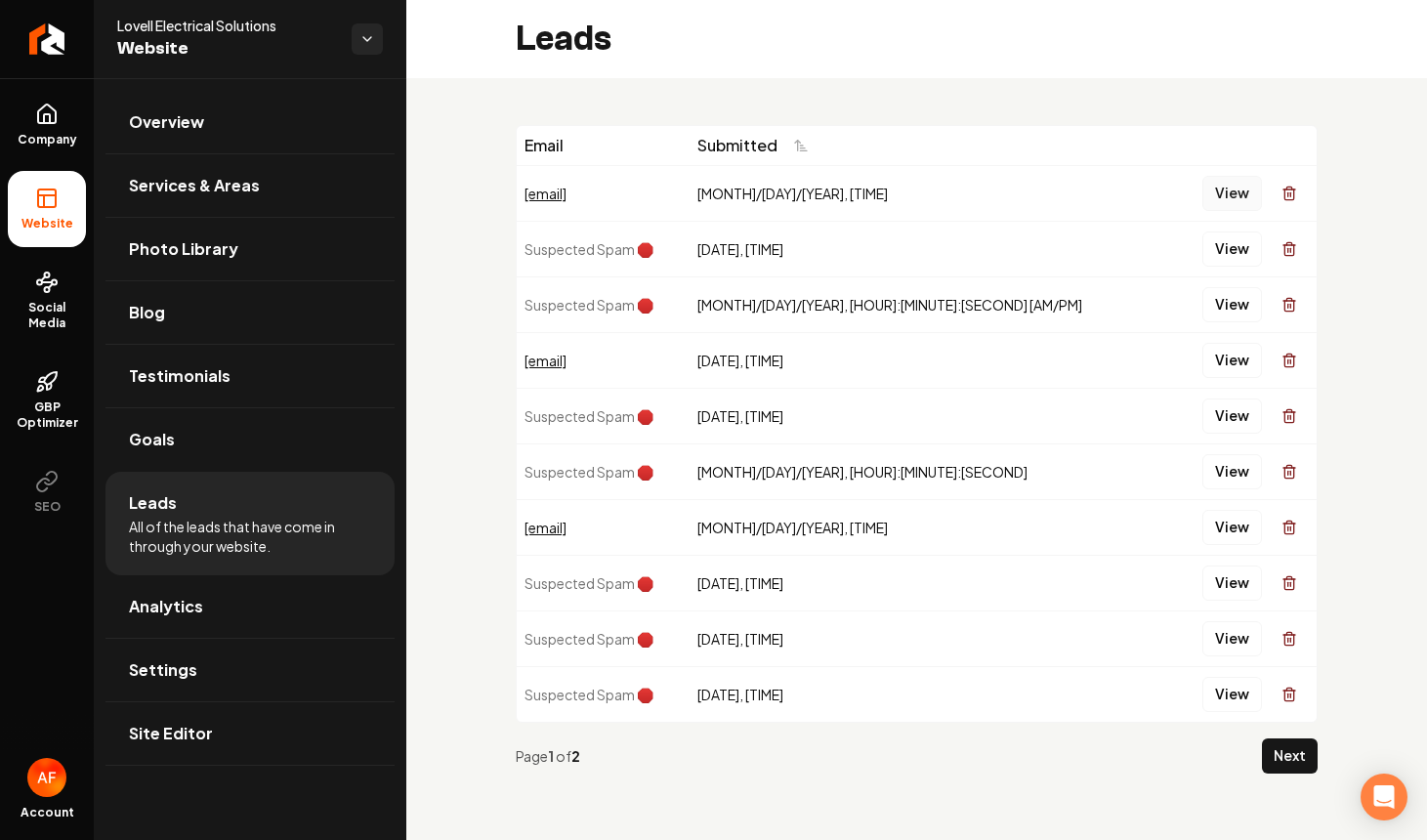 click on "View" at bounding box center (1232, 193) 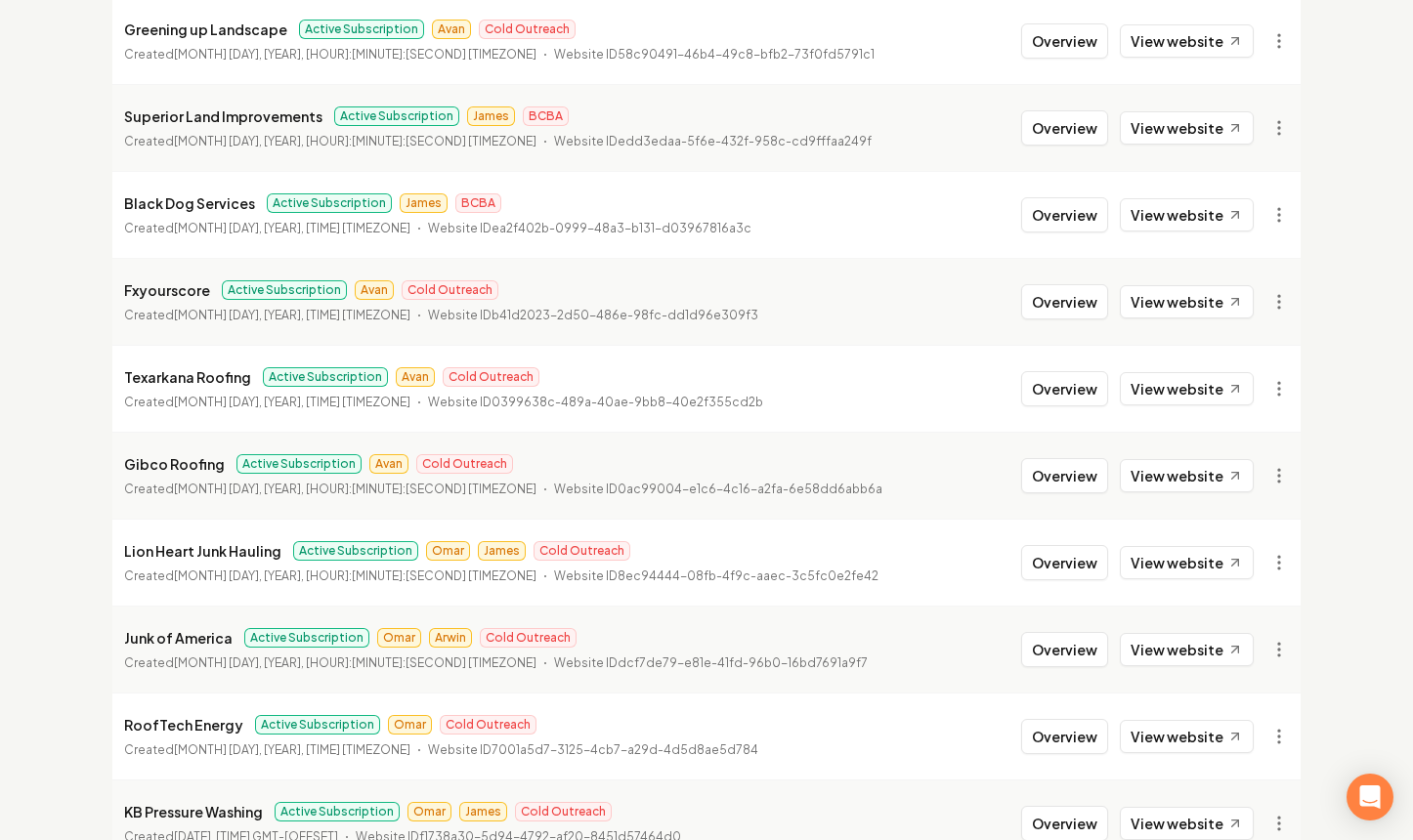 scroll, scrollTop: 794, scrollLeft: 0, axis: vertical 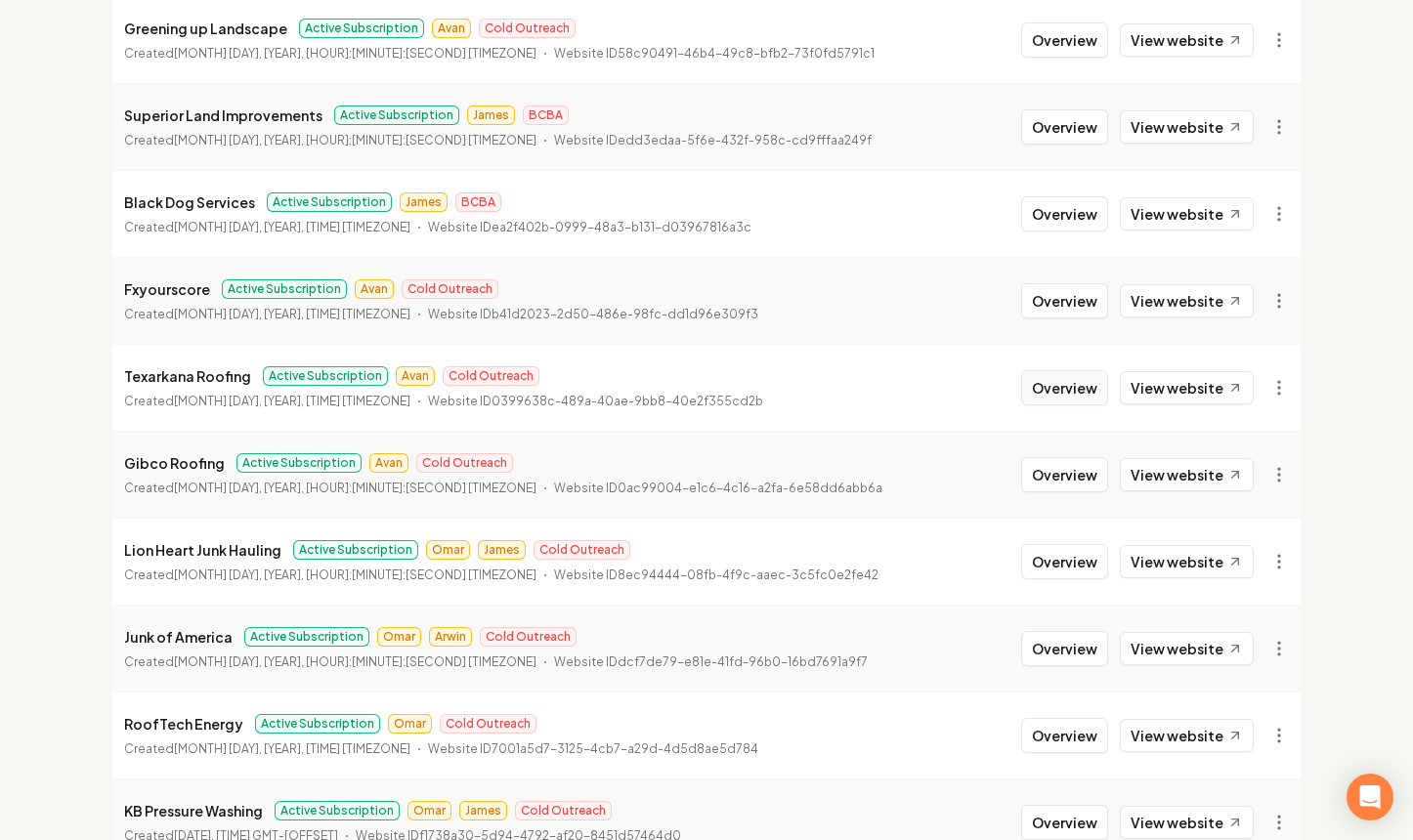 click on "Overview" at bounding box center (1064, 388) 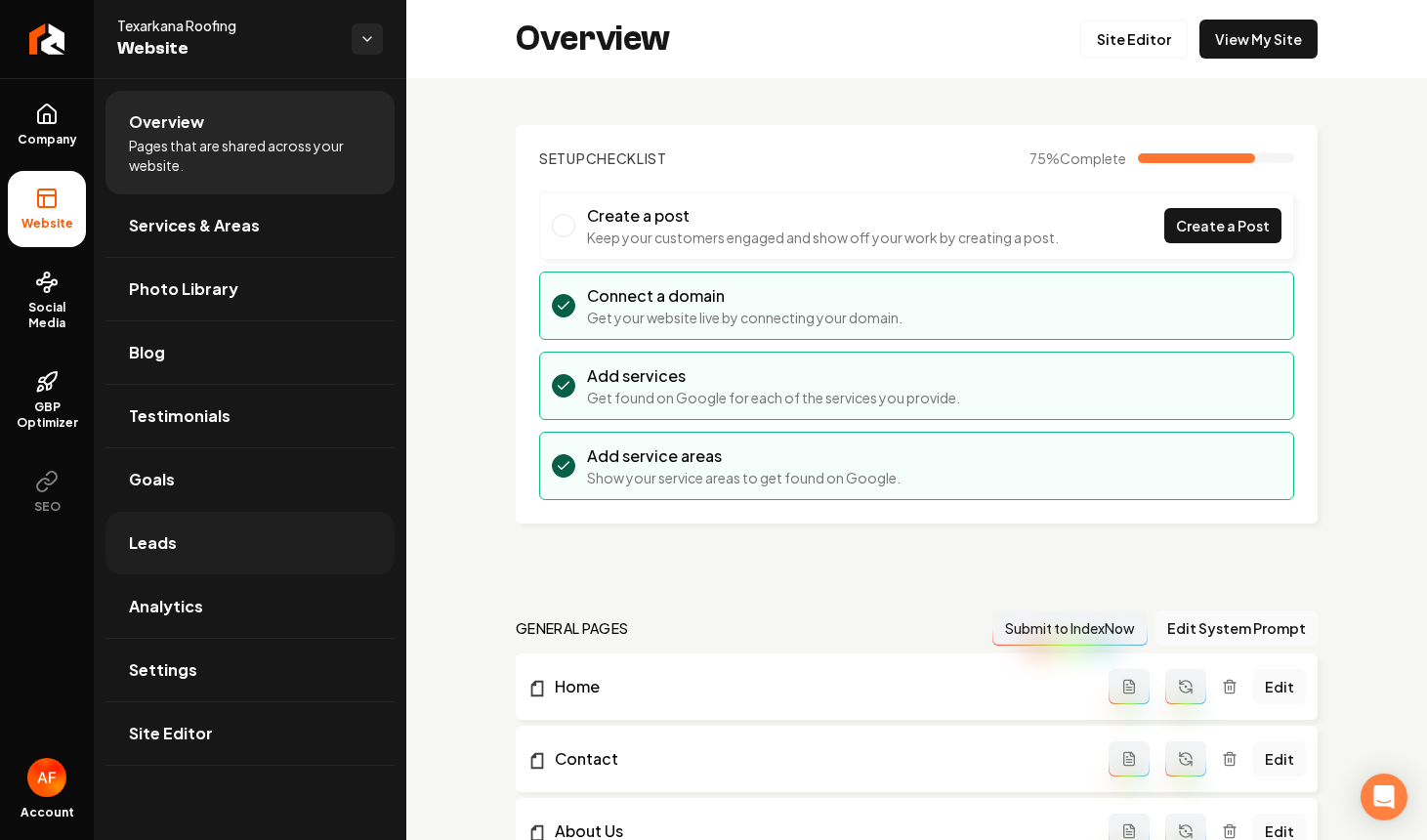 click on "Leads" at bounding box center (250, 543) 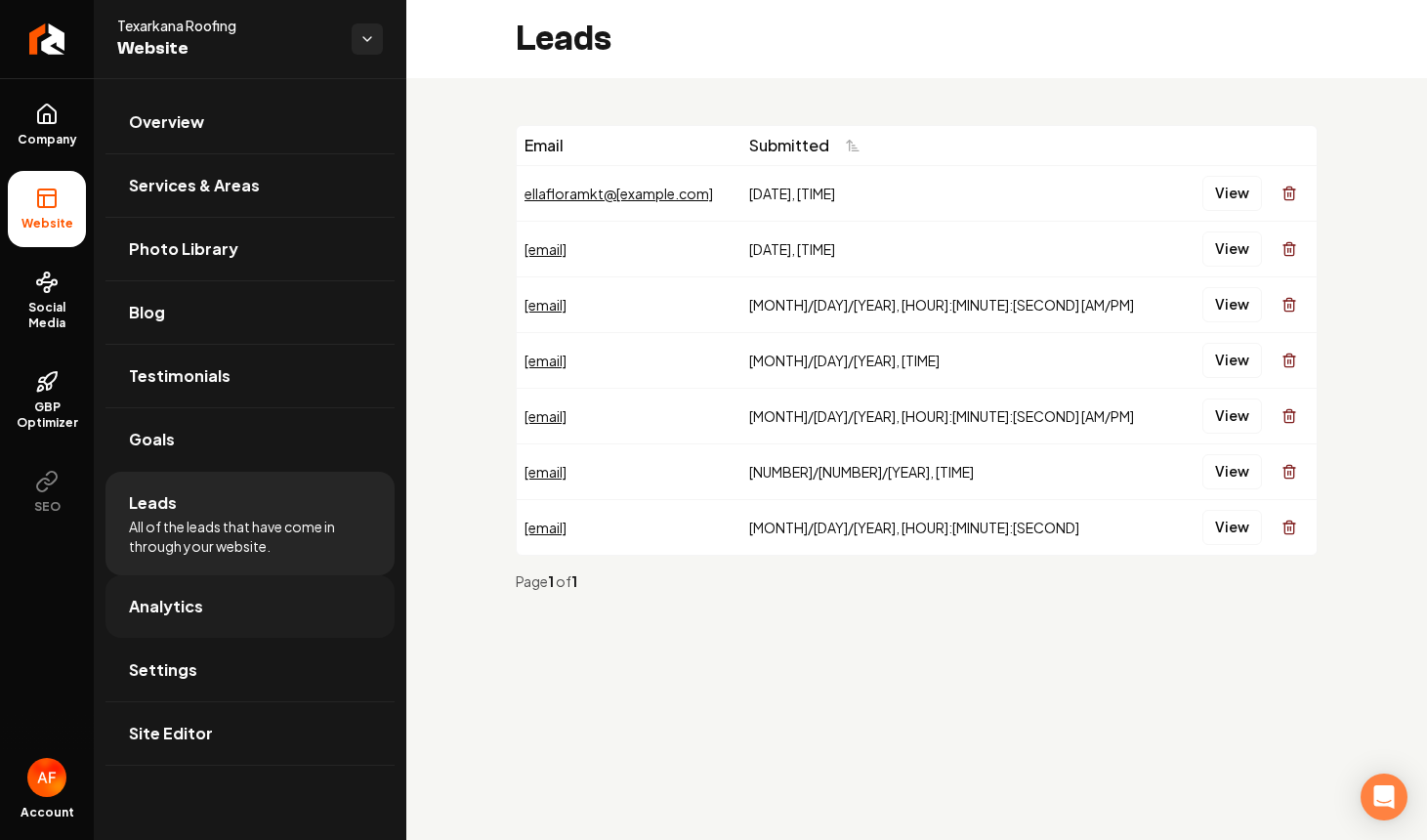 click on "Analytics" at bounding box center [250, 607] 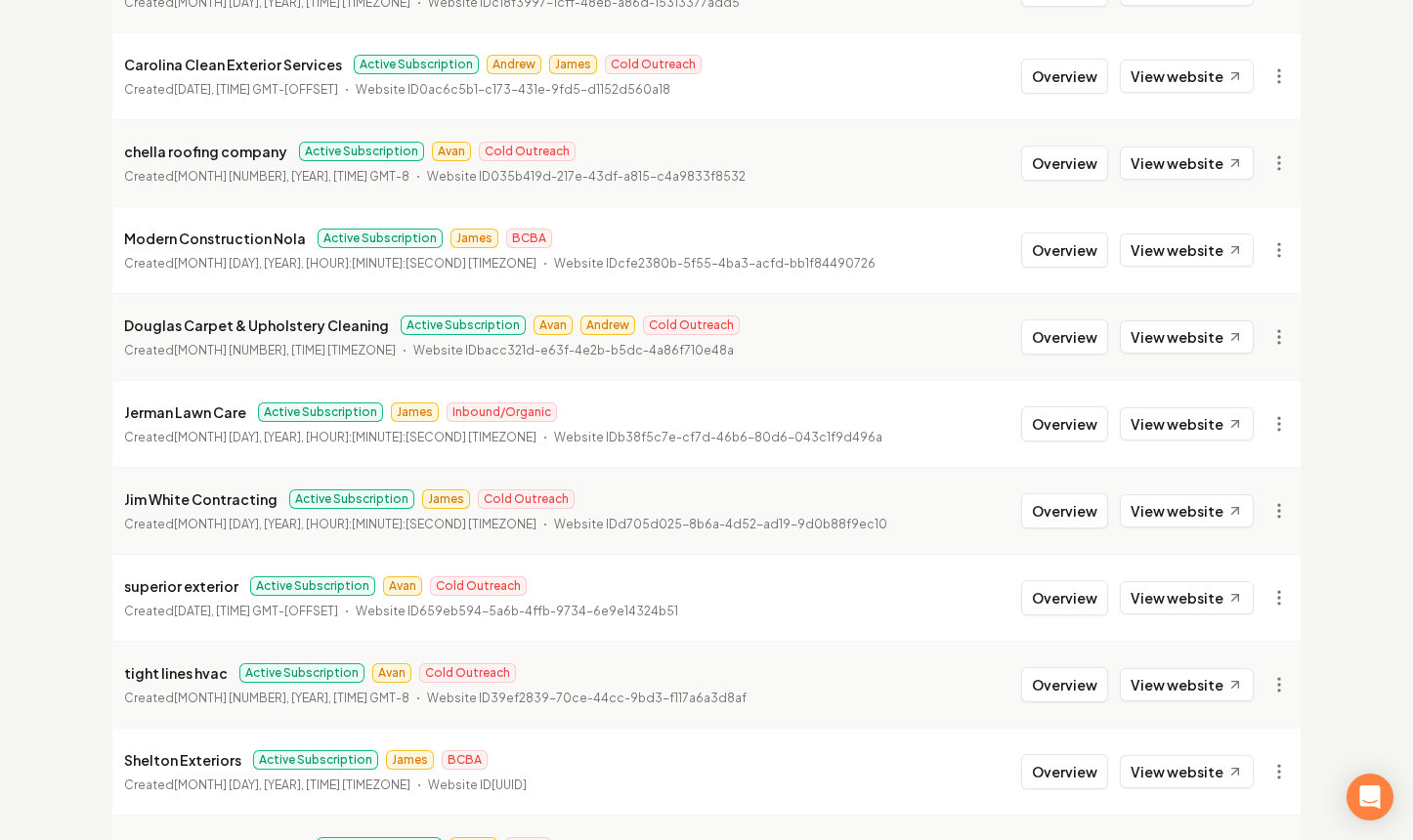 scroll, scrollTop: 2062, scrollLeft: 0, axis: vertical 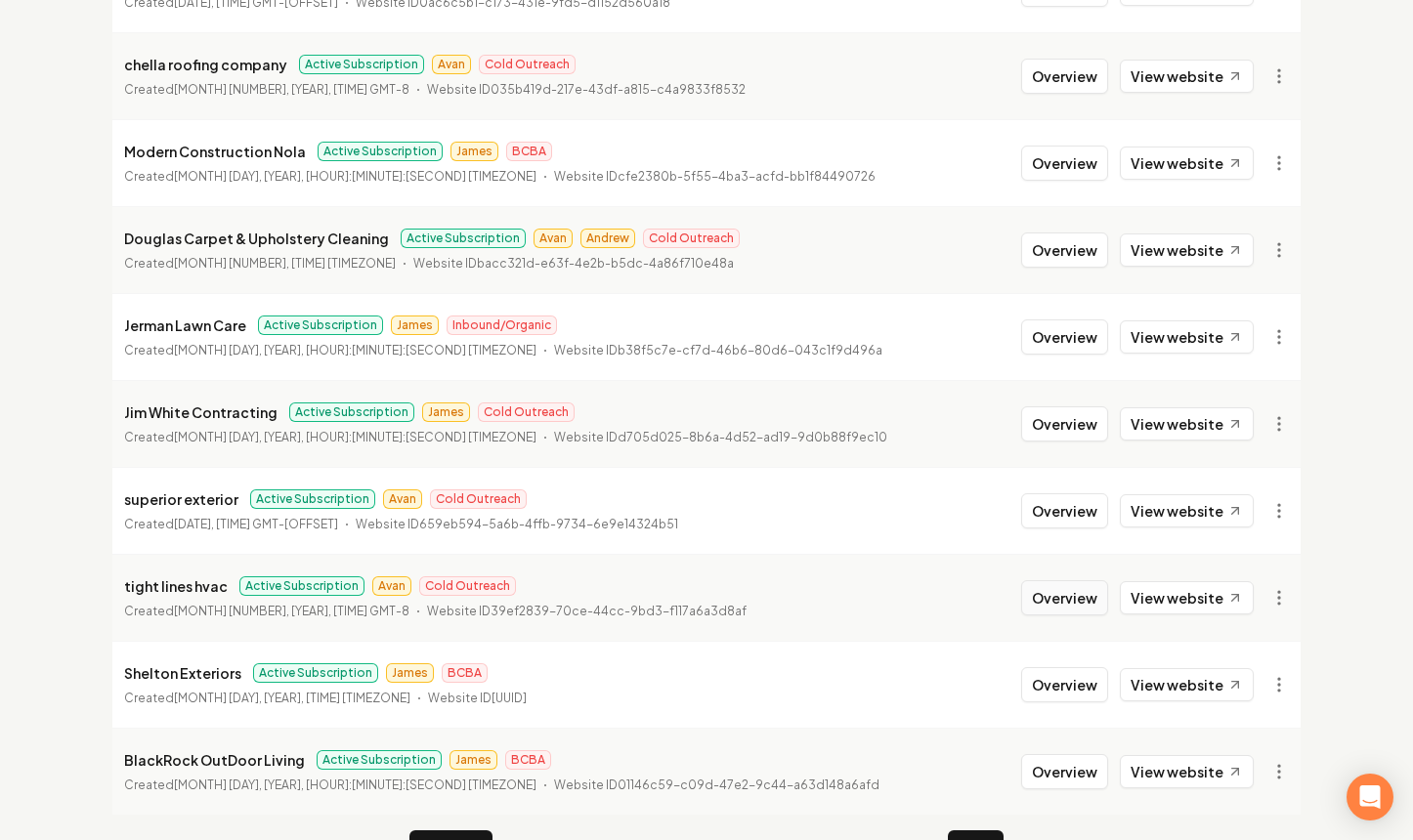 click on "Overview" at bounding box center [1064, 598] 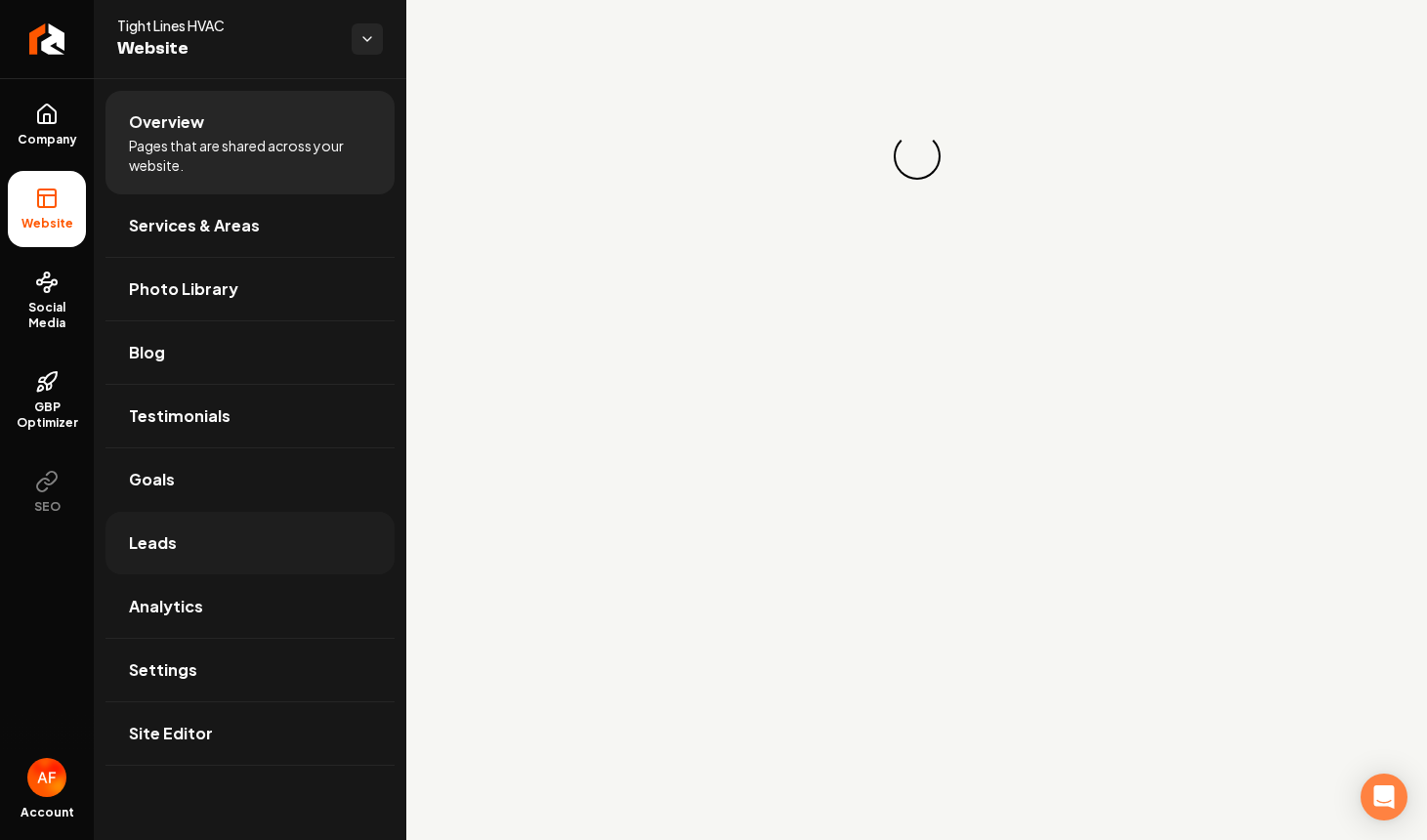 click on "Leads" at bounding box center [152, 543] 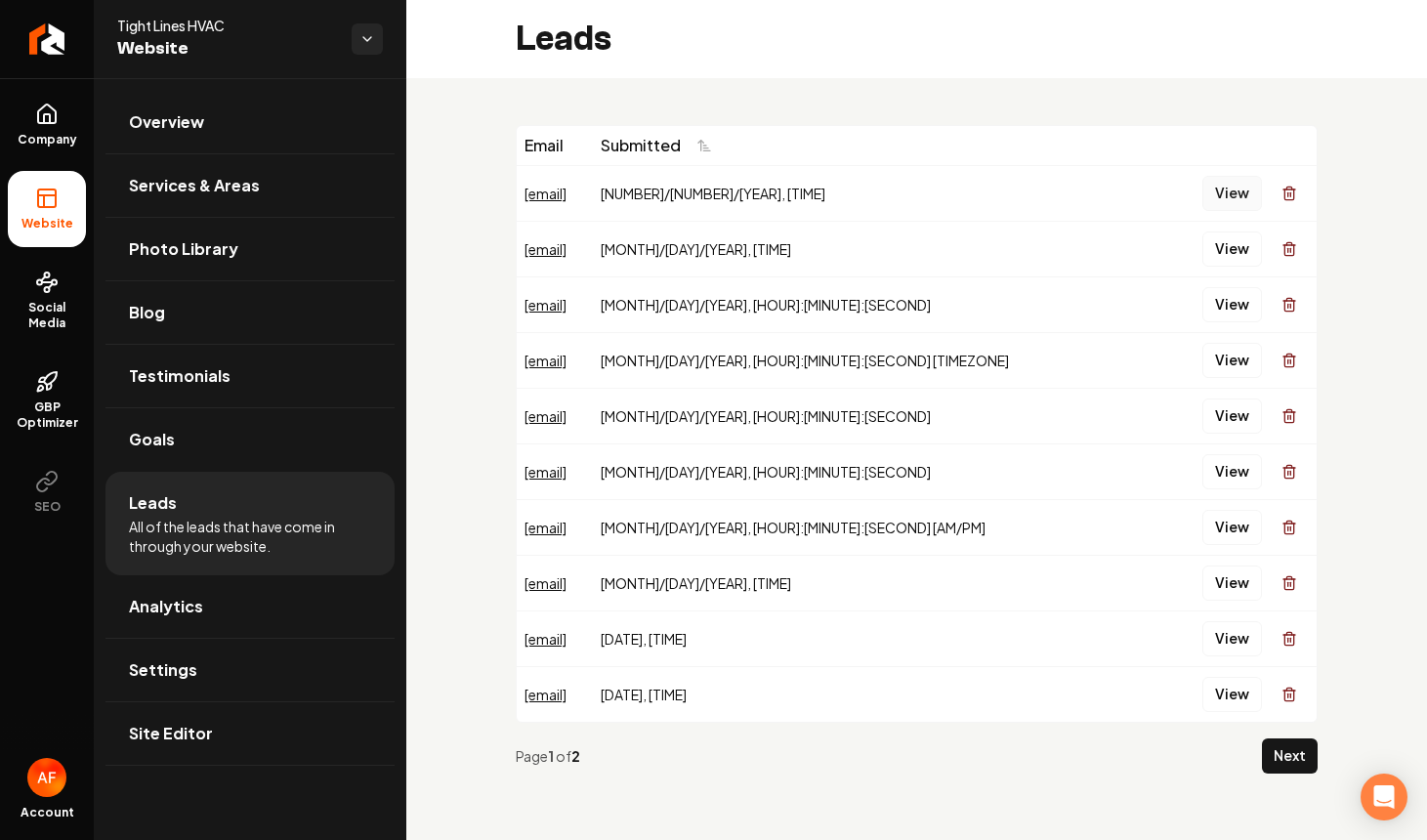 click on "View" at bounding box center [1232, 193] 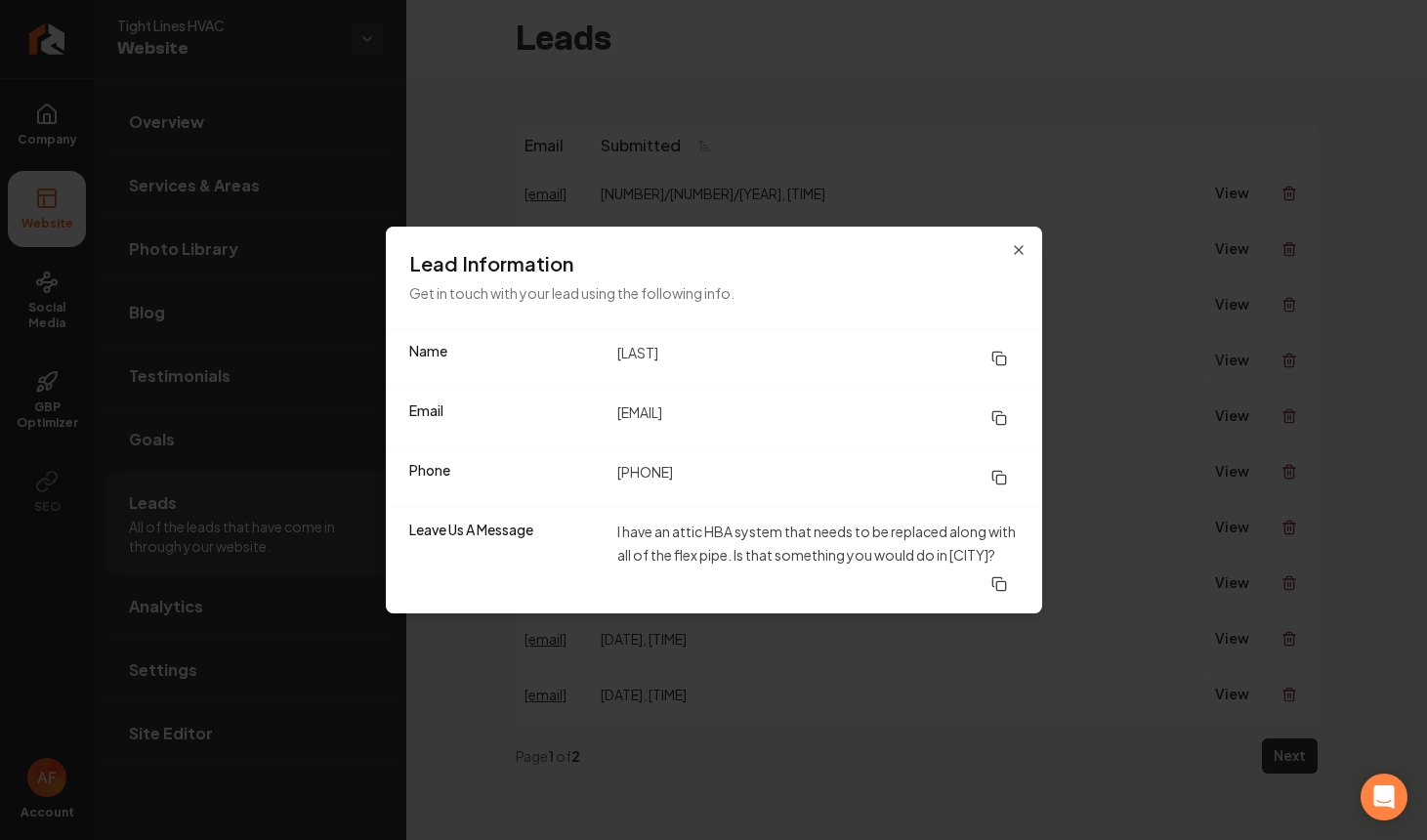 click on "Lead Information Get in touch with your lead using the following info." at bounding box center (714, 277) 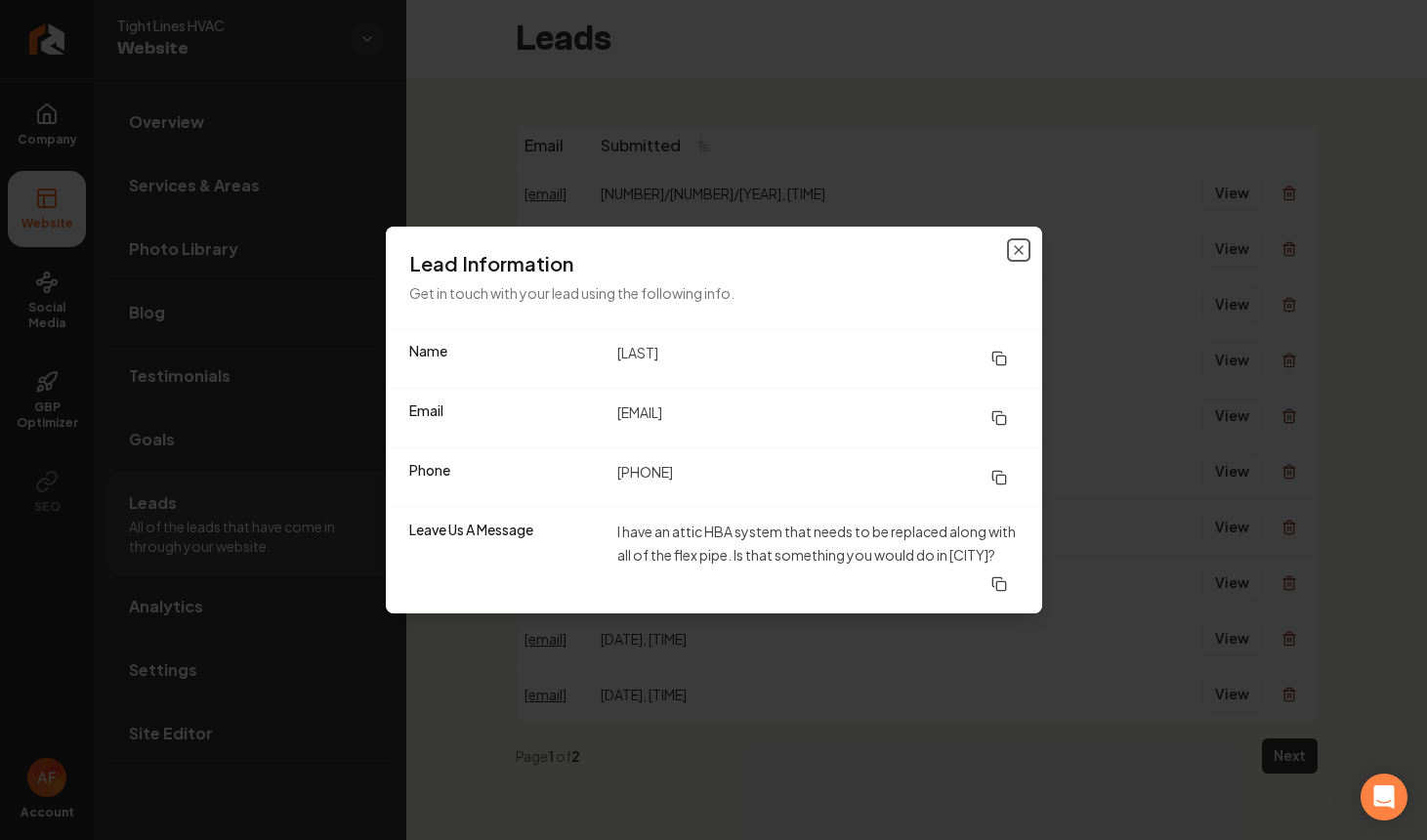 drag, startPoint x: 1016, startPoint y: 250, endPoint x: 861, endPoint y: 222, distance: 157.50873 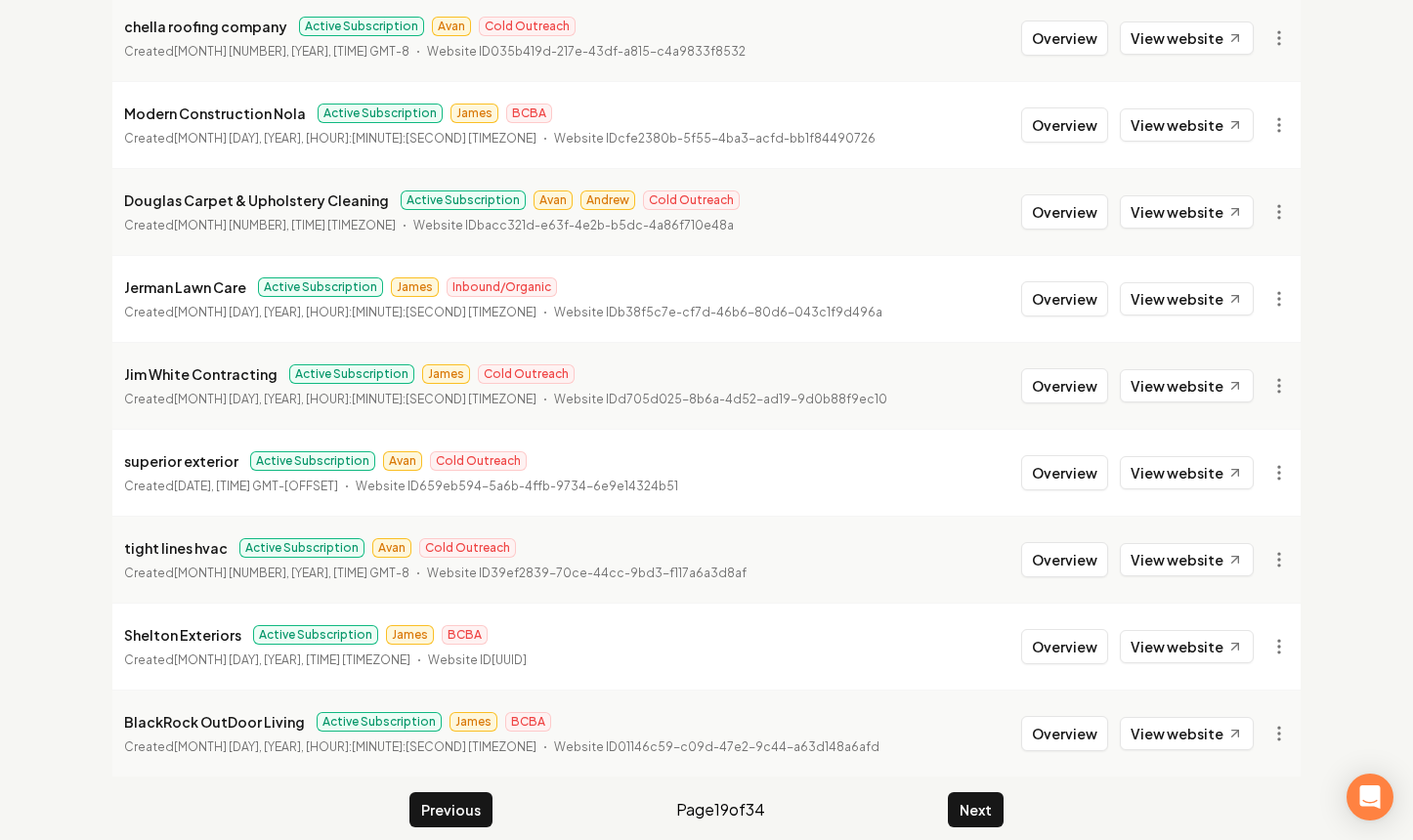 scroll, scrollTop: 2119, scrollLeft: 0, axis: vertical 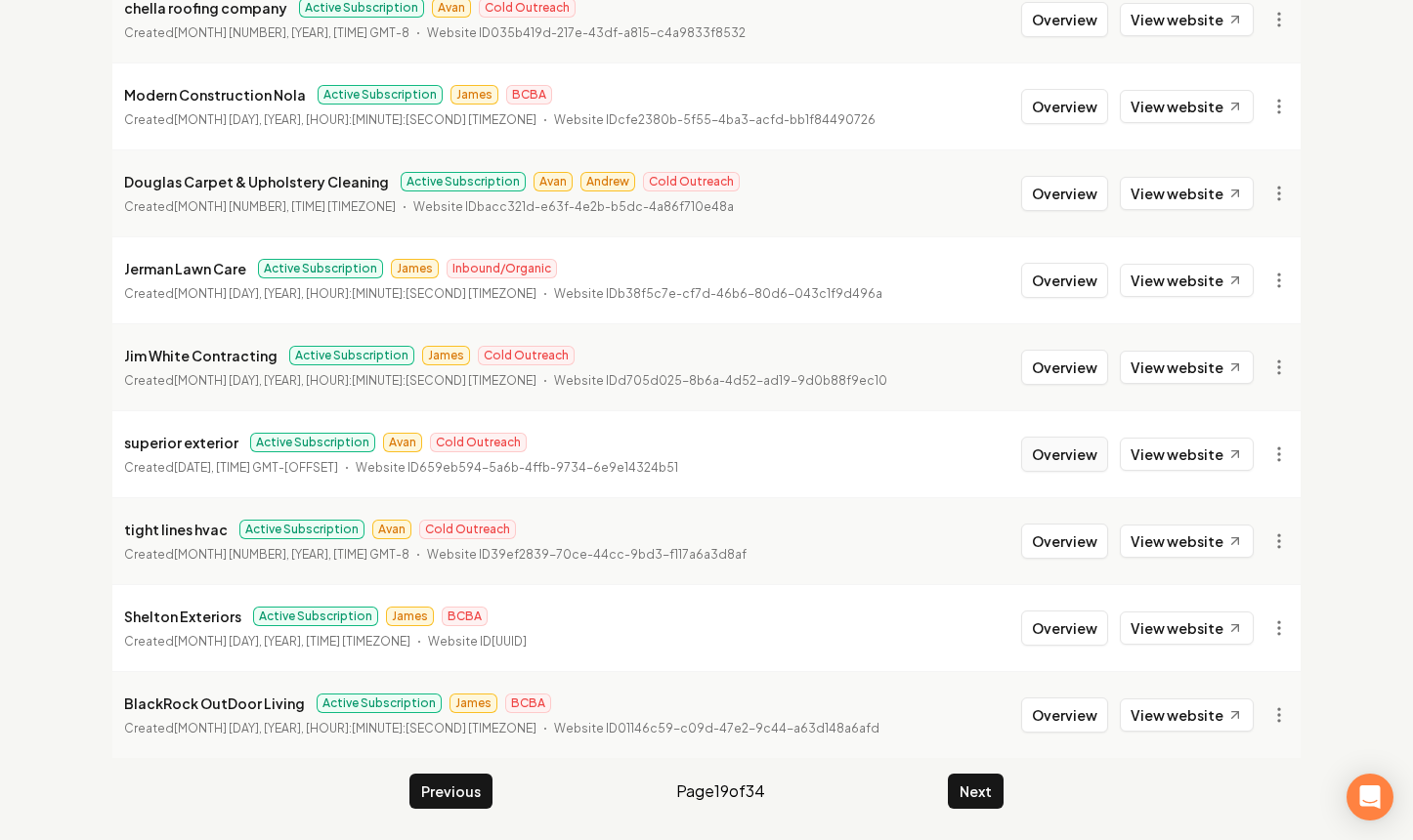 click on "Overview" at bounding box center (1064, 454) 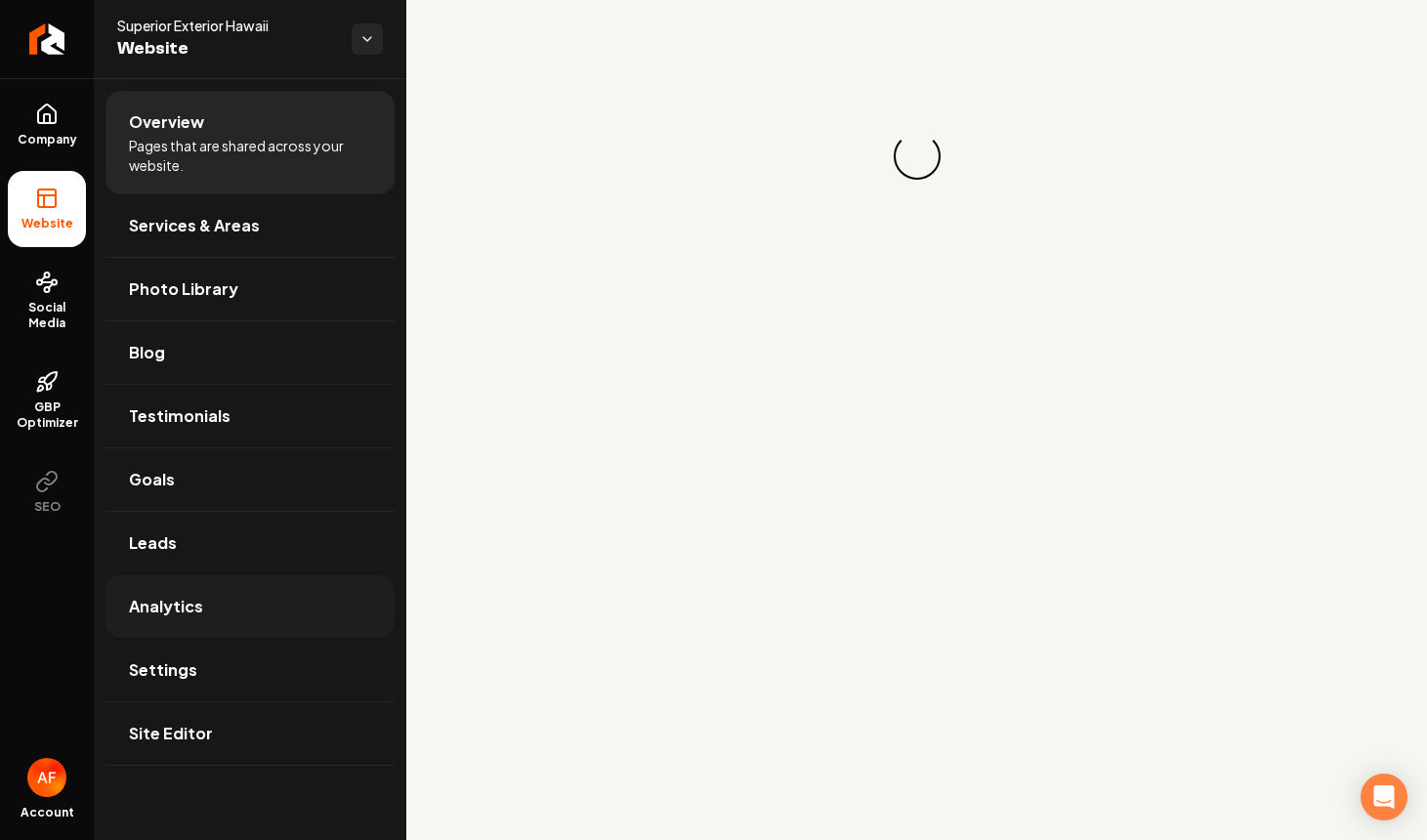 click on "Analytics" at bounding box center [250, 607] 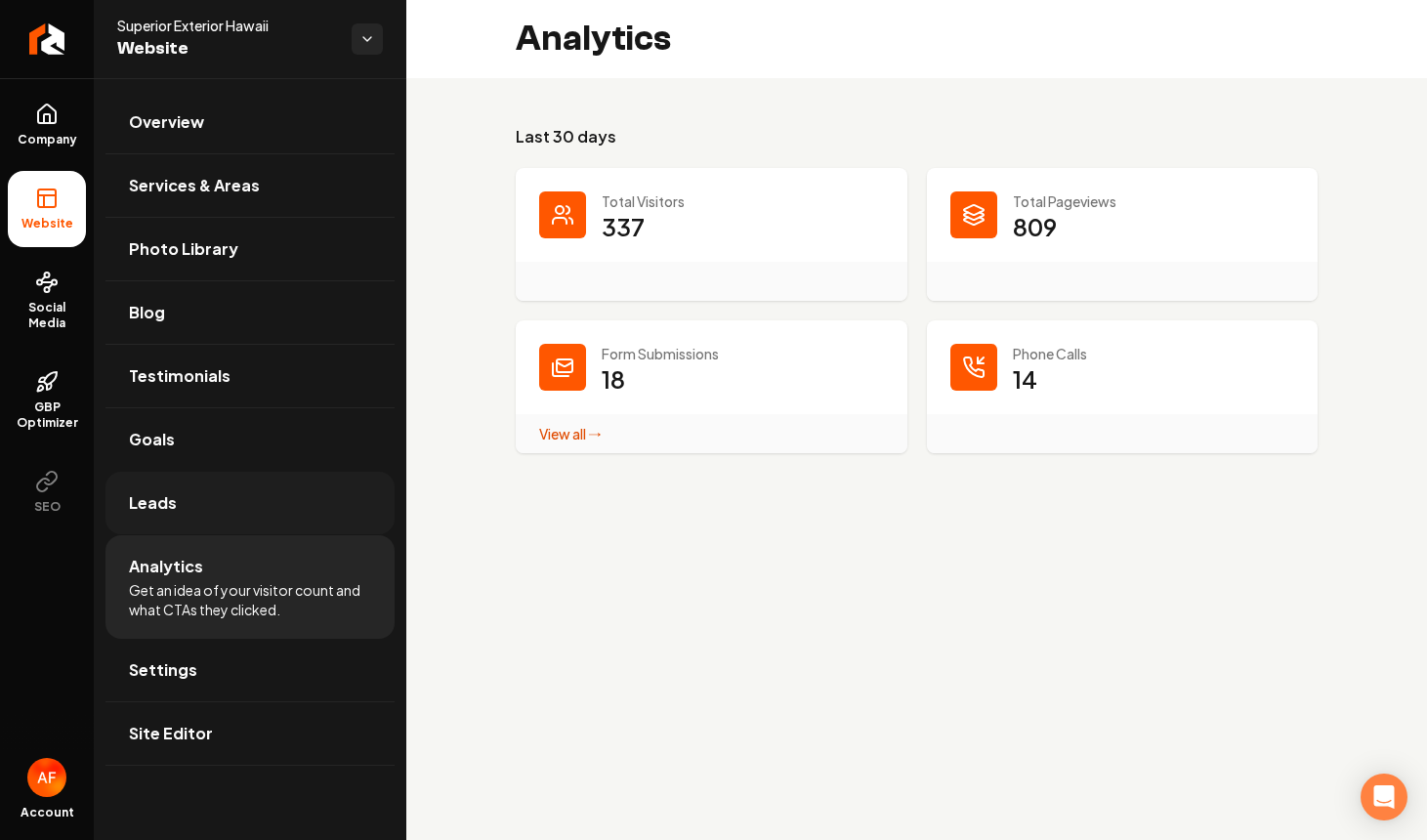 click on "Leads" at bounding box center (250, 503) 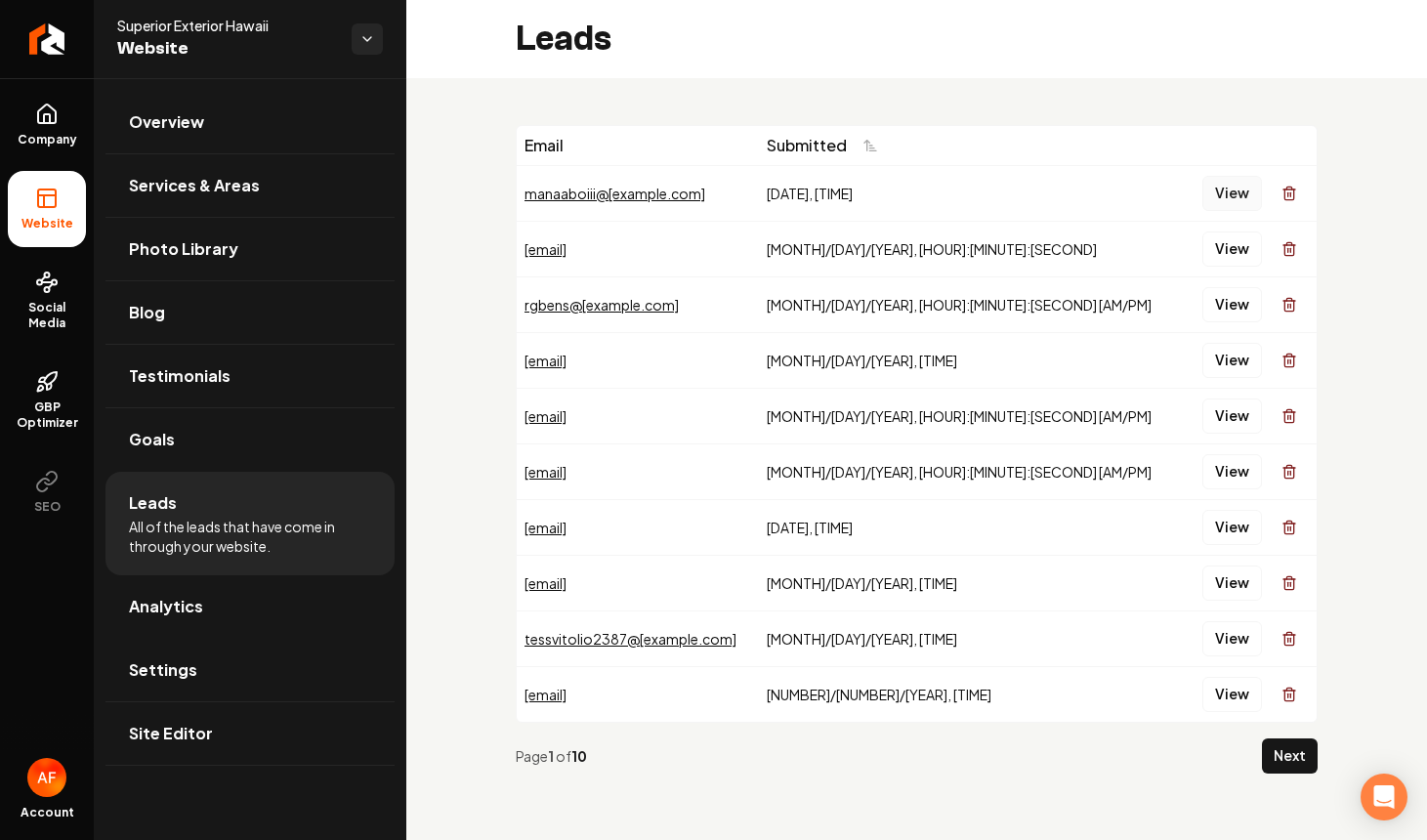 click on "View" at bounding box center [1232, 193] 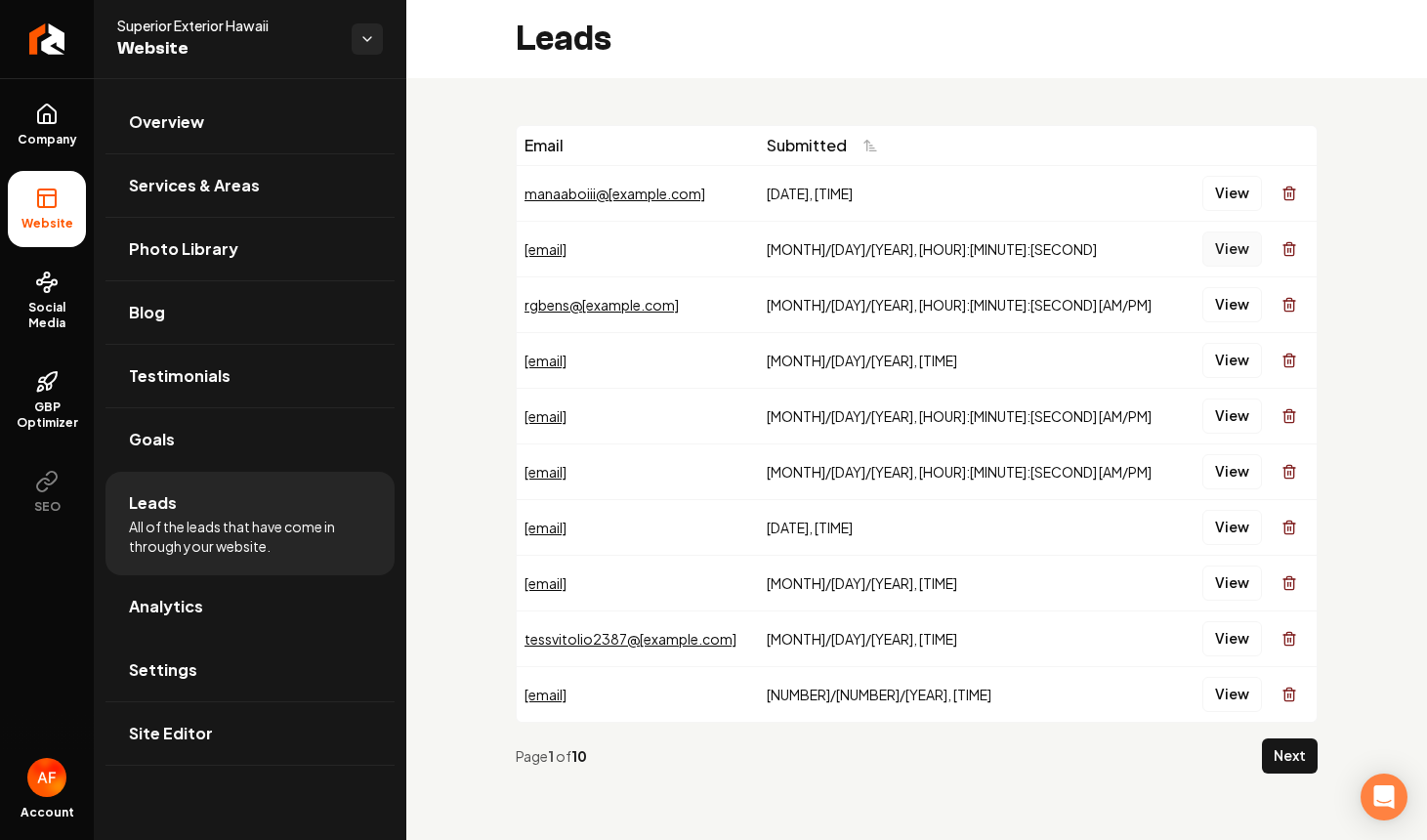 click on "View" at bounding box center (1232, 249) 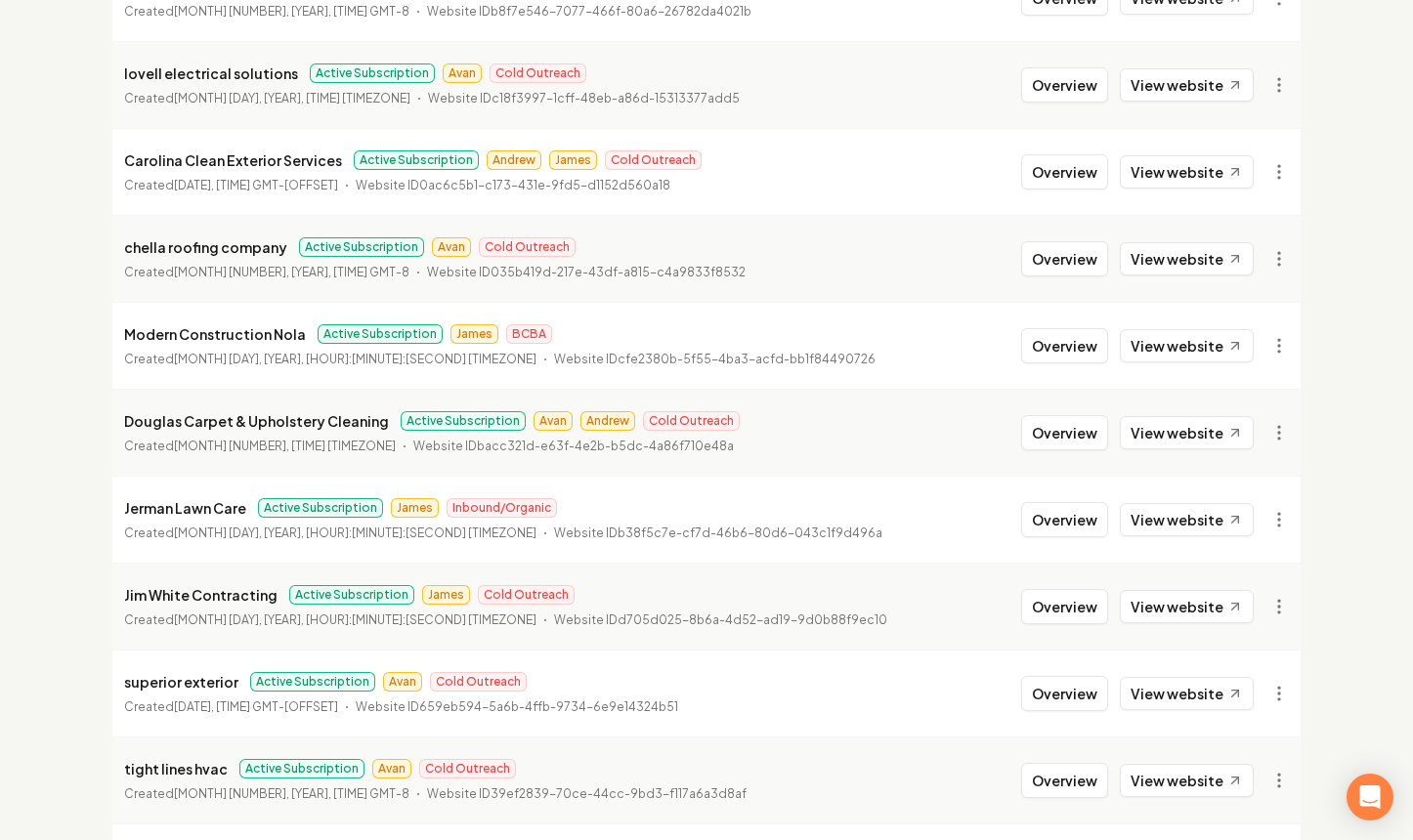 scroll, scrollTop: 2119, scrollLeft: 0, axis: vertical 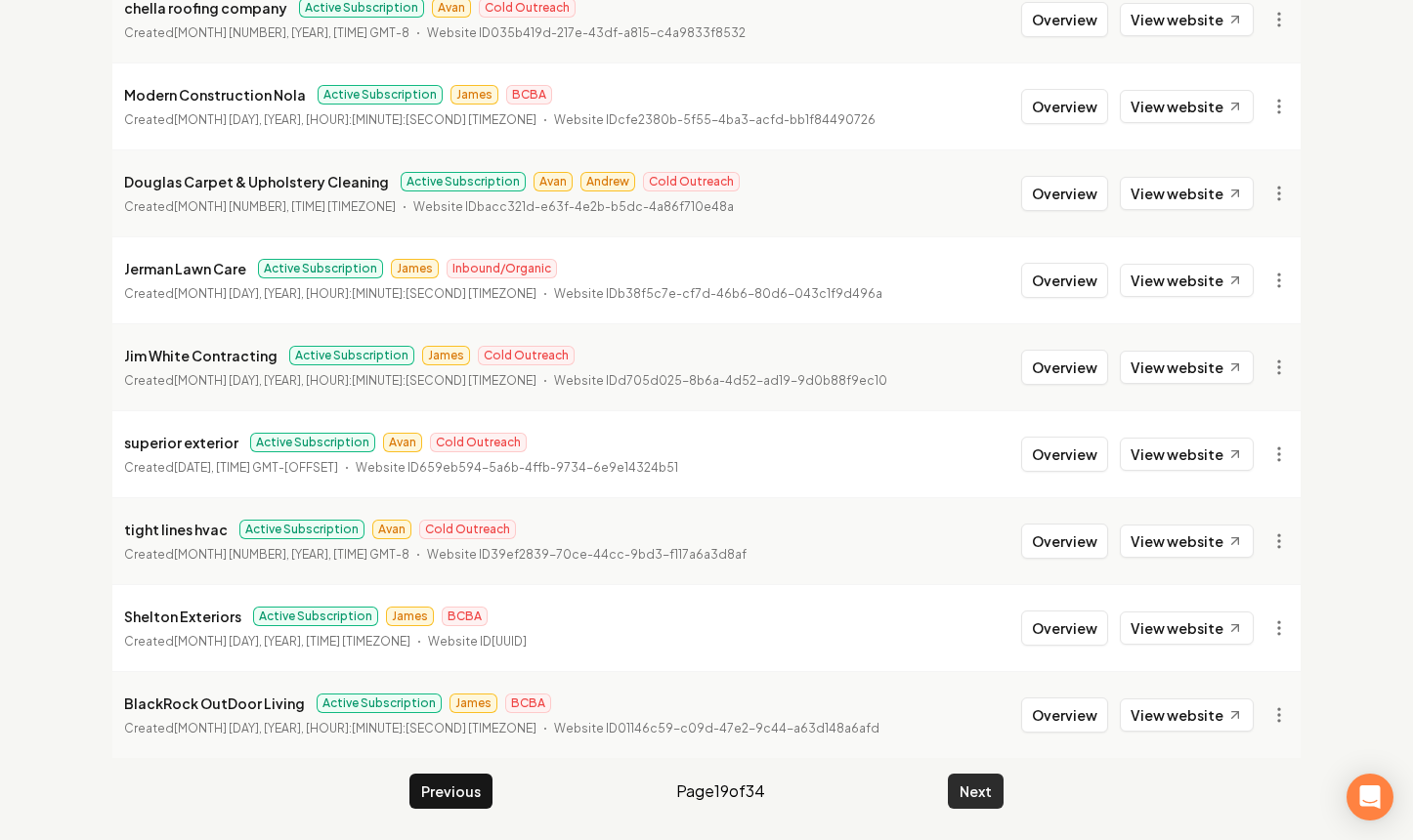 click on "Next" at bounding box center [975, 791] 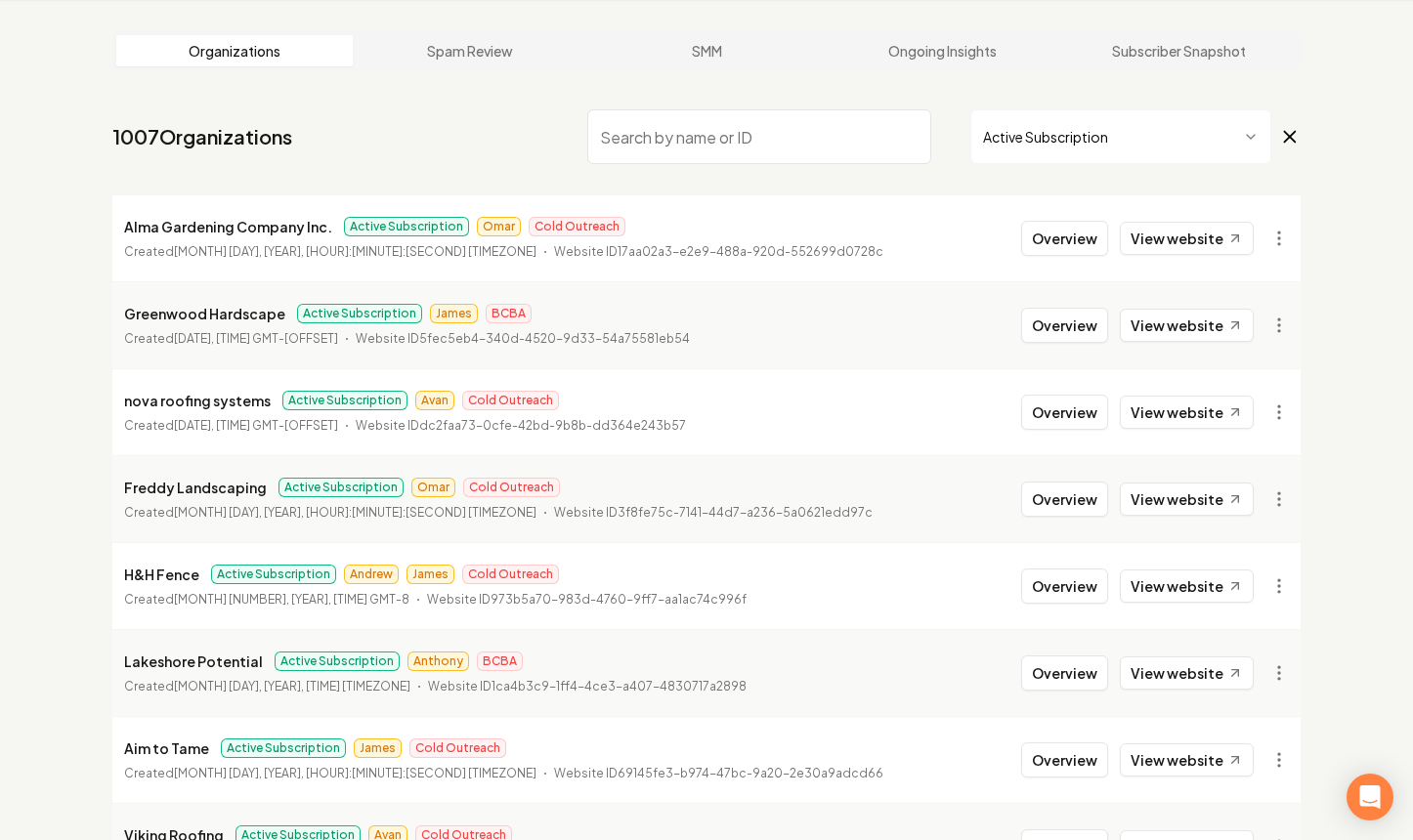 scroll, scrollTop: 2119, scrollLeft: 0, axis: vertical 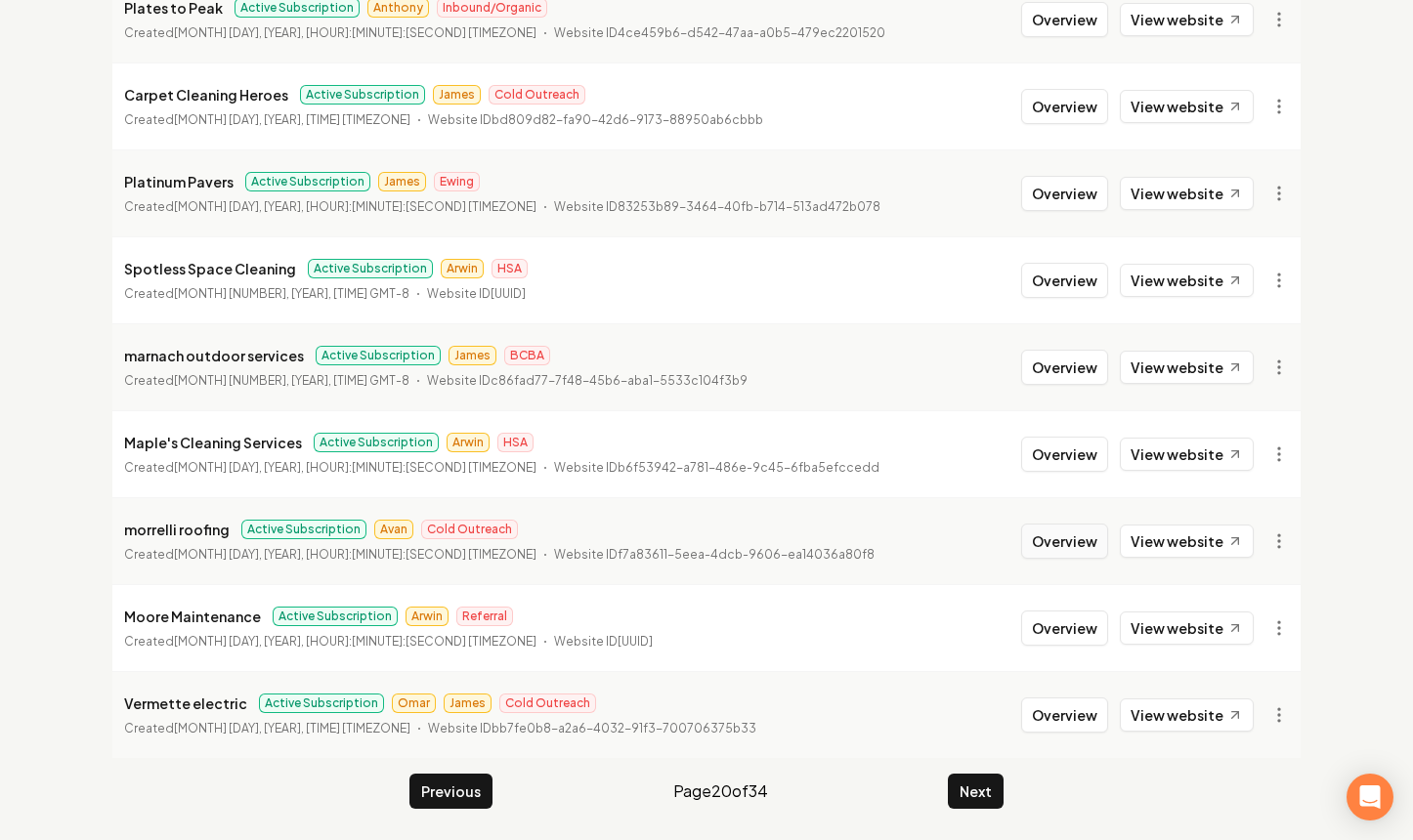 click on "Overview" at bounding box center [1064, 541] 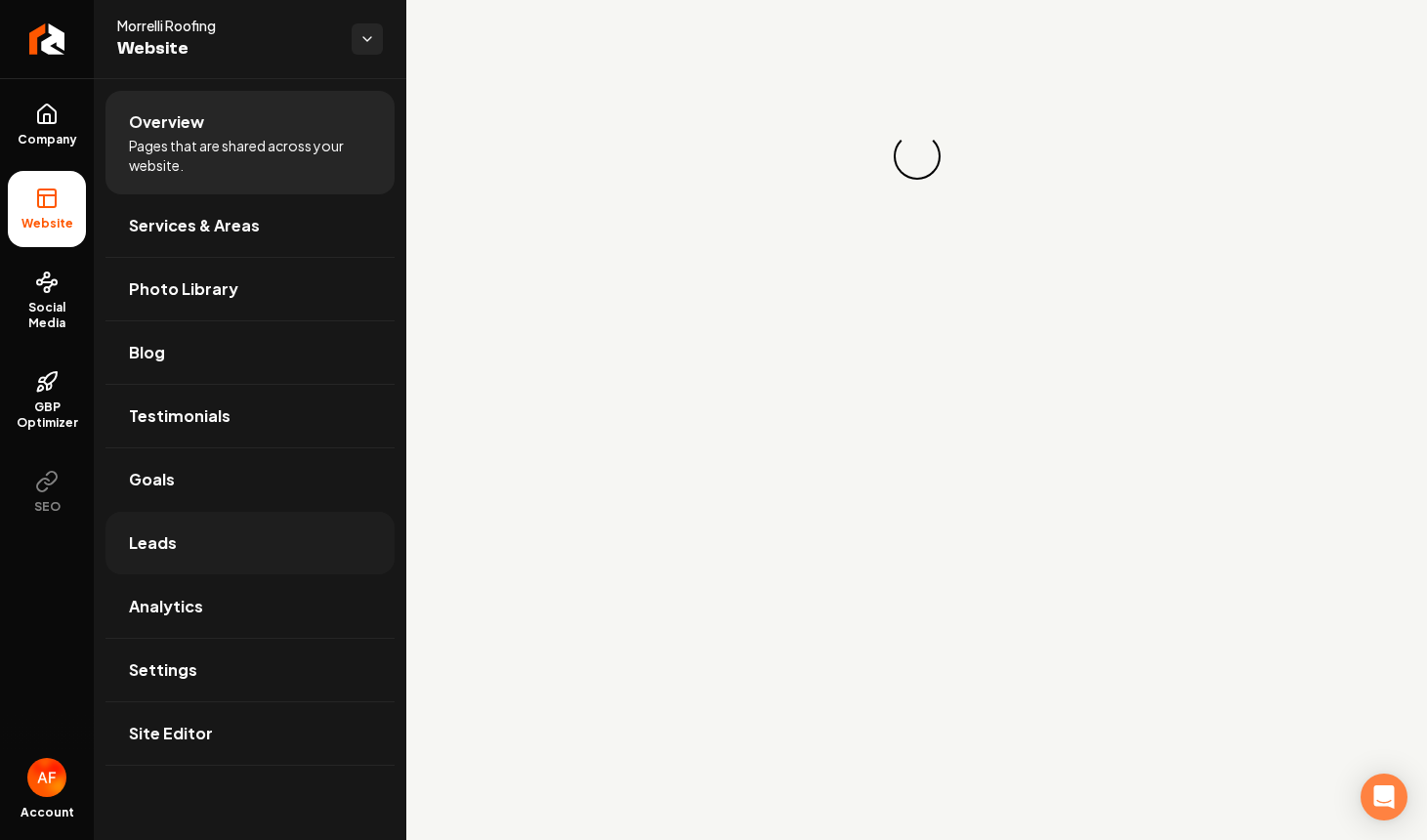 click on "Leads" at bounding box center (250, 543) 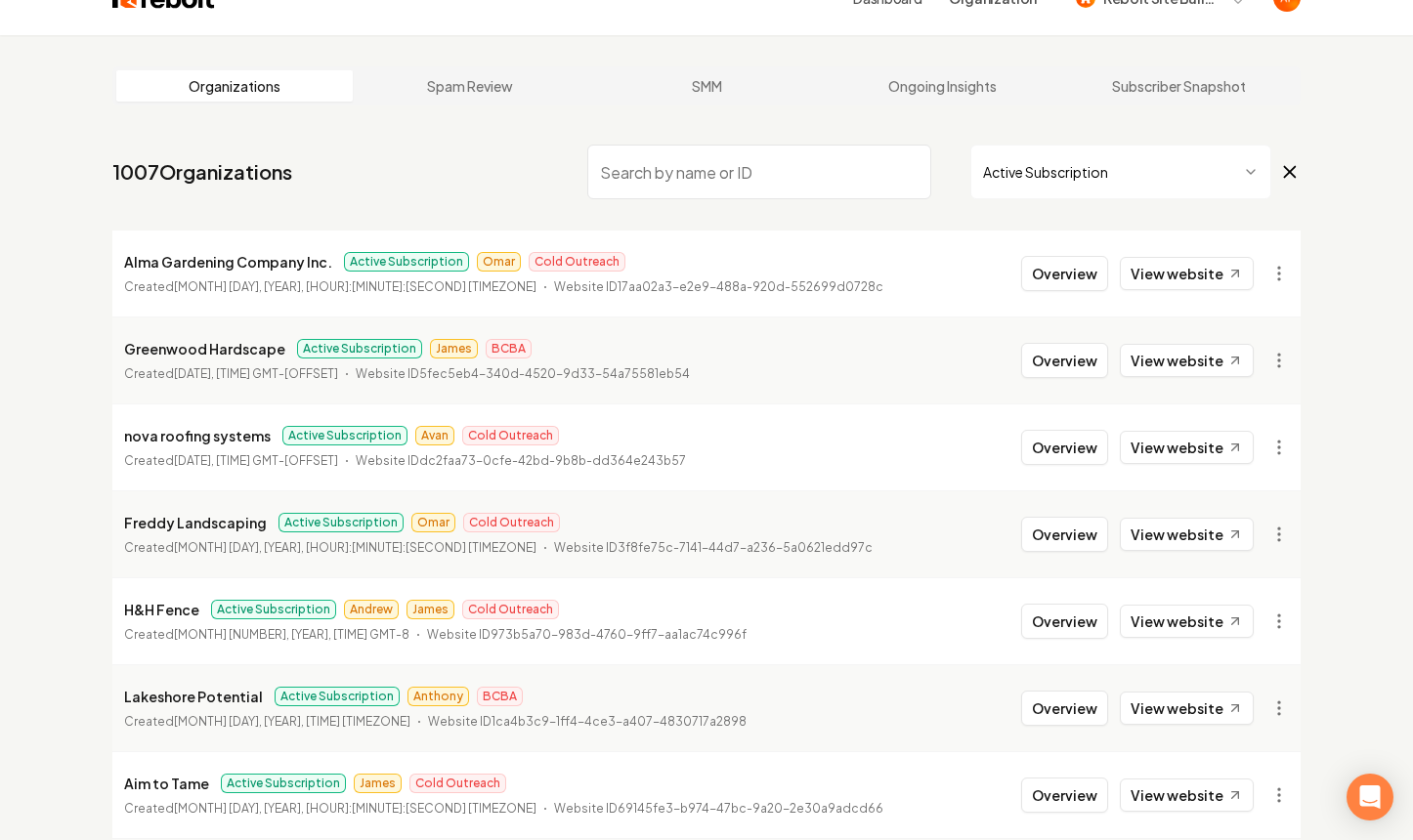 scroll, scrollTop: 80, scrollLeft: 0, axis: vertical 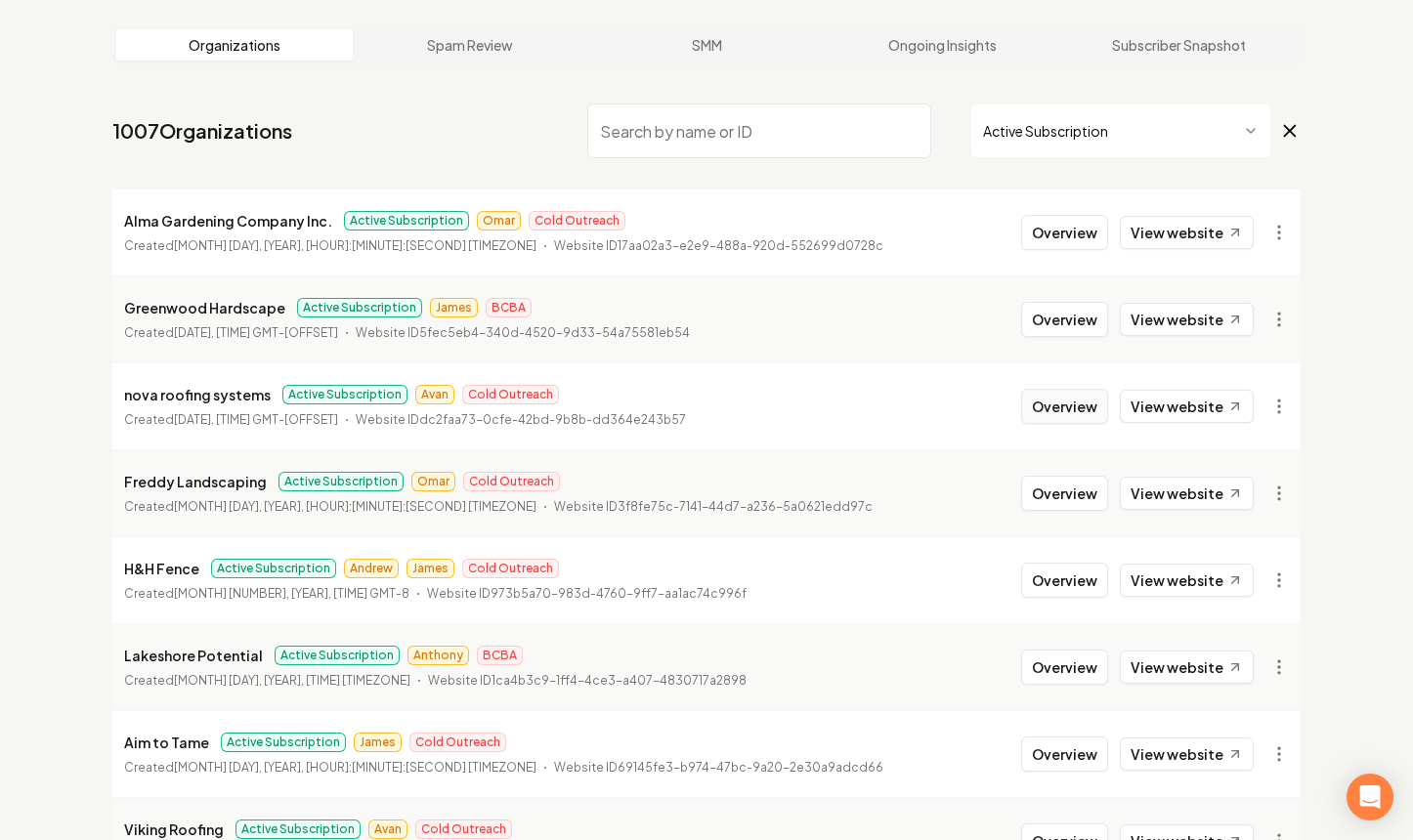click on "Overview" at bounding box center [1064, 406] 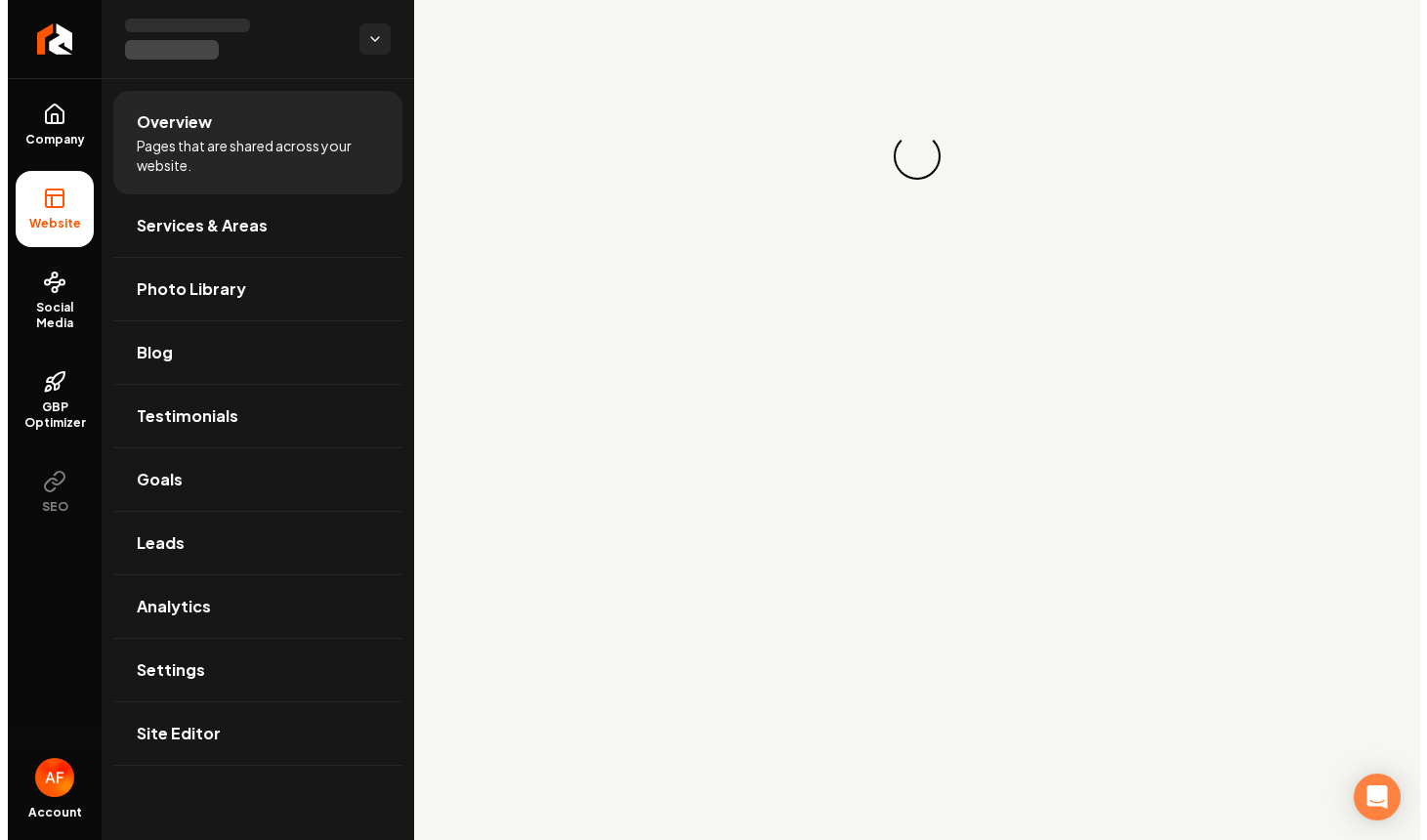 scroll, scrollTop: 0, scrollLeft: 0, axis: both 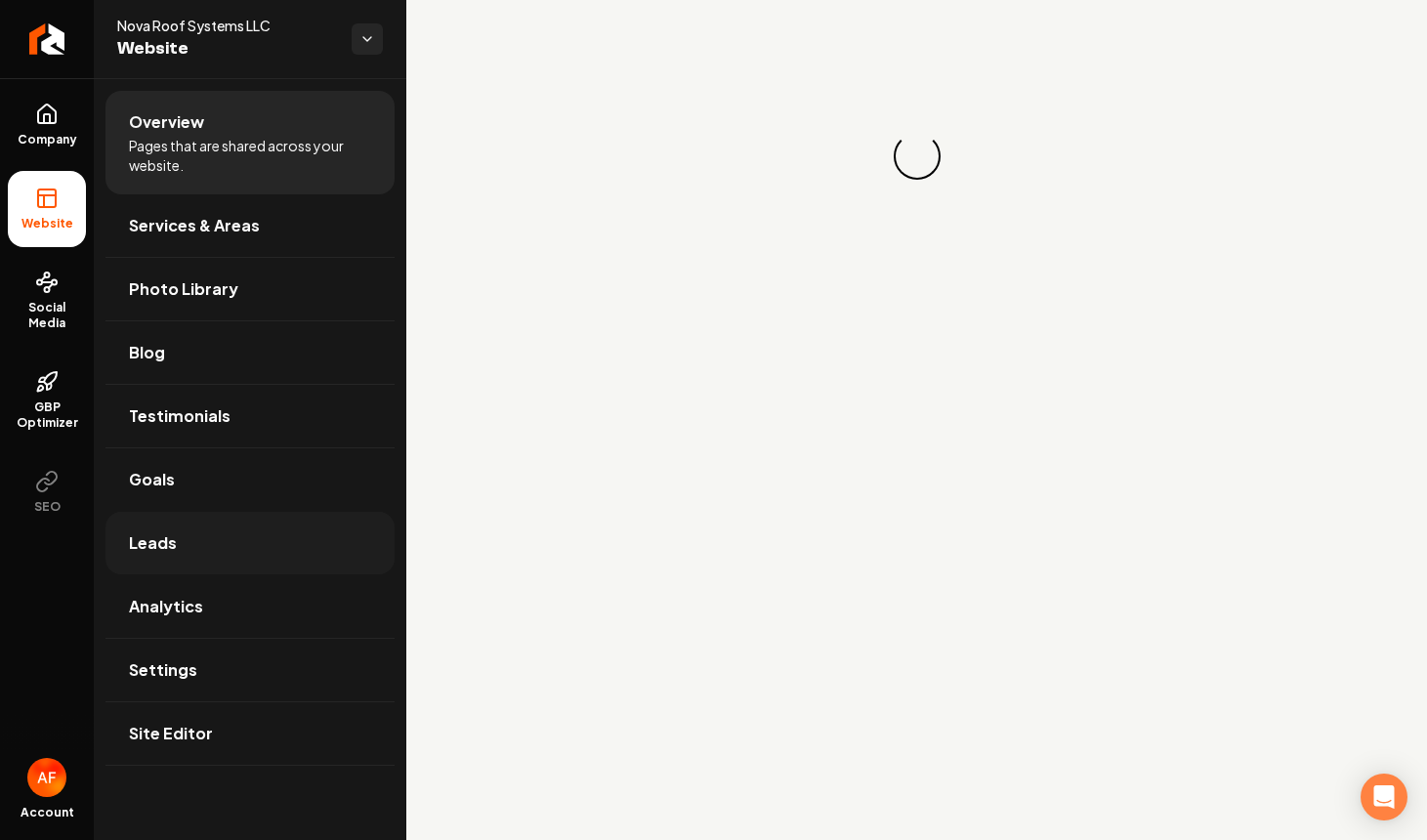 click on "Leads" at bounding box center (152, 543) 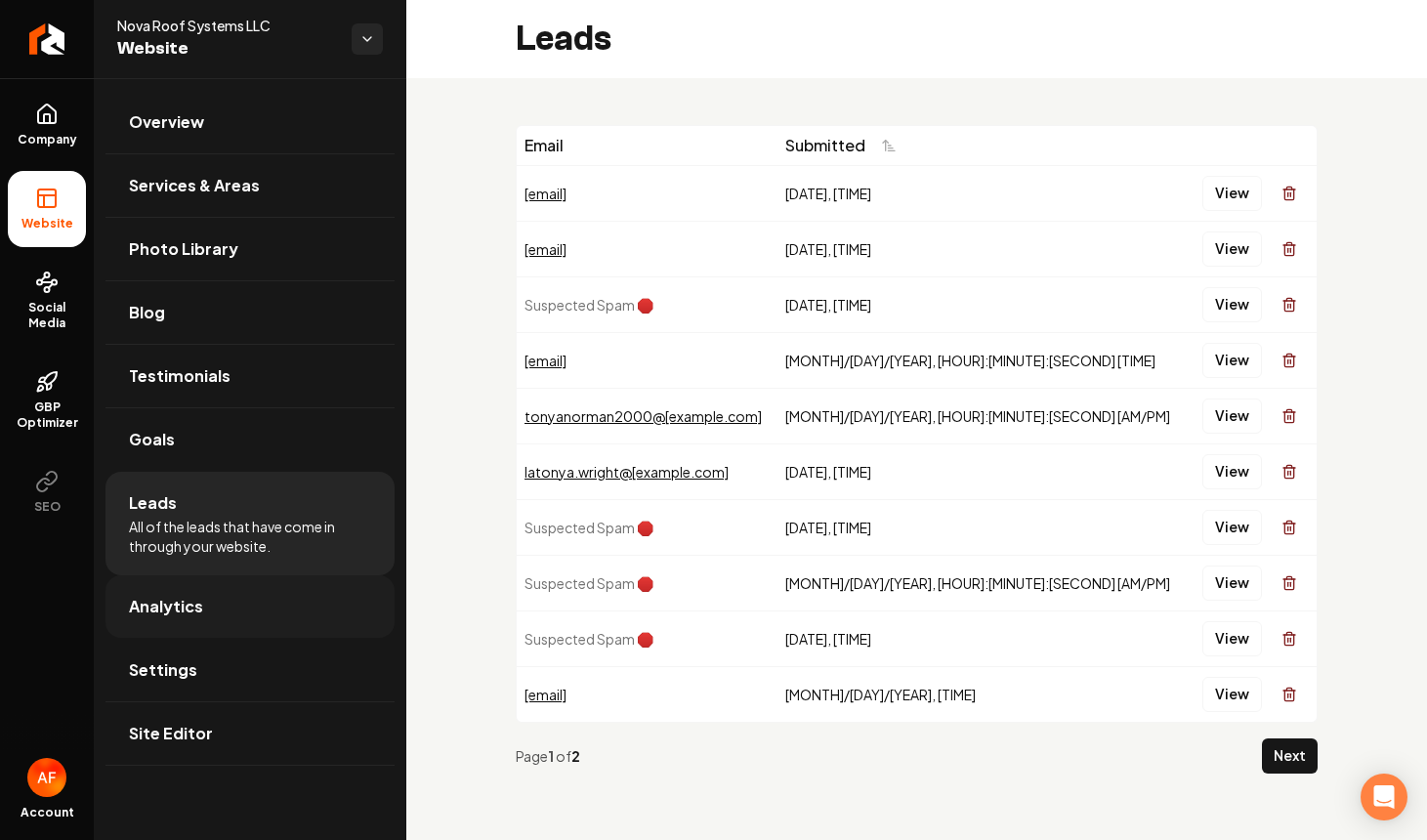click on "Analytics" at bounding box center (250, 607) 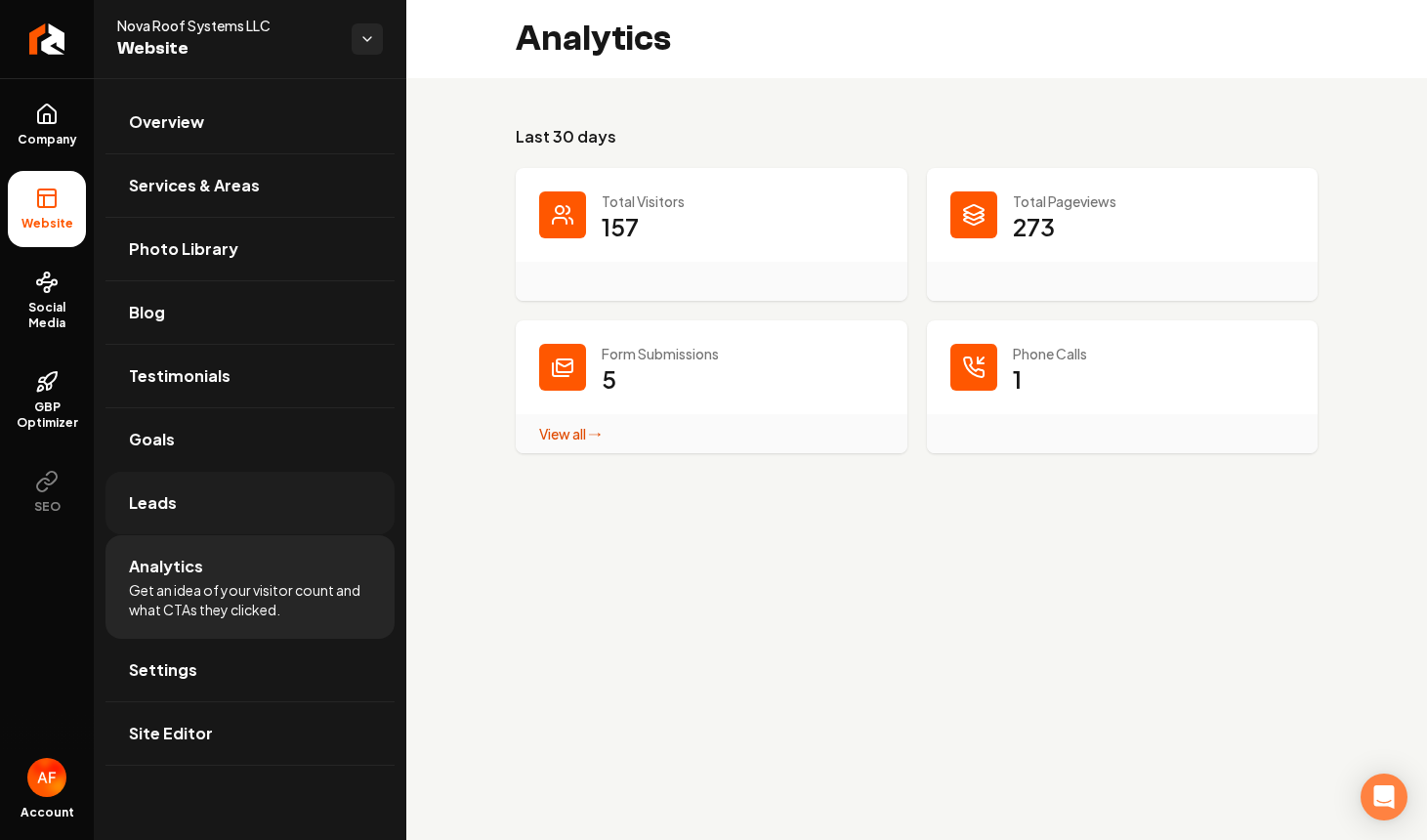 click on "Leads" at bounding box center [250, 503] 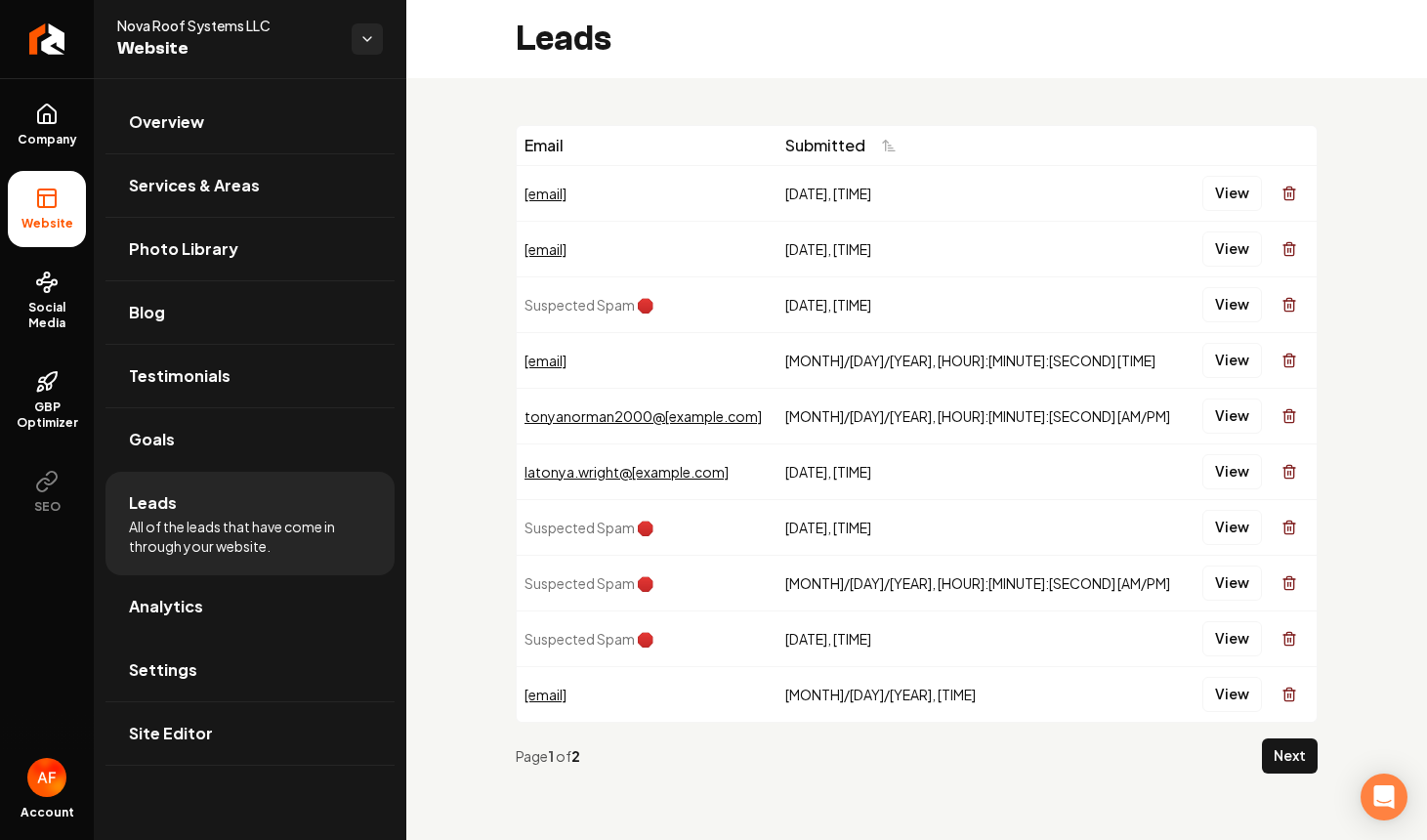 click on "View" at bounding box center (1232, 193) 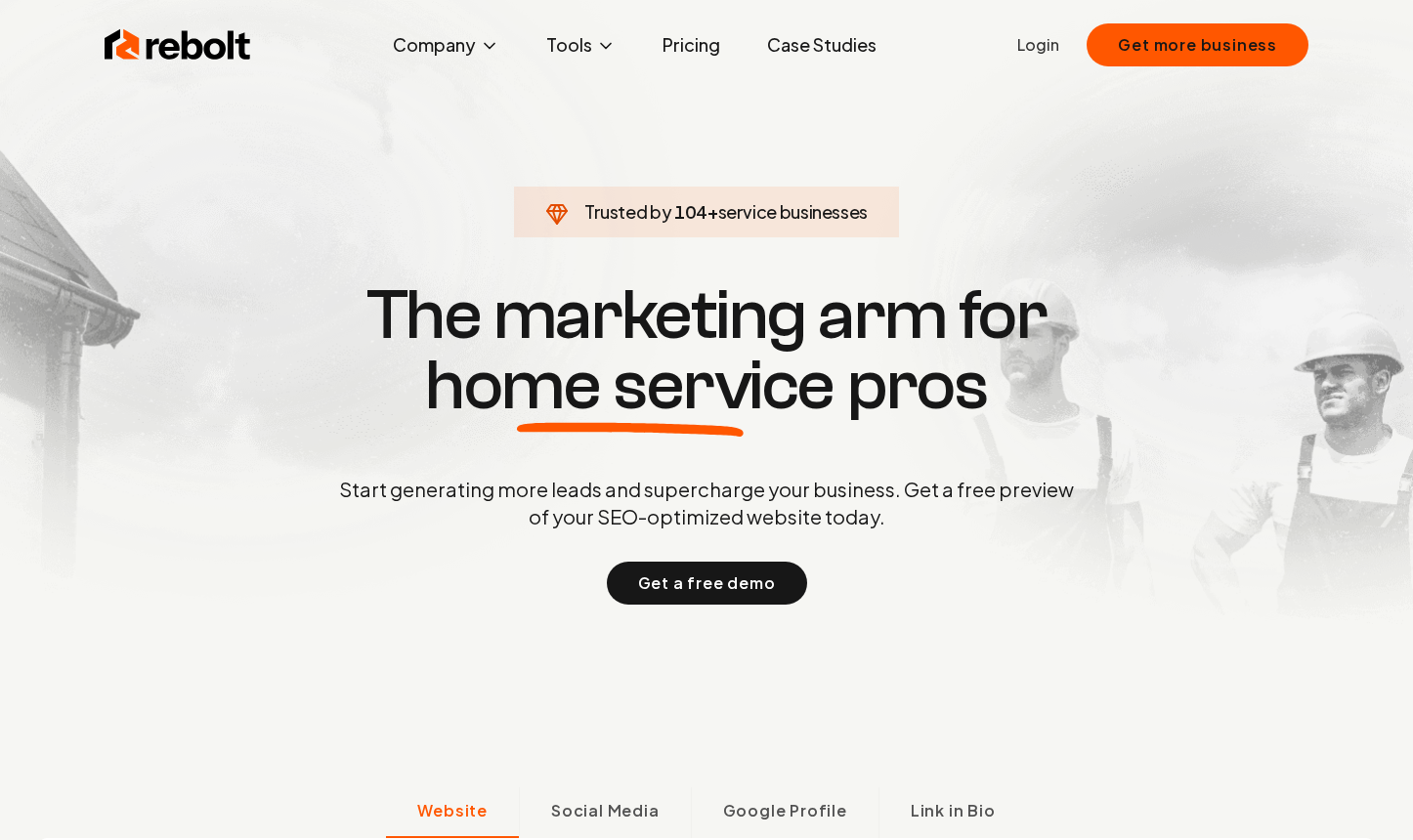 scroll, scrollTop: 0, scrollLeft: 0, axis: both 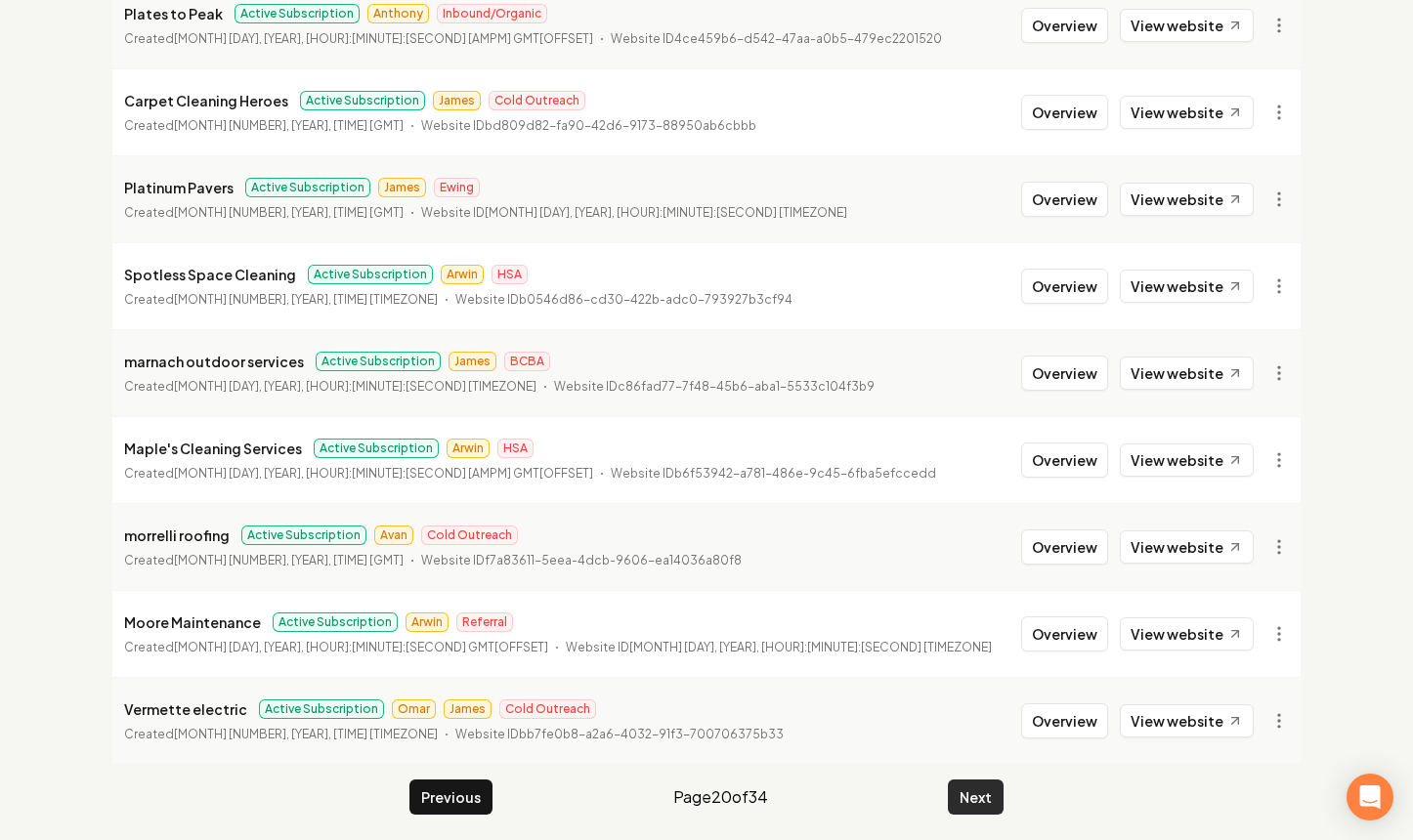 click on "Next" at bounding box center [975, 797] 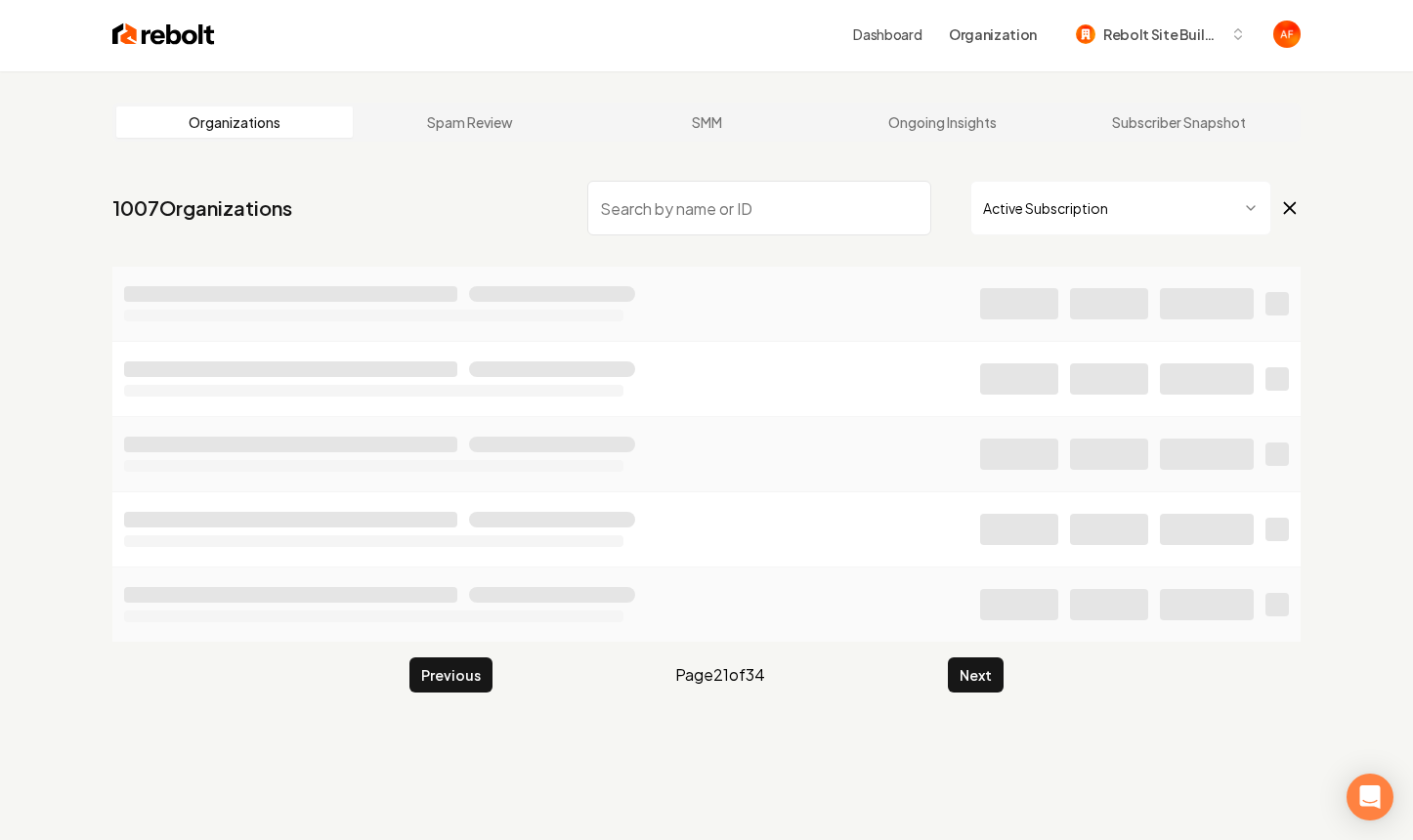 scroll, scrollTop: 0, scrollLeft: 0, axis: both 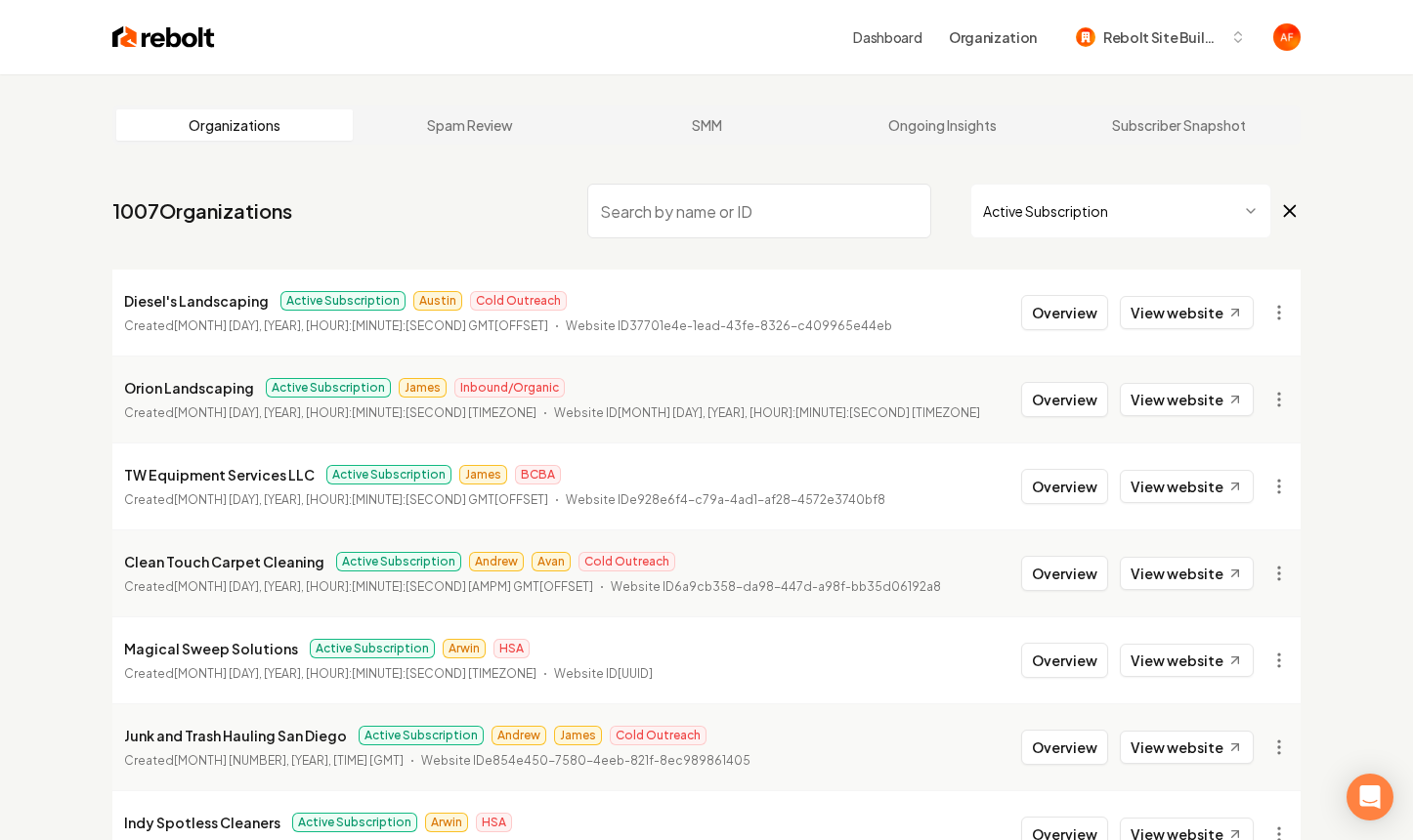 click on "Dashboard Organization Rebolt Site Builder Organizations Spam Review SMM Ongoing Insights Subscriber Snapshot [NUMBER]  Organizations Active Subscription Diesel's Landscaping Active Subscription Austin Cold Outreach Created  [MONTH] [DAY], [YEAR], [HOUR]:[MINUTE]:[SECOND] [TIMEZONE]   Website ID  Overview View website Orion Landscaping Active Subscription James Inbound/Organic Created  [MONTH] [DAY], [YEAR], [HOUR]:[MINUTE]:[SECOND] [TIMEZONE]   Website ID  Overview View website TW Equipment Services LLC Active Subscription James BCBA Created  [MONTH] [DAY], [YEAR], [HOUR]:[MINUTE]:[SECOND] [TIMEZONE]   Website ID  Overview View website Clean Touch Carpet Cleaning Active Subscription Andrew HSA Created  [MONTH] [DAY], [YEAR], [HOUR]:[MINUTE]:[SECOND] [TIMEZONE]   Website ID  Overview View website Magical Sweep Solutions Active Subscription Arwin HSA Created  [MONTH] [DAY], [YEAR], [HOUR]:[MINUTE]:[SECOND]   Website ID  Overview View website Andrew" at bounding box center (706, 420) 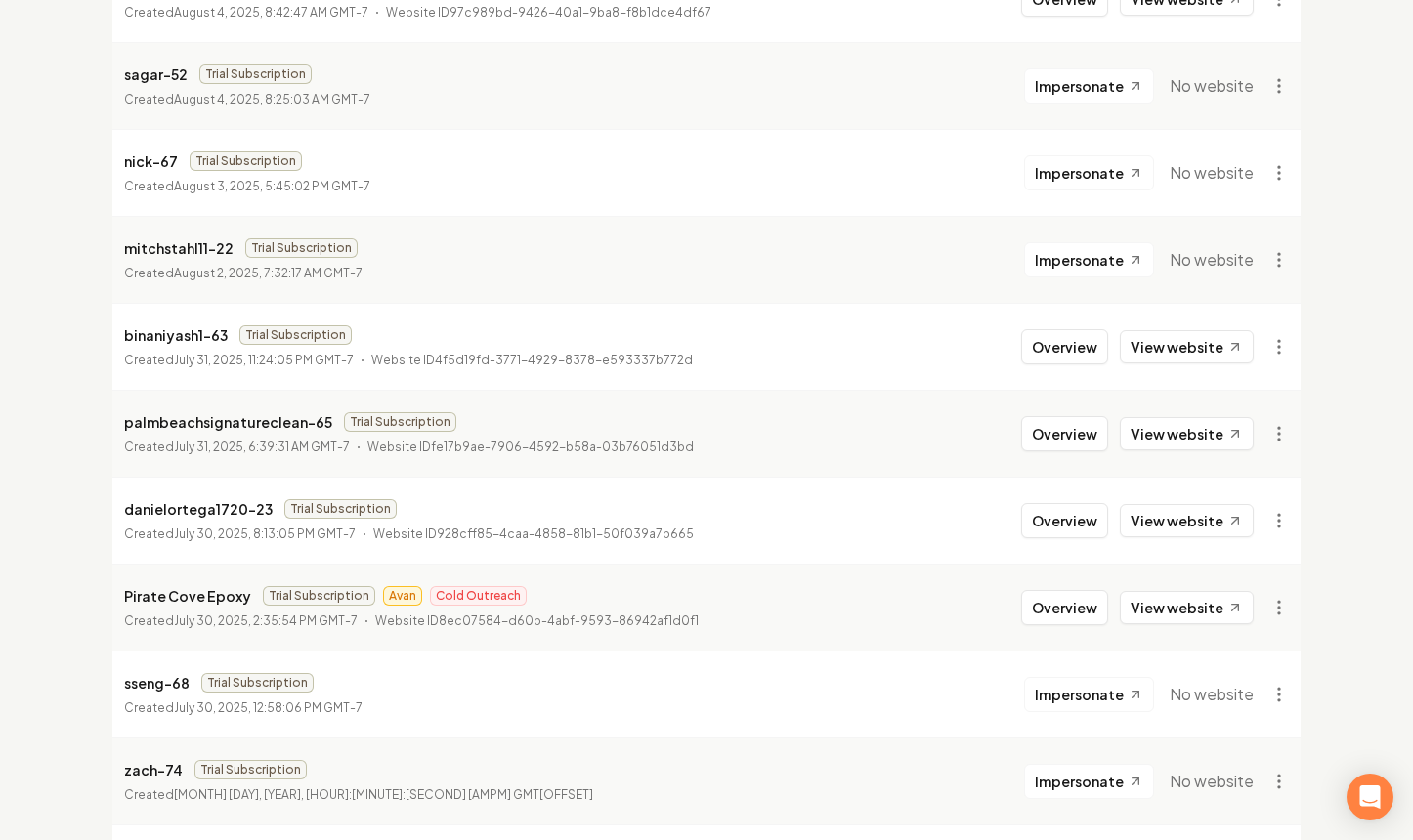 scroll, scrollTop: 0, scrollLeft: 0, axis: both 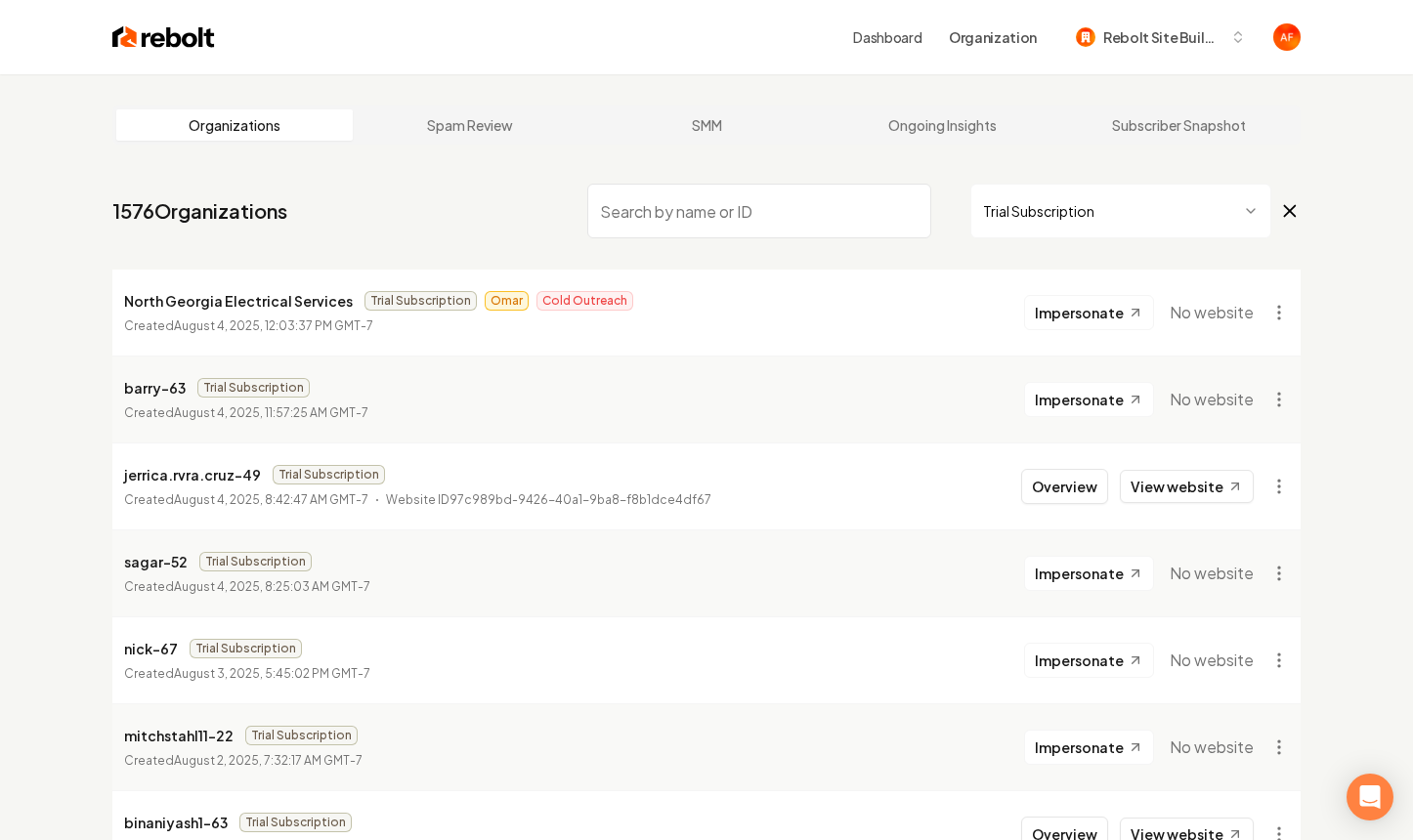 drag, startPoint x: 654, startPoint y: 187, endPoint x: 649, endPoint y: 201, distance: 14.866069 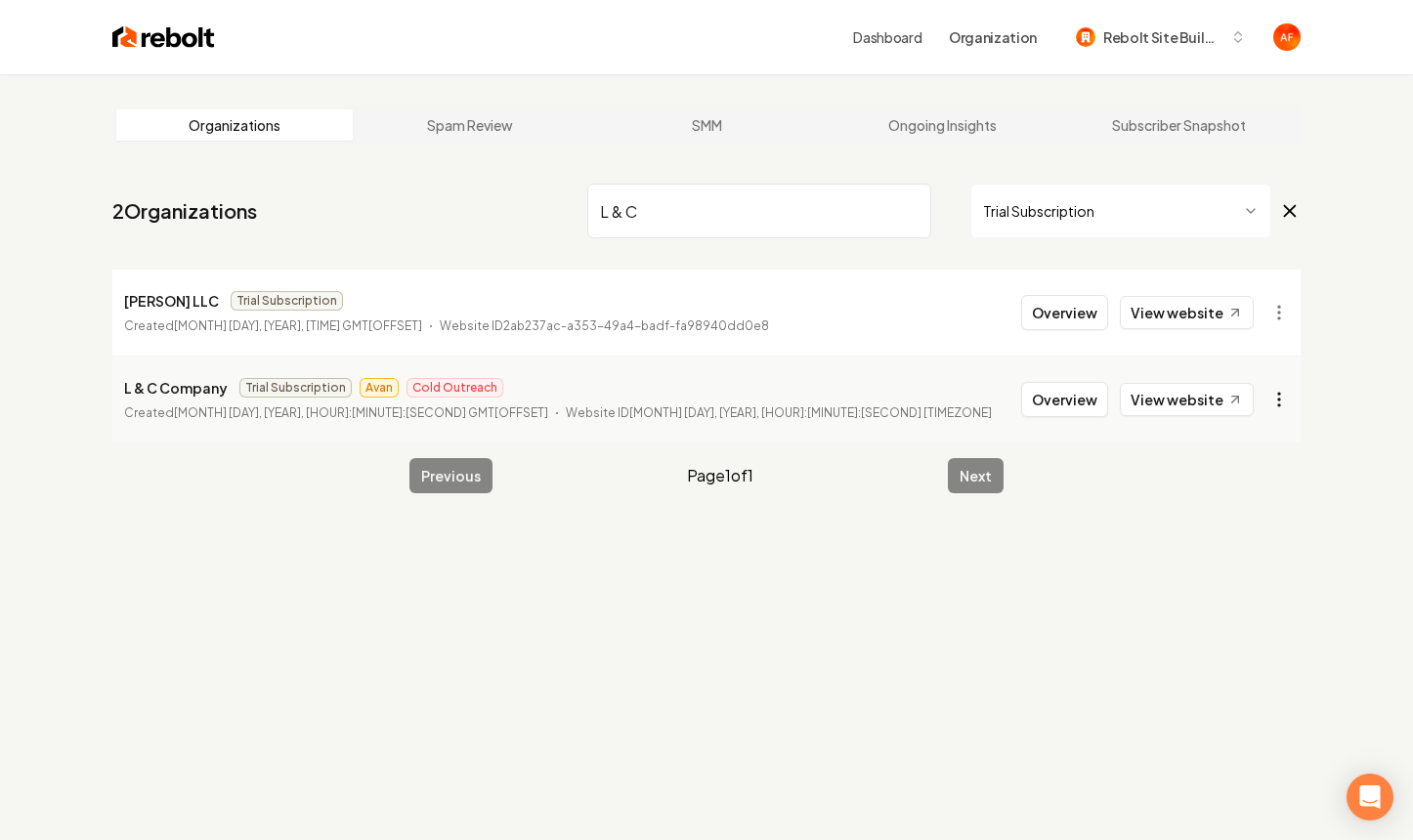 type on "L & C" 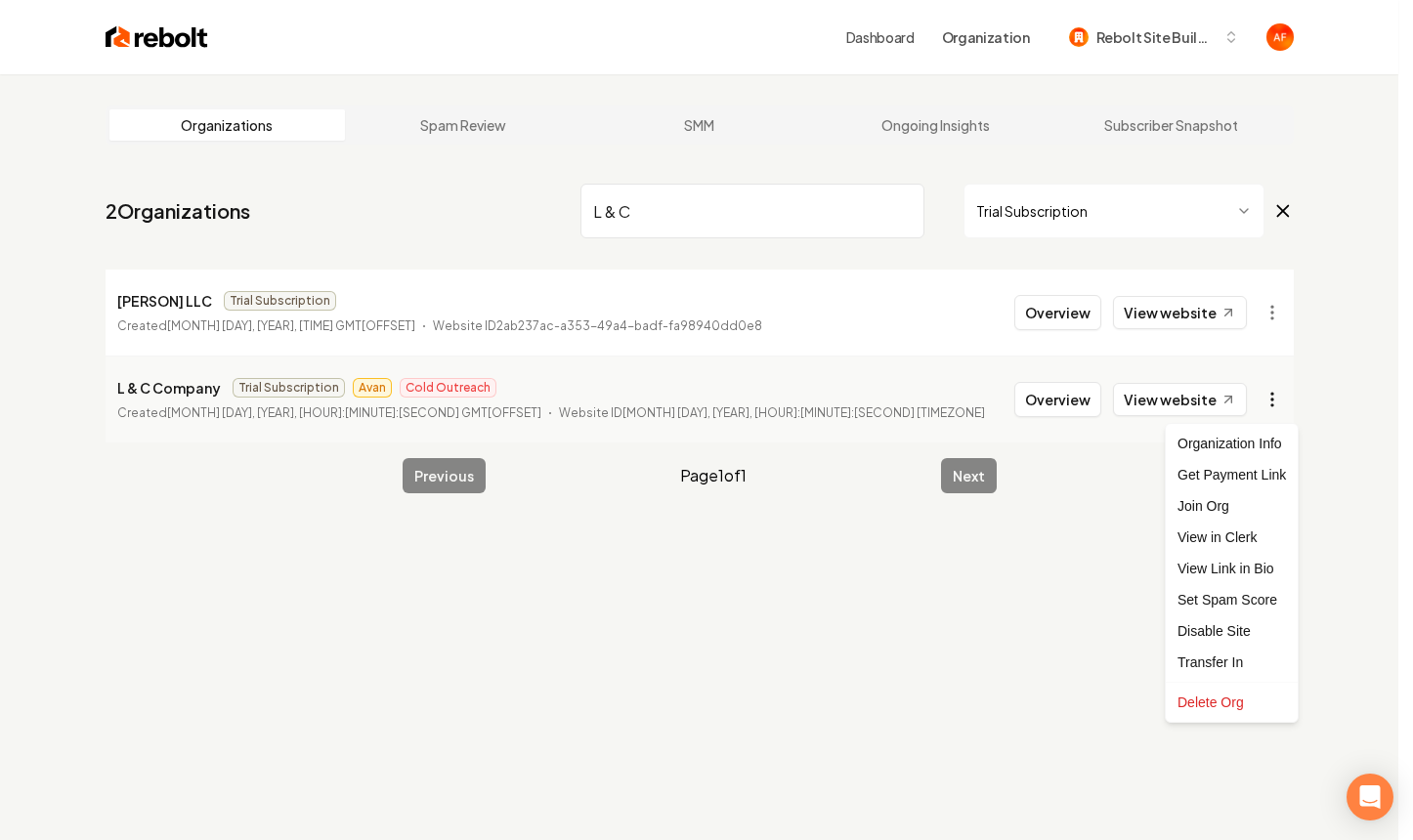 click on "**********" at bounding box center (706, 420) 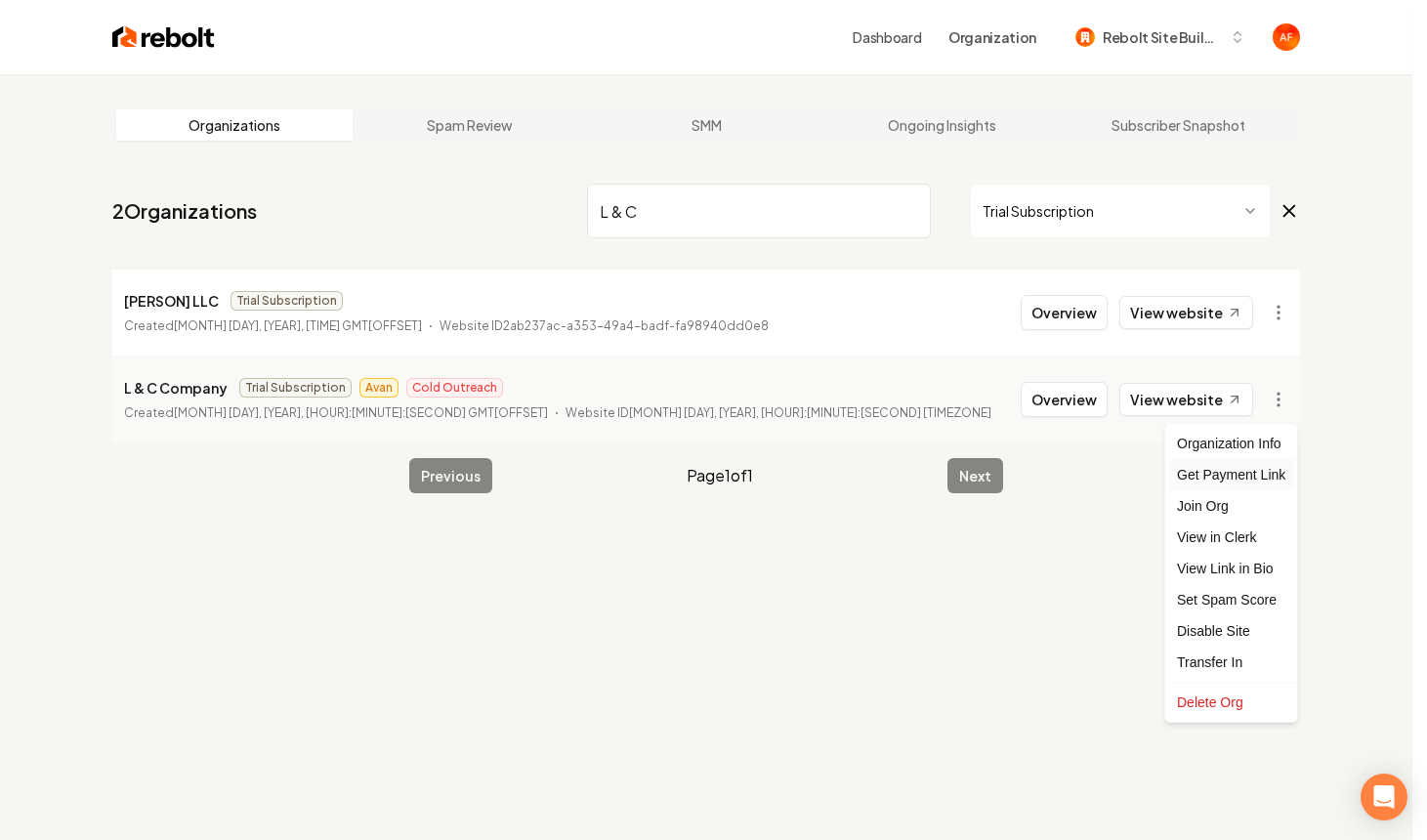click on "Get Payment Link" at bounding box center [1231, 475] 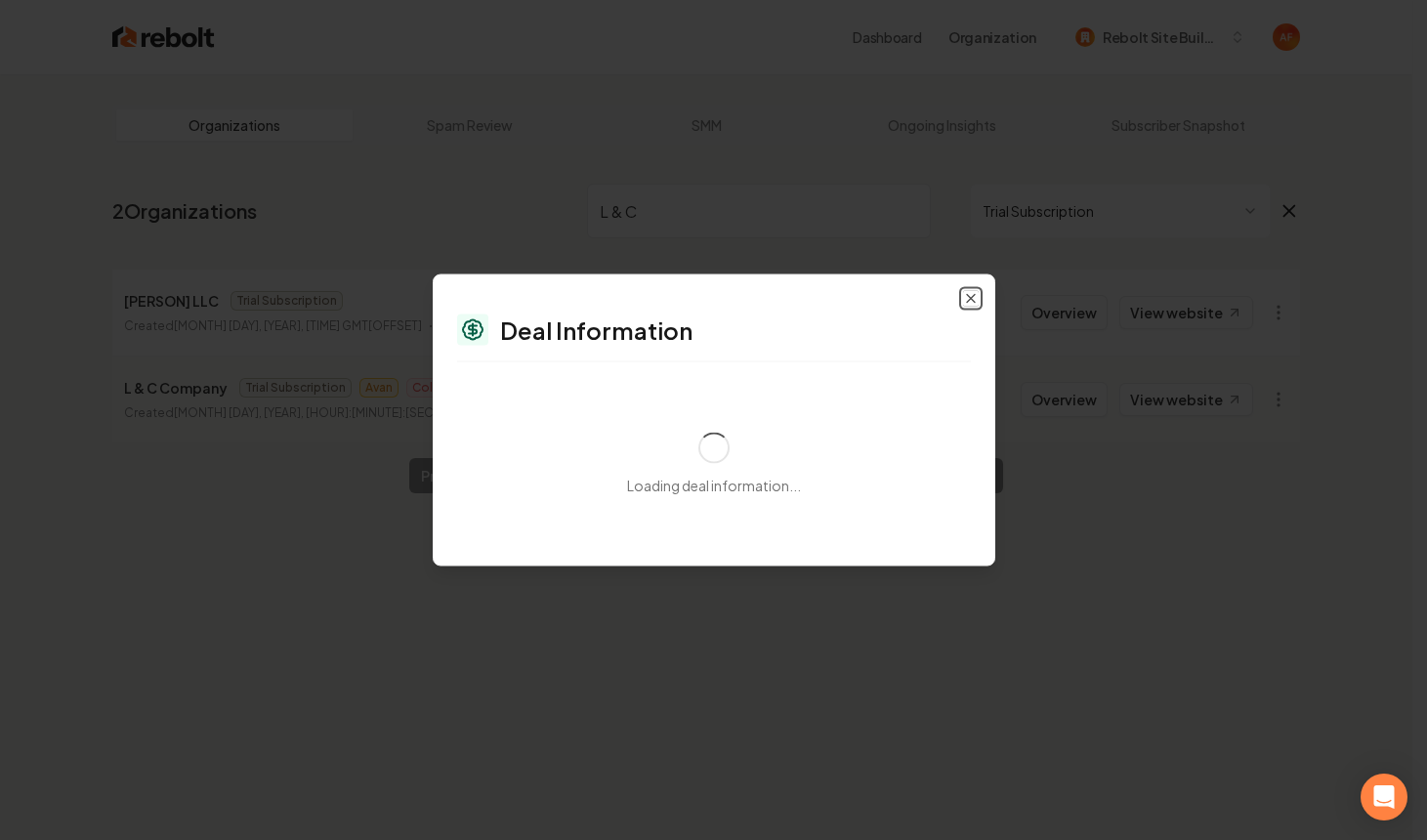 select on "**********" 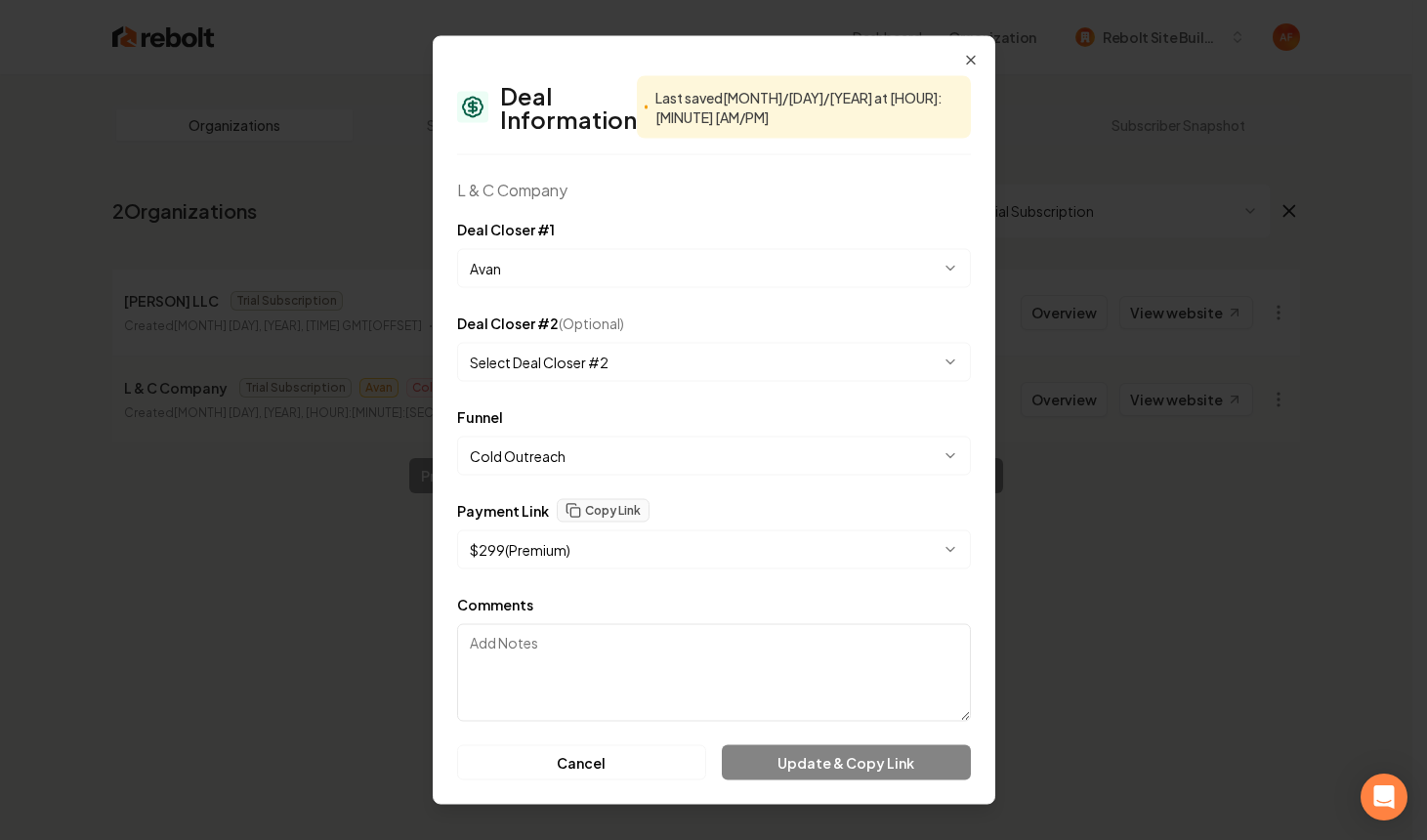 click on "**********" at bounding box center (706, 420) 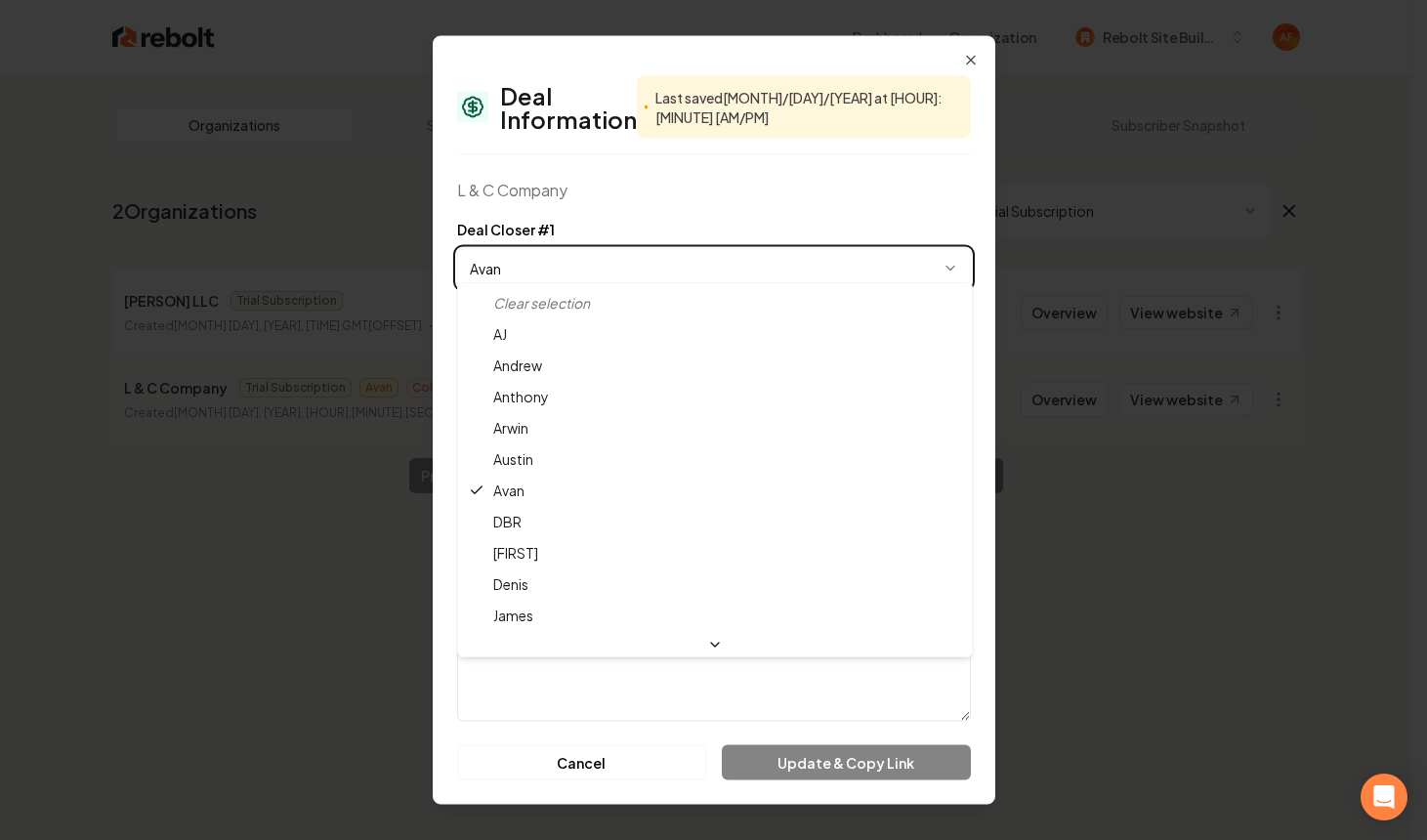 click on "**********" at bounding box center [706, 420] 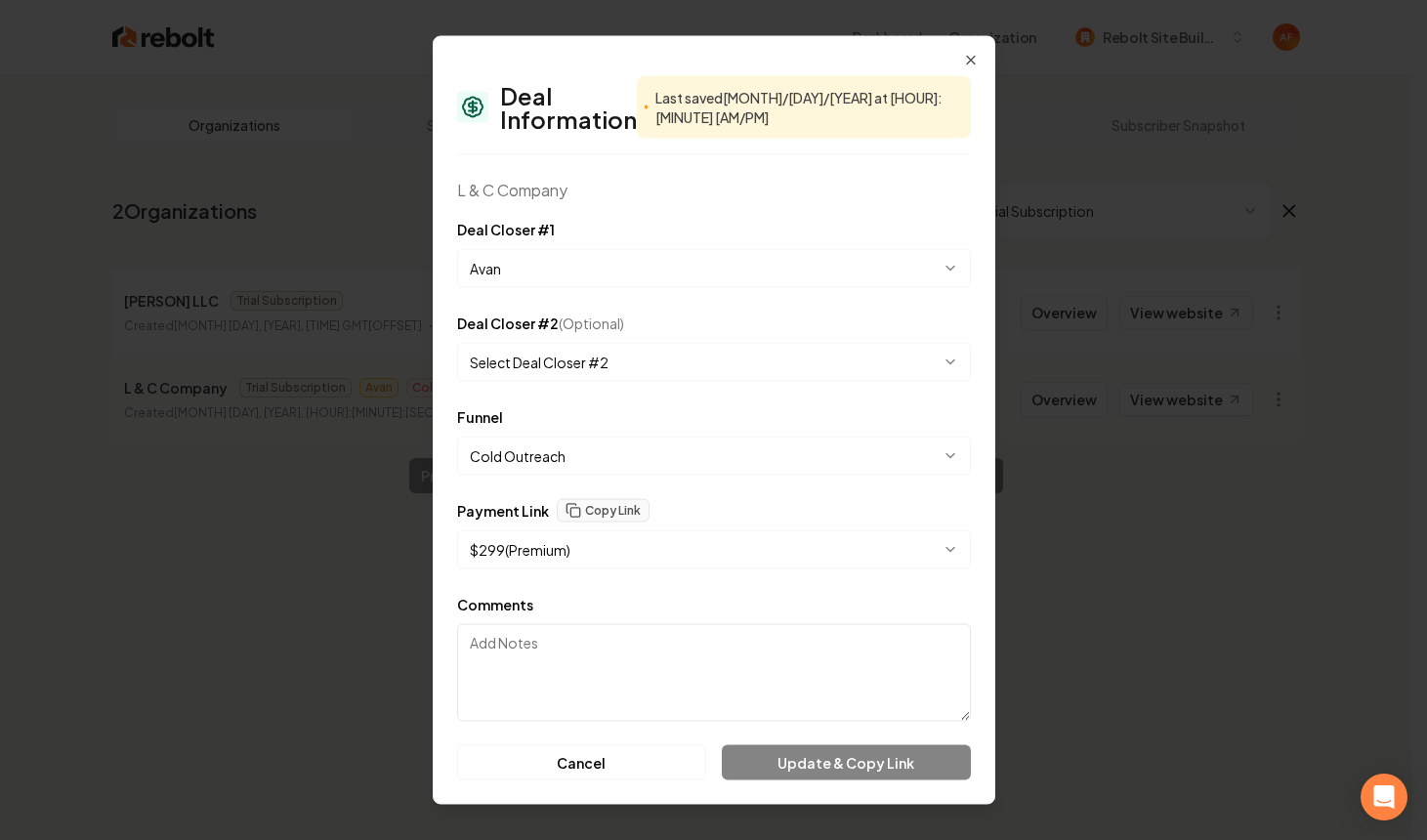 click on "**********" at bounding box center [706, 420] 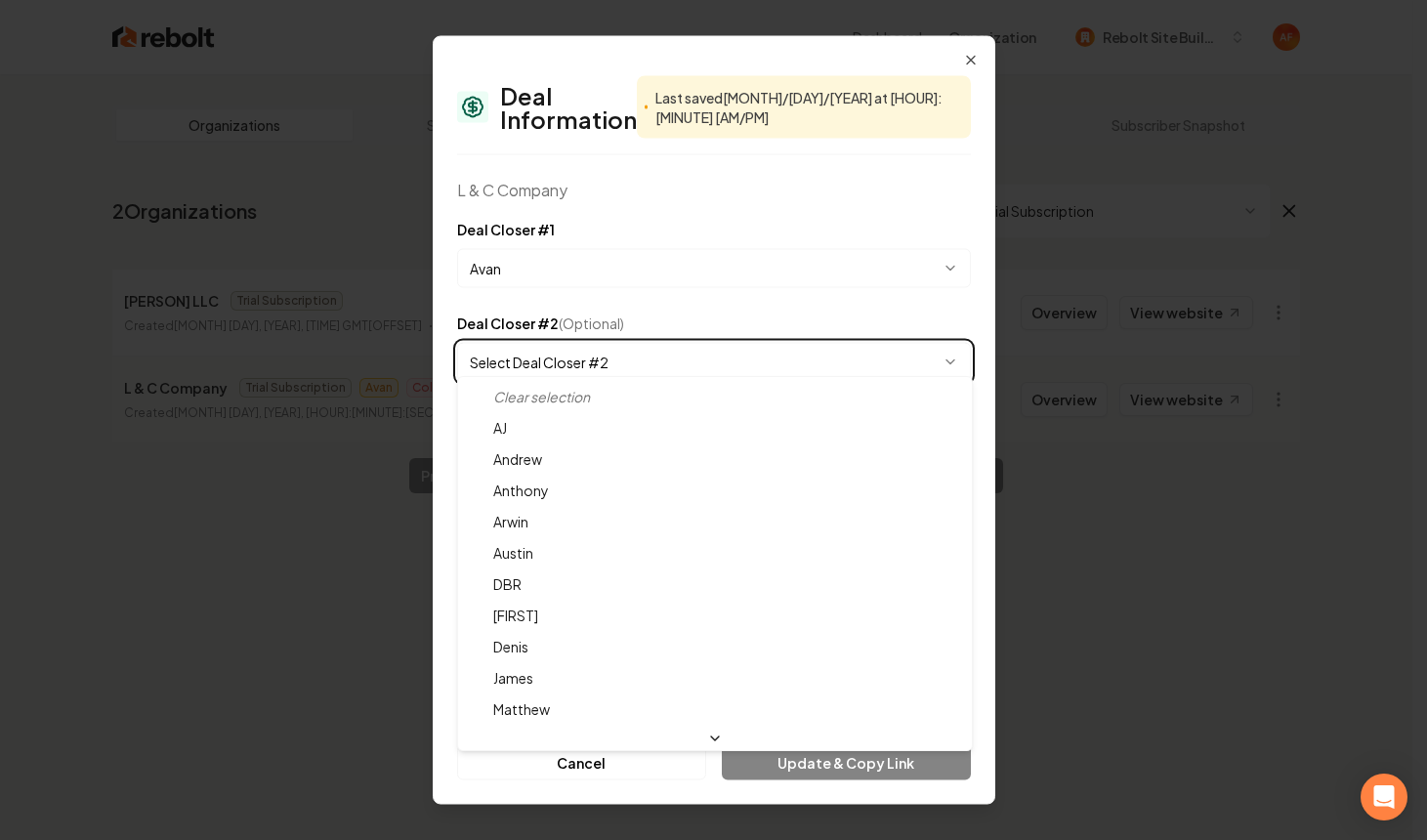 click on "**********" at bounding box center (706, 420) 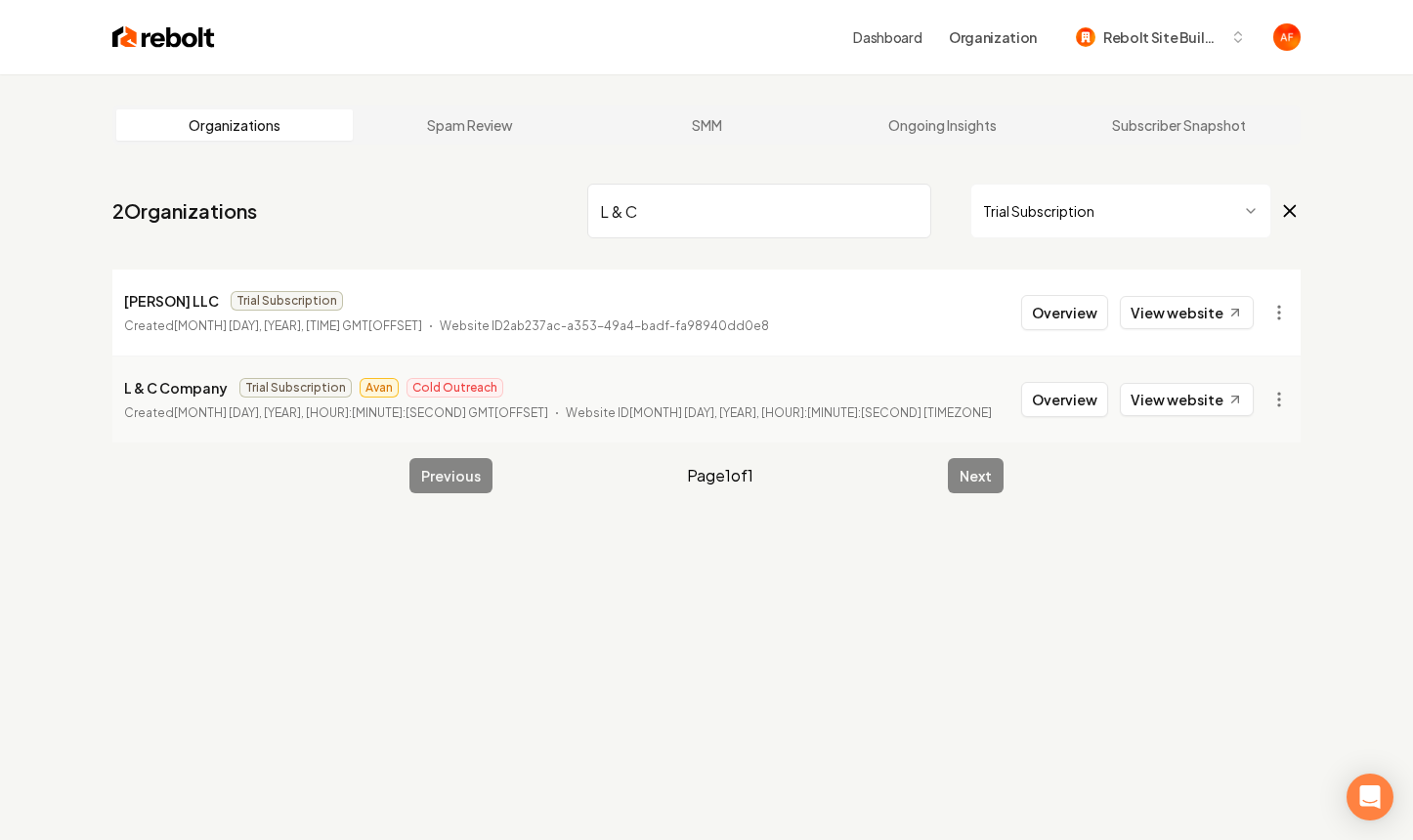 click on "Dashboard Organization Rebolt Site Builder Organizations Spam Review SMM Ongoing Insights Subscriber Snapshot 2  Organizations l & C Trial Subscription Wilson Vinyl & Construction LLC Trial Subscription Created  [DATE], [TIME] GMT-8   Website ID  [UUID] Overview View website L & C Company Trial Subscription Avan Cold Outreach Created  [DATE], [TIME] GMT-8   Website ID  [UUID] Overview View website Previous Page  1  of  1 Next /dashboard/admin?subscriptionStatus=trialing&orgName=l+%26+C" at bounding box center [706, 420] 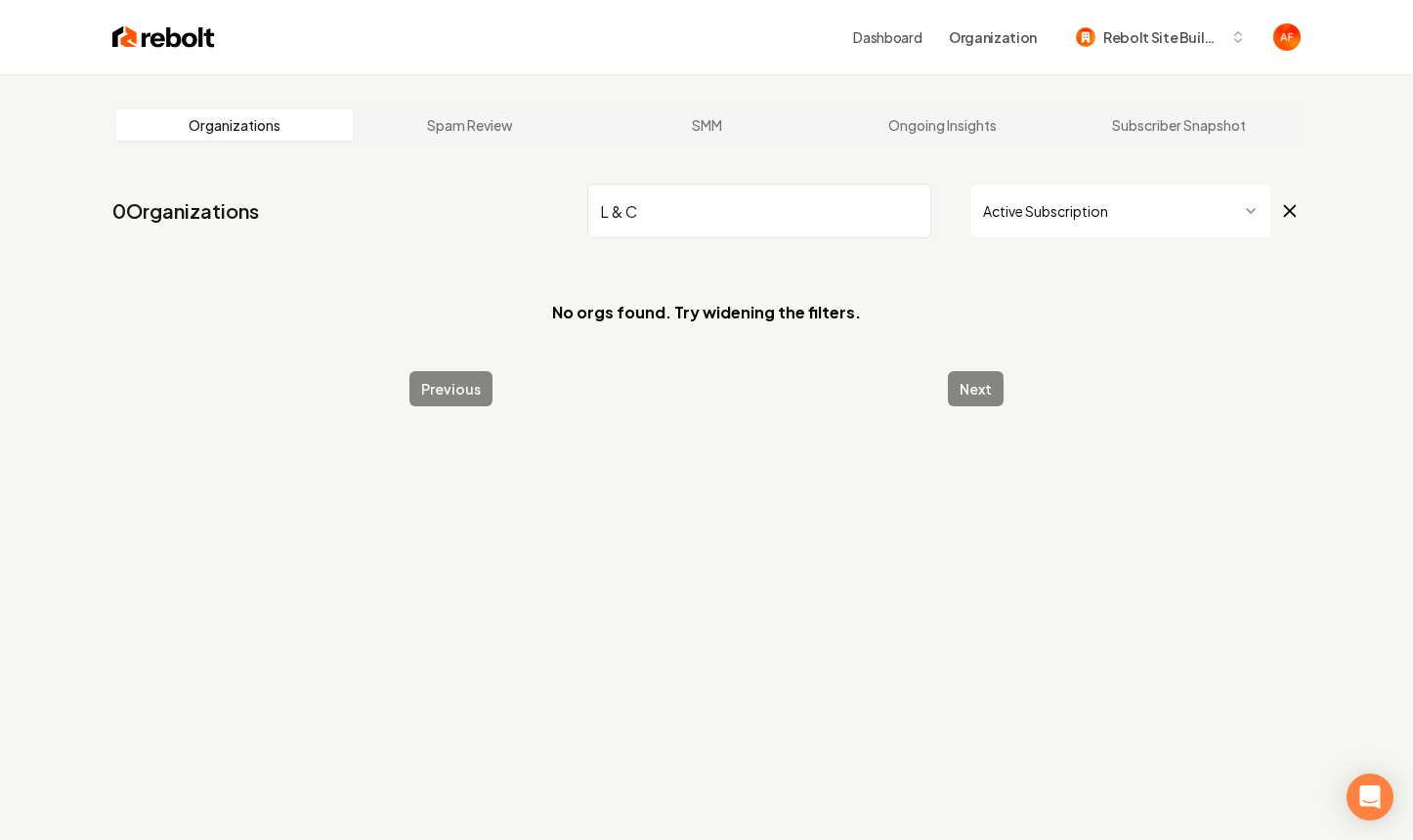 click on "L & C" at bounding box center [759, 211] 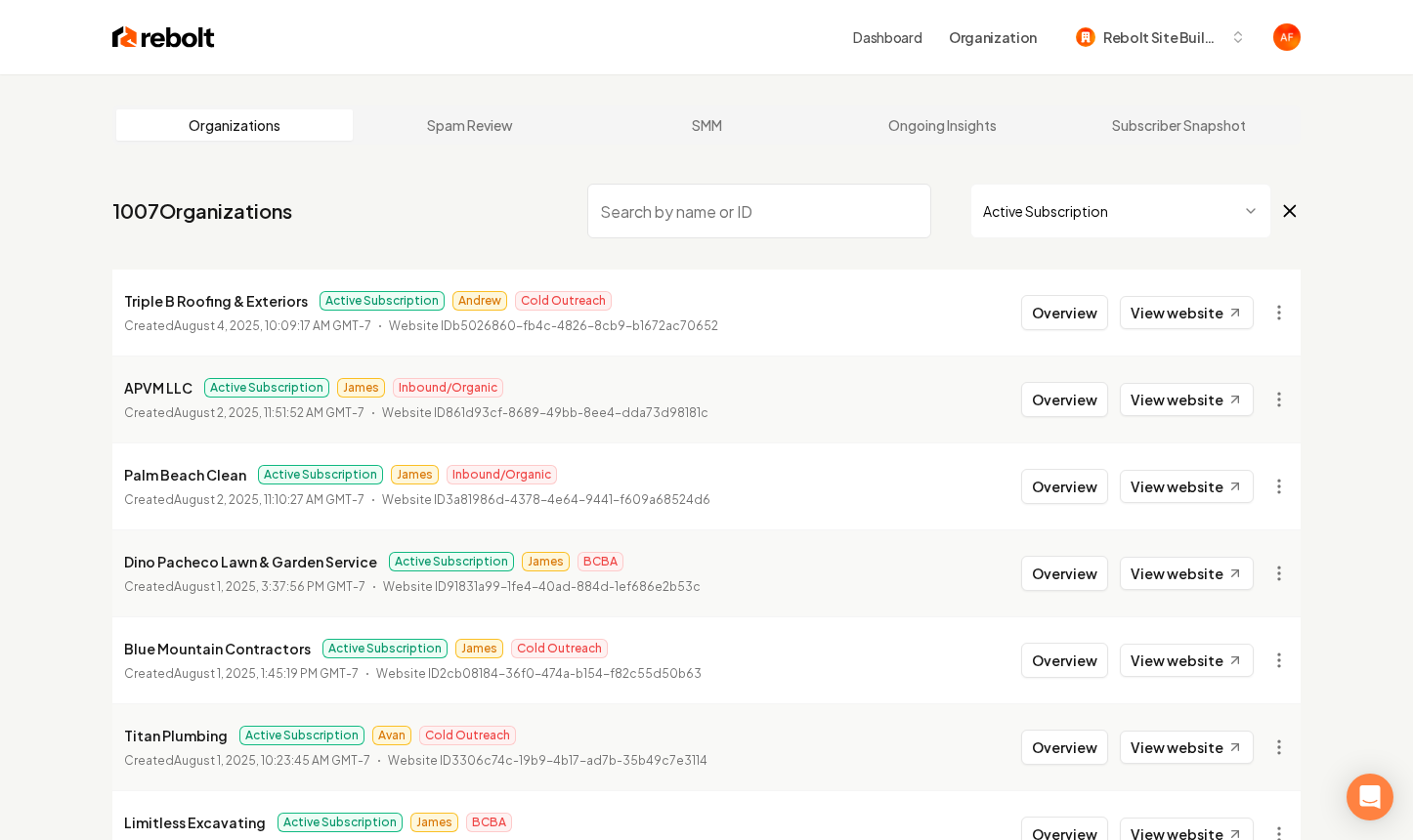 click at bounding box center [759, 211] 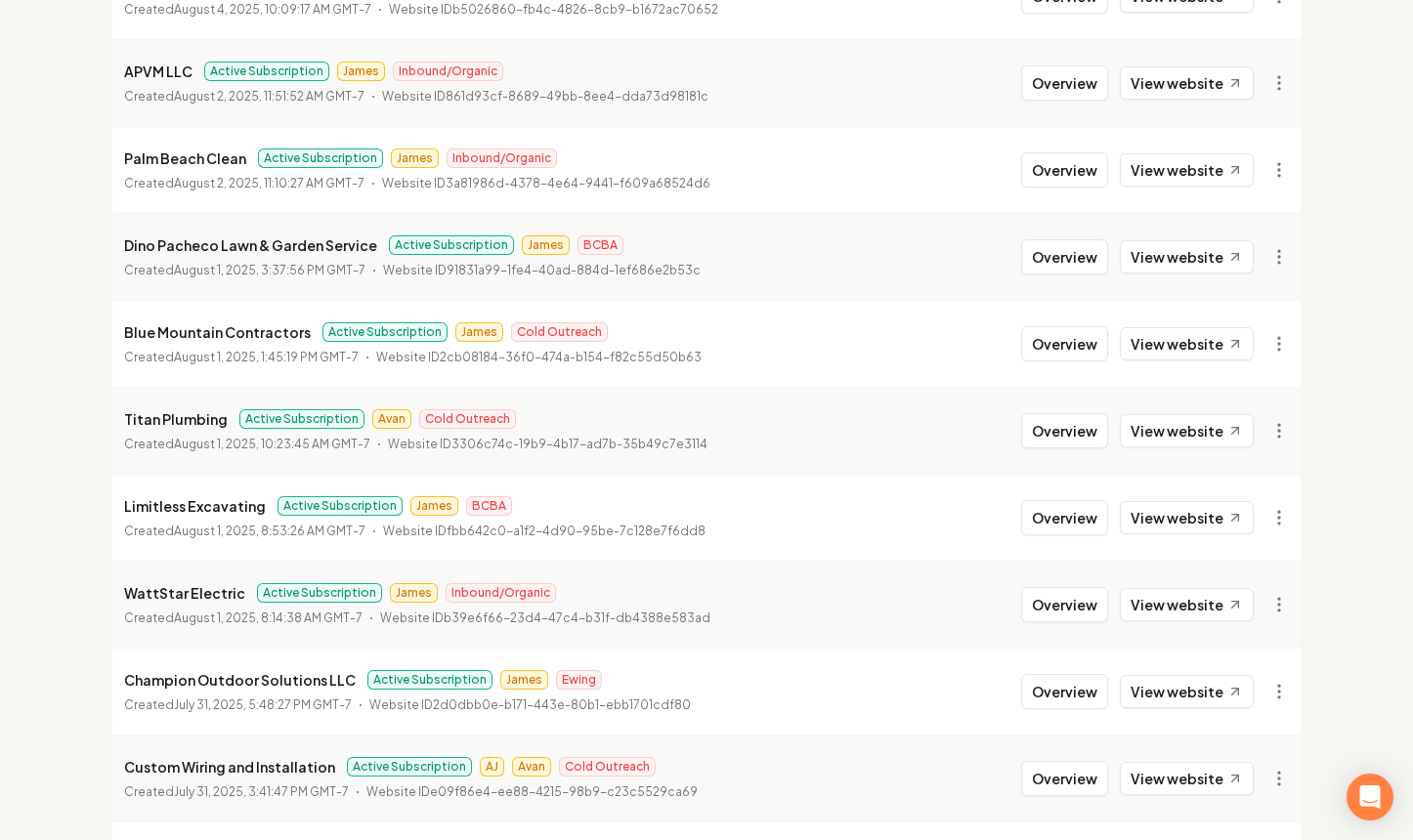 scroll, scrollTop: 59, scrollLeft: 0, axis: vertical 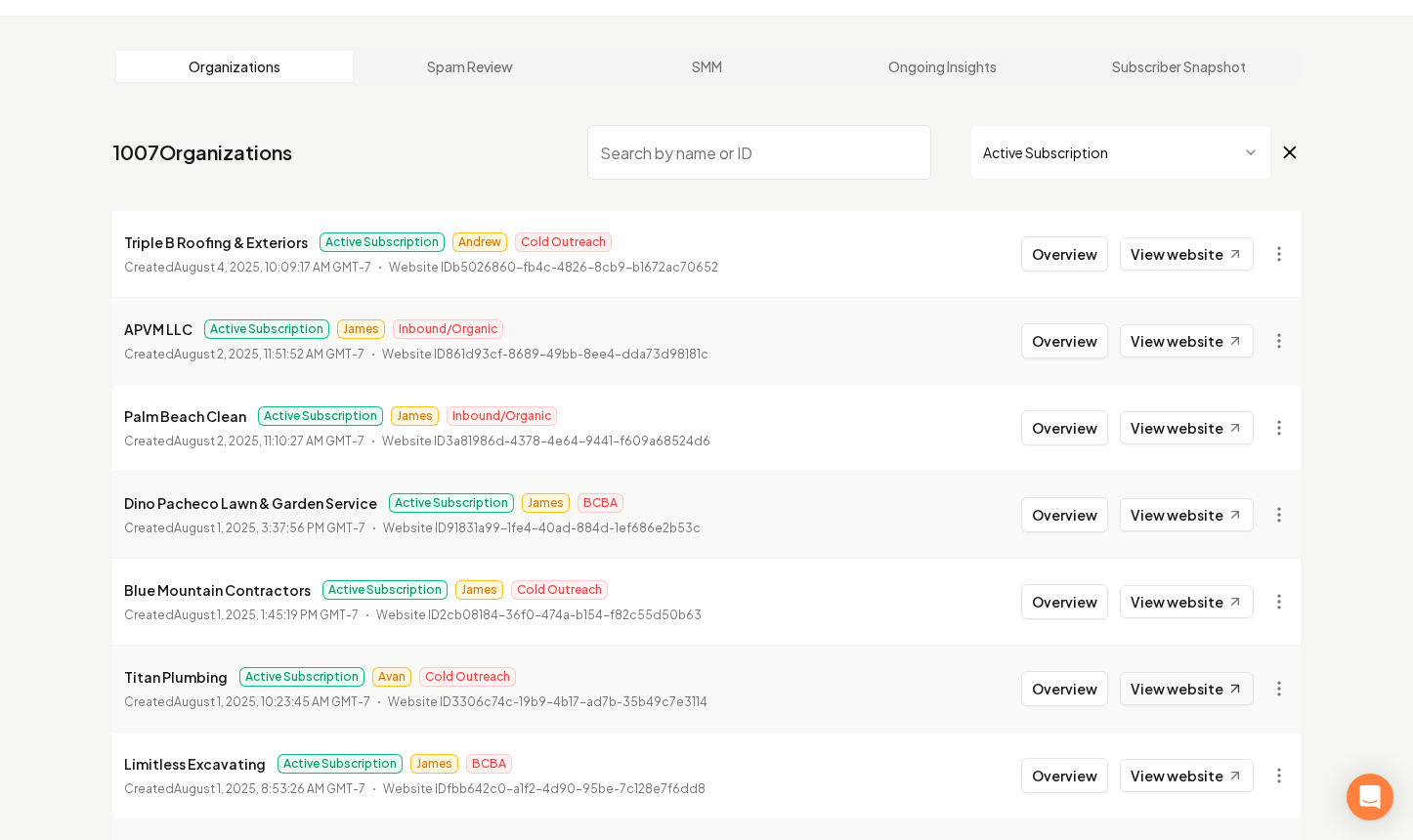 type 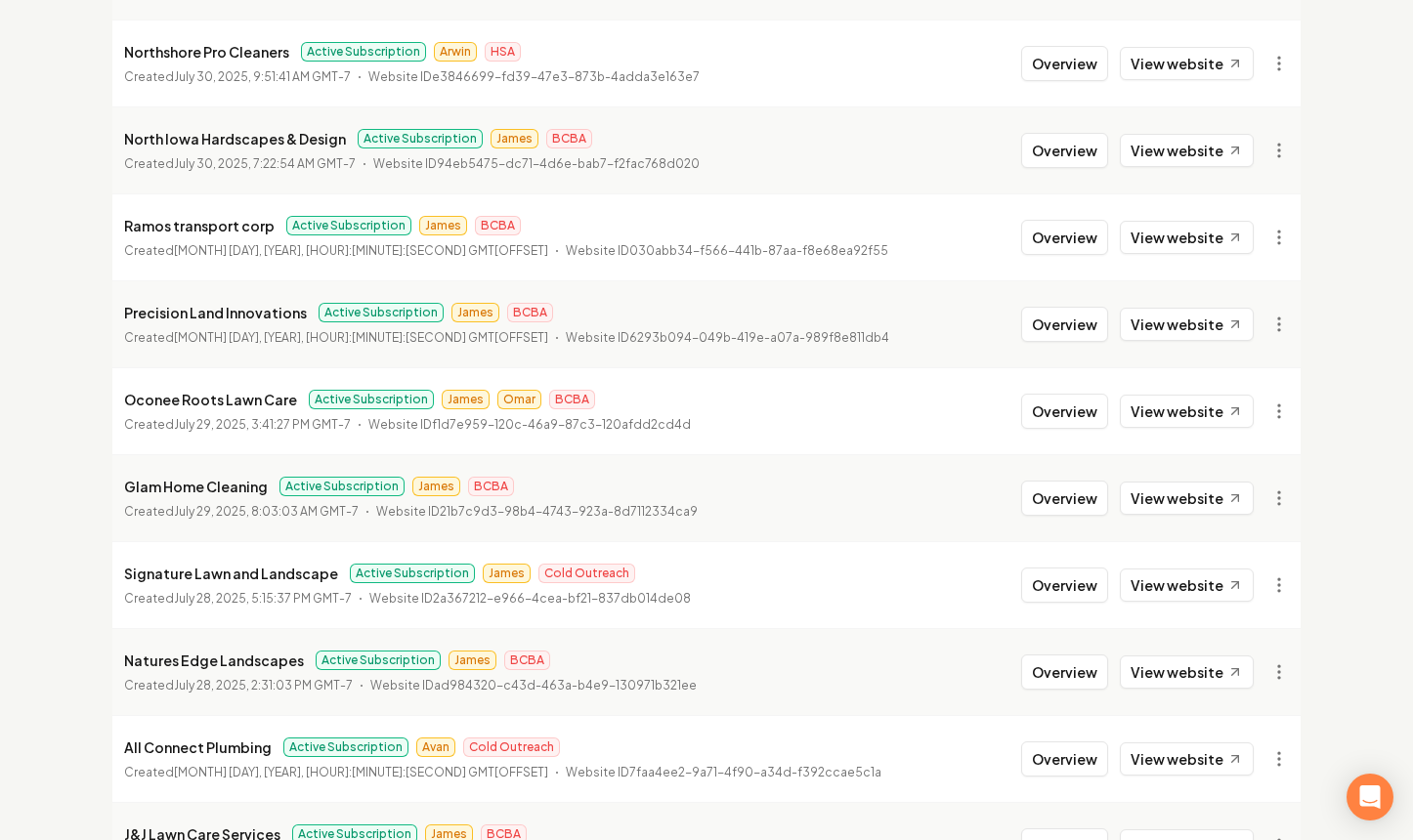 scroll, scrollTop: 2119, scrollLeft: 0, axis: vertical 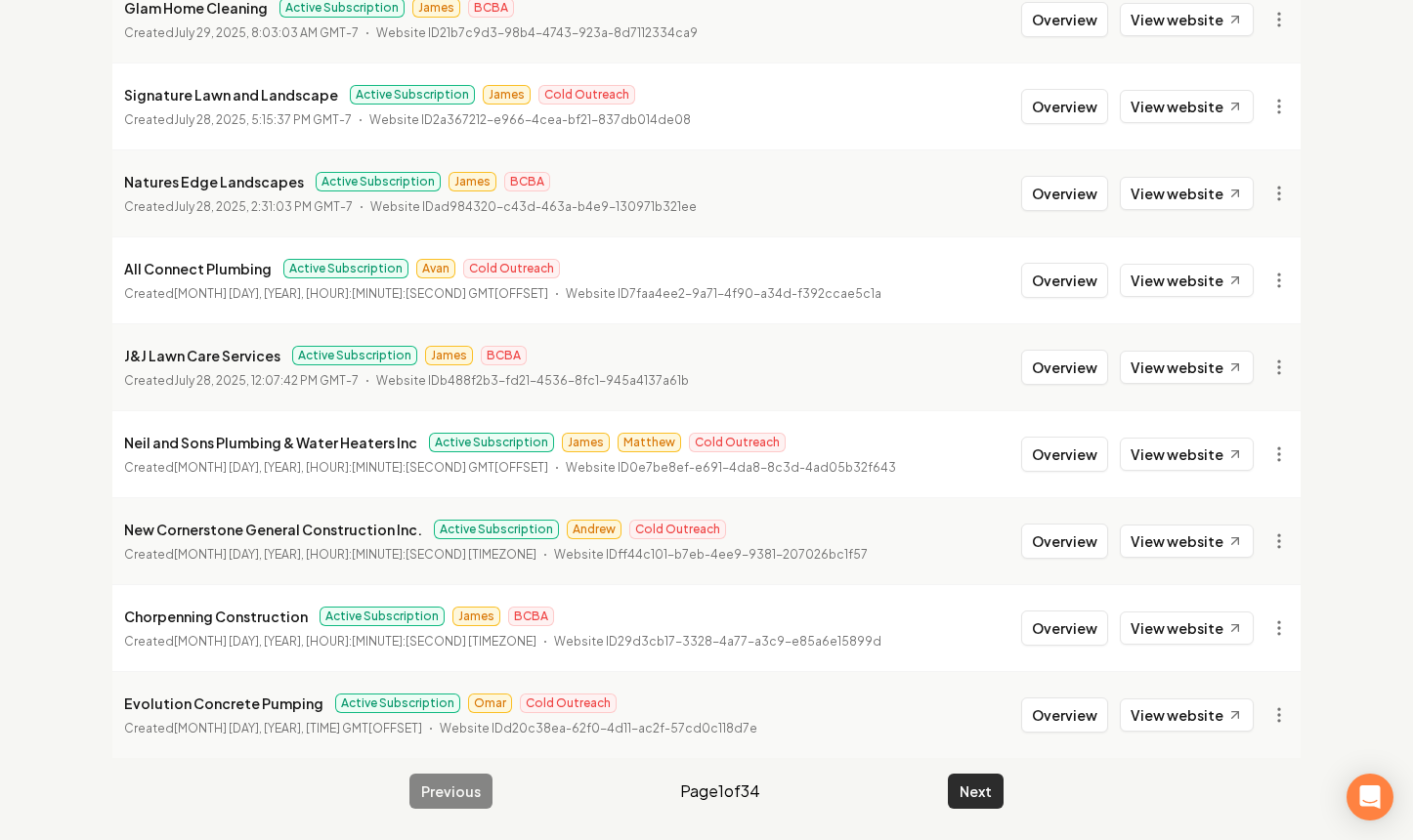 click on "Next" at bounding box center (975, 791) 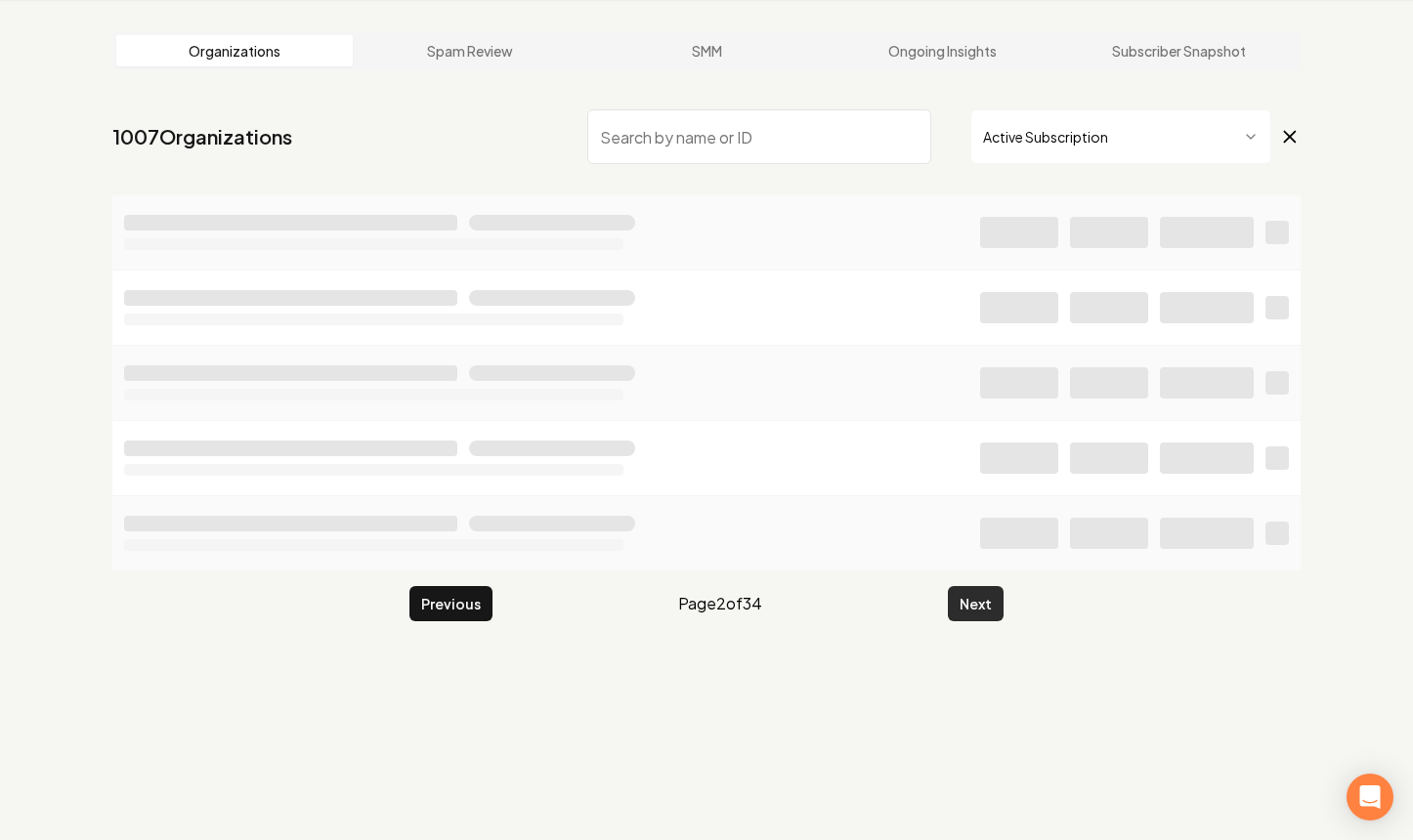 scroll, scrollTop: 74, scrollLeft: 0, axis: vertical 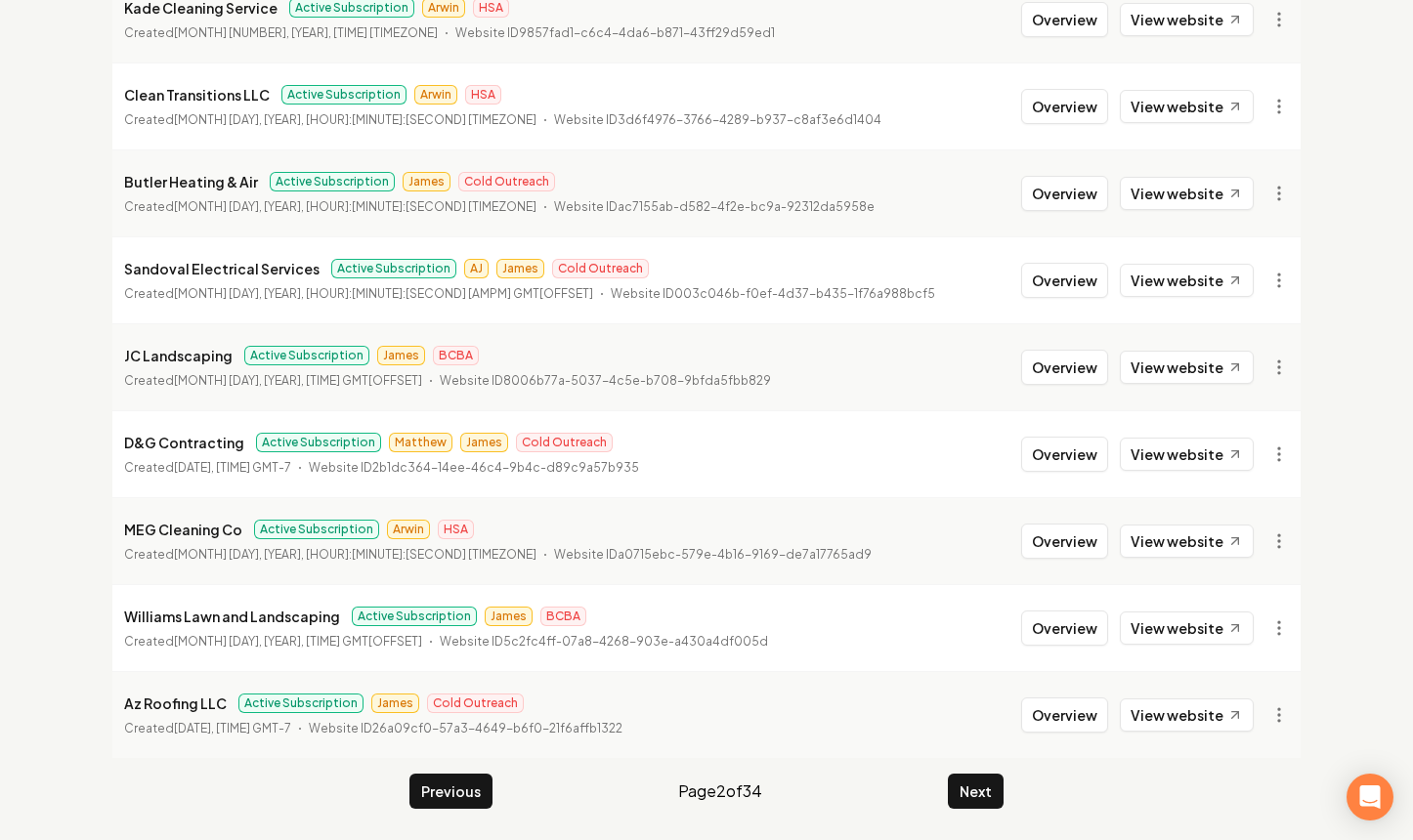 click on "Next" at bounding box center (975, 791) 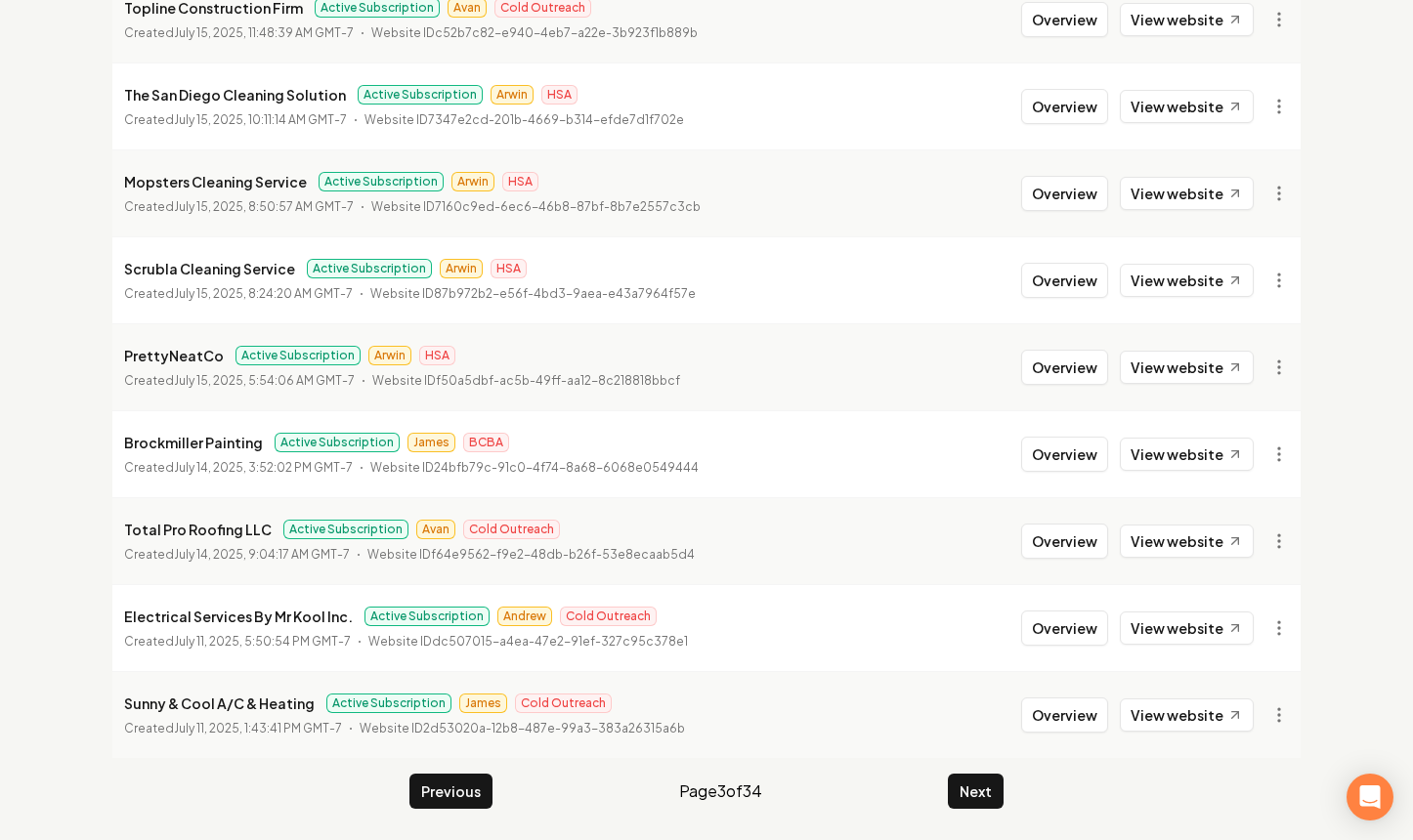 click on "Next" at bounding box center [975, 791] 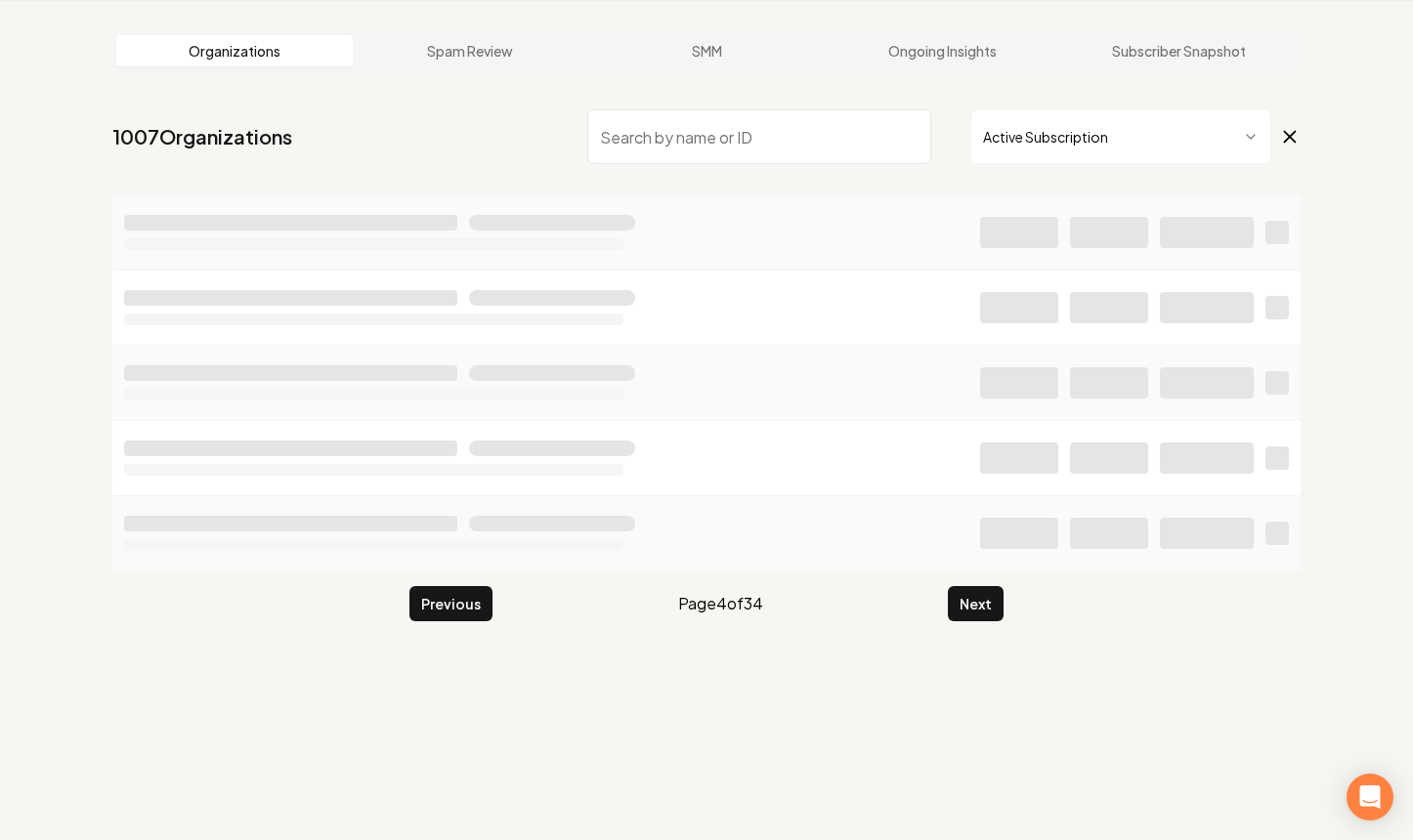 scroll, scrollTop: 74, scrollLeft: 0, axis: vertical 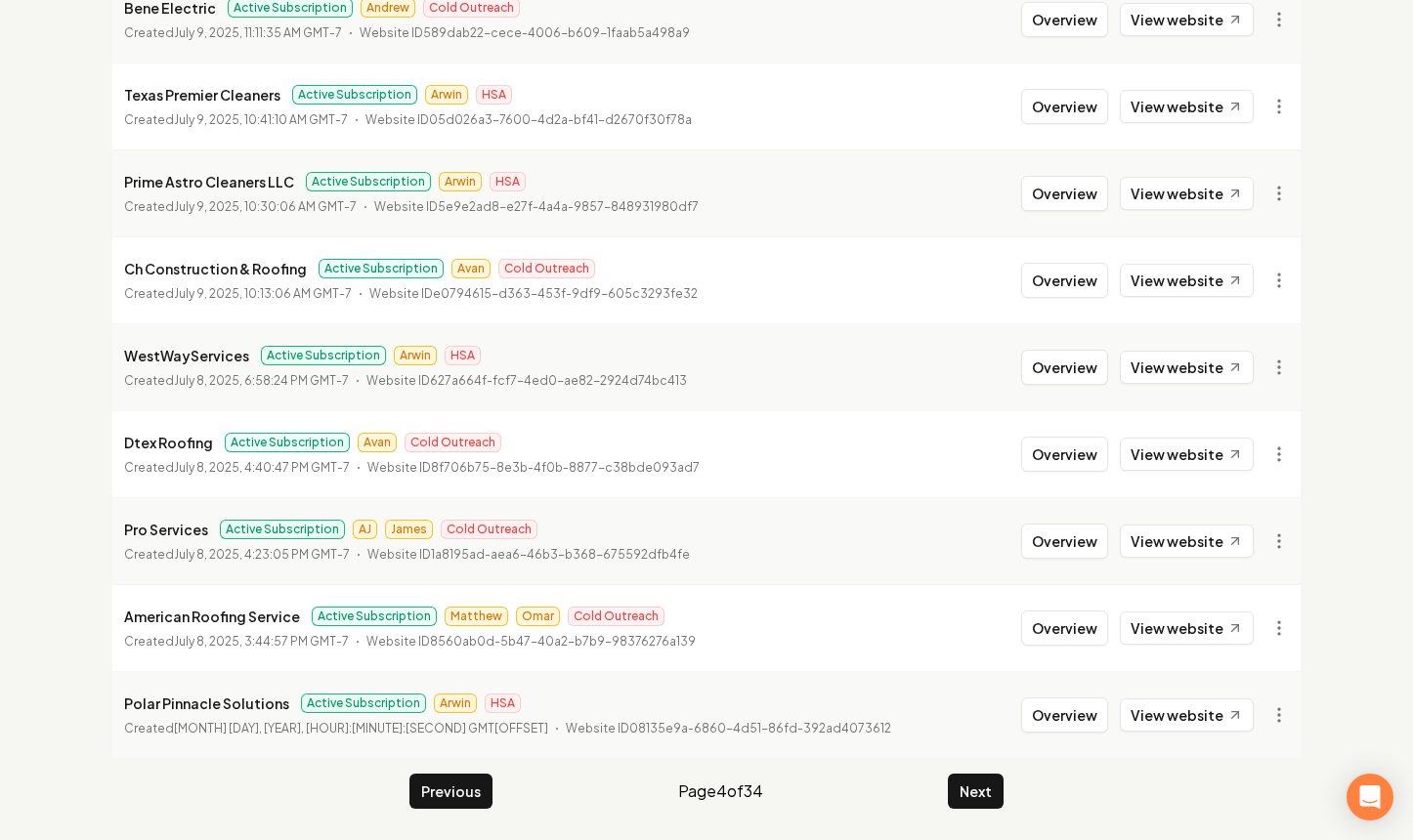 click on "Next" at bounding box center (975, 791) 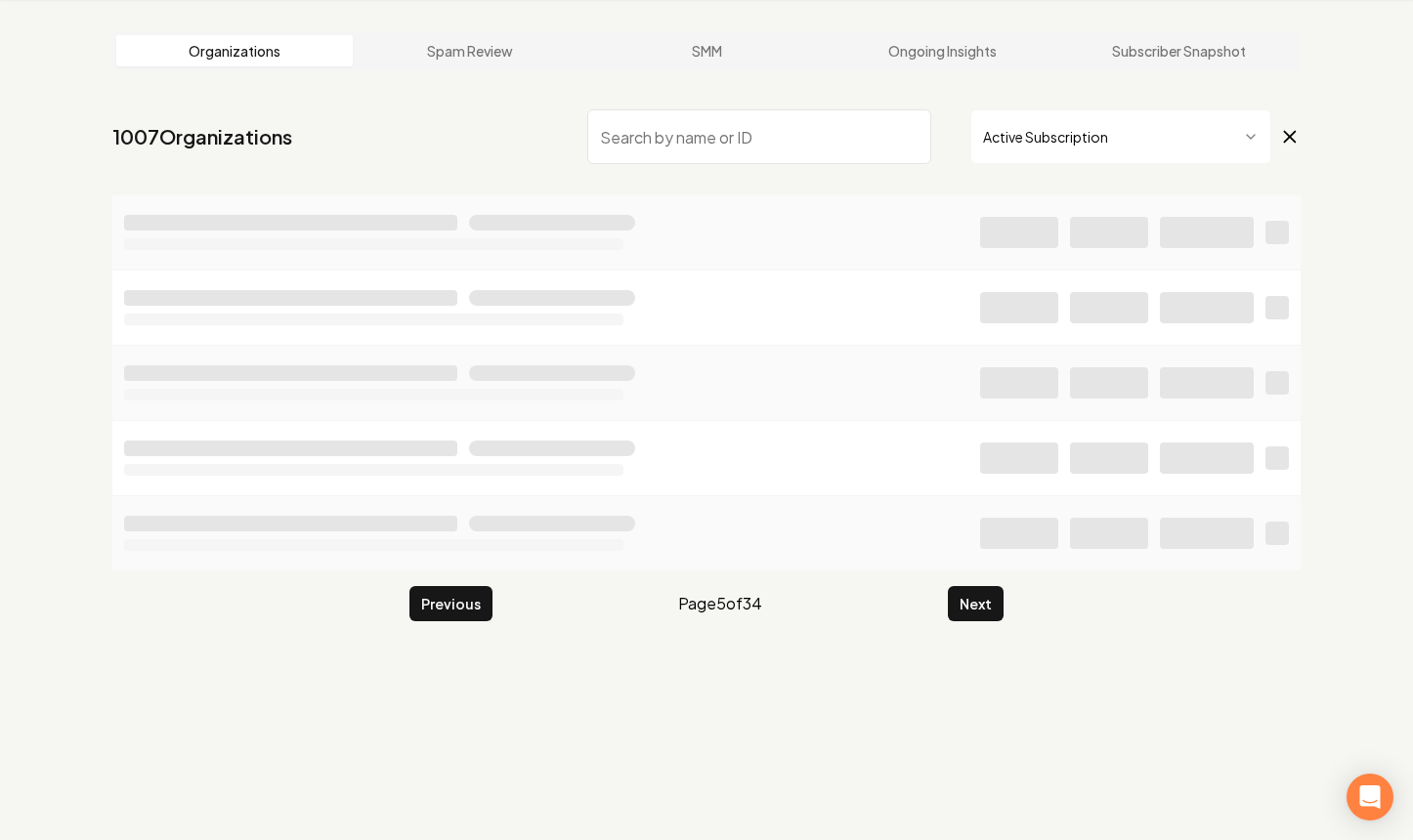 scroll, scrollTop: 74, scrollLeft: 0, axis: vertical 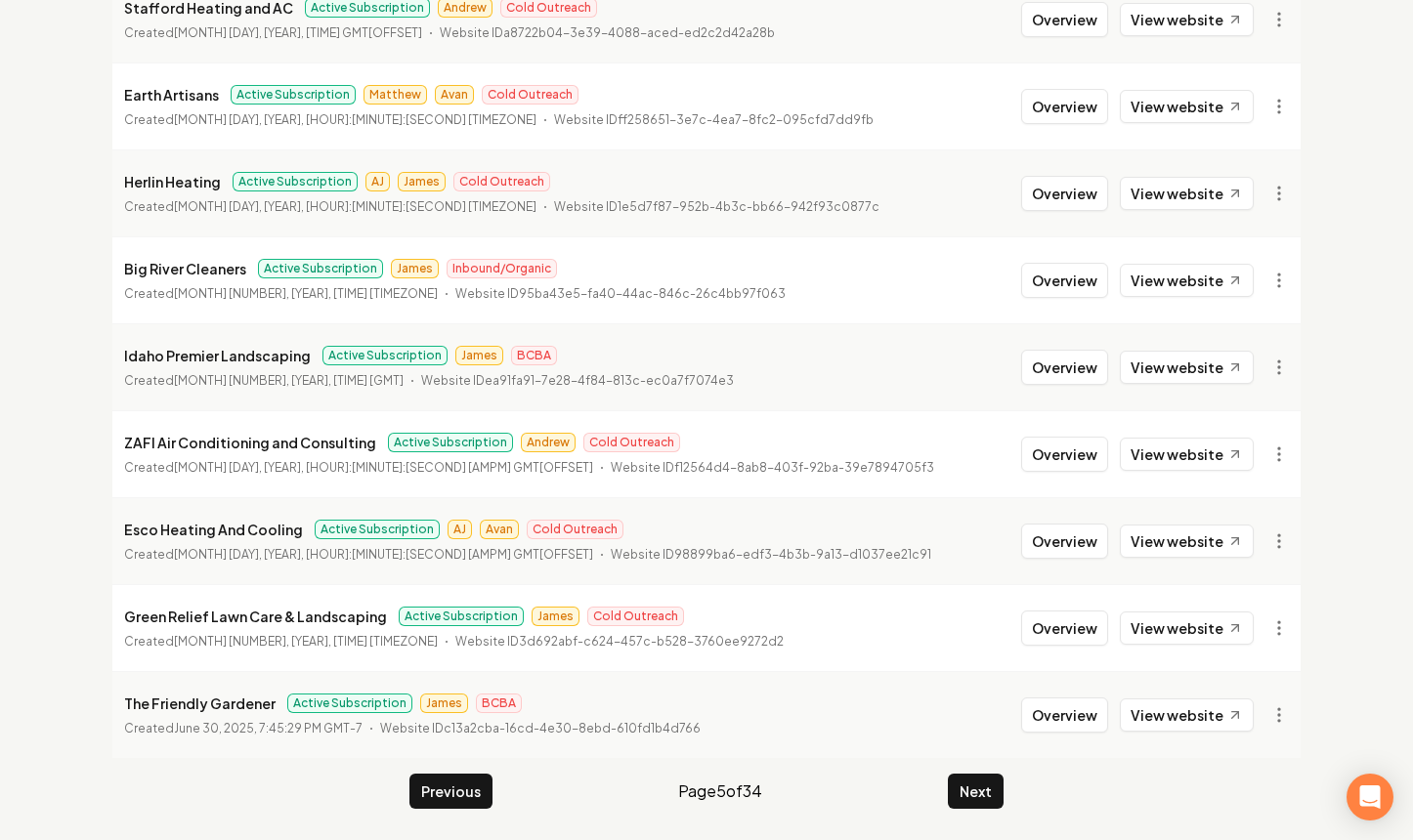 click on "Next" at bounding box center [975, 791] 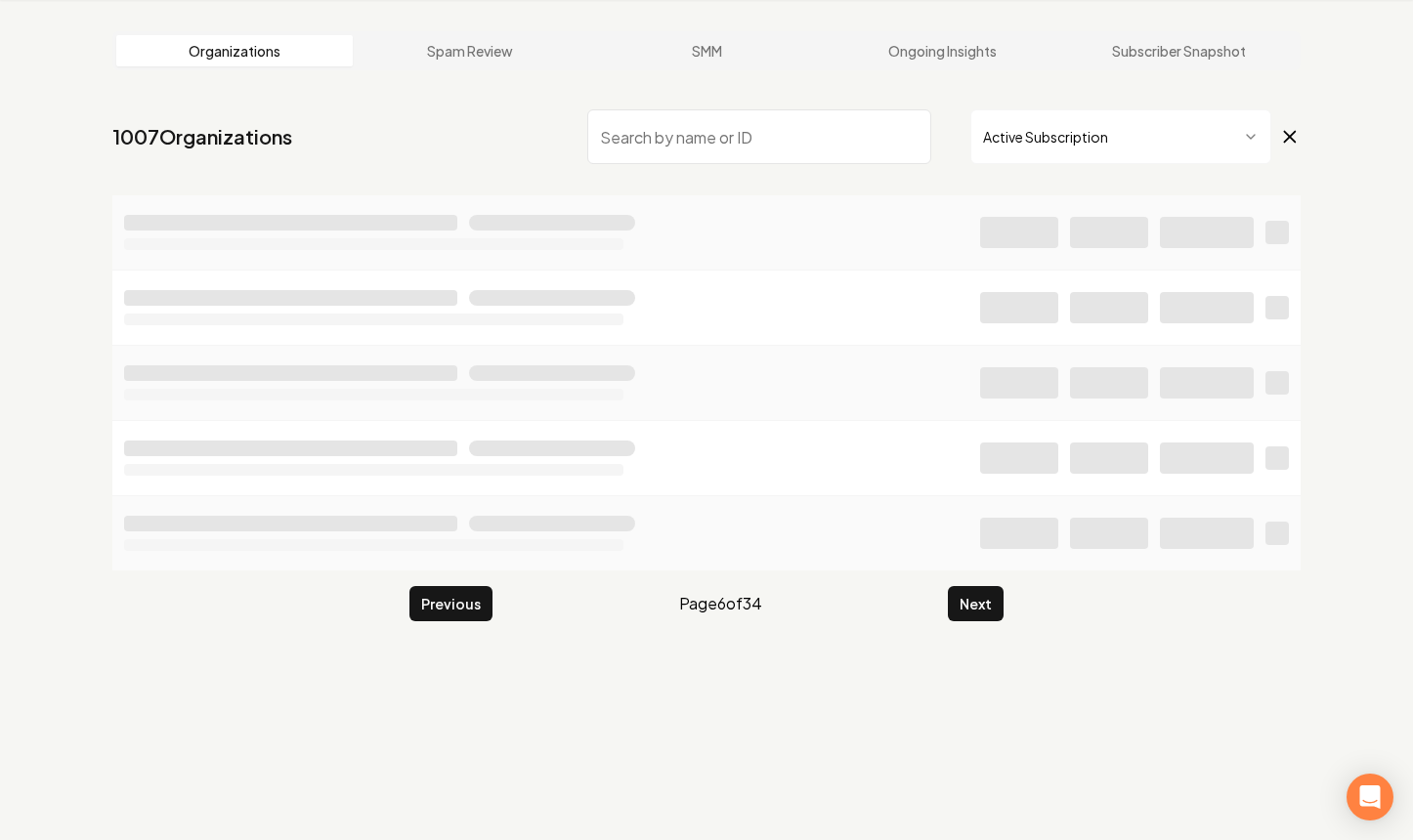 scroll, scrollTop: 74, scrollLeft: 0, axis: vertical 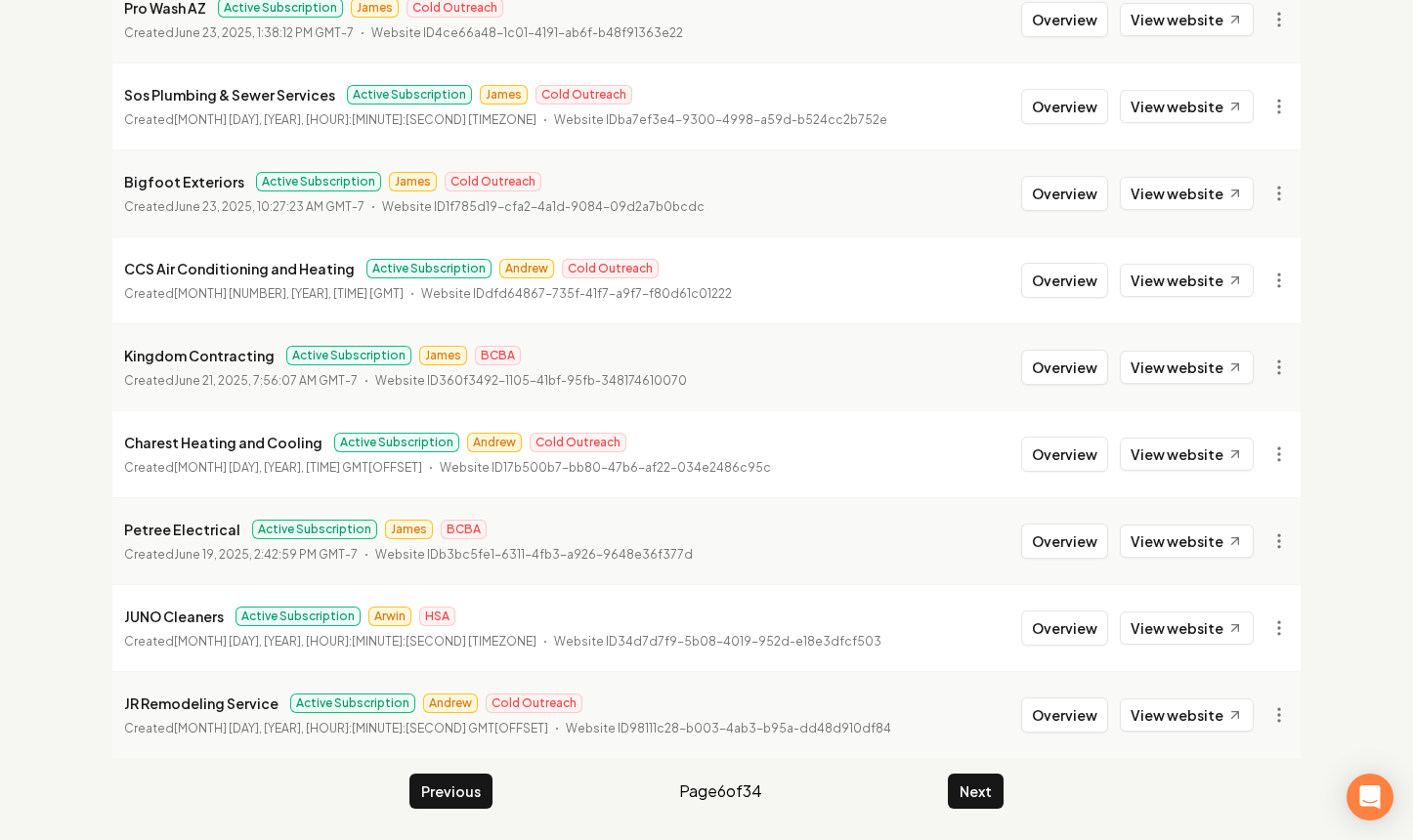 click on "Next" at bounding box center [975, 791] 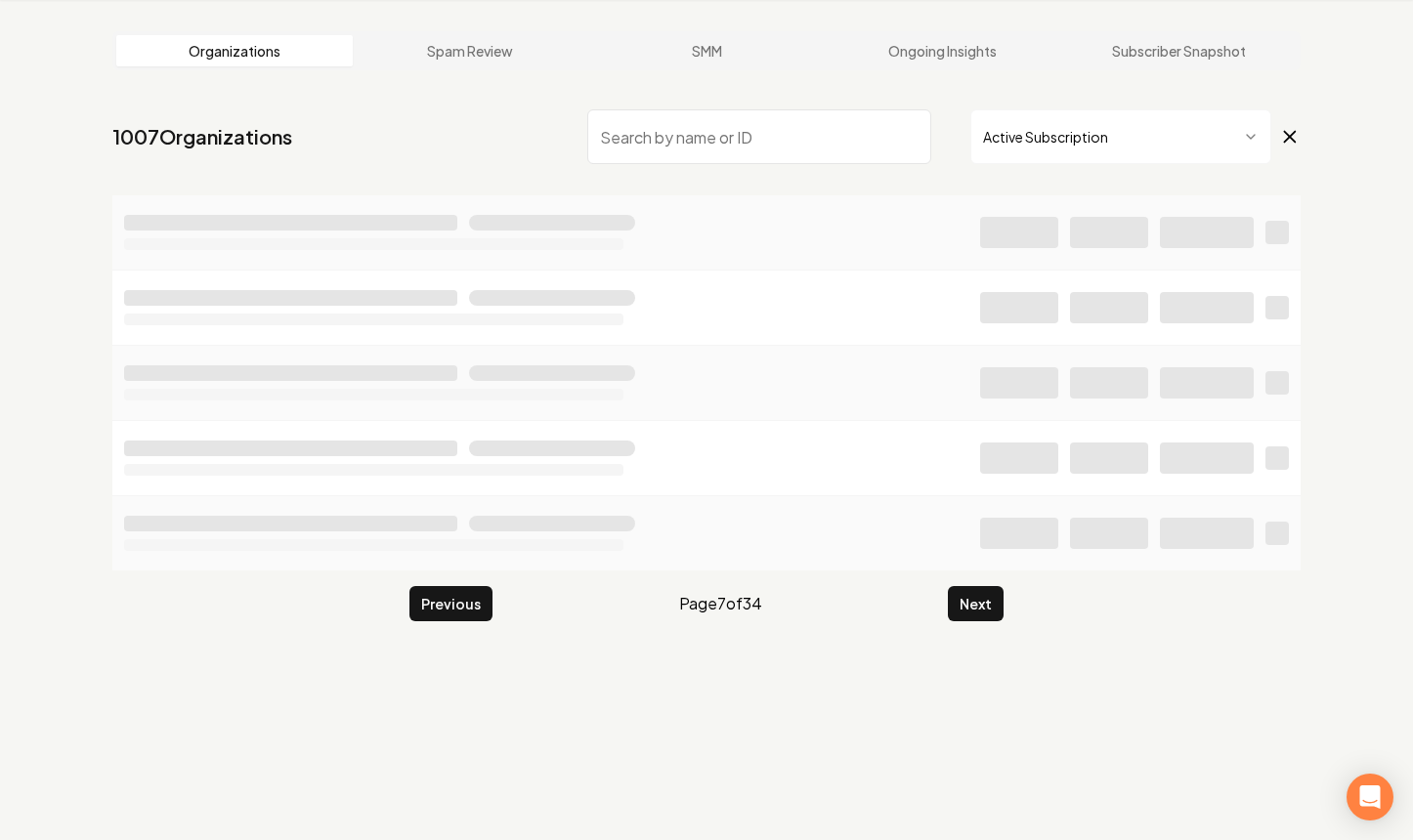 scroll, scrollTop: 2119, scrollLeft: 0, axis: vertical 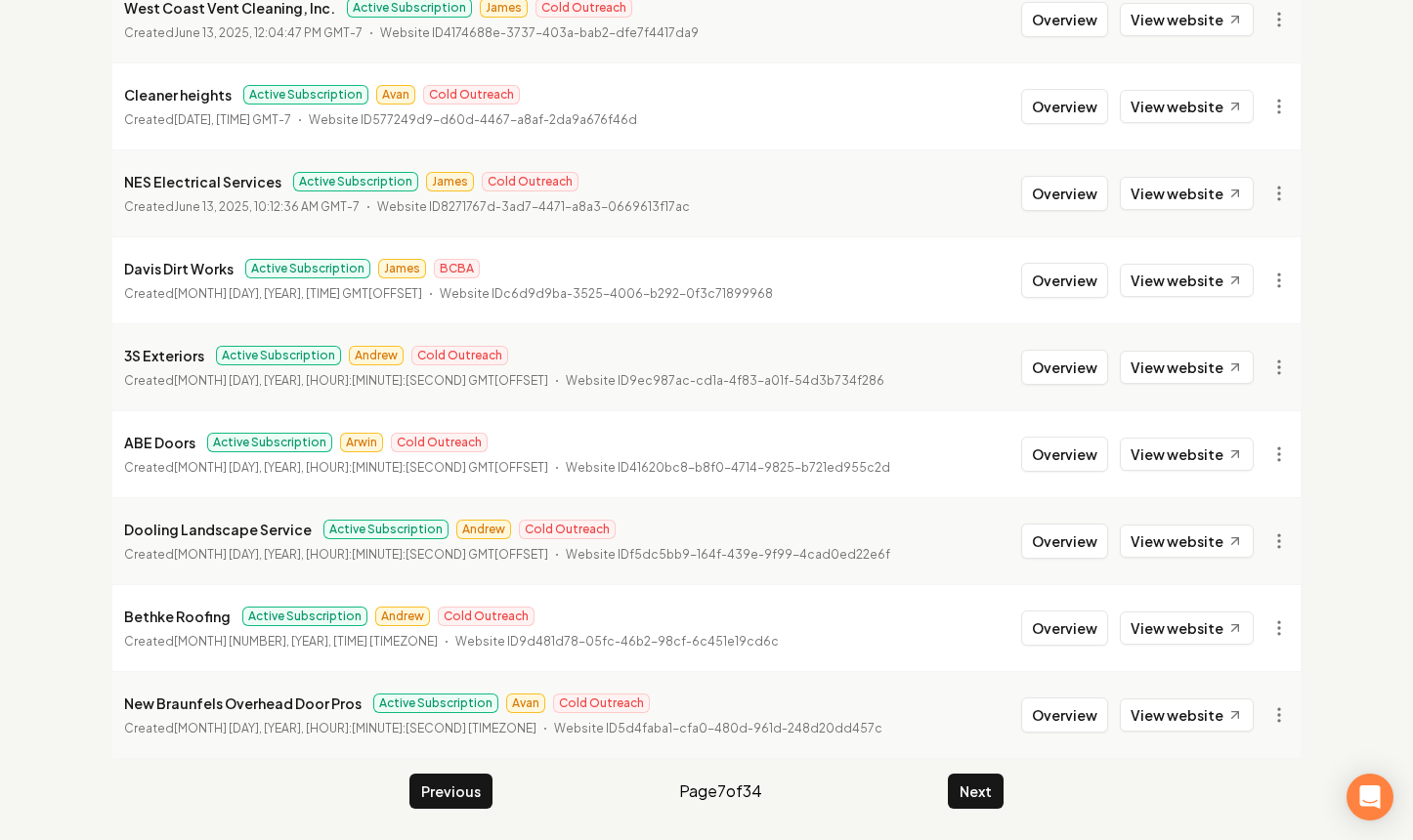 click on "Next" at bounding box center [975, 791] 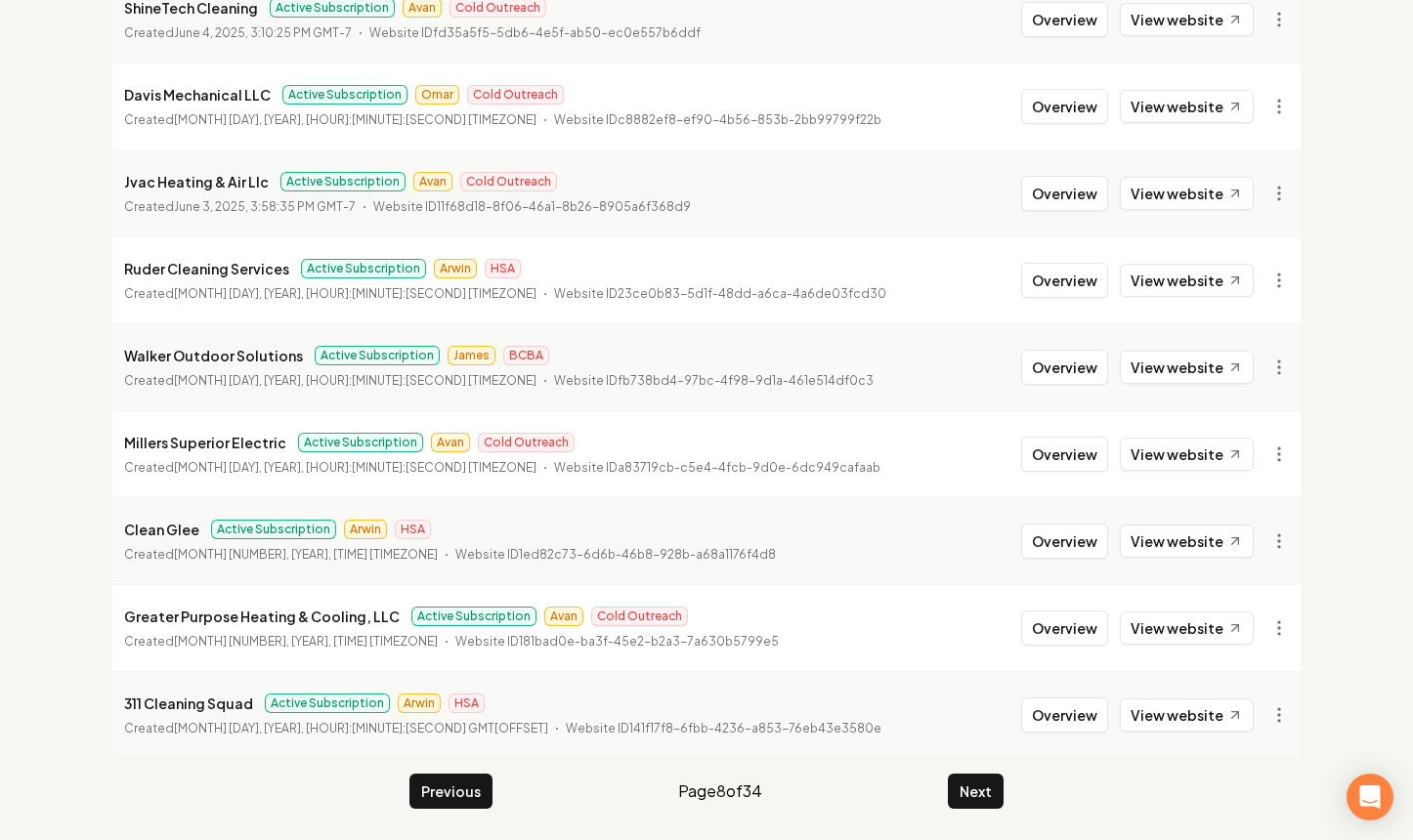 click on "Next" at bounding box center [975, 791] 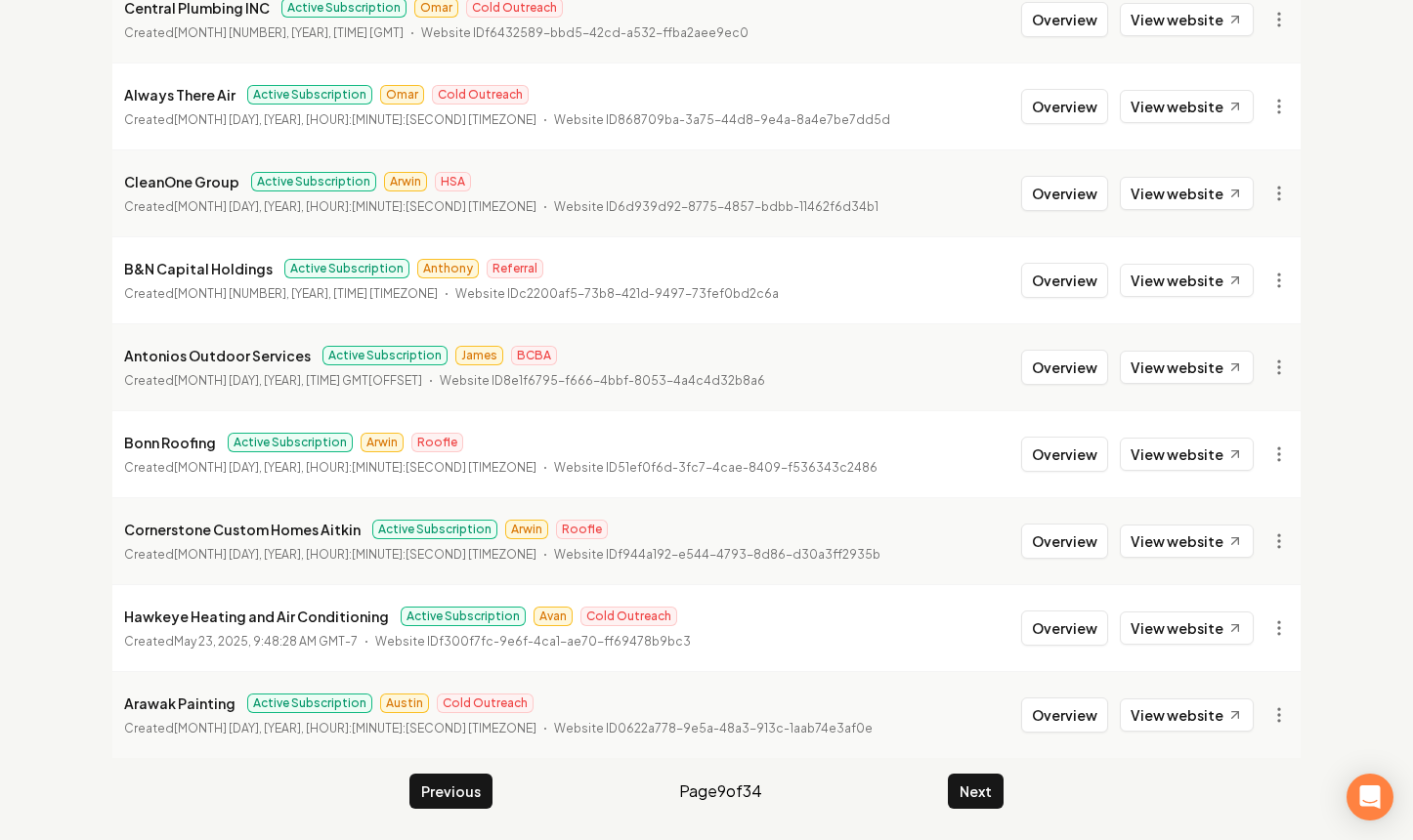 click on "Next" at bounding box center (975, 791) 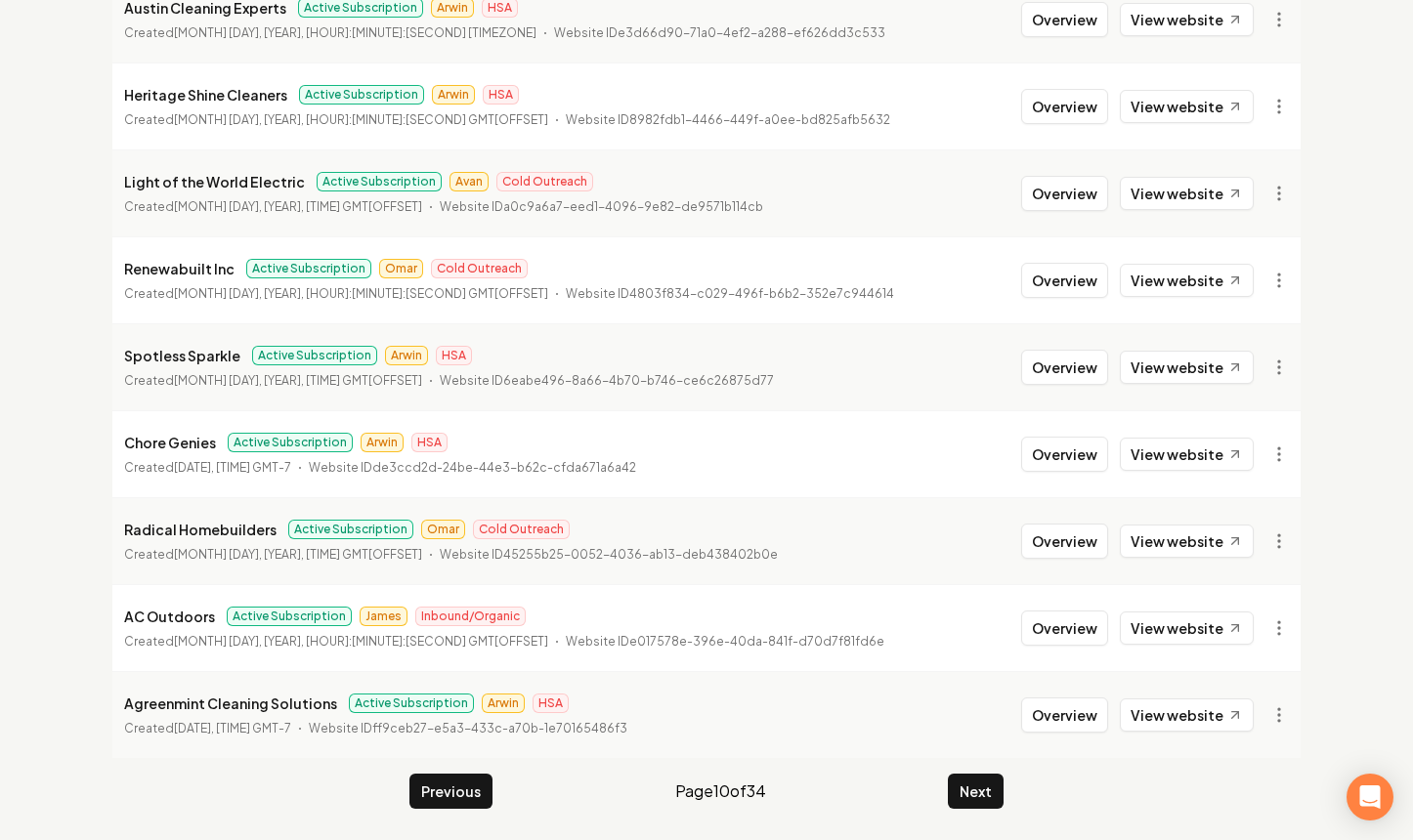 click on "Next" at bounding box center [975, 791] 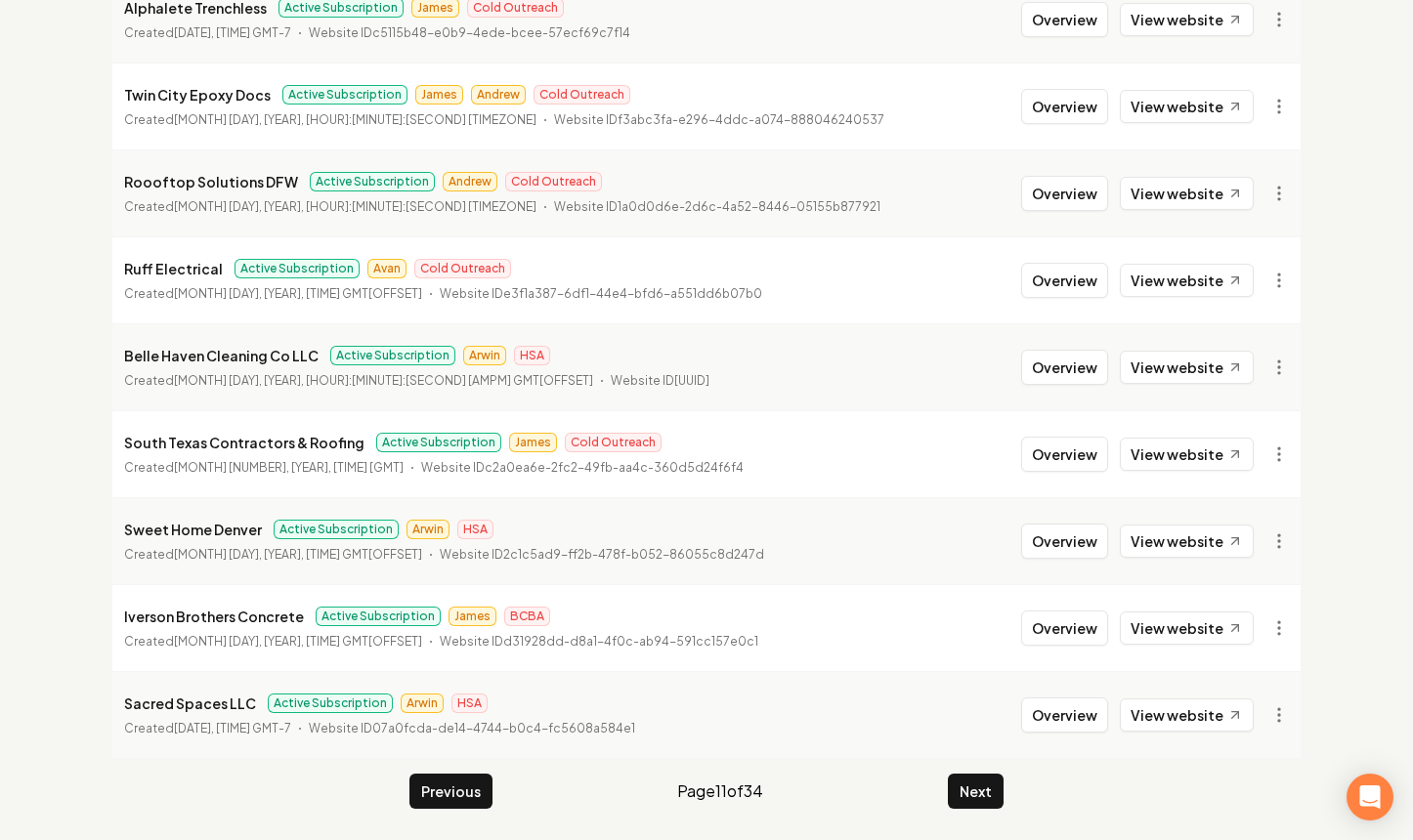 click on "Next" at bounding box center (975, 791) 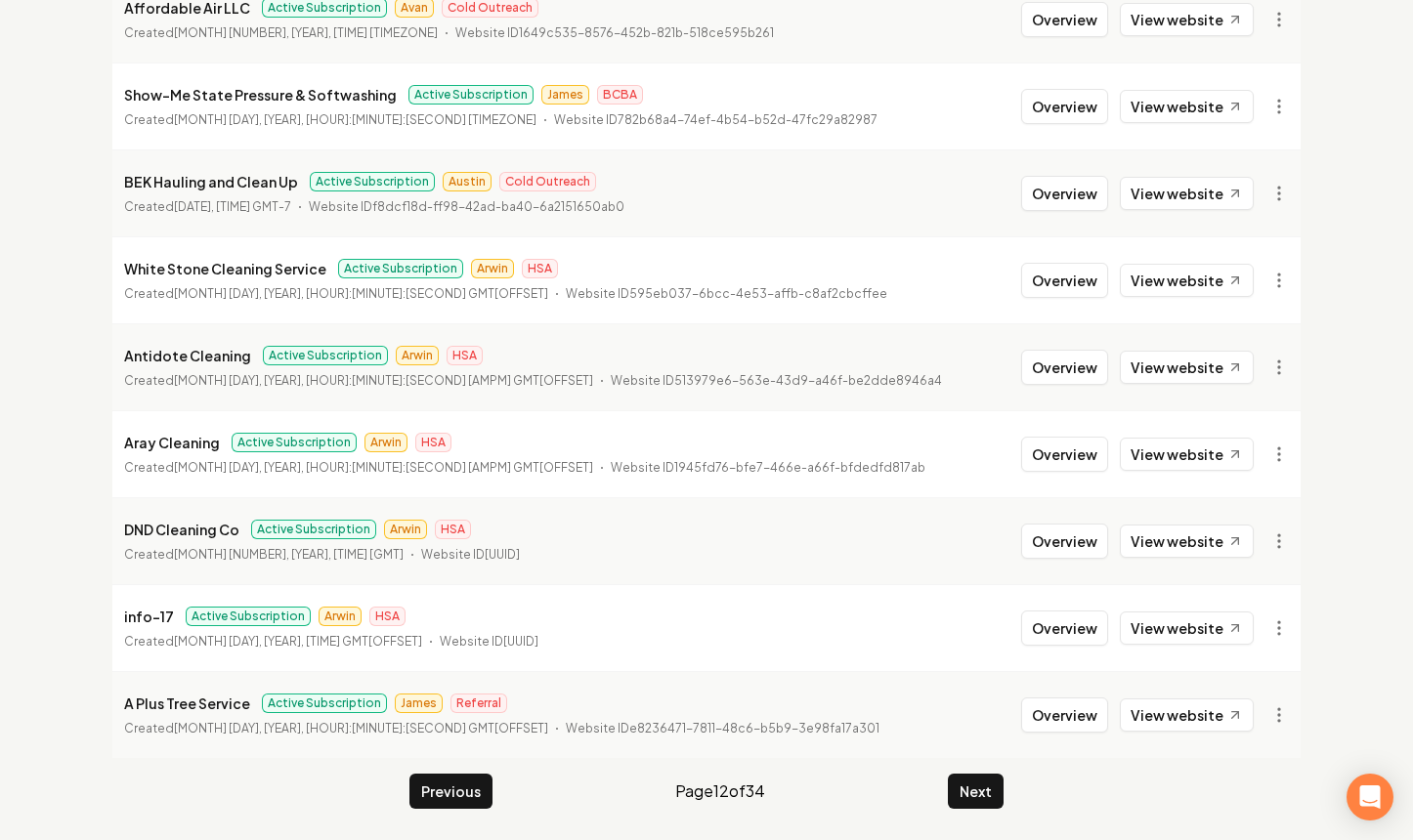 click on "Next" at bounding box center (975, 791) 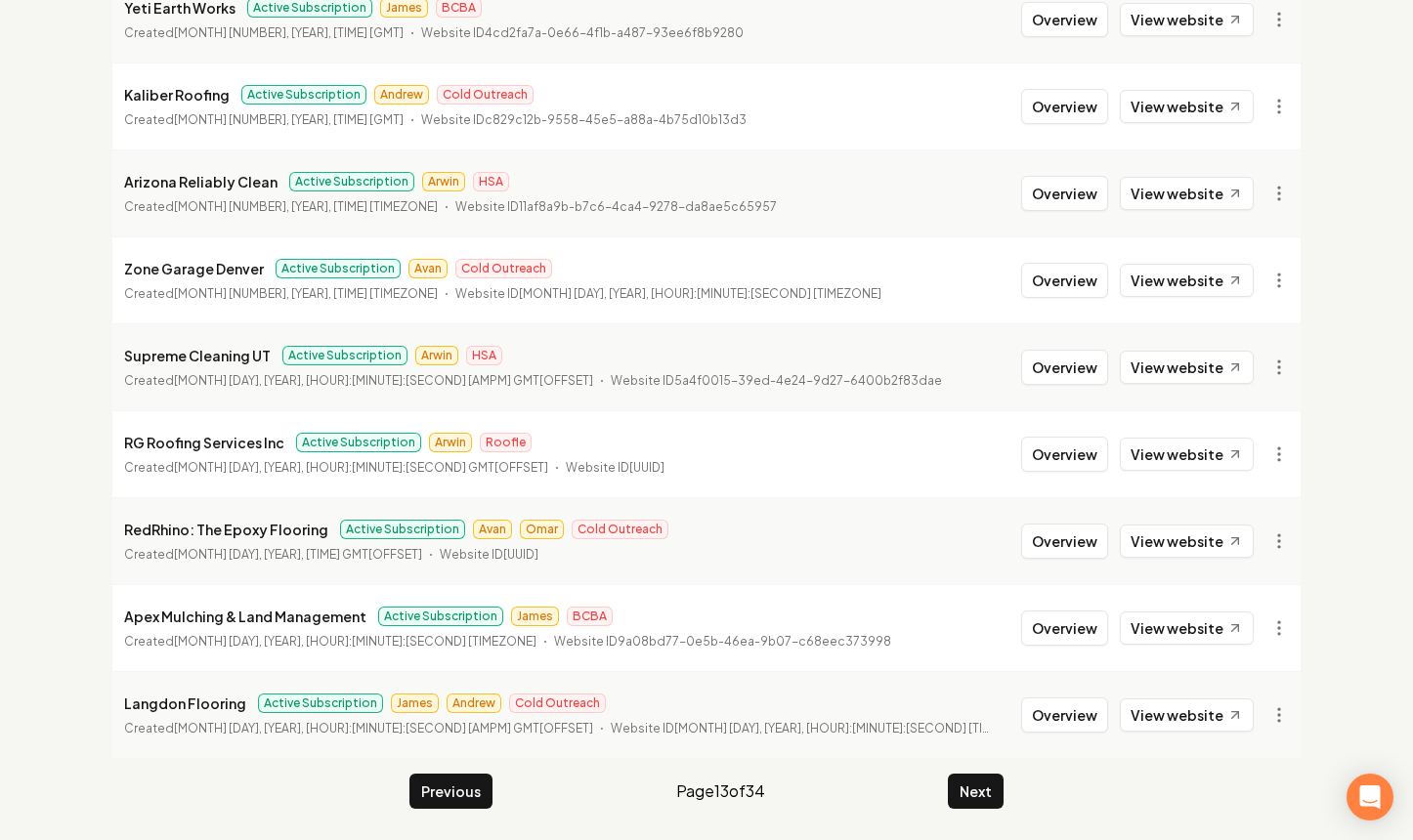 click on "Next" at bounding box center [975, 791] 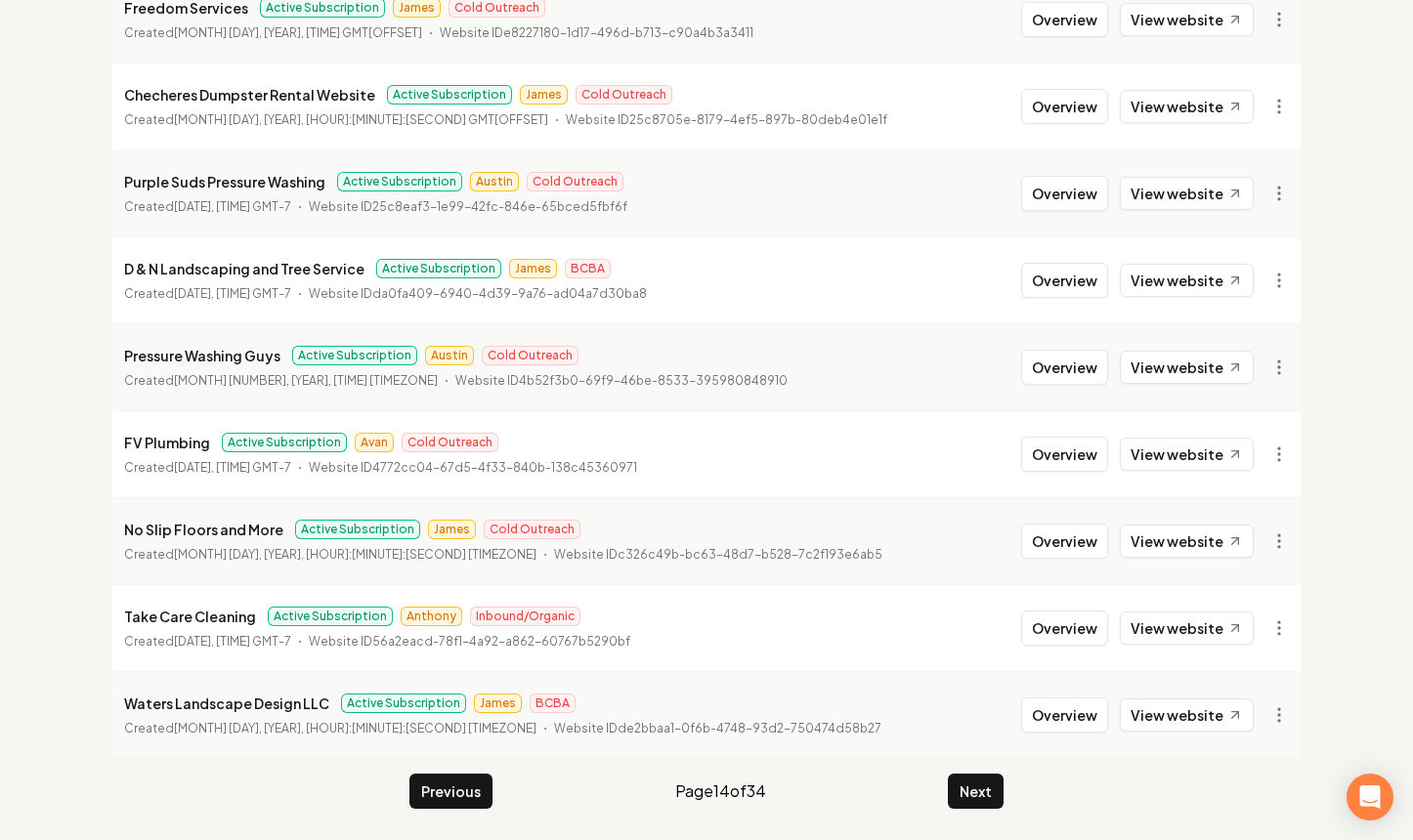click on "Next" at bounding box center [975, 791] 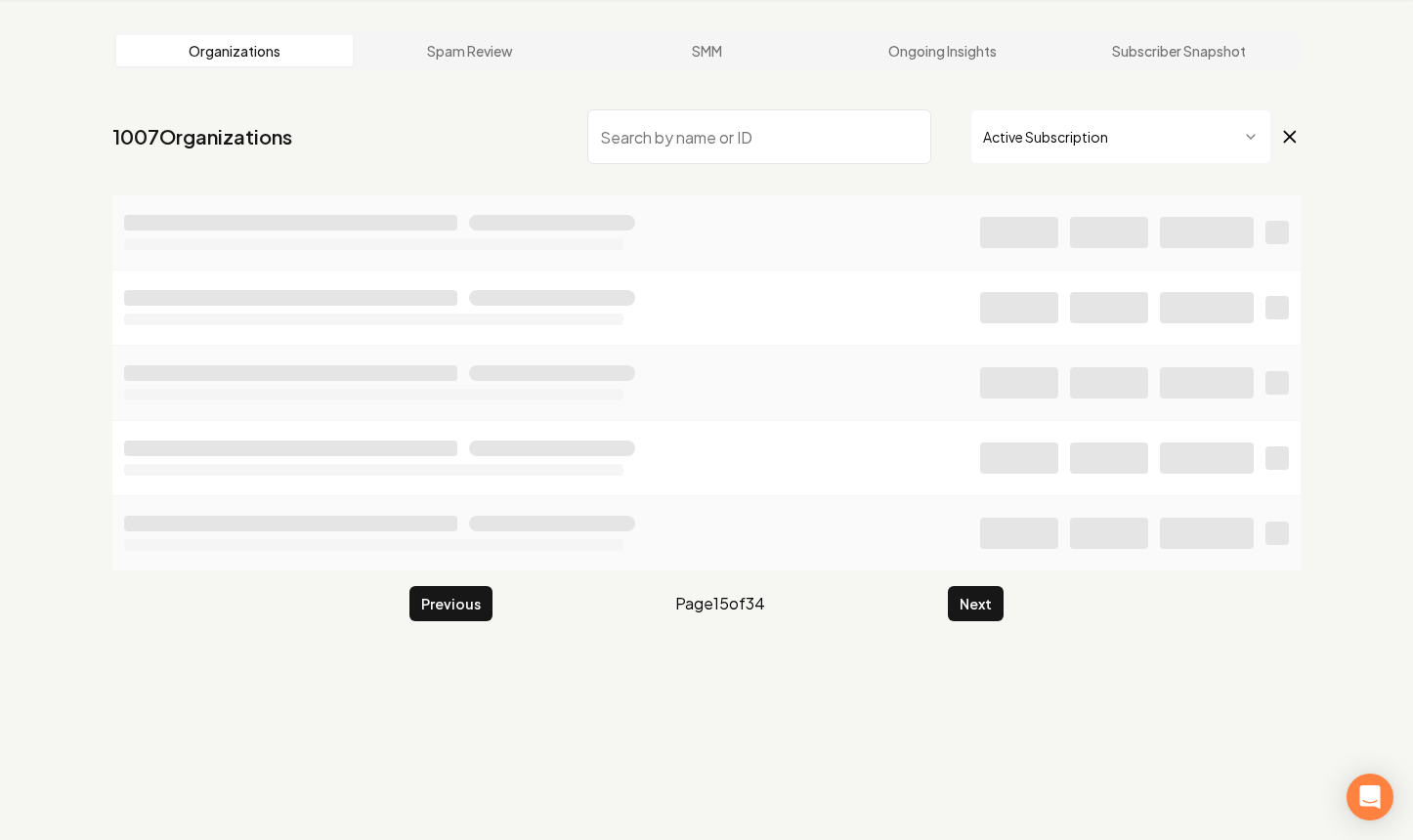 scroll, scrollTop: 2119, scrollLeft: 0, axis: vertical 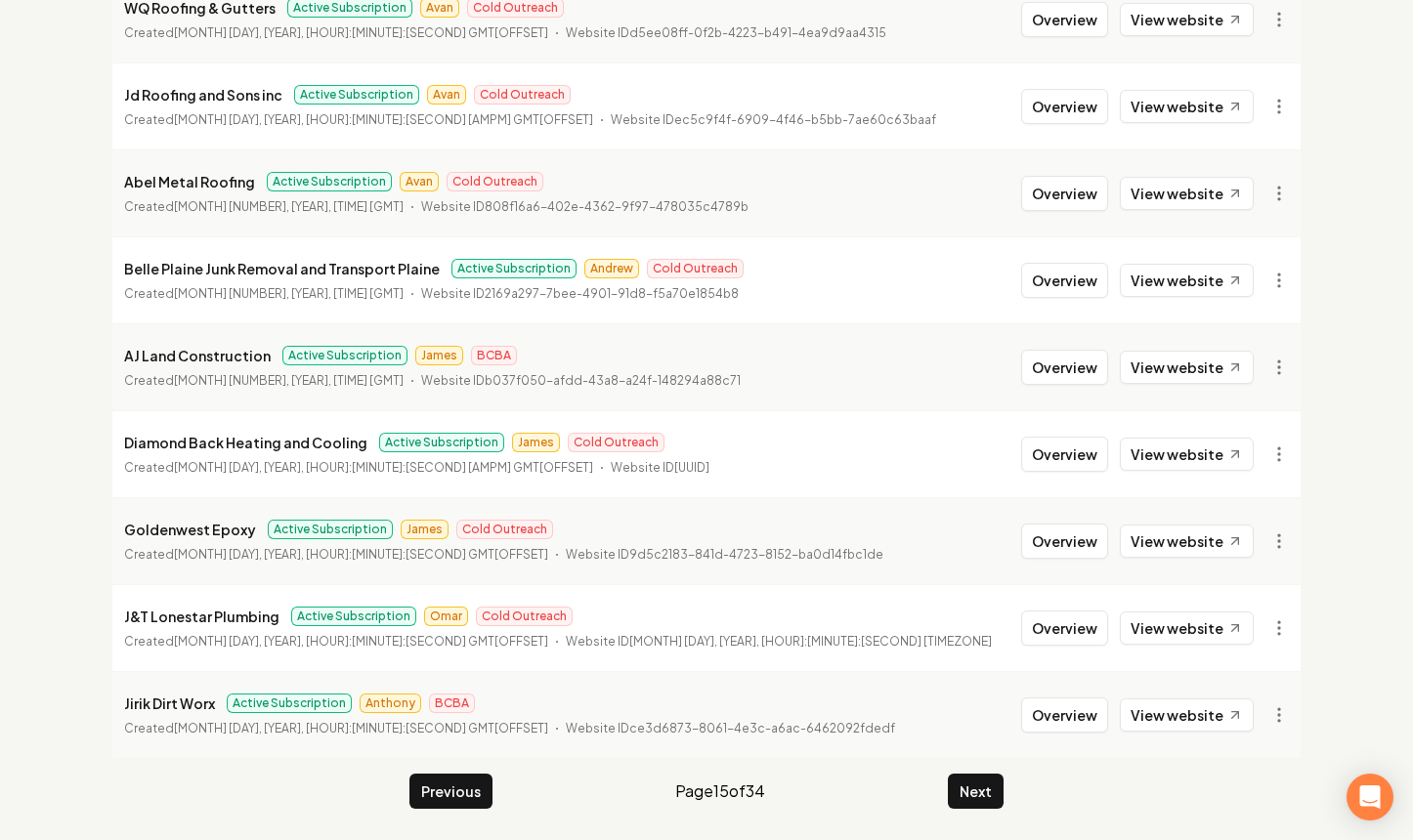 click on "Next" at bounding box center (975, 791) 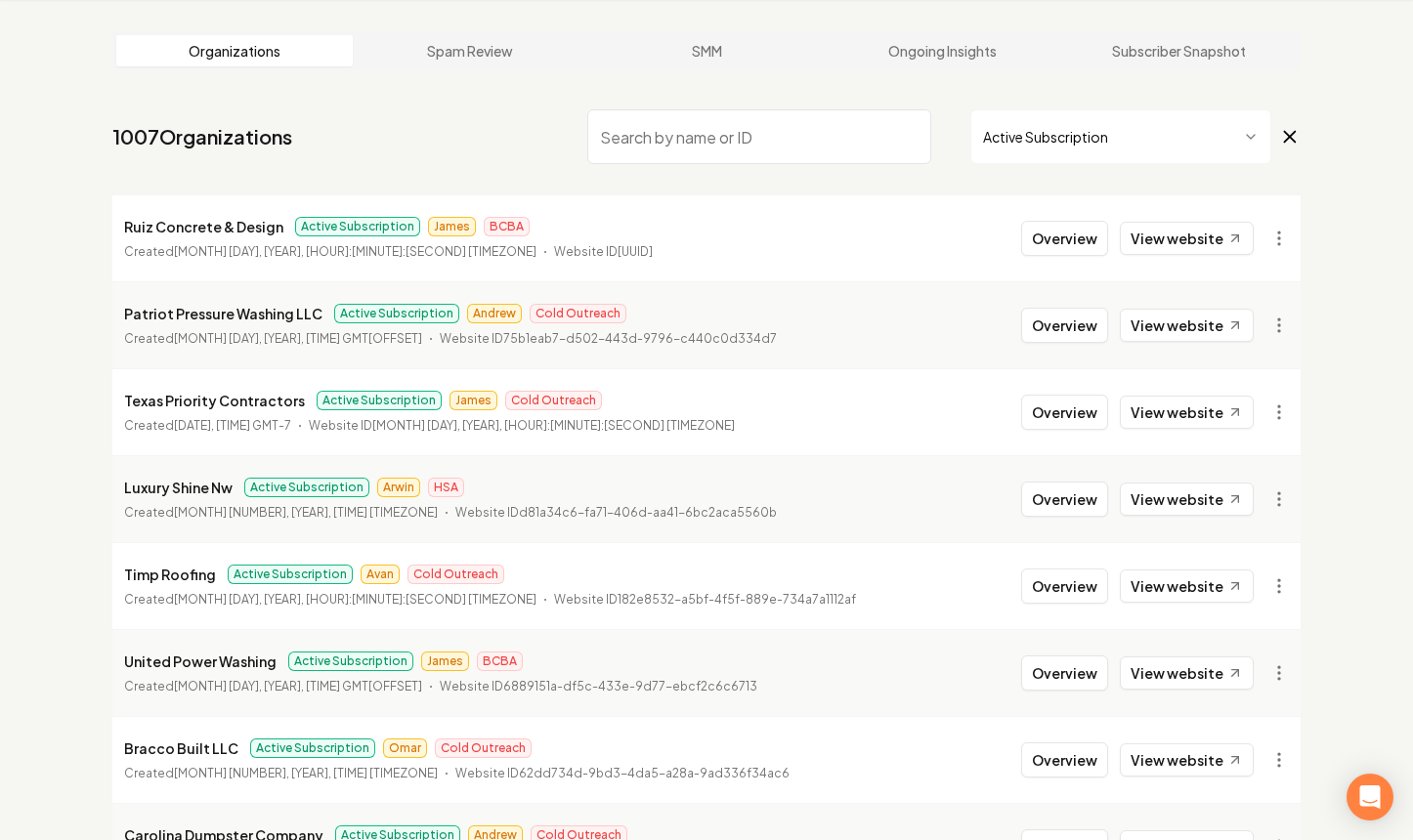 scroll, scrollTop: 2119, scrollLeft: 0, axis: vertical 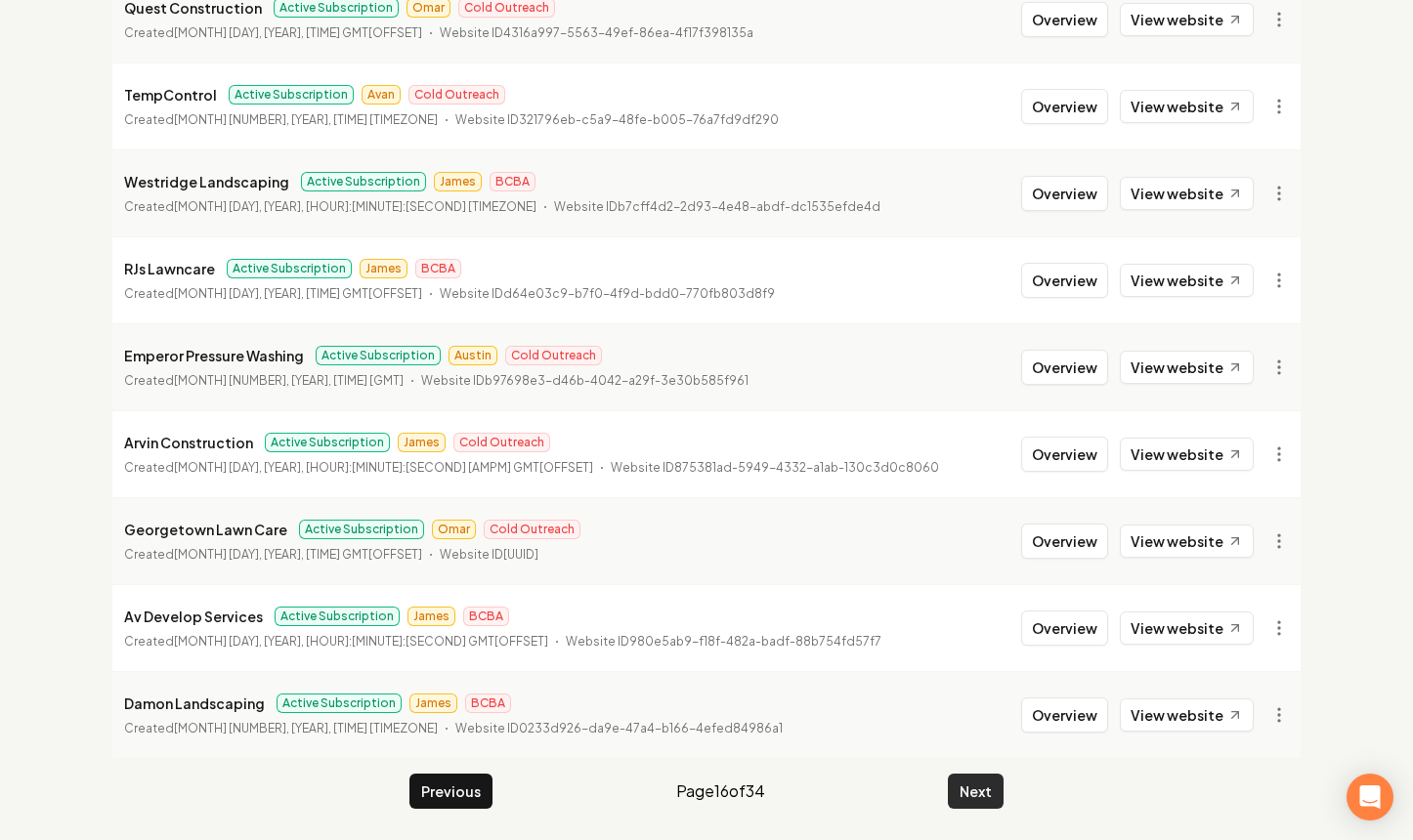 click on "Next" at bounding box center (975, 791) 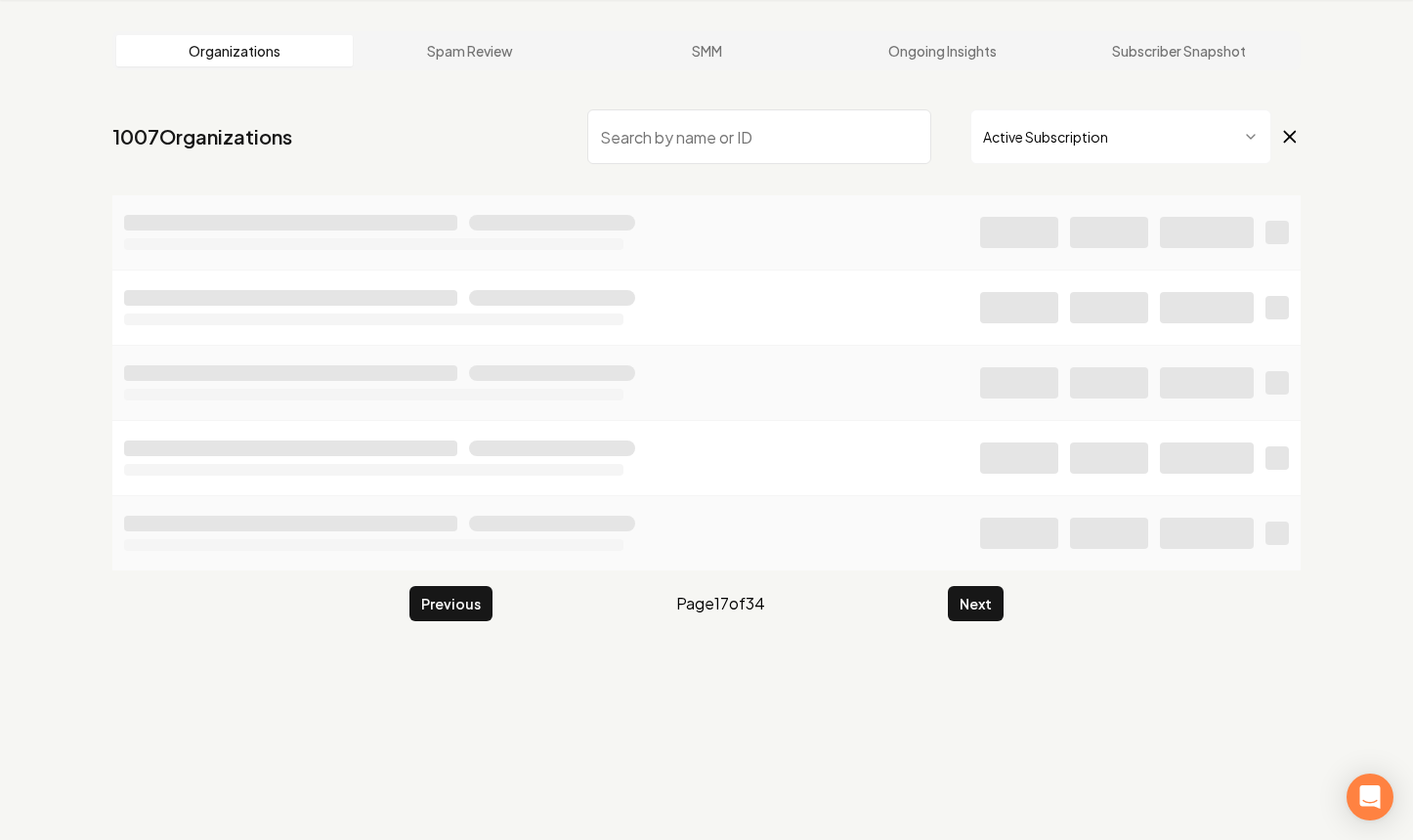 scroll, scrollTop: 2119, scrollLeft: 0, axis: vertical 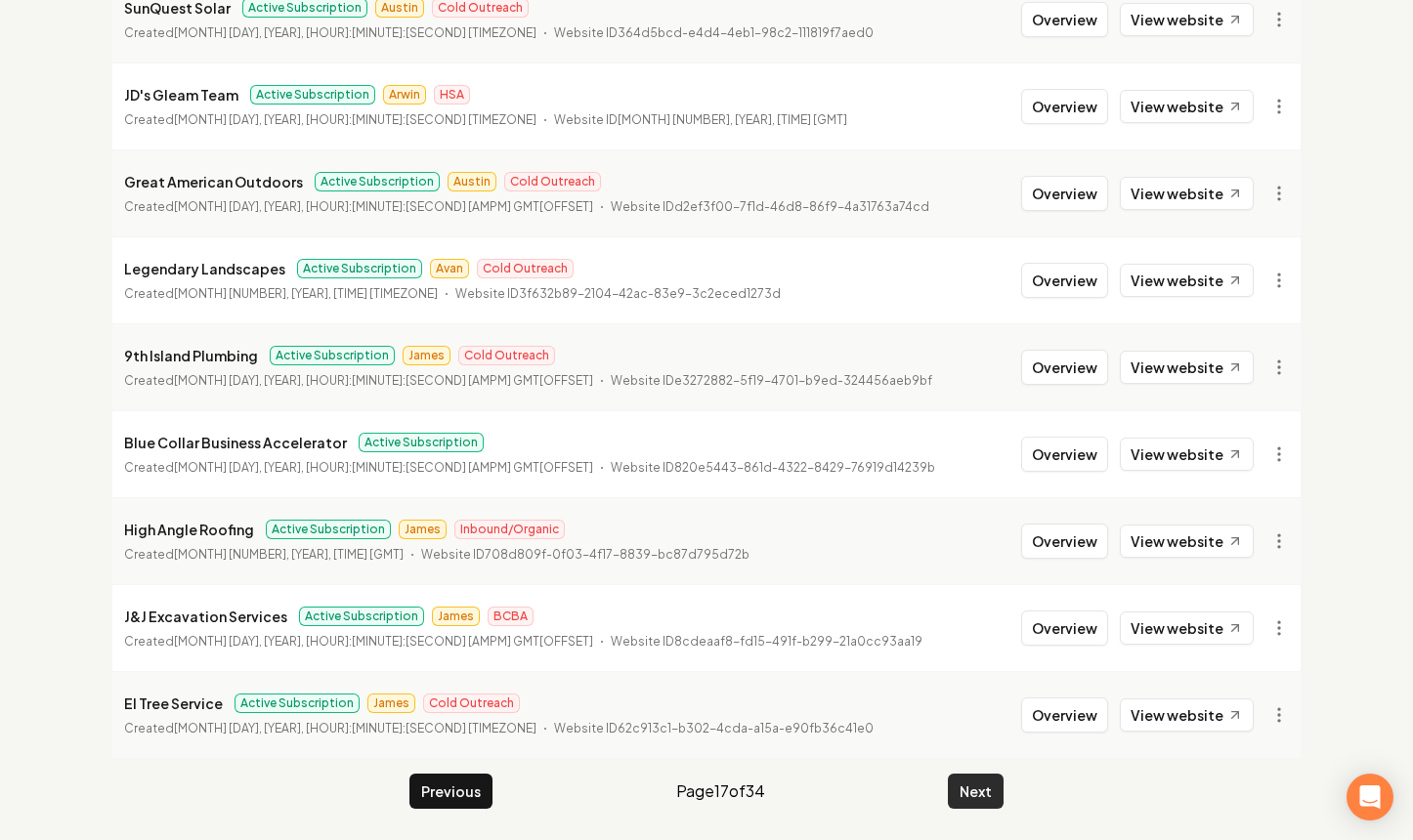 click on "Next" at bounding box center (975, 791) 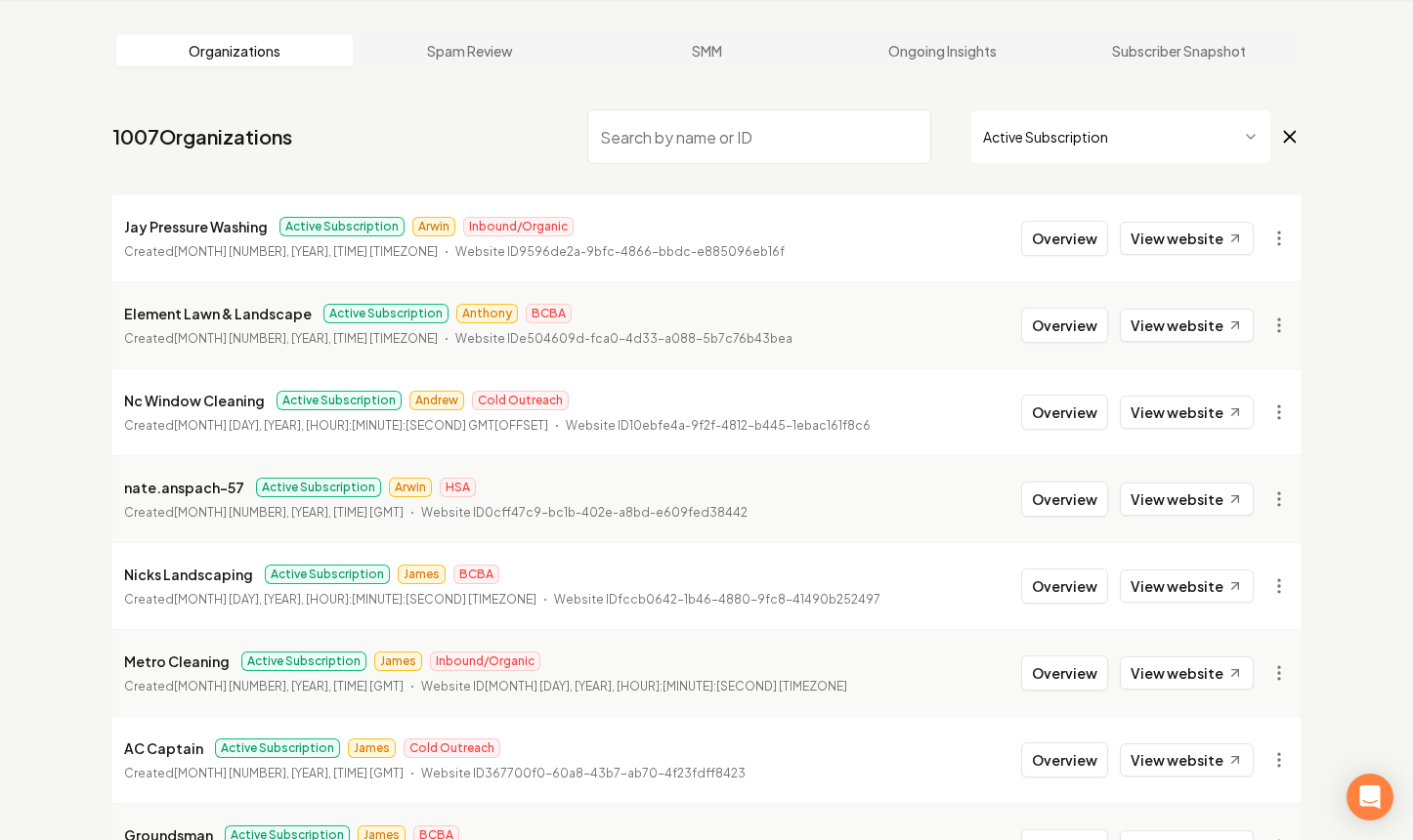 scroll, scrollTop: 2119, scrollLeft: 0, axis: vertical 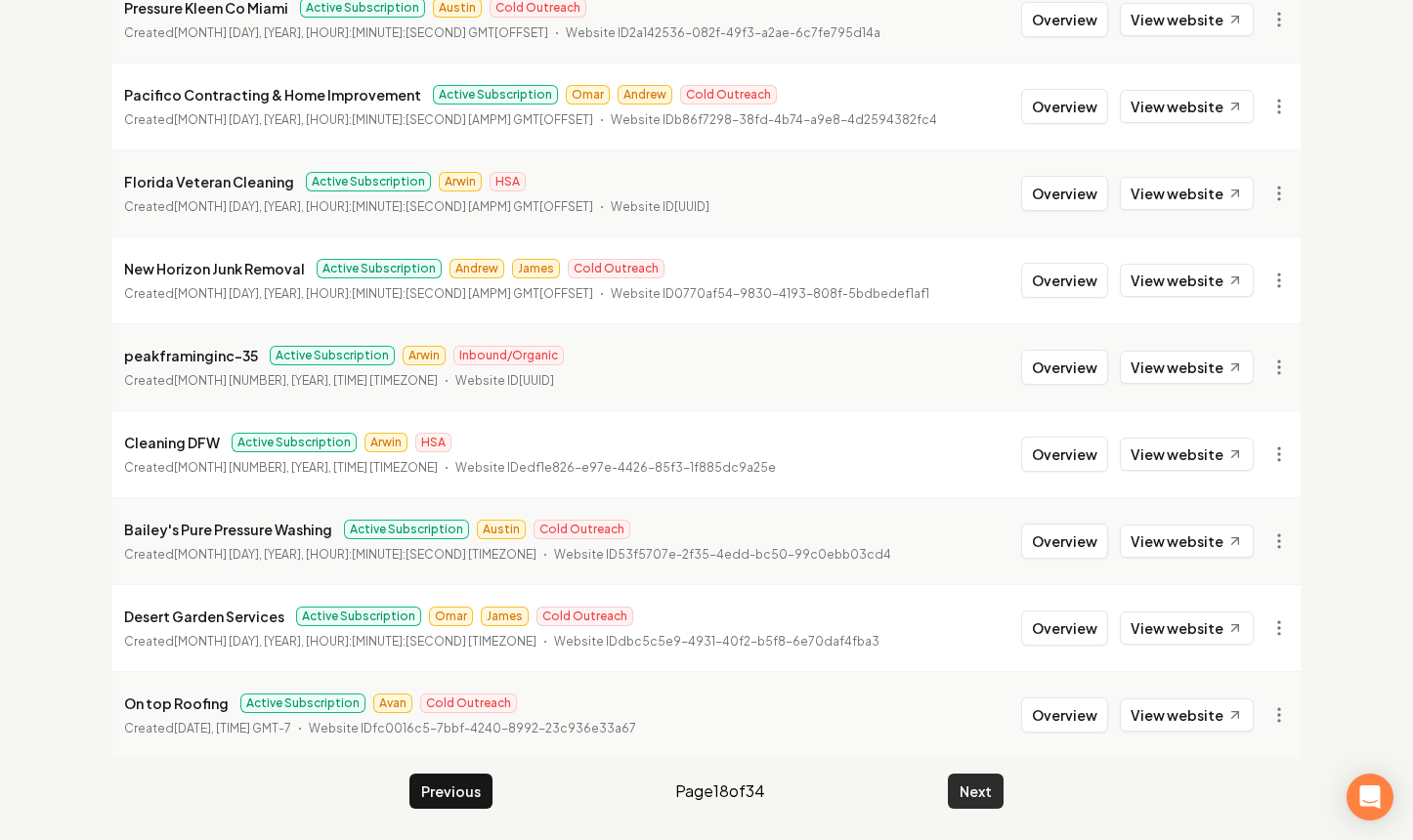 click on "Next" at bounding box center (975, 791) 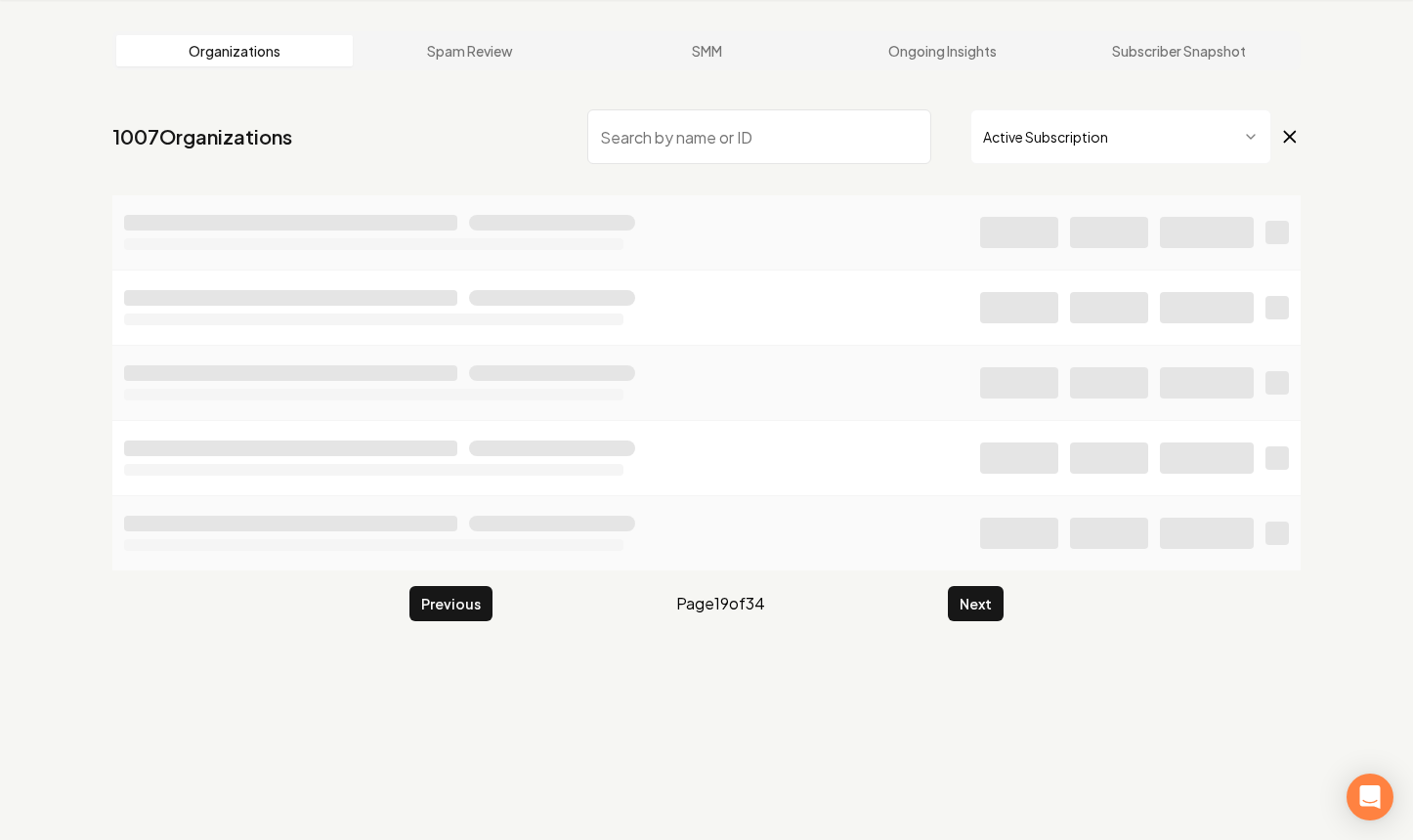 scroll, scrollTop: 2119, scrollLeft: 0, axis: vertical 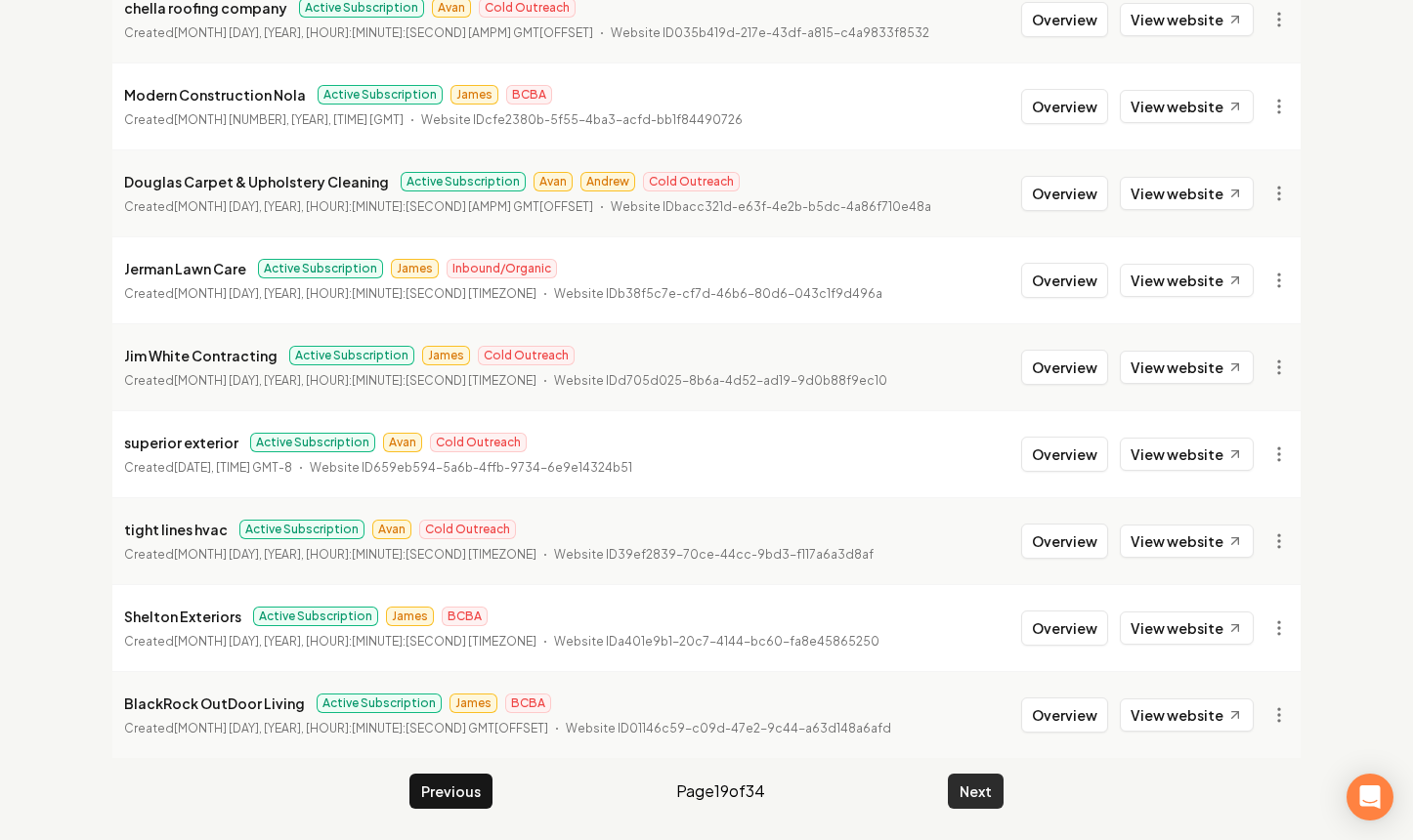 click on "Next" at bounding box center [975, 791] 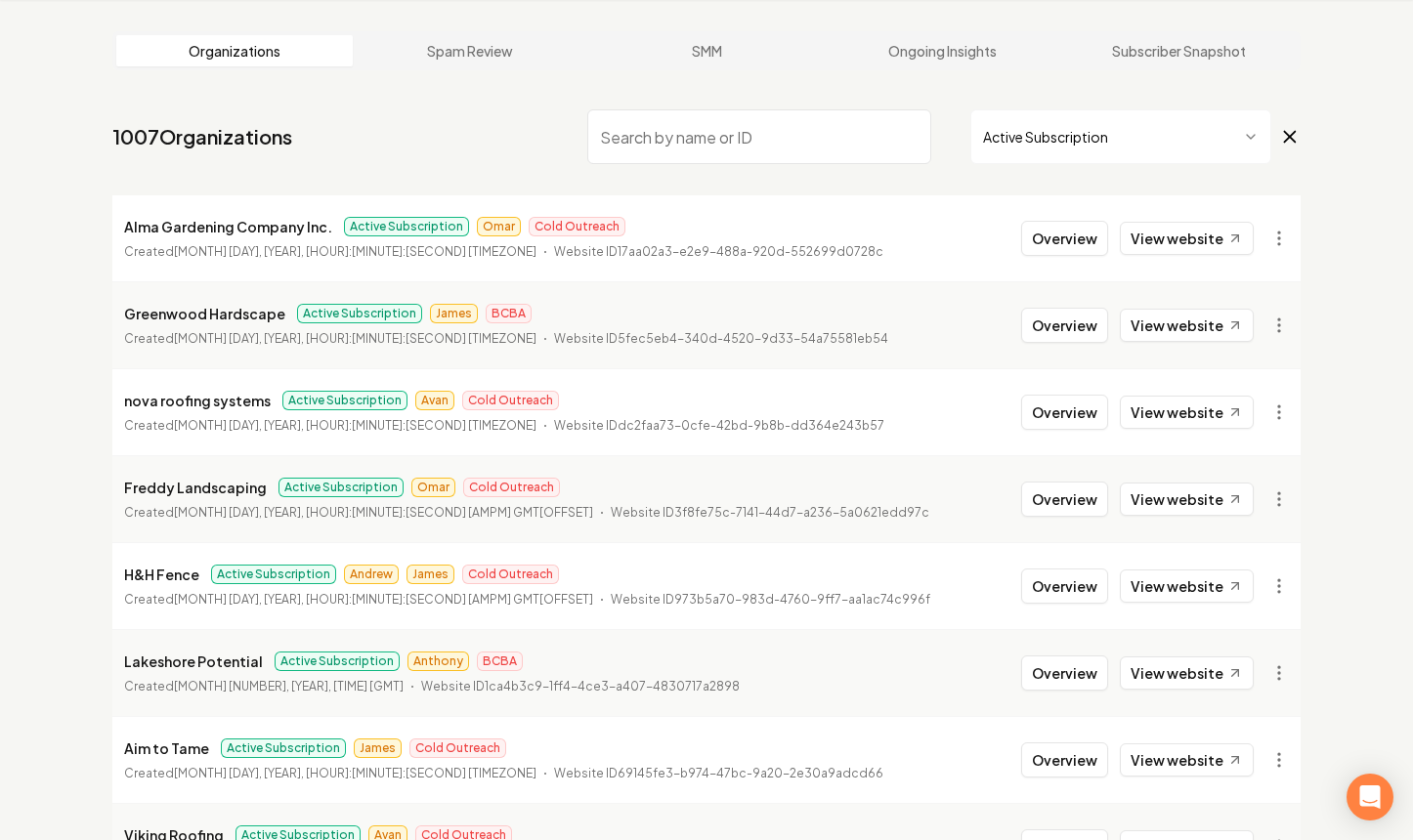 scroll, scrollTop: 2119, scrollLeft: 0, axis: vertical 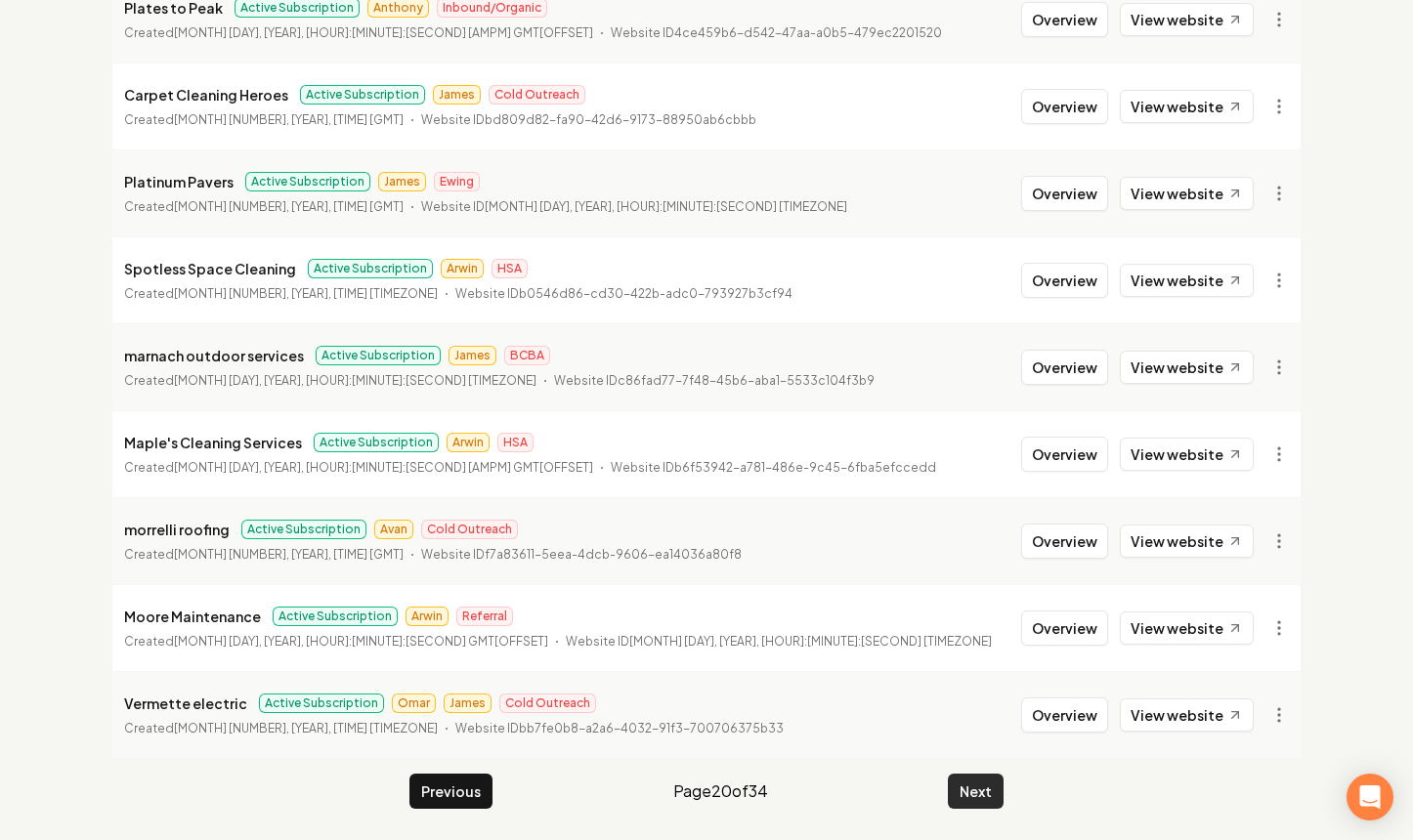 click on "Next" at bounding box center (975, 791) 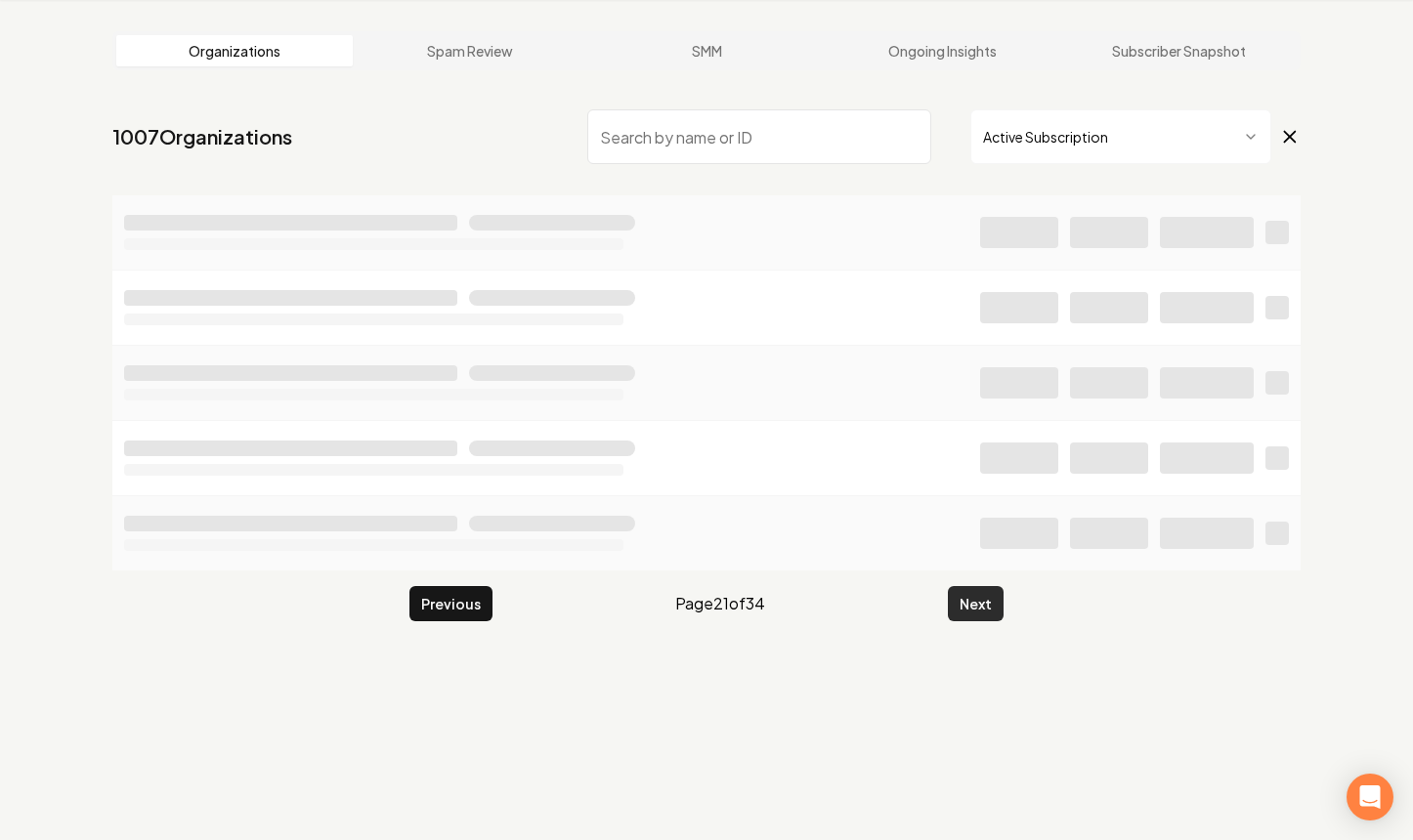 scroll, scrollTop: 74, scrollLeft: 0, axis: vertical 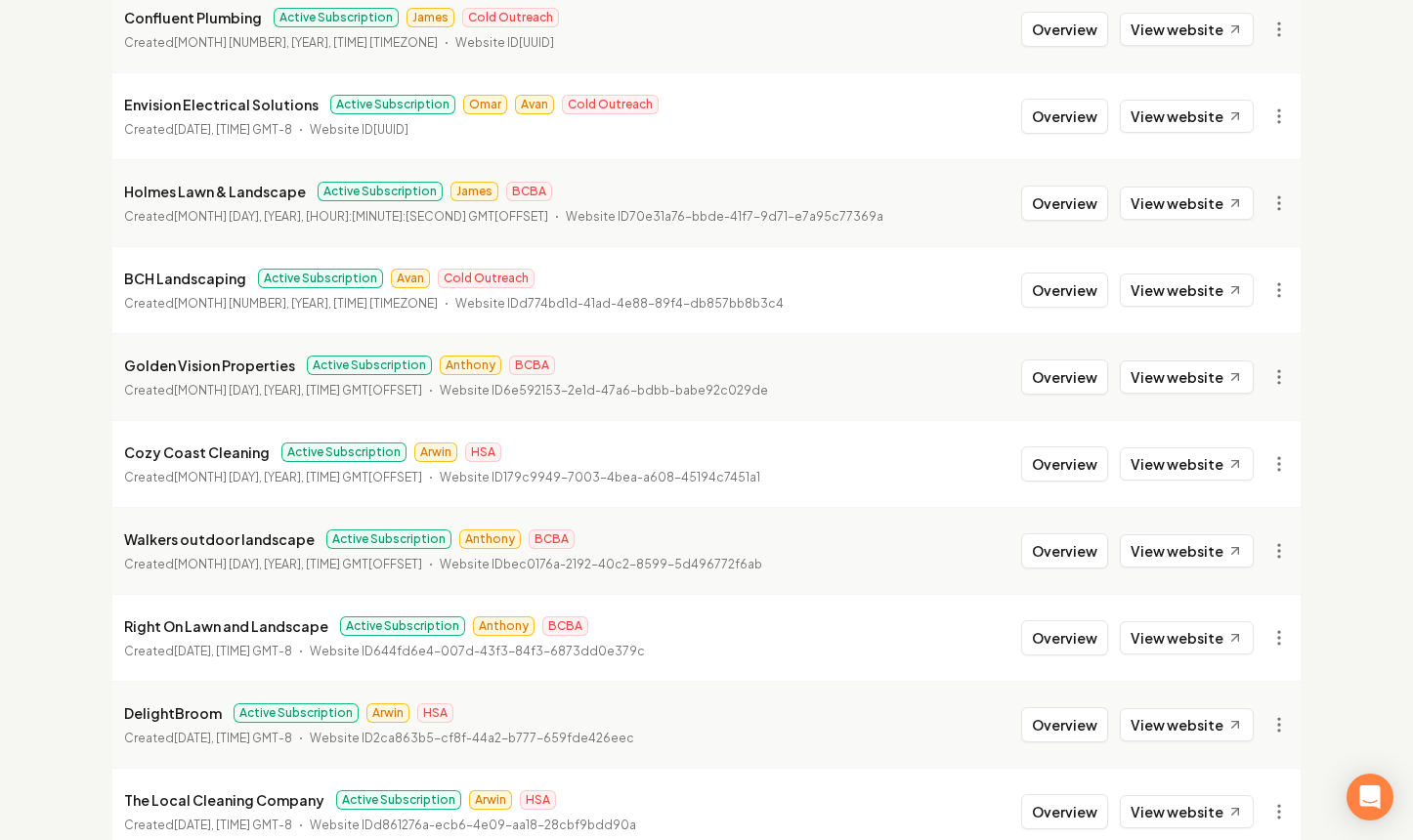 drag, startPoint x: 1078, startPoint y: 273, endPoint x: 1024, endPoint y: 305, distance: 62.76942 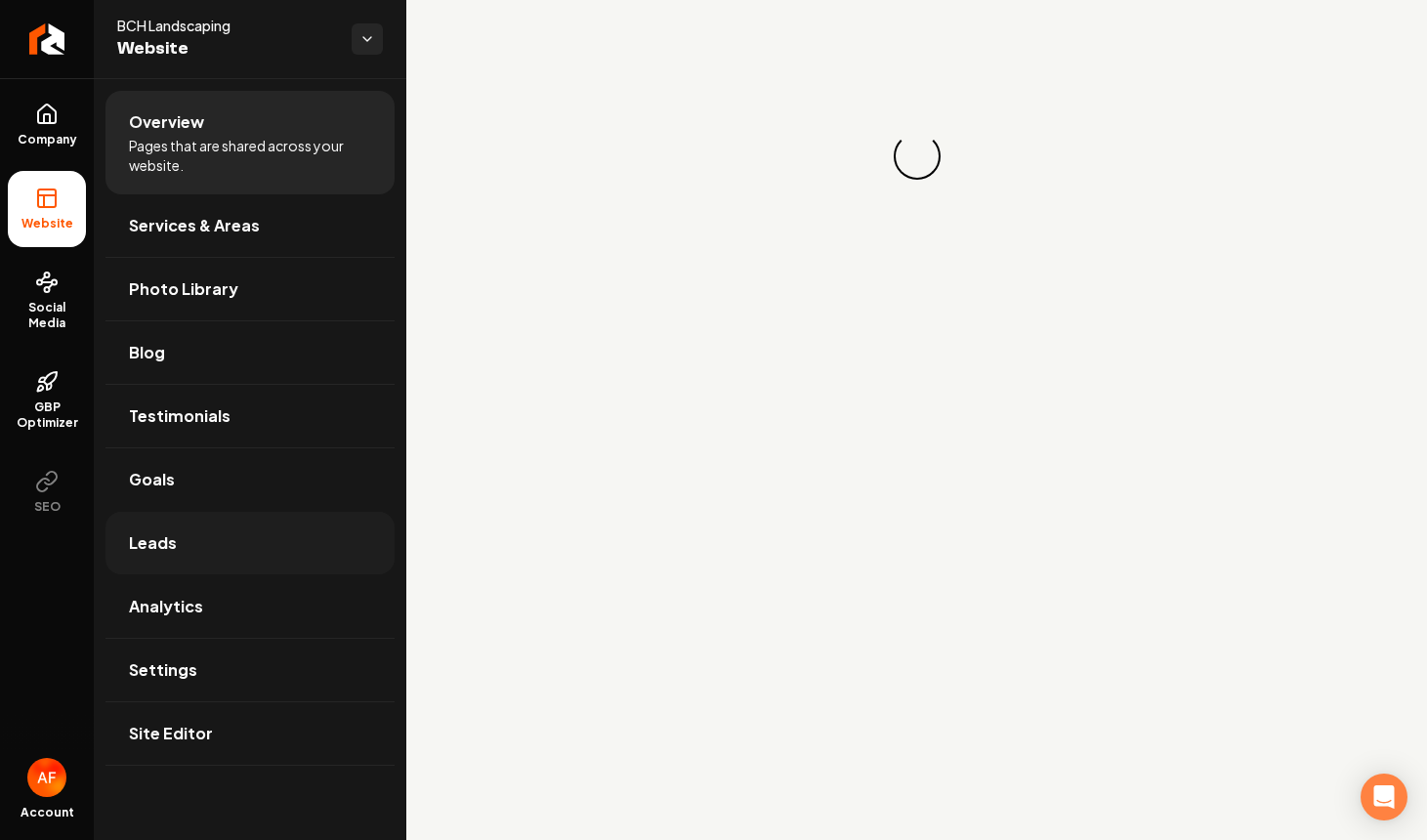 click on "Leads" at bounding box center [250, 543] 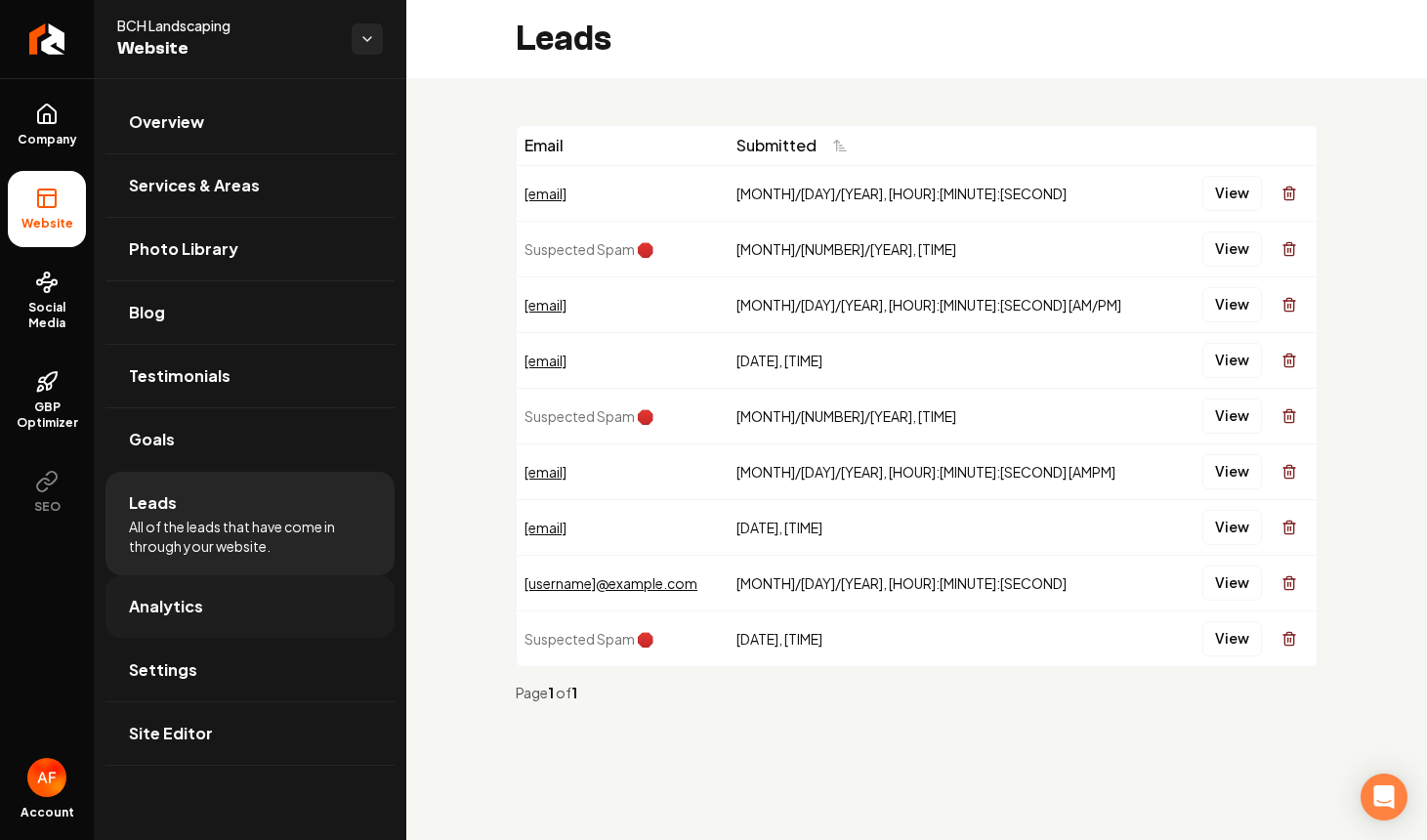 click on "Analytics" at bounding box center (250, 607) 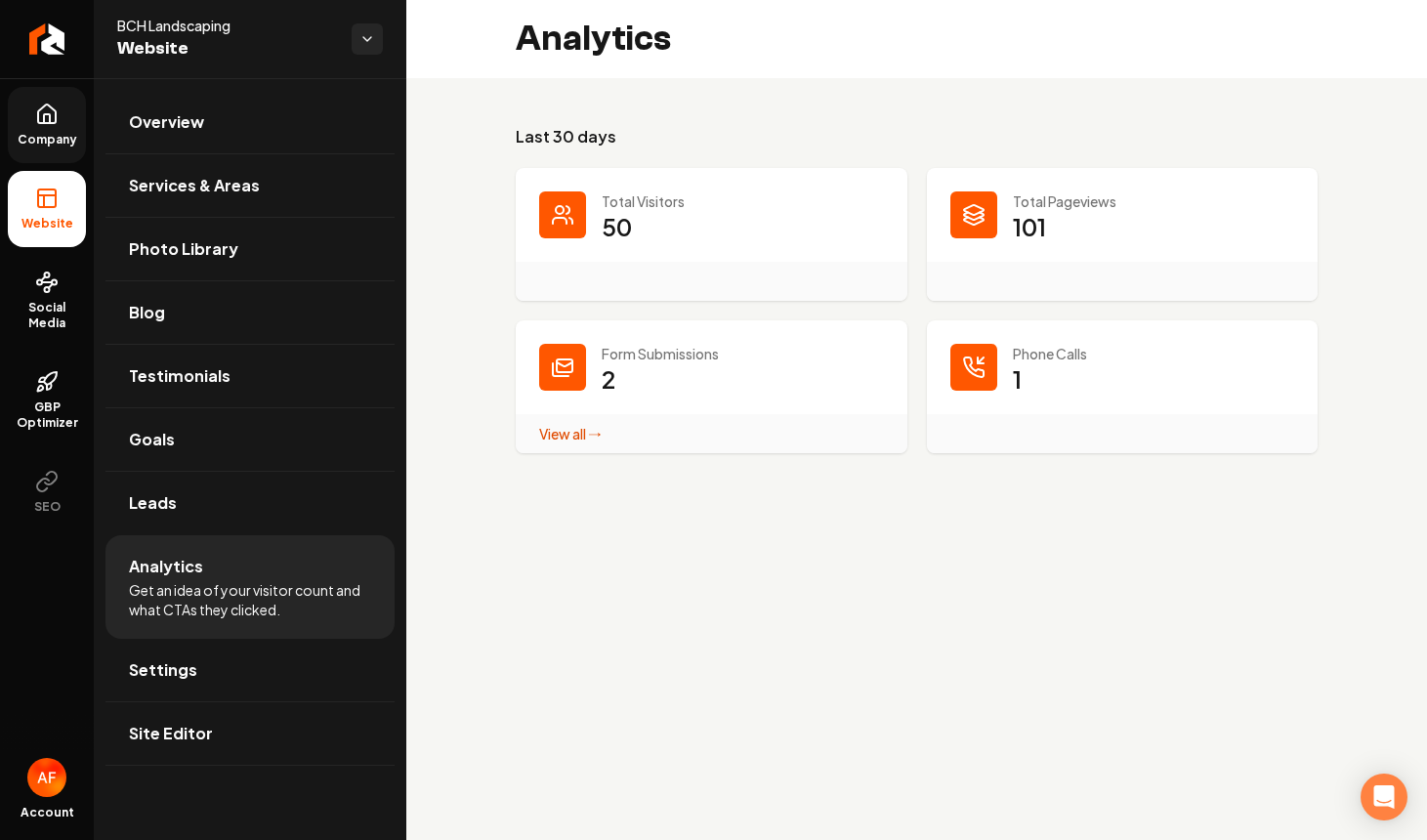 click 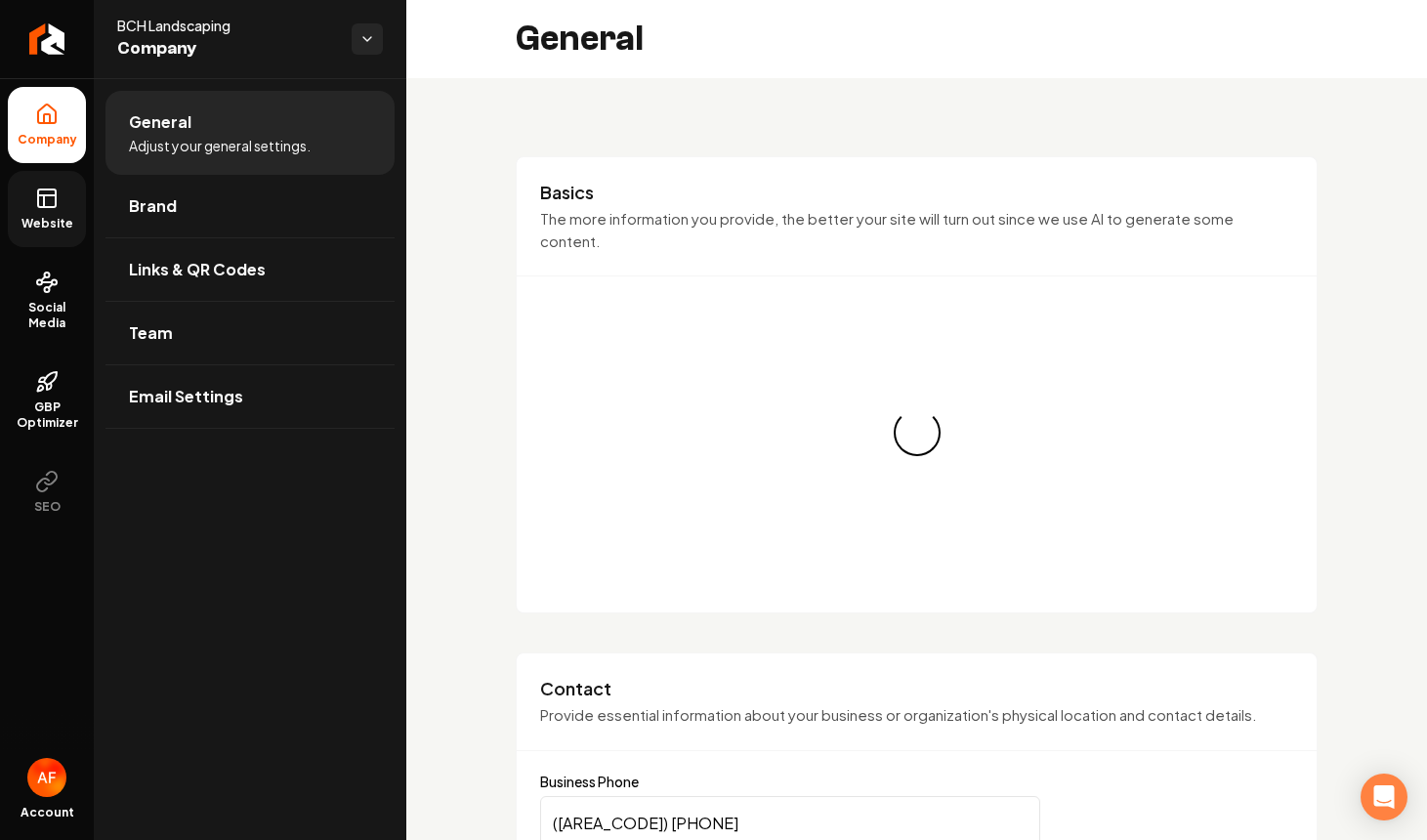 click on "Website" at bounding box center (47, 209) 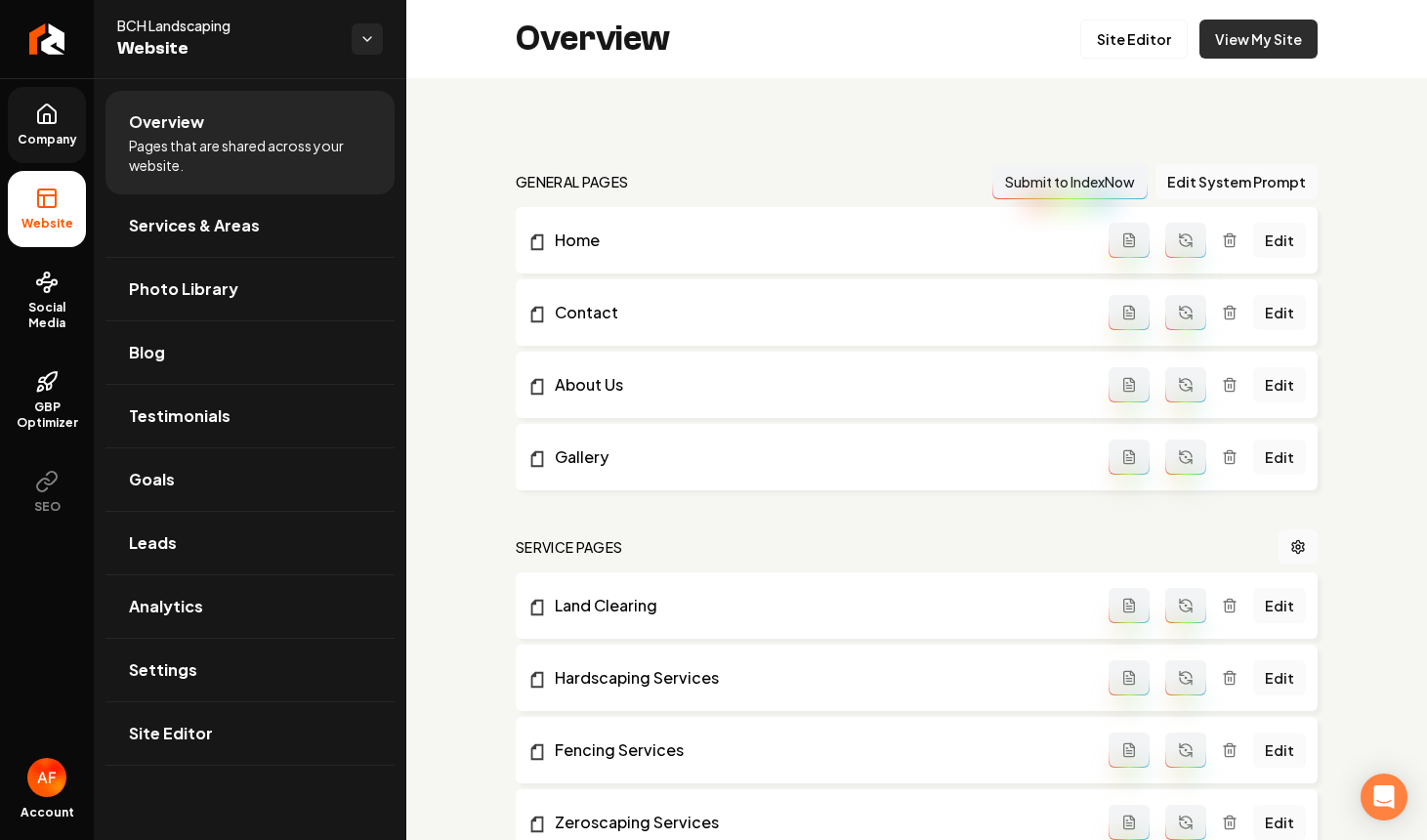 click on "View My Site" at bounding box center (1258, 39) 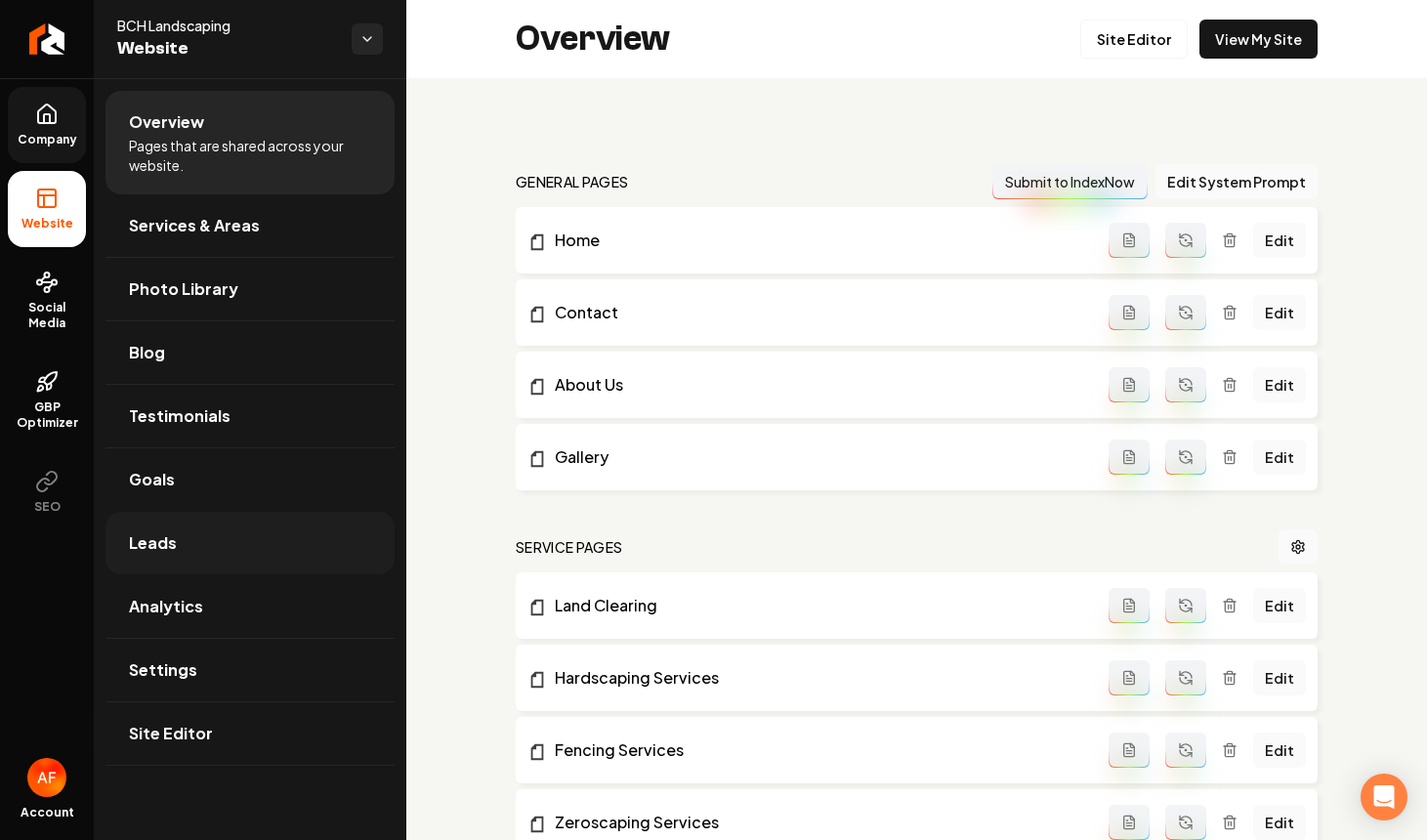 click on "Leads" at bounding box center [250, 543] 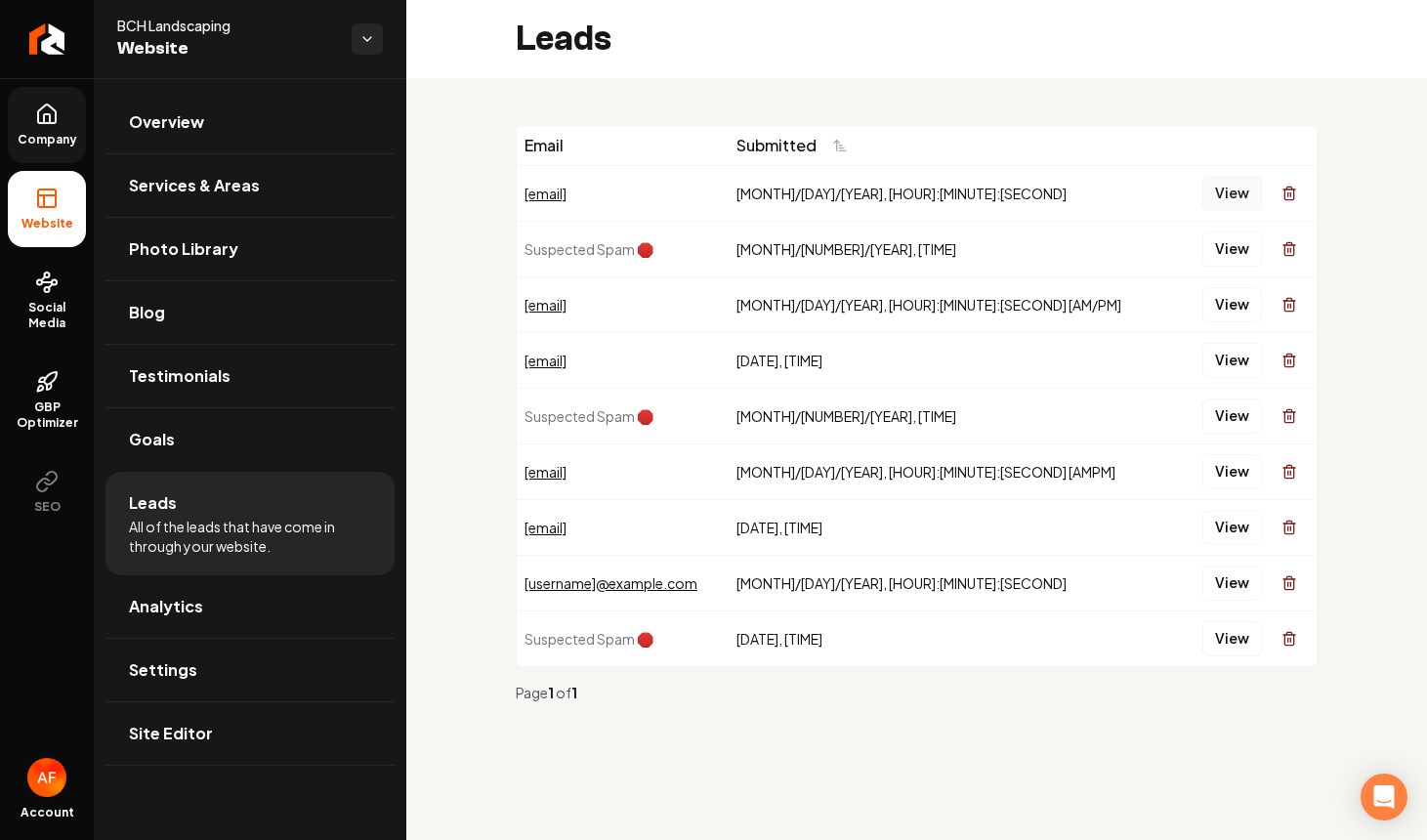 click on "View" at bounding box center (1232, 193) 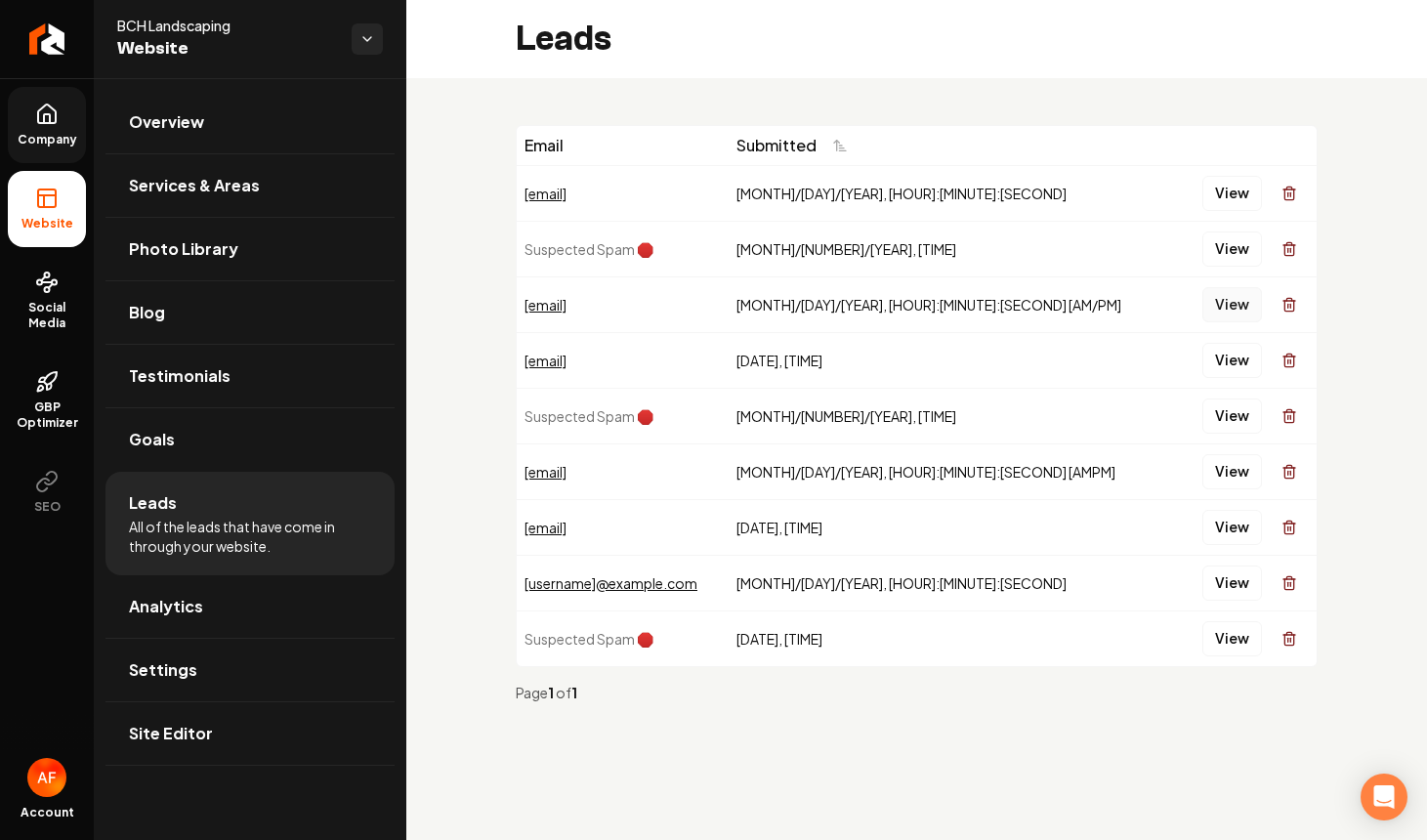 click on "View" at bounding box center (1232, 305) 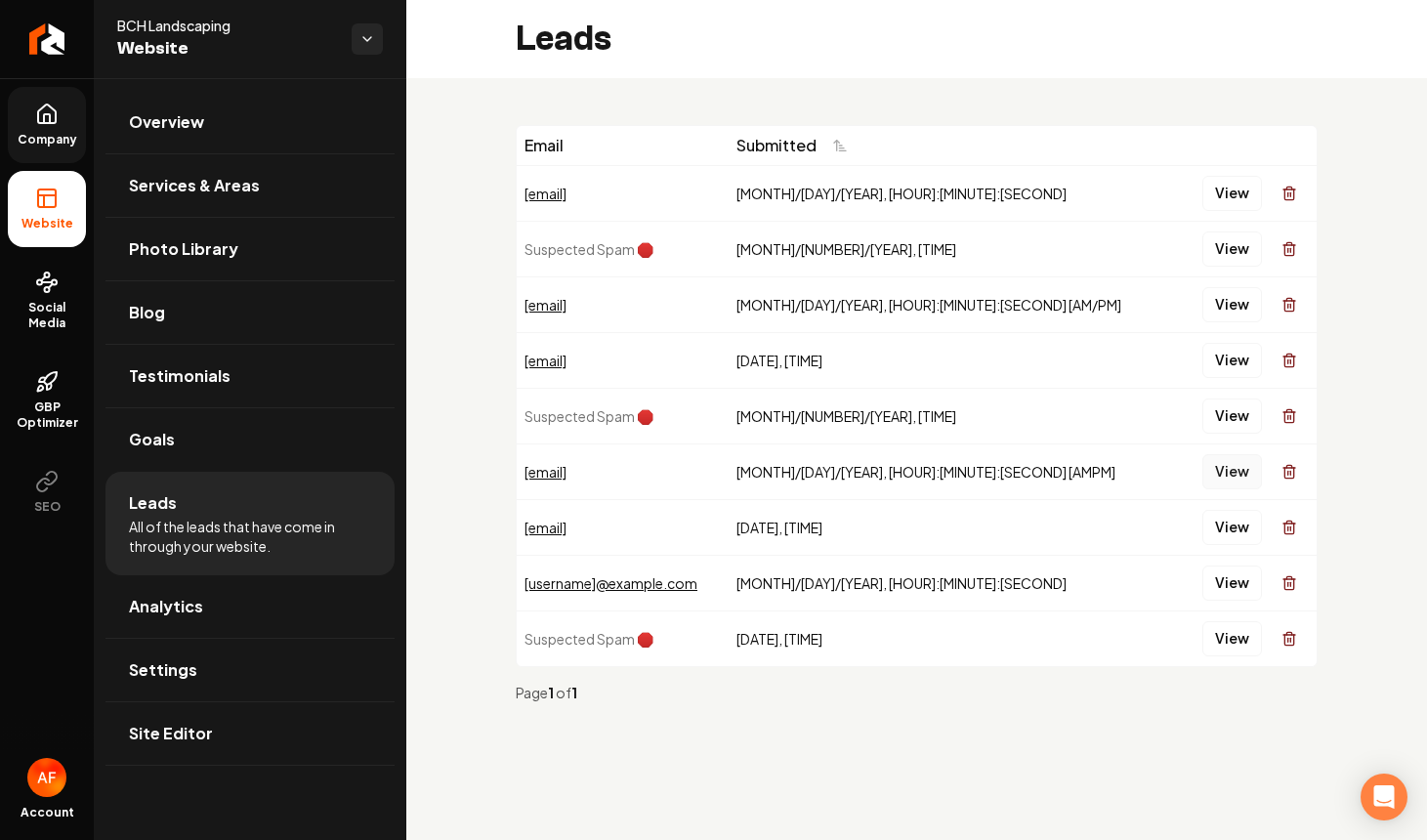 click on "View" at bounding box center [1232, 472] 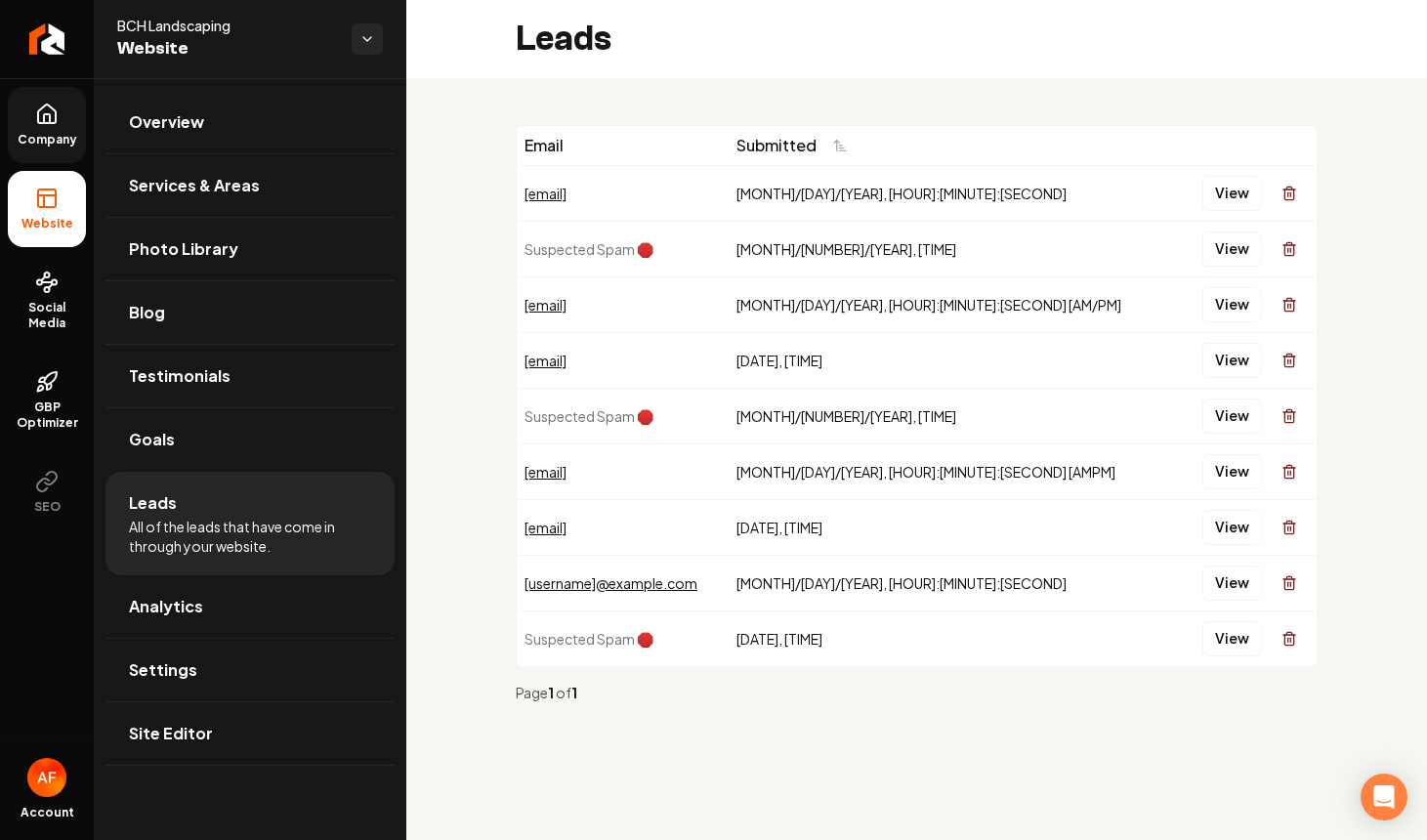 drag, startPoint x: 1196, startPoint y: 472, endPoint x: 562, endPoint y: 459, distance: 634.13 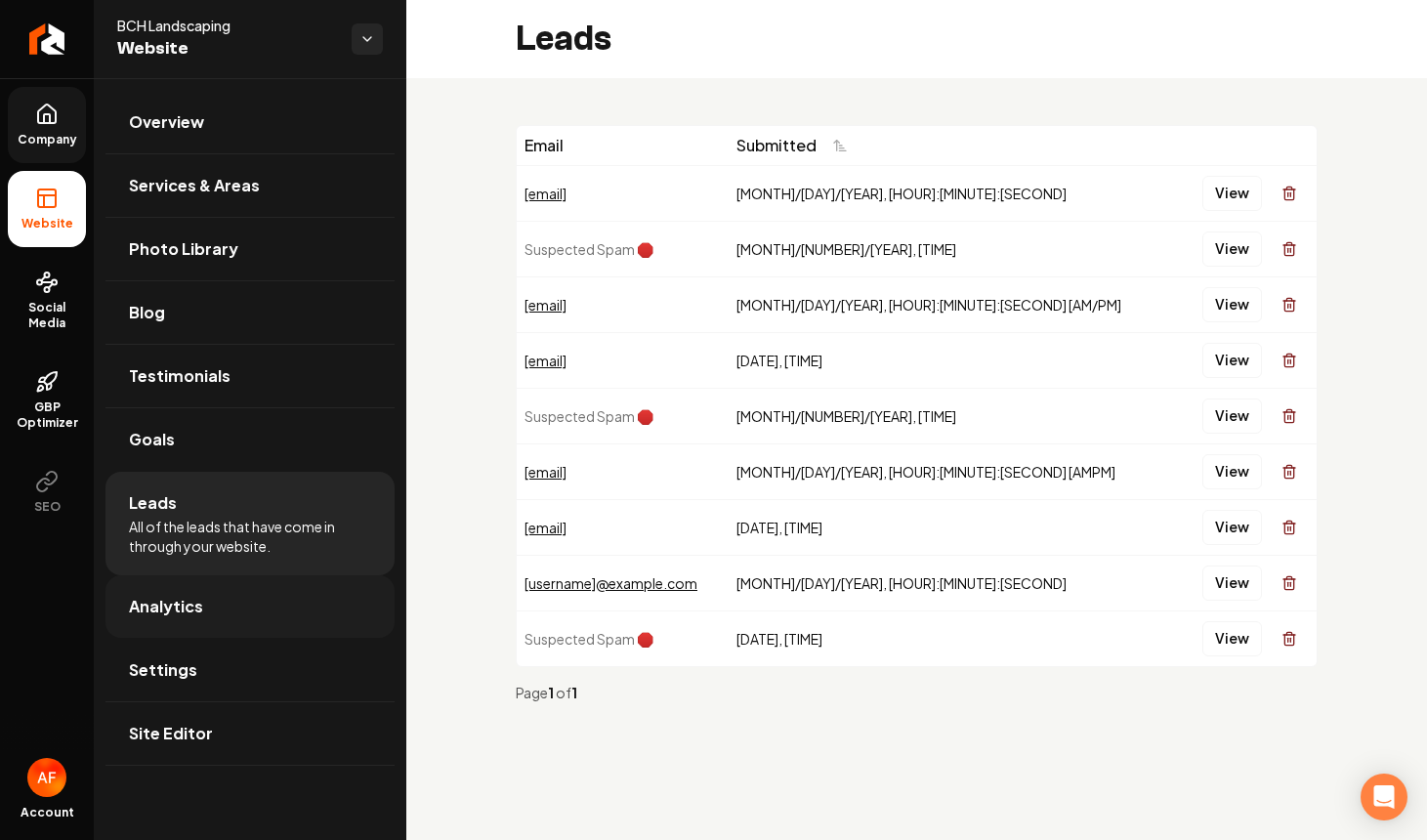 click on "Analytics" at bounding box center [250, 607] 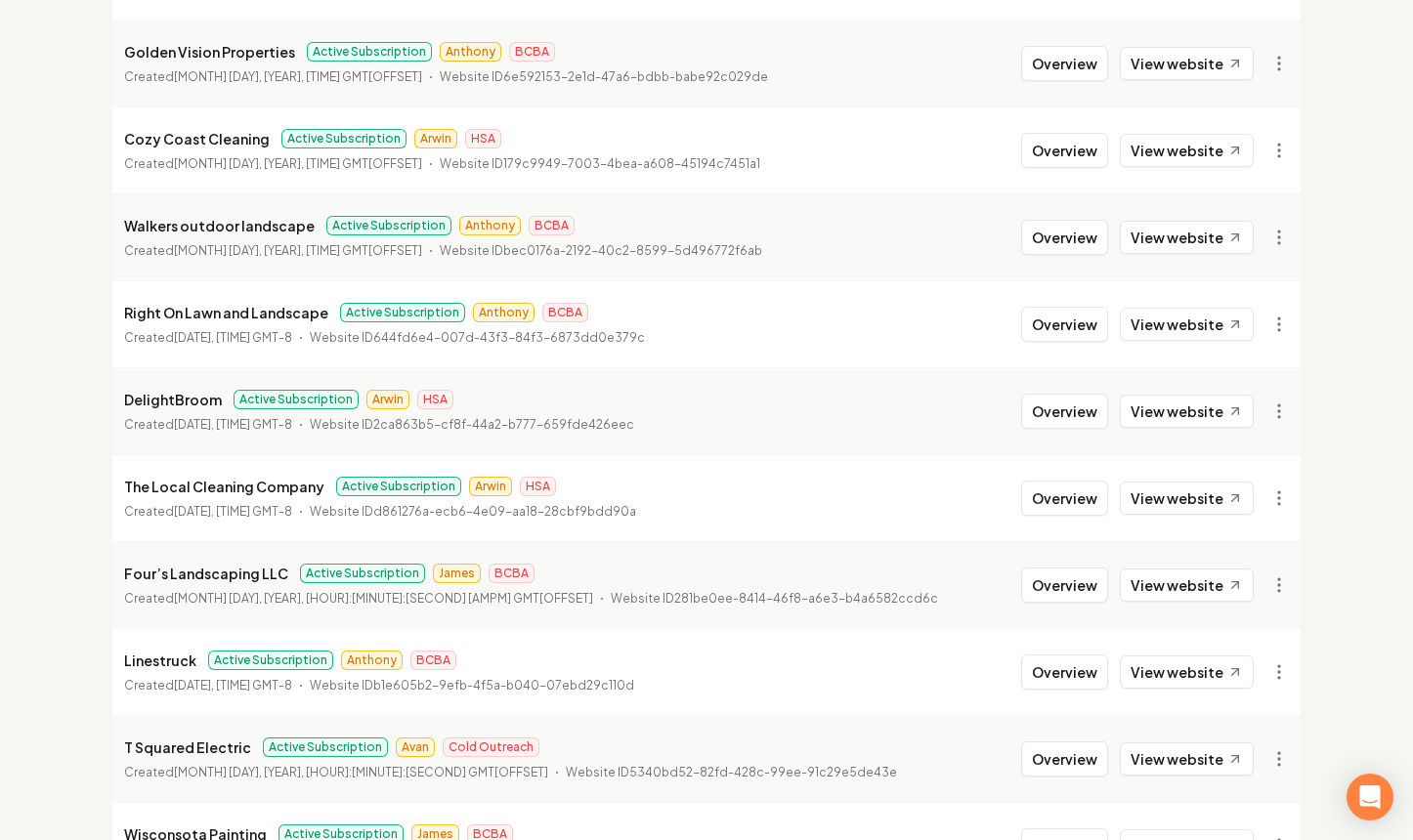 scroll, scrollTop: 1302, scrollLeft: 0, axis: vertical 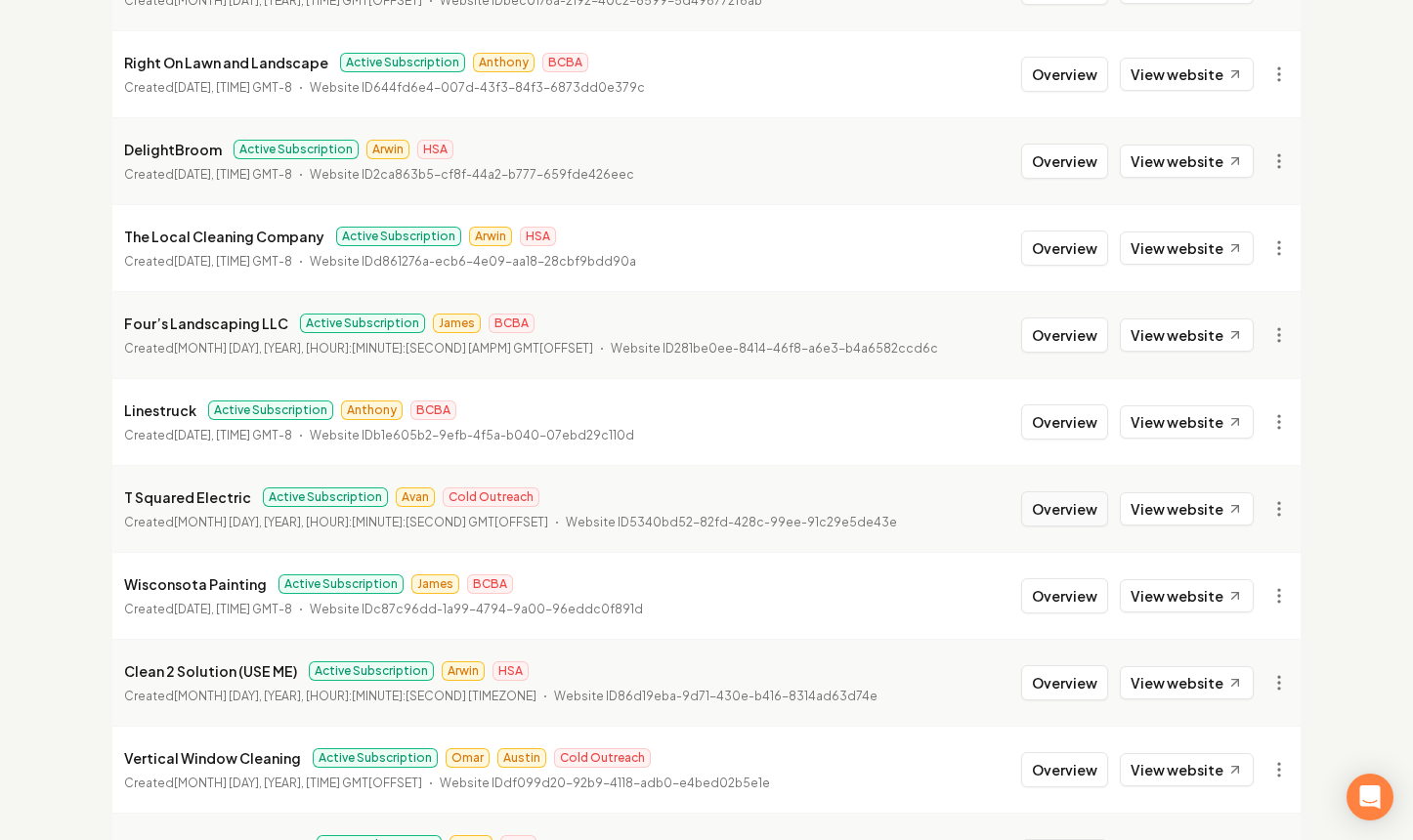 drag, startPoint x: 1023, startPoint y: 498, endPoint x: 1055, endPoint y: 504, distance: 32.55764 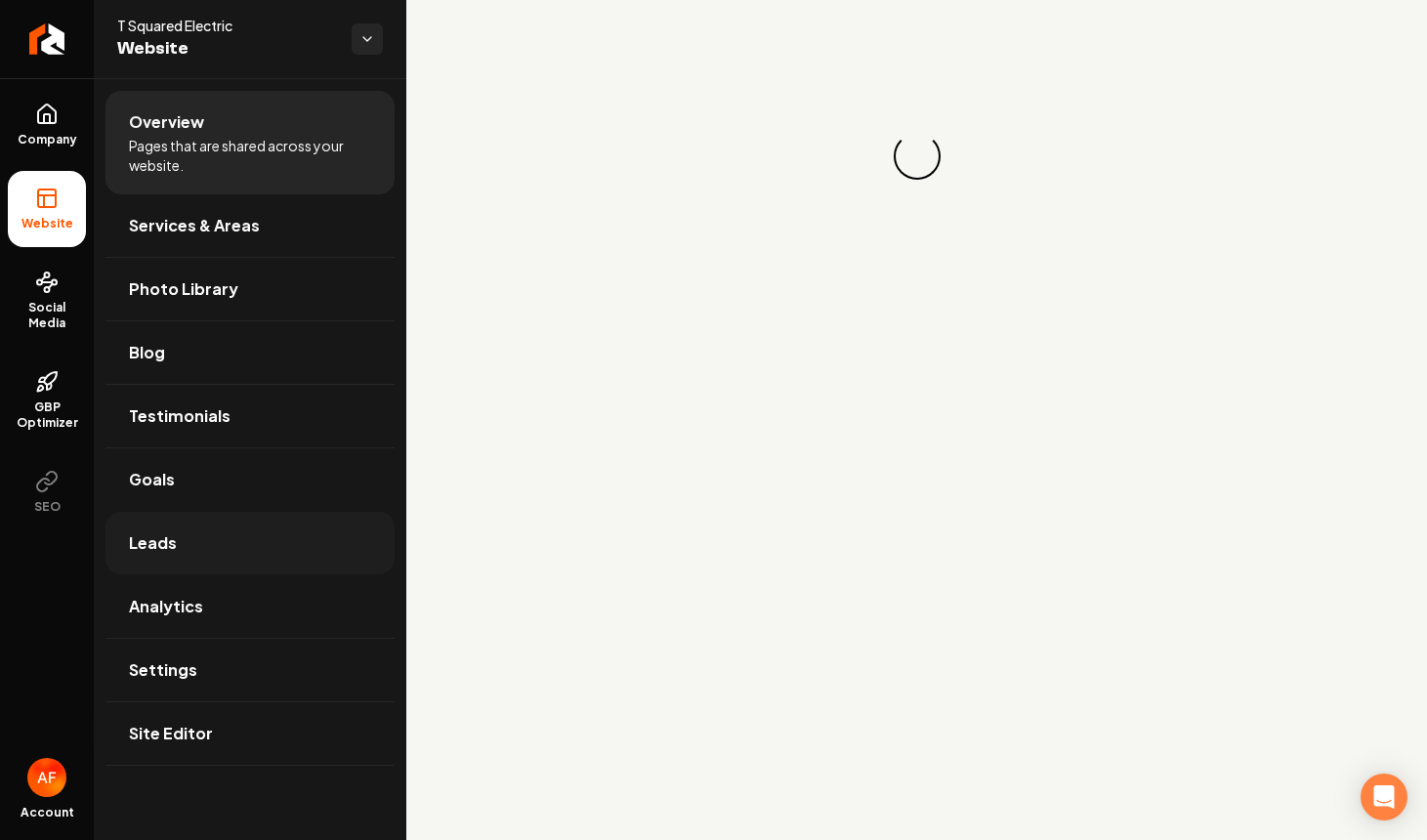 click on "Leads" at bounding box center [250, 543] 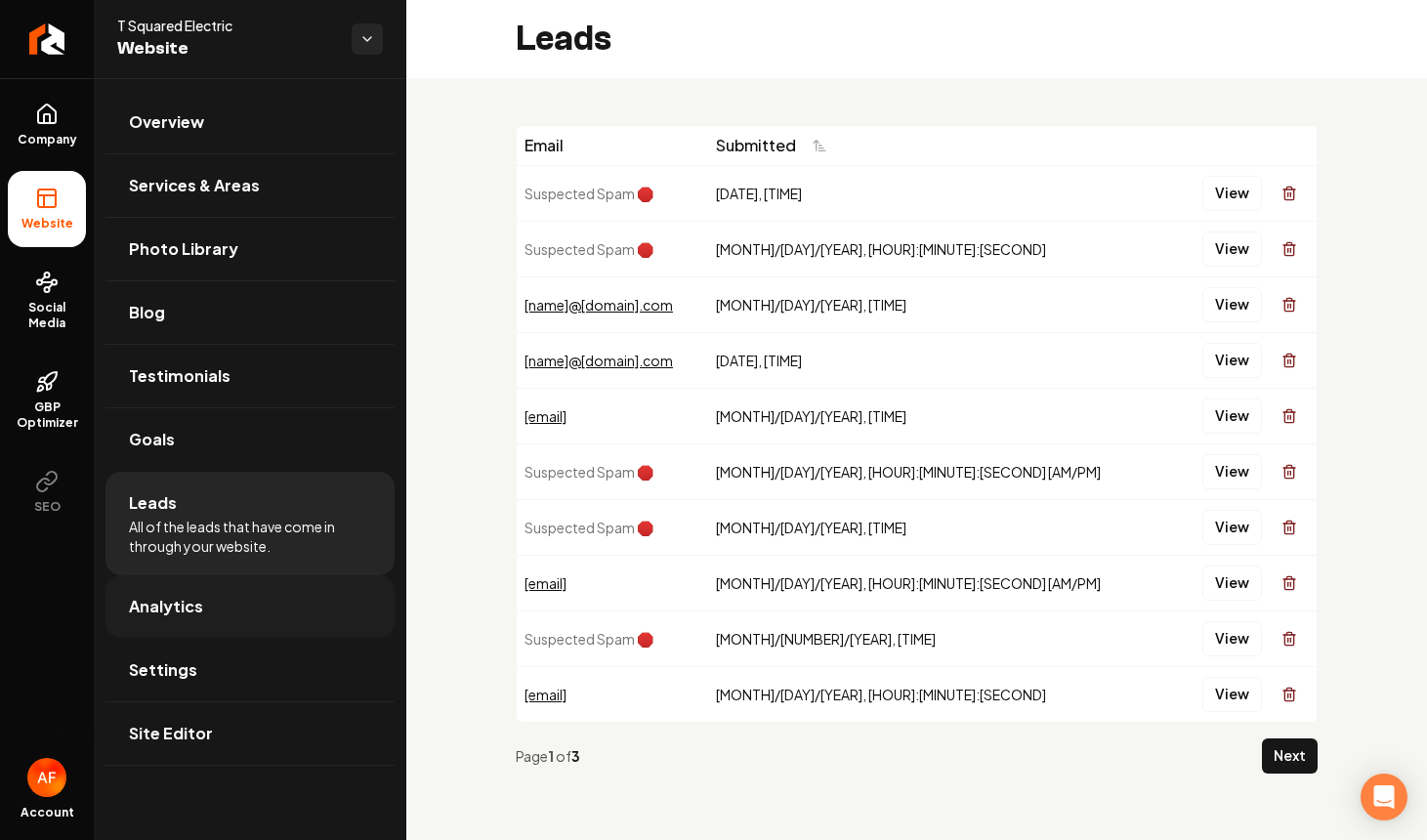 click on "Analytics" at bounding box center [166, 607] 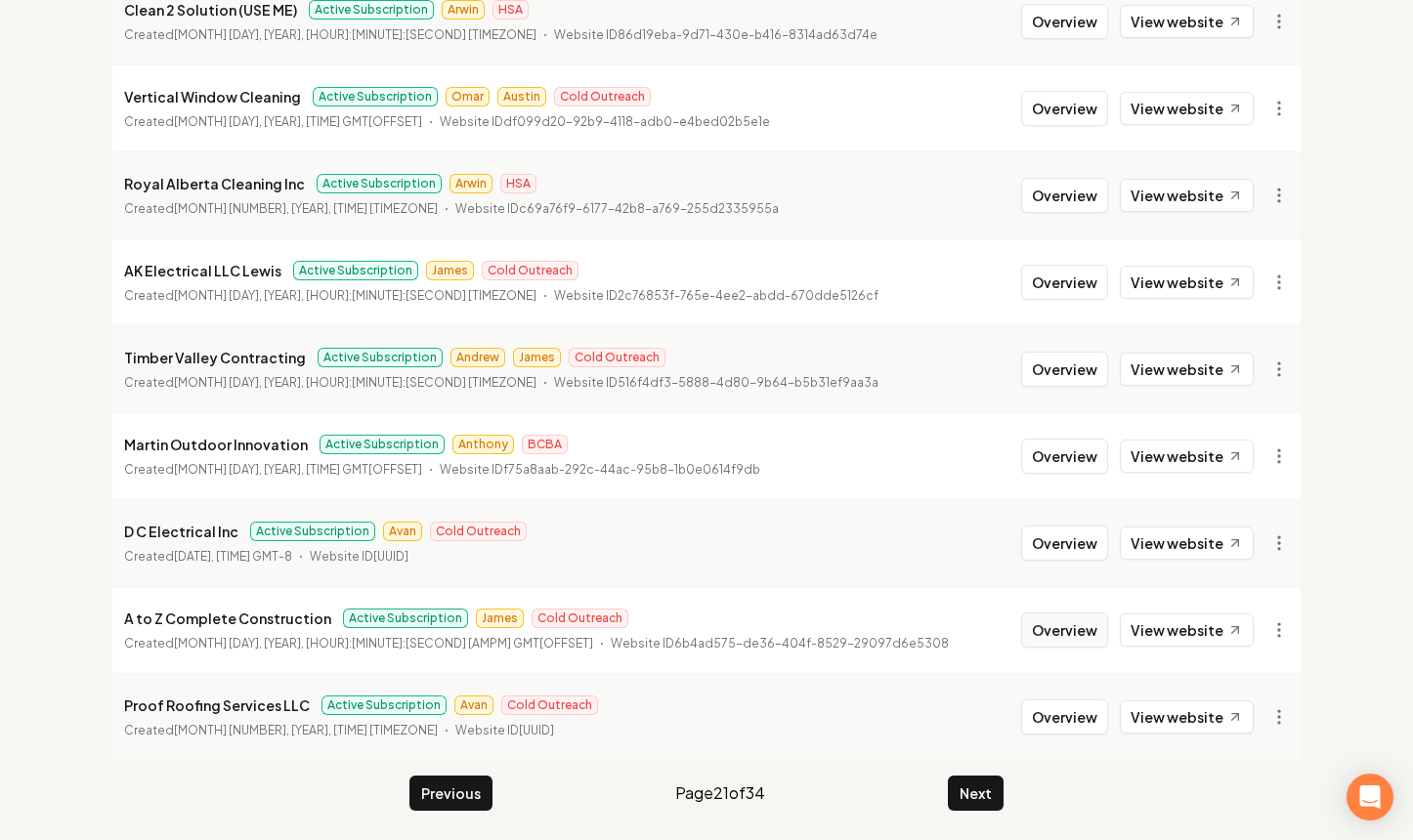 scroll, scrollTop: 2119, scrollLeft: 0, axis: vertical 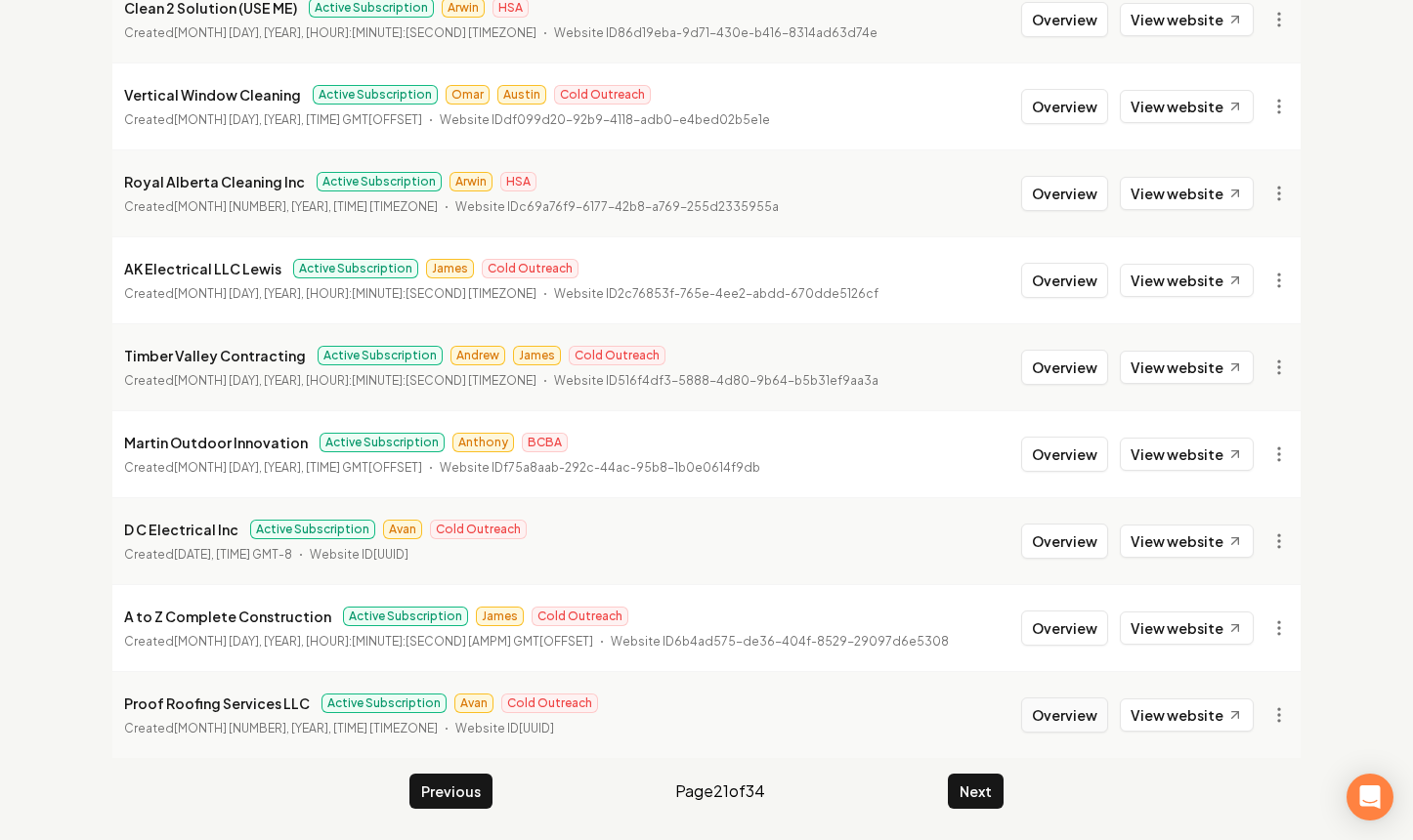click on "Overview" at bounding box center (1064, 715) 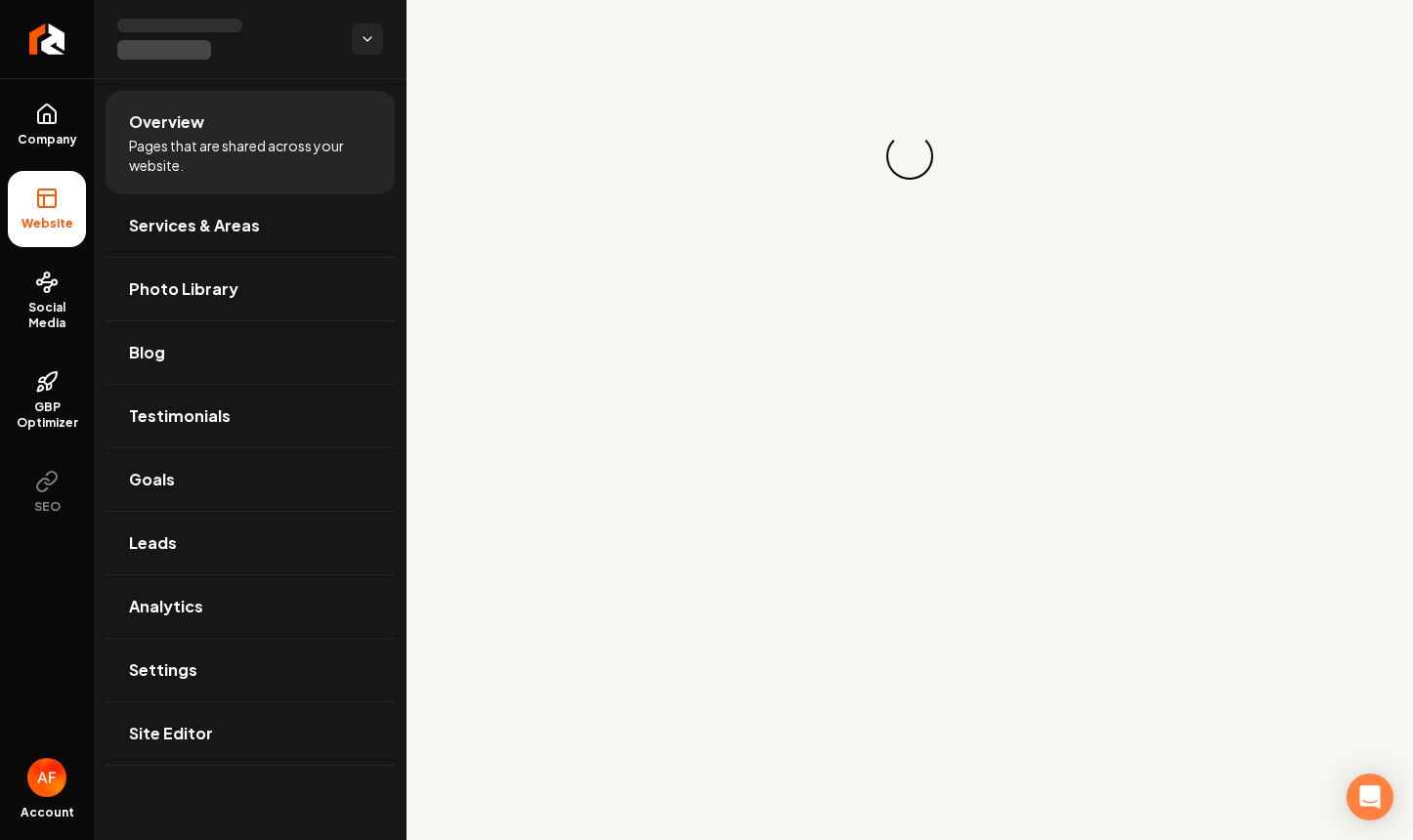 scroll, scrollTop: 0, scrollLeft: 0, axis: both 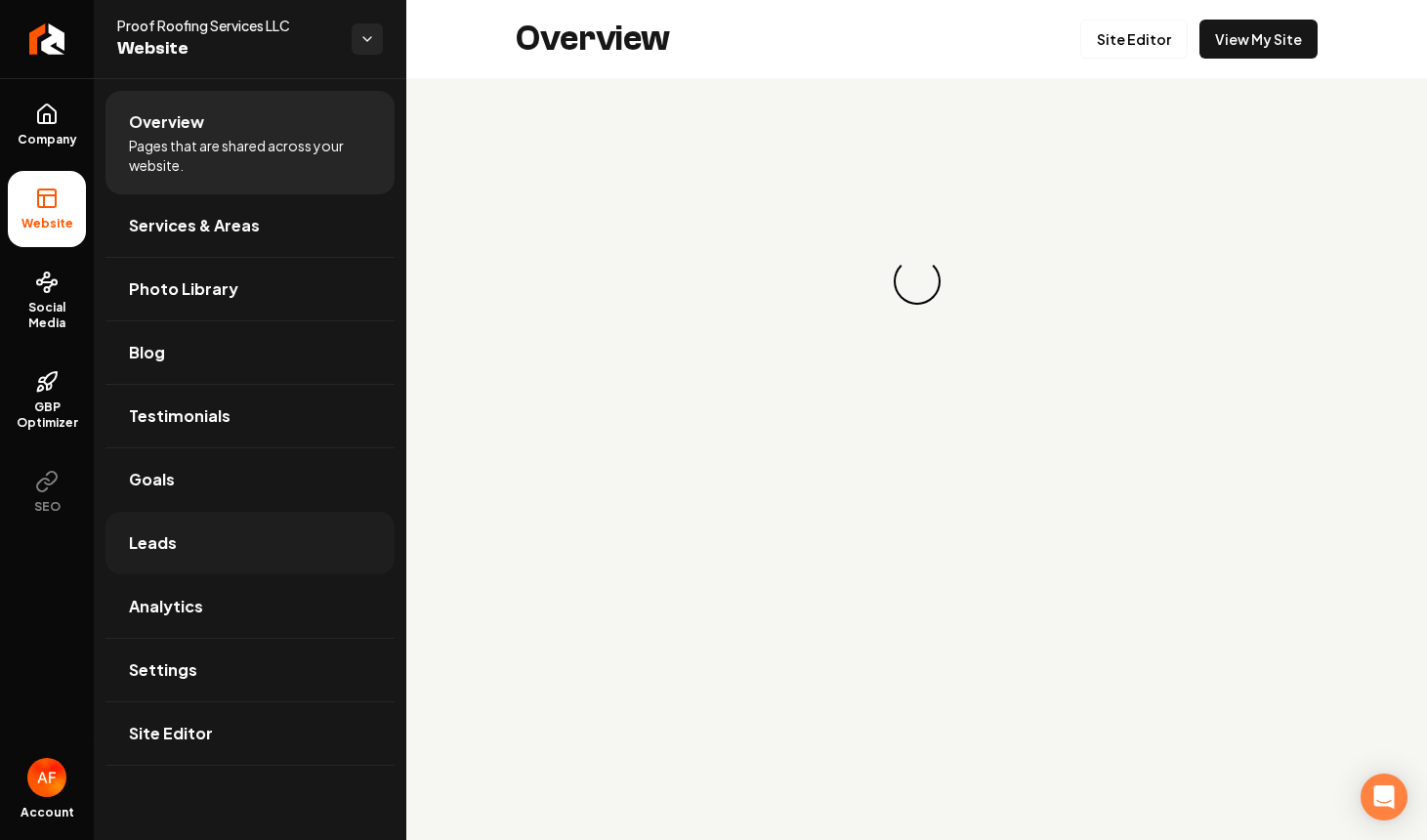 click on "Leads" at bounding box center (152, 543) 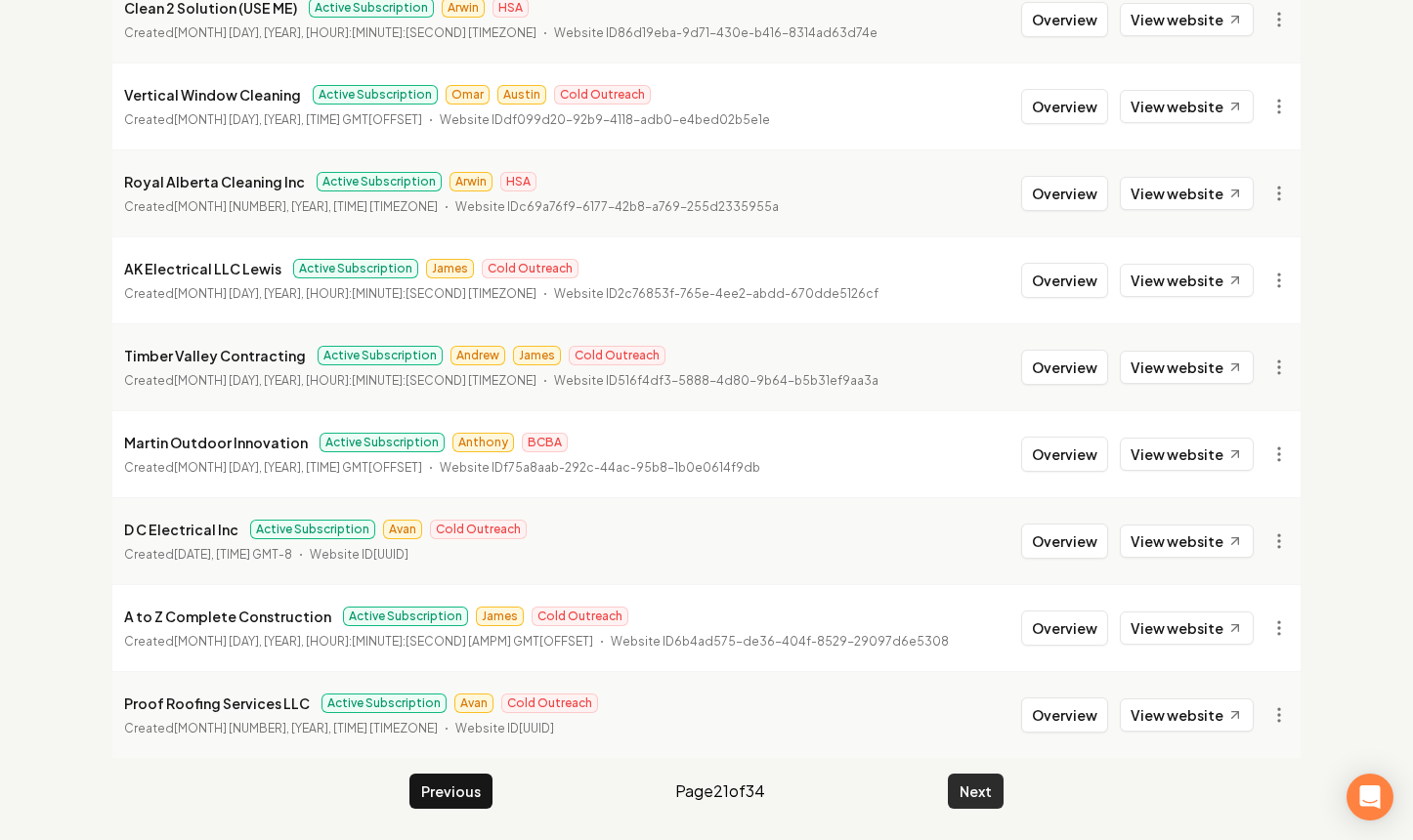 click on "Next" at bounding box center (975, 791) 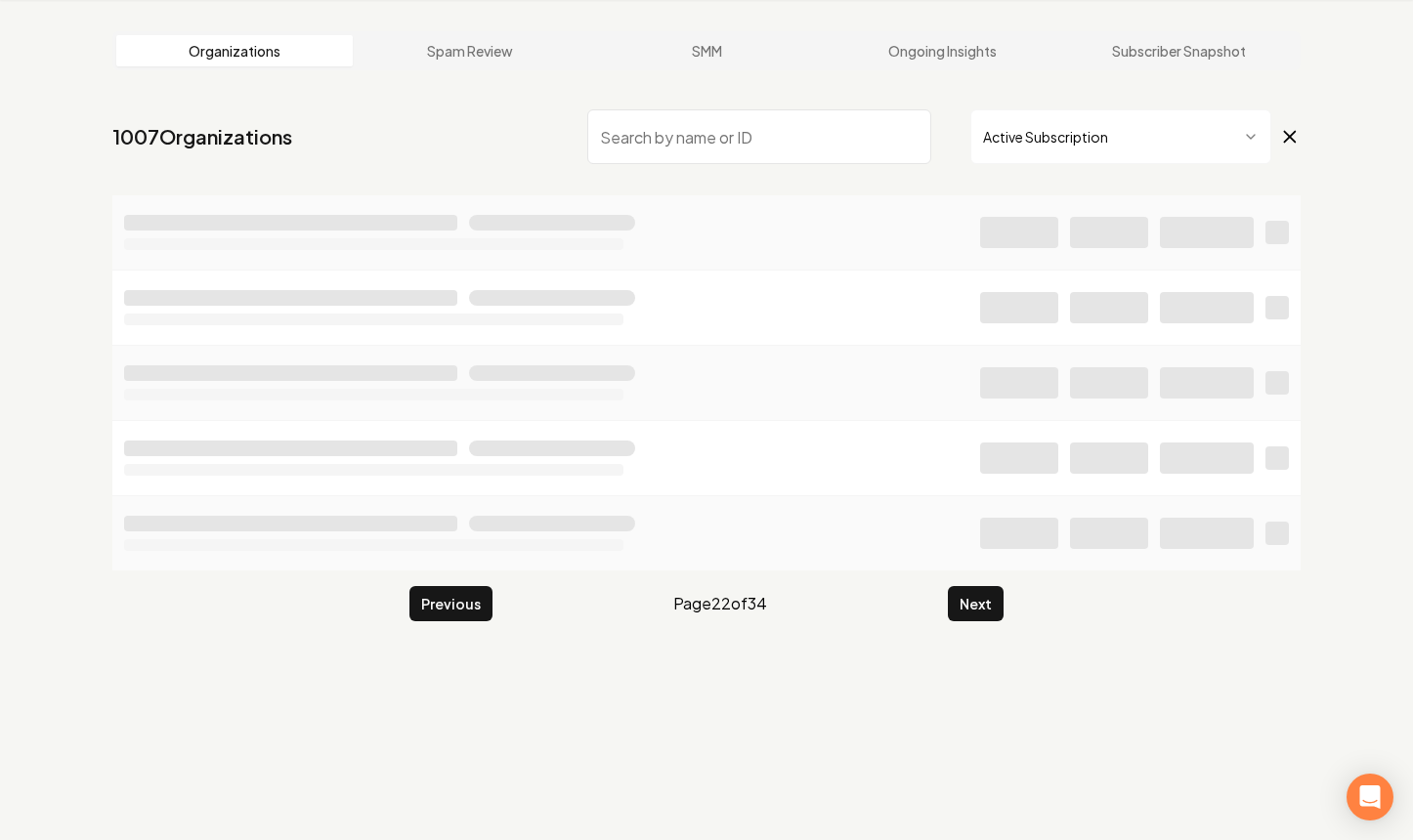 scroll, scrollTop: 2119, scrollLeft: 0, axis: vertical 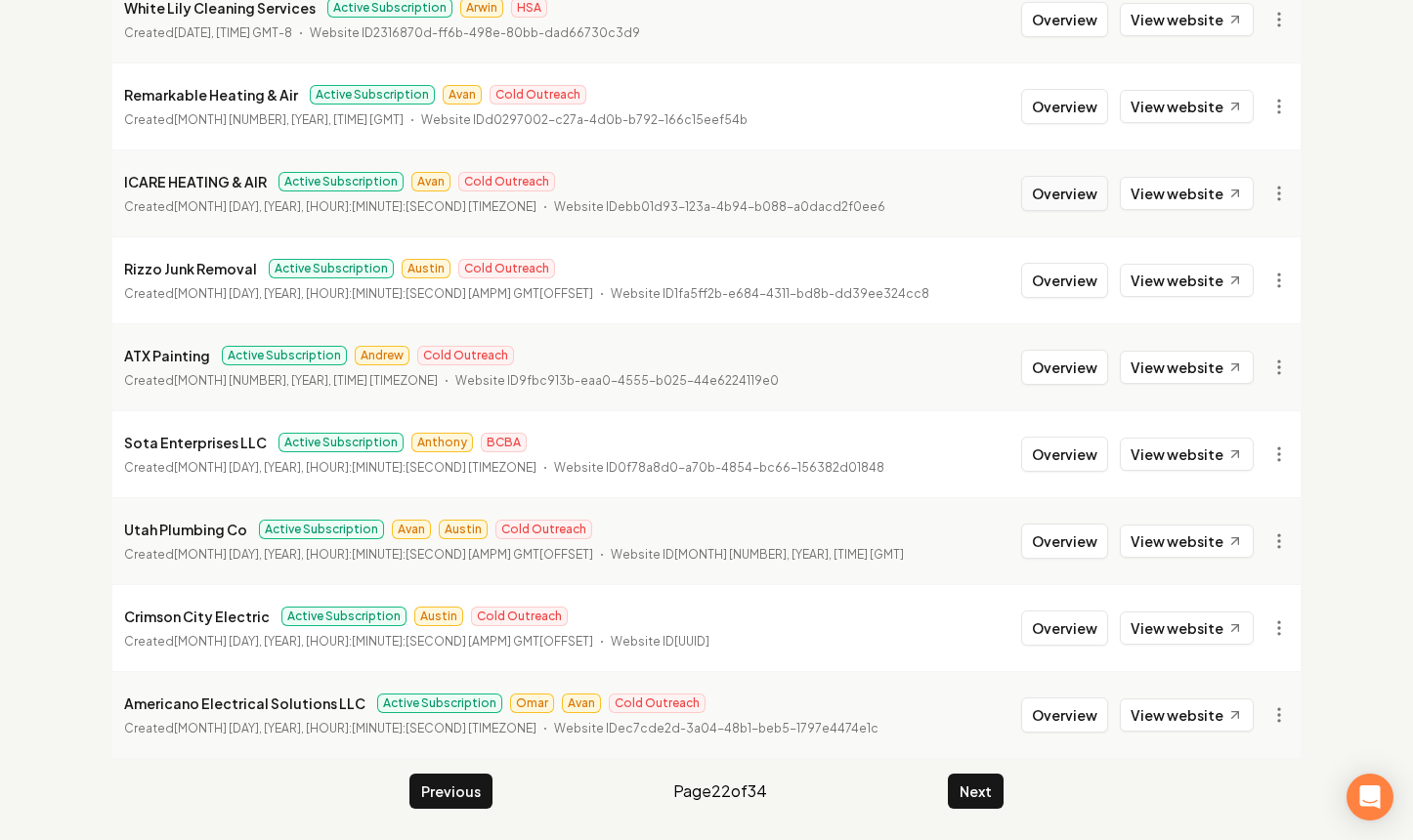 click on "Overview" at bounding box center [1064, 193] 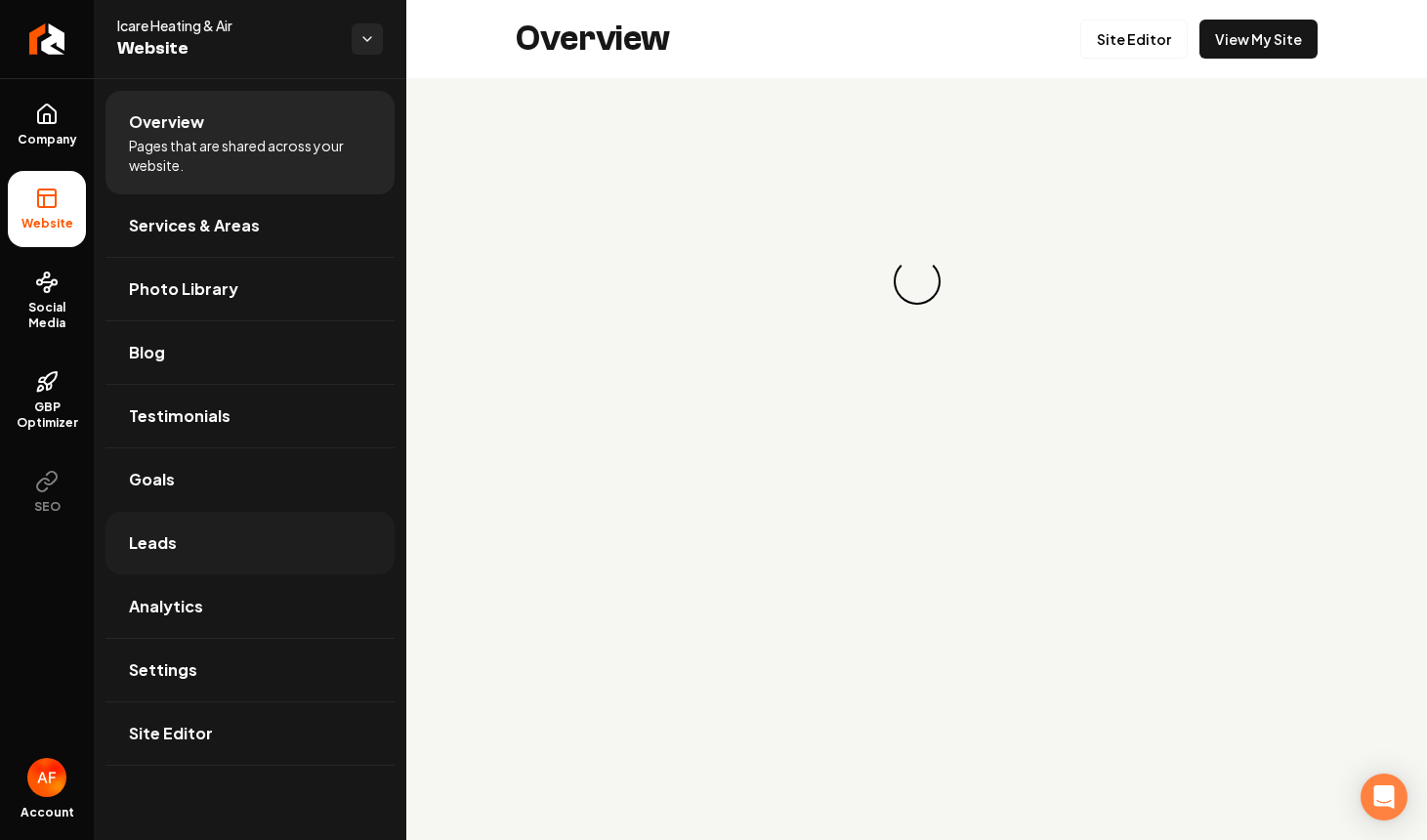click on "Leads" at bounding box center [250, 543] 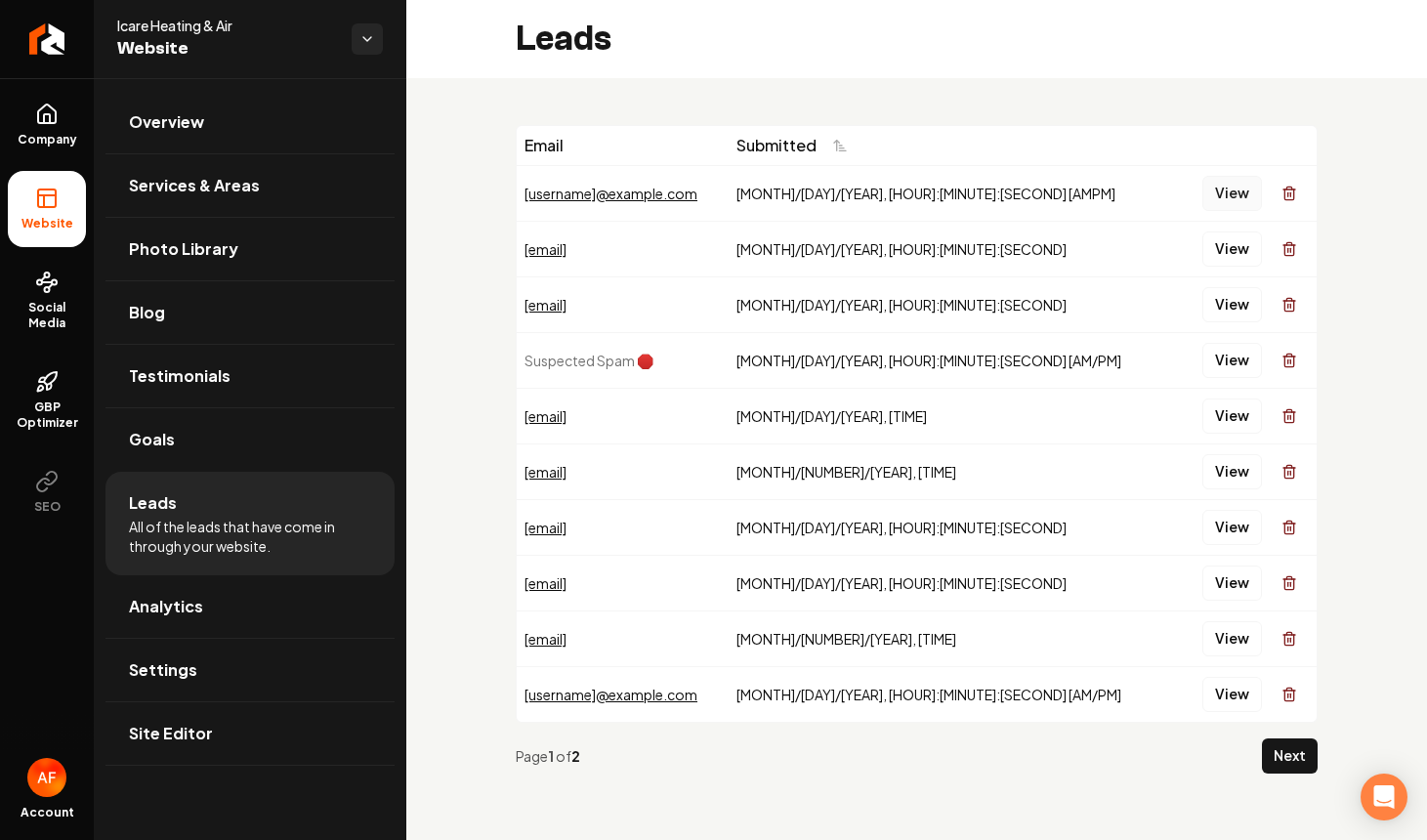 click on "View" at bounding box center [1232, 193] 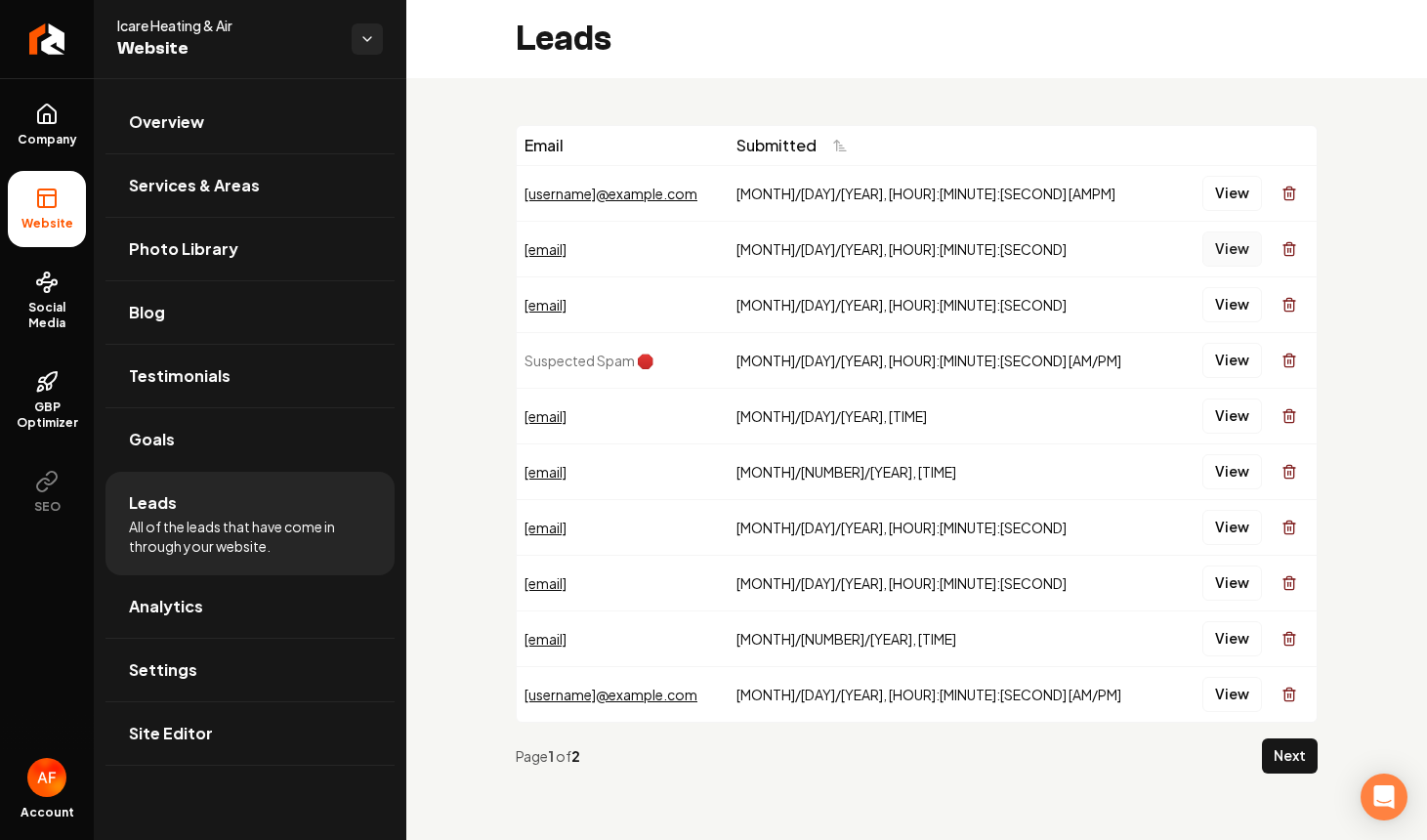 click on "View" at bounding box center [1232, 249] 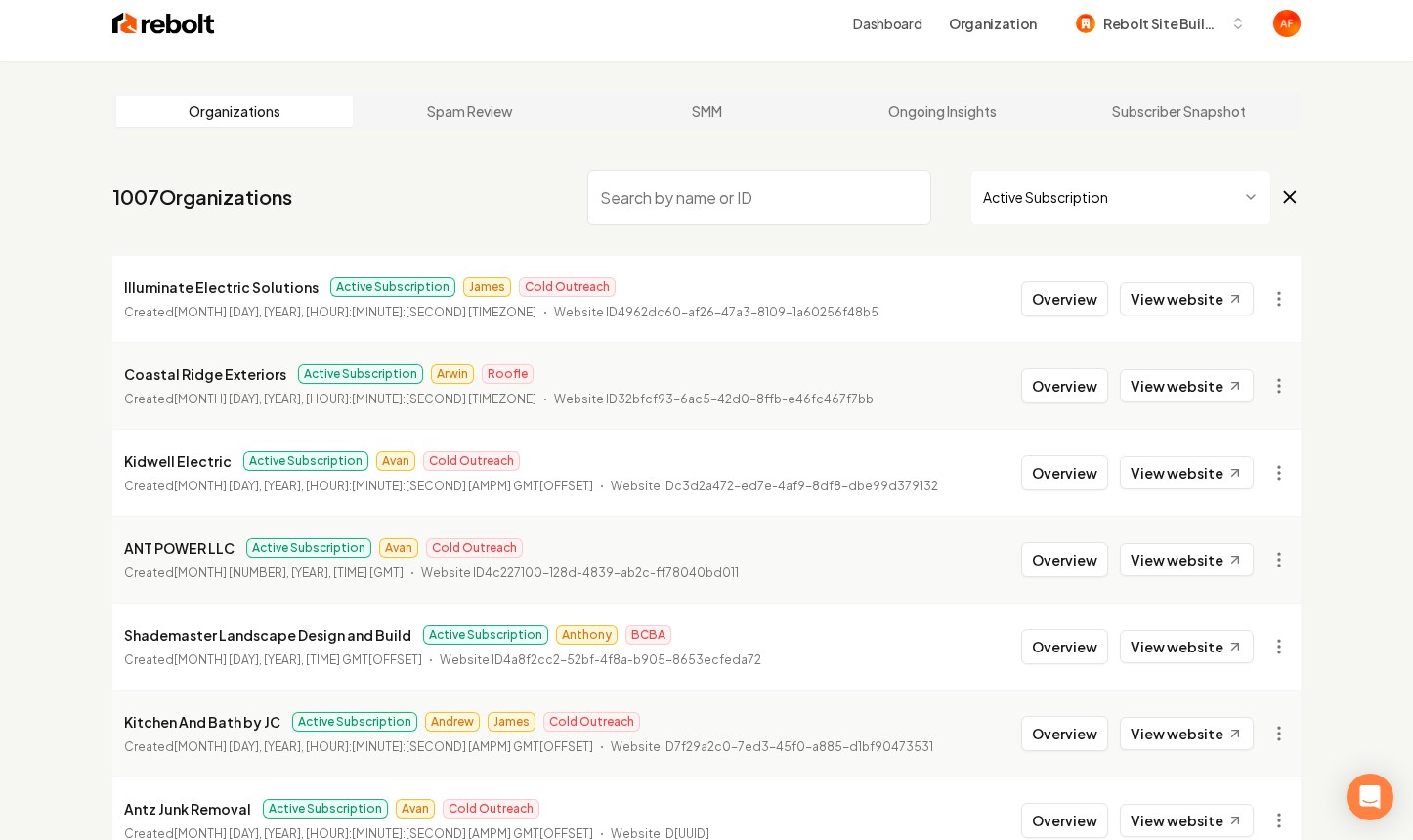 scroll, scrollTop: 126, scrollLeft: 0, axis: vertical 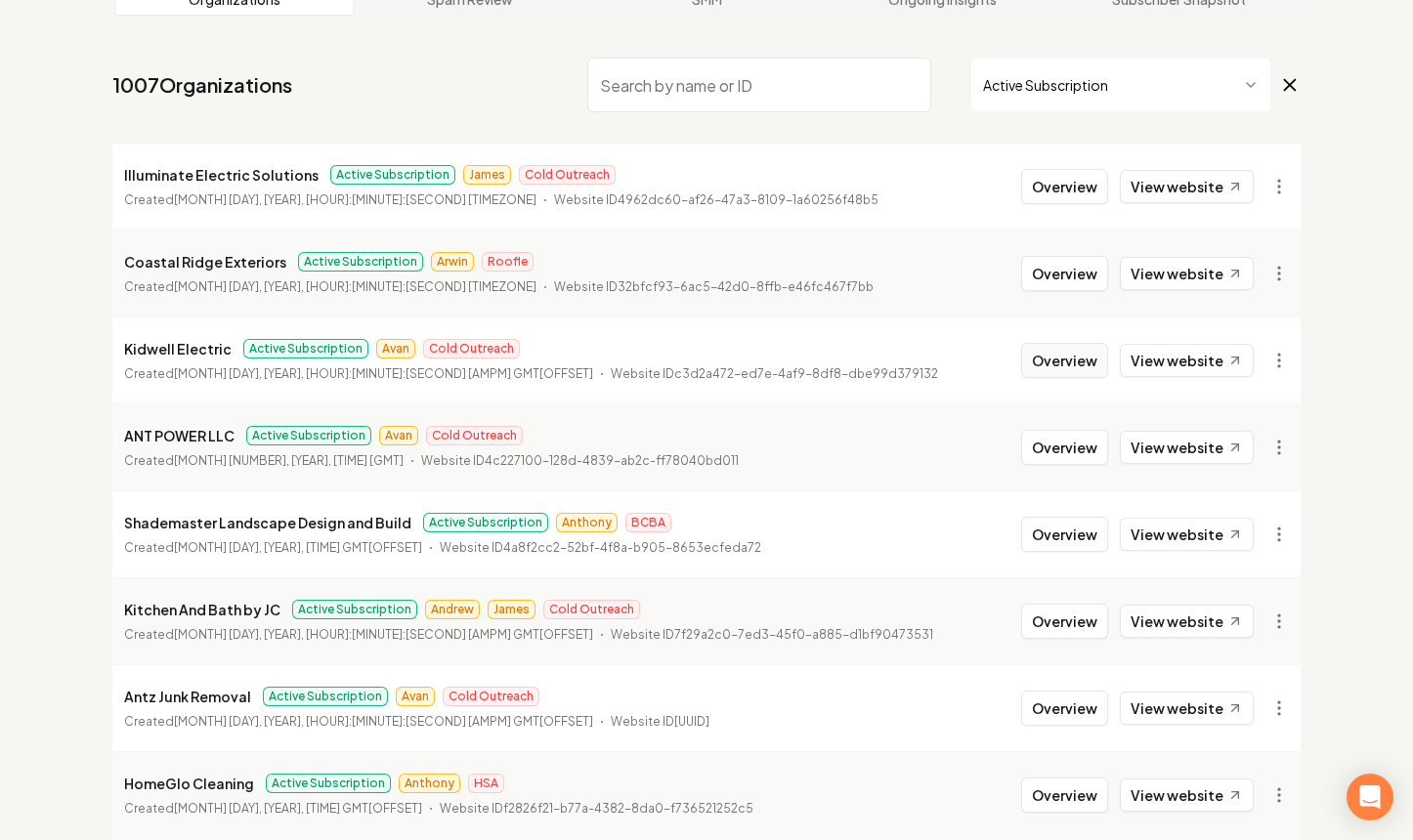 click on "Overview" at bounding box center (1064, 360) 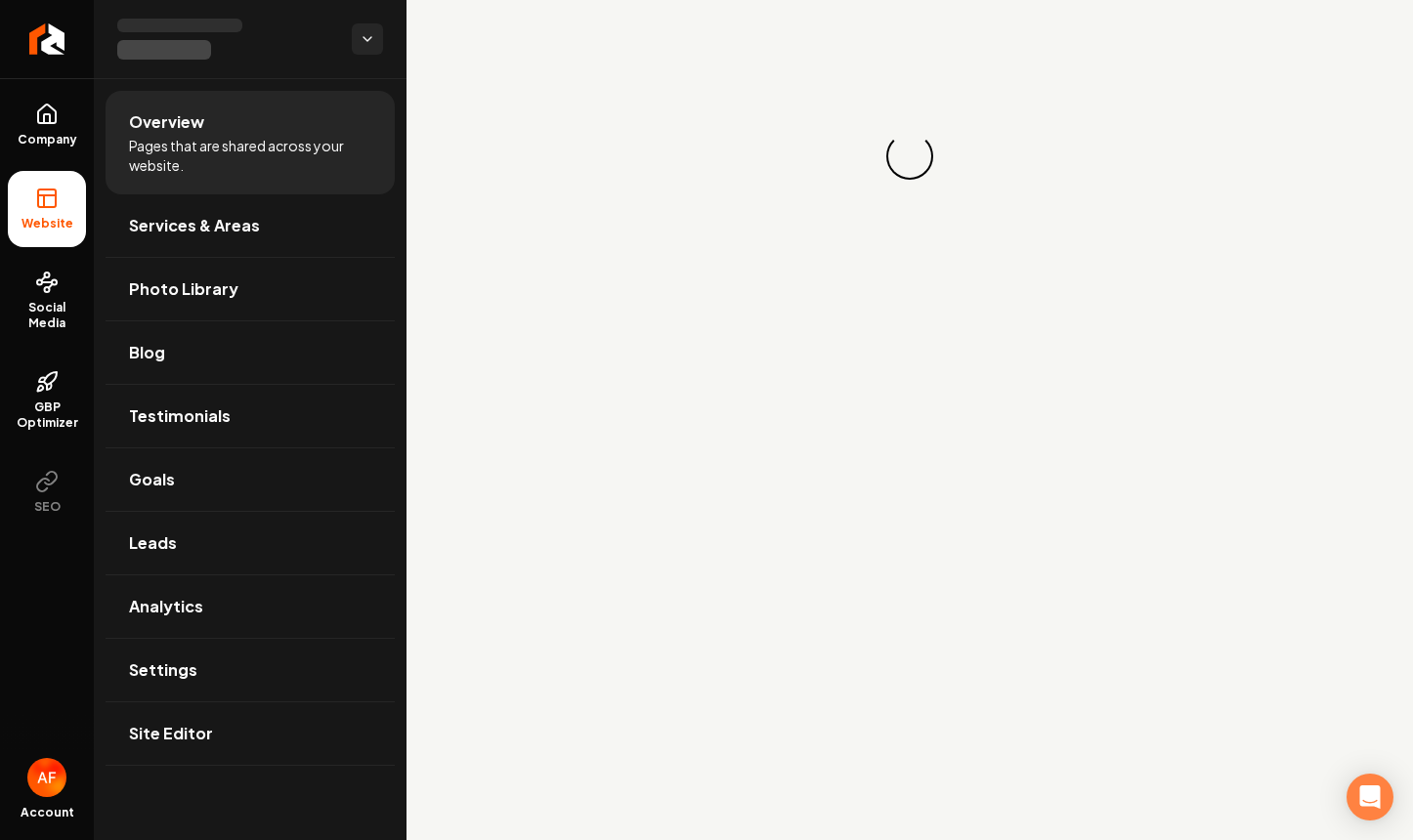 scroll, scrollTop: 0, scrollLeft: 0, axis: both 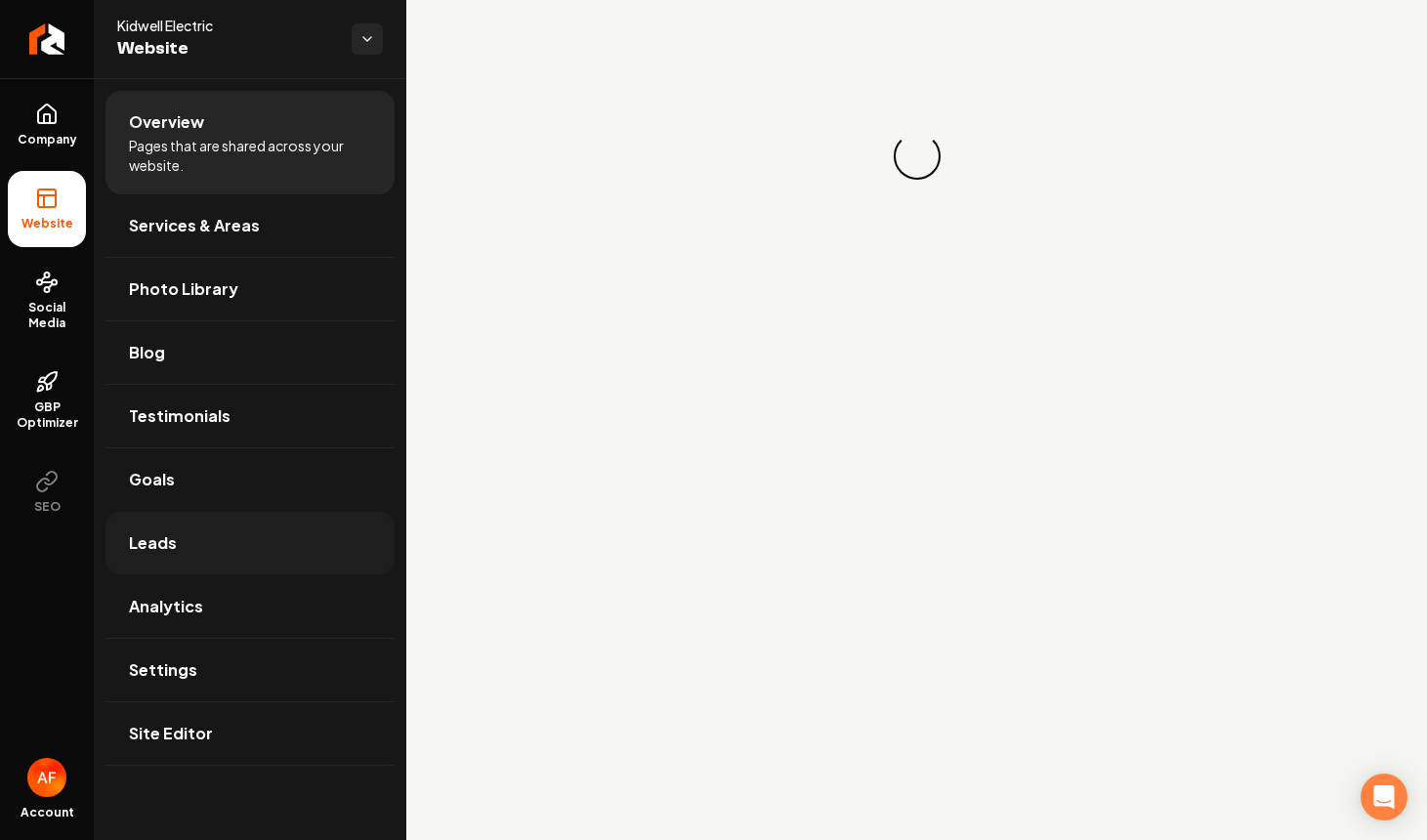 click on "Leads" at bounding box center (250, 543) 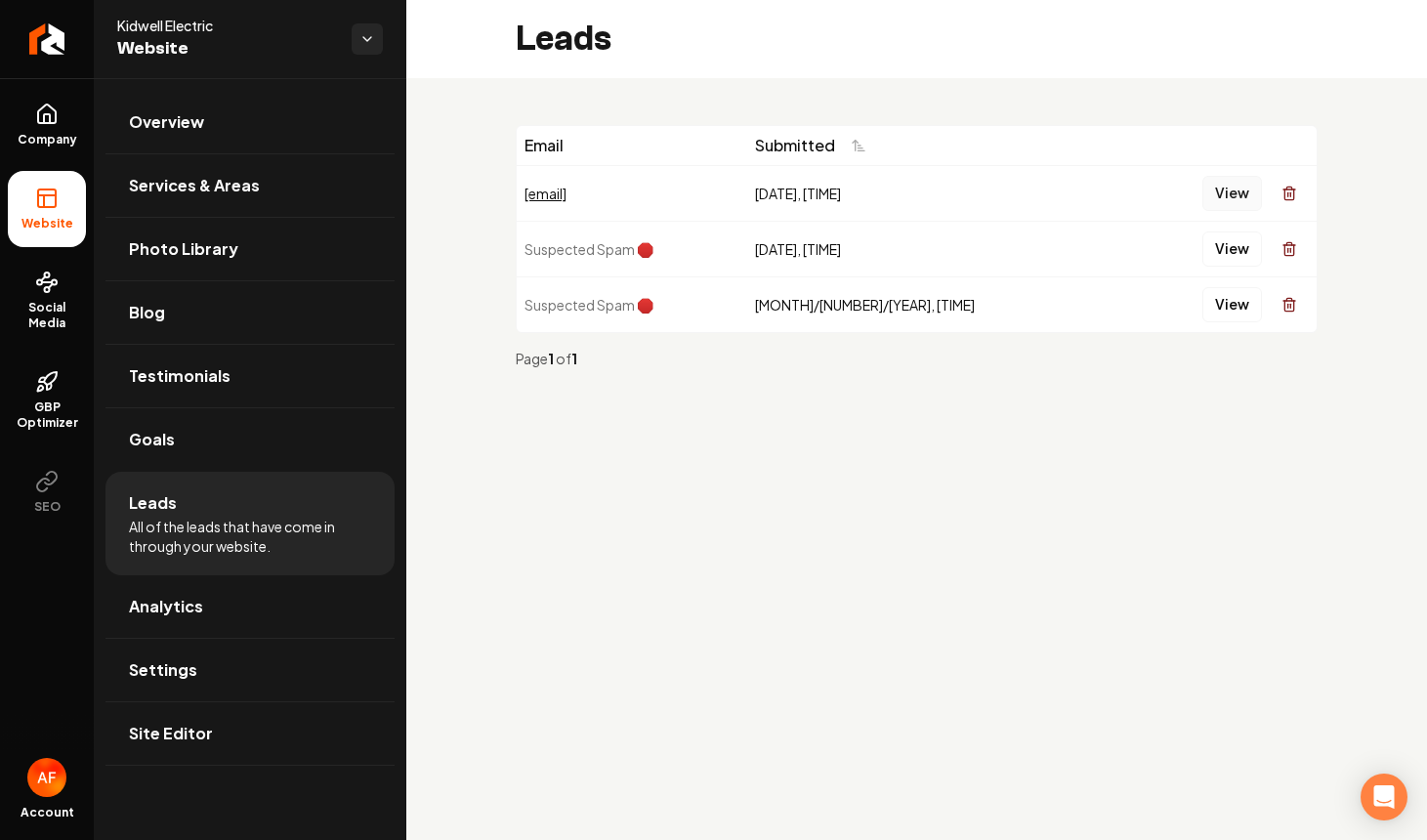 click on "View" at bounding box center [1232, 193] 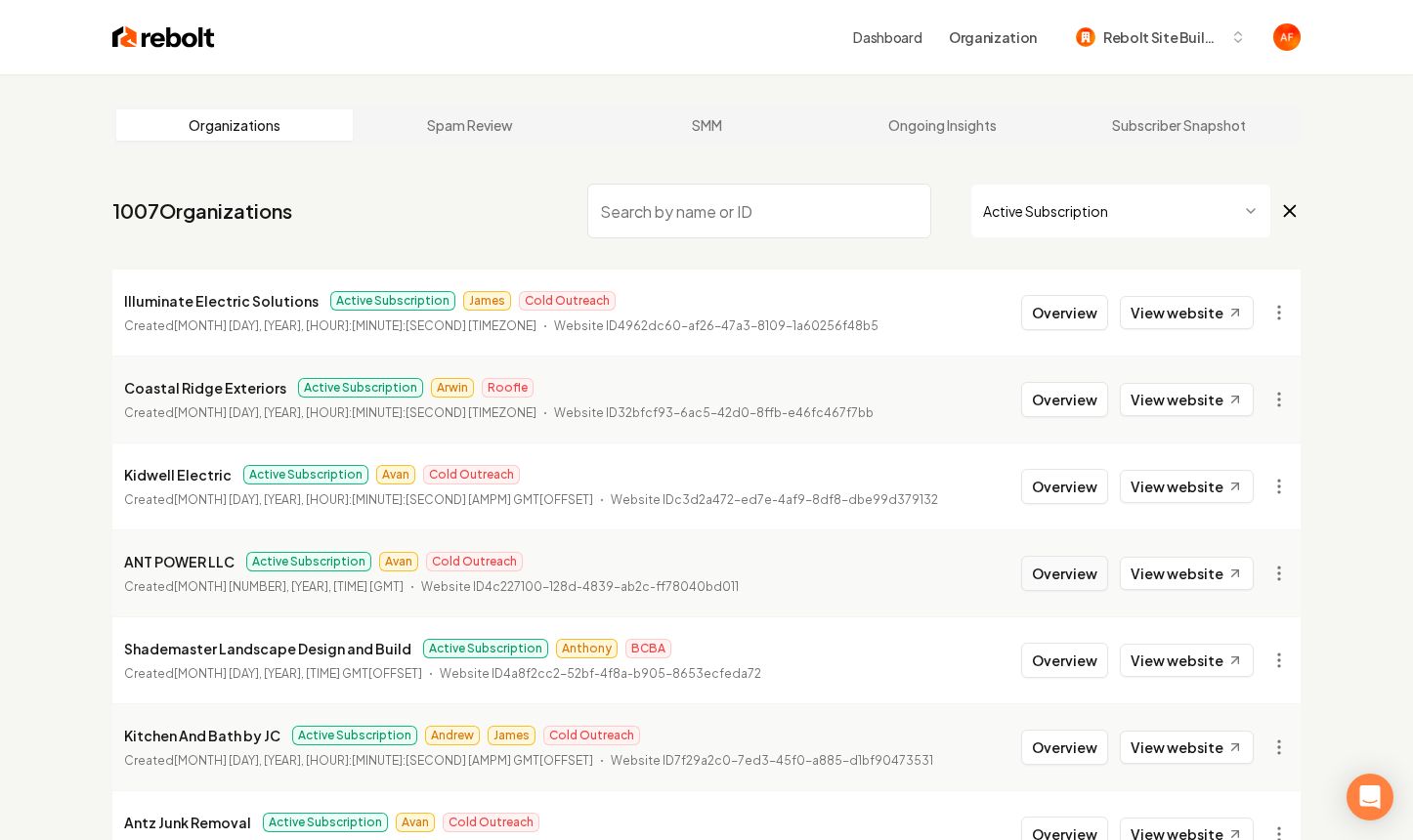 click on "Overview" at bounding box center [1064, 573] 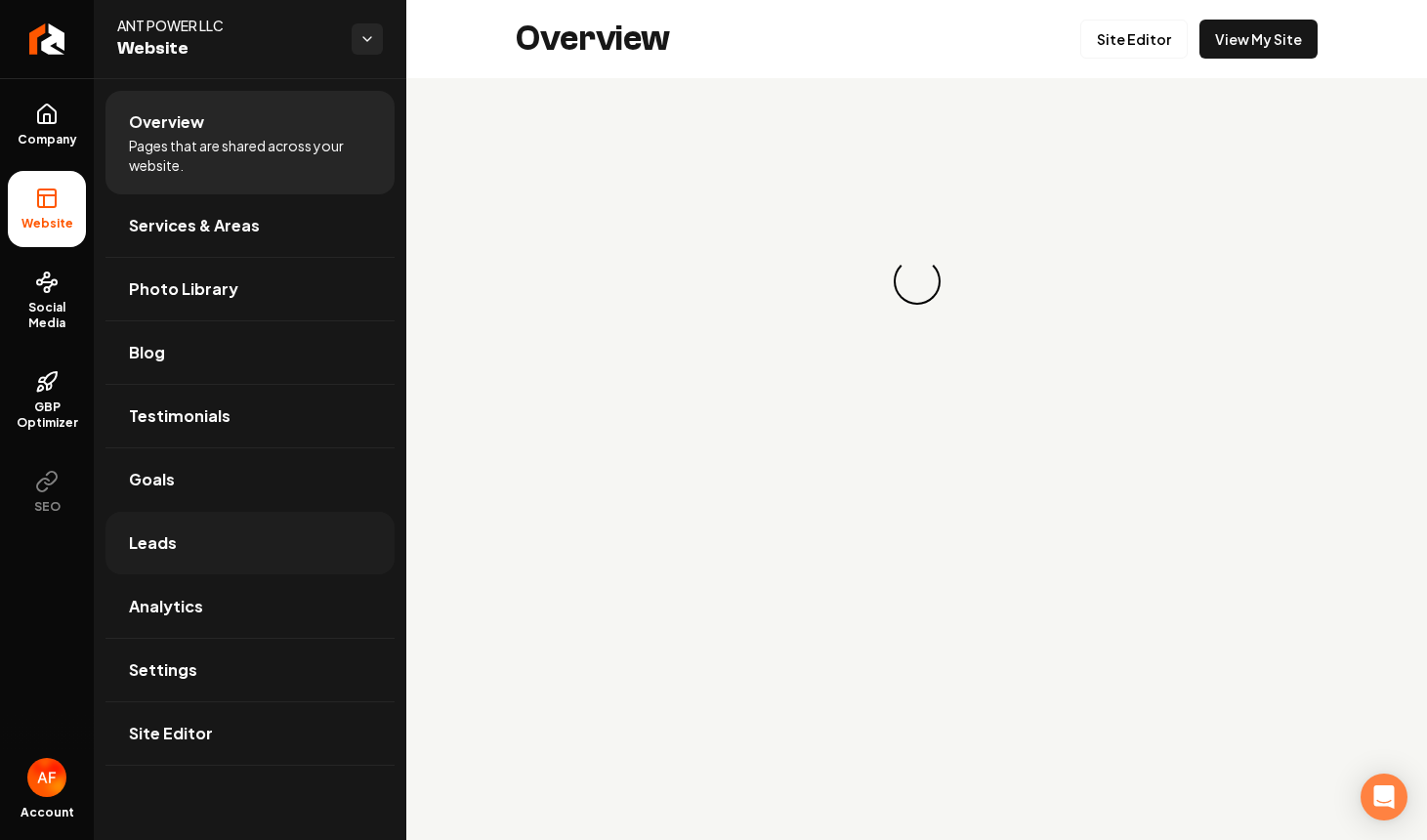 click on "Leads" at bounding box center (250, 543) 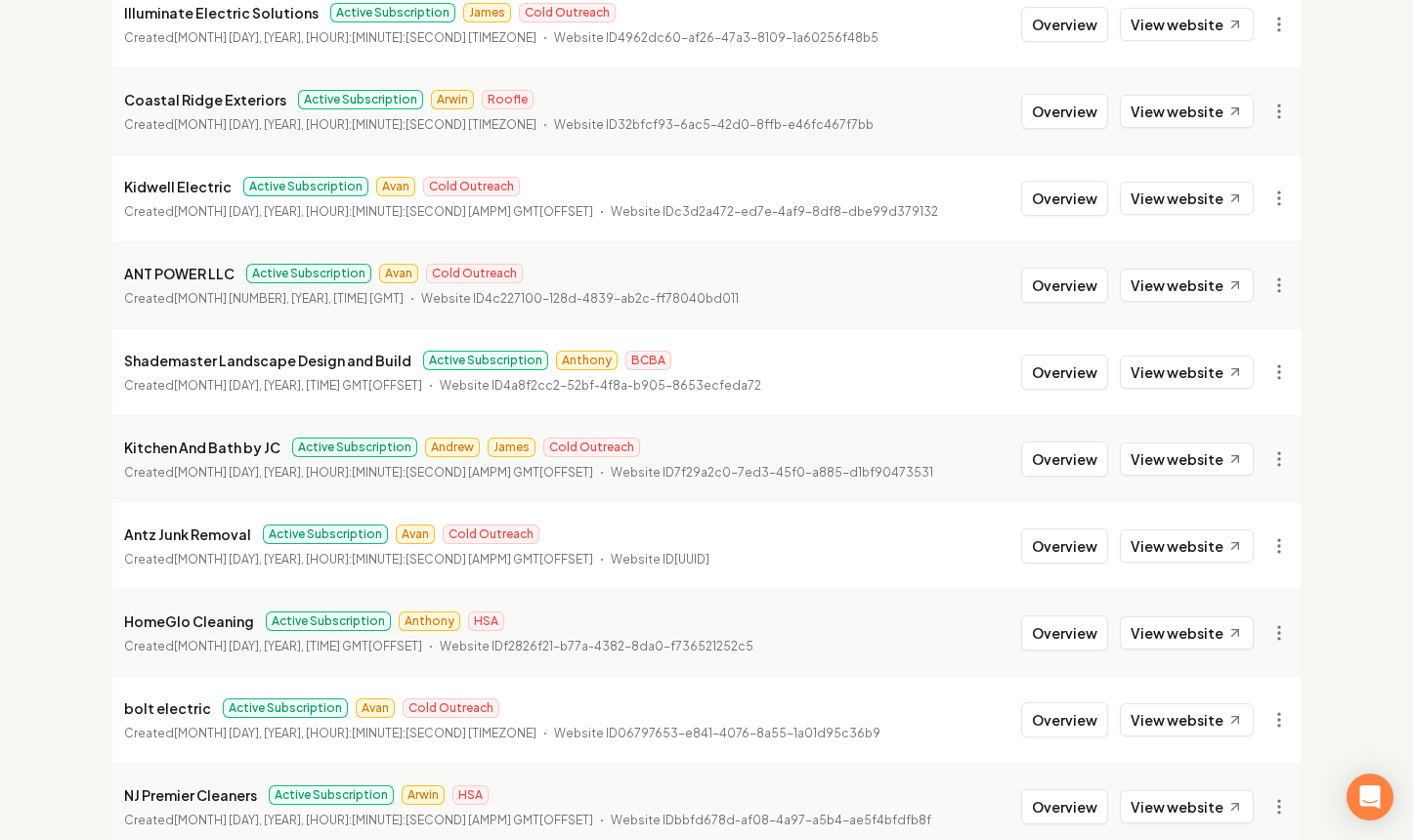 scroll, scrollTop: 326, scrollLeft: 0, axis: vertical 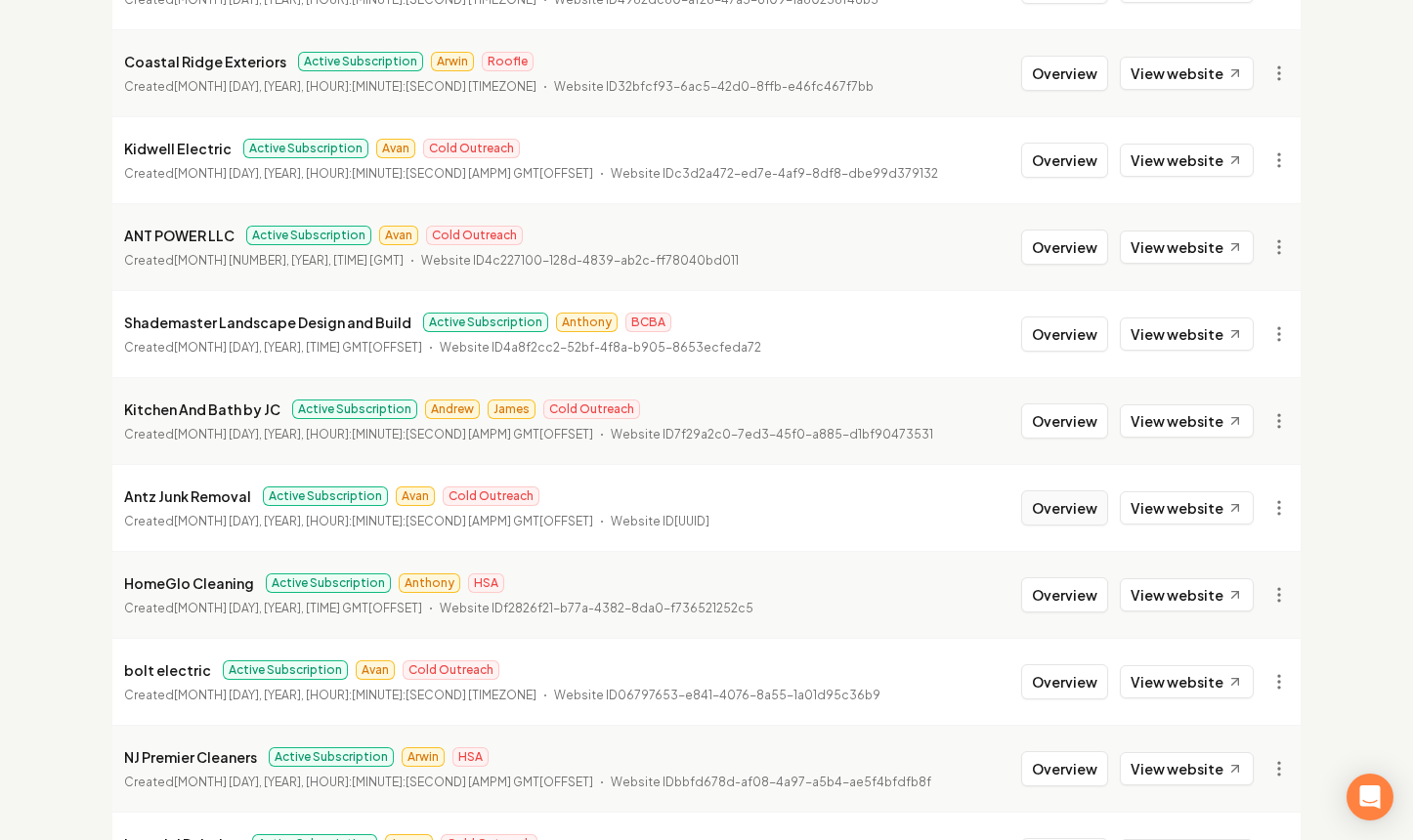click on "Overview" at bounding box center [1064, 508] 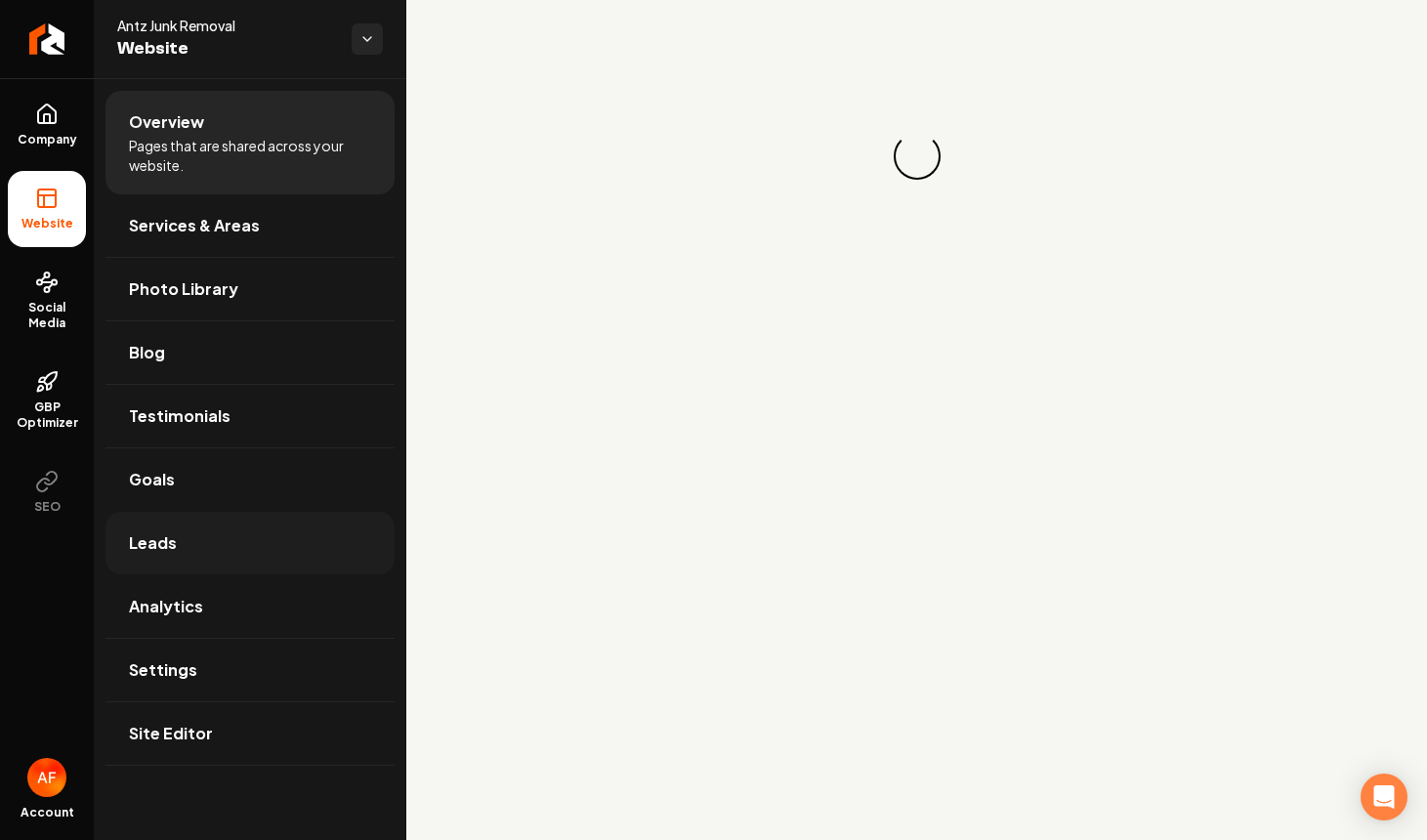 click on "Leads" at bounding box center [250, 543] 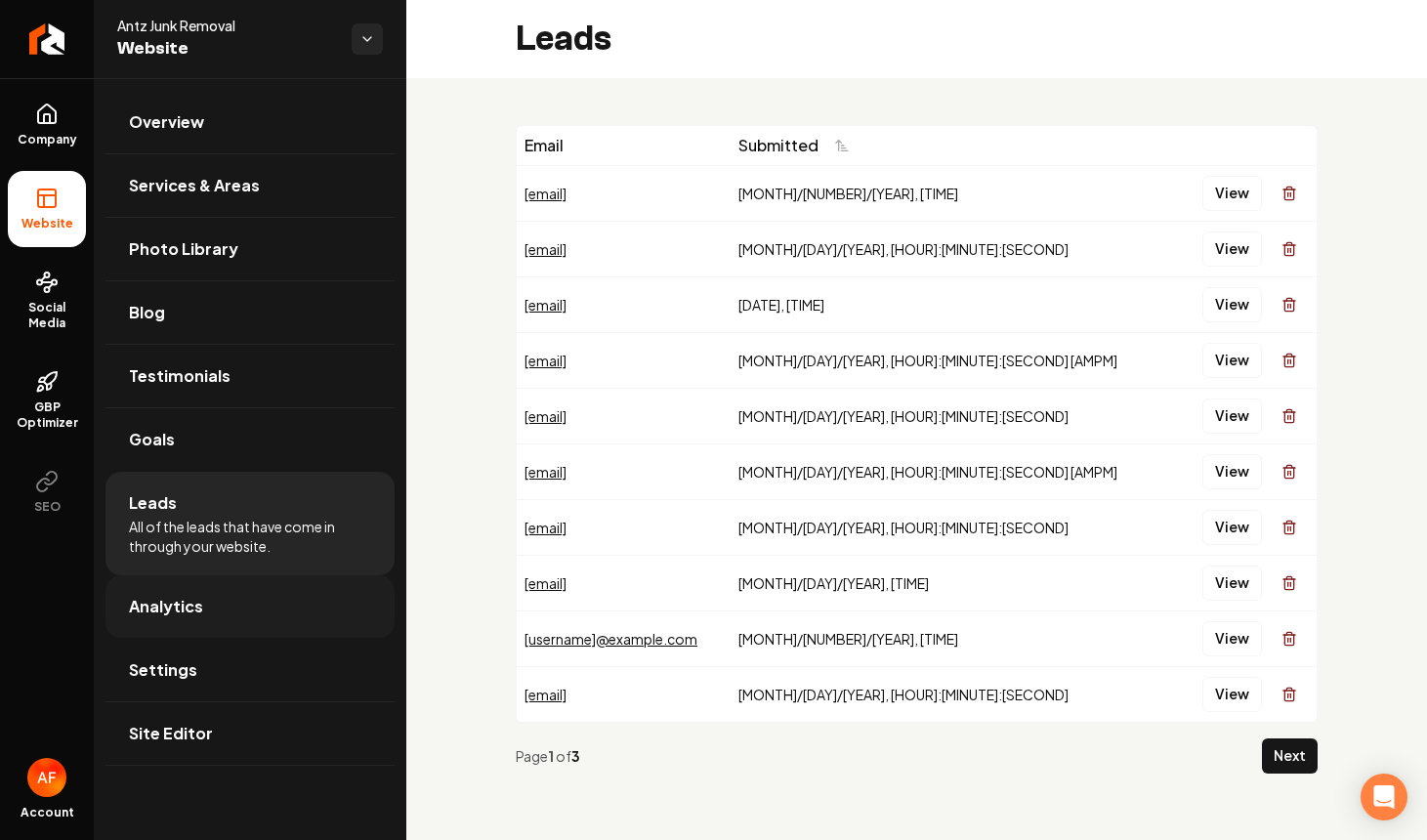 click on "Overview Services & Areas Photo Library Blog Testimonials Goals Leads All of the leads that have come in through your website. Analytics Settings Site Editor" at bounding box center [250, 428] 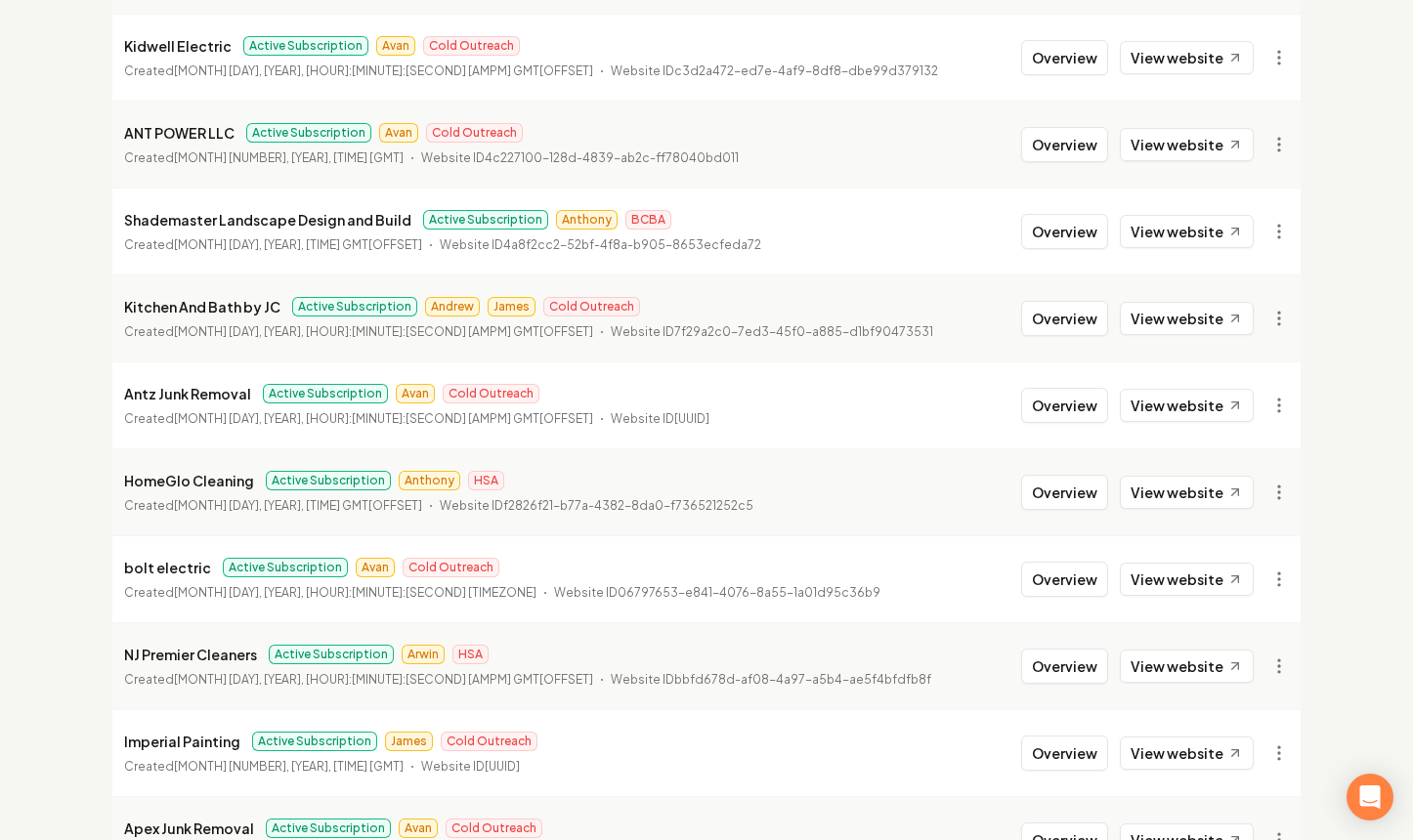 scroll, scrollTop: 436, scrollLeft: 0, axis: vertical 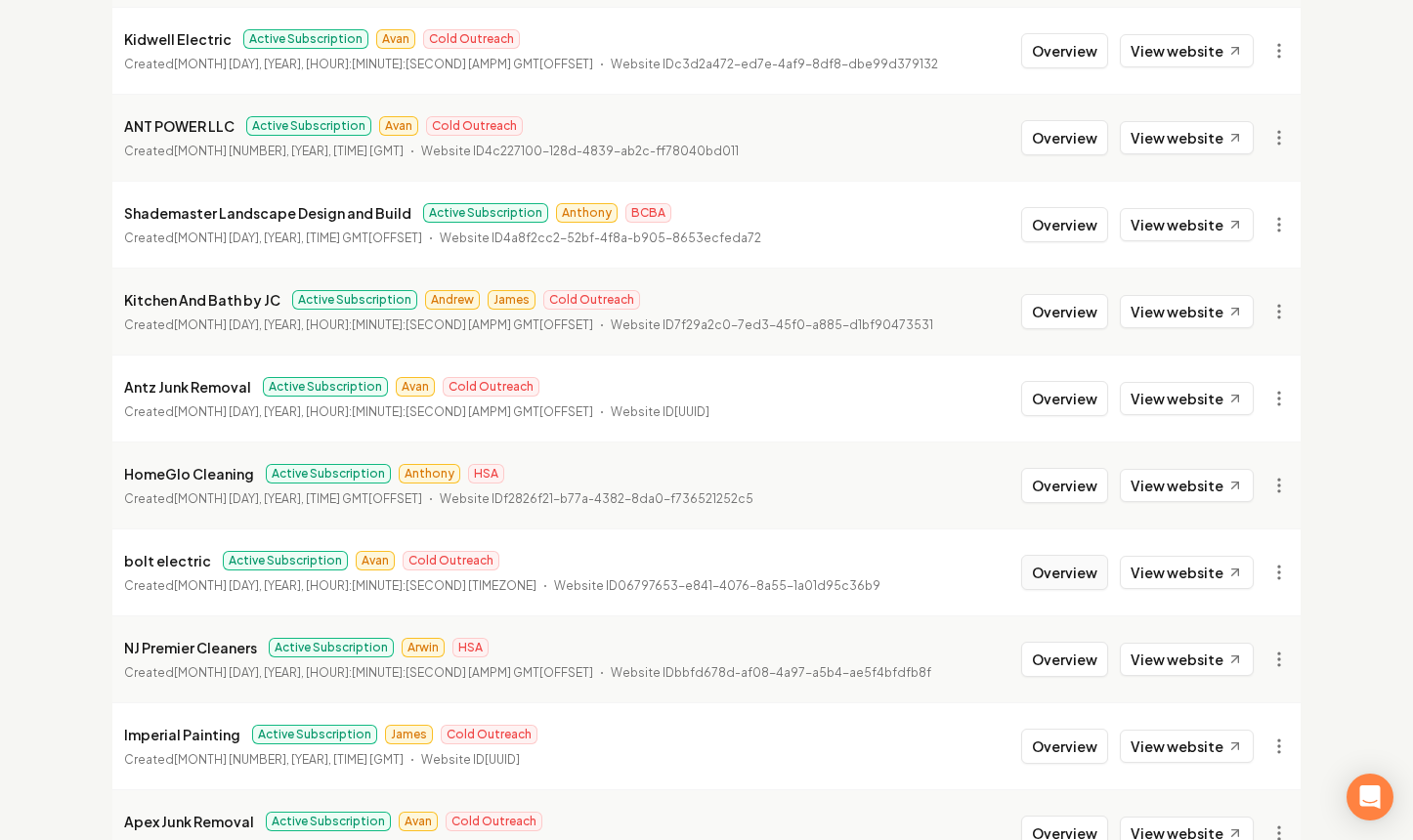 click on "Overview" at bounding box center (1064, 572) 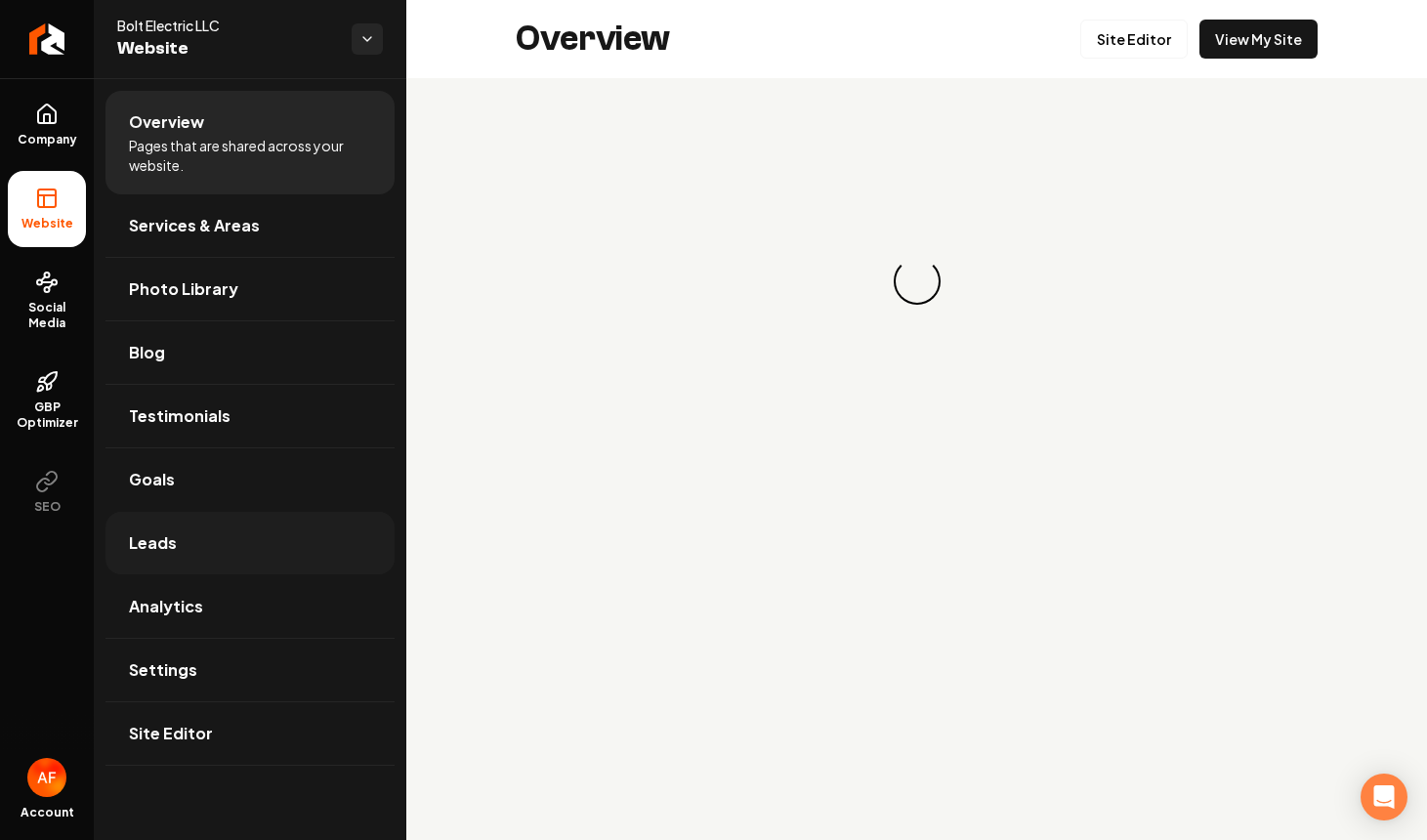 click on "Leads" at bounding box center [250, 543] 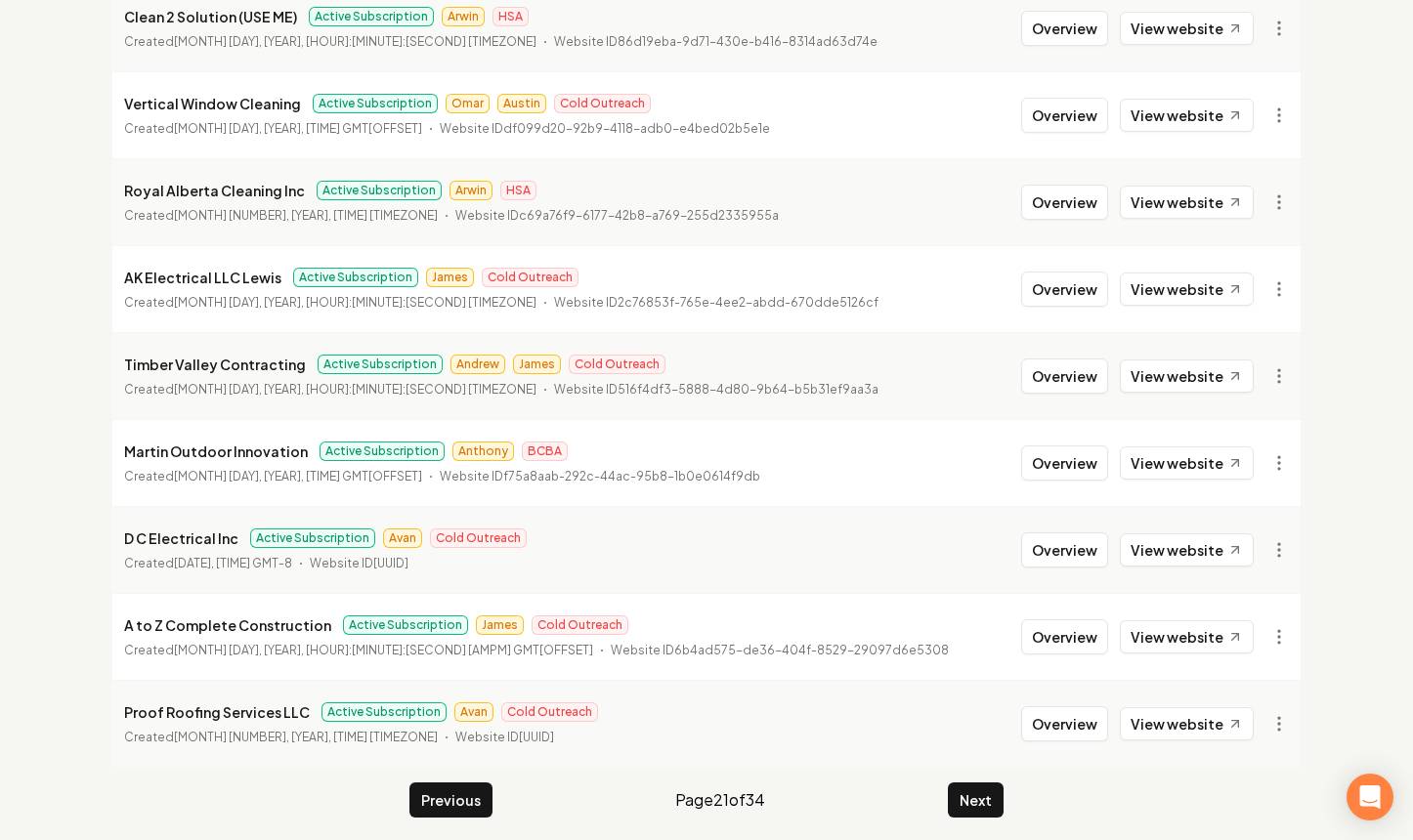 scroll, scrollTop: 2119, scrollLeft: 0, axis: vertical 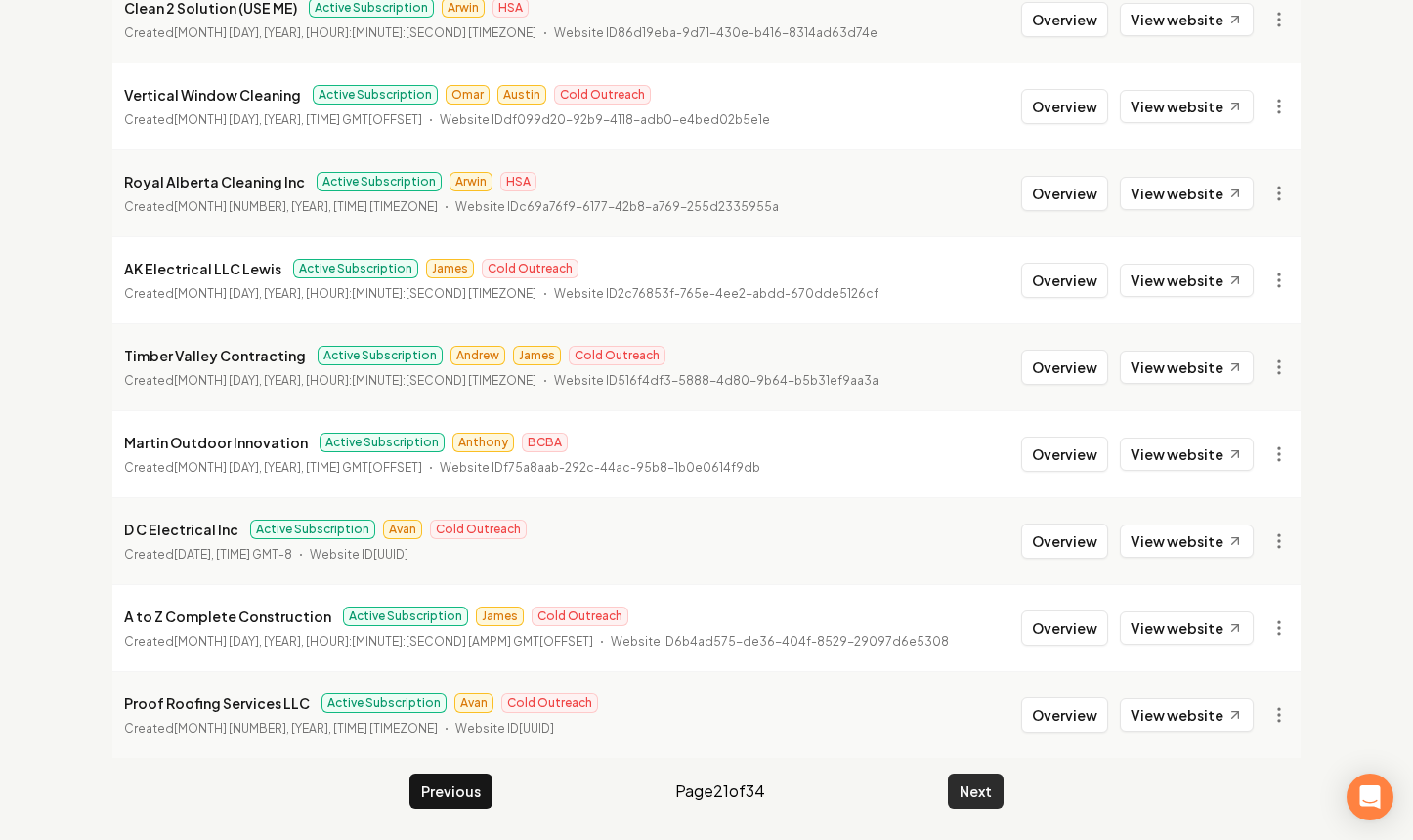 click on "Next" at bounding box center (975, 791) 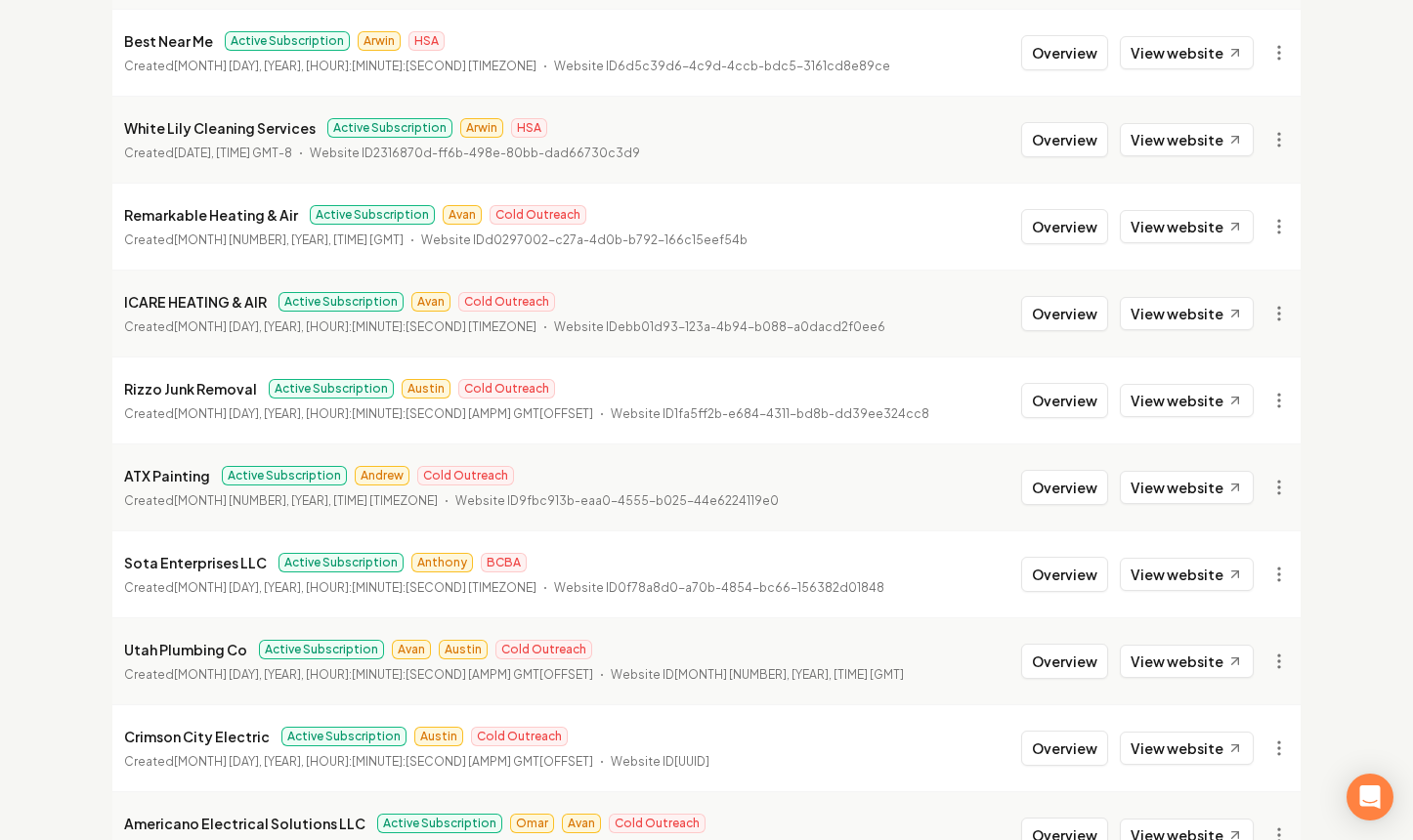 scroll, scrollTop: 1999, scrollLeft: 0, axis: vertical 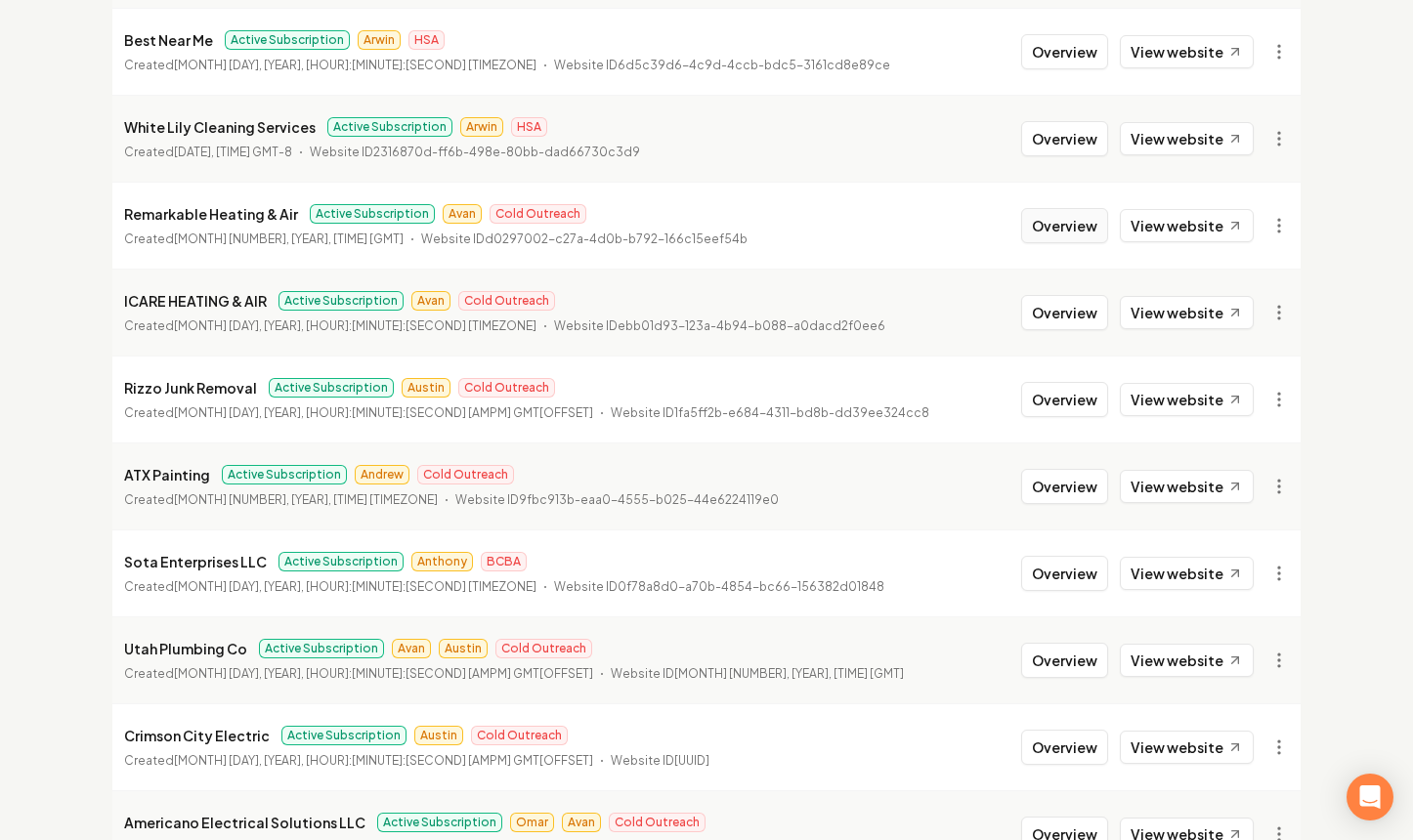 click on "Overview" at bounding box center [1064, 226] 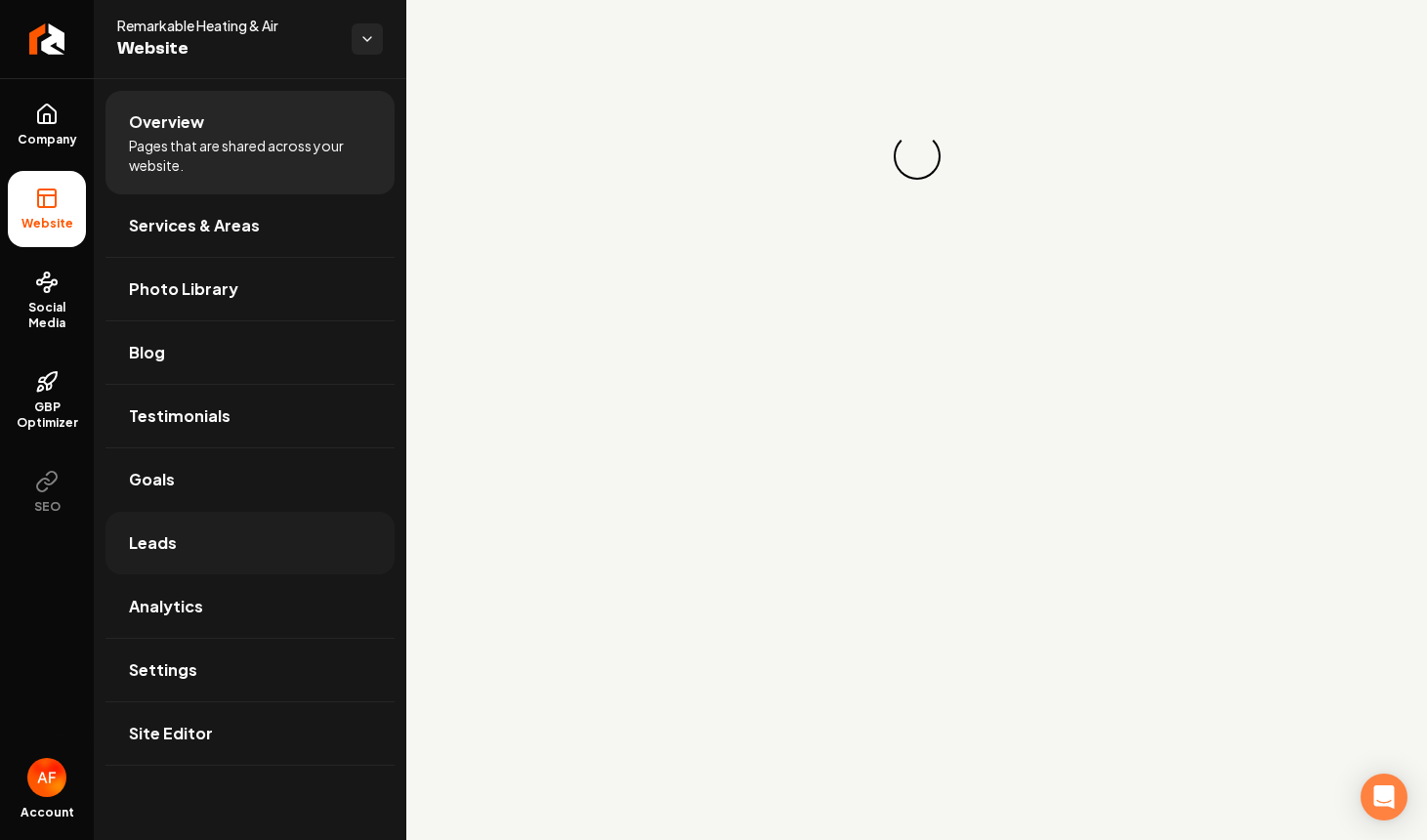 click on "Leads" at bounding box center (250, 543) 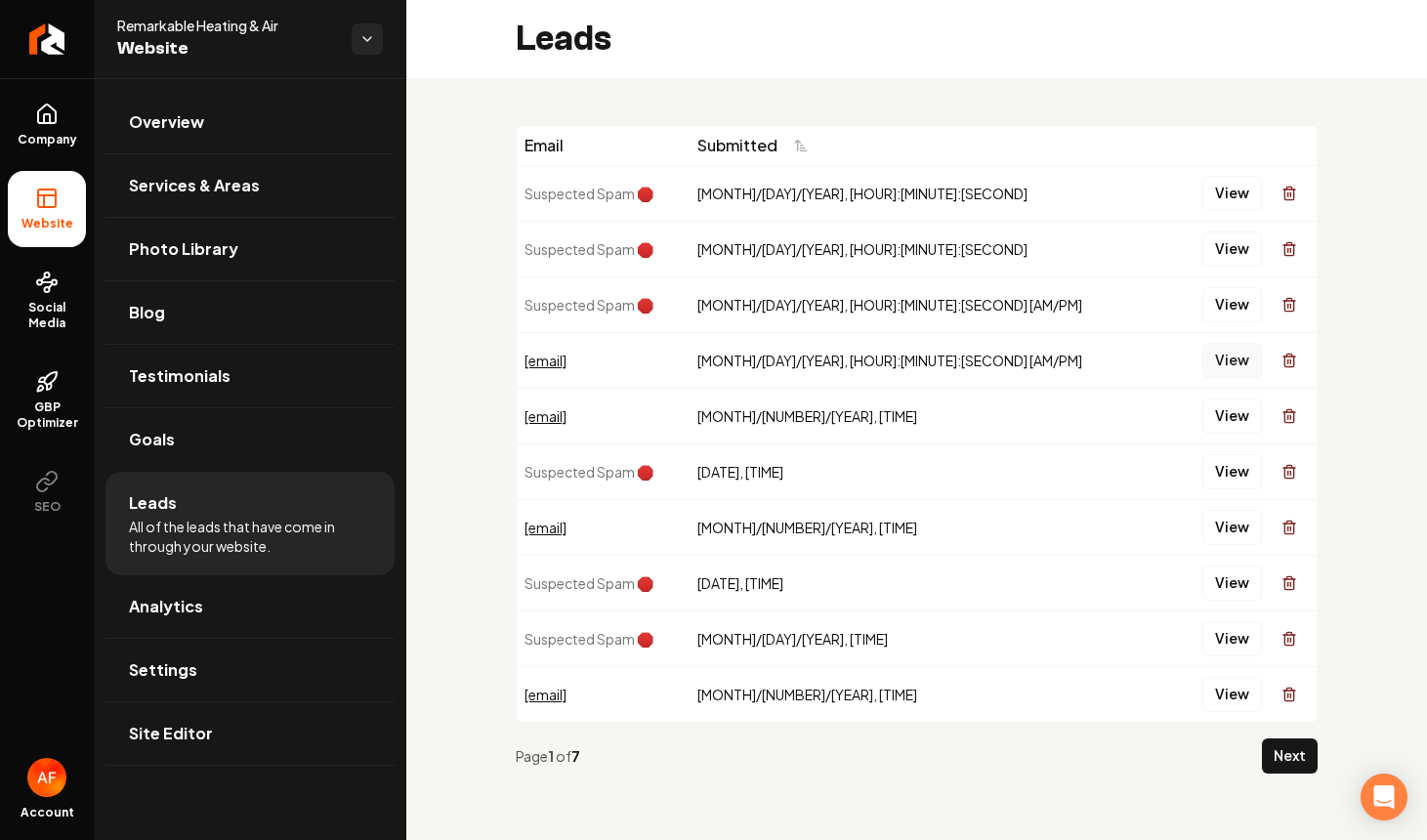 click on "View" at bounding box center (1232, 360) 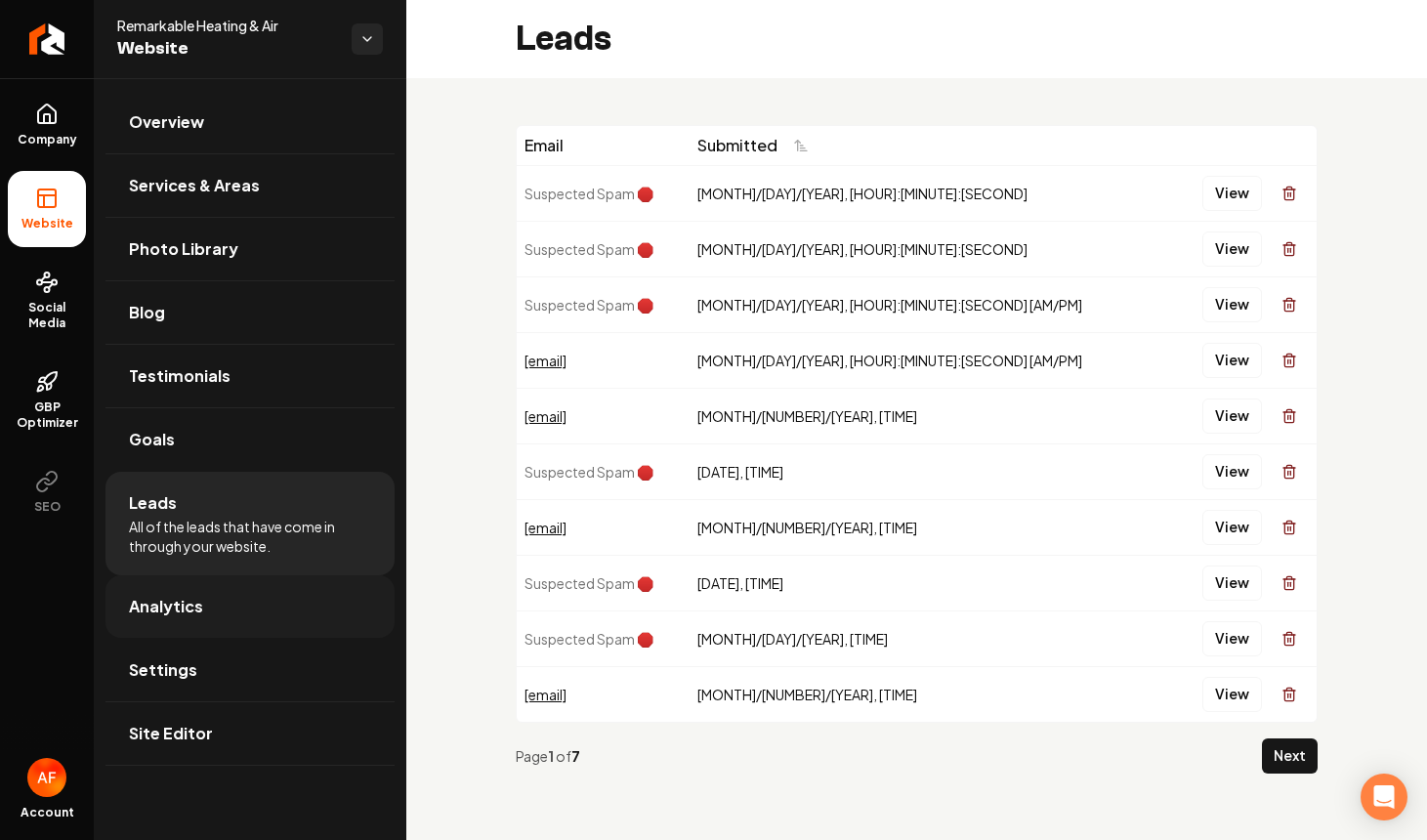 click on "Analytics" at bounding box center (250, 607) 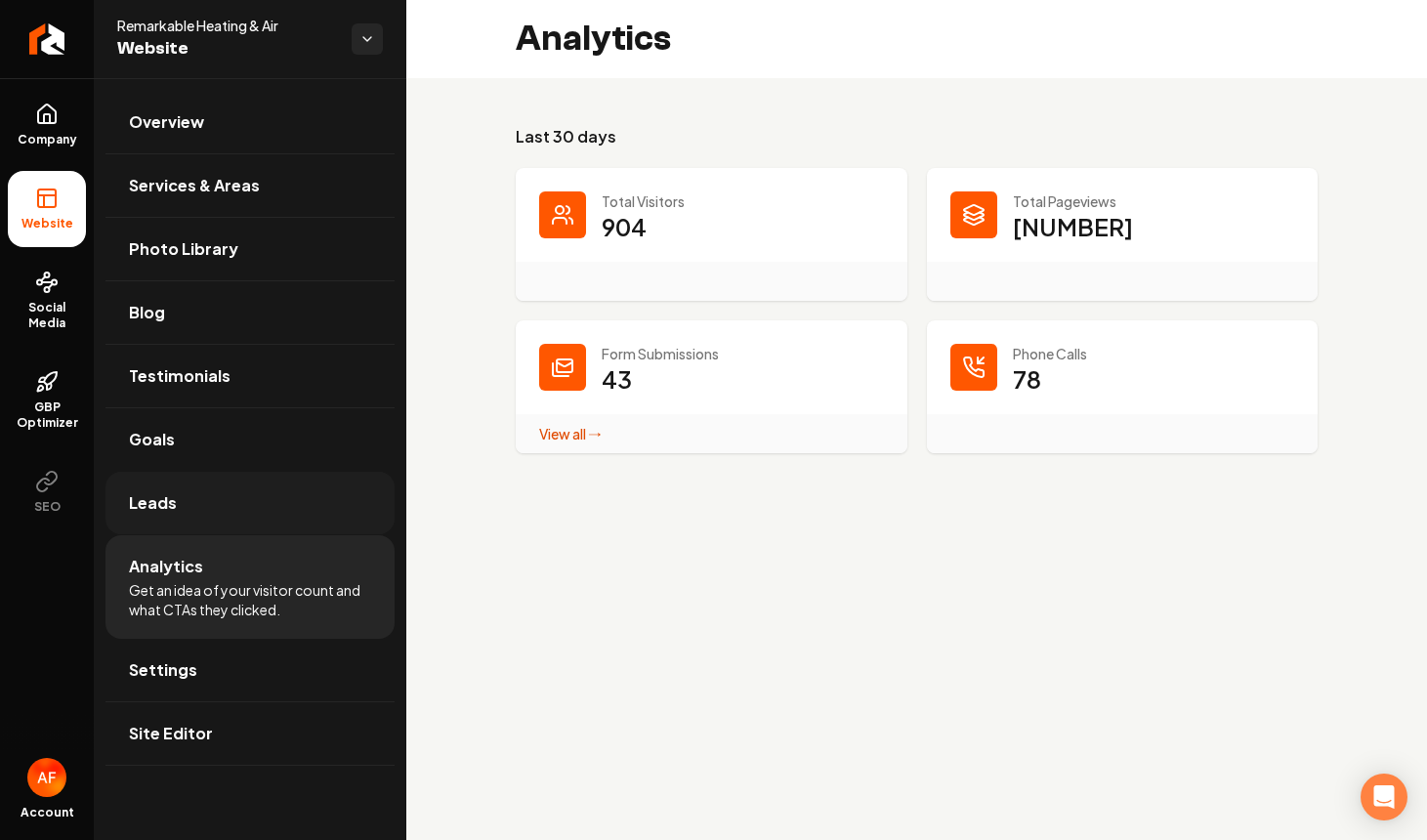 click on "Leads" at bounding box center (250, 503) 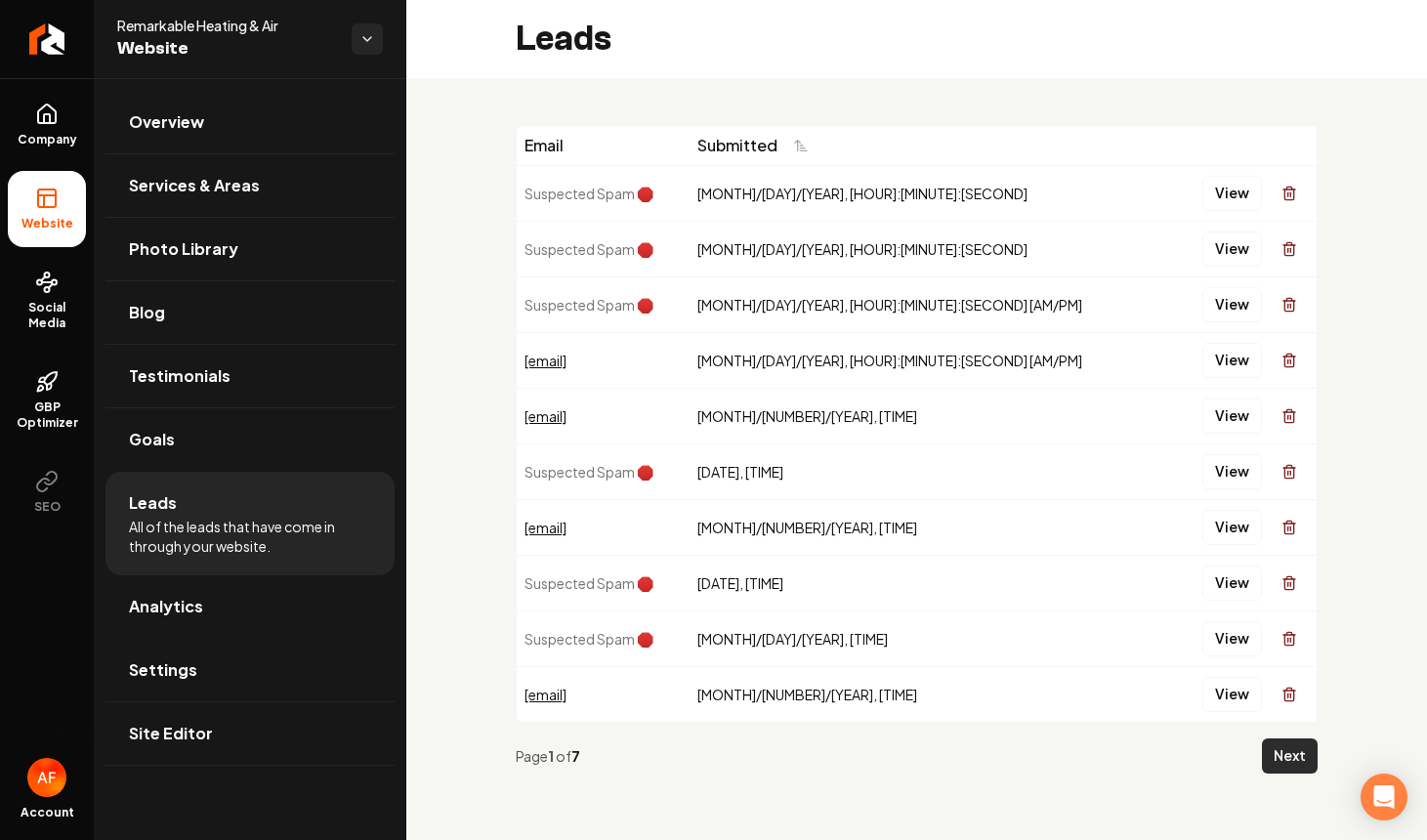 click on "Next" at bounding box center (1289, 756) 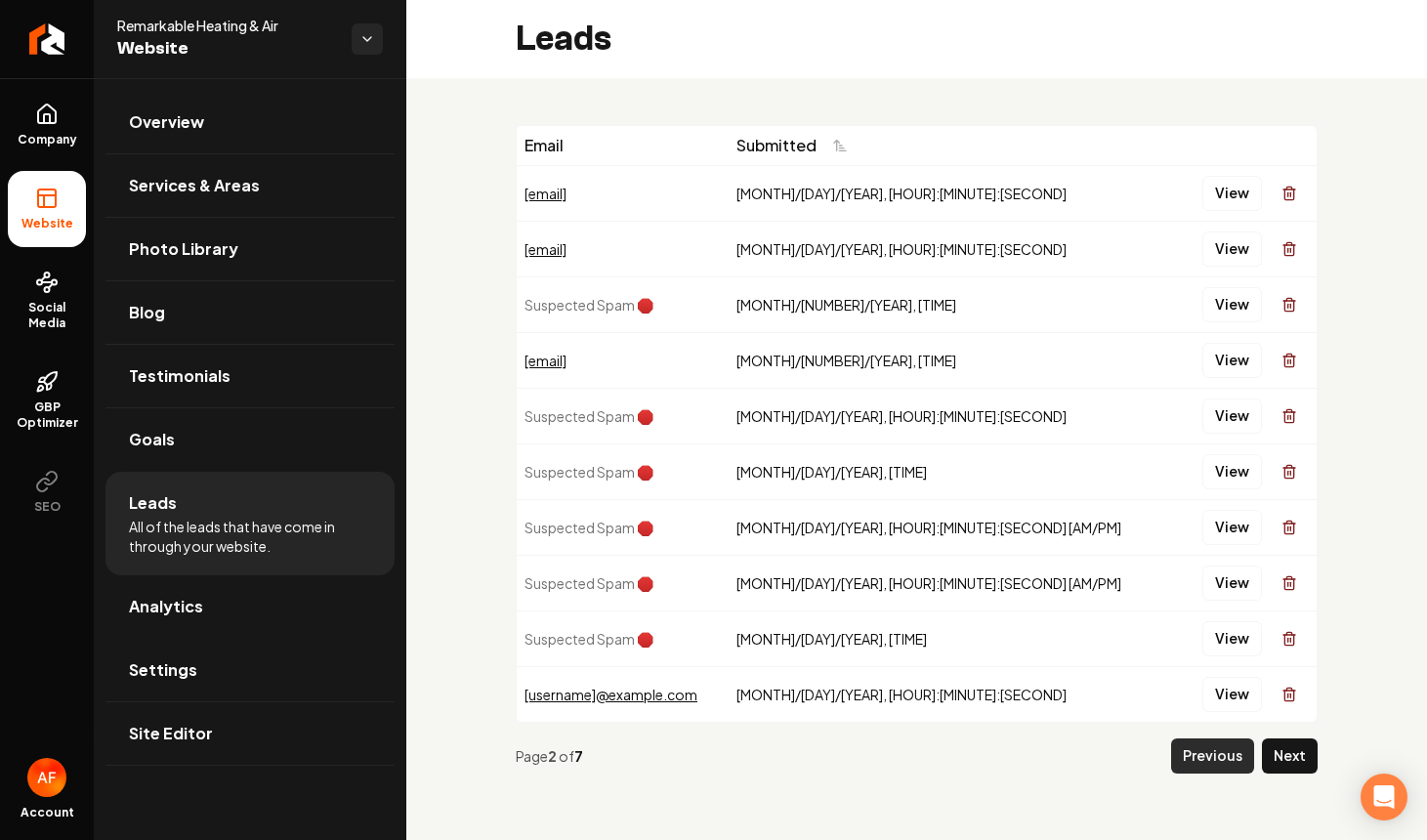click on "Previous" at bounding box center [1212, 756] 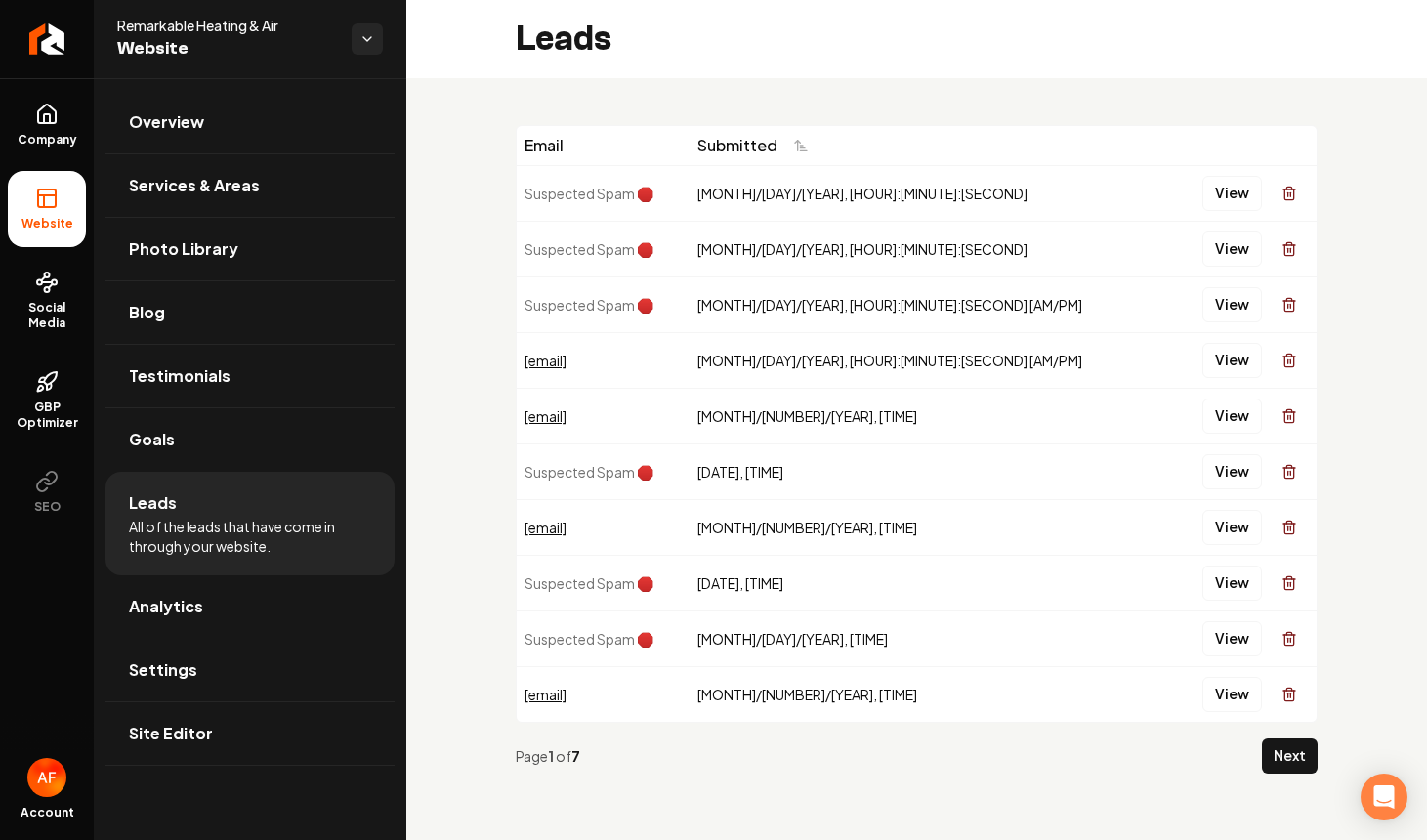 click on "Page 1 of 7 Next" at bounding box center (916, 756) 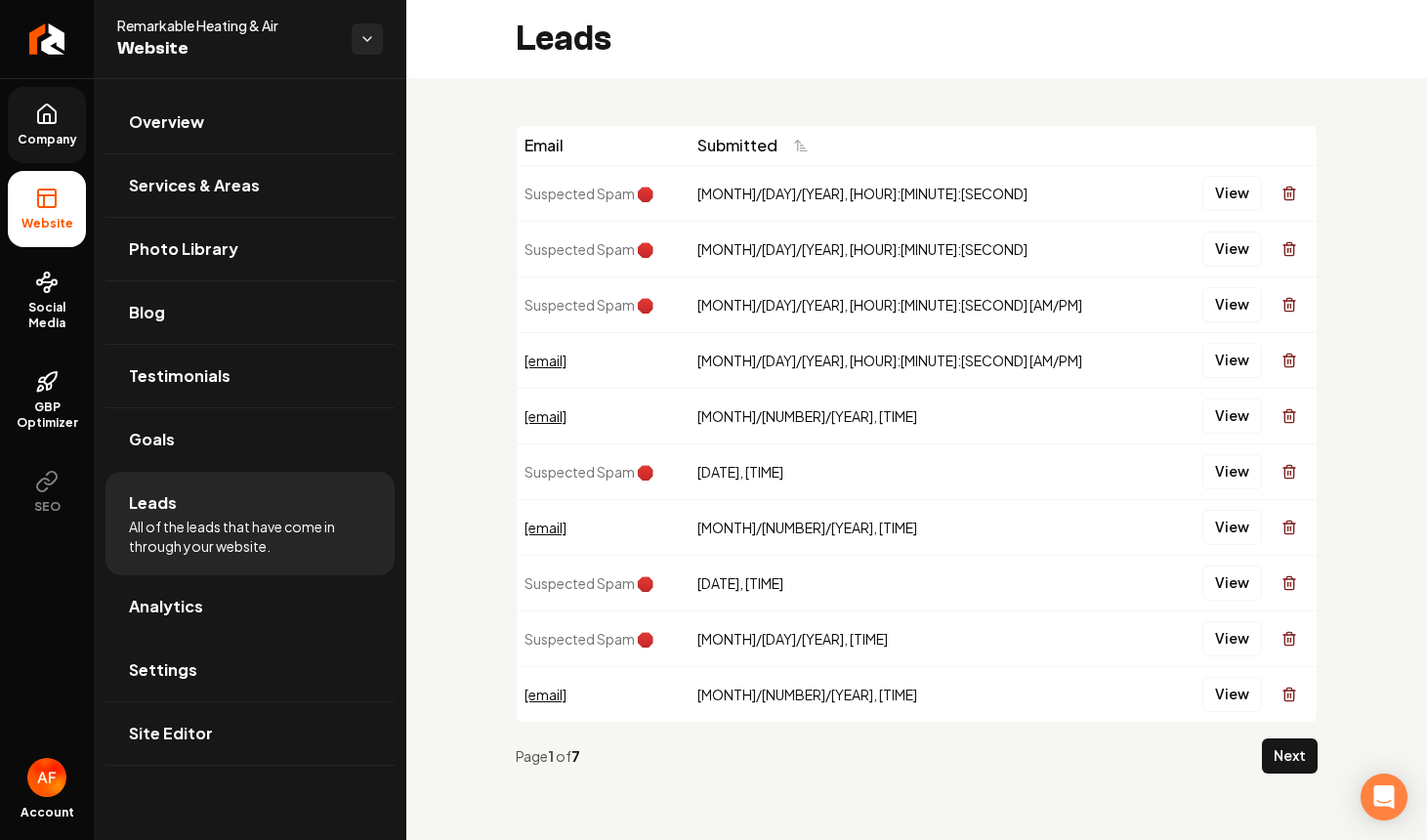 drag, startPoint x: 23, startPoint y: 110, endPoint x: 31, endPoint y: 124, distance: 16.124515 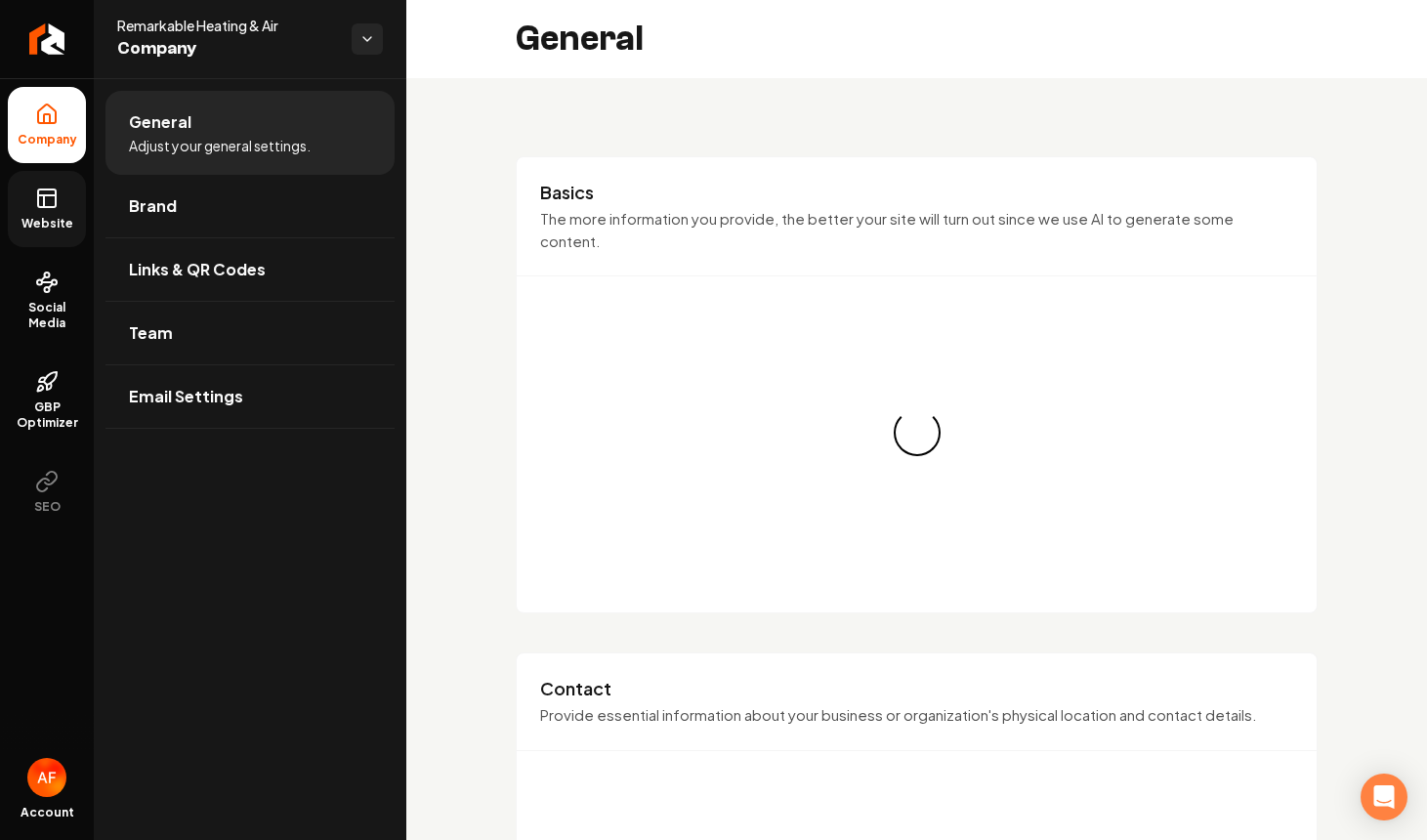 click 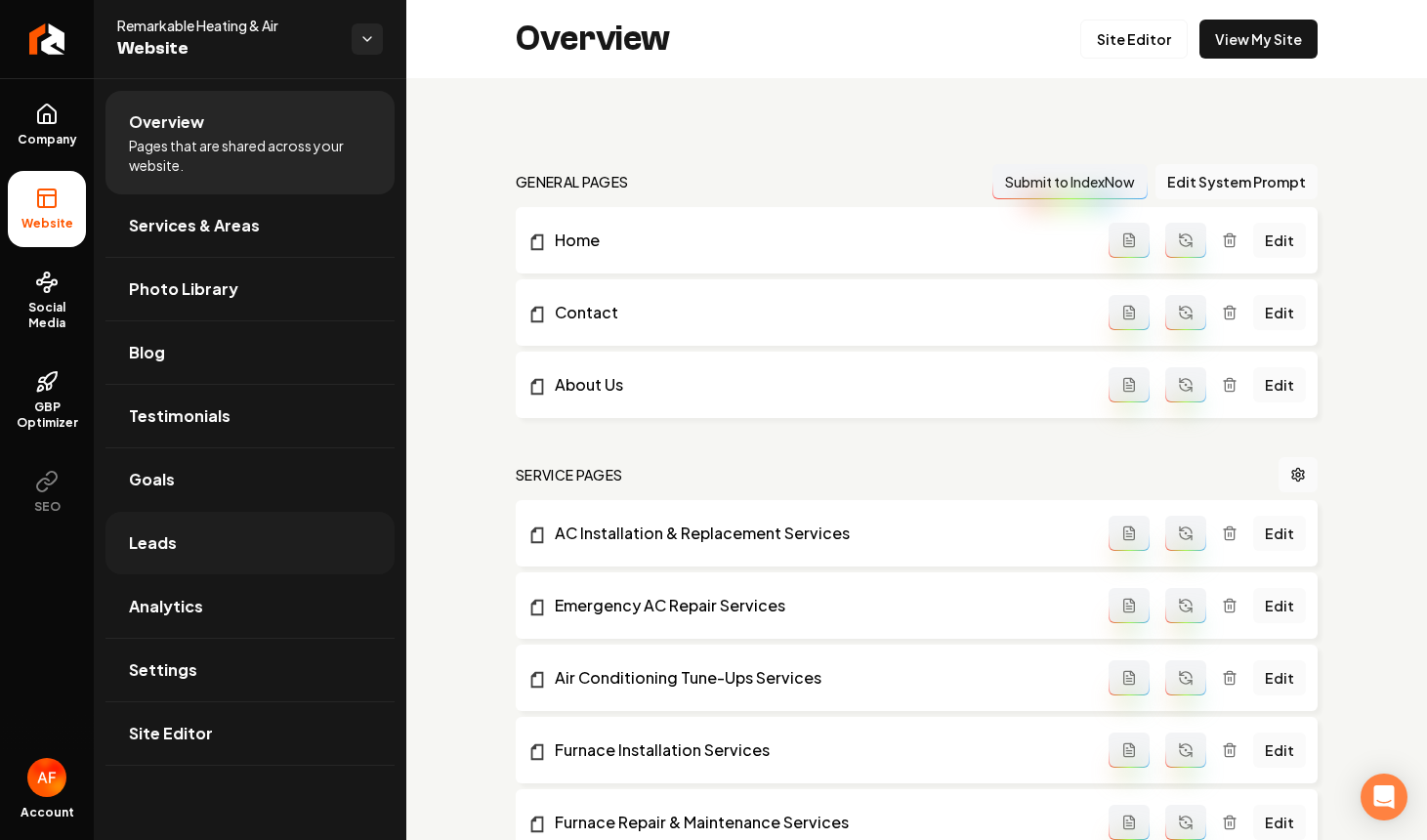 click on "Leads" at bounding box center [250, 543] 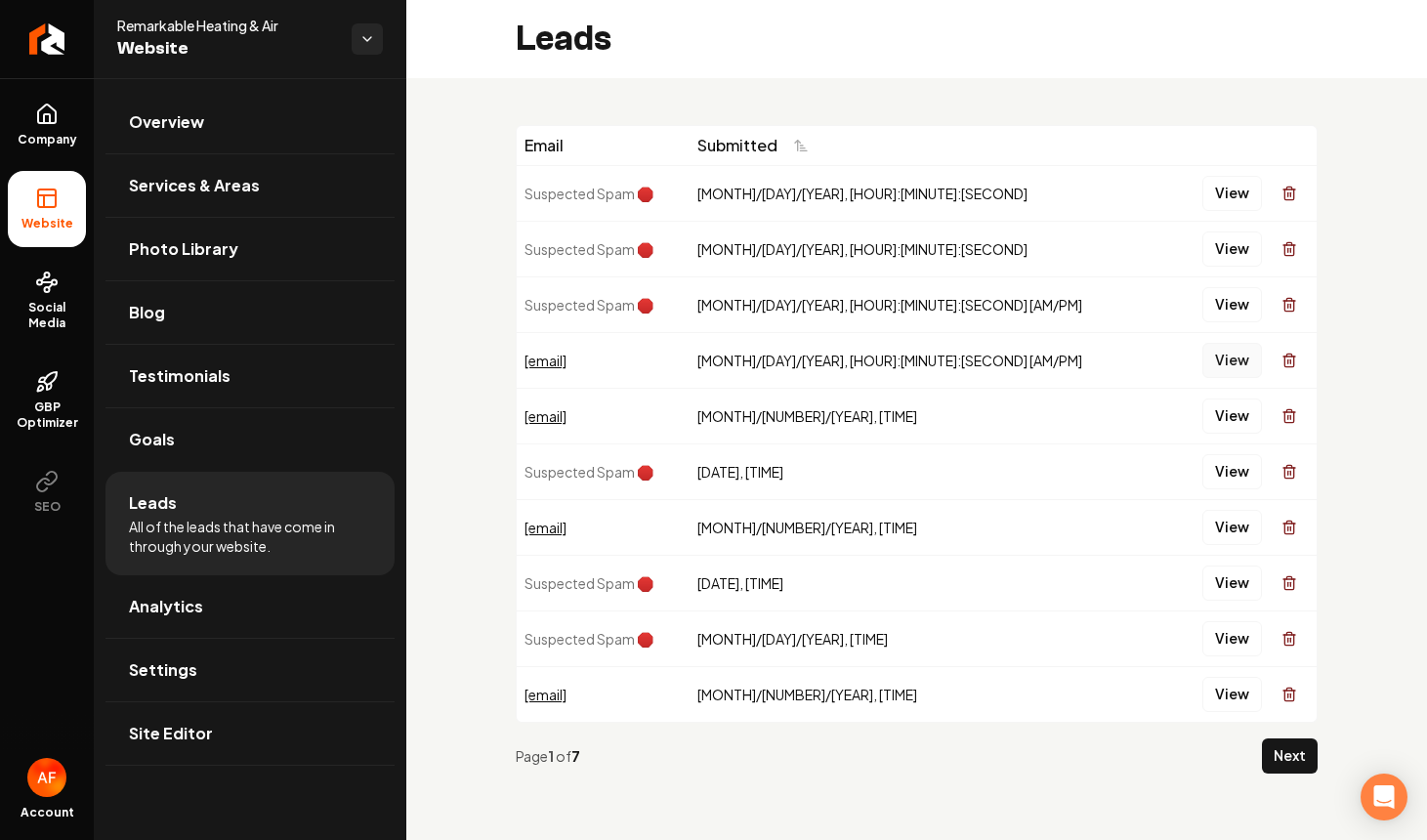 click on "View" at bounding box center (1232, 360) 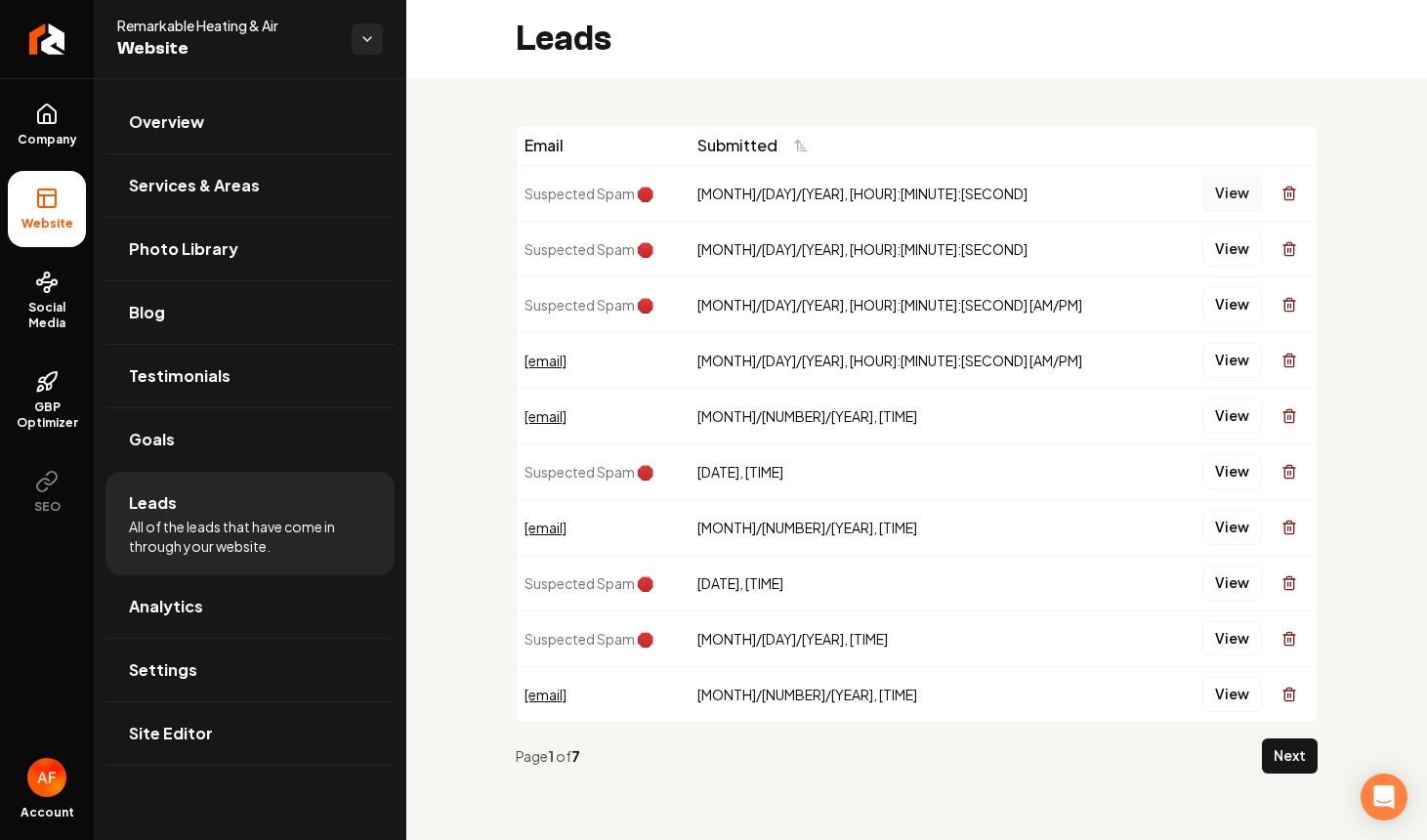 click on "View" at bounding box center (1232, 193) 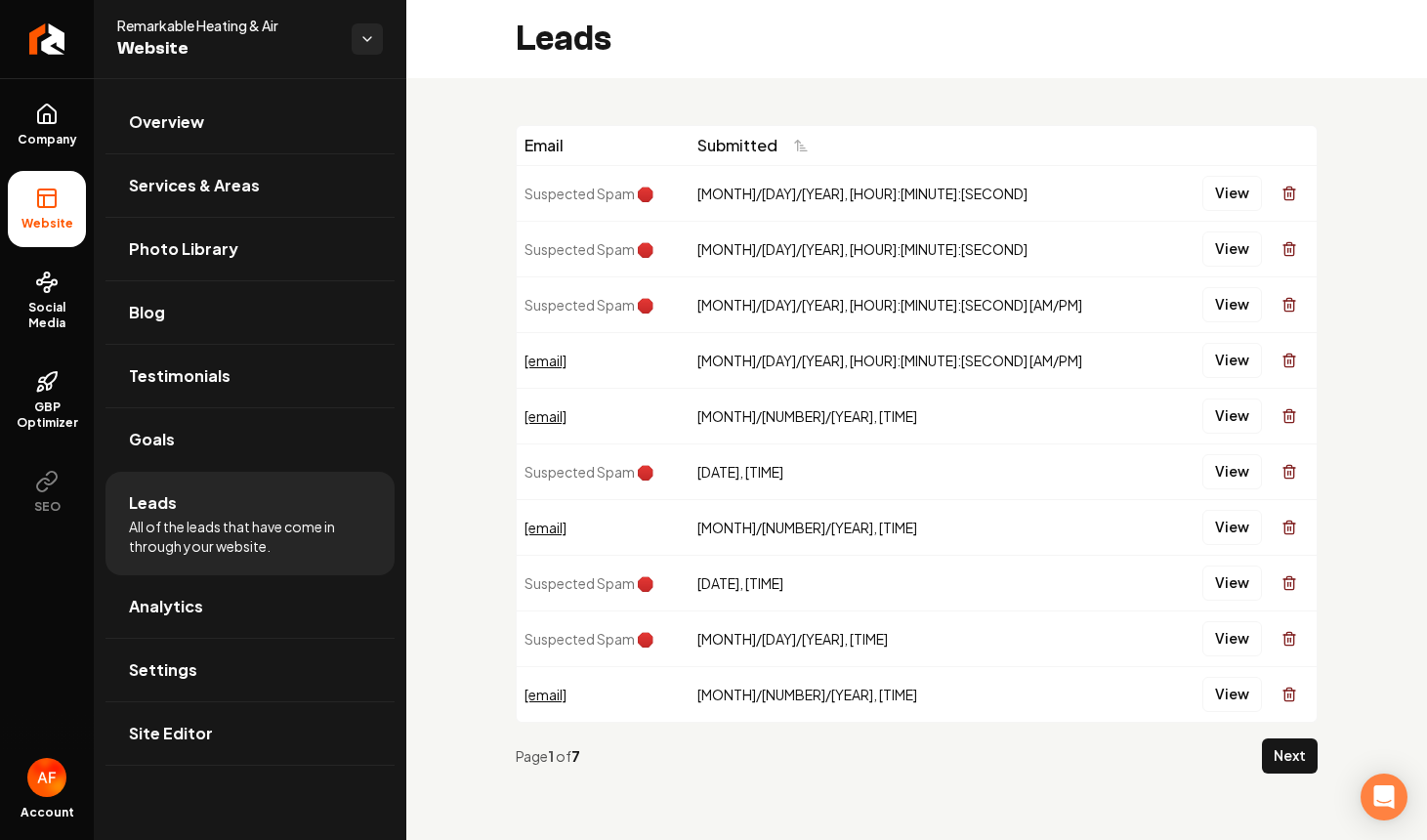 click on "View" at bounding box center [1243, 248] 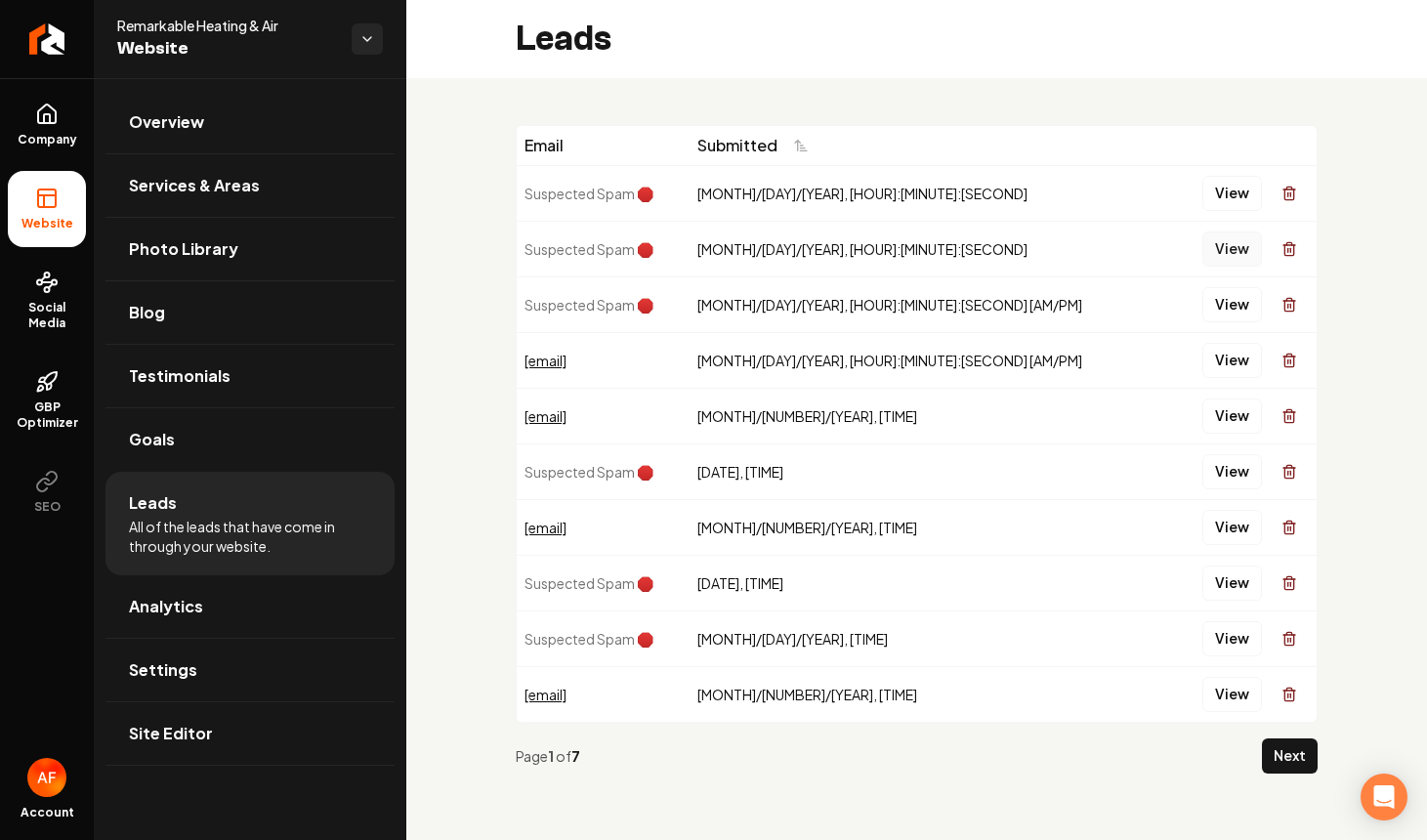 click on "View" at bounding box center (1232, 249) 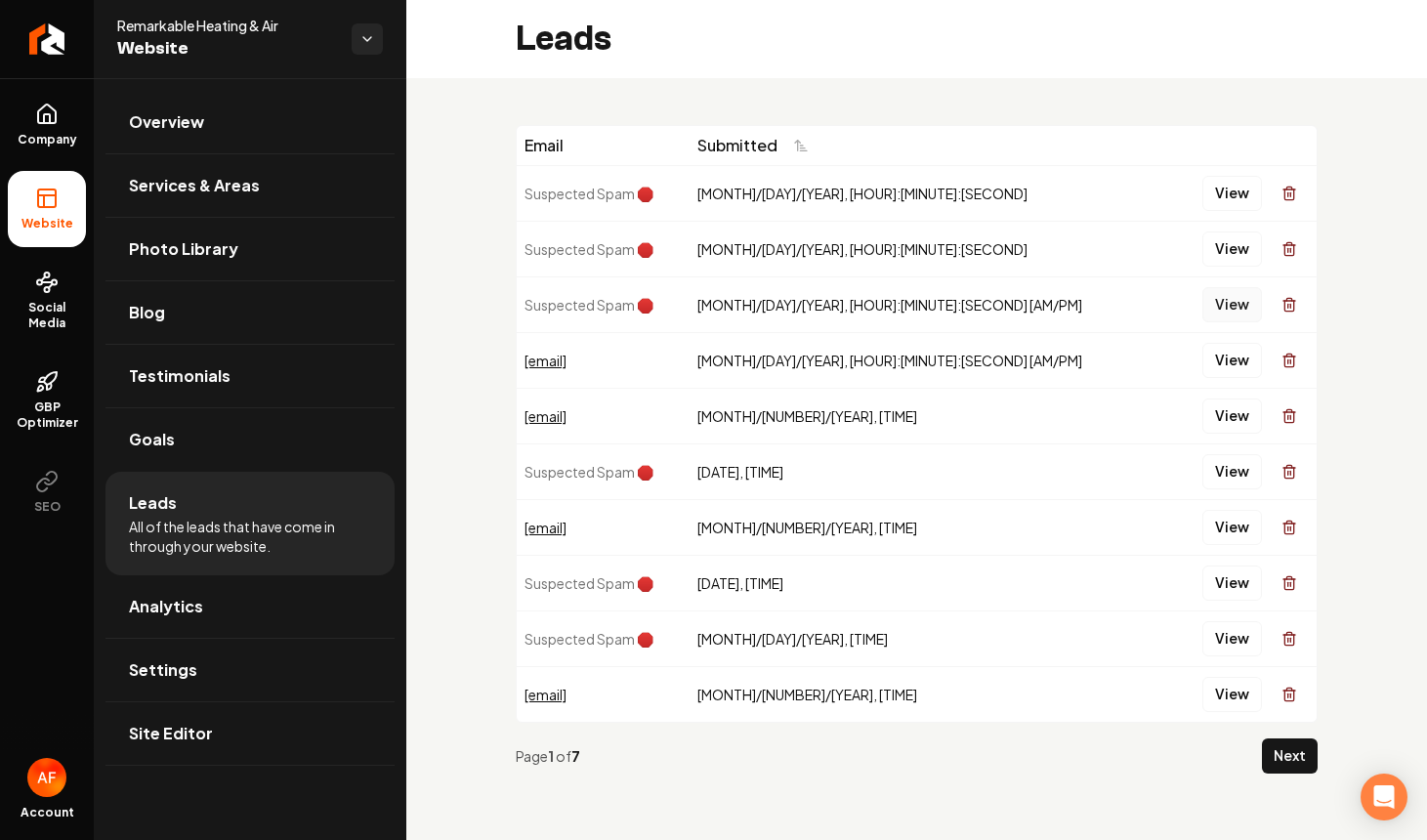 click on "View" at bounding box center (1232, 305) 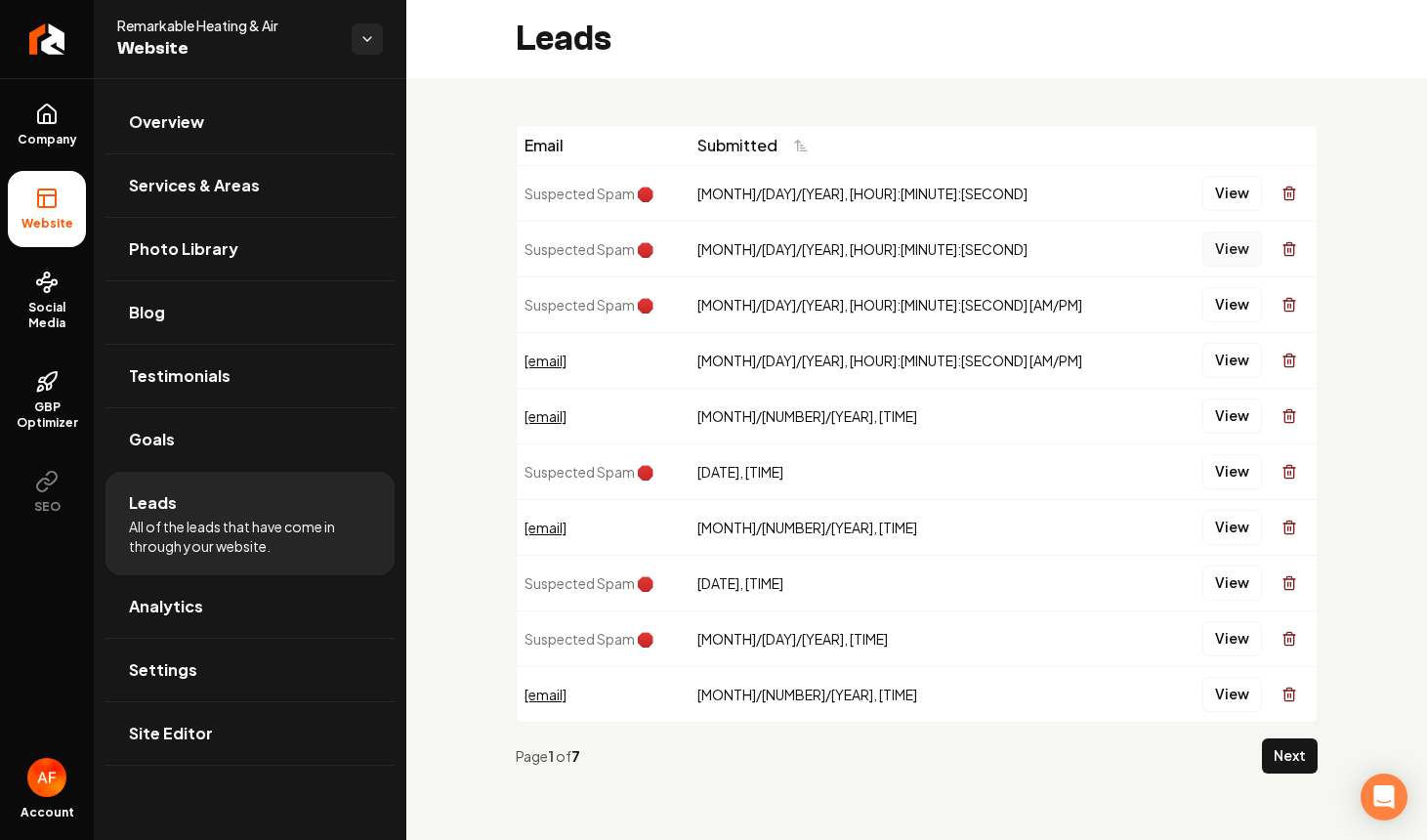 click on "View" at bounding box center [1232, 249] 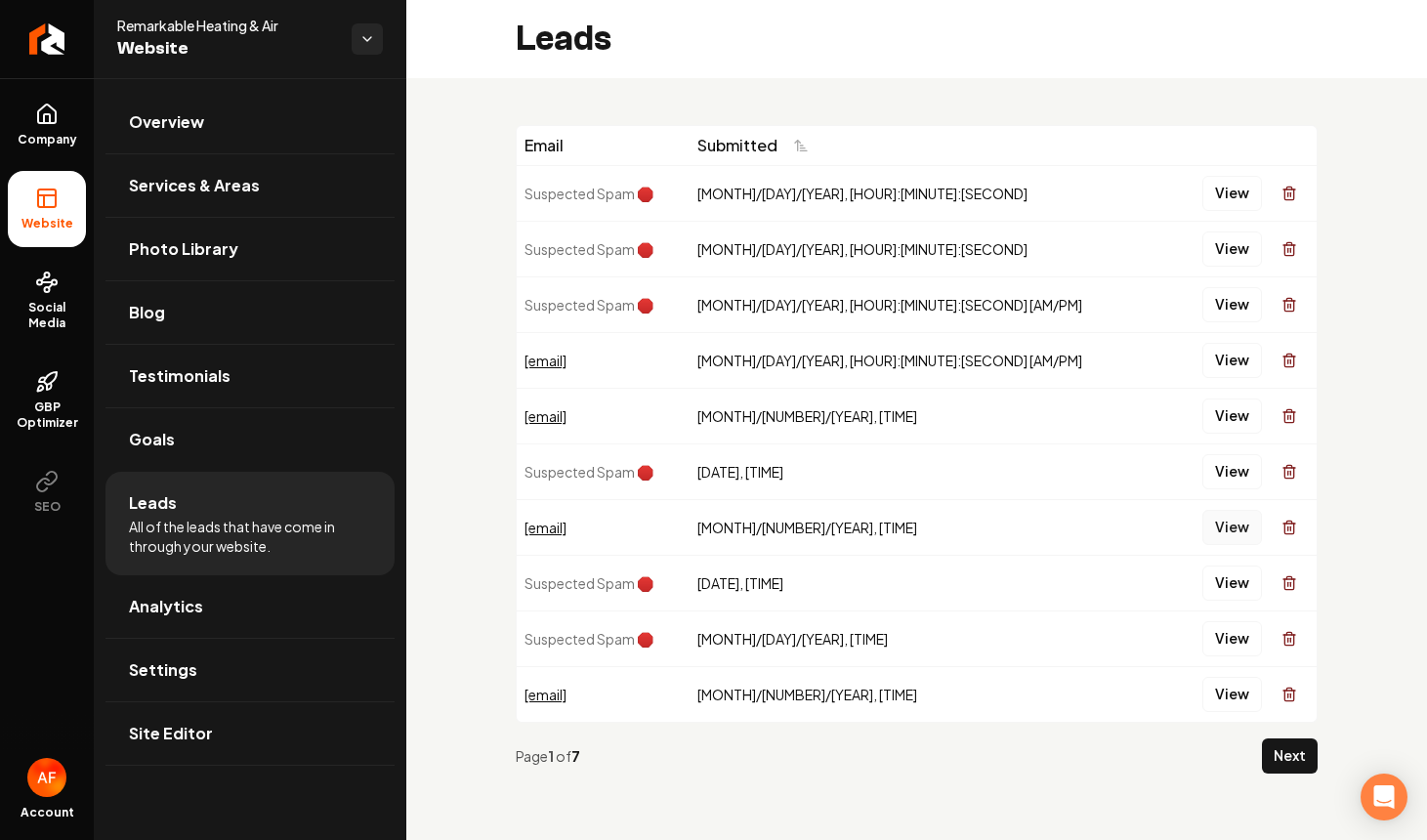 click on "View" at bounding box center (1232, 527) 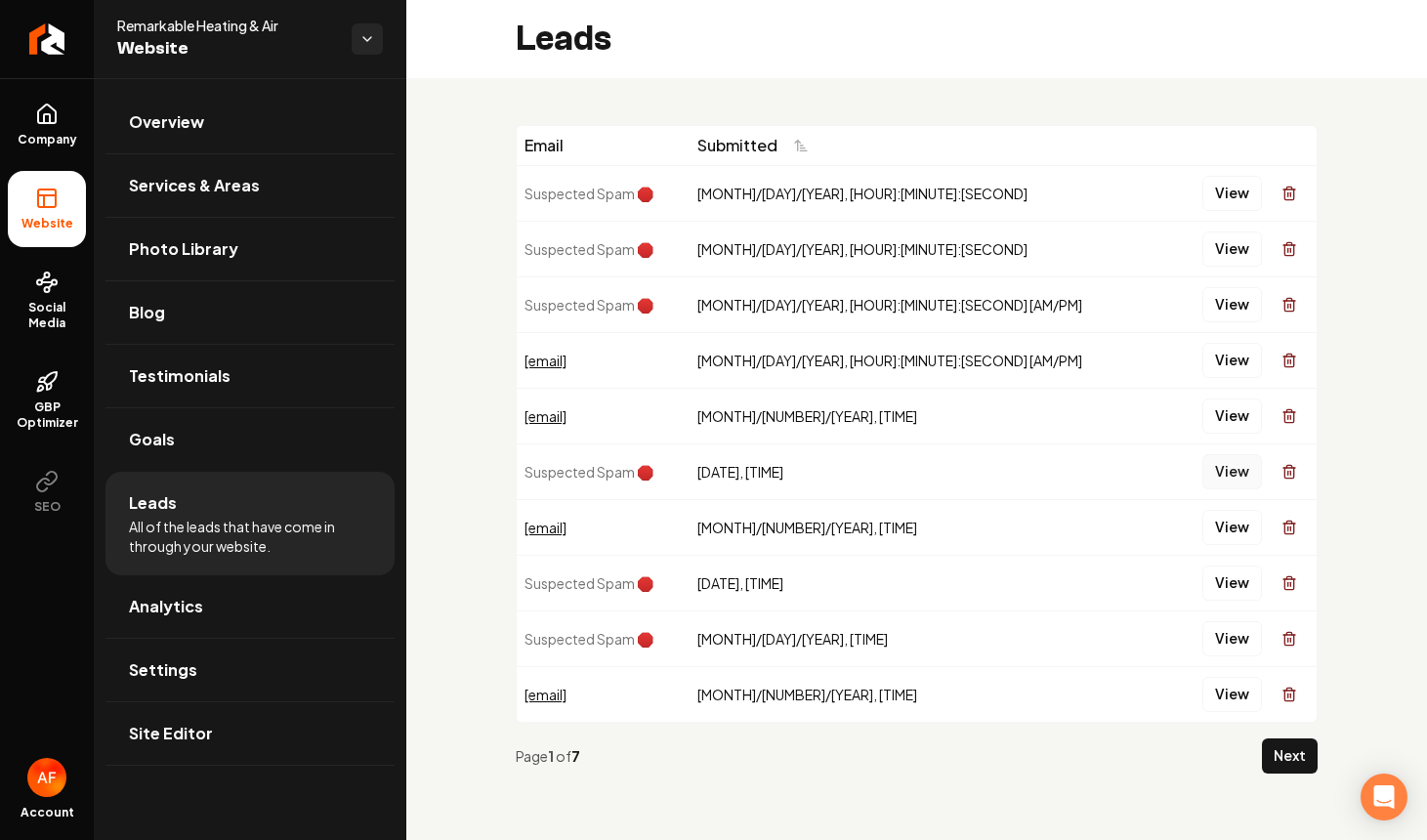 click on "View" at bounding box center (1232, 472) 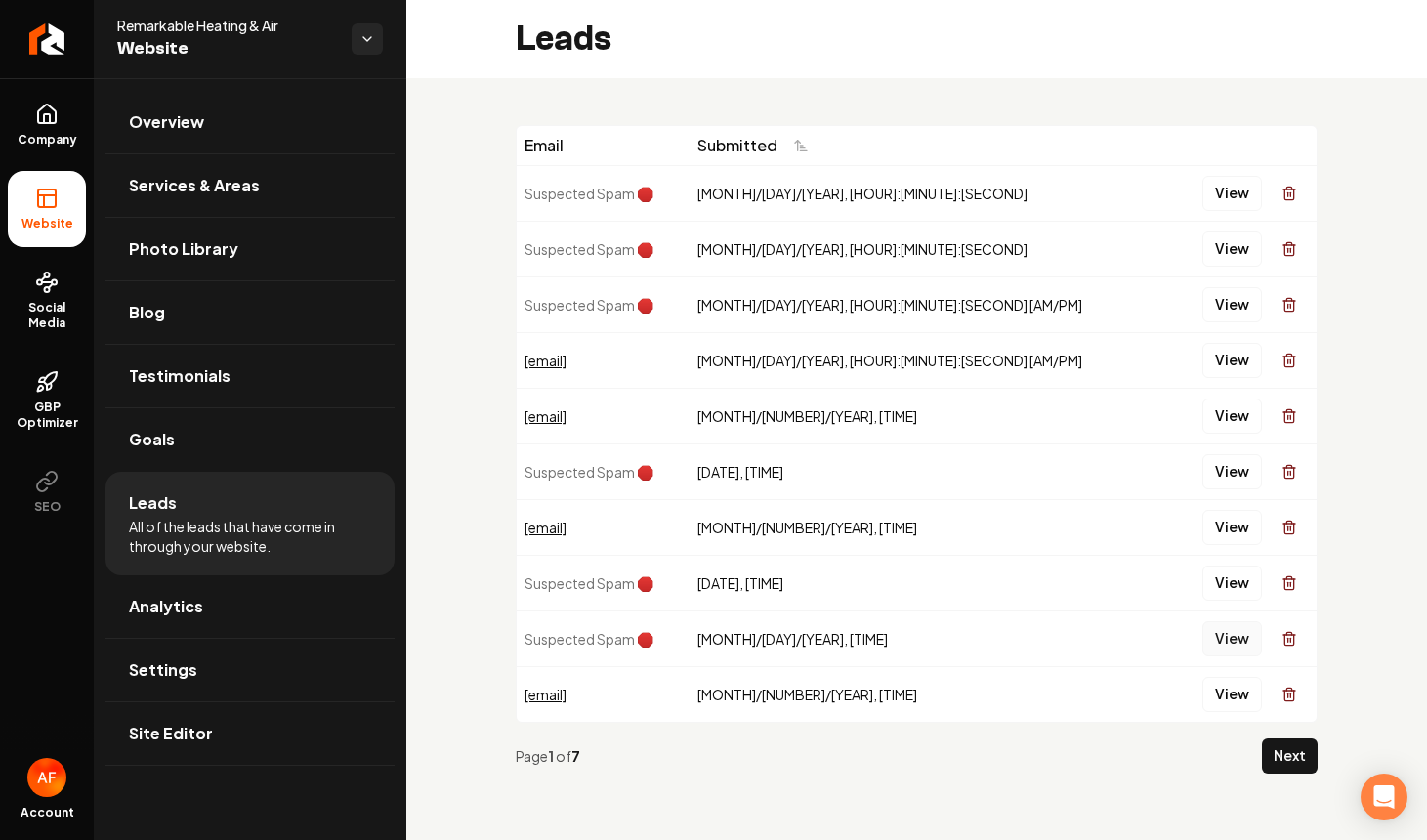 drag, startPoint x: 1247, startPoint y: 616, endPoint x: 1240, endPoint y: 627, distance: 13.038405 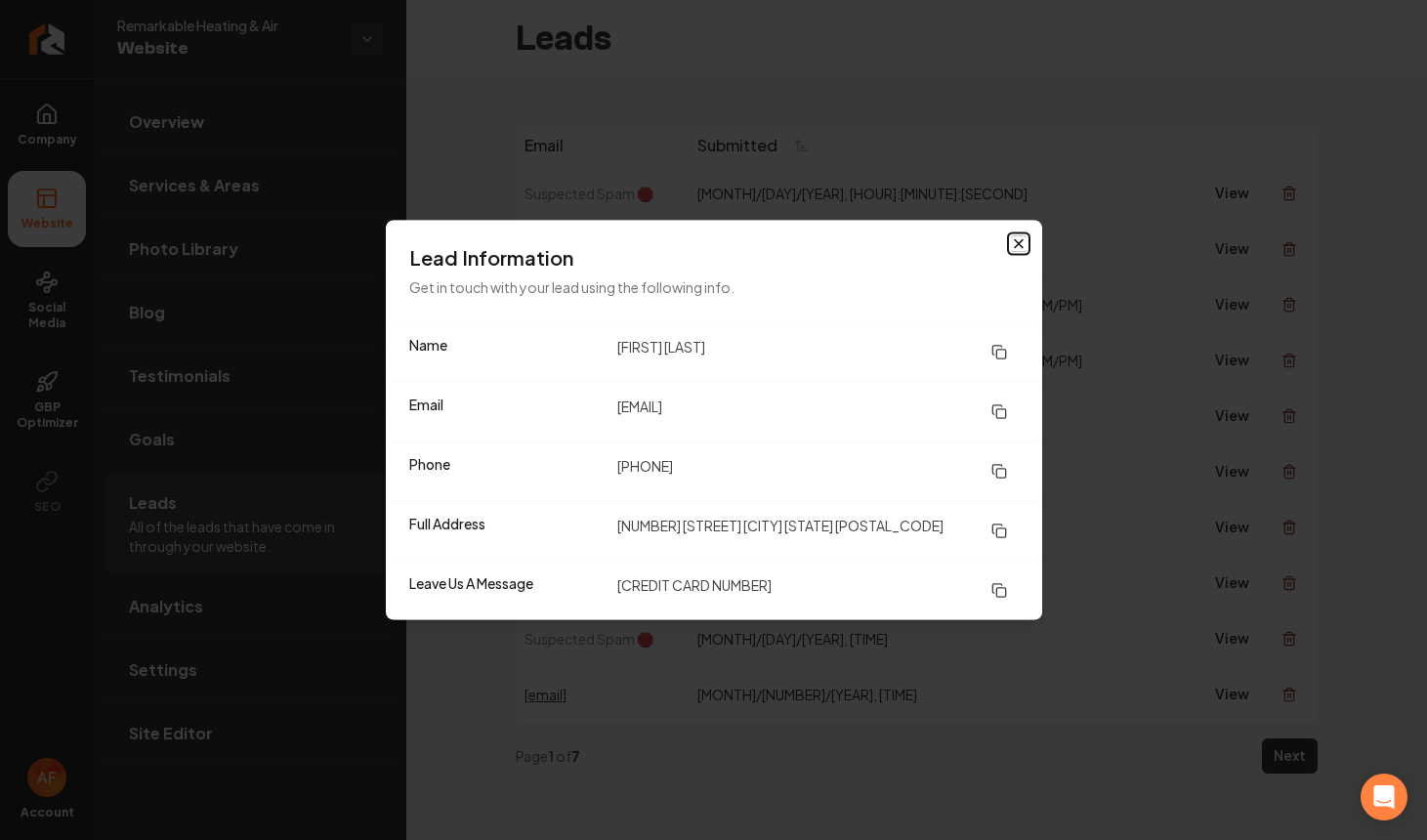 click 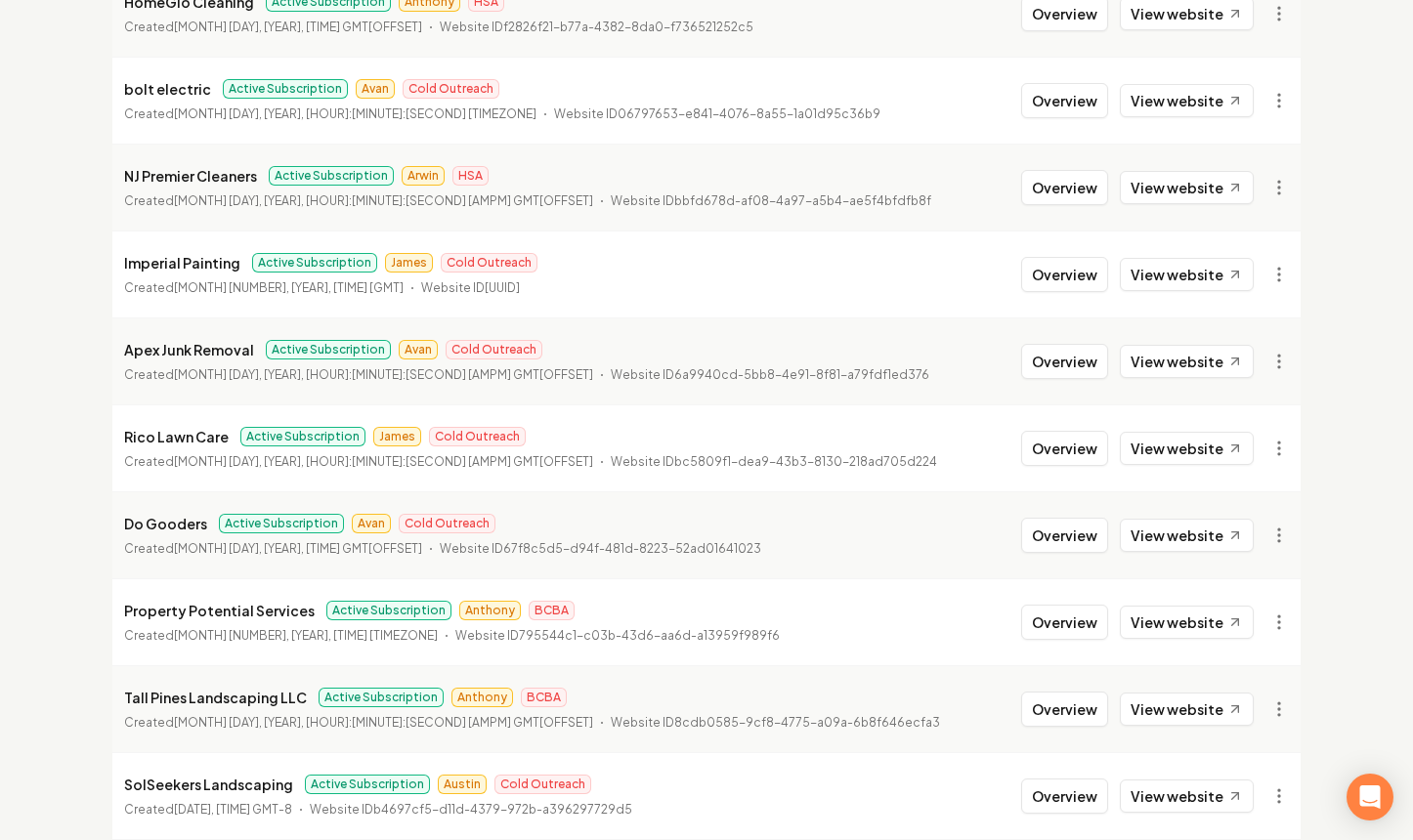scroll, scrollTop: 908, scrollLeft: 0, axis: vertical 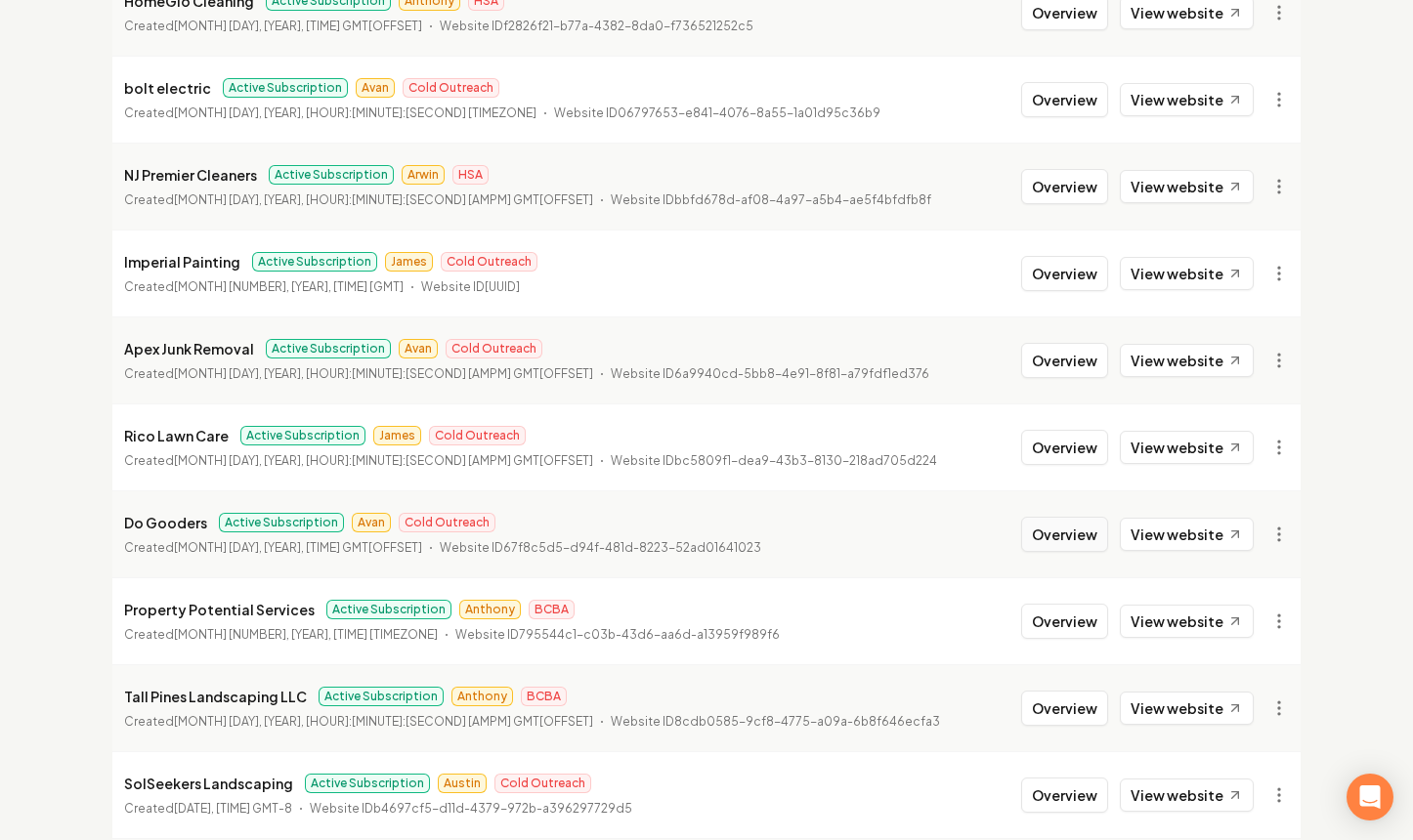 click on "Overview" at bounding box center [1064, 534] 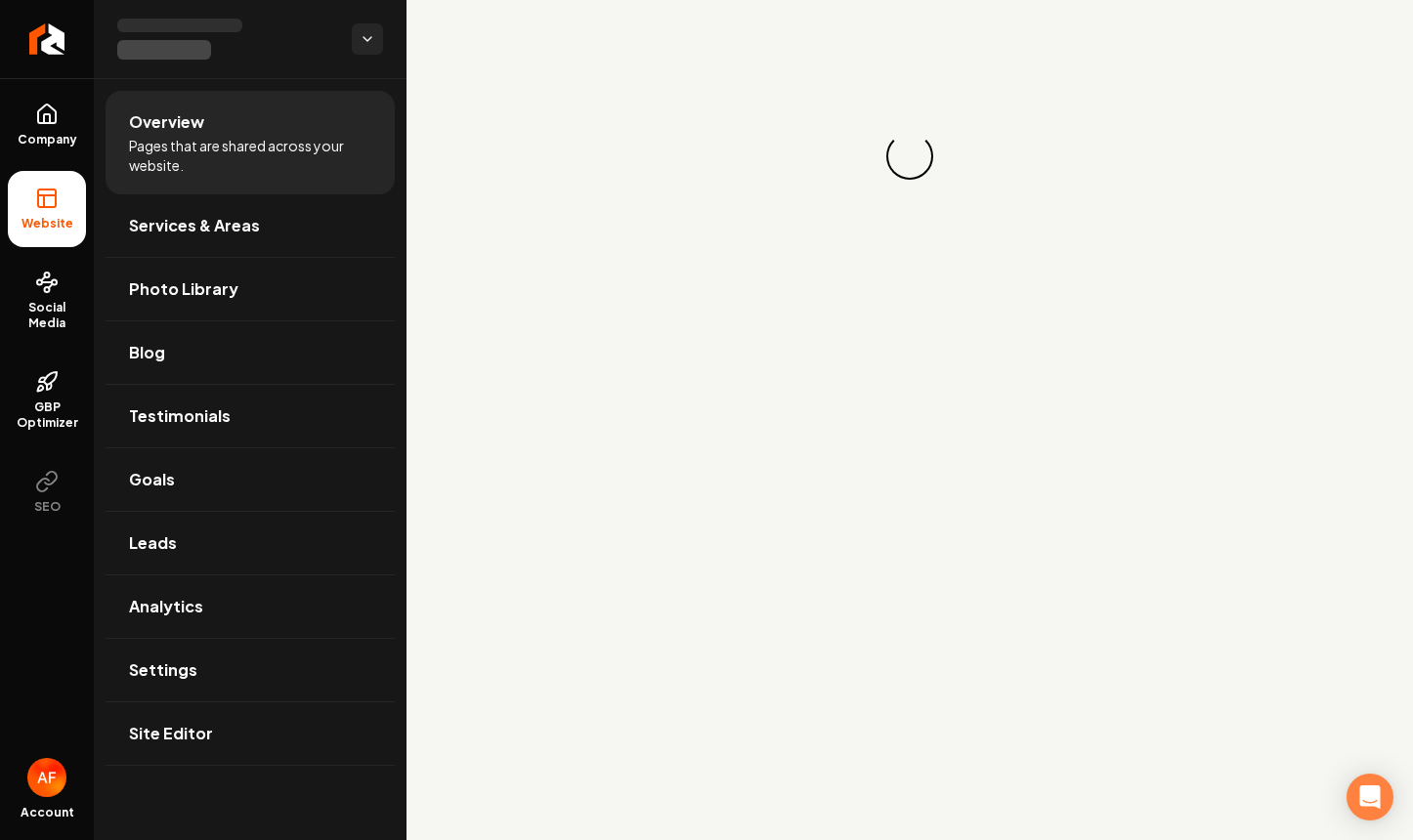 scroll, scrollTop: 0, scrollLeft: 0, axis: both 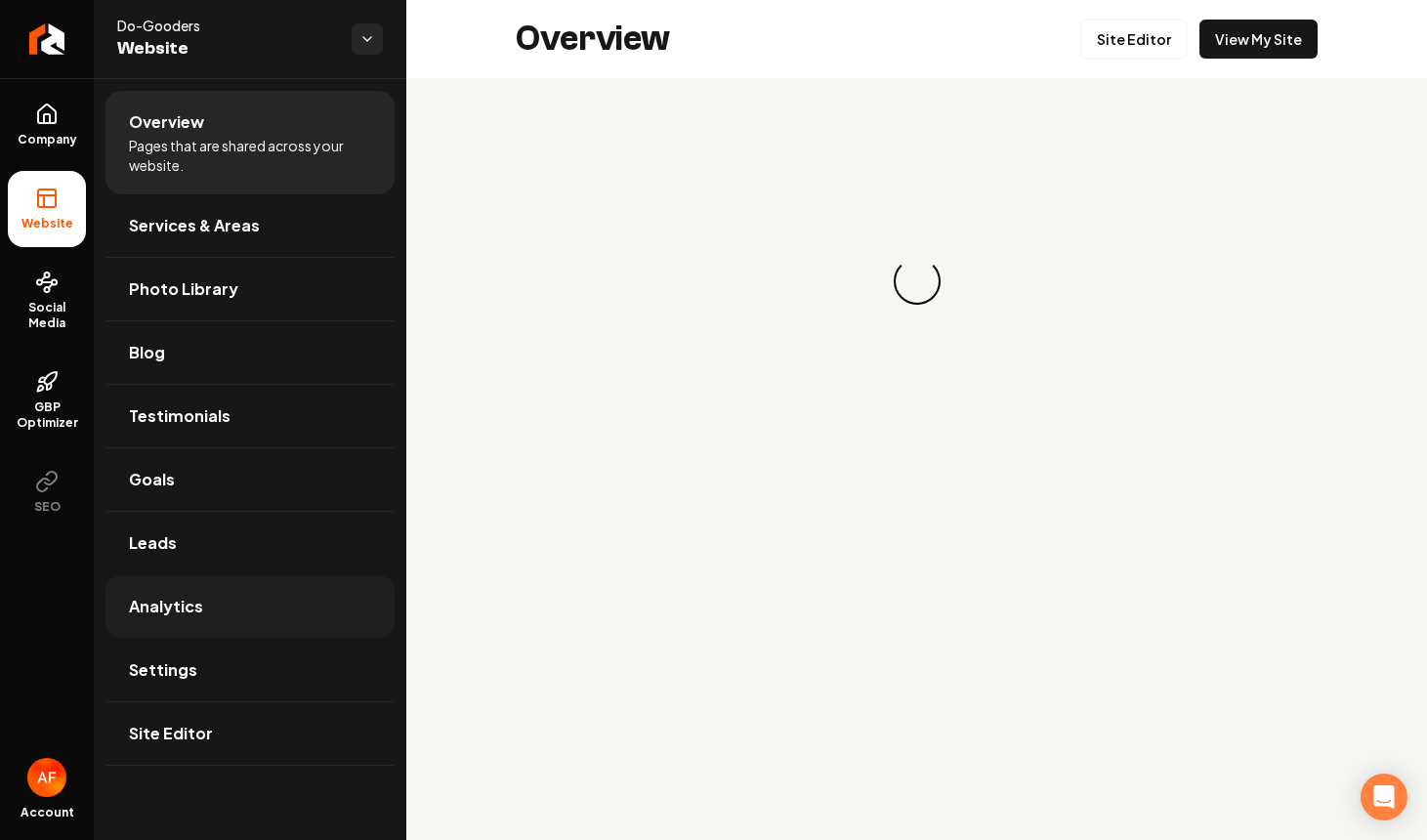 click on "Analytics" at bounding box center [250, 607] 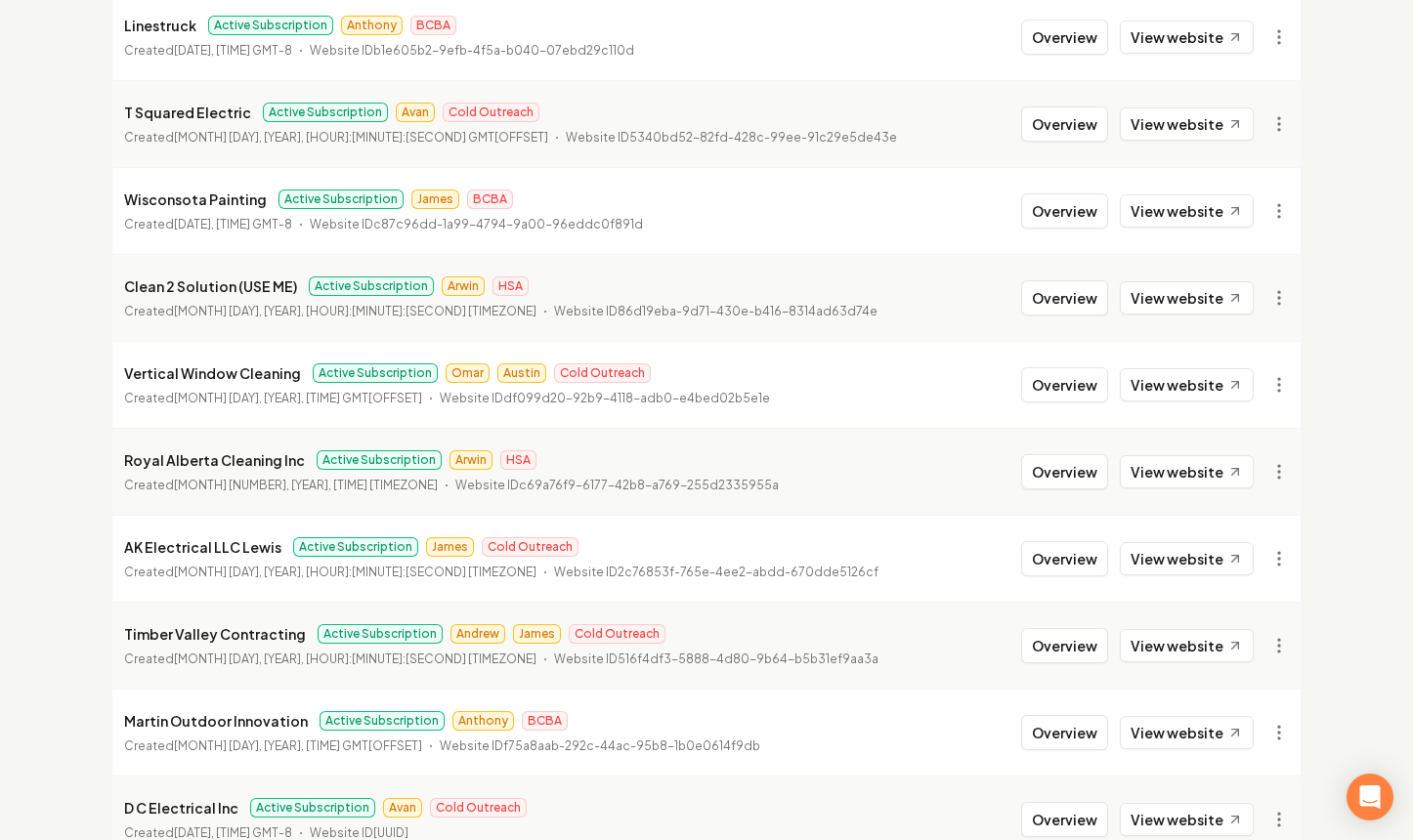 scroll, scrollTop: 2119, scrollLeft: 0, axis: vertical 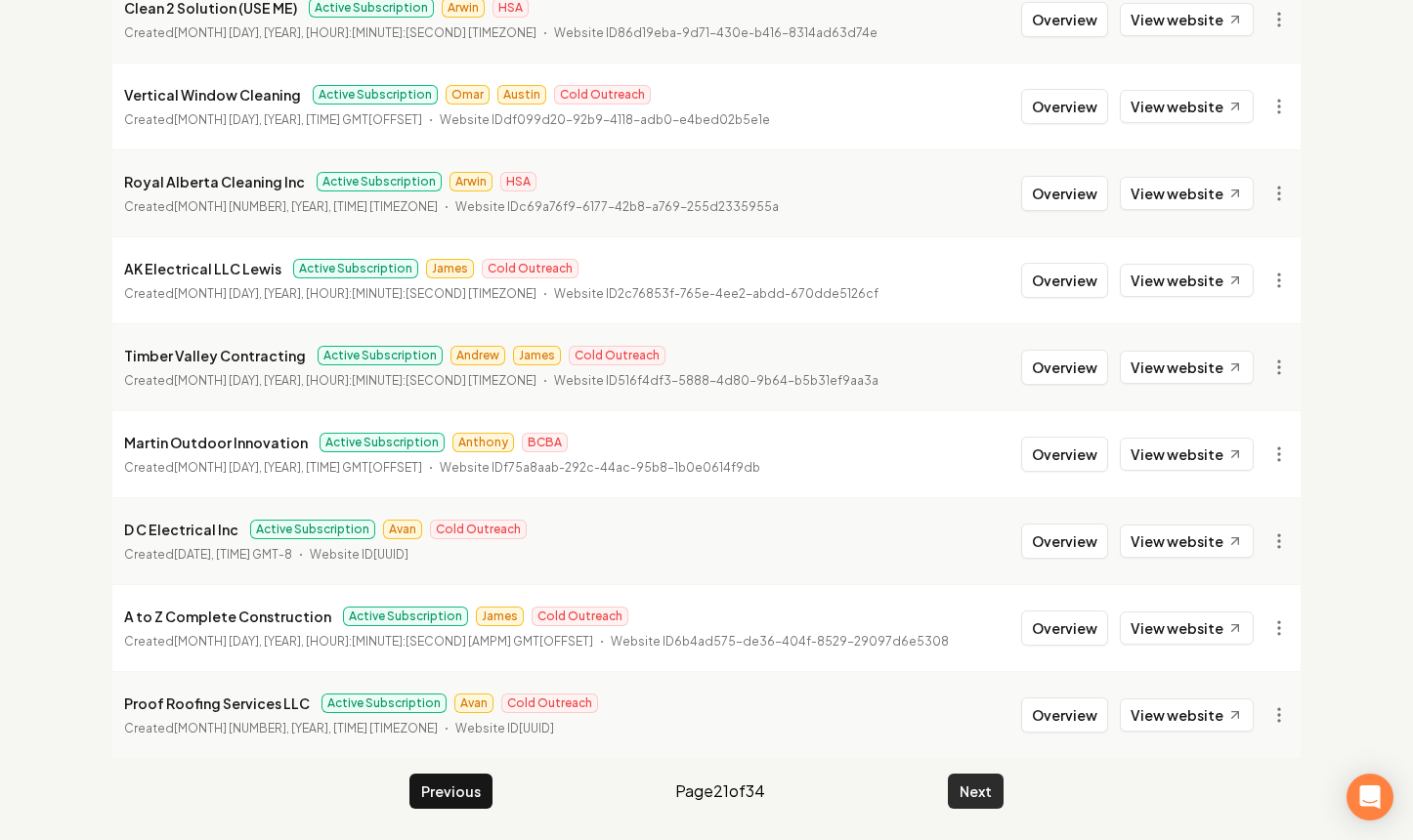 click on "Next" at bounding box center (975, 791) 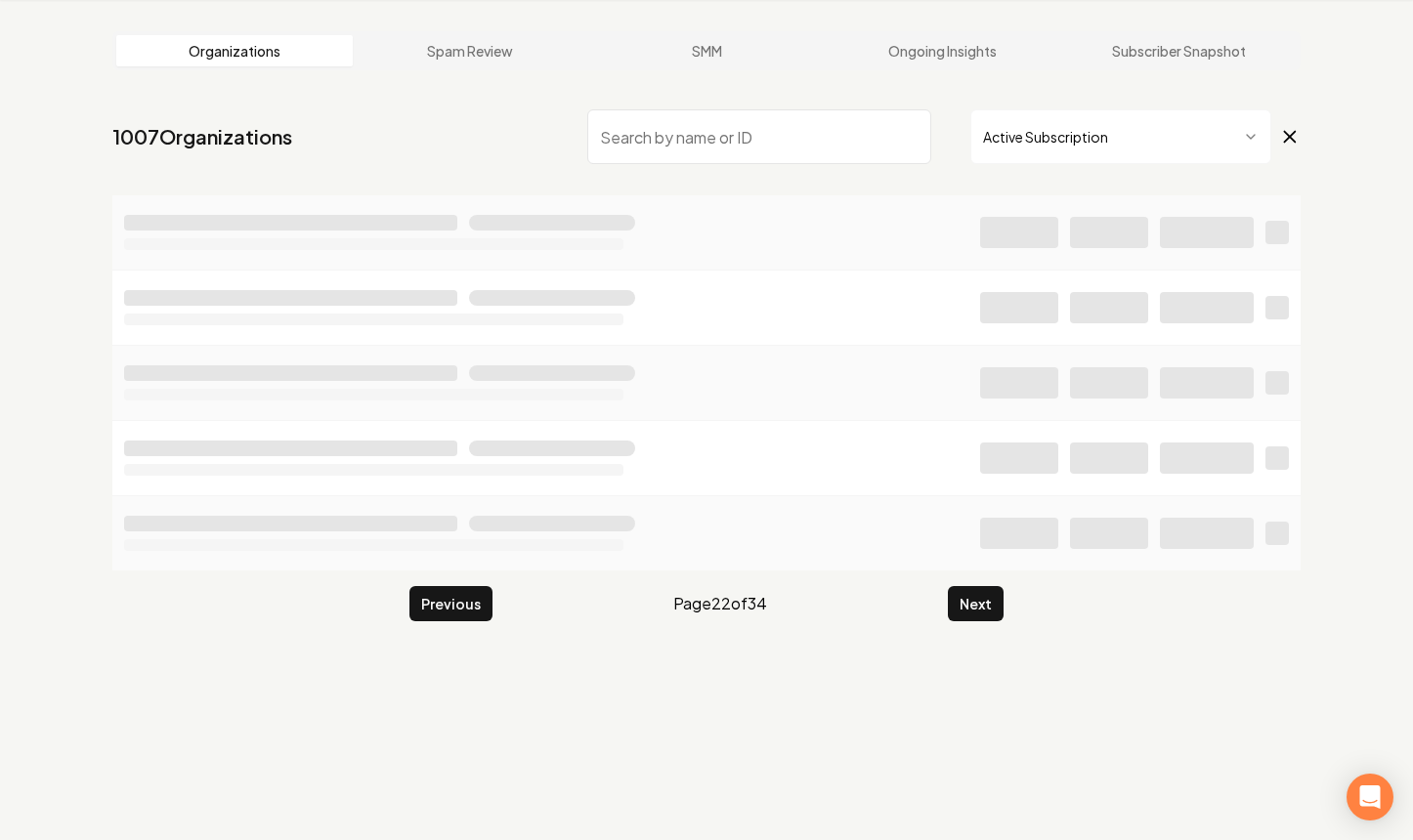 scroll, scrollTop: 2119, scrollLeft: 0, axis: vertical 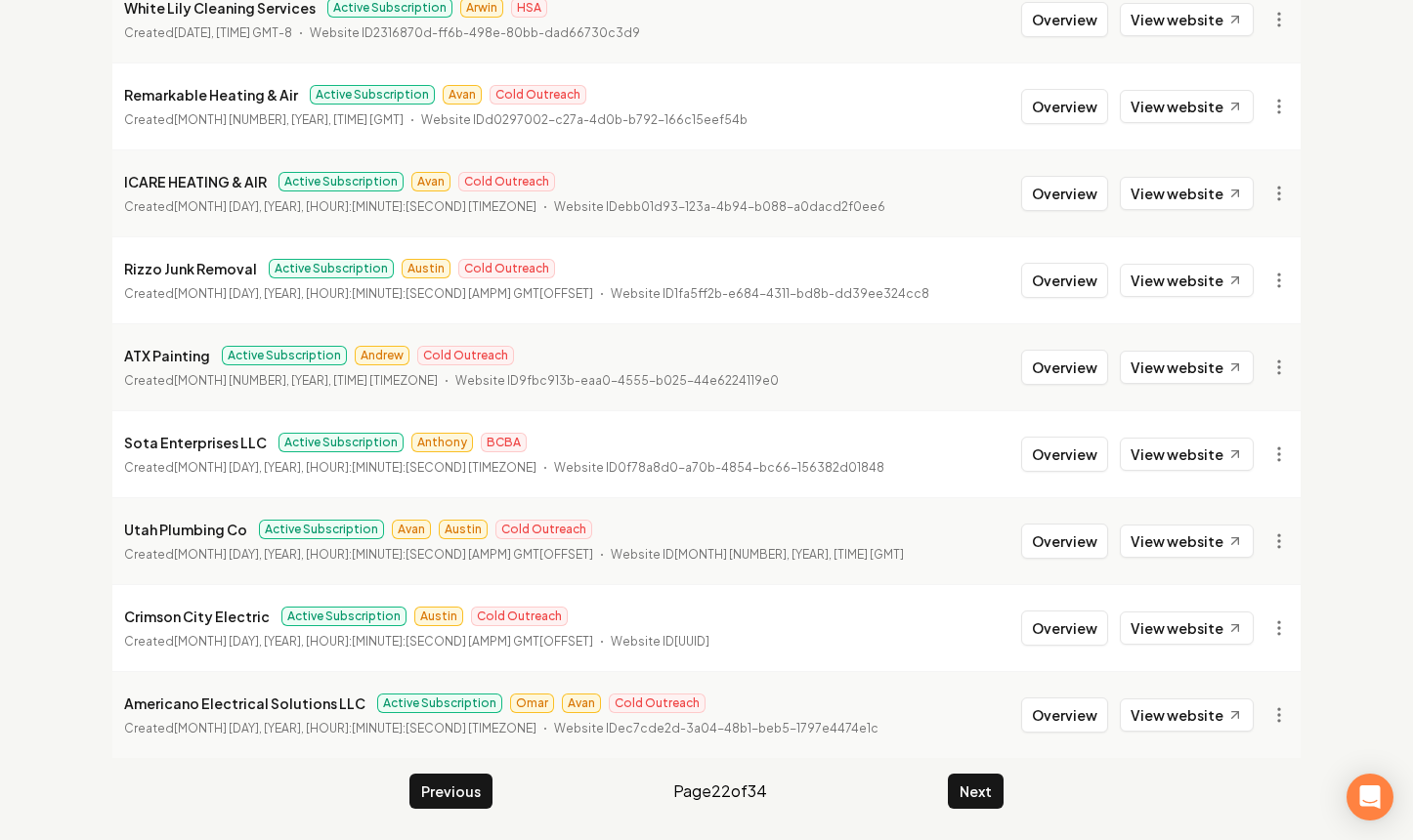 click on "Organizations Spam Review SMM Ongoing Insights Subscriber Snapshot 1007  Organizations Active Subscription Illuminate Electric Solutions Active Subscription James Cold Outreach Created  [DATE], [TIME] GMT-8   Website ID  [UUID] Overview View website Coastal Ridge Exteriors Active Subscription Arwin Roofle Created  [DATE], [TIME] GMT-8   Website ID  [UUID] Overview View website Kidwell Electric Active Subscription Avan Cold Outreach Created  [DATE], [TIME] GMT-8   Website ID  [UUID] Overview View website ANT POWER LLC Active Subscription Avan Cold Outreach Created  [DATE], [TIME] GMT-8   Website ID  [UUID] Overview View website Shademaster Landscape Design and Build Active Subscription Anthony BCBA Created  [DATE], [TIME] GMT-8   Website ID  [UUID] Overview View website Andrew James" at bounding box center (706, -603) 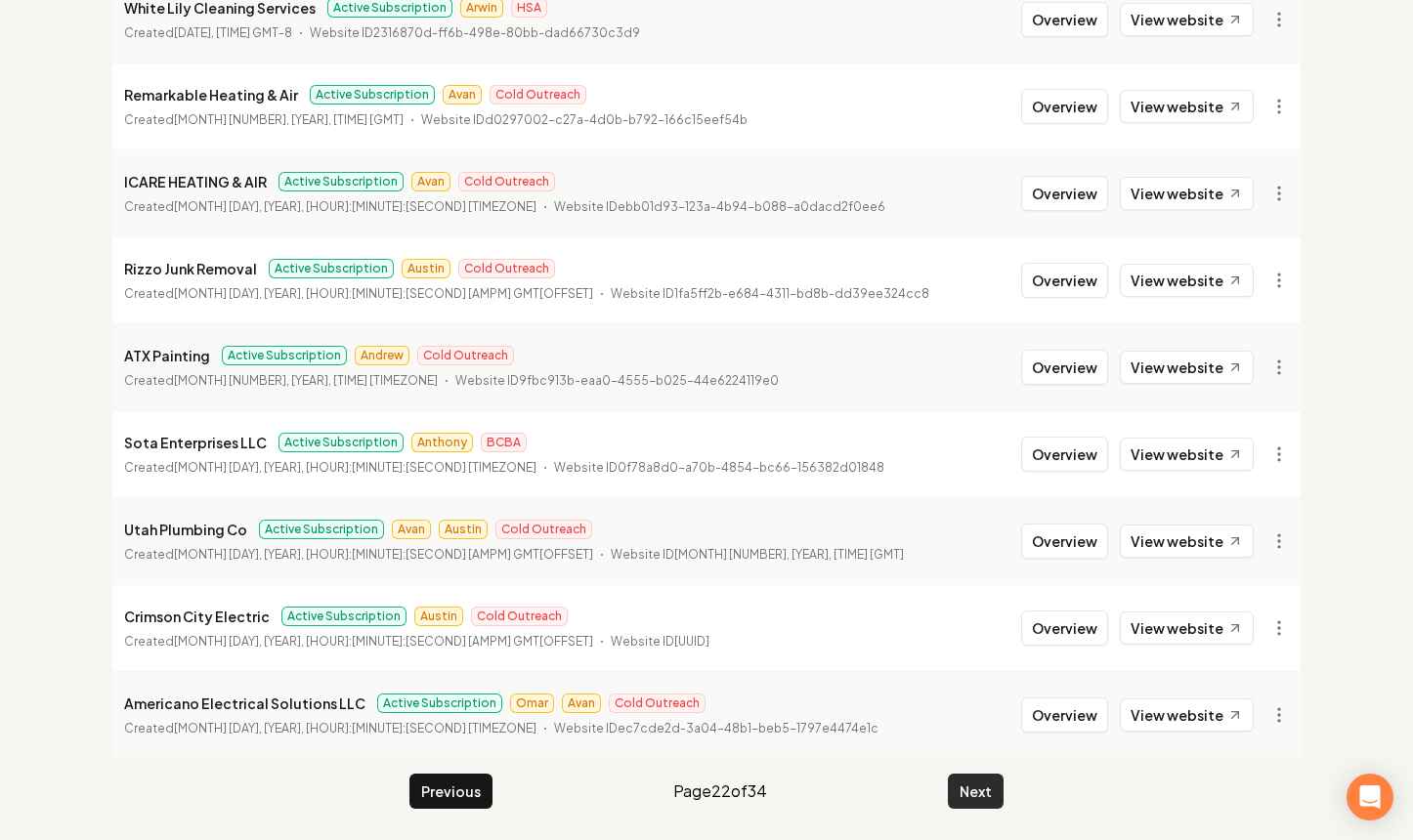 click on "Next" at bounding box center (975, 791) 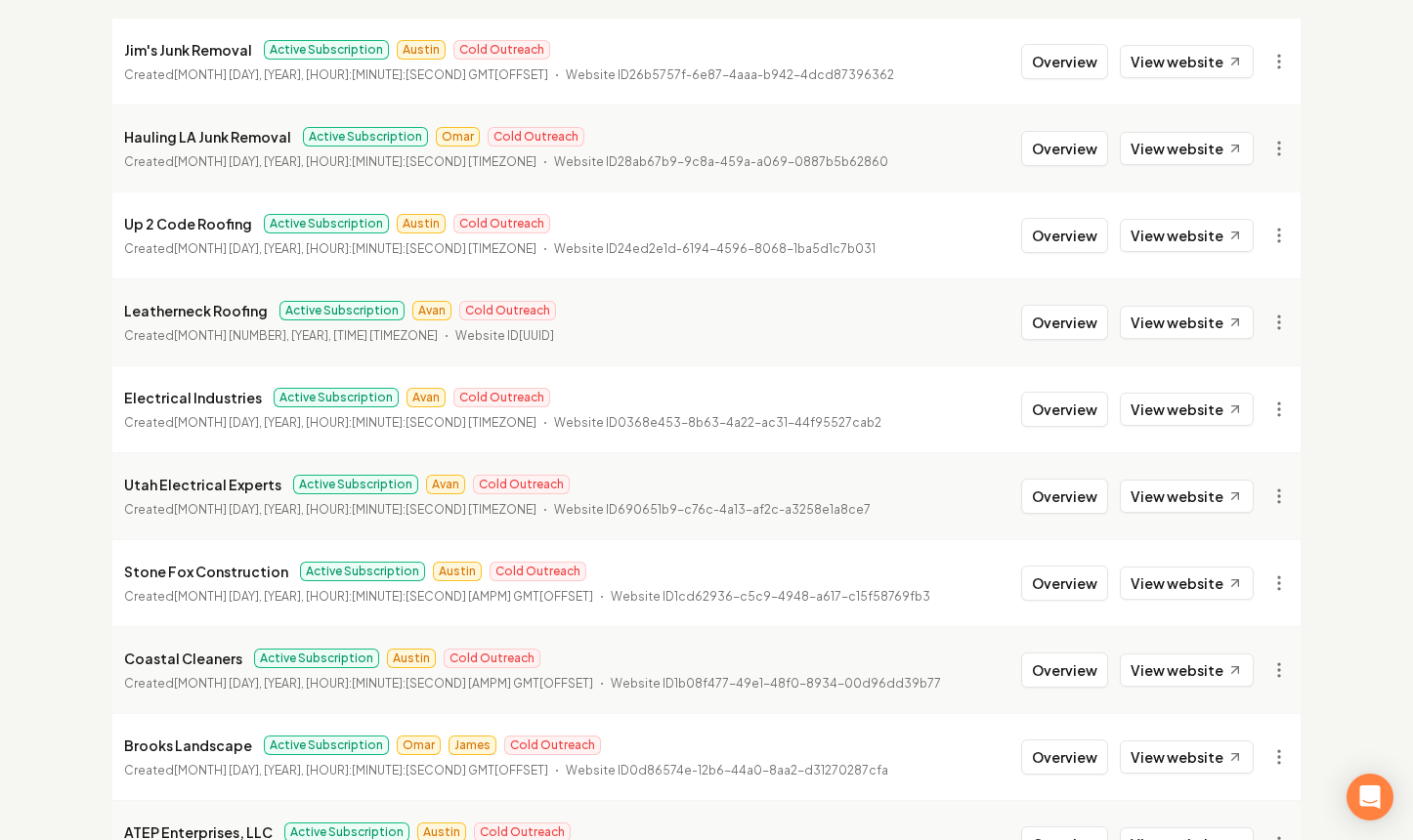 scroll, scrollTop: 155, scrollLeft: 0, axis: vertical 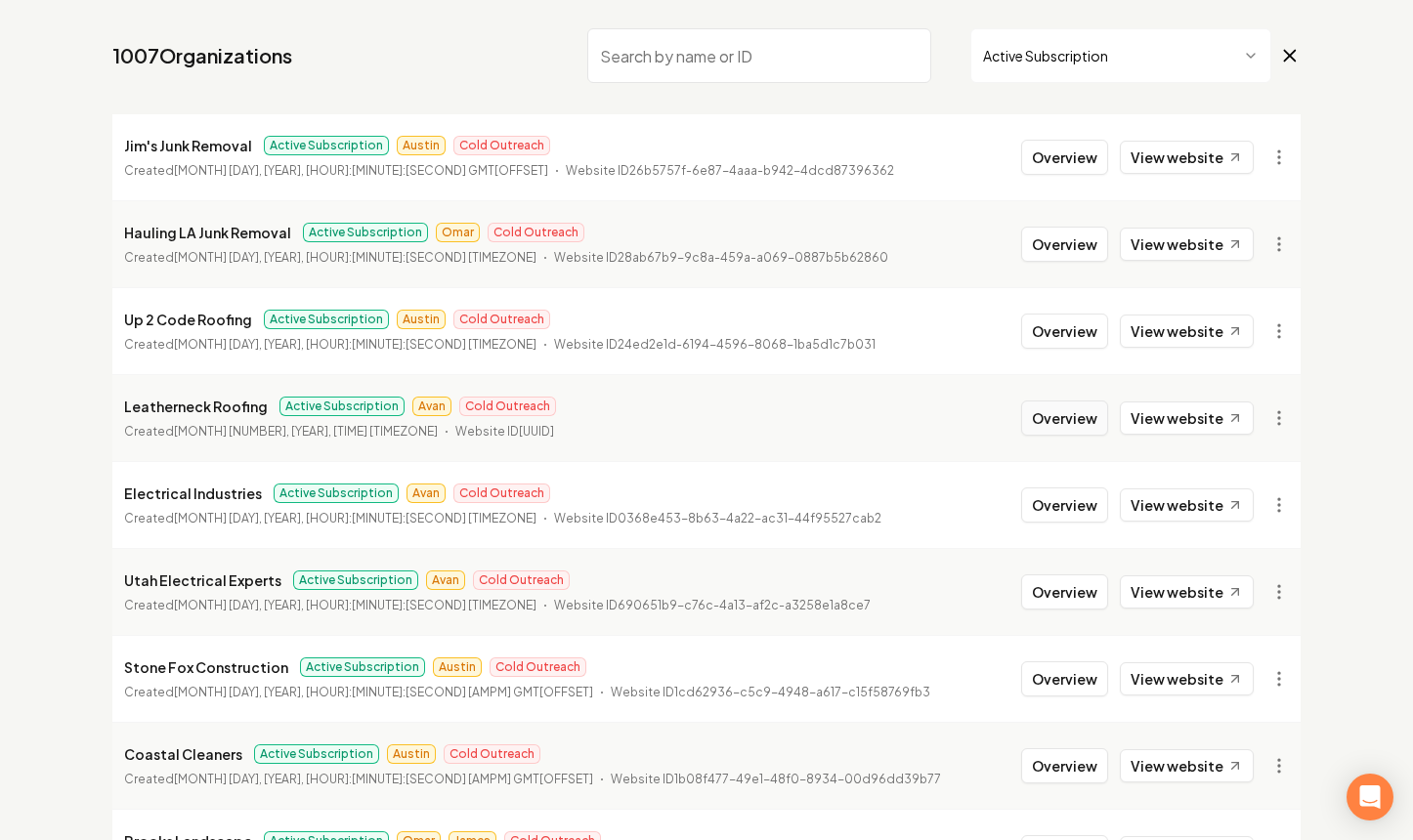click on "Overview" at bounding box center [1064, 418] 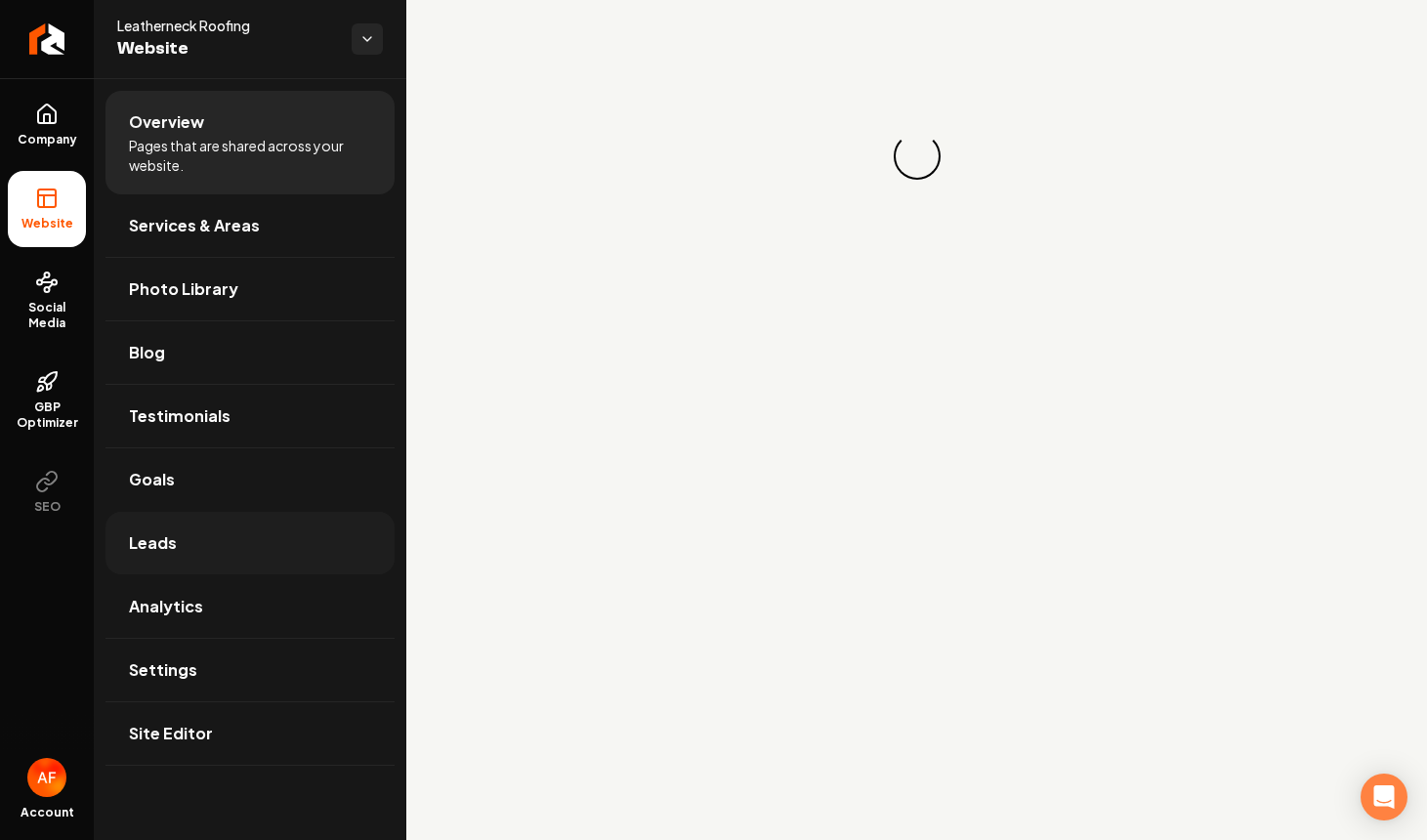 click on "Leads" at bounding box center (250, 543) 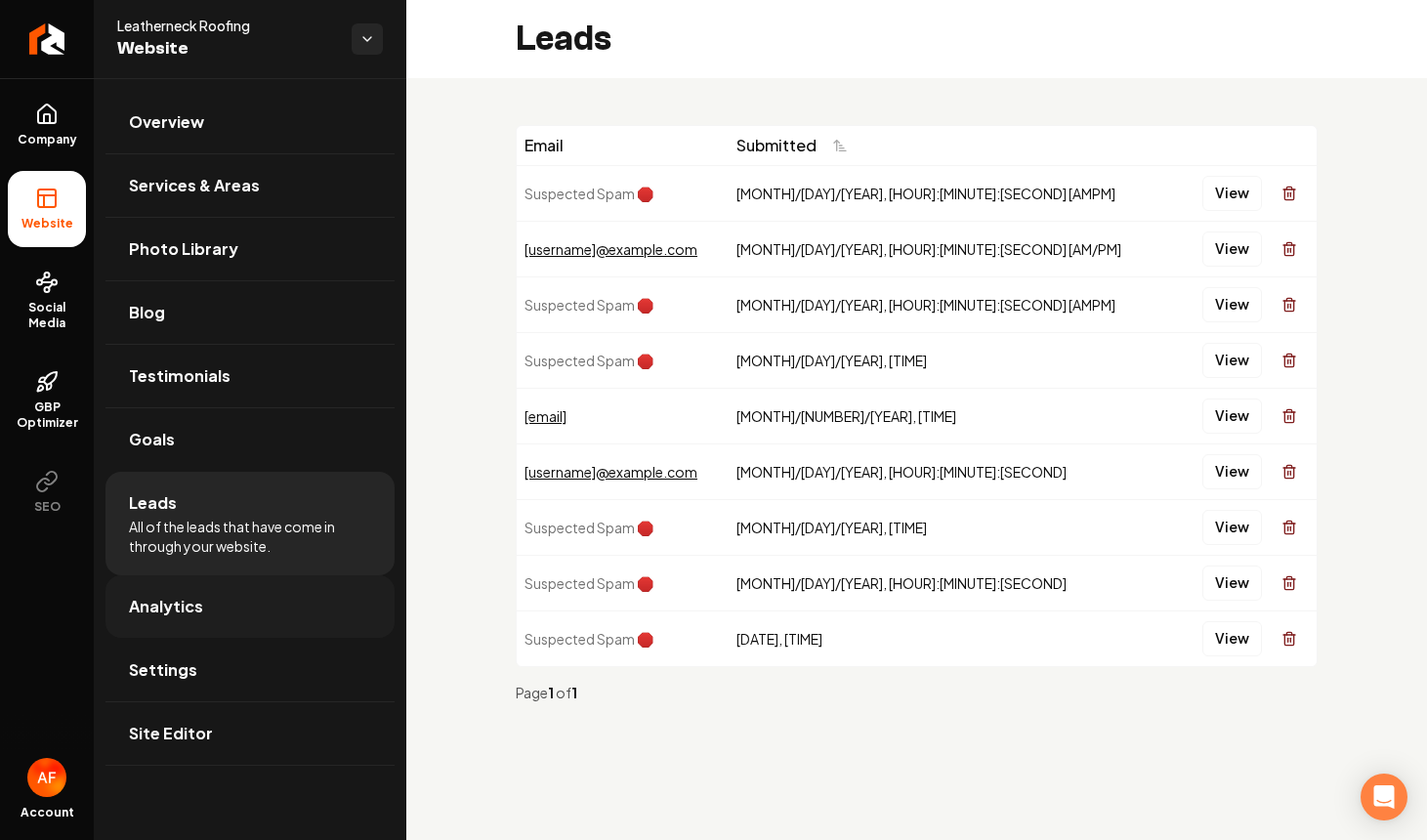 click on "Analytics" at bounding box center (250, 607) 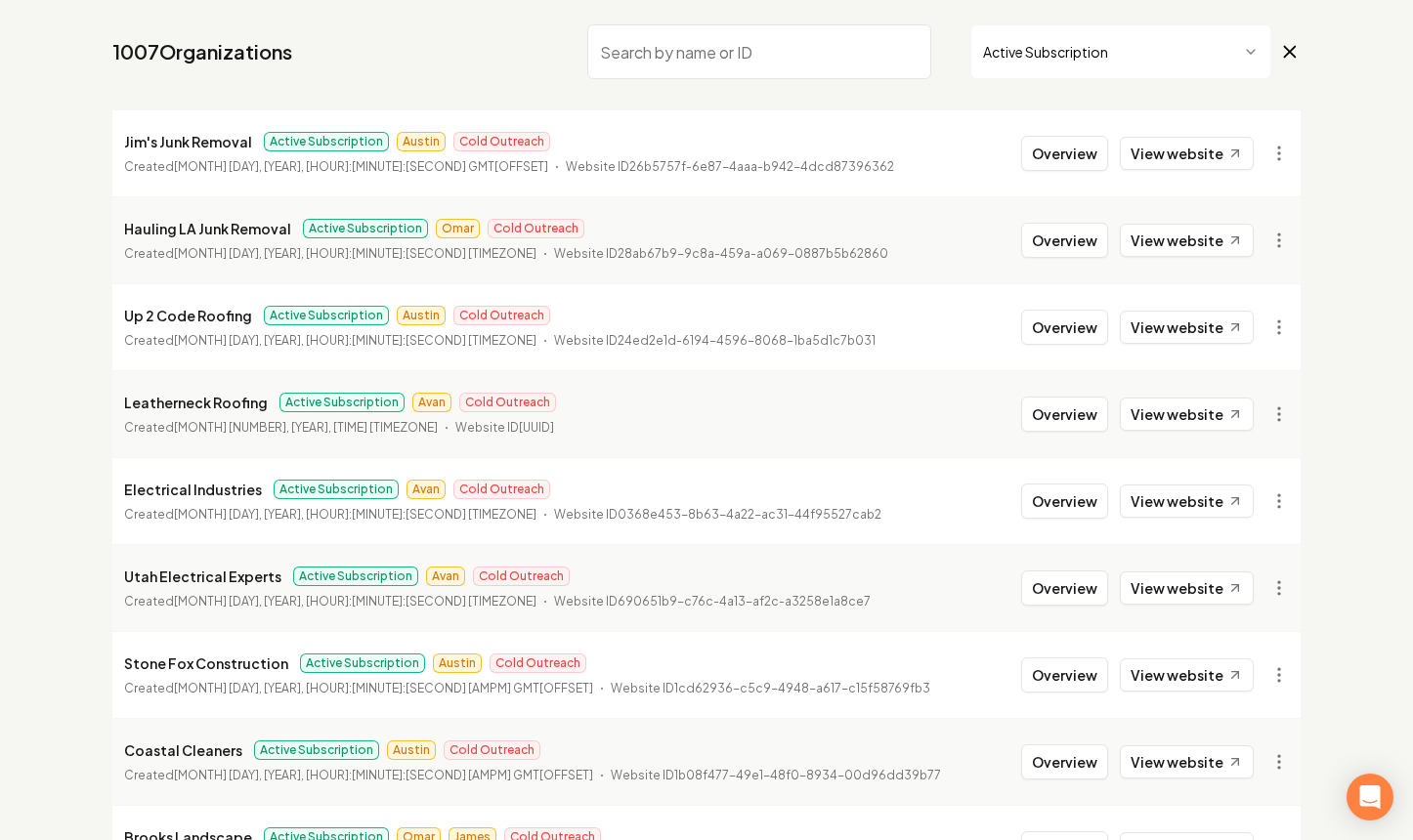 scroll, scrollTop: 213, scrollLeft: 0, axis: vertical 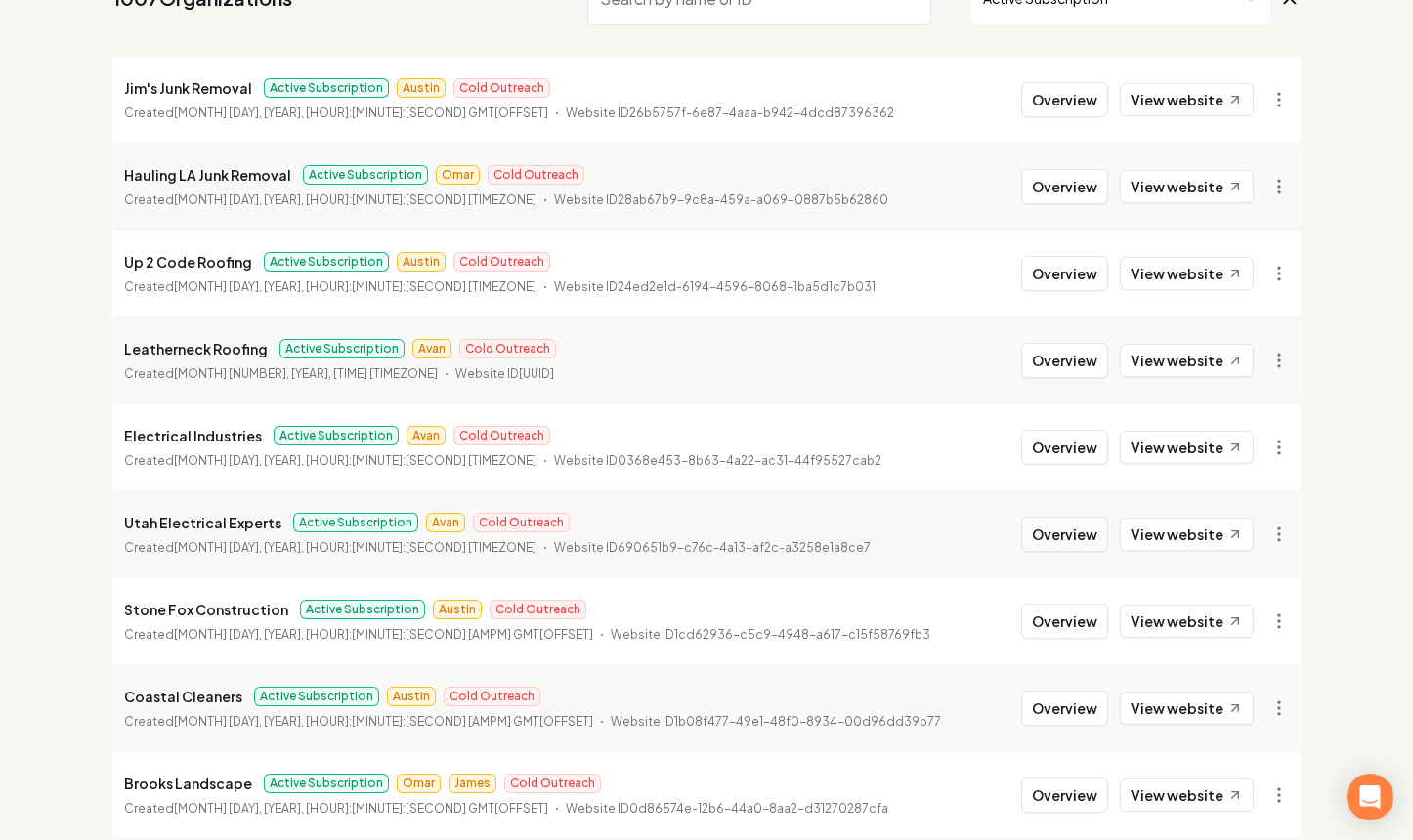 click on "Overview" at bounding box center [1064, 534] 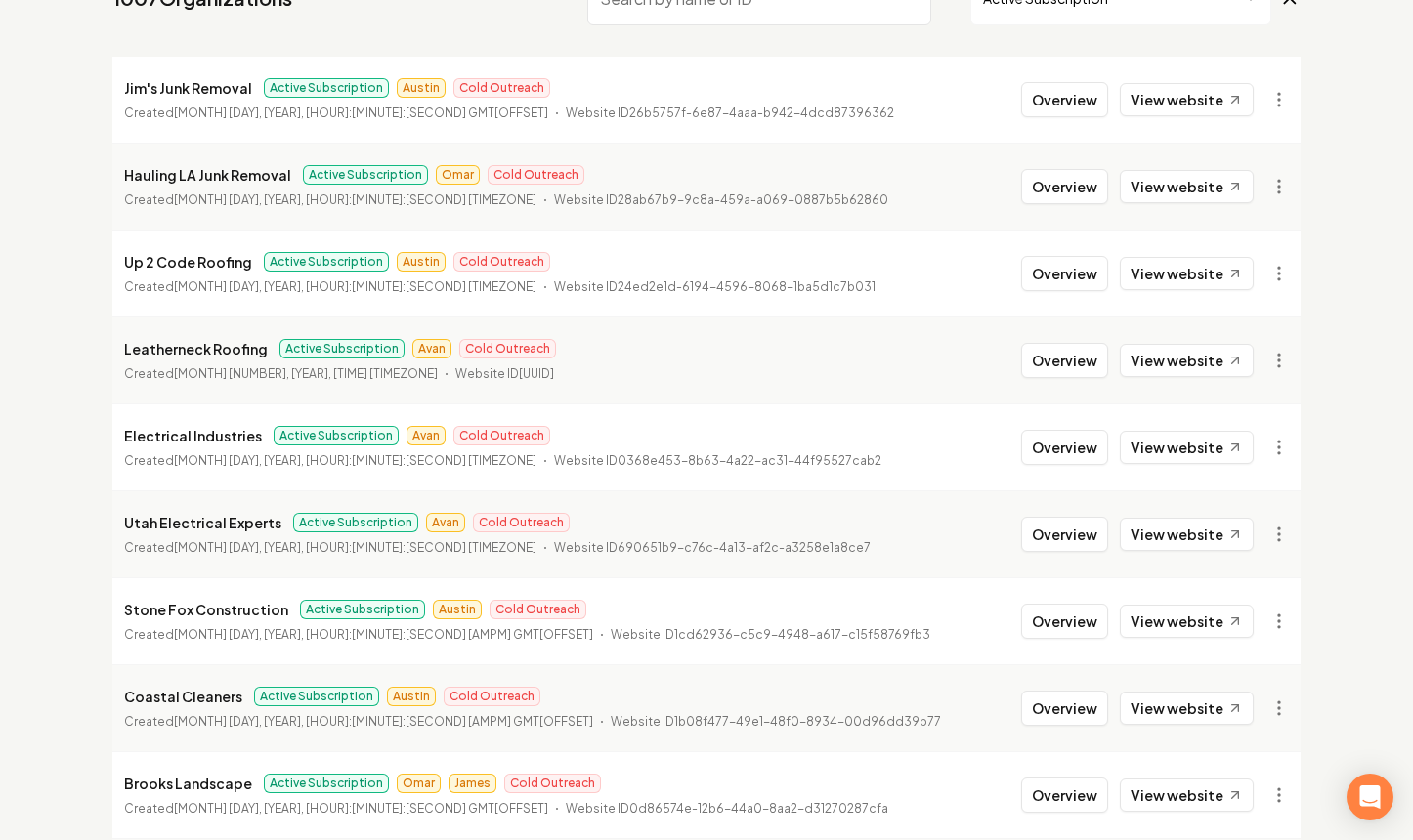 scroll, scrollTop: 0, scrollLeft: 0, axis: both 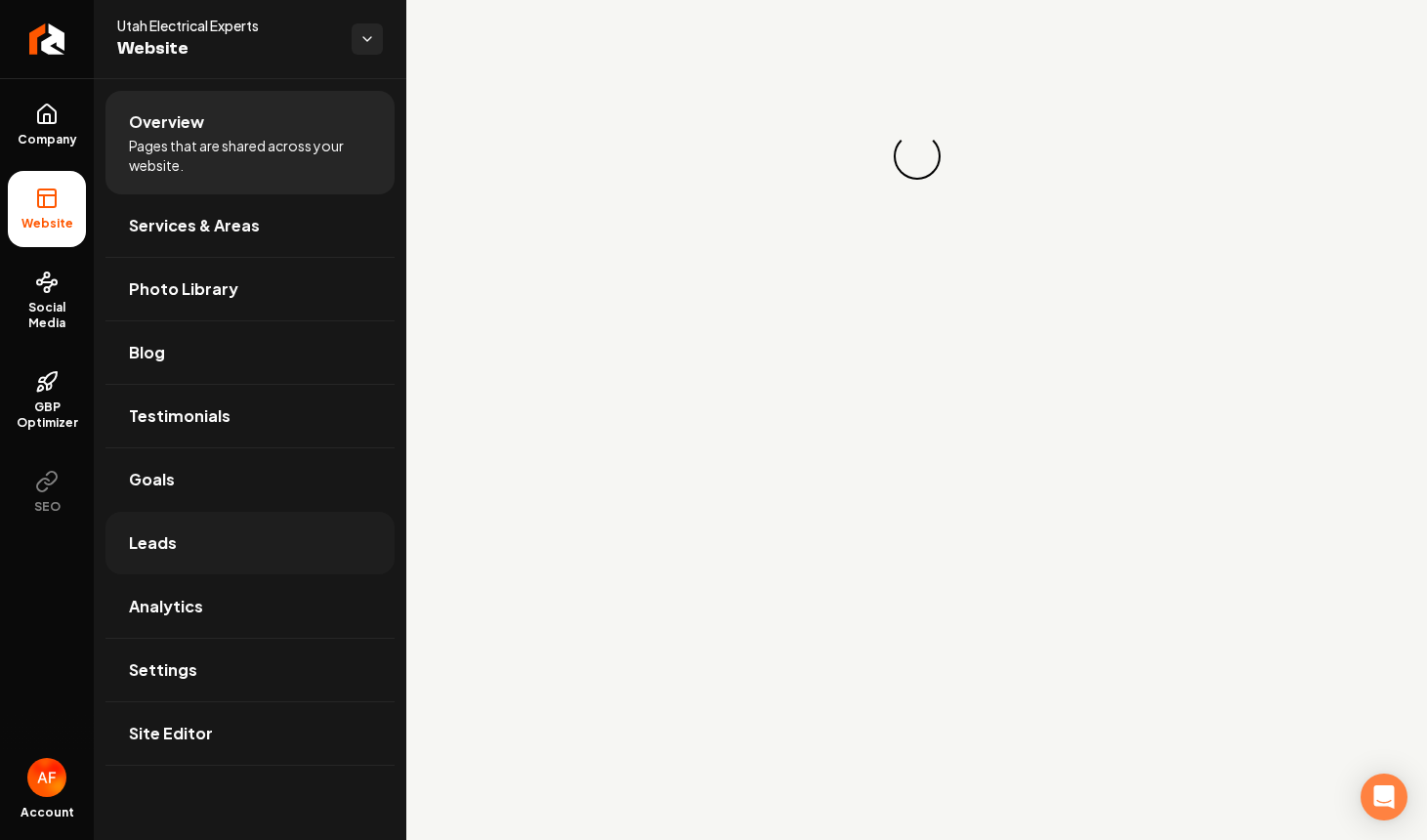 click on "Leads" at bounding box center [250, 543] 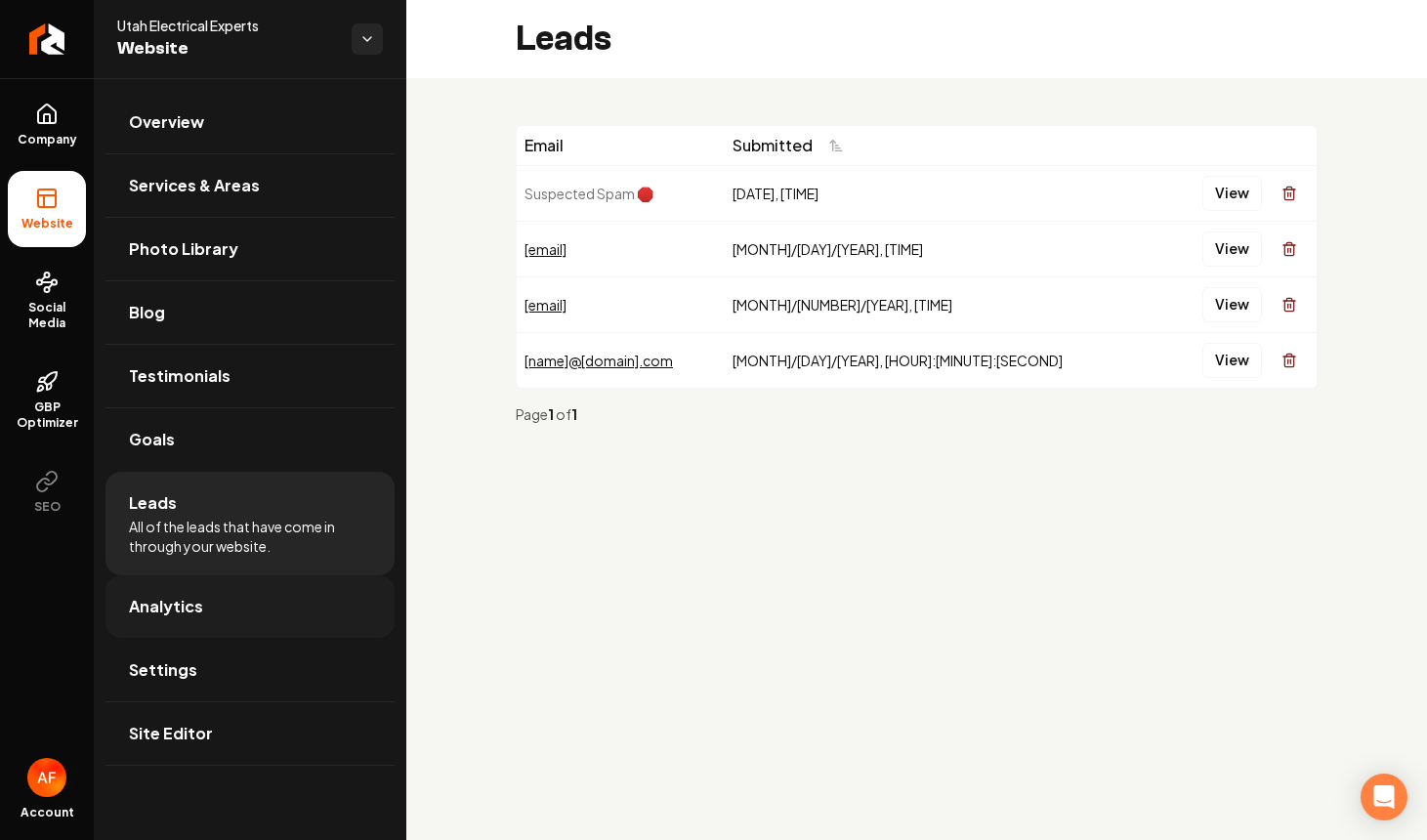 click on "Analytics" at bounding box center (250, 607) 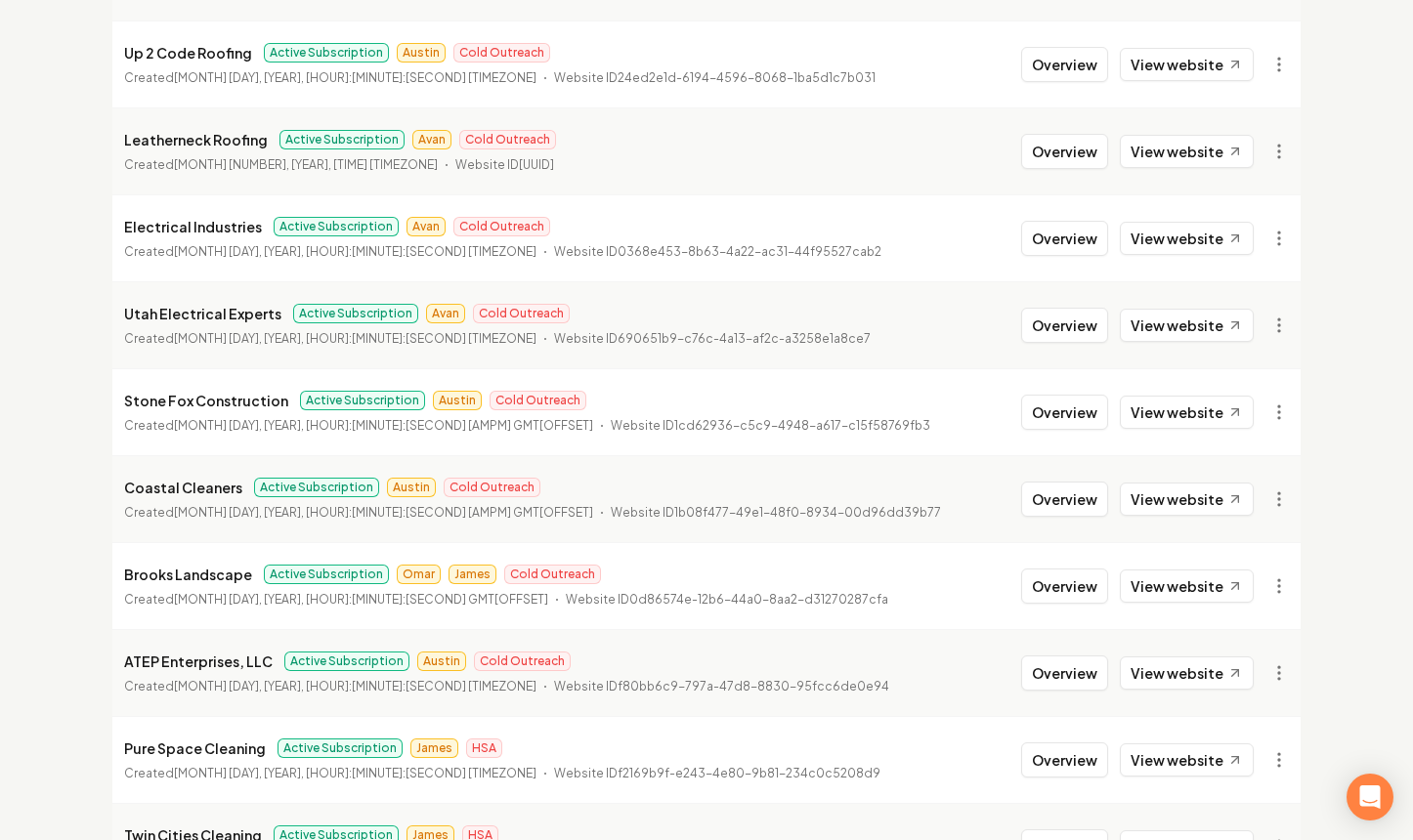 scroll, scrollTop: 0, scrollLeft: 0, axis: both 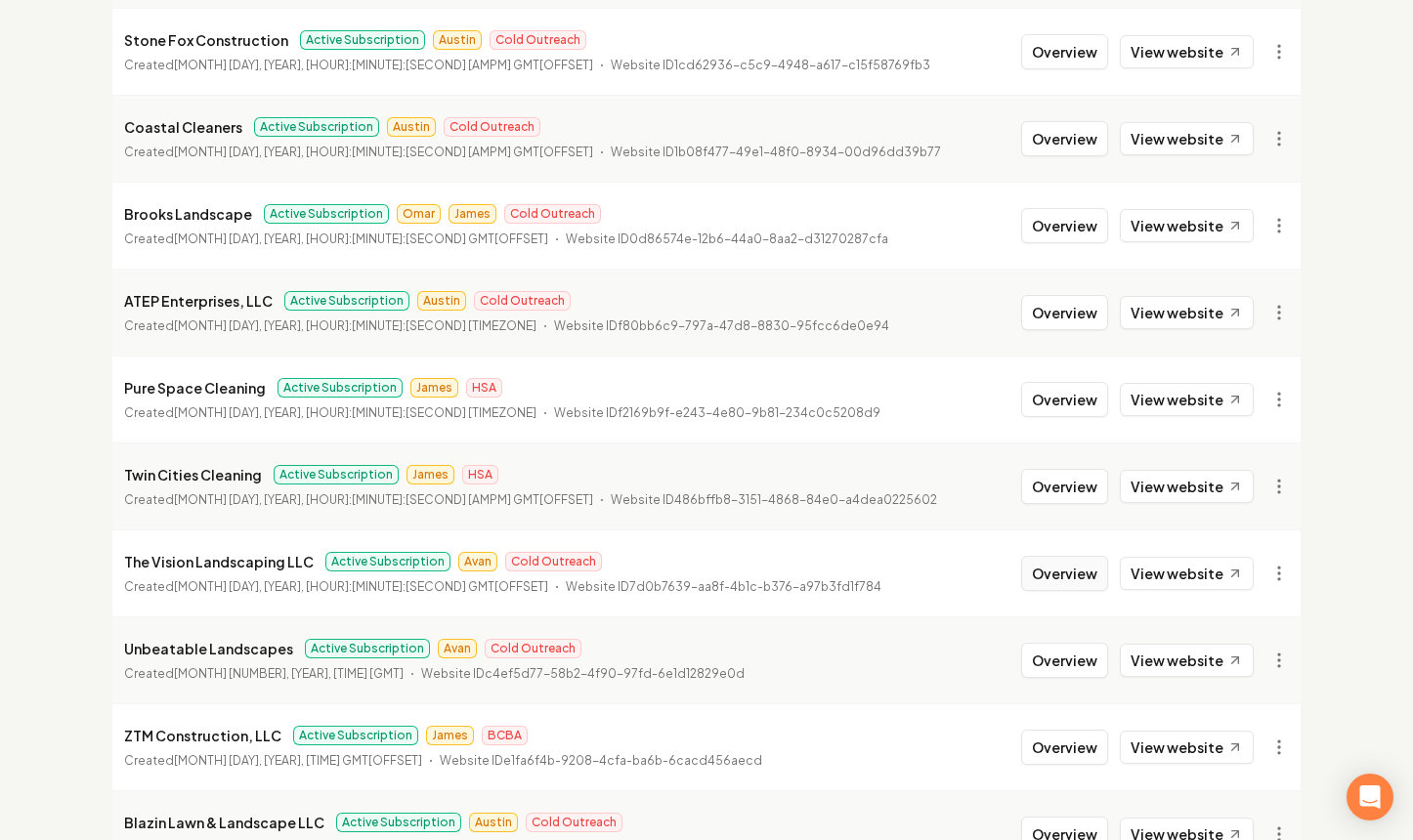 click on "Overview" at bounding box center [1064, 573] 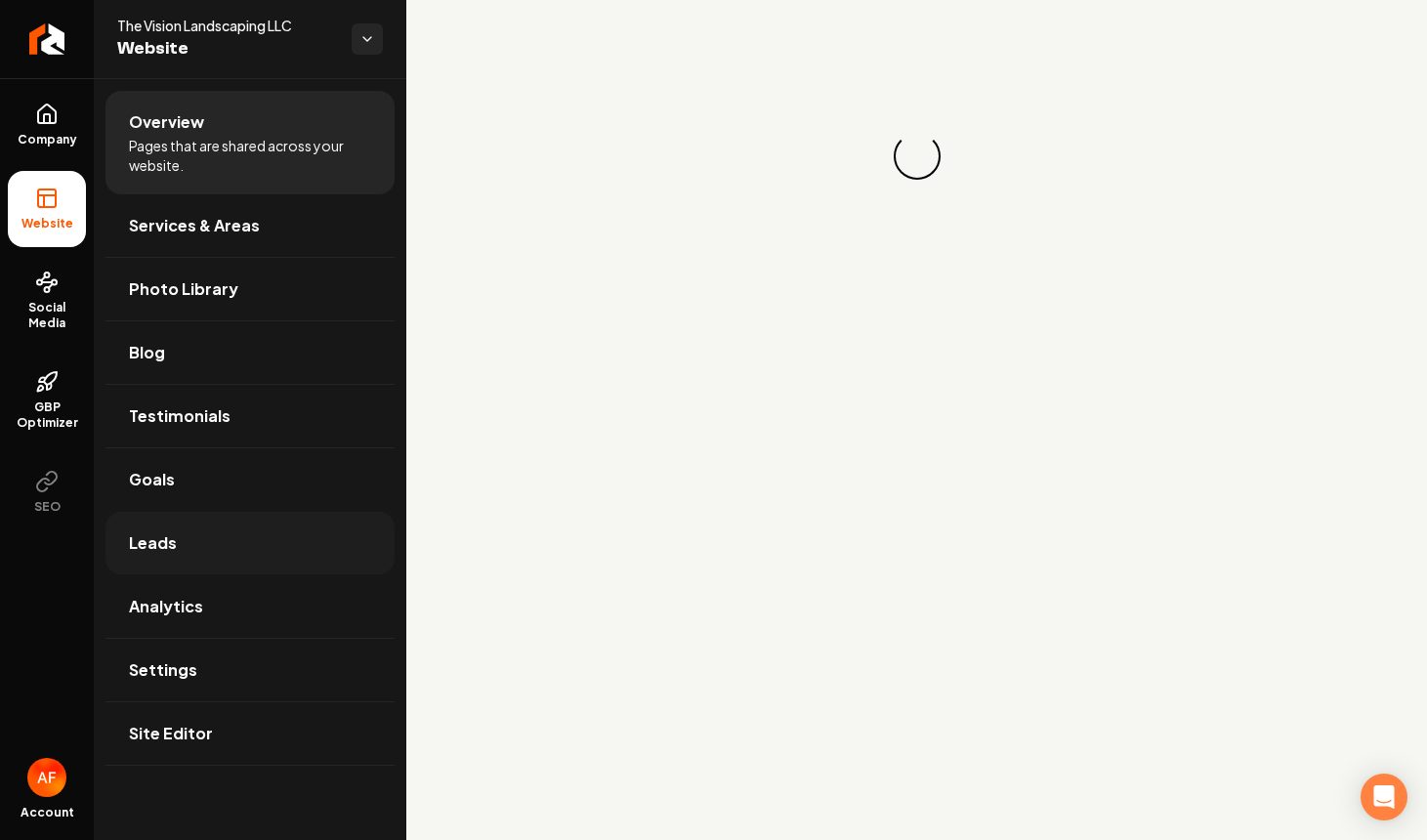 click on "Leads" at bounding box center [250, 543] 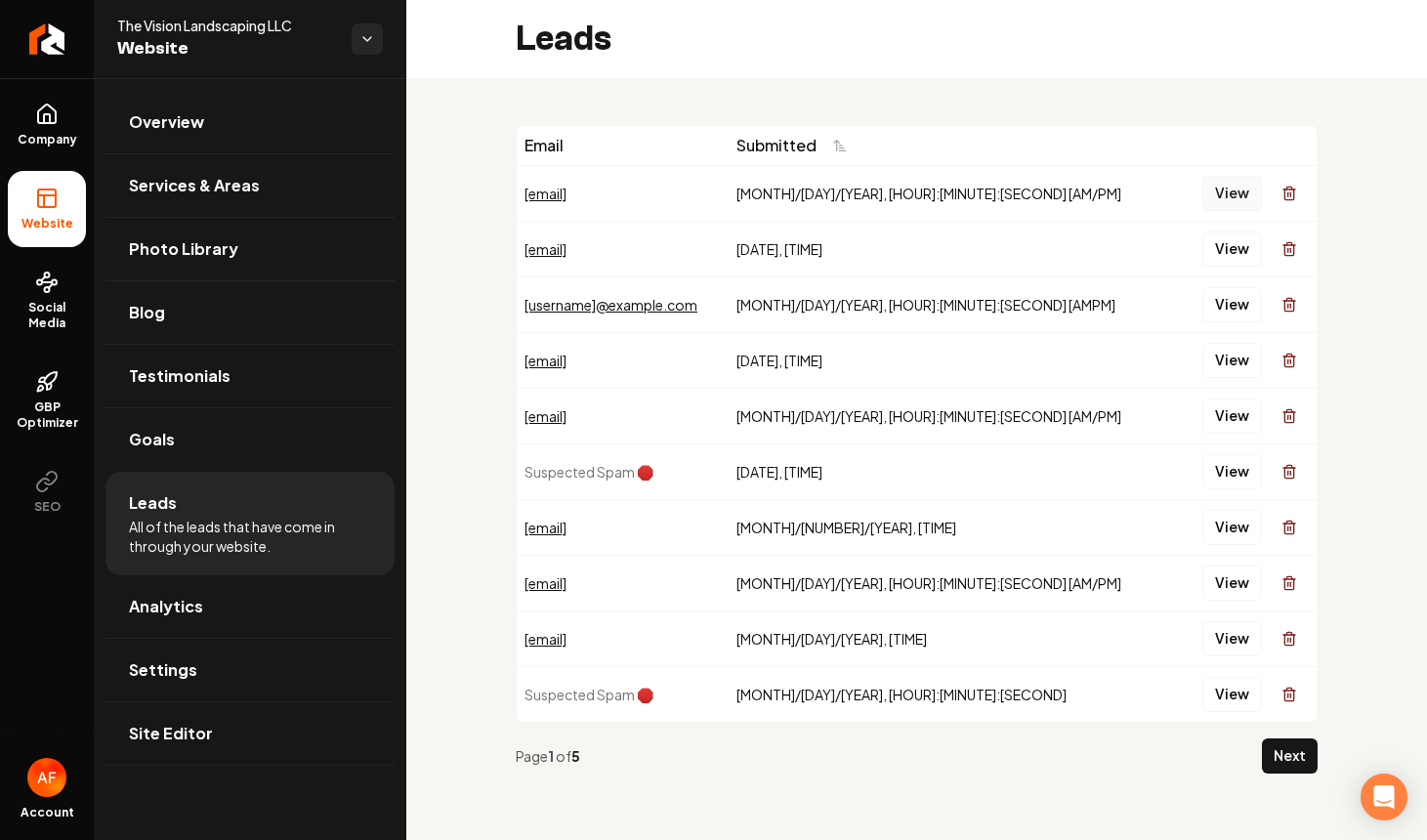 click on "View" at bounding box center (1232, 193) 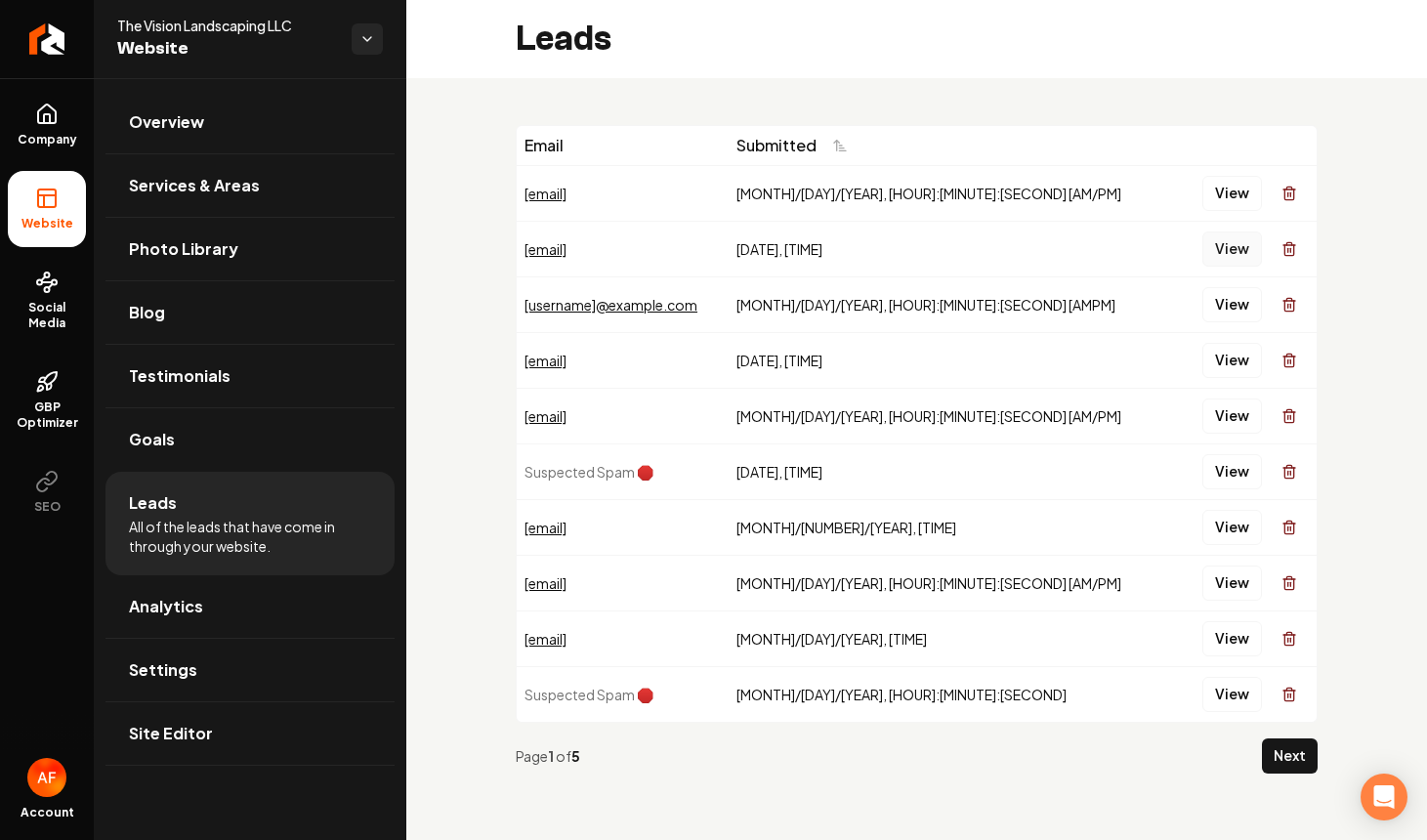 click on "View" at bounding box center (1232, 249) 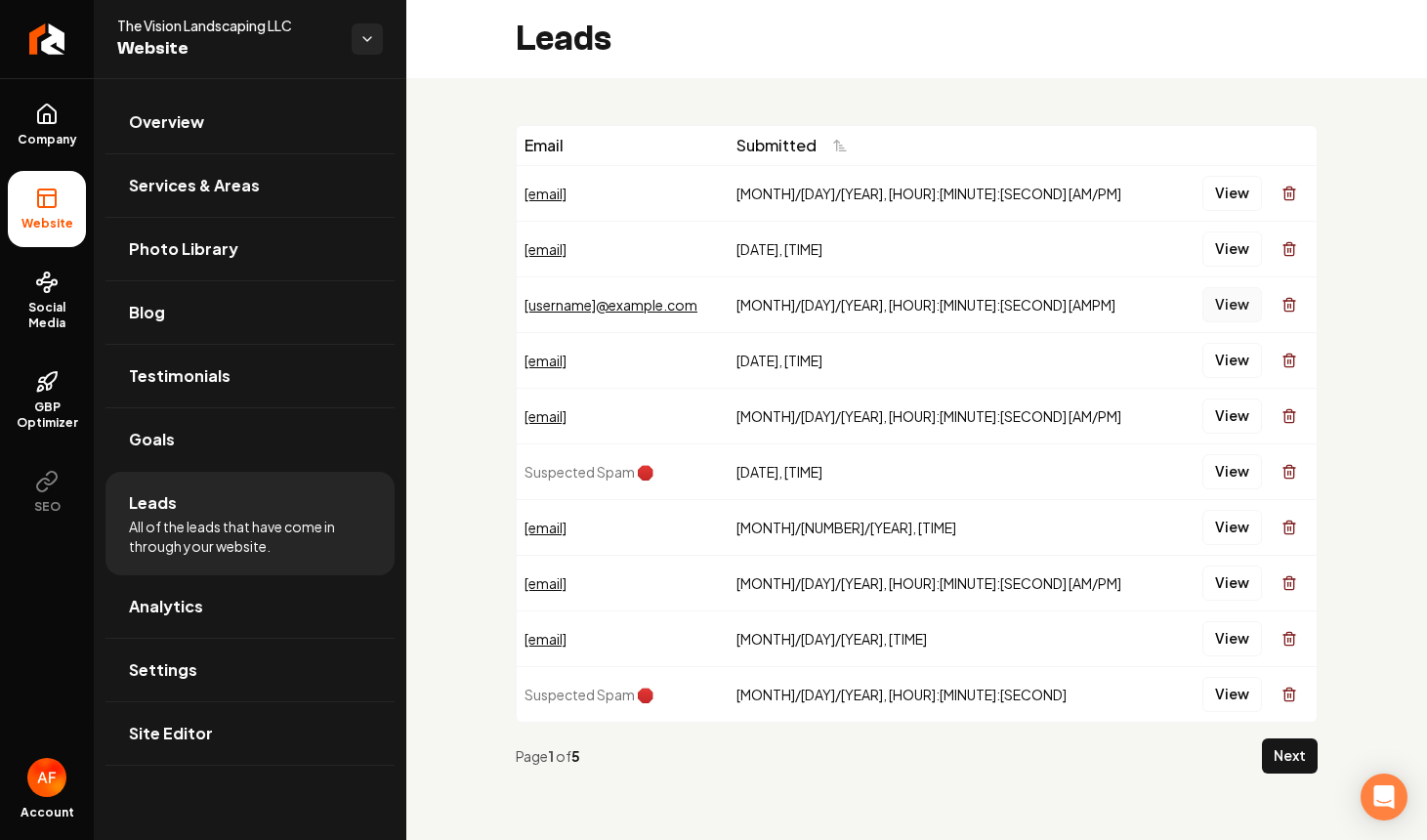 click on "View" at bounding box center (1232, 305) 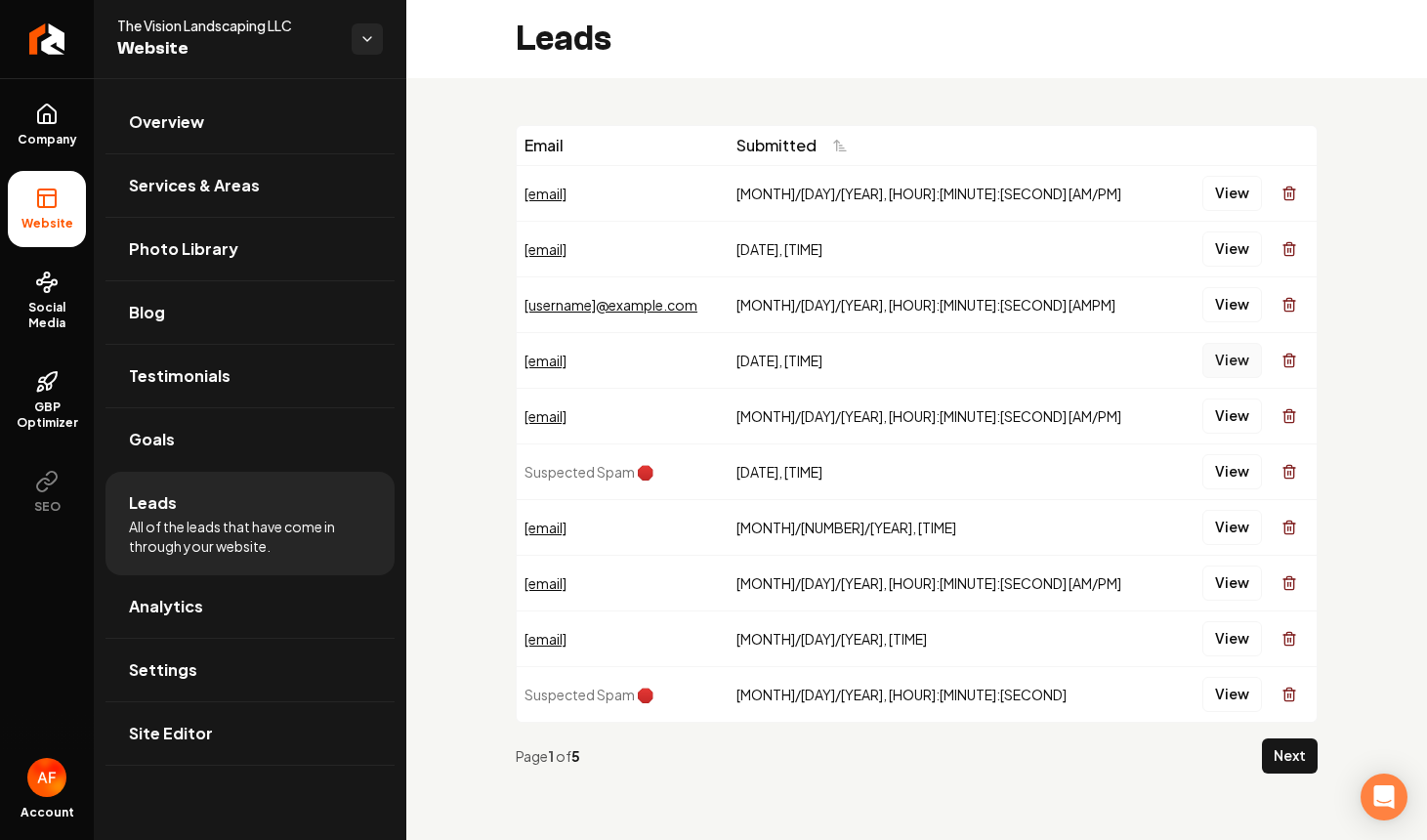 click on "View" at bounding box center [1232, 360] 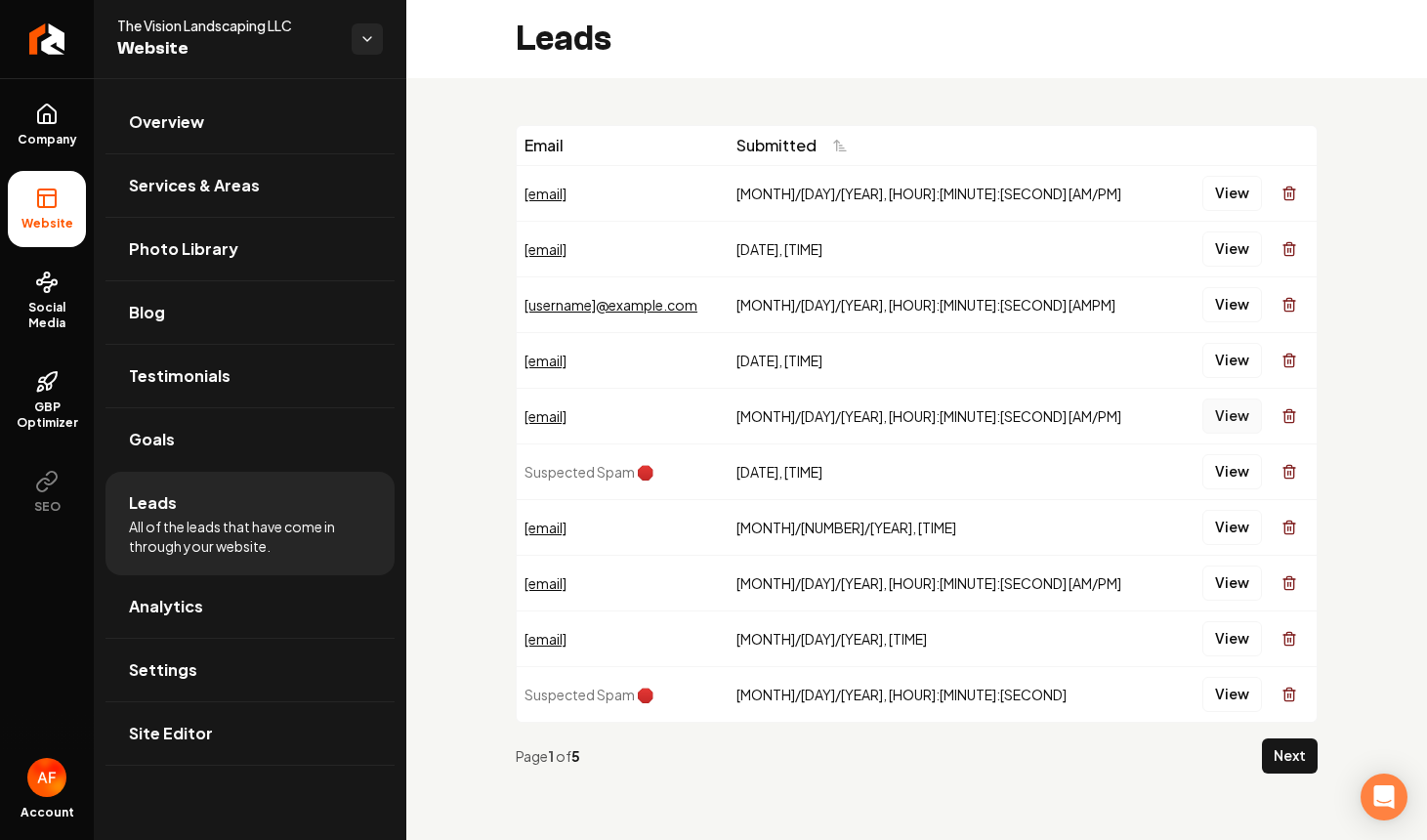 click on "View" at bounding box center [1232, 416] 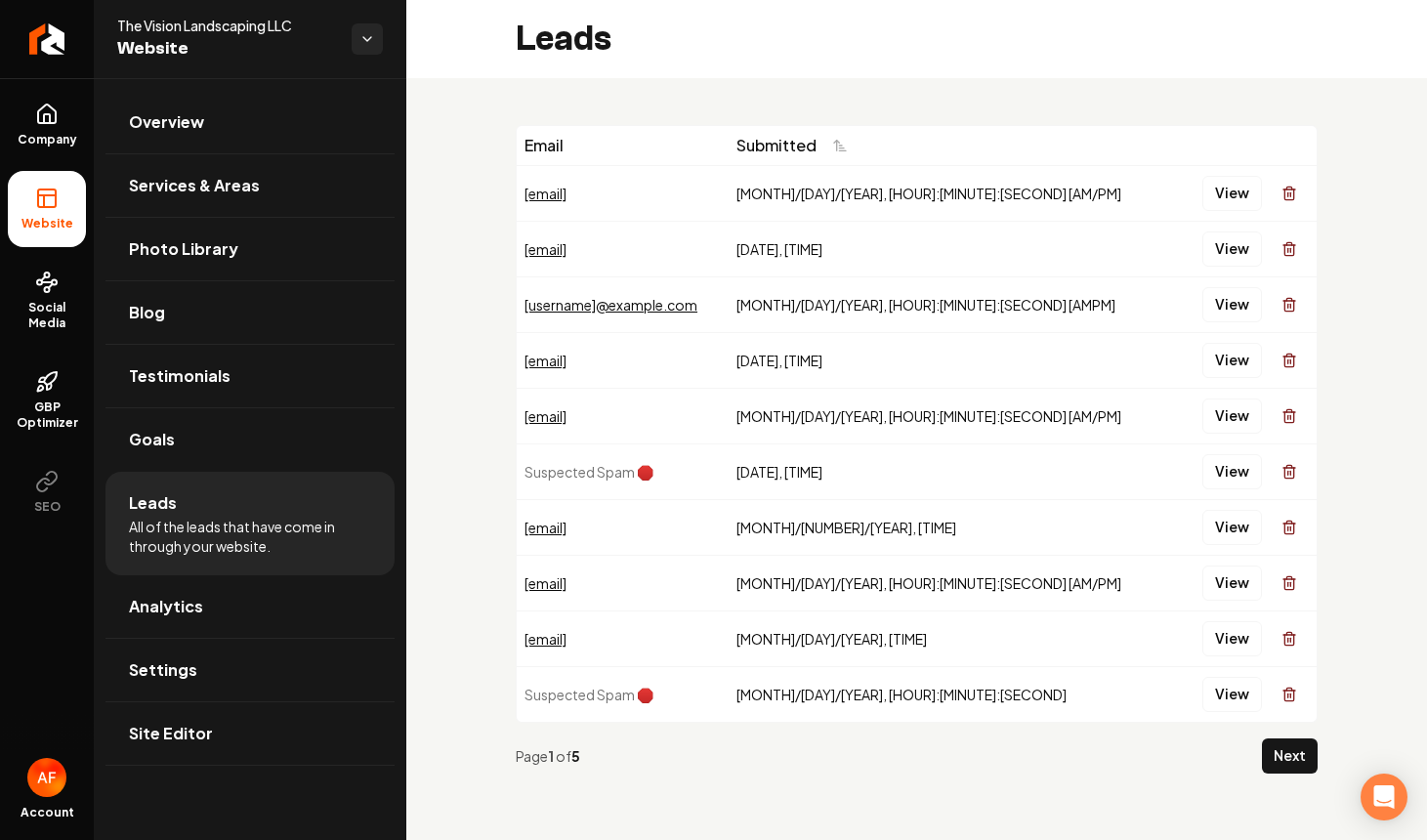 drag, startPoint x: 1192, startPoint y: 410, endPoint x: 703, endPoint y: 380, distance: 489.91938 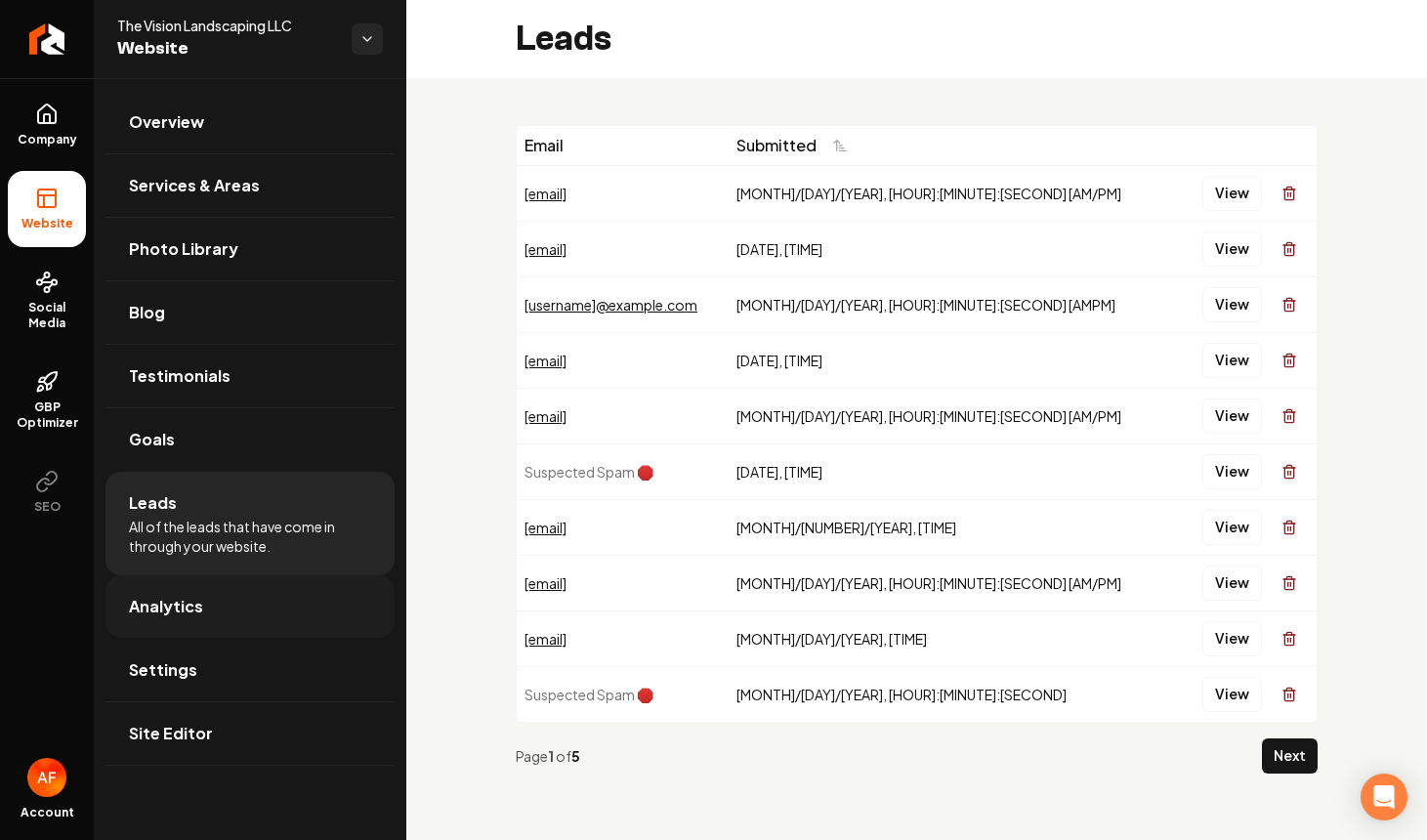 click on "Analytics" at bounding box center (250, 607) 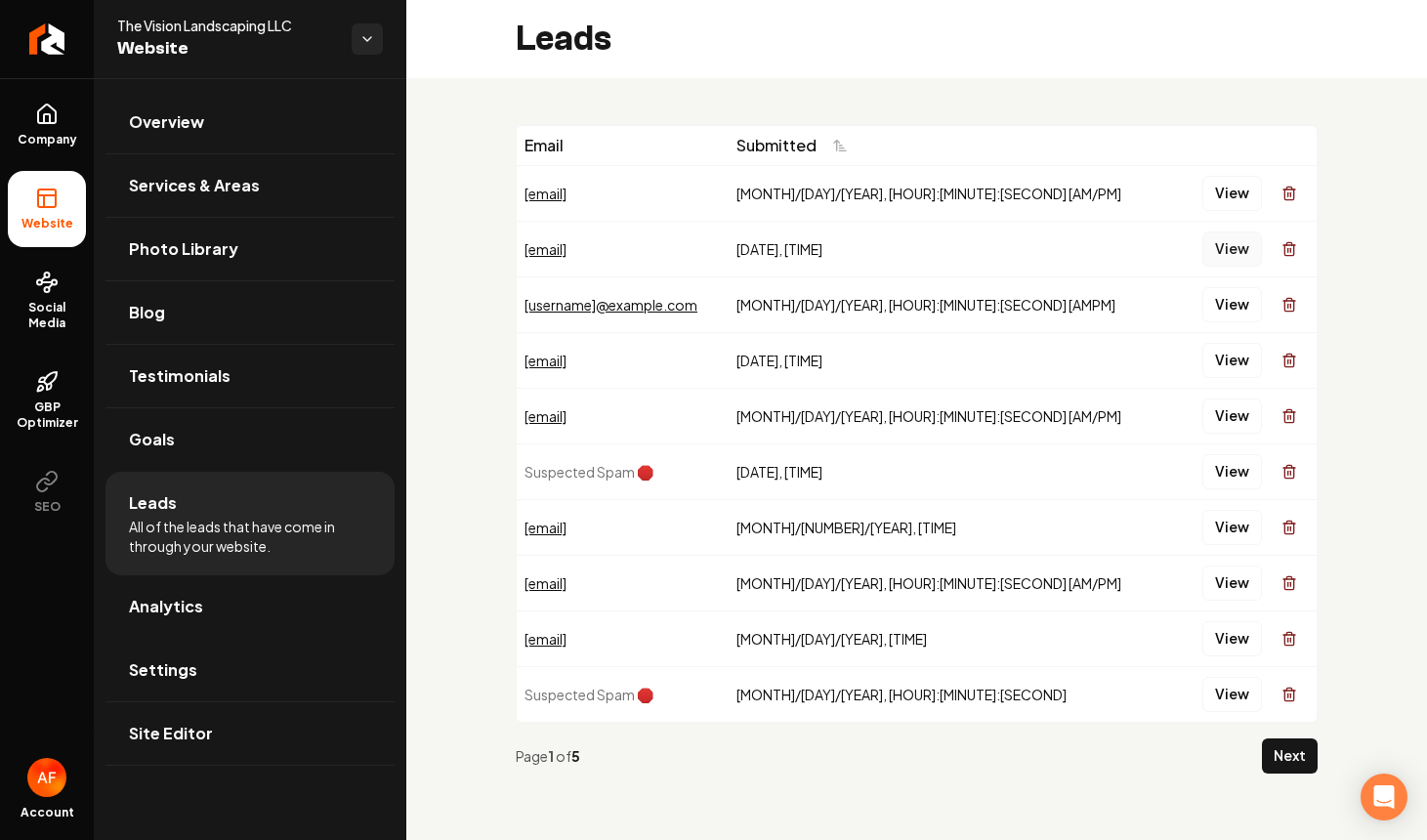 click on "View" at bounding box center (1232, 249) 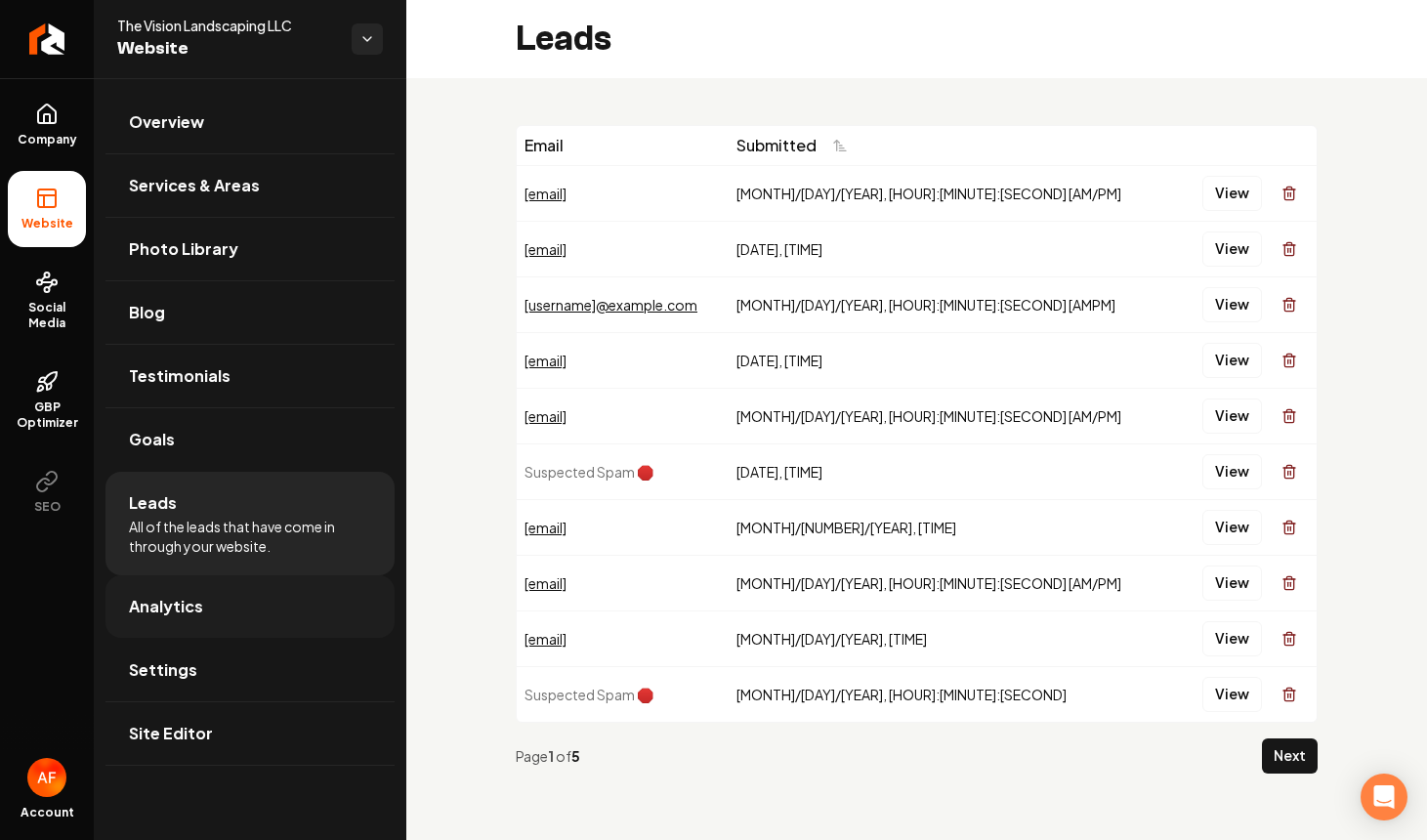 click on "Analytics" at bounding box center [250, 607] 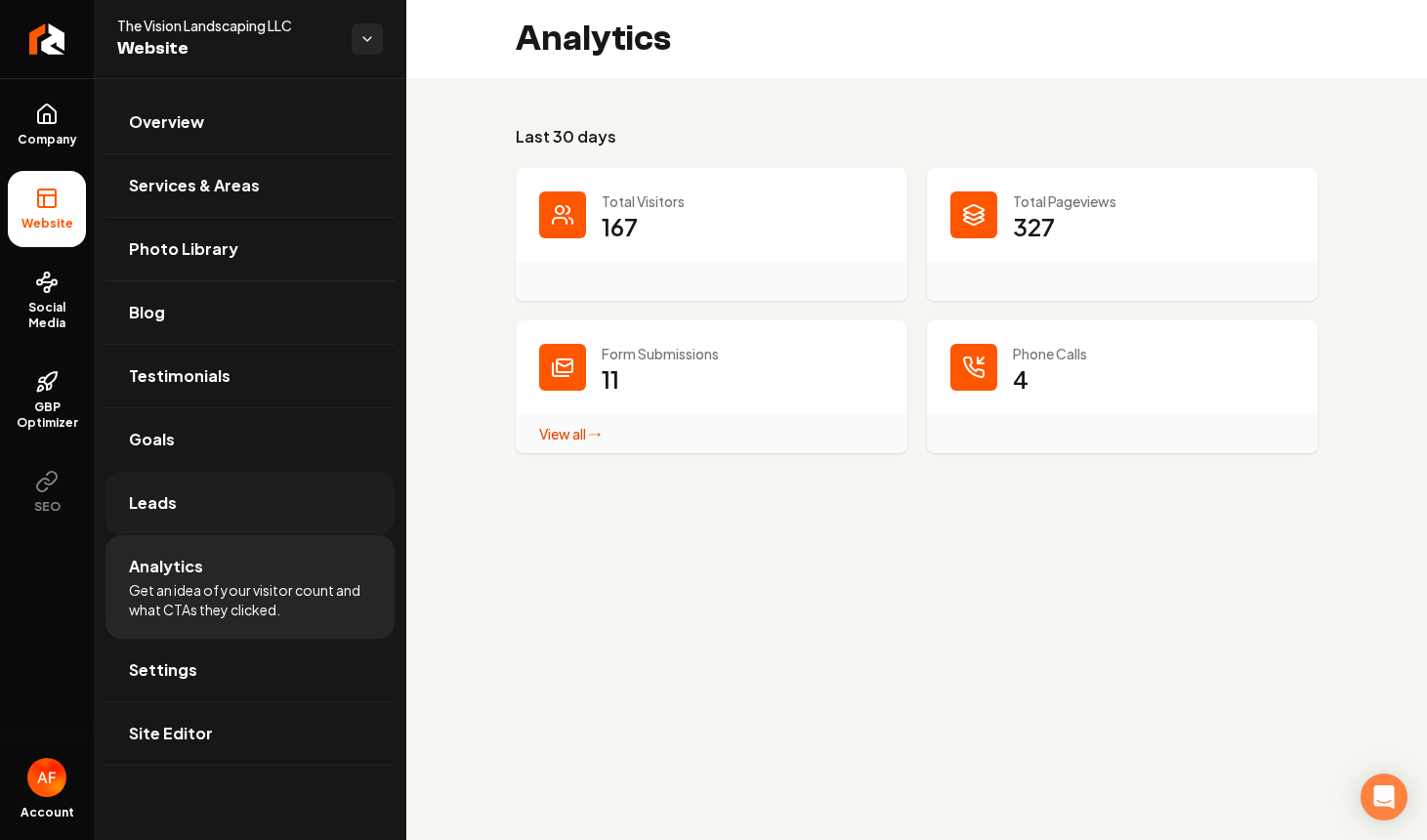 click on "Leads" at bounding box center [250, 503] 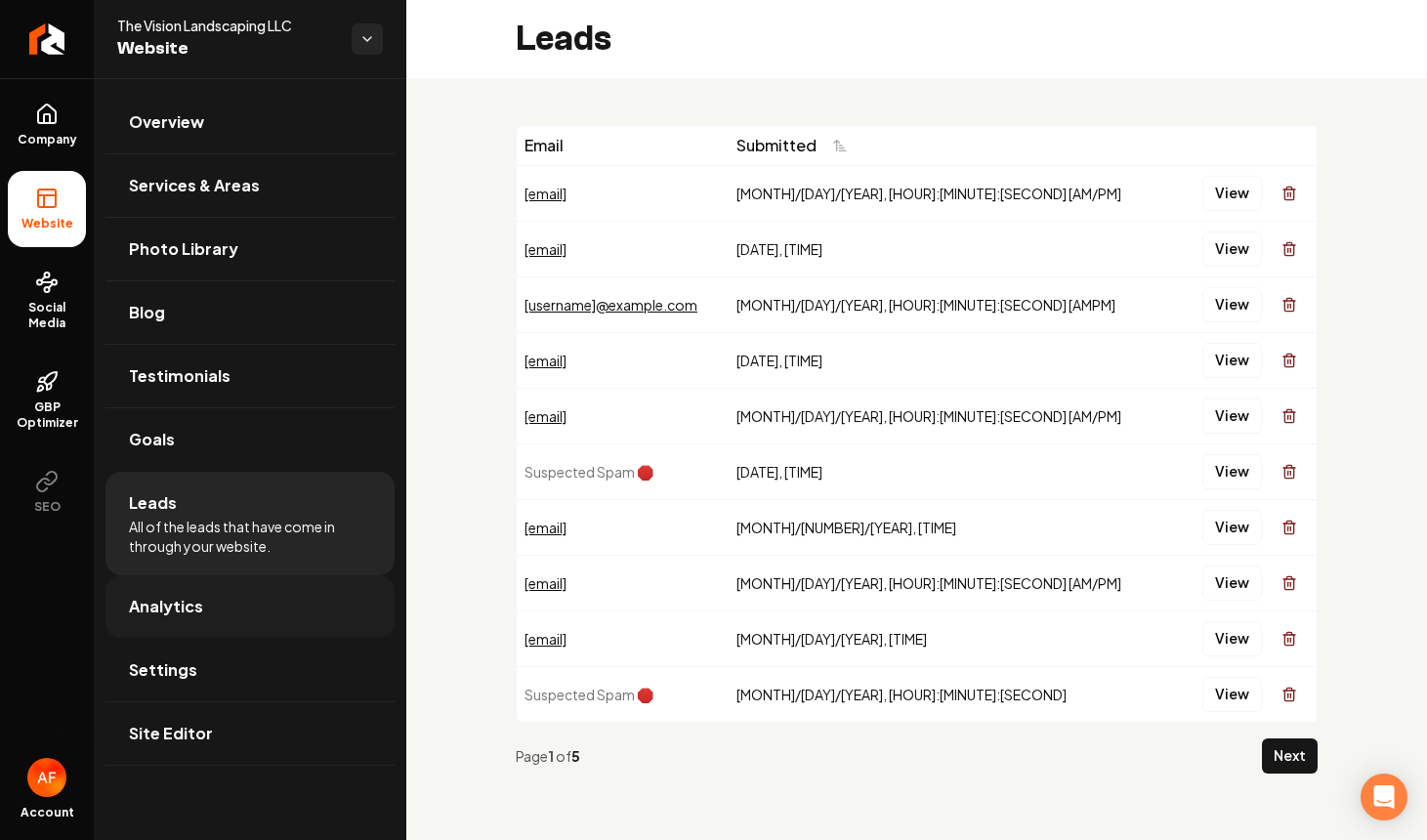 click on "Analytics" at bounding box center [250, 607] 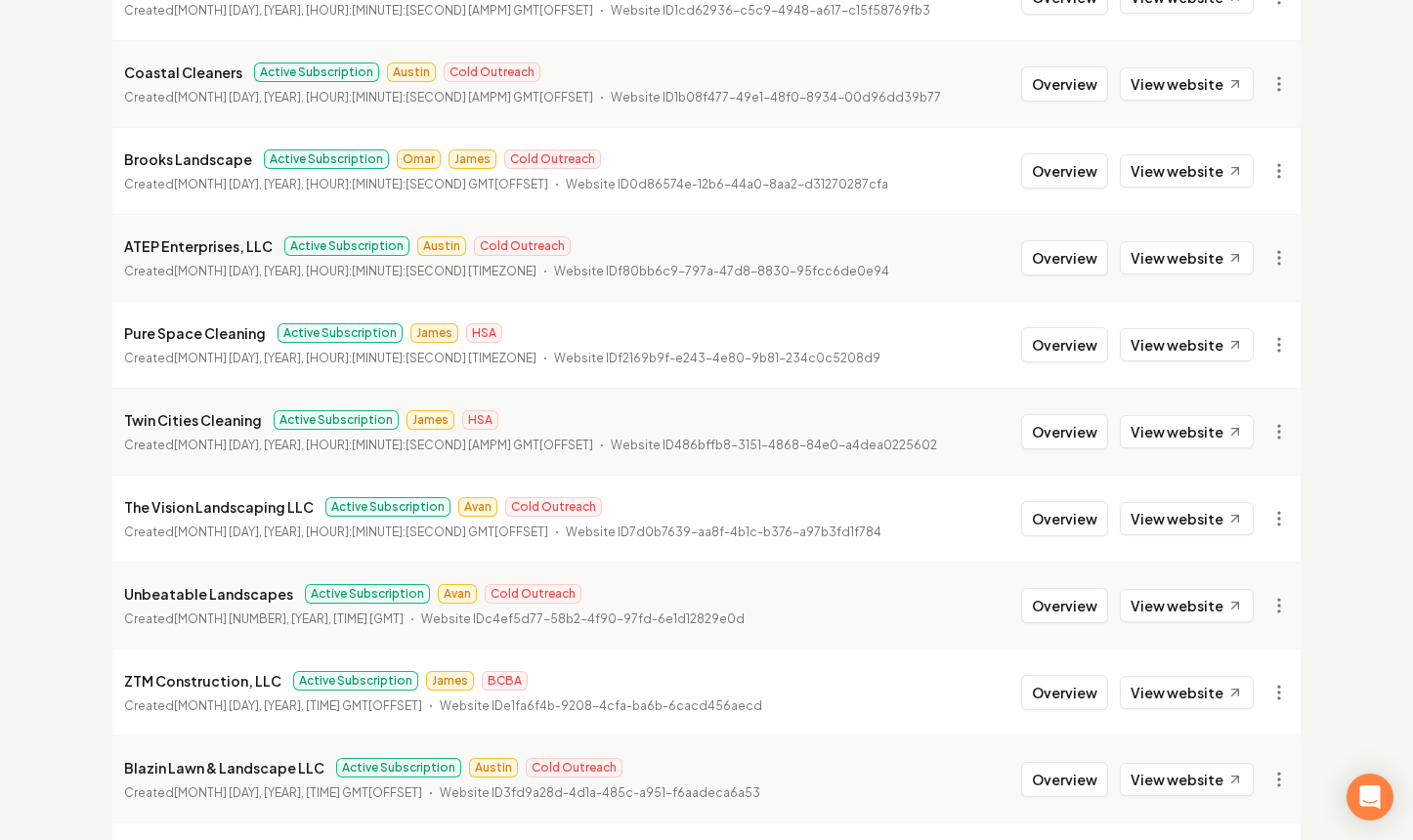 scroll, scrollTop: 851, scrollLeft: 0, axis: vertical 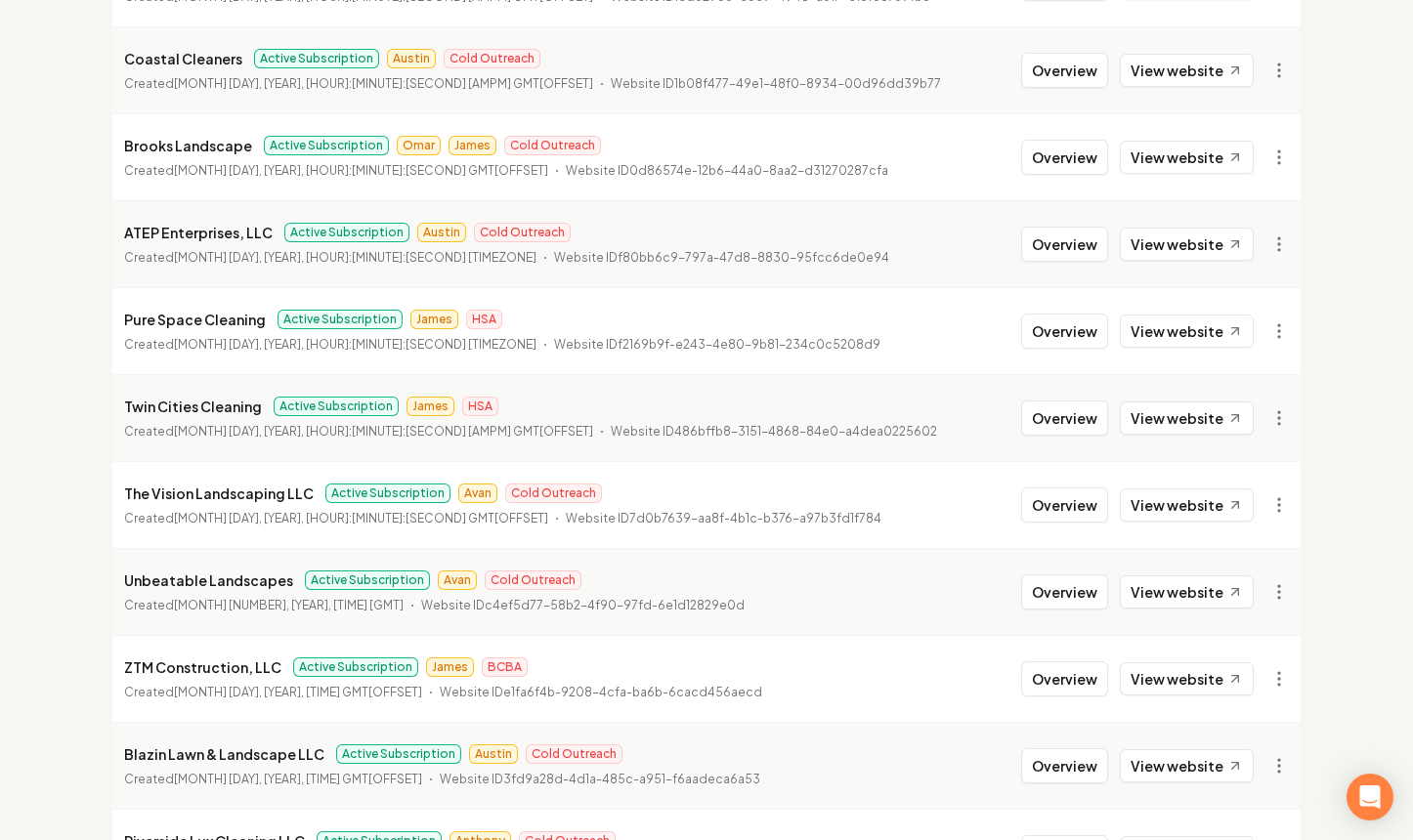 click on "Unbeatable Landscapes Active Subscription Avan Cold Outreach Created  [MONTH] [DAY], [YEAR], [HOUR]:[MINUTE]:[SECOND] [TIMEZONE]   Website ID  Overview View website" at bounding box center (706, 591) 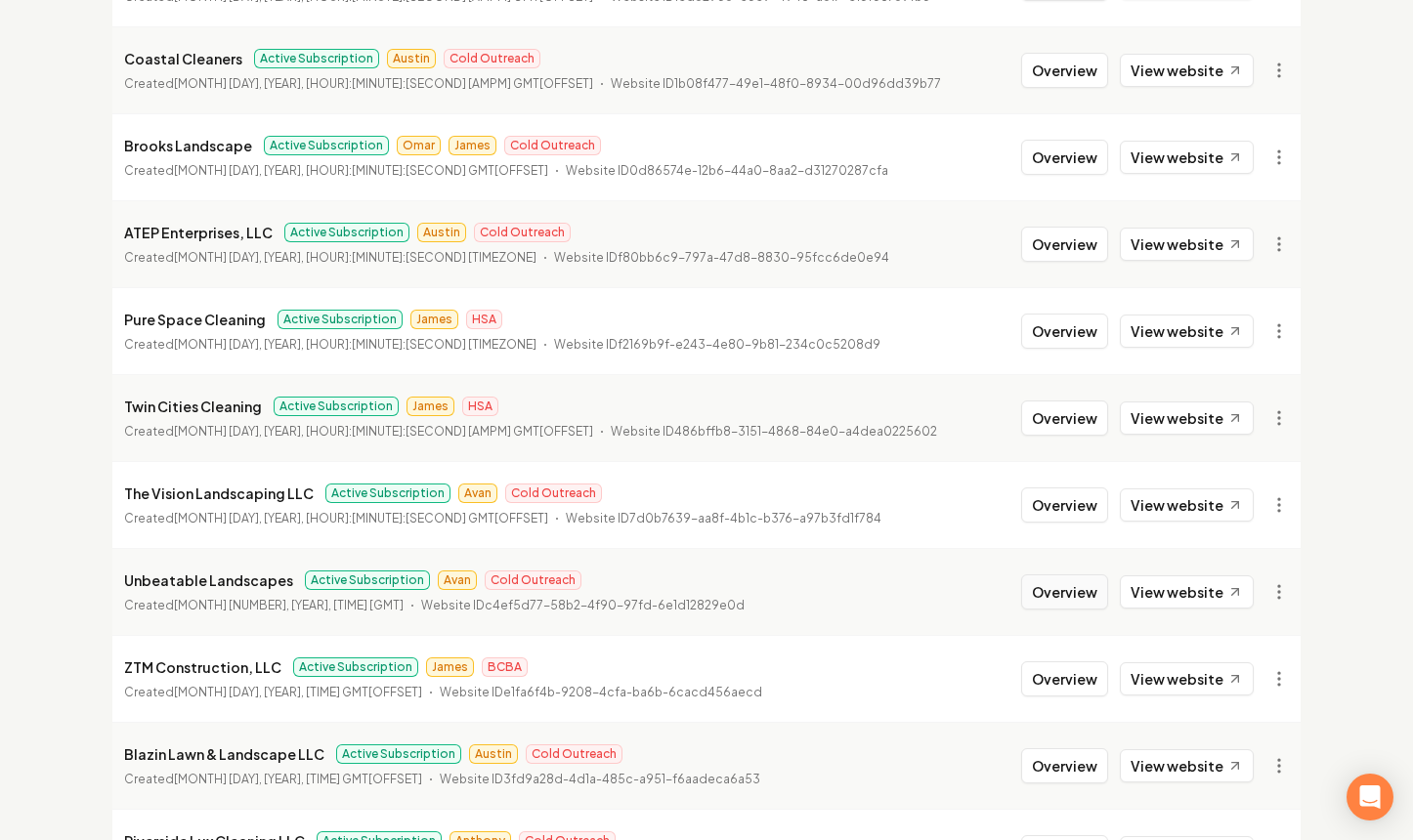 drag, startPoint x: 1069, startPoint y: 595, endPoint x: 1059, endPoint y: 592, distance: 10.440307 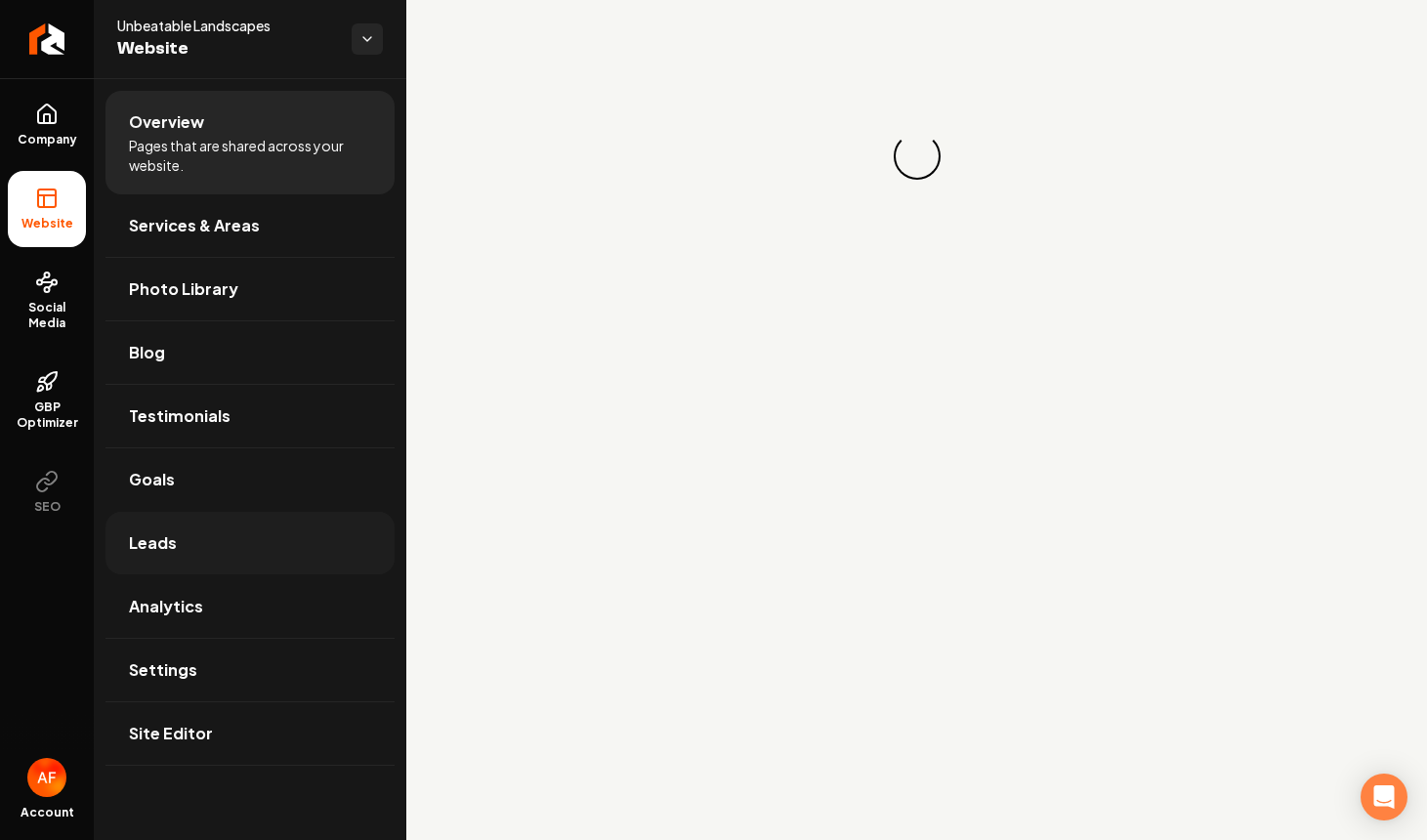 click on "Leads" at bounding box center (250, 543) 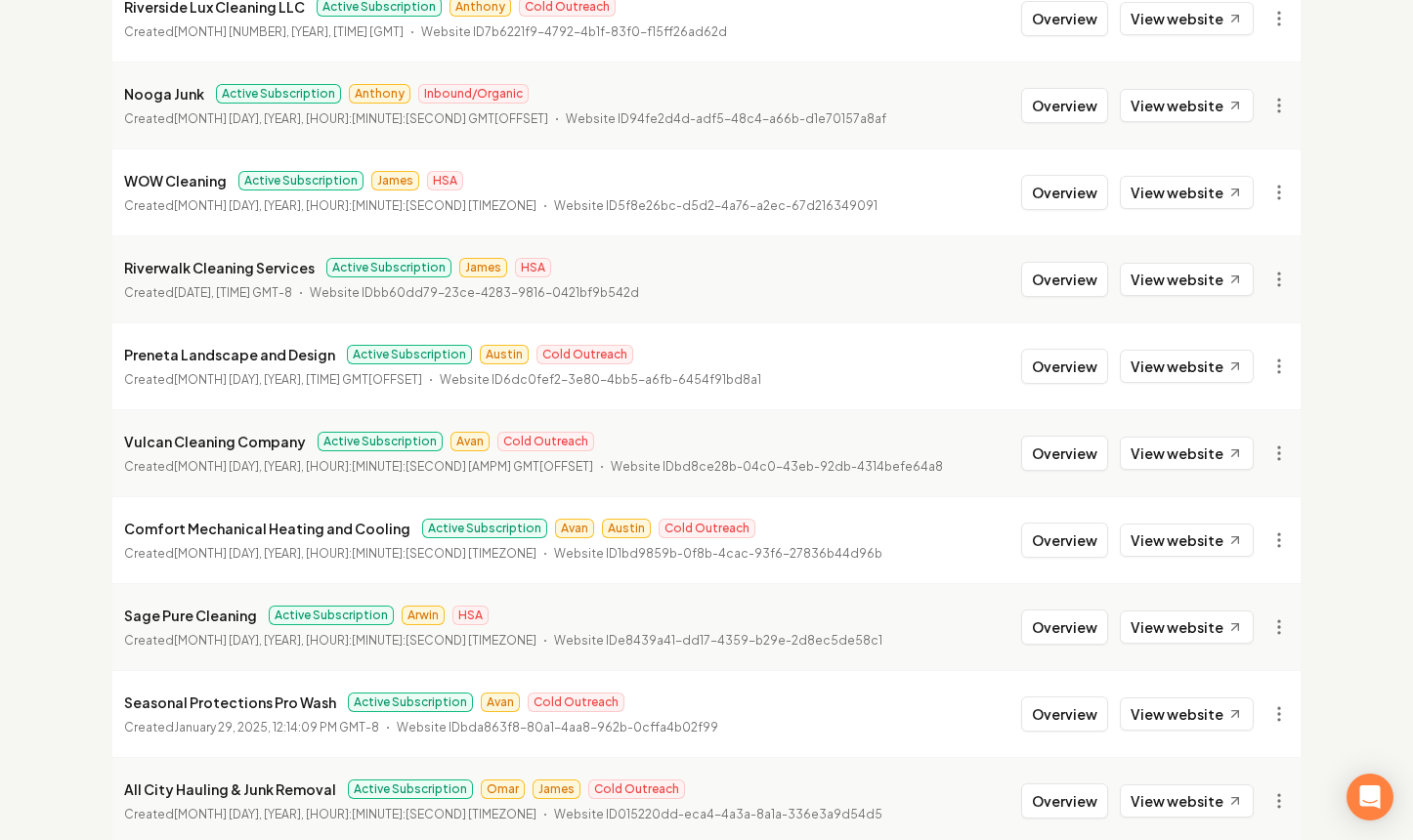 scroll, scrollTop: 1818, scrollLeft: 0, axis: vertical 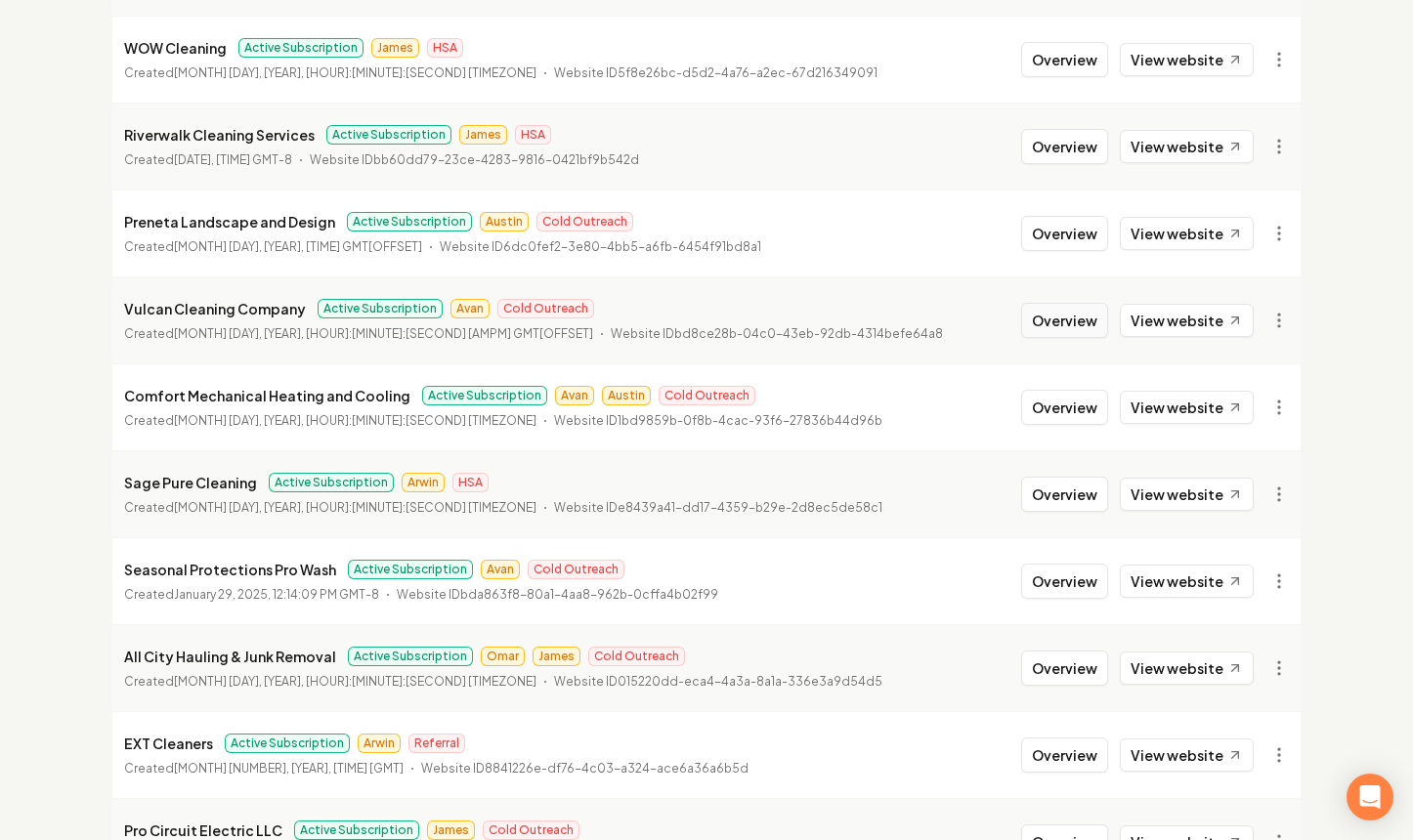 click on "Overview" at bounding box center (1064, 320) 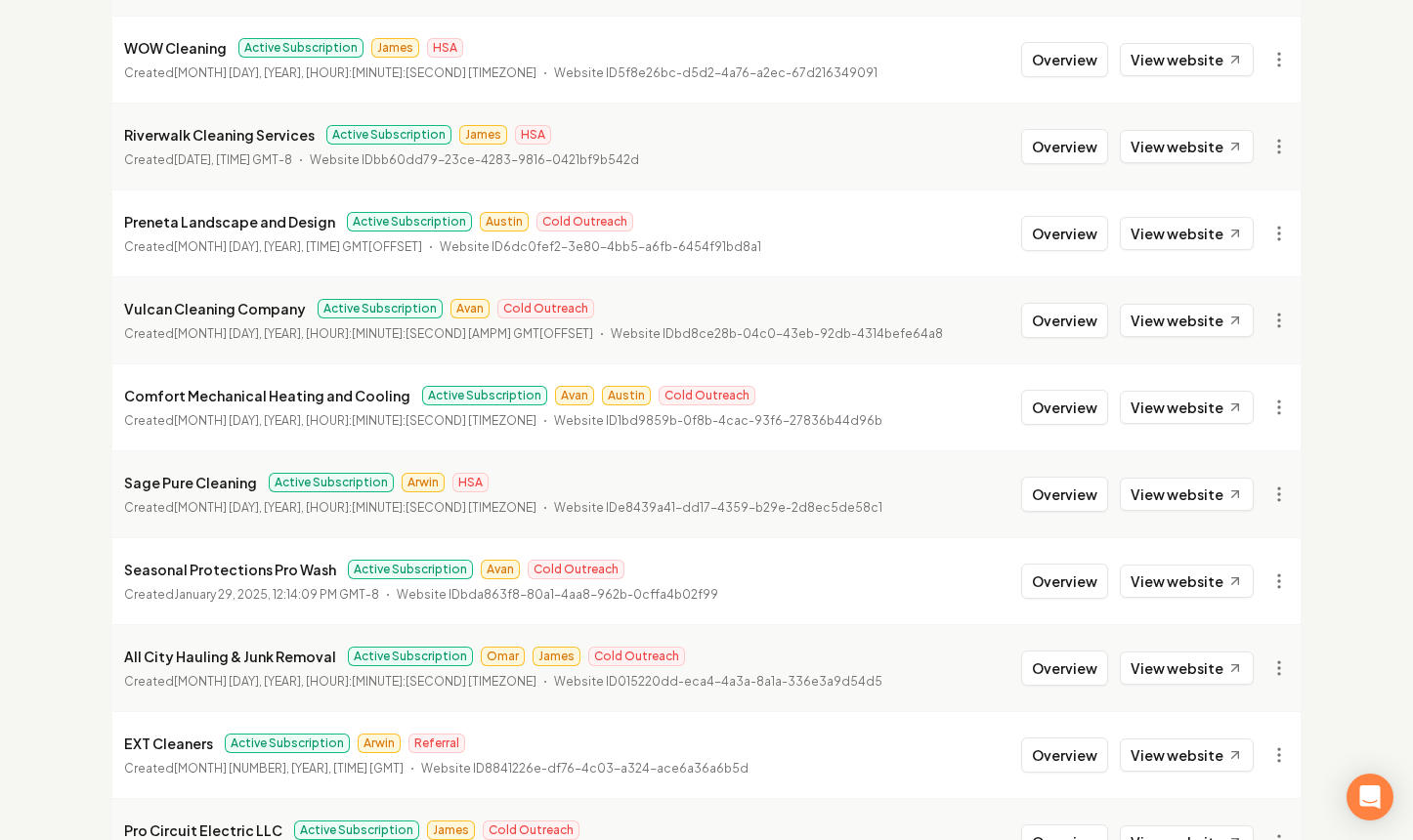 scroll, scrollTop: 0, scrollLeft: 0, axis: both 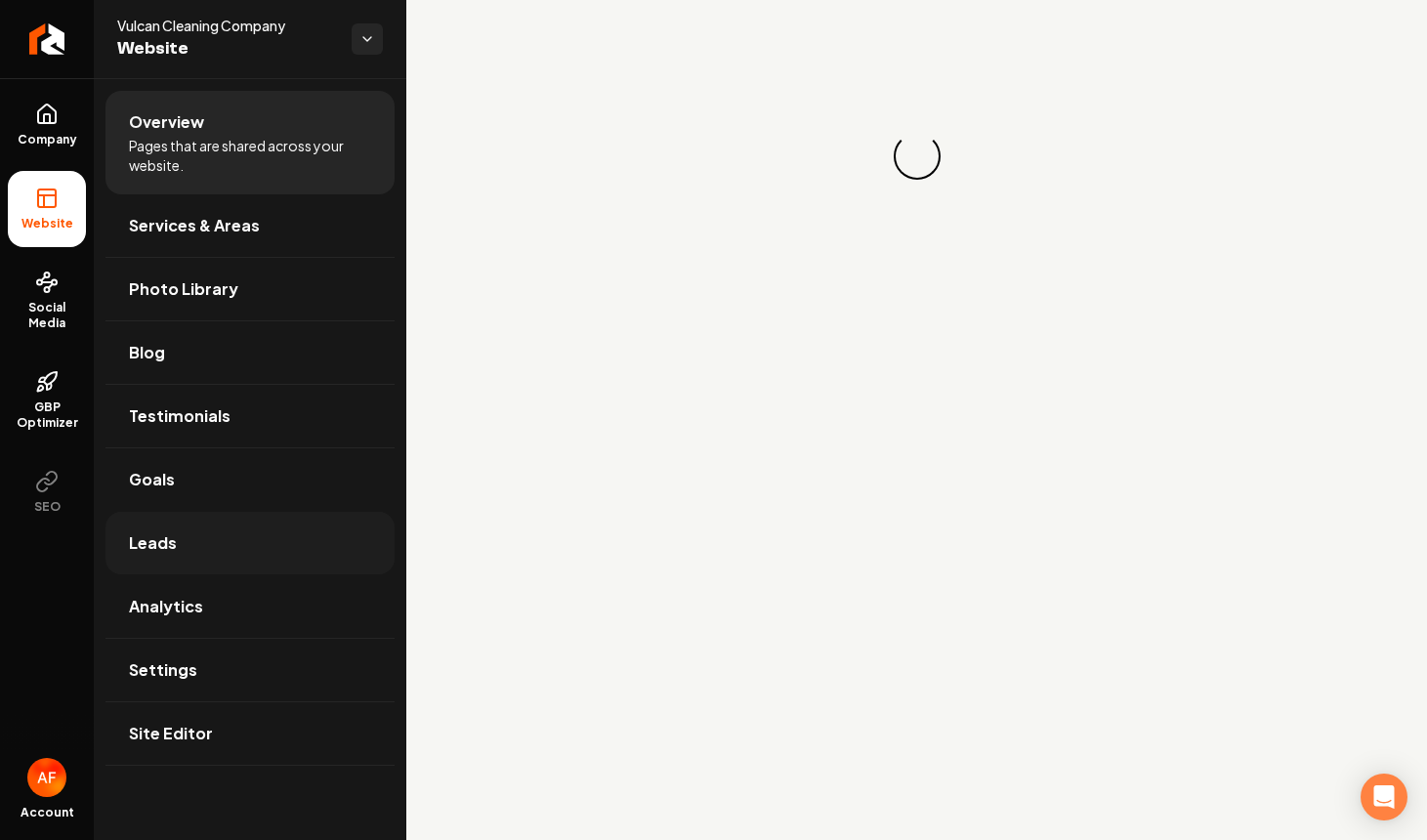 click on "Leads" at bounding box center (250, 543) 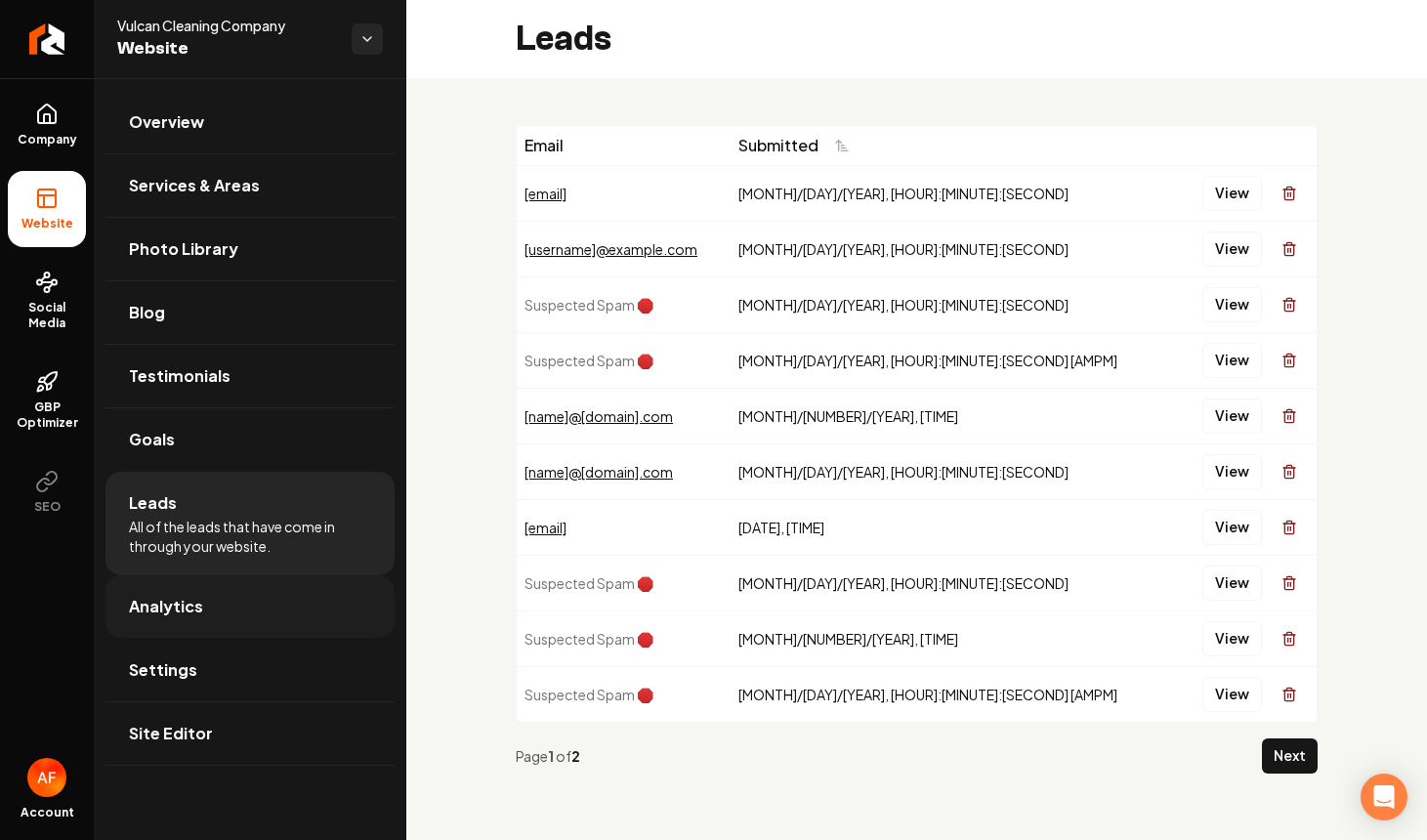 click on "Analytics" at bounding box center (250, 607) 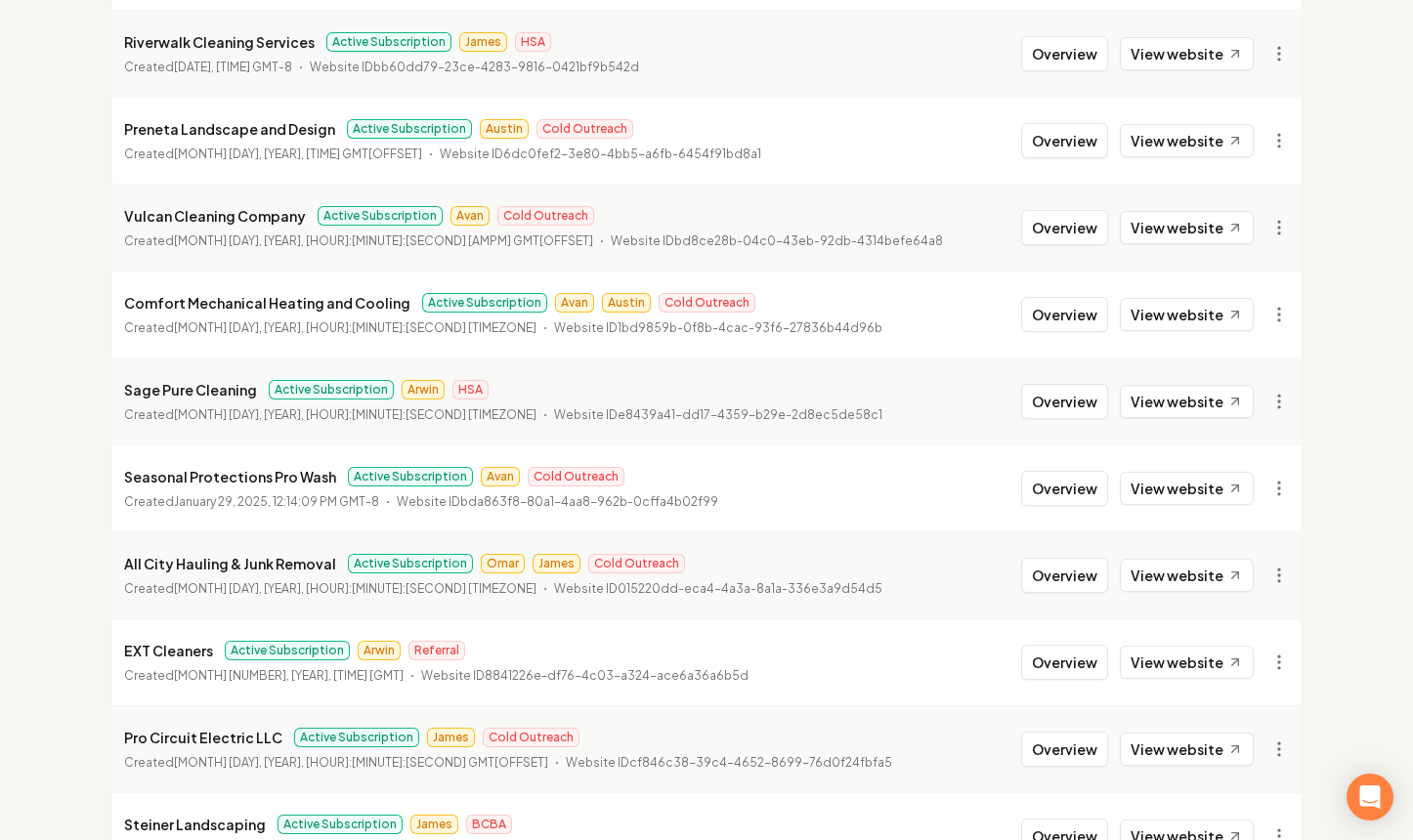 scroll, scrollTop: 1927, scrollLeft: 0, axis: vertical 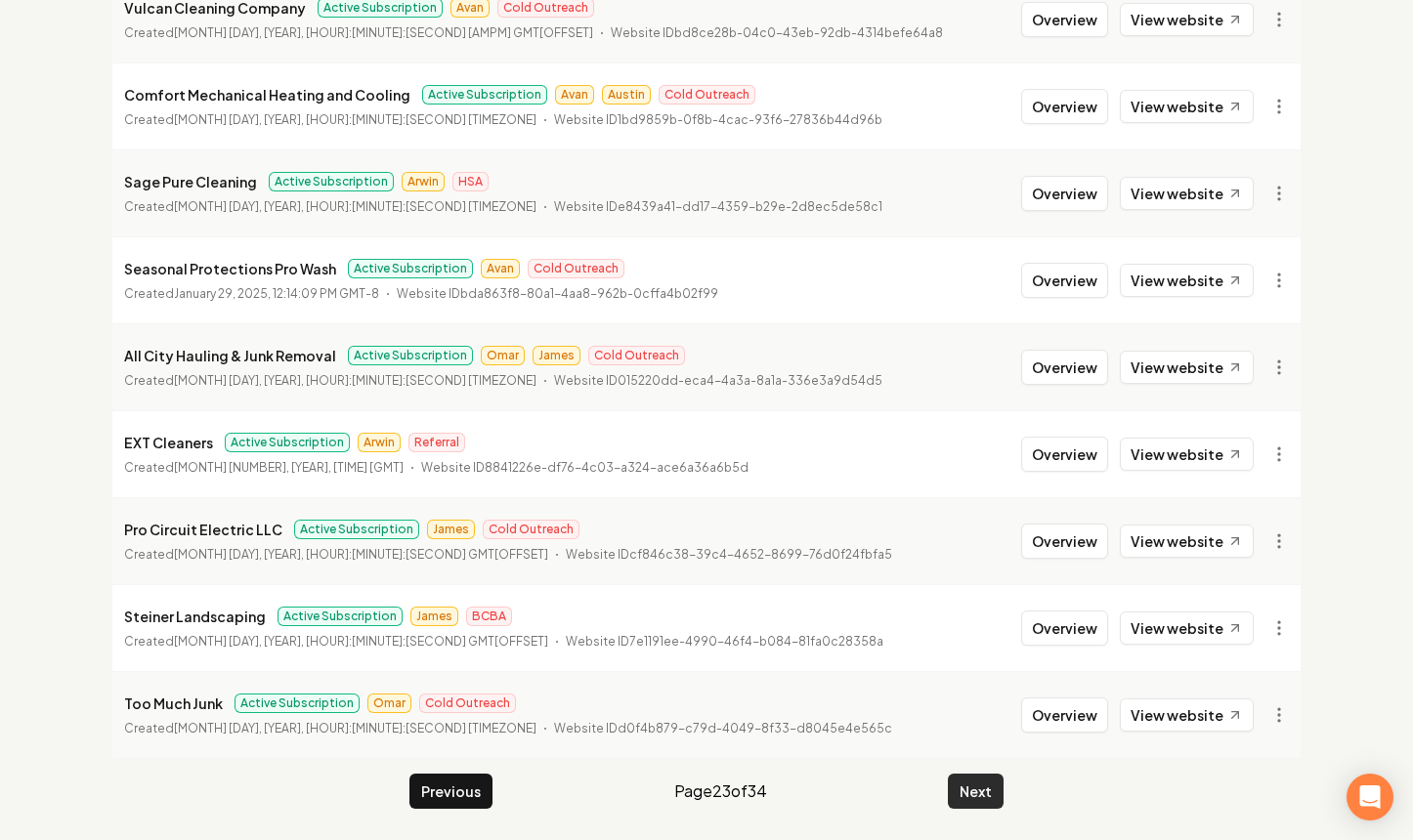 click on "Next" at bounding box center (975, 791) 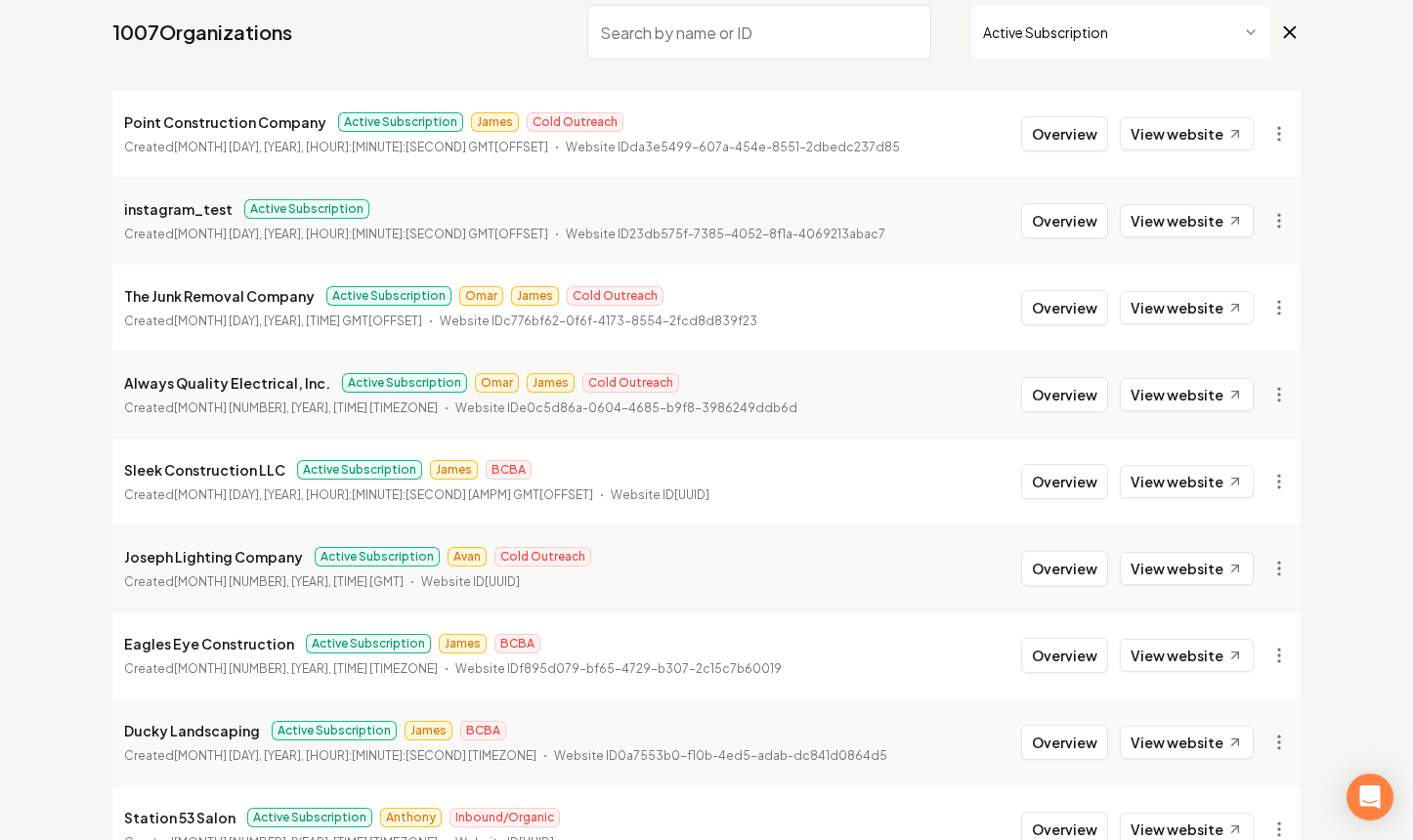 scroll, scrollTop: 181, scrollLeft: 0, axis: vertical 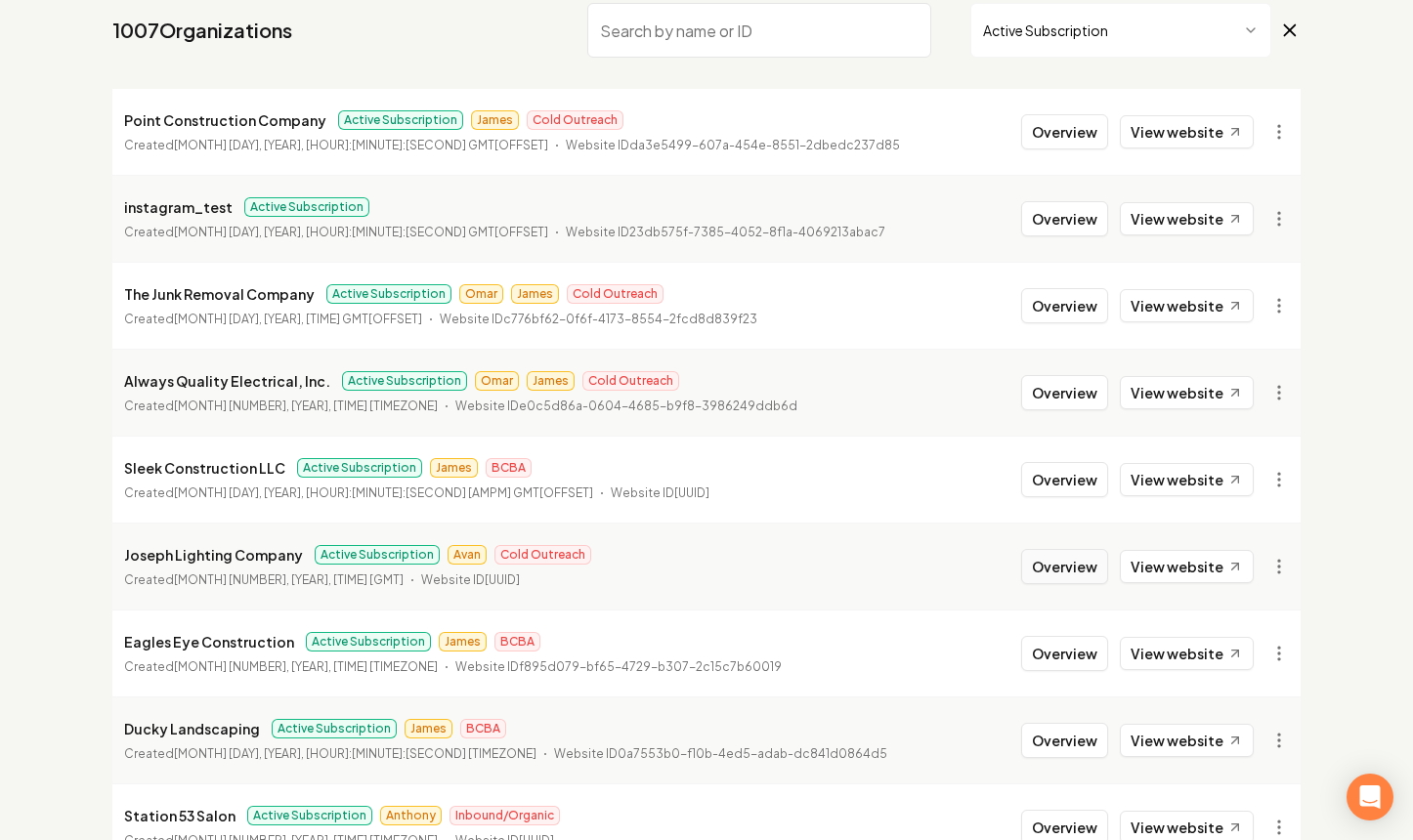 click on "Overview" at bounding box center [1064, 567] 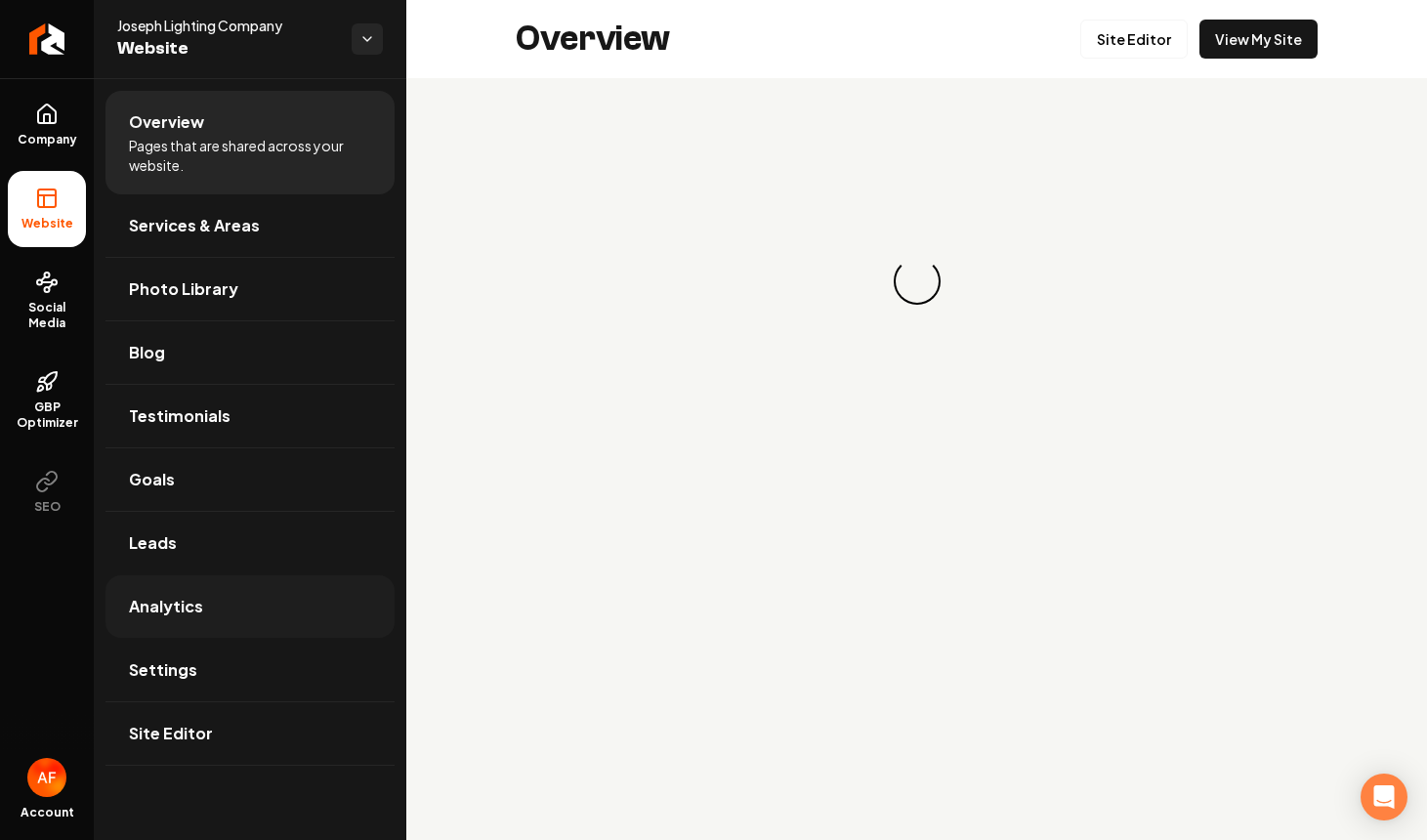 click on "Analytics" at bounding box center (250, 607) 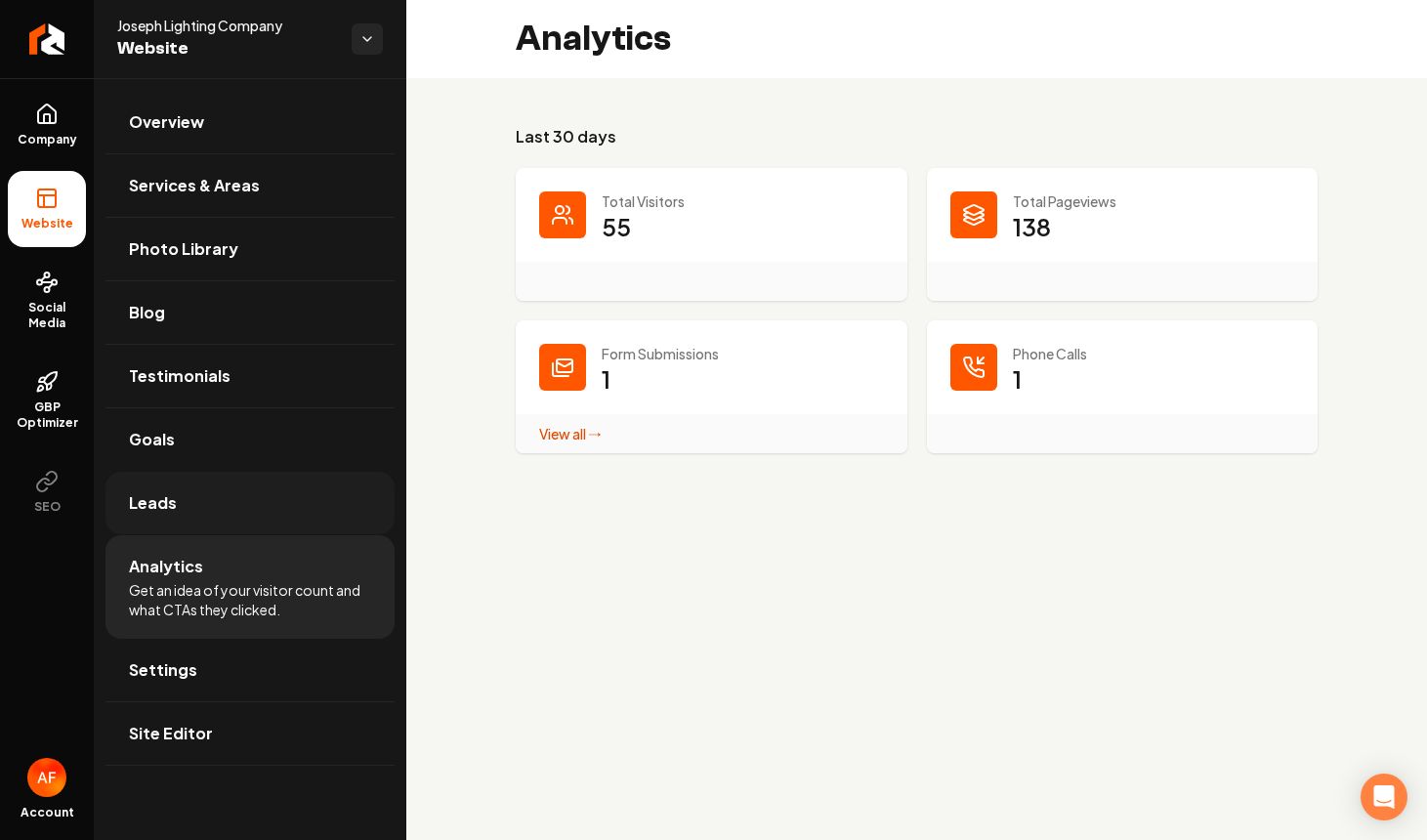 click on "Leads" at bounding box center [250, 503] 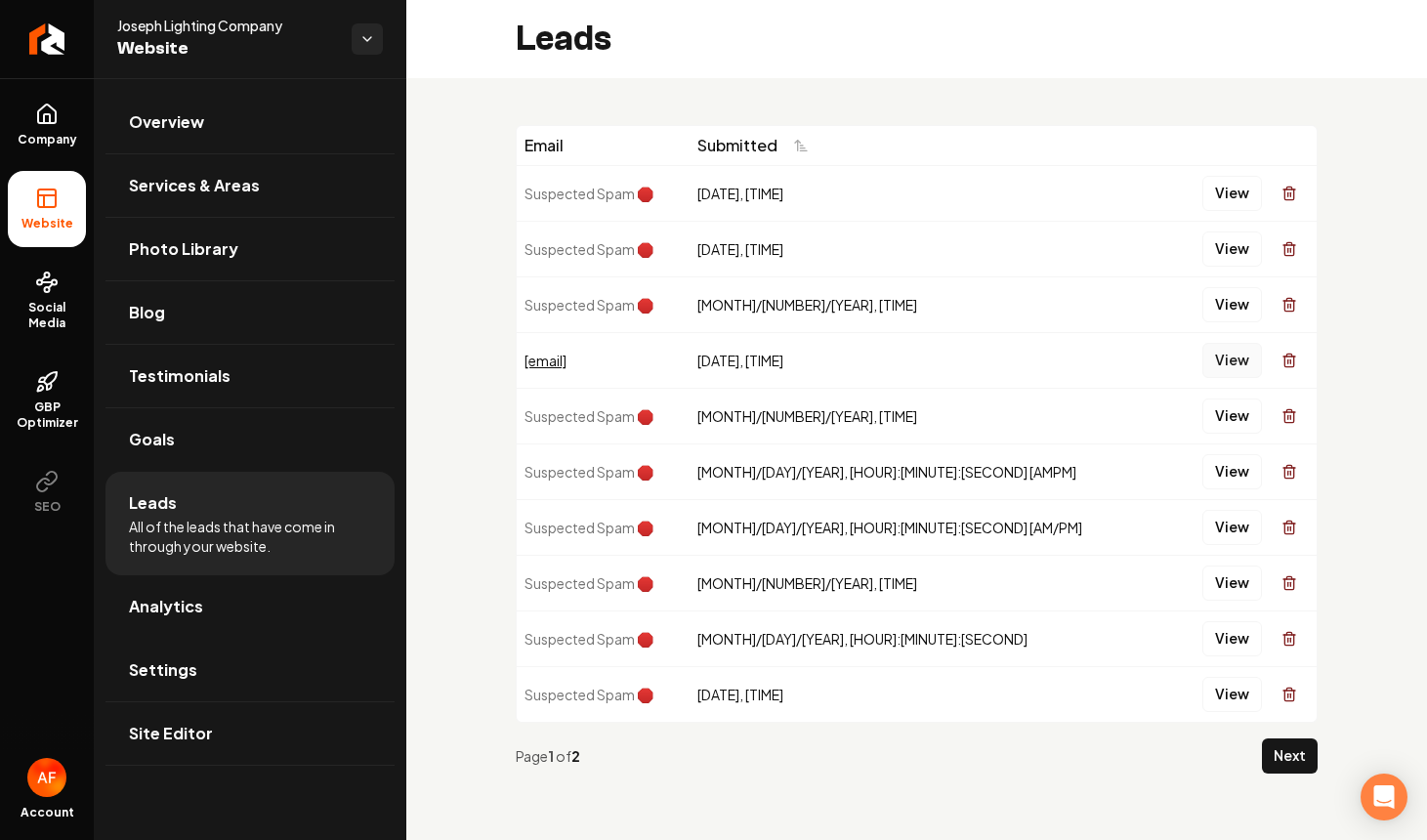click on "View" at bounding box center (1232, 360) 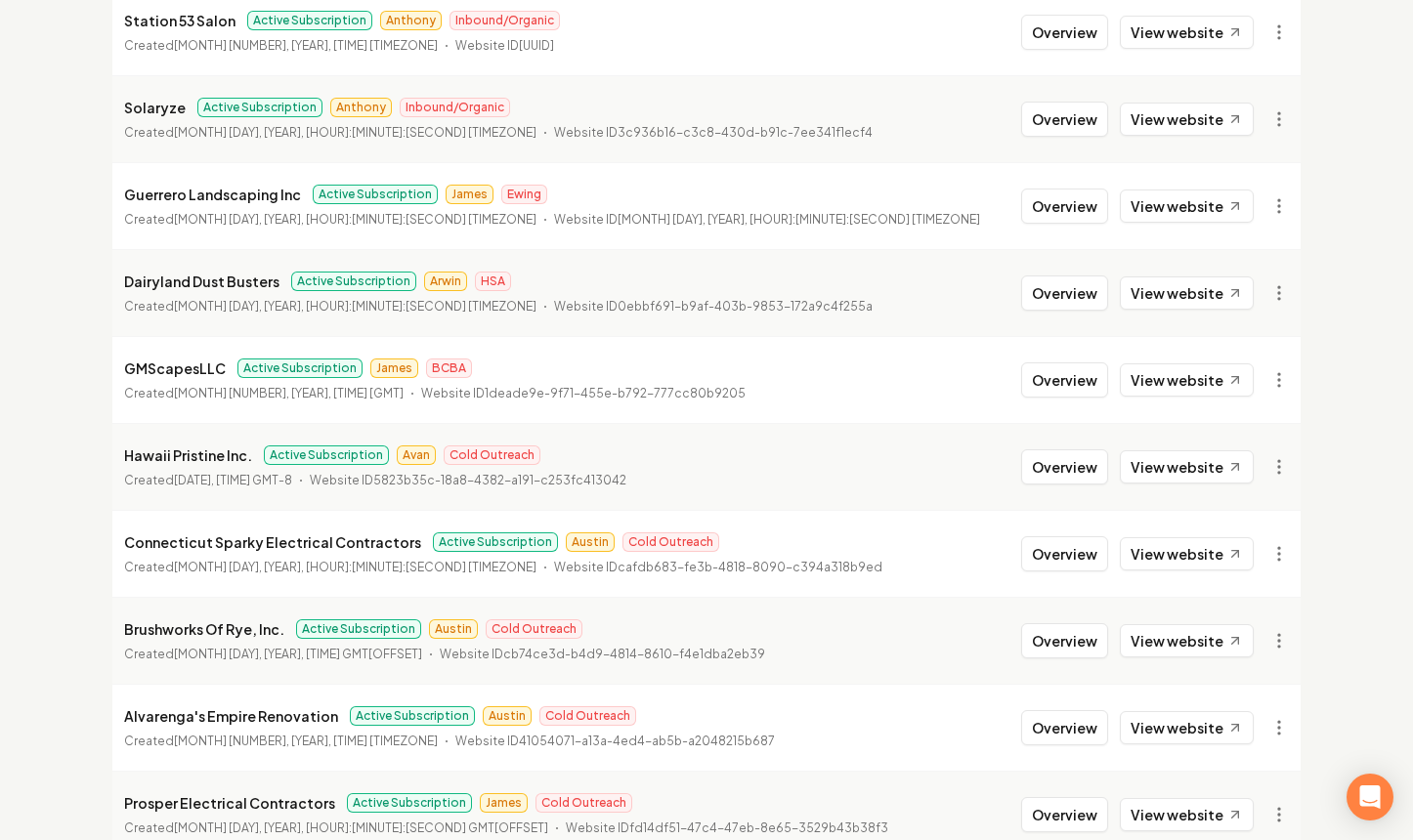 scroll, scrollTop: 1127, scrollLeft: 0, axis: vertical 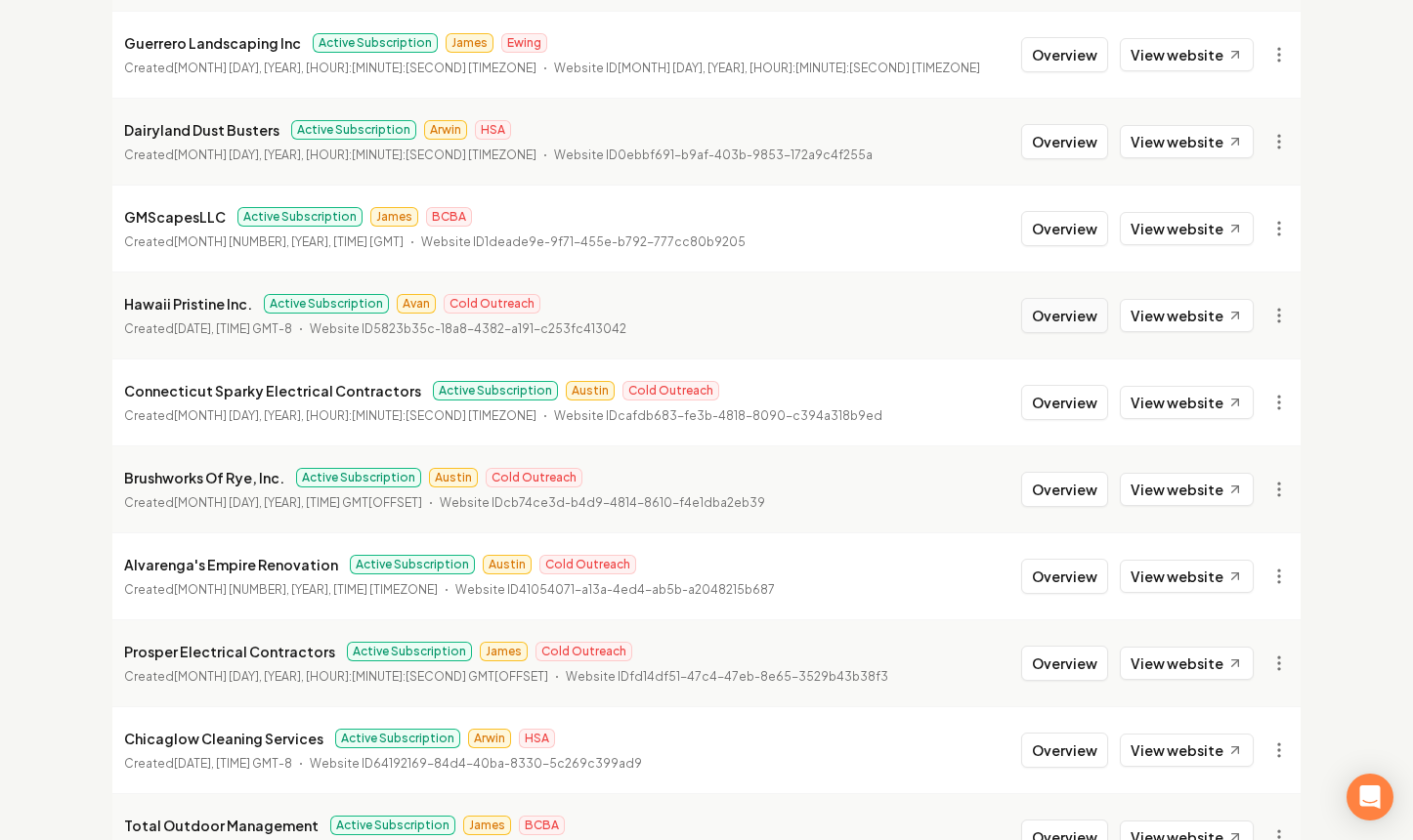 click on "Overview" at bounding box center [1064, 315] 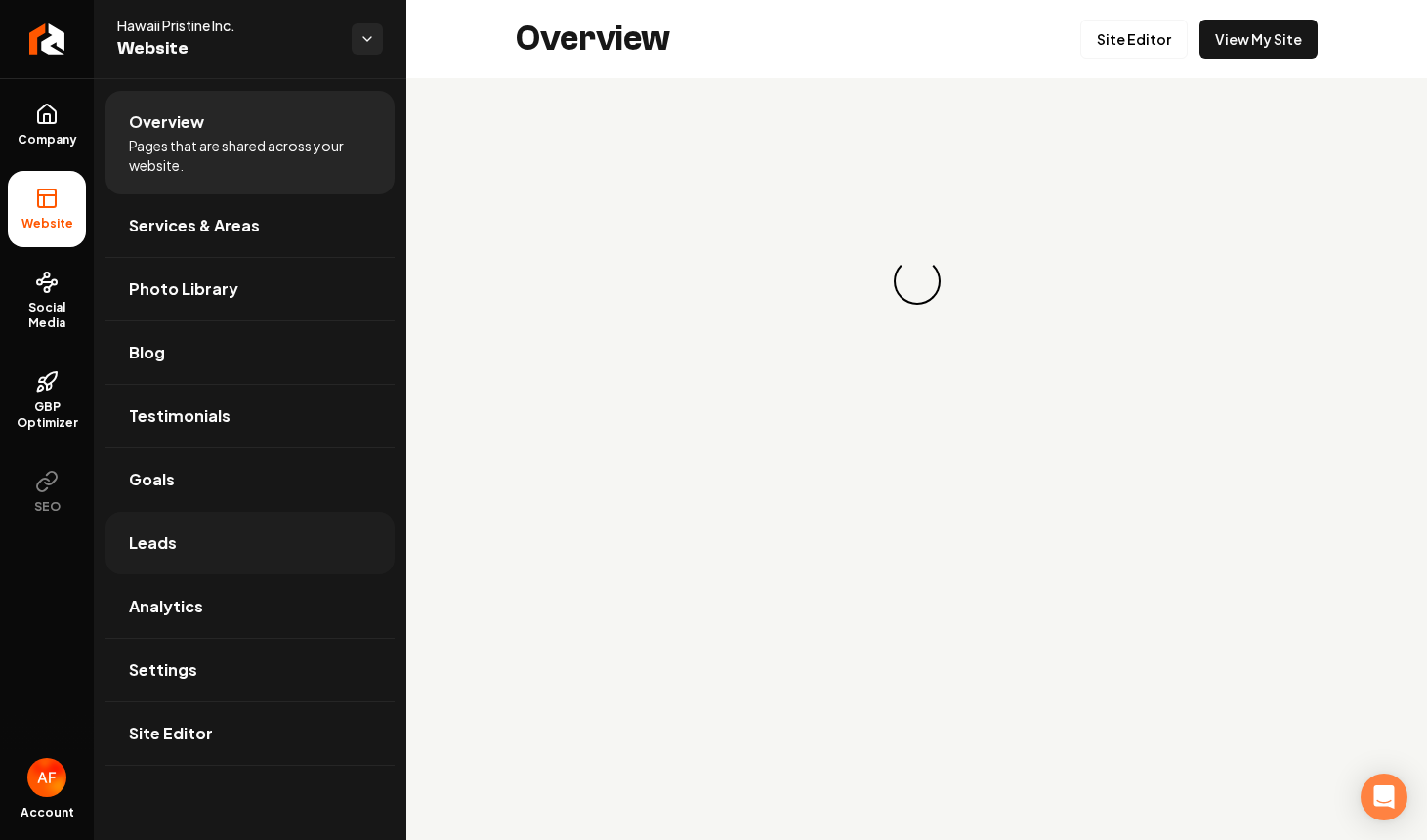 click on "Leads" at bounding box center [250, 543] 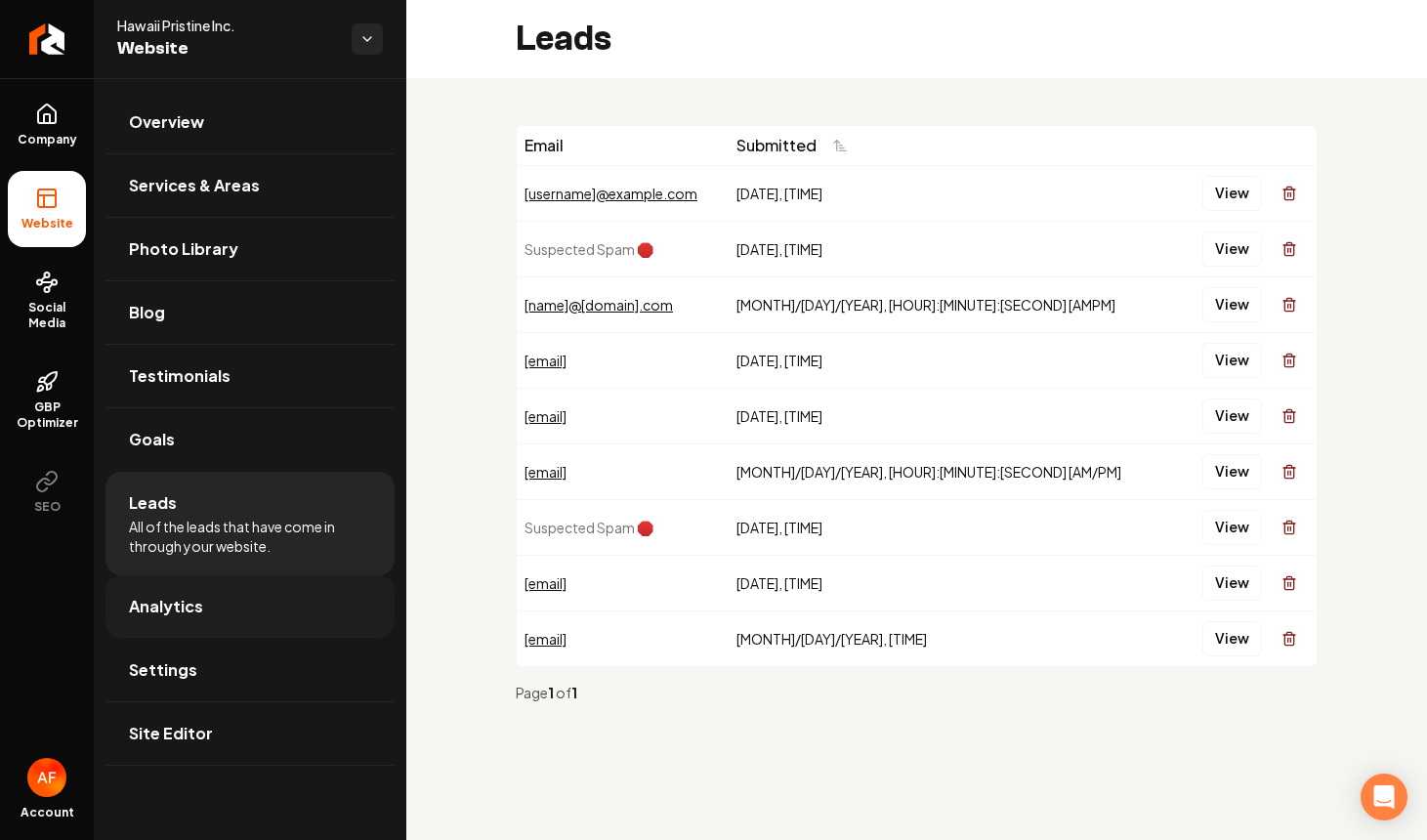 click on "Analytics" at bounding box center [250, 607] 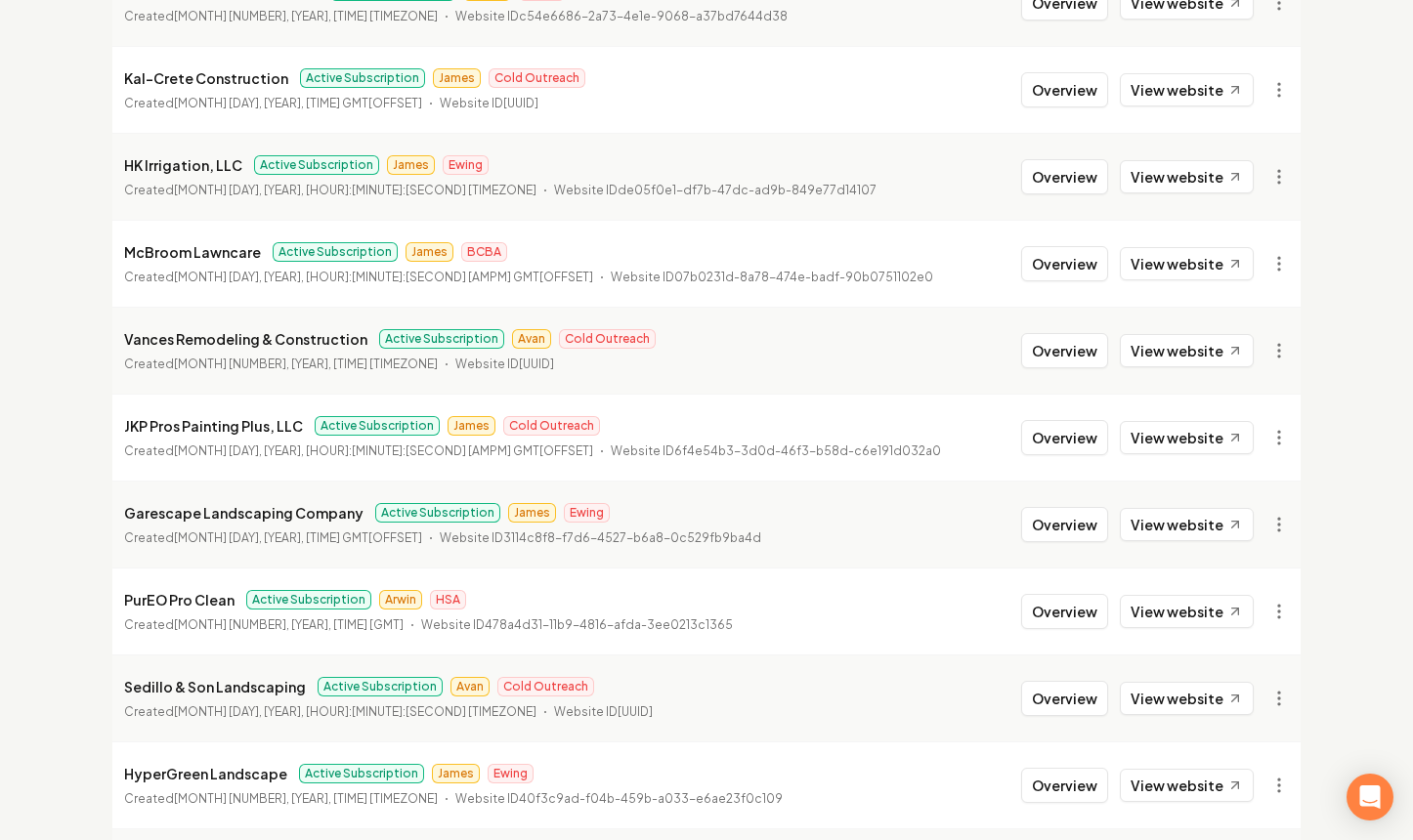 scroll, scrollTop: 1978, scrollLeft: 0, axis: vertical 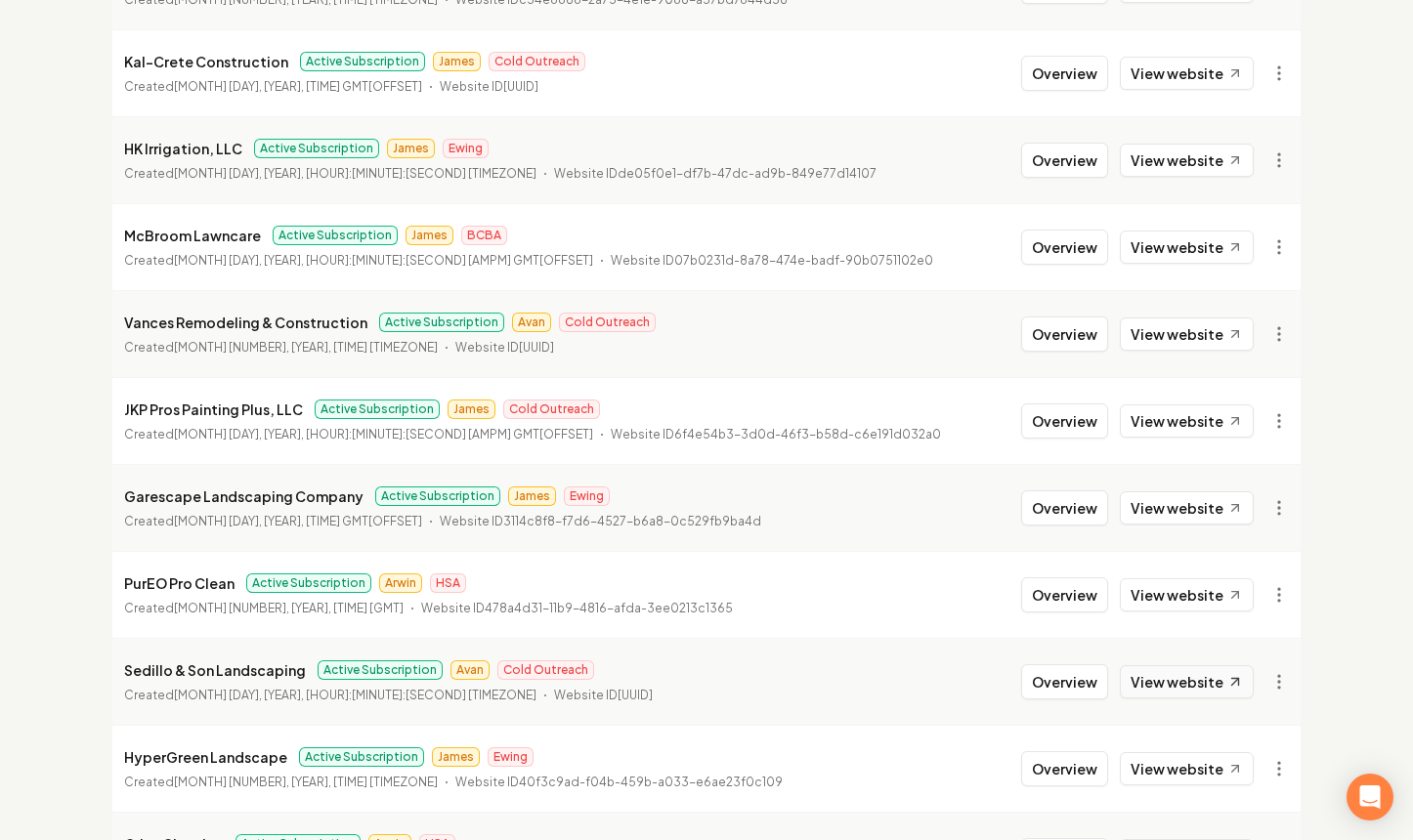 click on "View website" at bounding box center (1186, 682) 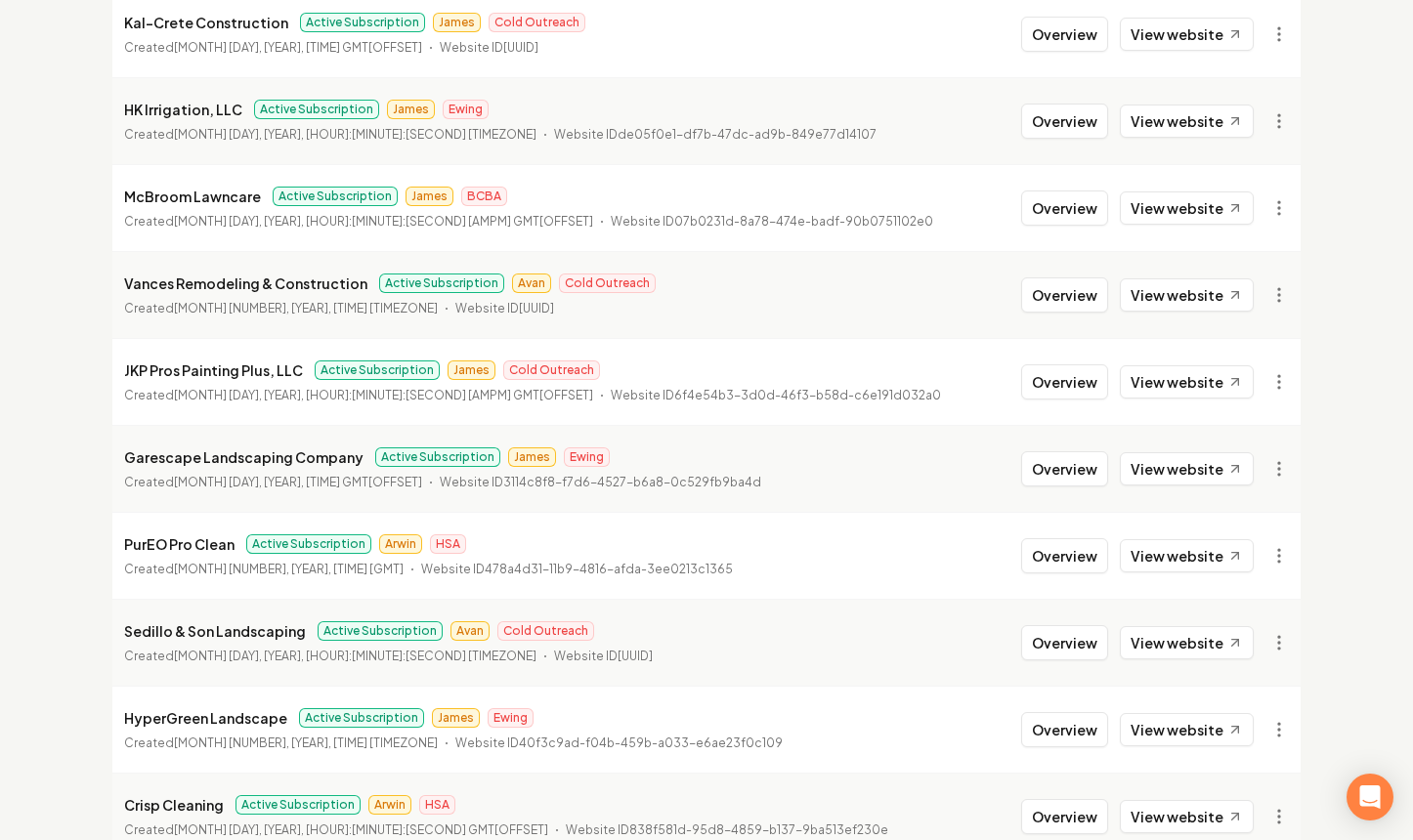 scroll, scrollTop: 2119, scrollLeft: 0, axis: vertical 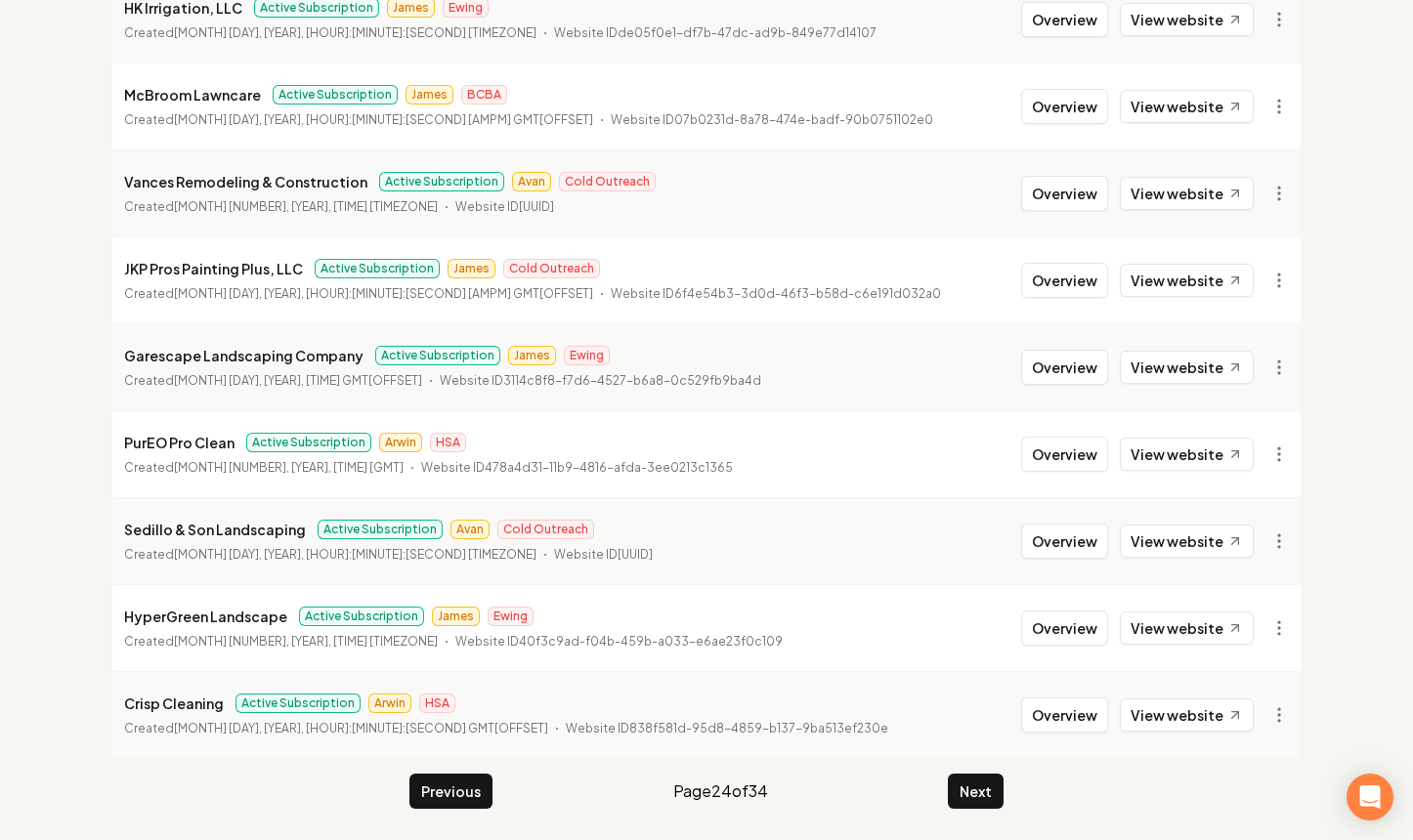 click on "Next" at bounding box center (975, 791) 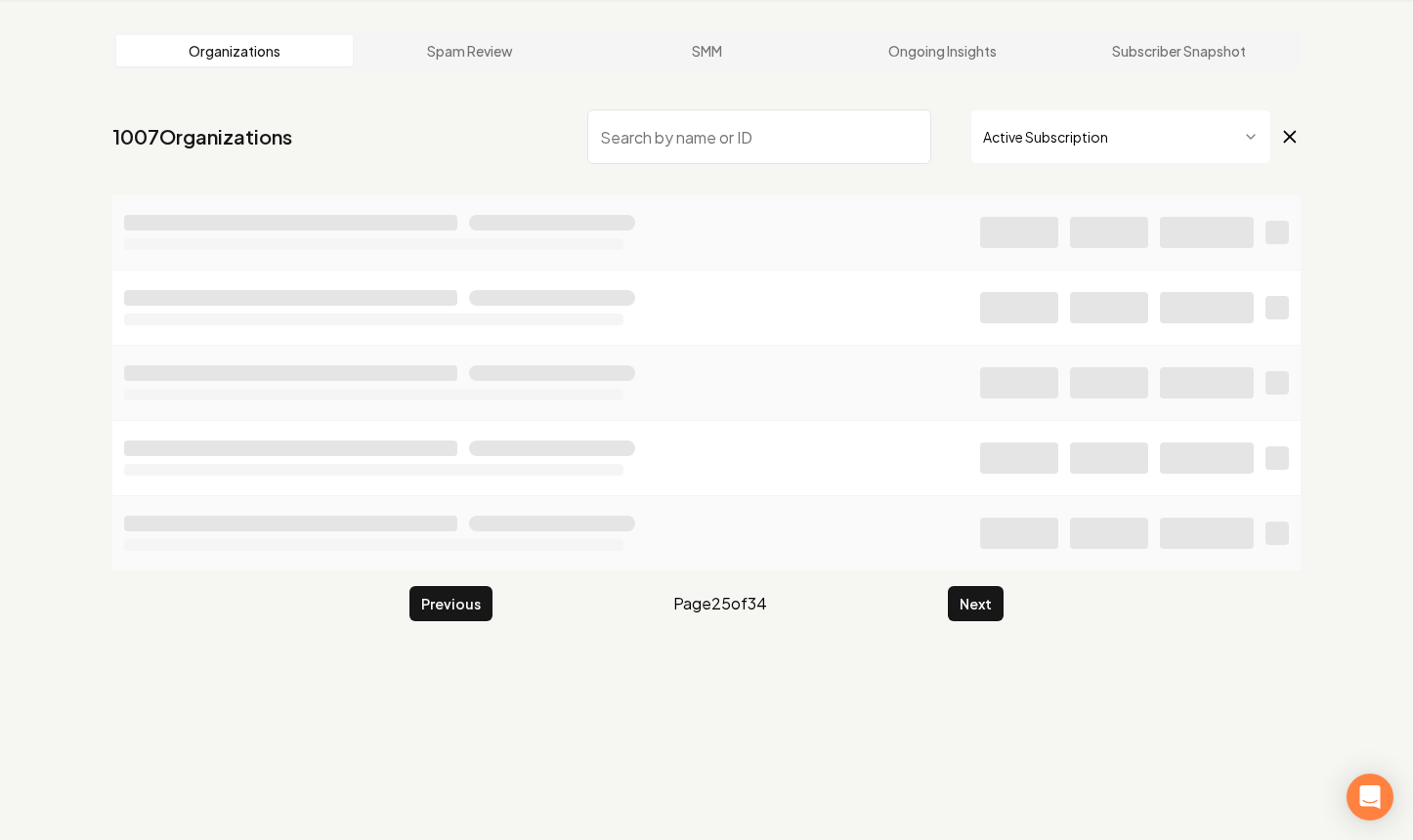 scroll, scrollTop: 2119, scrollLeft: 0, axis: vertical 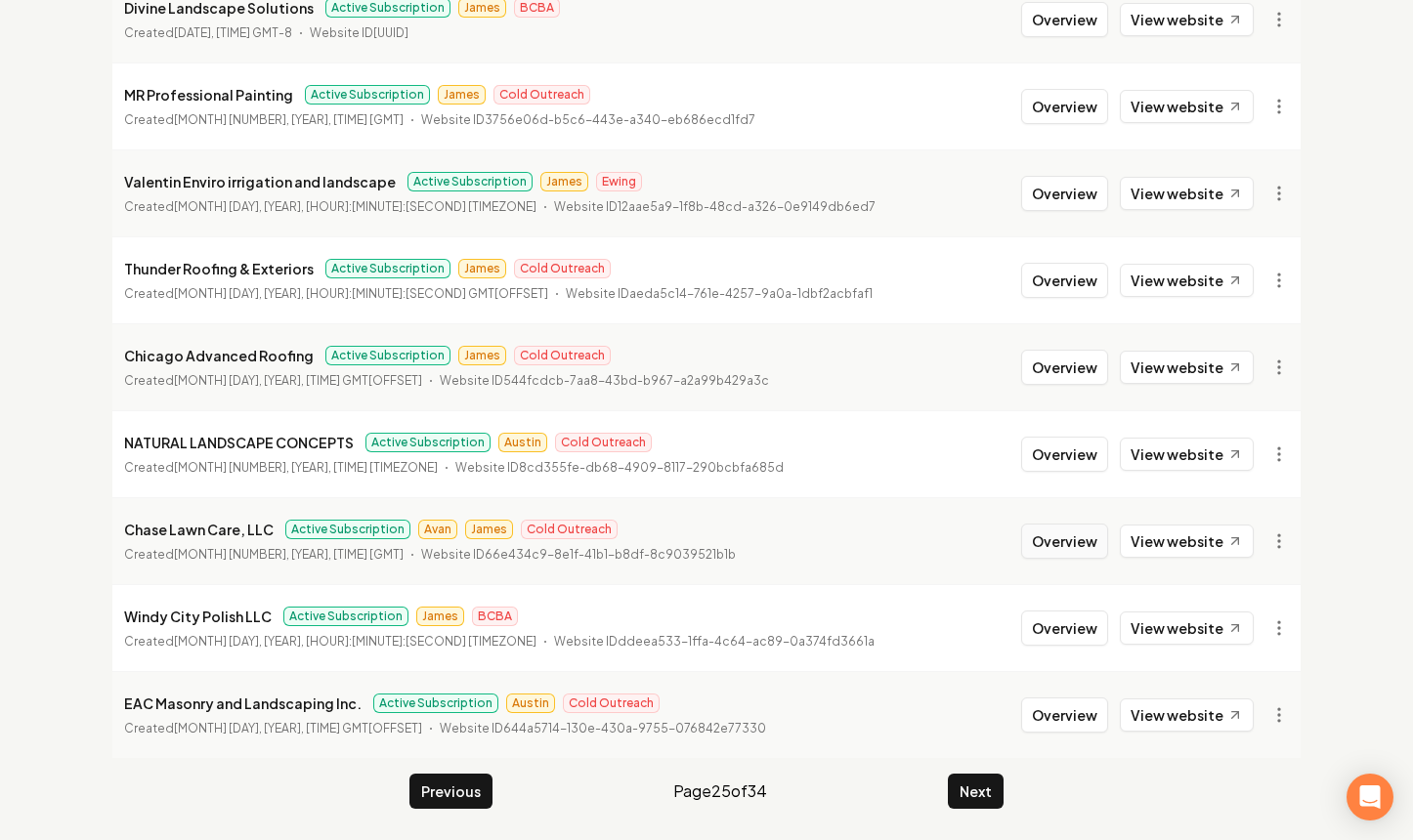 click on "Overview" at bounding box center (1064, 541) 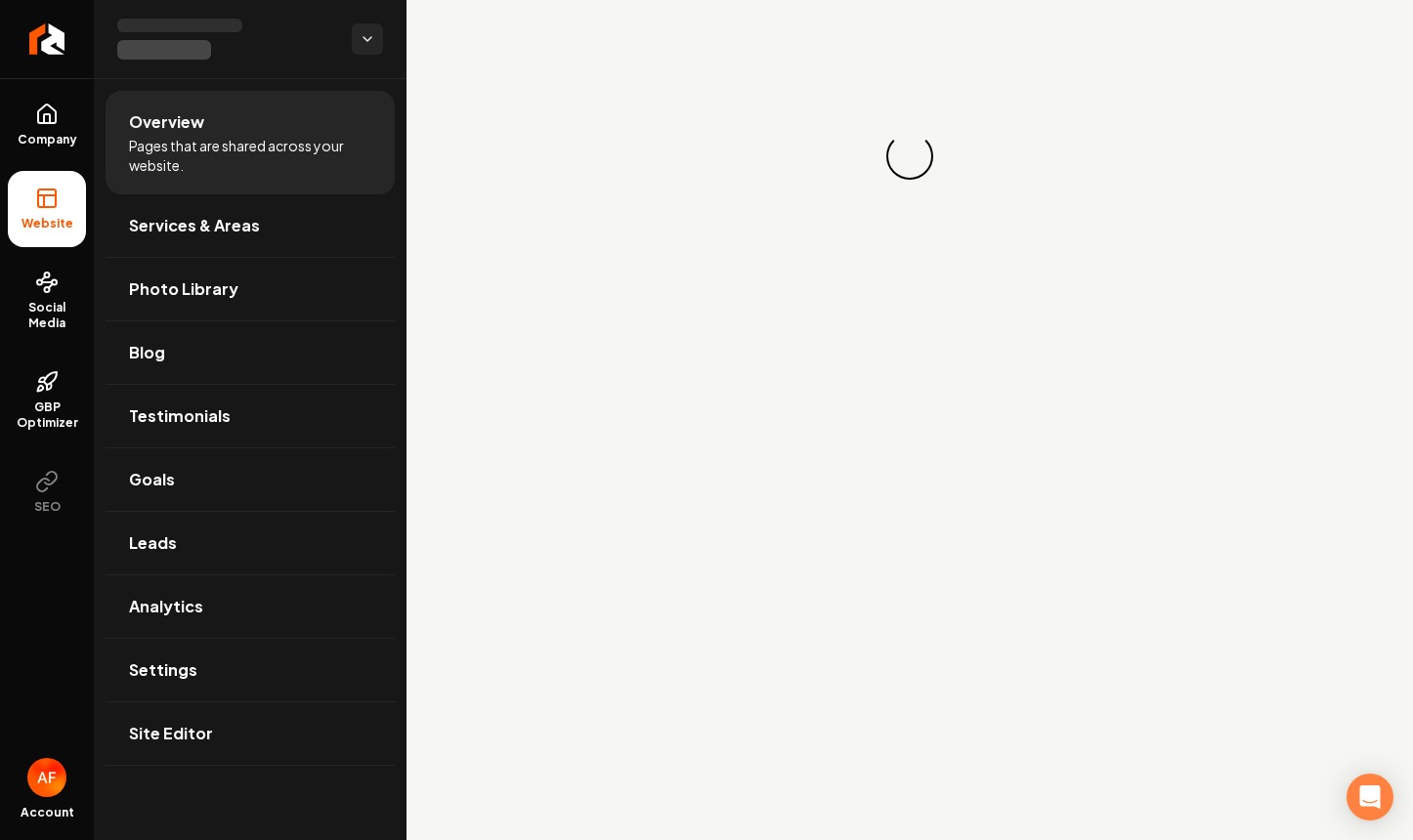 scroll, scrollTop: 0, scrollLeft: 0, axis: both 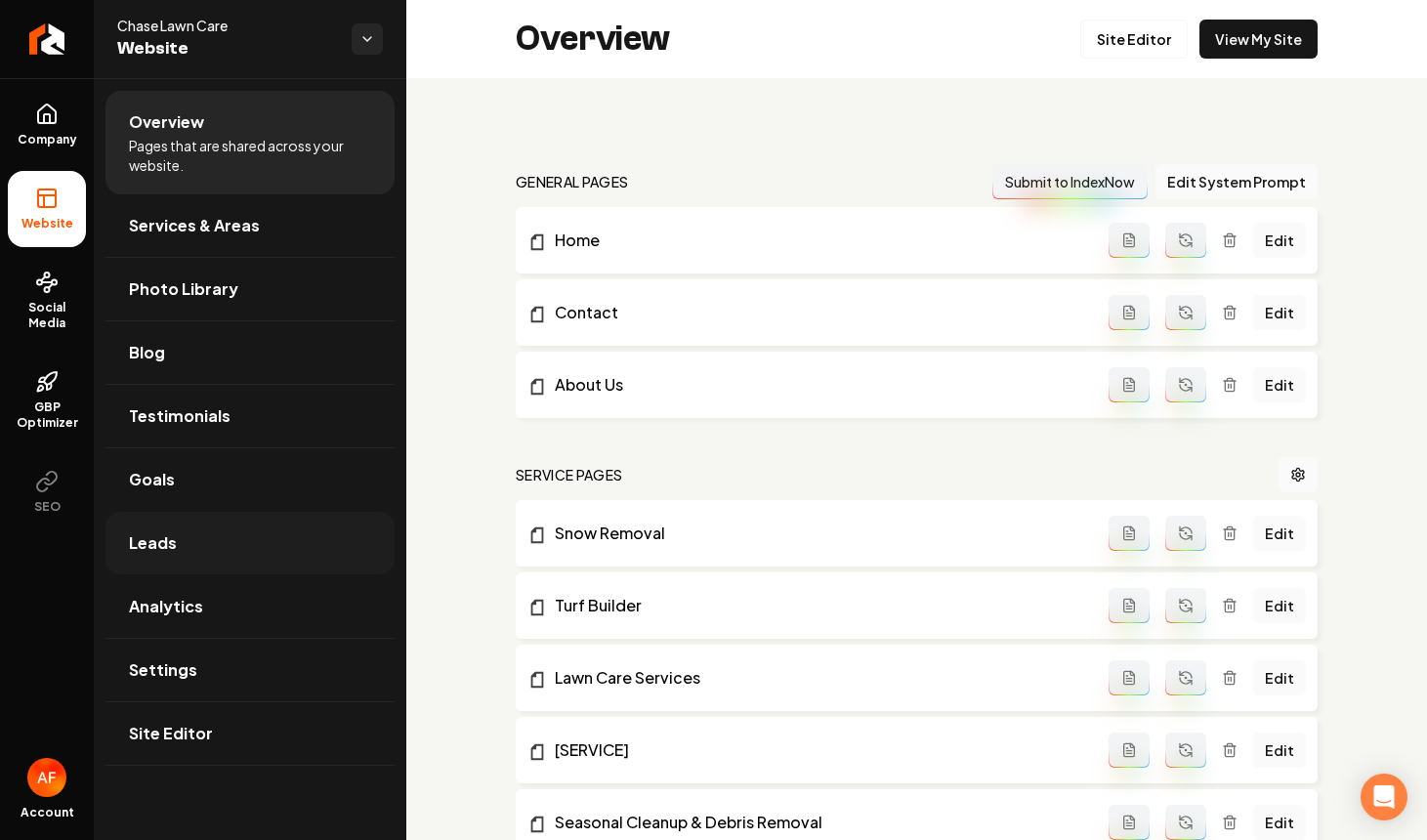 click on "Leads" at bounding box center (250, 543) 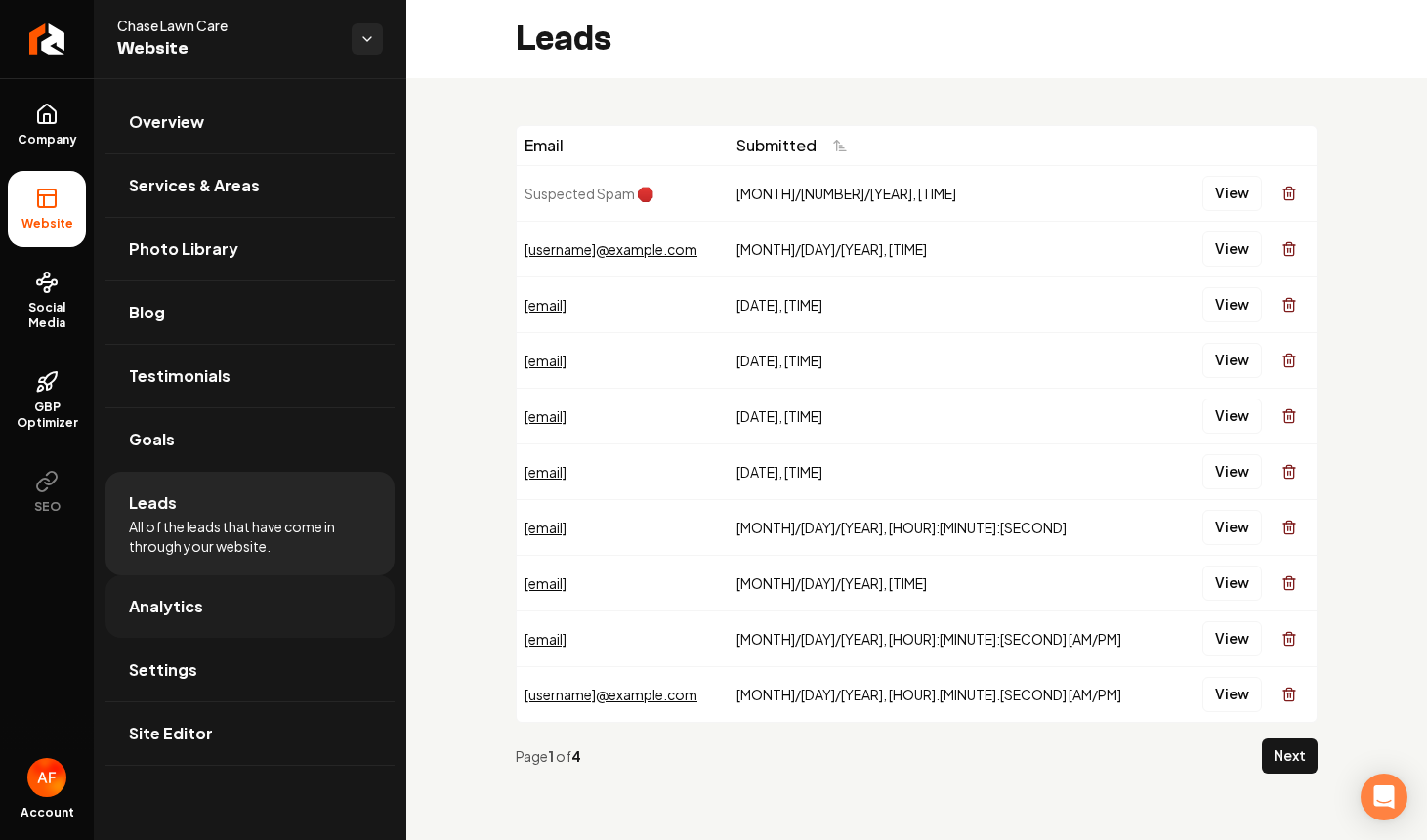 click on "Analytics" at bounding box center (166, 607) 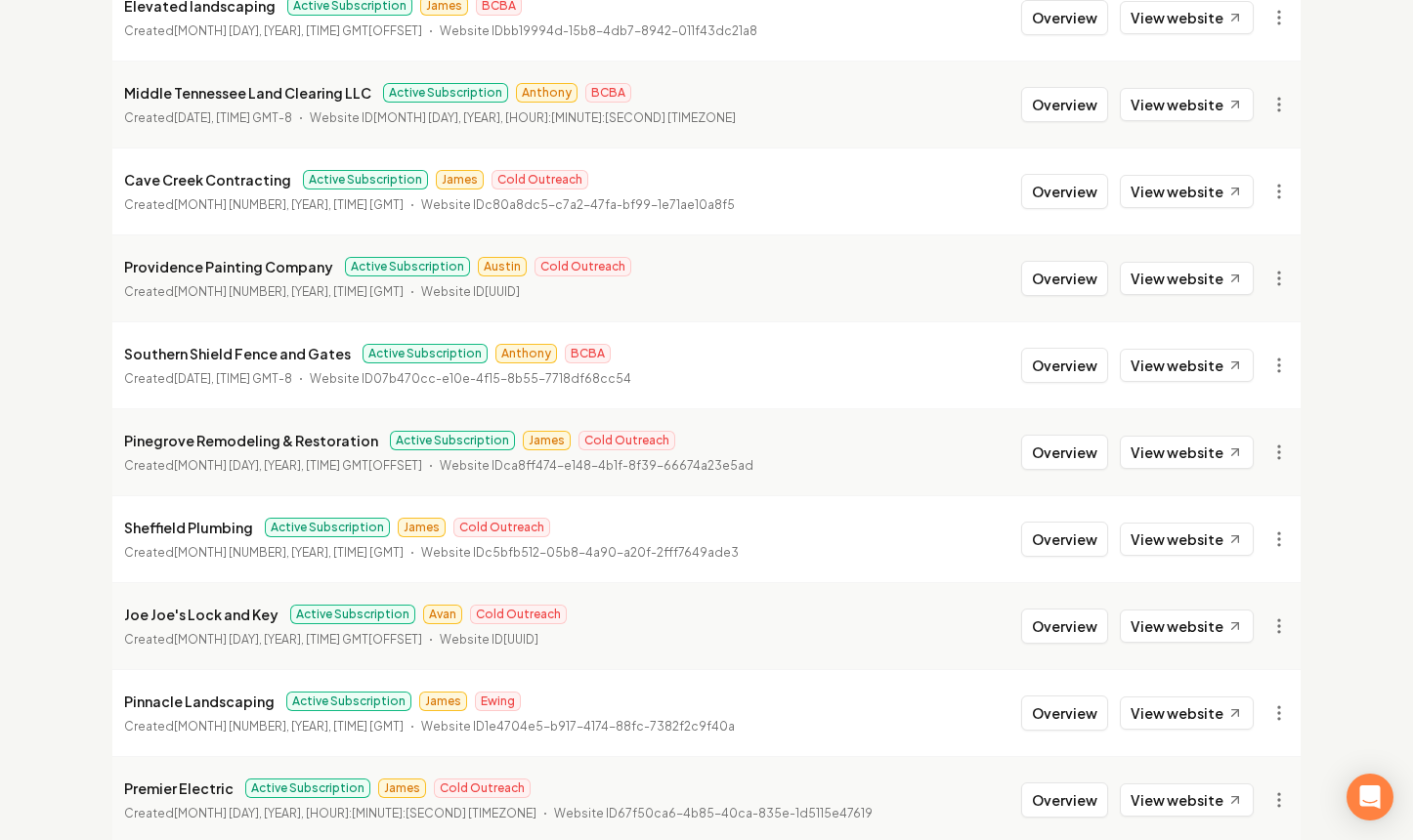 scroll, scrollTop: 306, scrollLeft: 0, axis: vertical 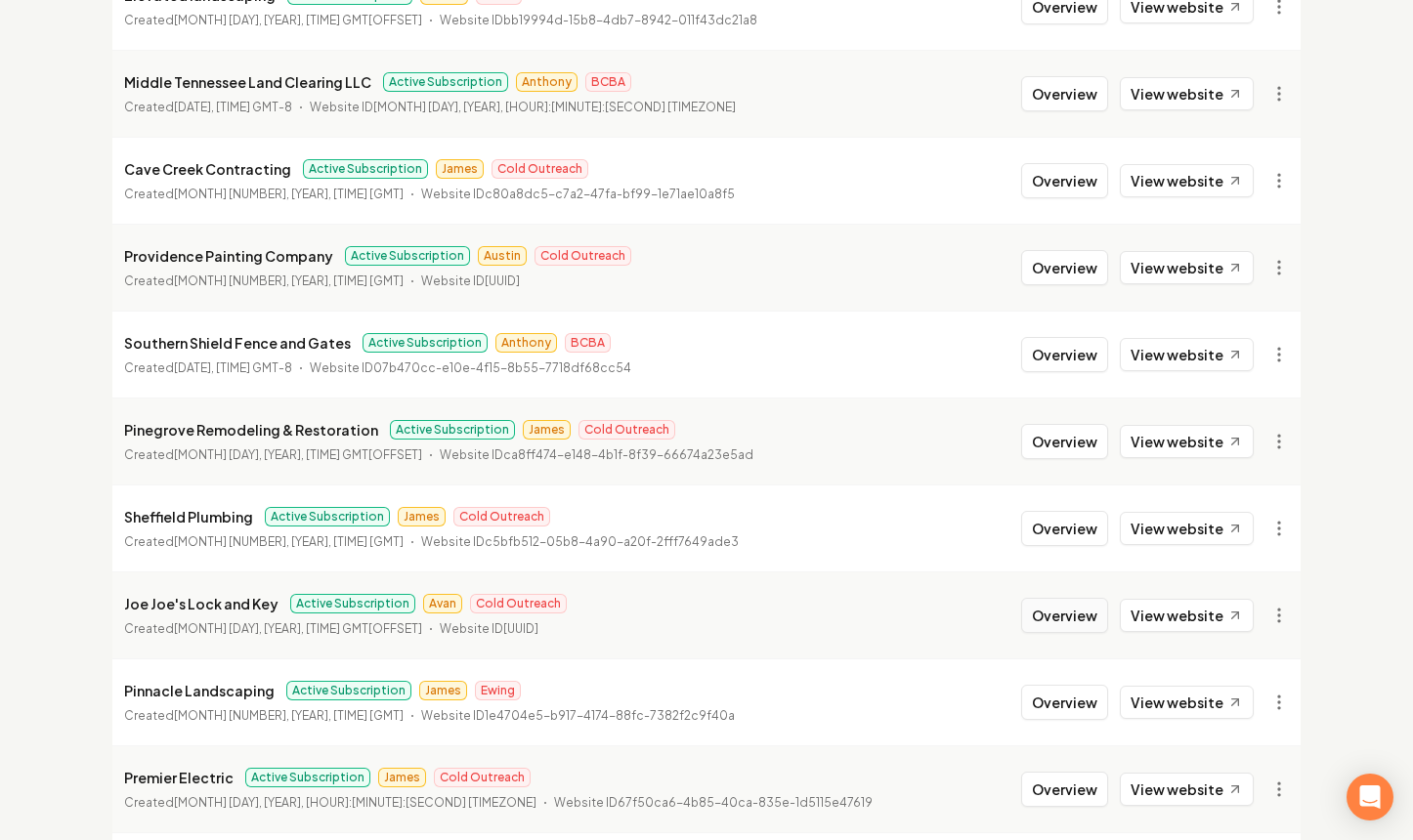 click on "Overview" at bounding box center [1064, 615] 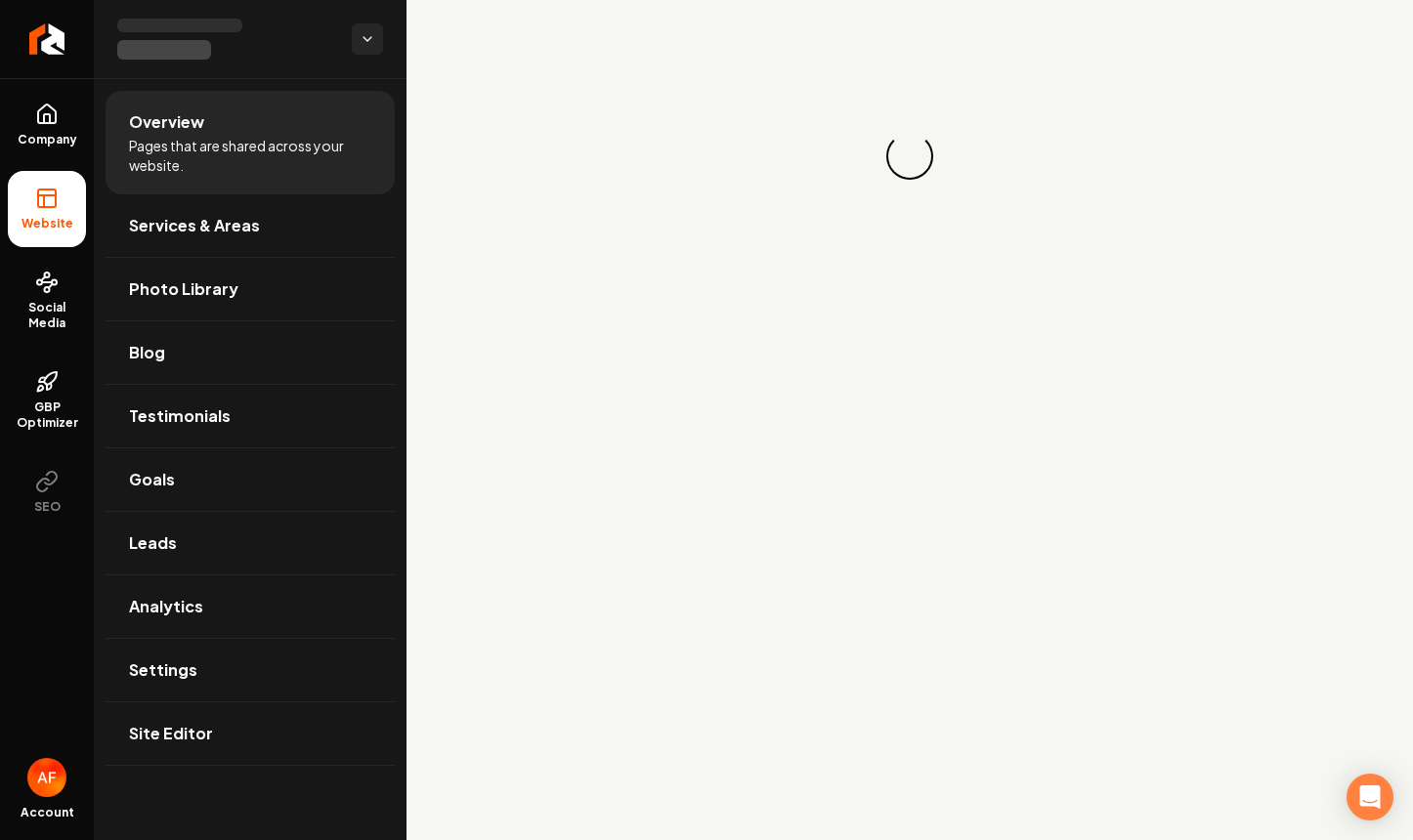 scroll, scrollTop: 0, scrollLeft: 0, axis: both 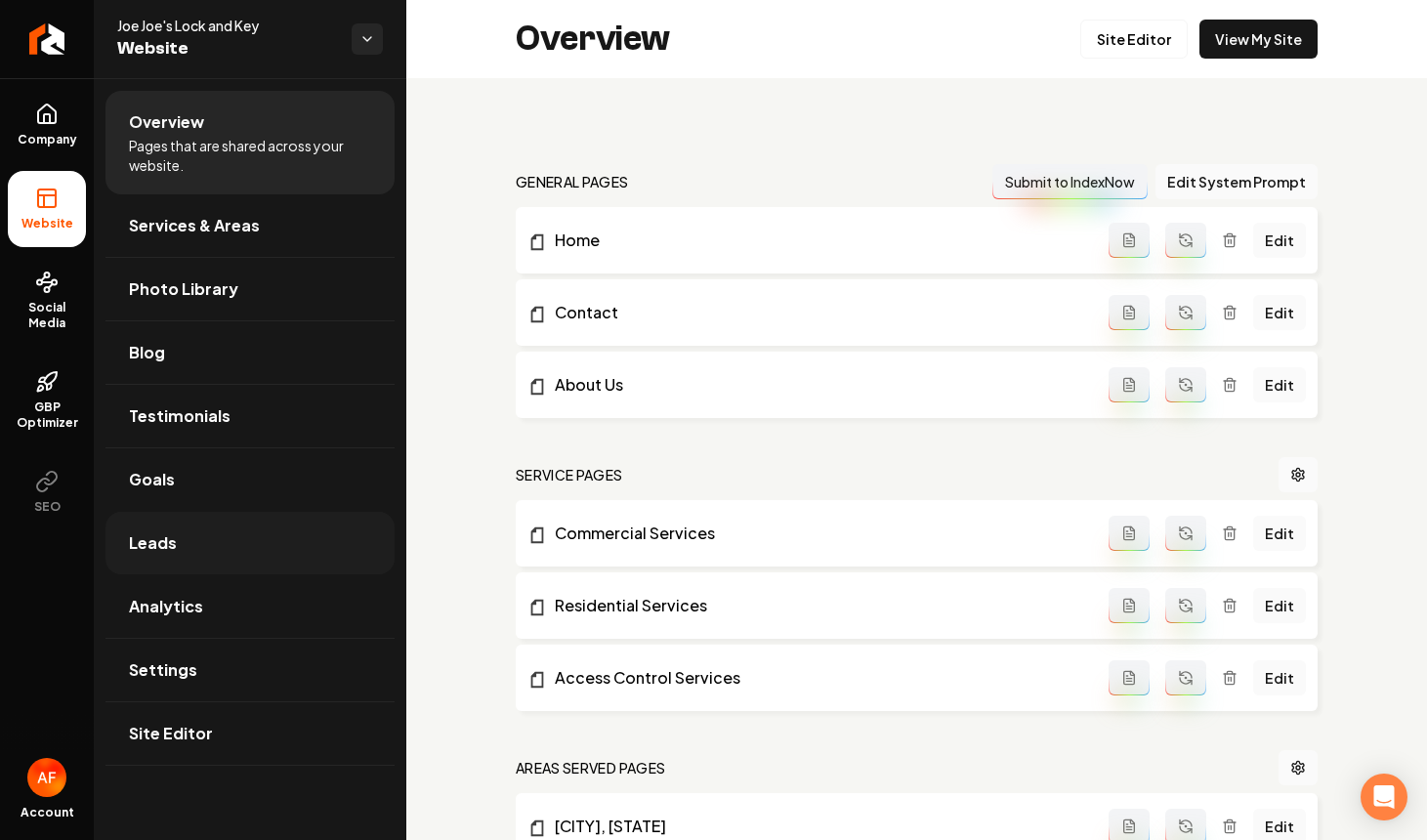 click on "Leads" at bounding box center [250, 543] 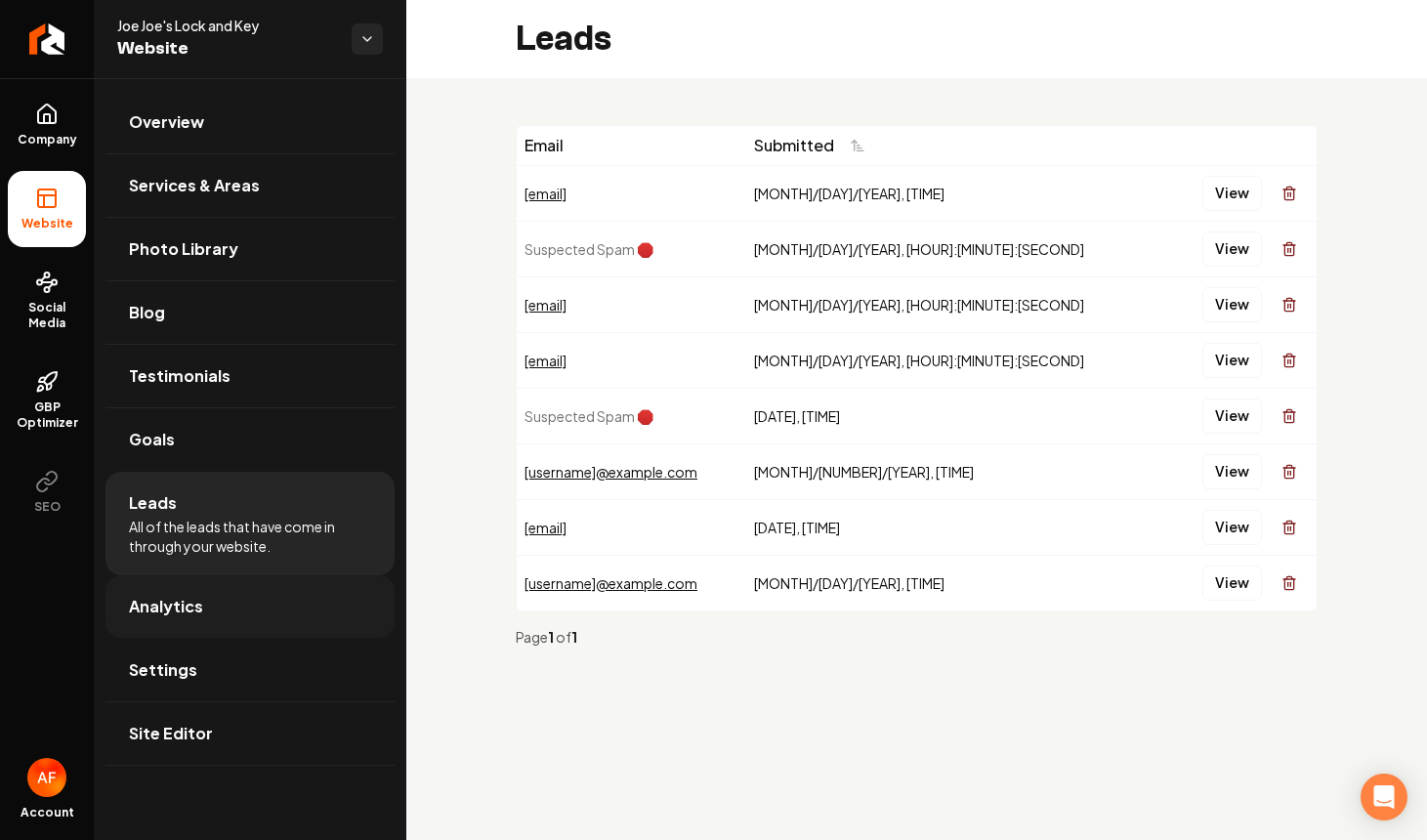 click on "Analytics" at bounding box center [166, 607] 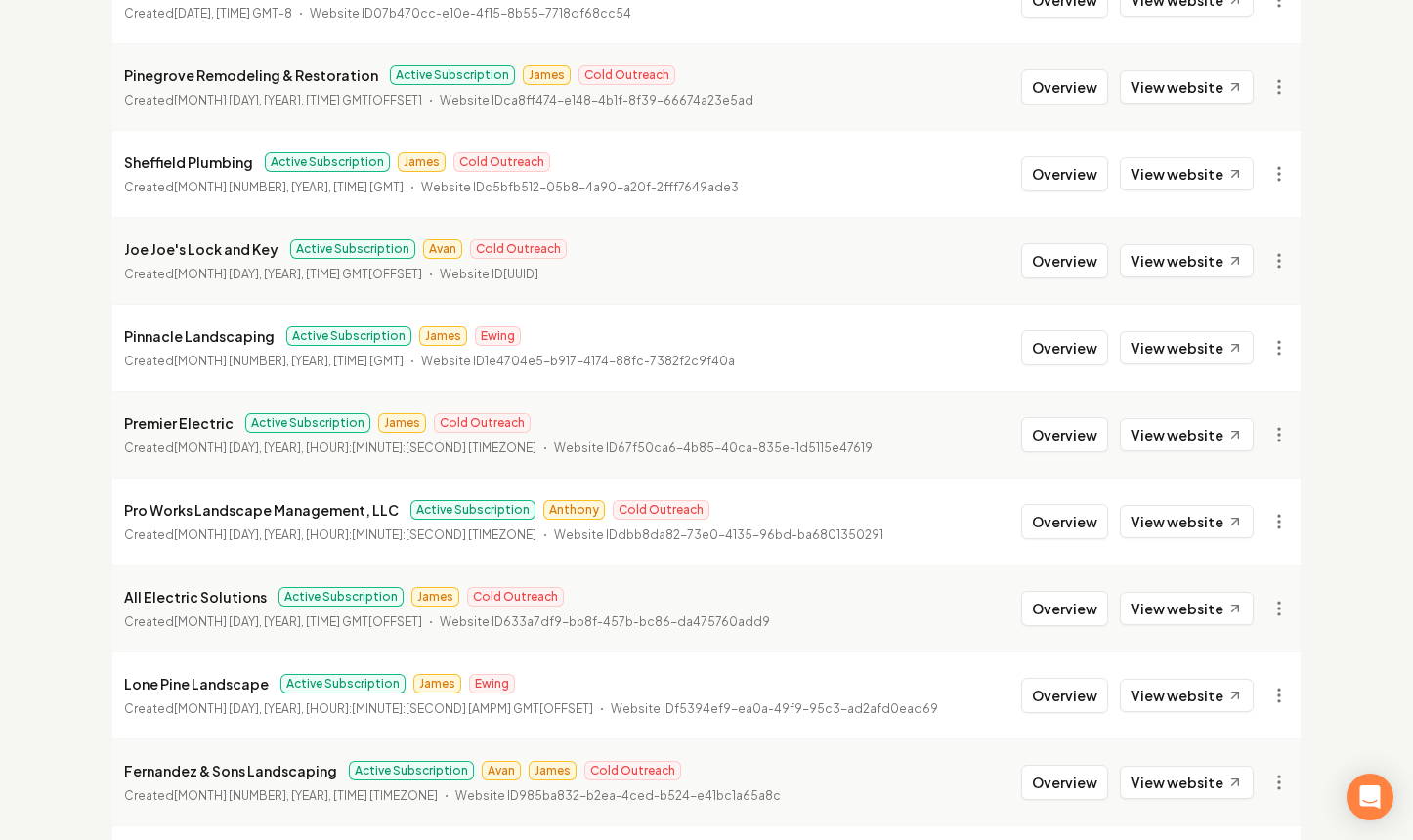 scroll, scrollTop: 947, scrollLeft: 0, axis: vertical 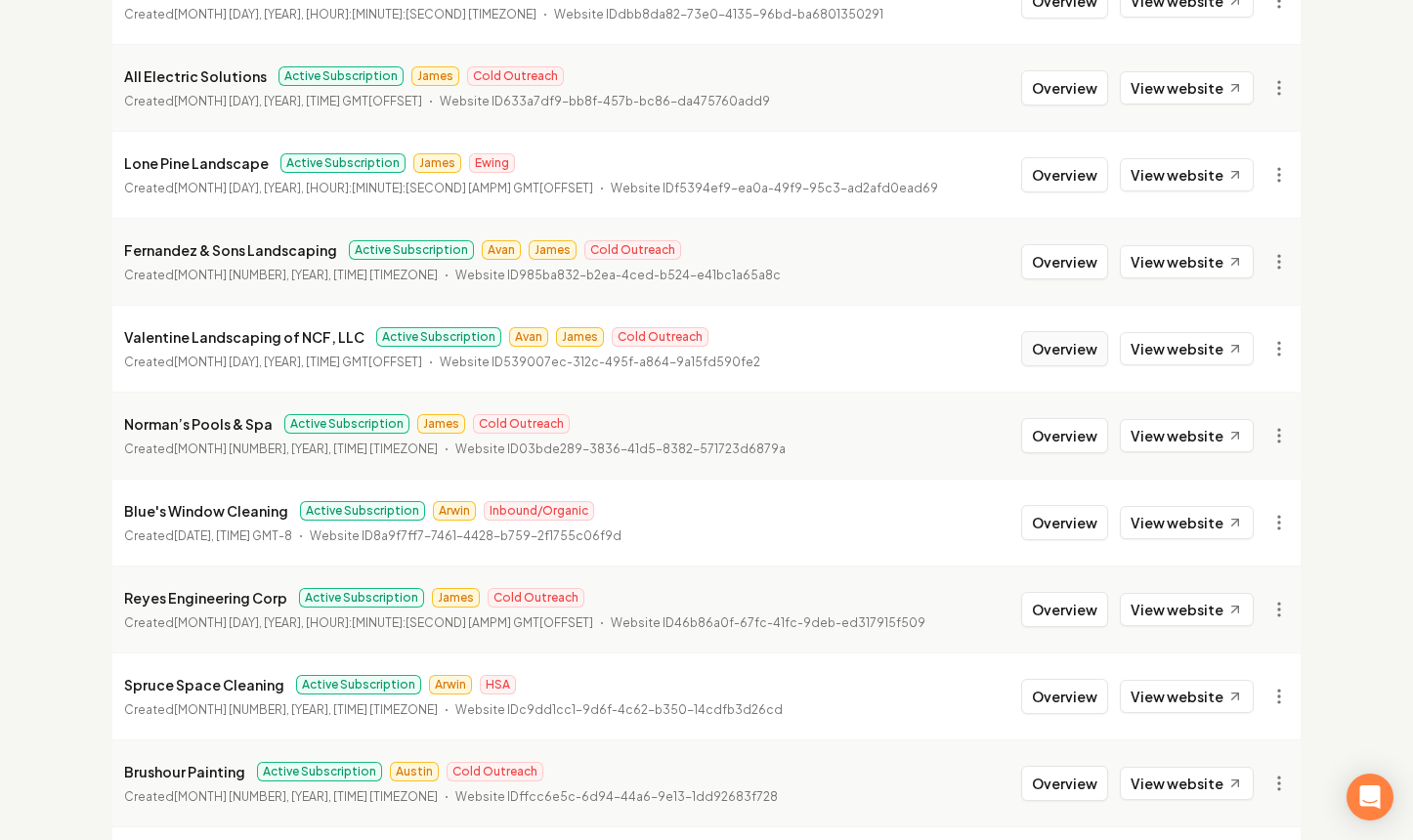 click on "Overview" at bounding box center (1064, 349) 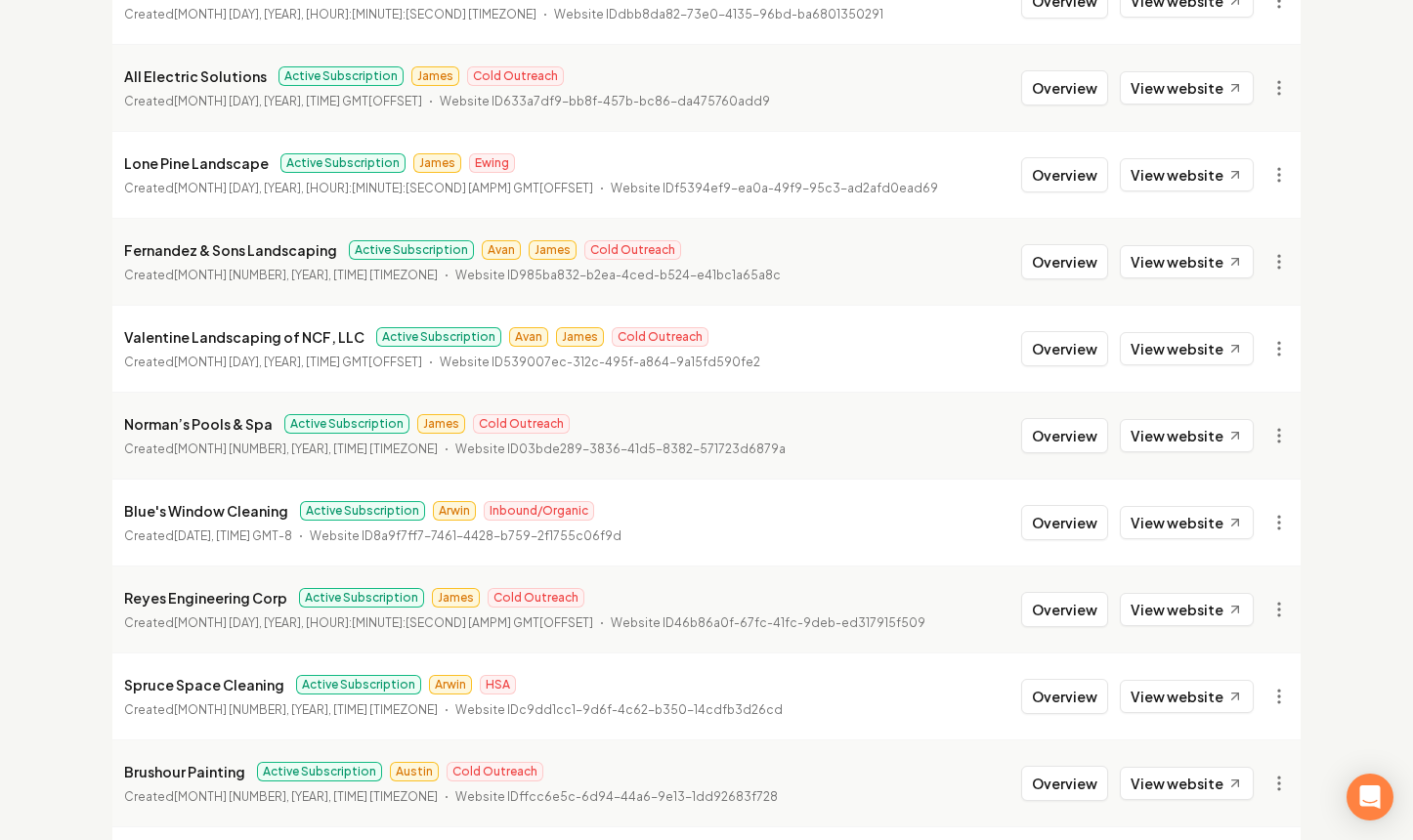 scroll, scrollTop: 0, scrollLeft: 0, axis: both 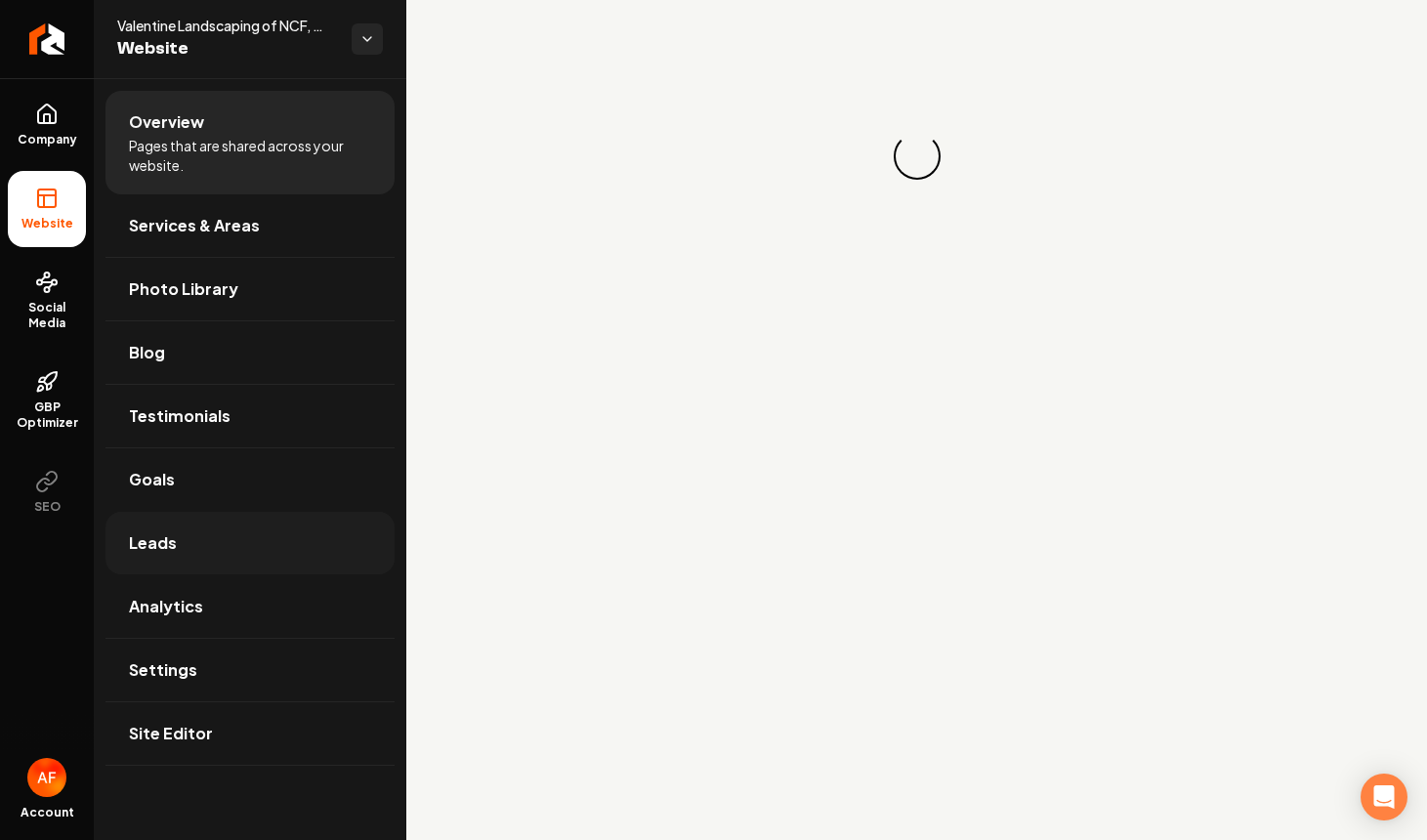 click on "Leads" at bounding box center (250, 543) 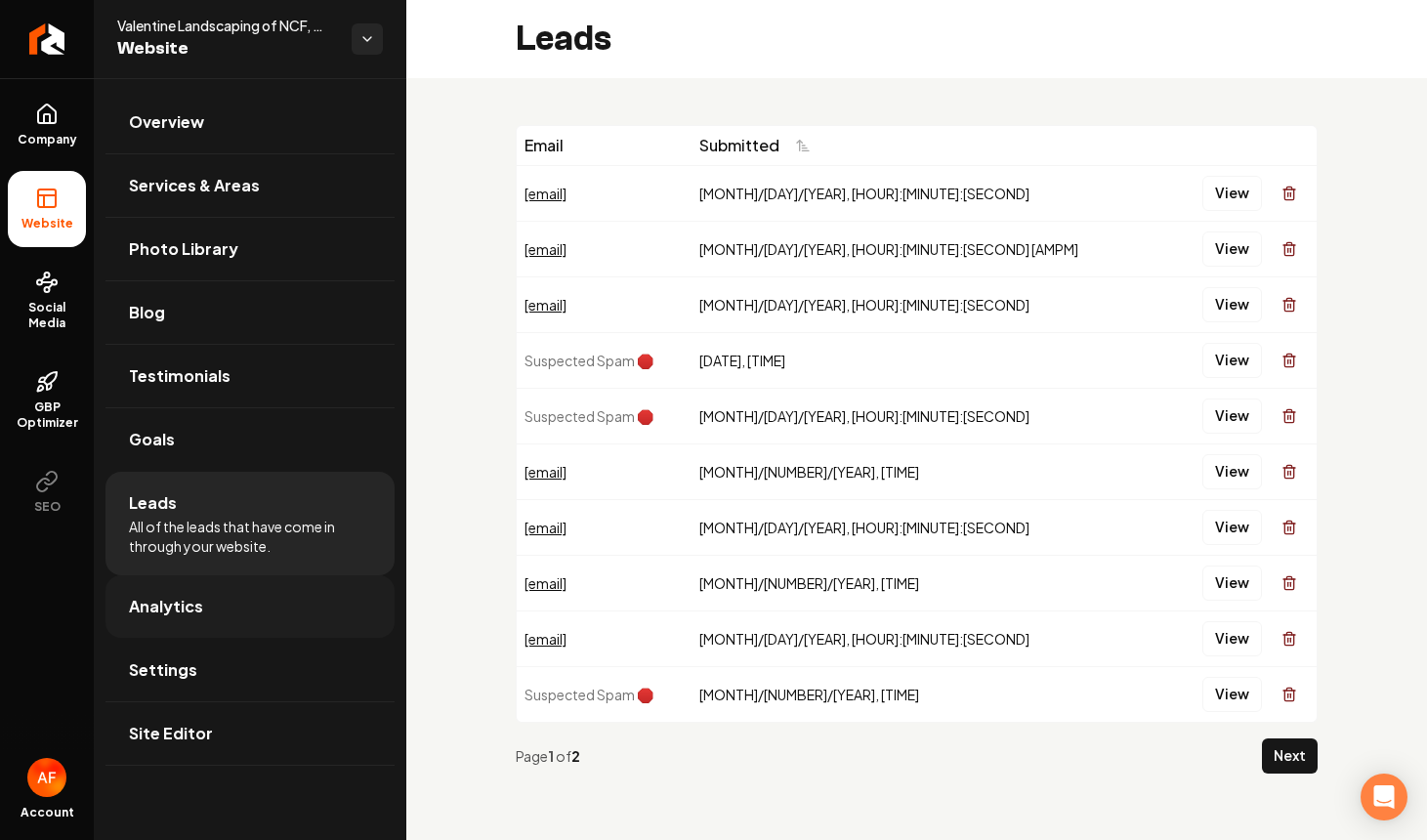 click on "Analytics" at bounding box center (250, 607) 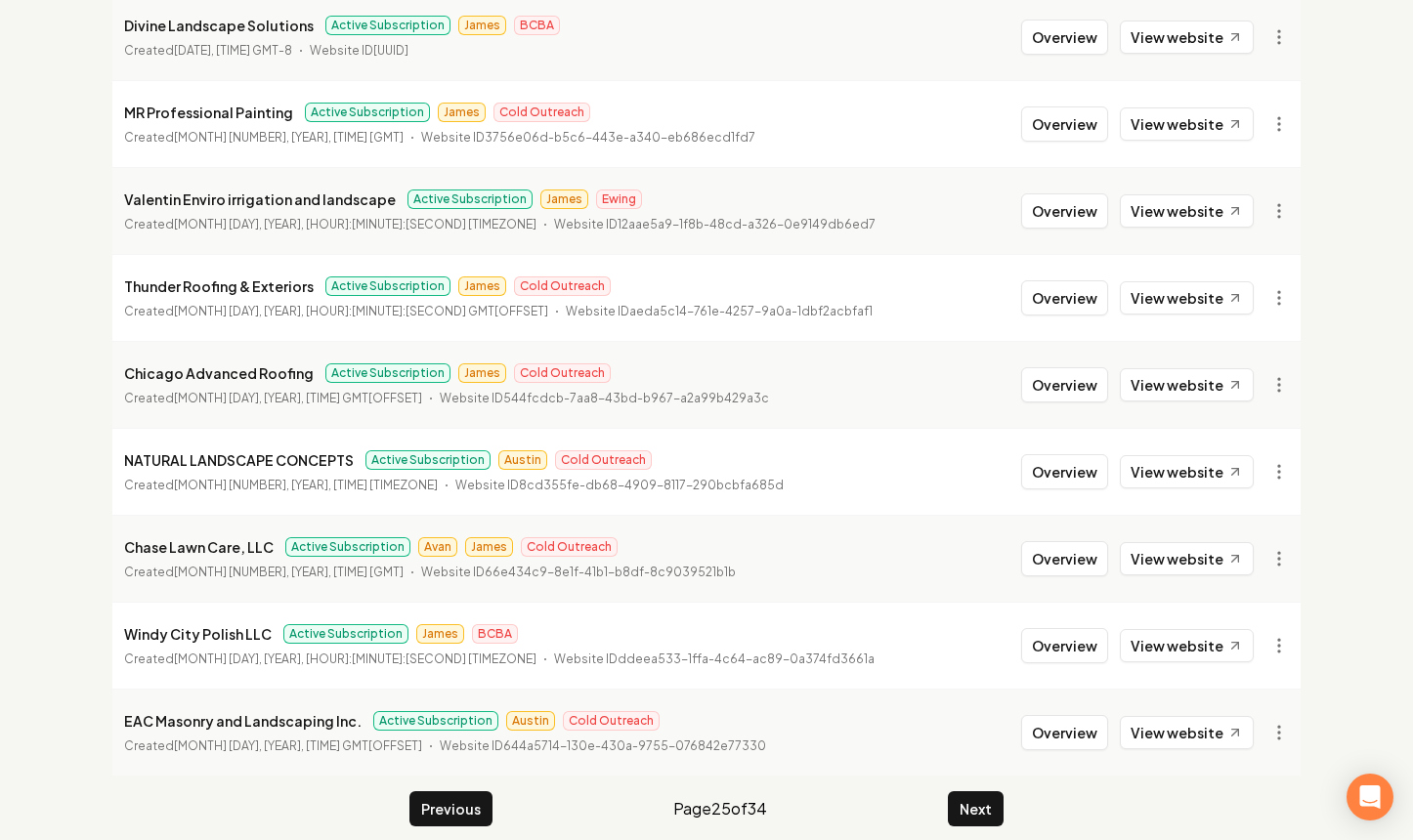 scroll, scrollTop: 2119, scrollLeft: 0, axis: vertical 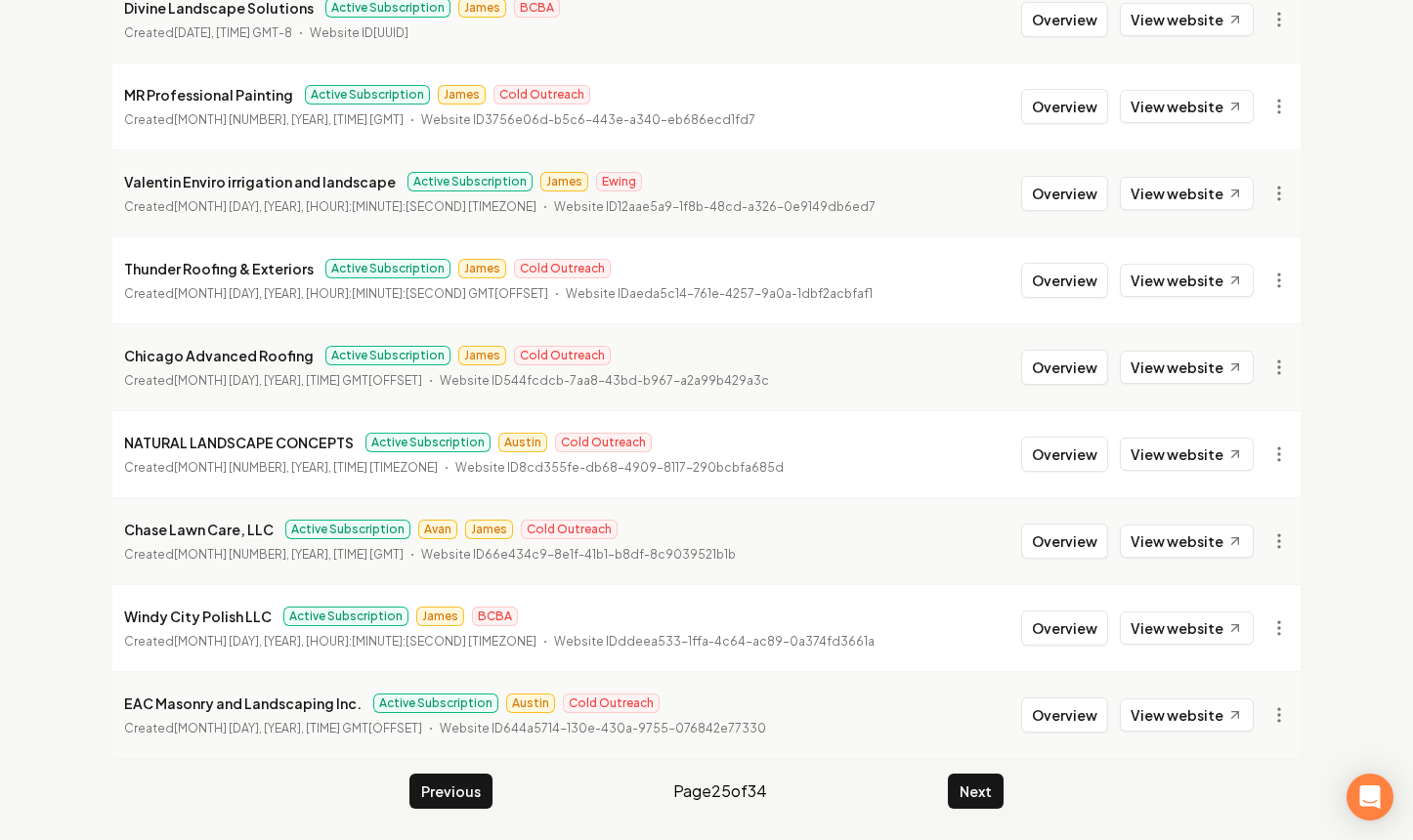 click on "Organizations Spam Review SMM Ongoing Insights Subscriber Snapshot 1007 Organizations Active Subscription Elevated landscaping Active Subscription [PERSON] BCBA Created [MONTH] [NUMBER], [YEAR], [TIME] [TIMEZONE] Website ID [UUID] Overview View website Middle Tennessee Land Clearing LLC Active Subscription [PERSON] BCBA Created [MONTH] [NUMBER], [YEAR], [TIME] [TIMEZONE] Website ID [UUID] Overview View website Cave Creek Contracting Active Subscription [PERSON] Cold Outreach Created [MONTH] [NUMBER], [YEAR], [TIME] [TIMEZONE] Website ID [UUID] Overview View website Providence Painting Company Active Subscription [PERSON] Cold Outreach Created [MONTH] [NUMBER], [YEAR], [TIME] [TIMEZONE] Website ID [UUID] Overview View website Southern Shield Fence and Gates Active Subscription [PERSON] BCBA Created [MONTH] [NUMBER], [YEAR], [TIME] [TIMEZONE] Website ID [UUID] Overview View website [PERSON]" at bounding box center [706, -603] 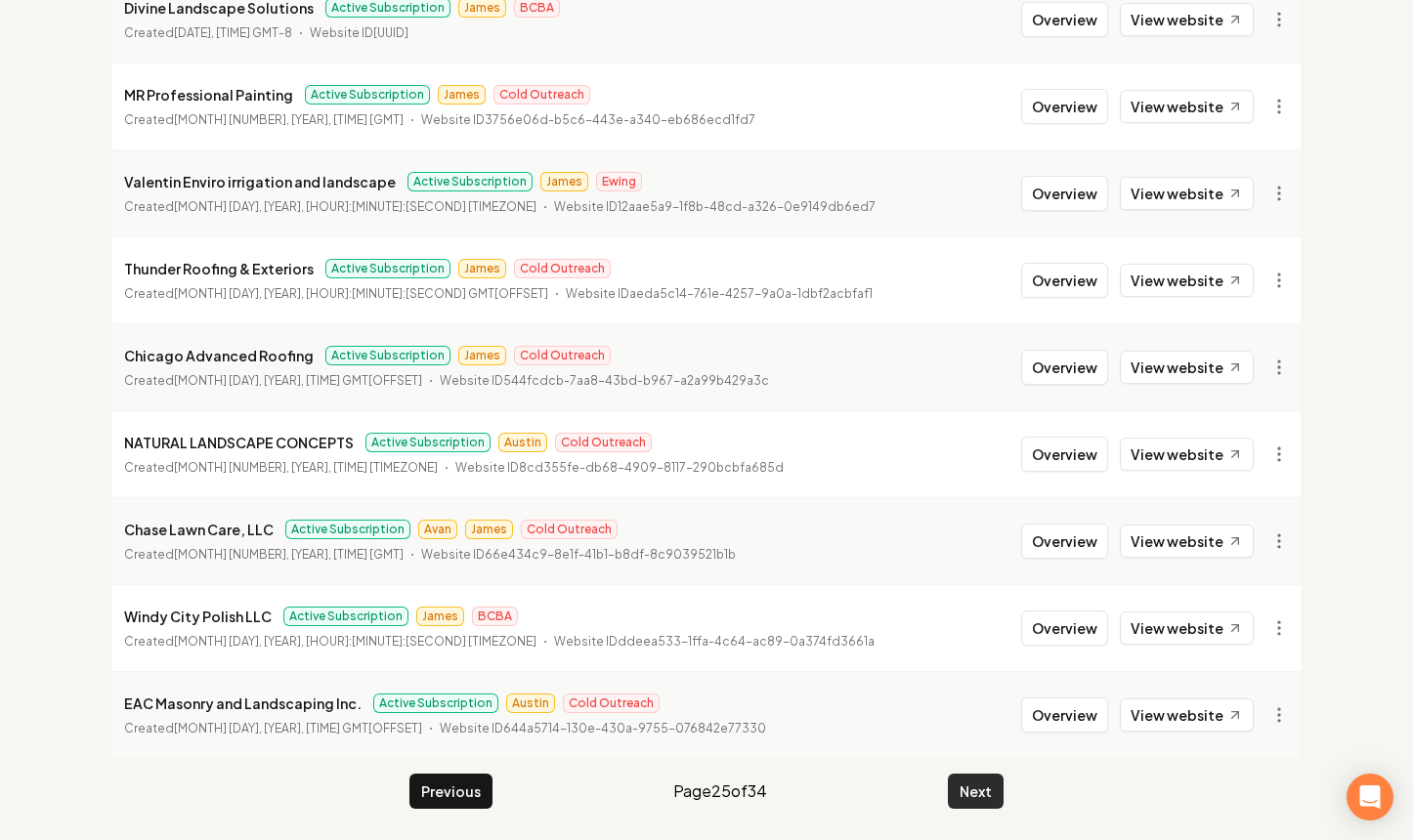 click on "Next" at bounding box center (975, 791) 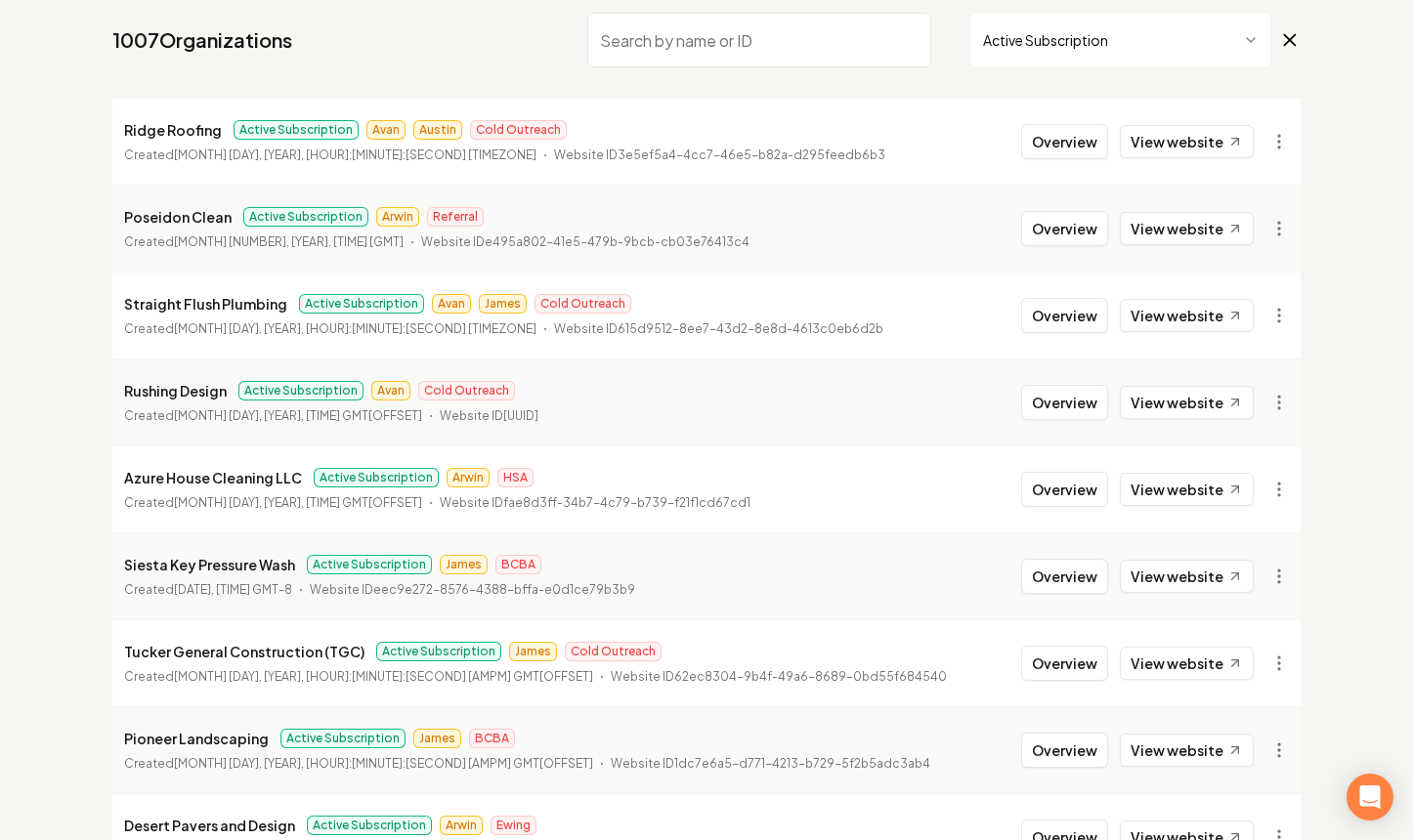 scroll, scrollTop: 88, scrollLeft: 0, axis: vertical 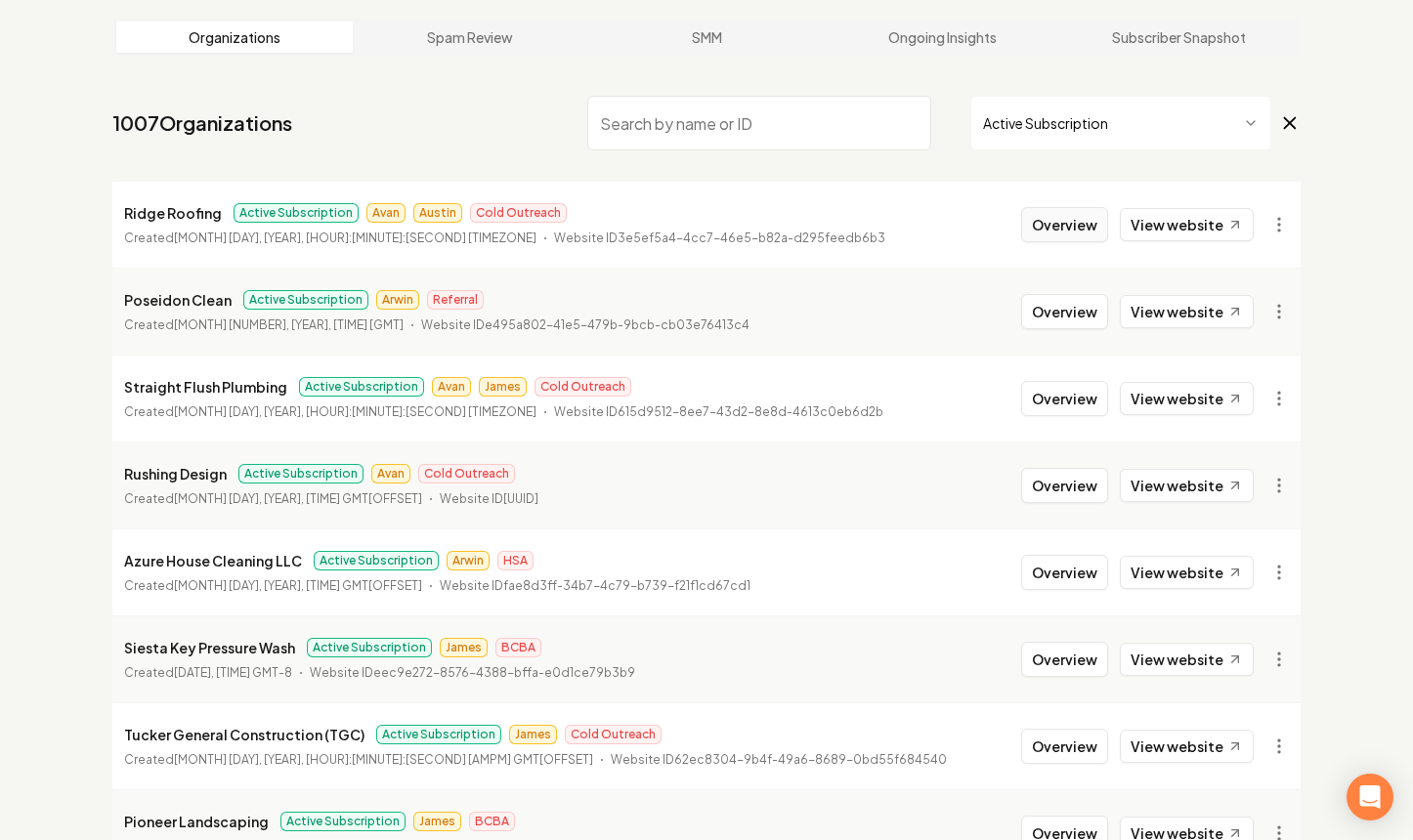 click on "Overview" at bounding box center (1064, 225) 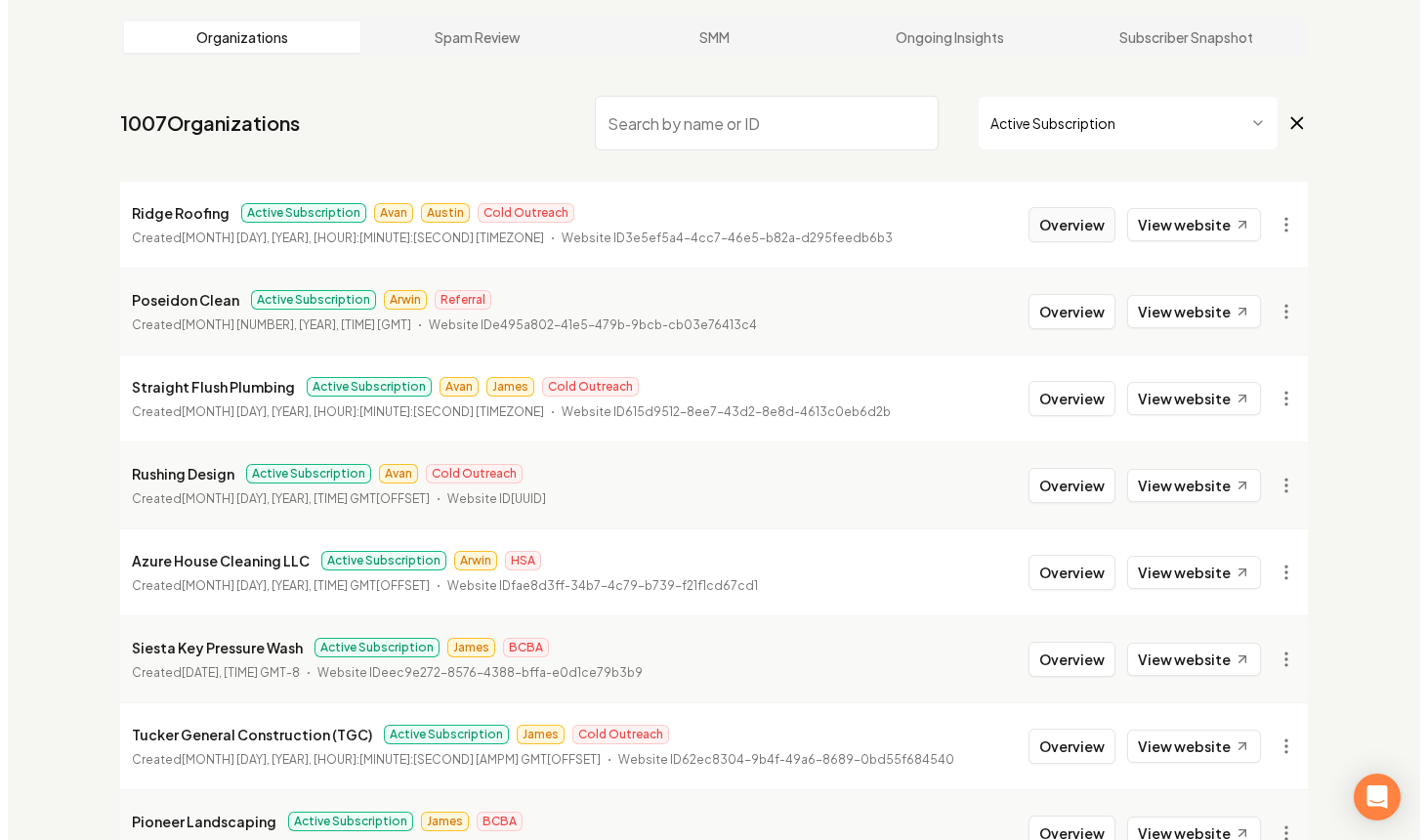 scroll, scrollTop: 0, scrollLeft: 0, axis: both 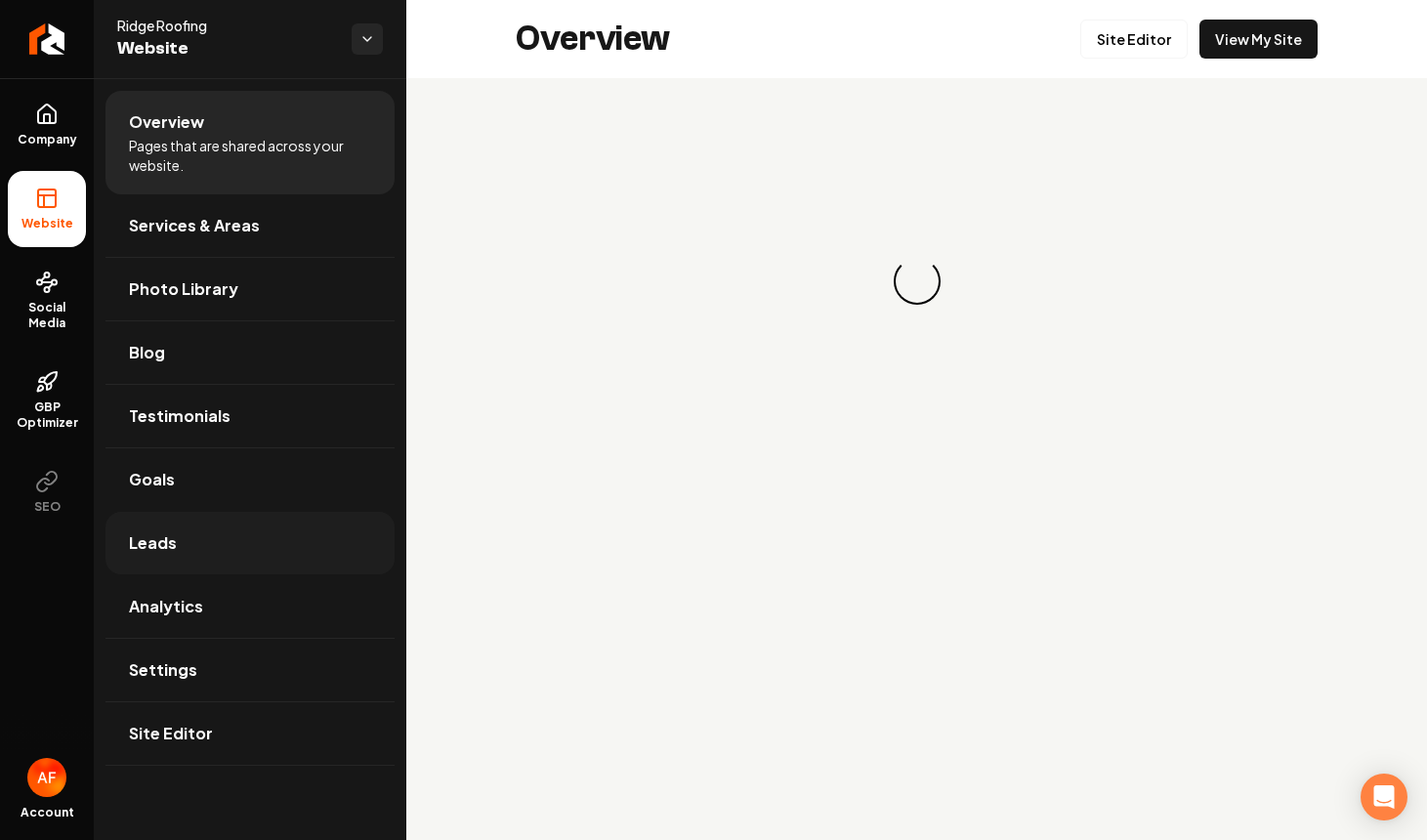 click on "Leads" at bounding box center [250, 543] 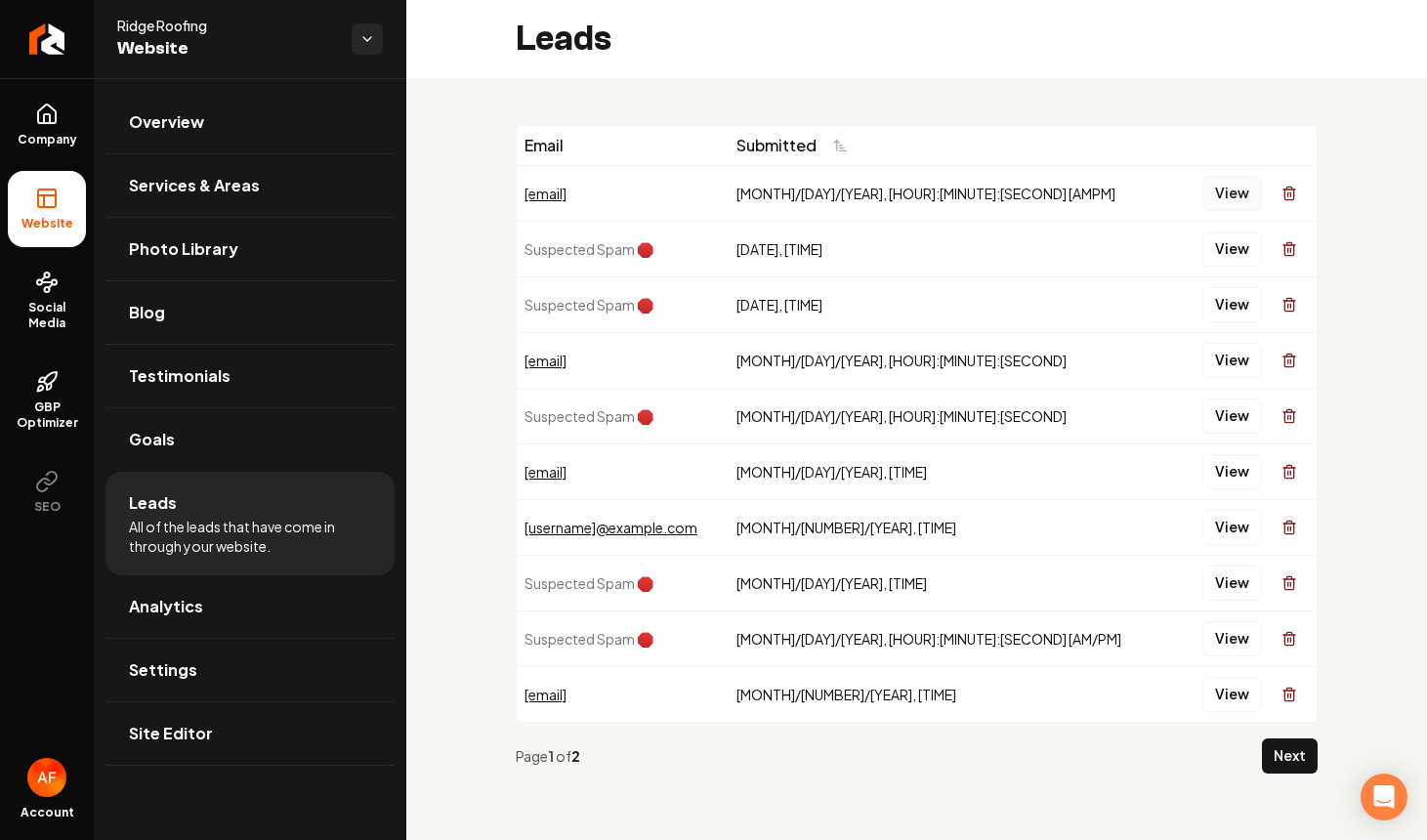 click on "View" at bounding box center (1232, 193) 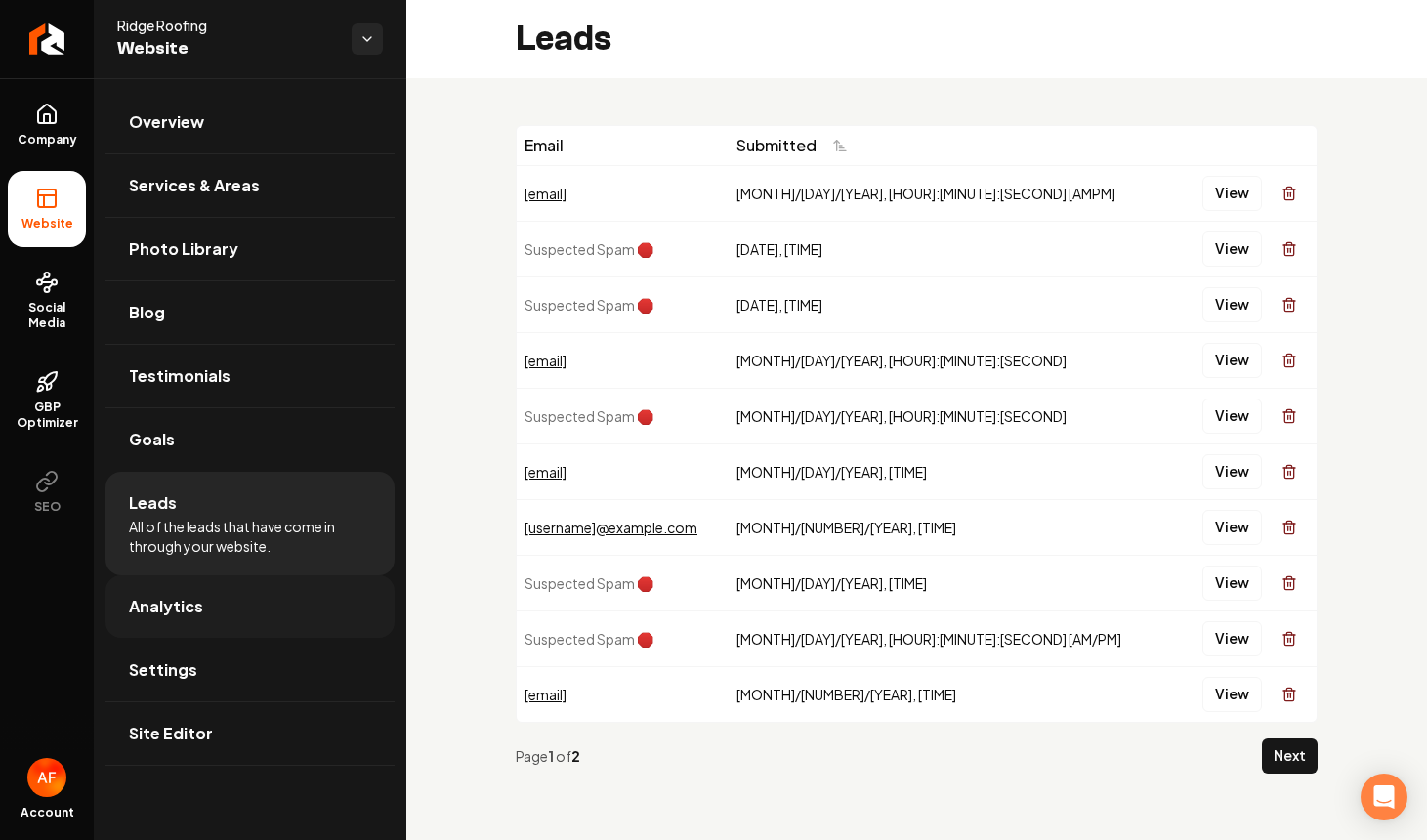 click on "Analytics" at bounding box center (250, 607) 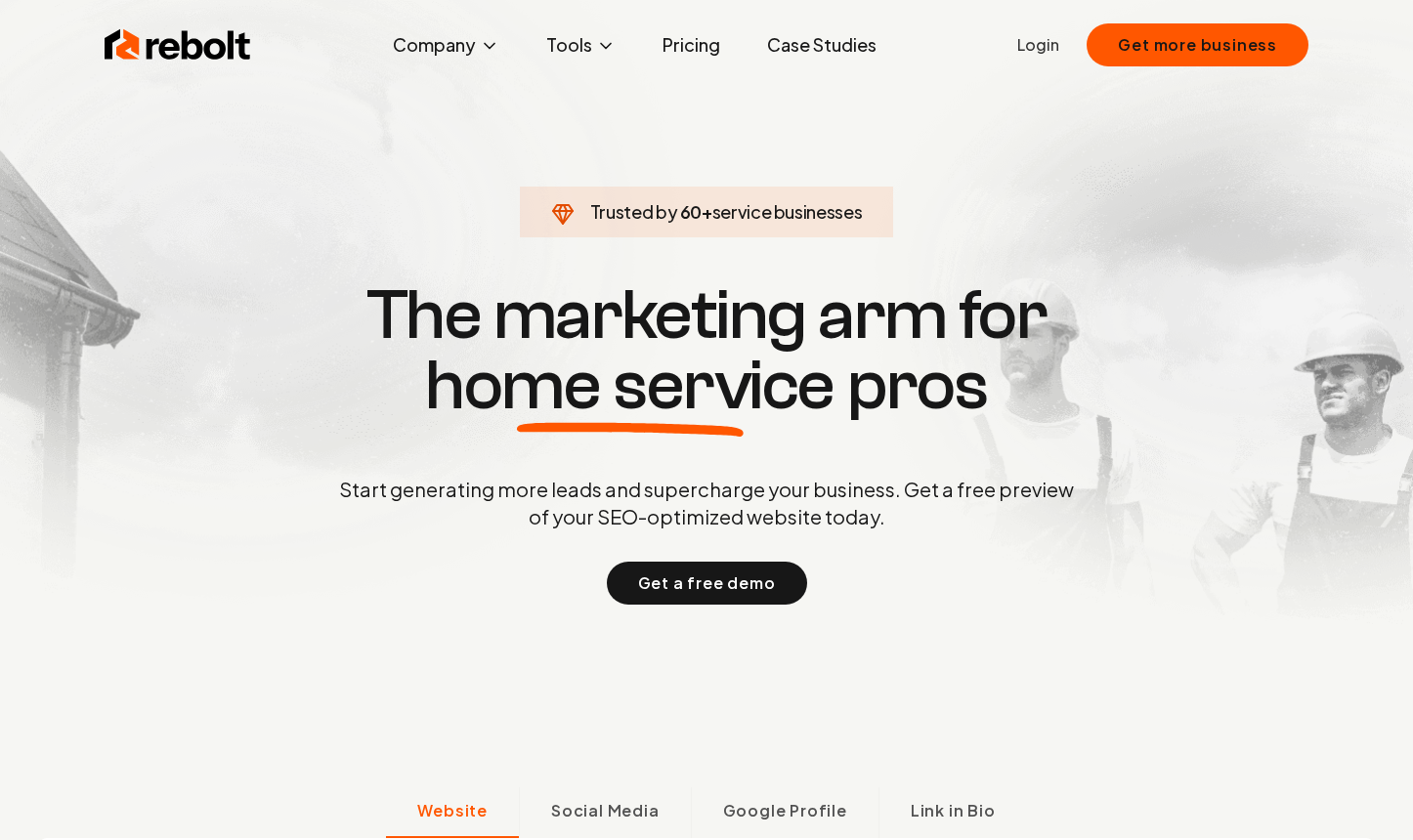 scroll, scrollTop: 0, scrollLeft: 0, axis: both 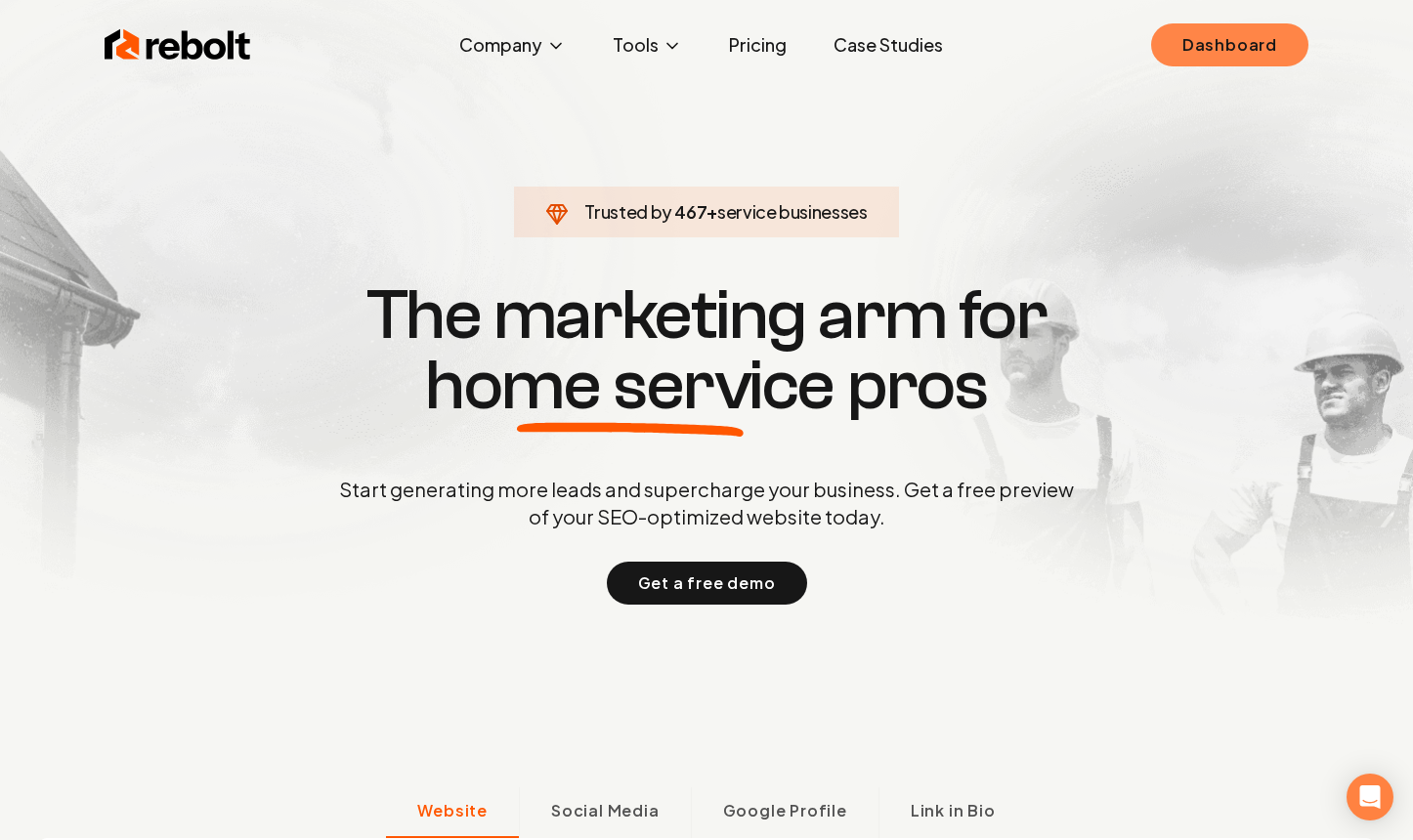 click on "Dashboard" at bounding box center (1229, 45) 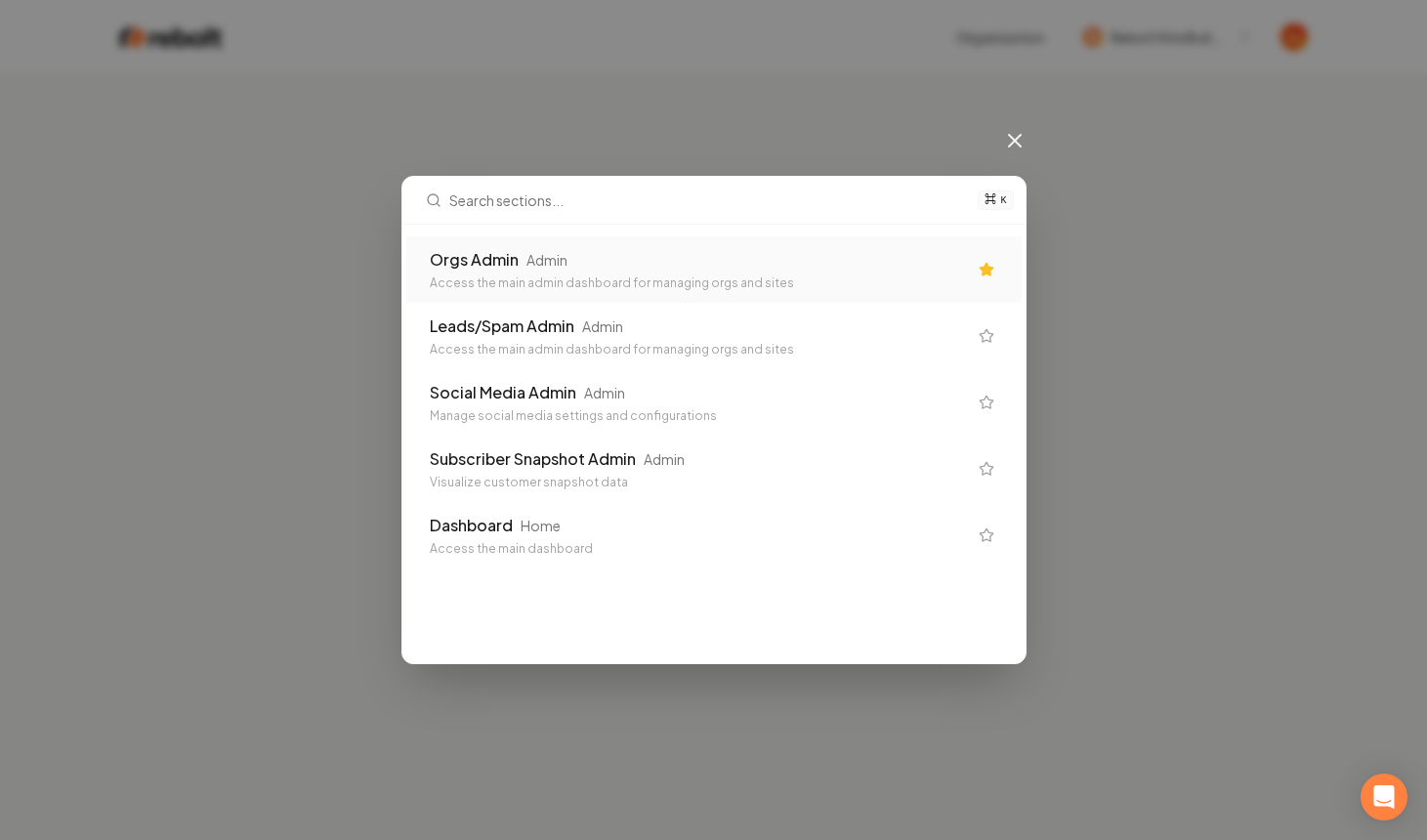 click on "Access the main admin dashboard for managing orgs and sites" at bounding box center (698, 283) 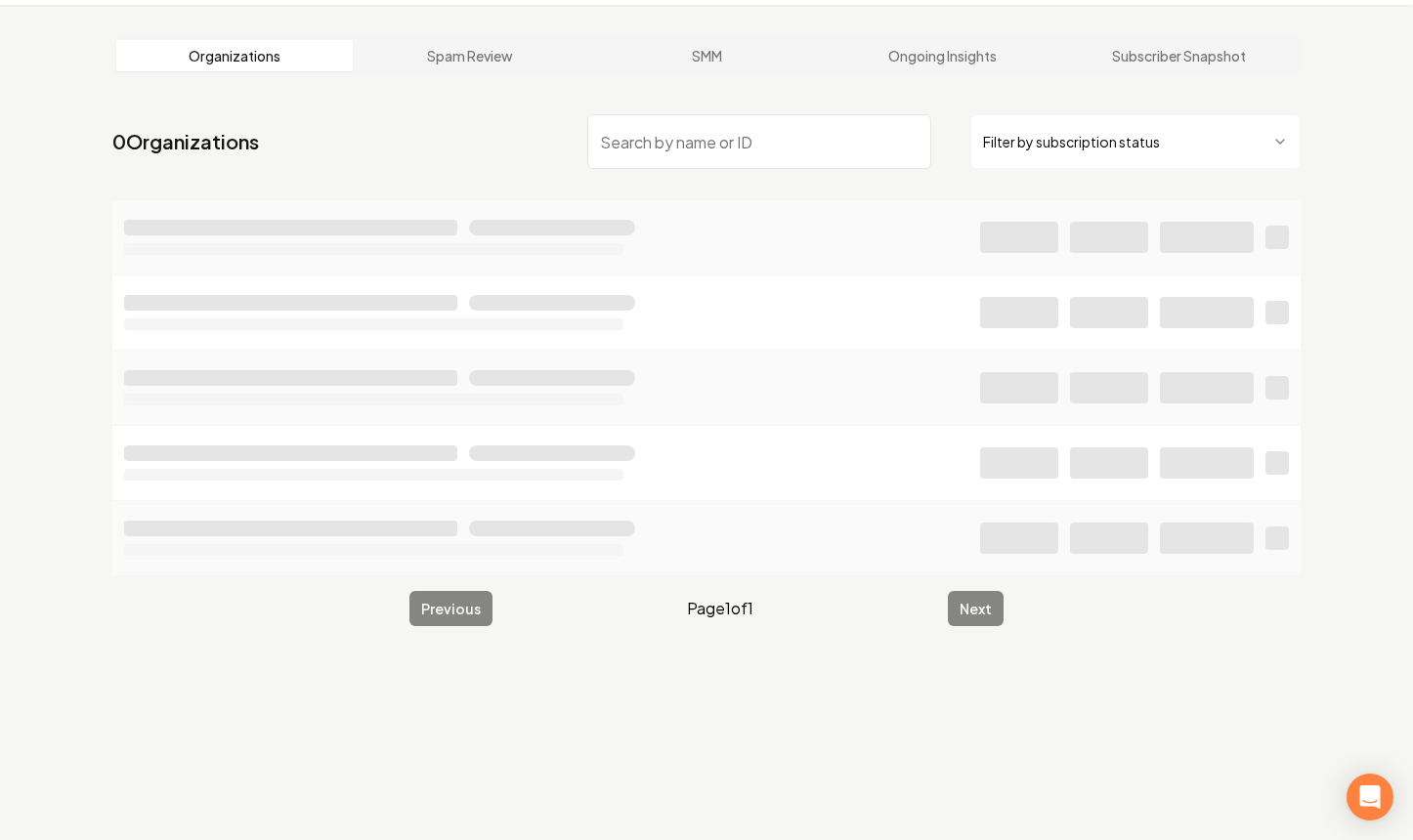 scroll, scrollTop: 74, scrollLeft: 0, axis: vertical 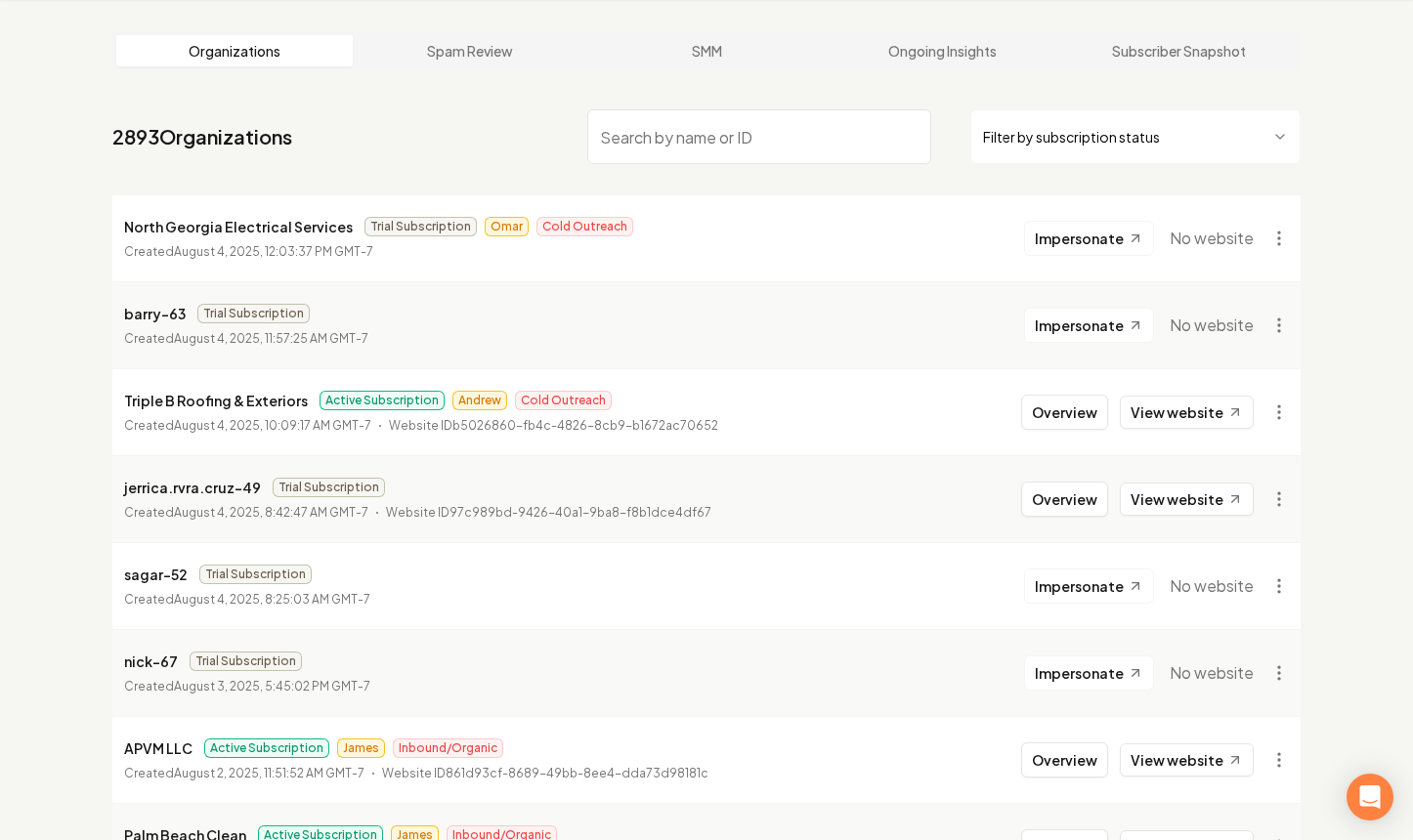 click on "Dashboard Organization Rebolt Site Builder Organizations Spam Review SMM Ongoing Insights Subscriber Snapshot 2893  Organizations Filter by subscription status North Georgia Electrical Services Trial Subscription [FIRST] Cold Outreach Created  [MONTH] [DAY], [YEAR], [TIME] Impersonate No website [USERNAME]-[NUMBER] Trial Subscription Created  [MONTH] [DAY], [YEAR], [TIME] Impersonate No website [BRAND] & Exteriors Active Subscription [FIRST] Cold Outreach Created  [MONTH] [DAY], [YEAR], [TIME]   Website ID  b5026860-fb4c-4826-8cb9-b1672ac70652 Overview View website [USERNAME]-[NUMBER] Trial Subscription Created  [MONTH] [DAY], [YEAR], [TIME]   Website ID  97c989bd-9426-40a1-9ba8-f8b1dce4df67 Overview View website [USERNAME]-[NUMBER] Trial Subscription Created  [MONTH] [DAY], [YEAR], [TIME] Impersonate No website [USERNAME]-[NUMBER] Trial Subscription Created  [MONTH] [DAY], [YEAR], [TIME] Impersonate No website APVM LLC Active Subscription [FIRST] Inbound/Organic Created  [MONTH] [DAY], [YEAR], [TIME]" at bounding box center [706, 346] 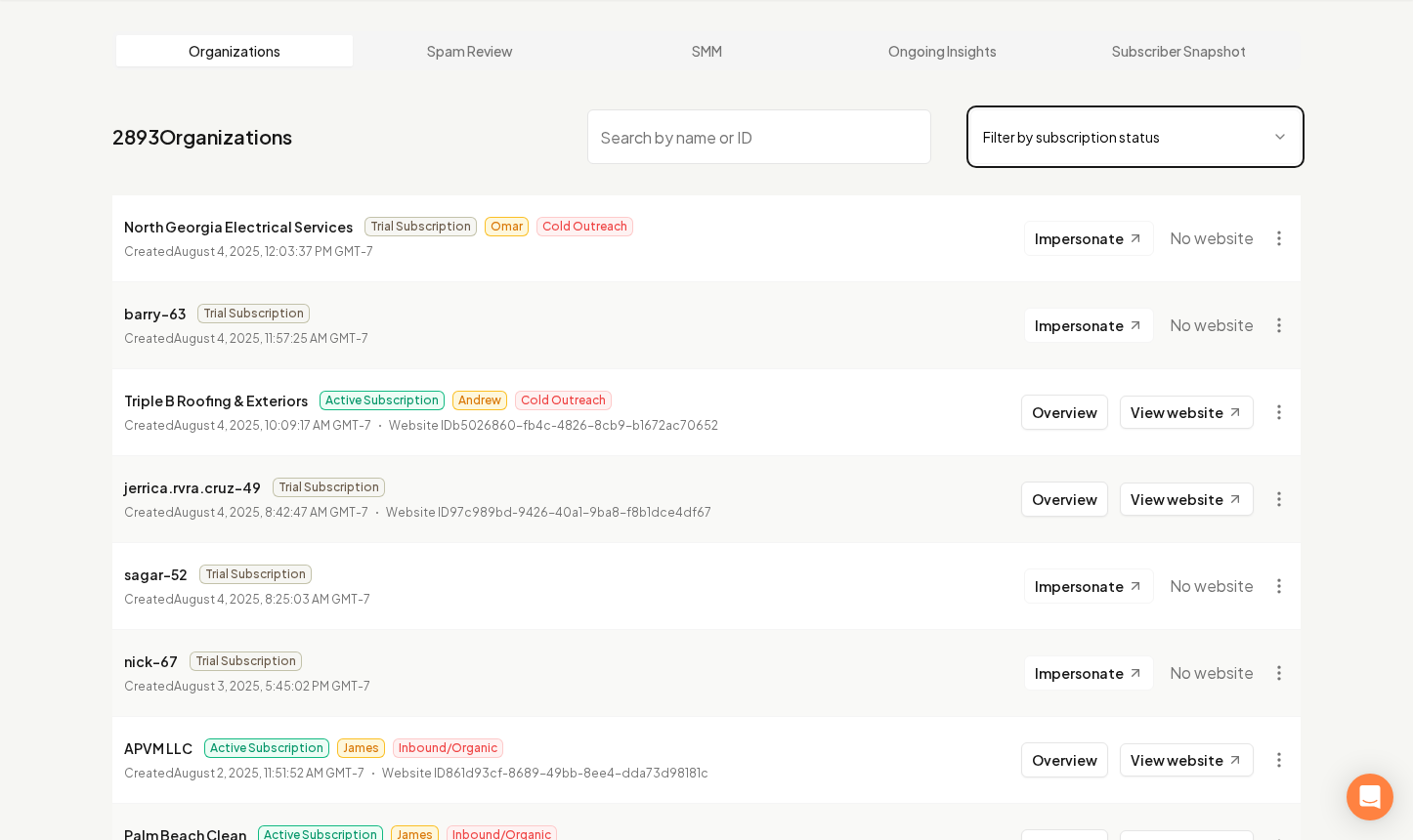 click on "Dashboard Organization Rebolt Site Builder Organizations Spam Review SMM Ongoing Insights Subscriber Snapshot 2893  Organizations Filter by subscription status North Georgia Electrical Services Trial Subscription [FIRST] Cold Outreach Created  [MONTH] [DAY], [YEAR], [TIME] Impersonate No website [USERNAME]-[NUMBER] Trial Subscription Created  [MONTH] [DAY], [YEAR], [TIME] Impersonate No website [BRAND] & Exteriors Active Subscription [FIRST] Cold Outreach Created  [MONTH] [DAY], [YEAR], [TIME]   Website ID  b5026860-fb4c-4826-8cb9-b1672ac70652 Overview View website [USERNAME]-[NUMBER] Trial Subscription Created  [MONTH] [DAY], [YEAR], [TIME]   Website ID  97c989bd-9426-40a1-9ba8-f8b1dce4df67 Overview View website [USERNAME]-[NUMBER] Trial Subscription Created  [MONTH] [DAY], [YEAR], [TIME] Impersonate No website [USERNAME]-[NUMBER] Trial Subscription Created  [MONTH] [DAY], [YEAR], [TIME] Impersonate No website APVM LLC Active Subscription [FIRST] Inbound/Organic Created  [MONTH] [DAY], [YEAR], [TIME]" at bounding box center (706, 346) 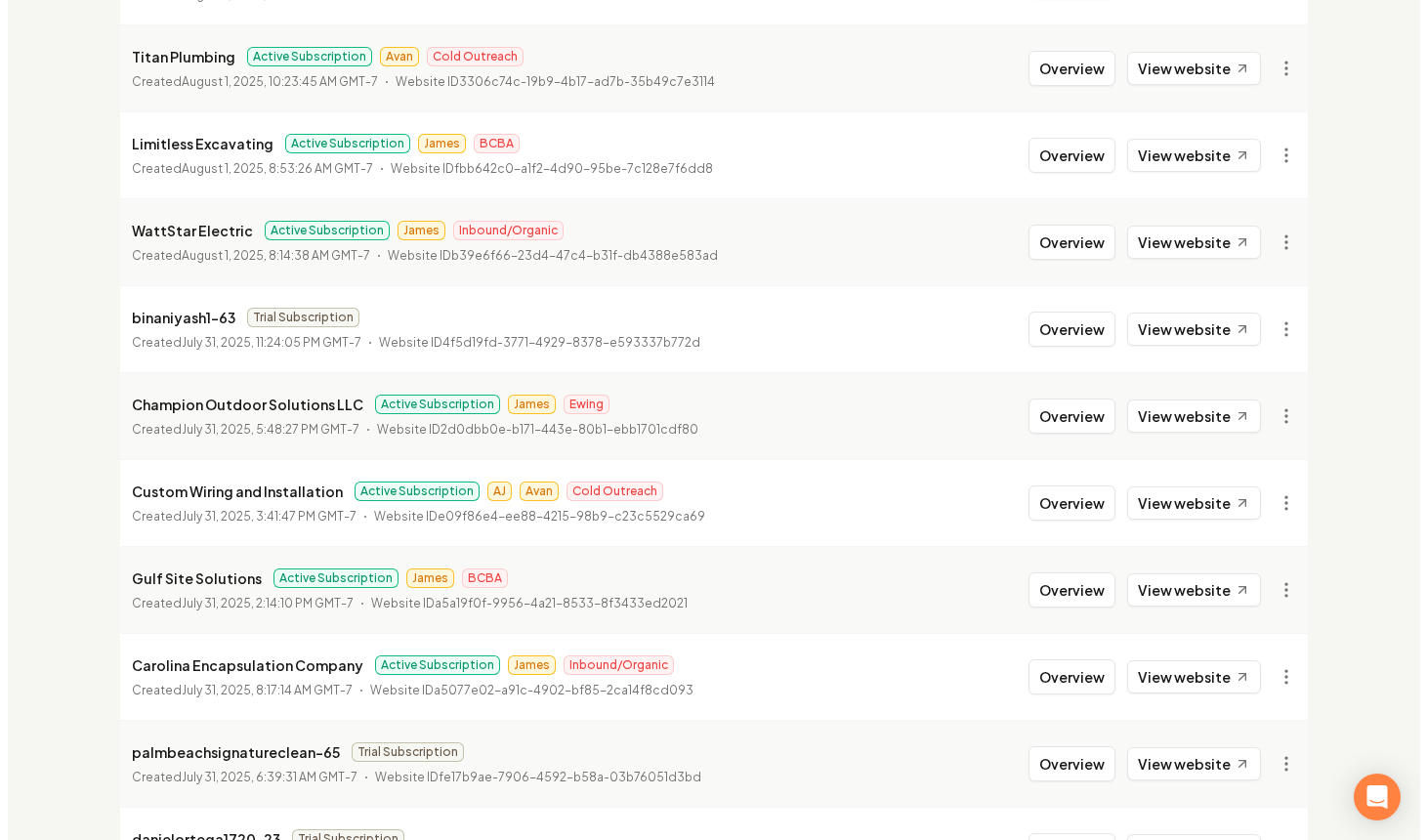 scroll, scrollTop: 0, scrollLeft: 0, axis: both 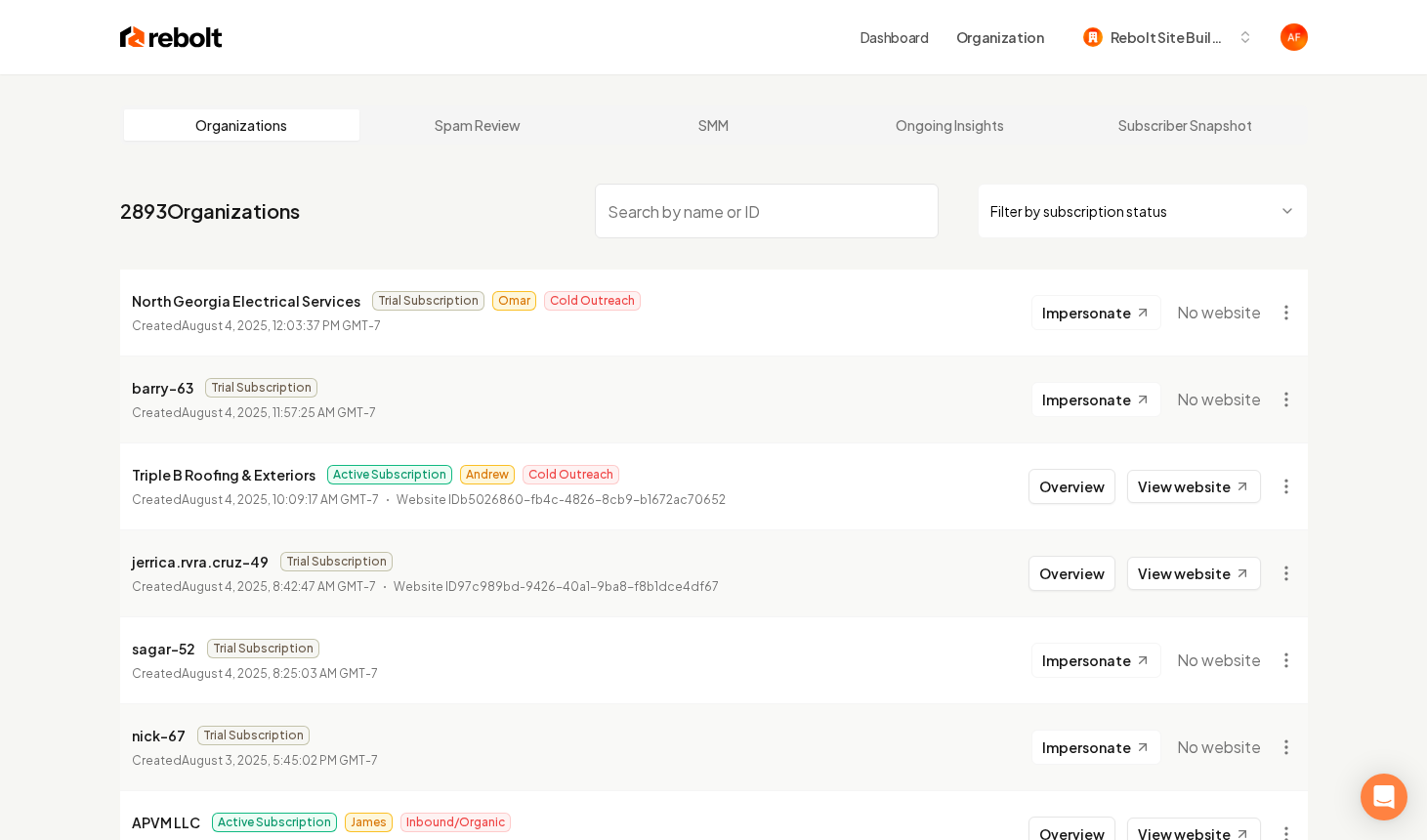 click on "Dashboard Organization Rebolt Site Builder Organizations Spam Review SMM Ongoing Insights Subscriber Snapshot 2893  Organizations Filter by subscription status North Georgia Electrical Services Trial Subscription [FIRST] Cold Outreach Created  [MONTH] [DAY], [YEAR], [TIME] Impersonate No website [USERNAME]-[NUMBER] Trial Subscription Created  [MONTH] [DAY], [YEAR], [TIME] Impersonate No website [BRAND] & Exteriors Active Subscription [FIRST] Cold Outreach Created  [MONTH] [DAY], [YEAR], [TIME]   Website ID  b5026860-fb4c-4826-8cb9-b1672ac70652 Overview View website [USERNAME]-[NUMBER] Trial Subscription Created  [MONTH] [DAY], [YEAR], [TIME]   Website ID  97c989bd-9426-40a1-9ba8-f8b1dce4df67 Overview View website [USERNAME]-[NUMBER] Trial Subscription Created  [MONTH] [DAY], [YEAR], [TIME] Impersonate No website [USERNAME]-[NUMBER] Trial Subscription Created  [MONTH] [DAY], [YEAR], [TIME] Impersonate No website APVM LLC Active Subscription [FIRST] Inbound/Organic Created  [MONTH] [DAY], [YEAR], [TIME]" at bounding box center (713, 420) 